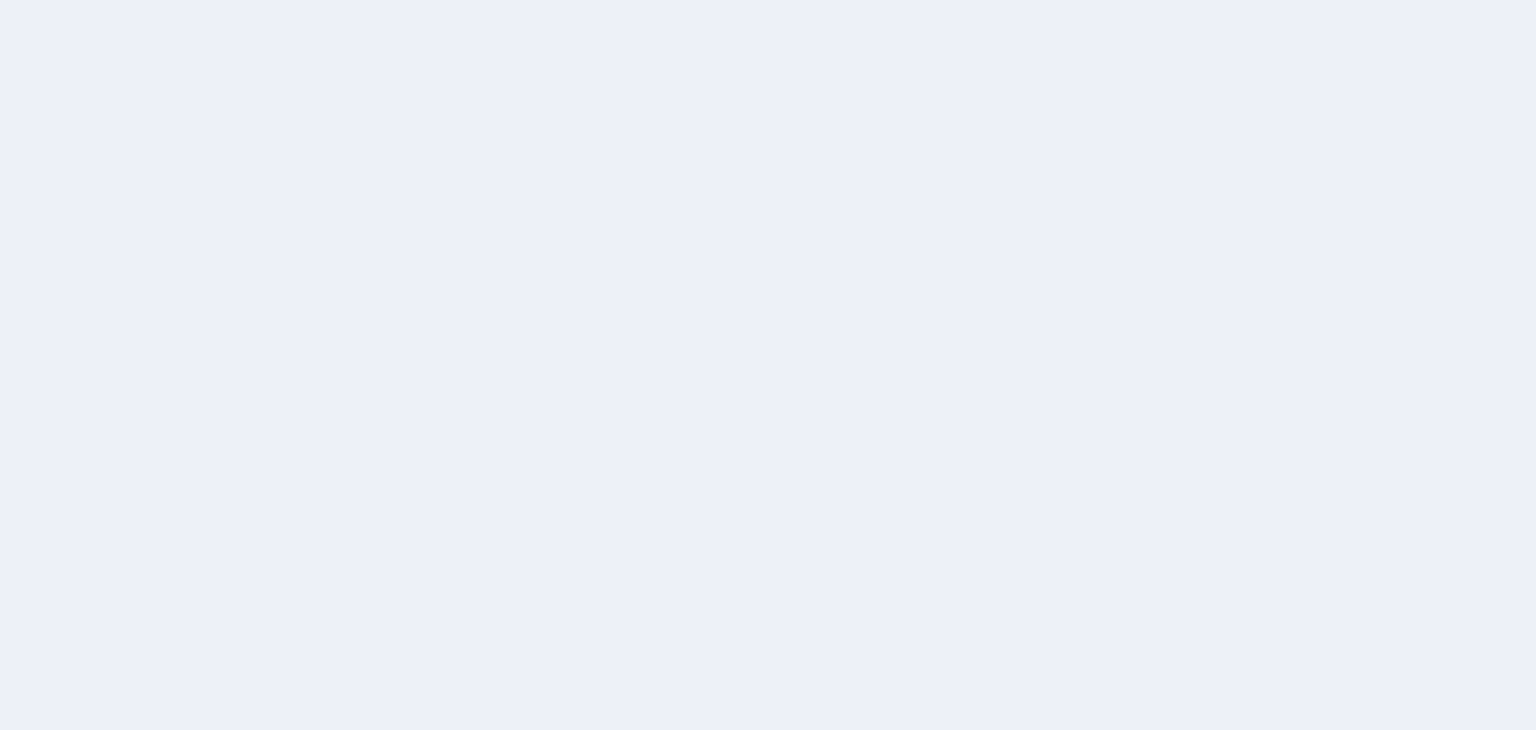 scroll, scrollTop: 0, scrollLeft: 0, axis: both 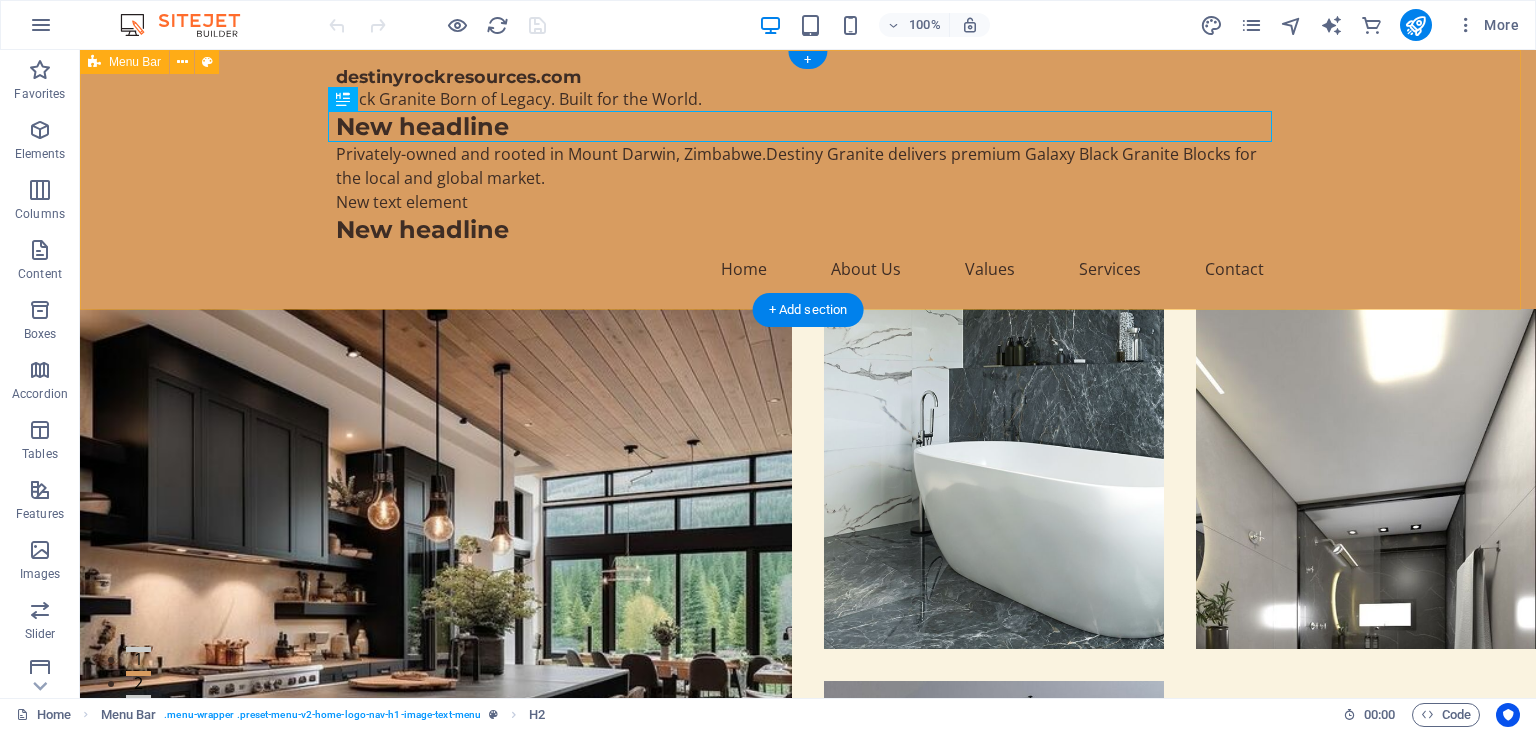 click on "destinyrockresources.com Black Granite Born of Legacy. Built for the World. New headline Privately-owned and rooted in [CITY], [STATE].Destiny Granite delivers premium Galaxy Black Granite Blocks for the local and global market. New text element New headline Home About Us Values Services Contact" at bounding box center [808, 179] 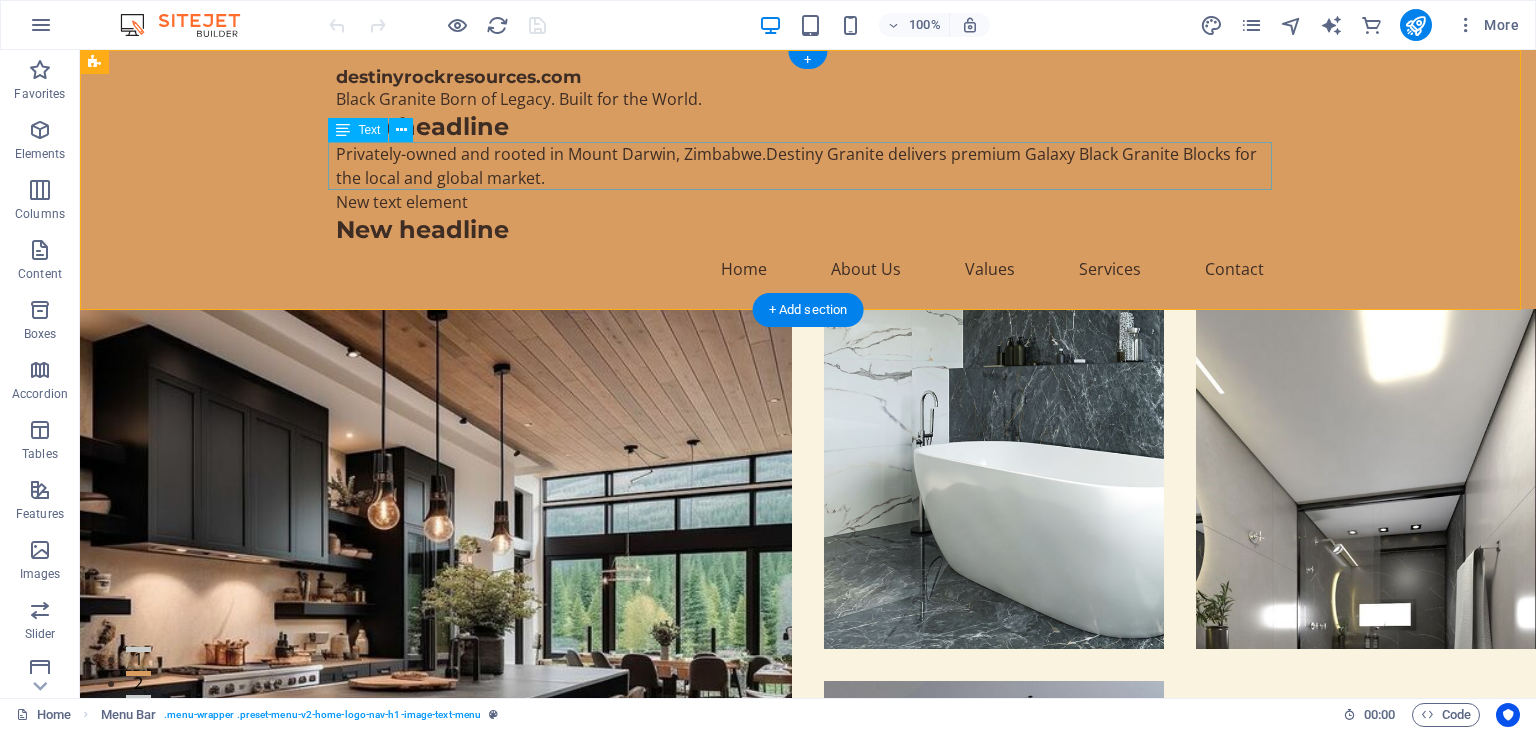 click on "Privately-owned and rooted in Mount Darwin, Zimbabwe.Destiny Granite delivers premium Galaxy Black Granite Blocks for the local and global market." at bounding box center [808, 166] 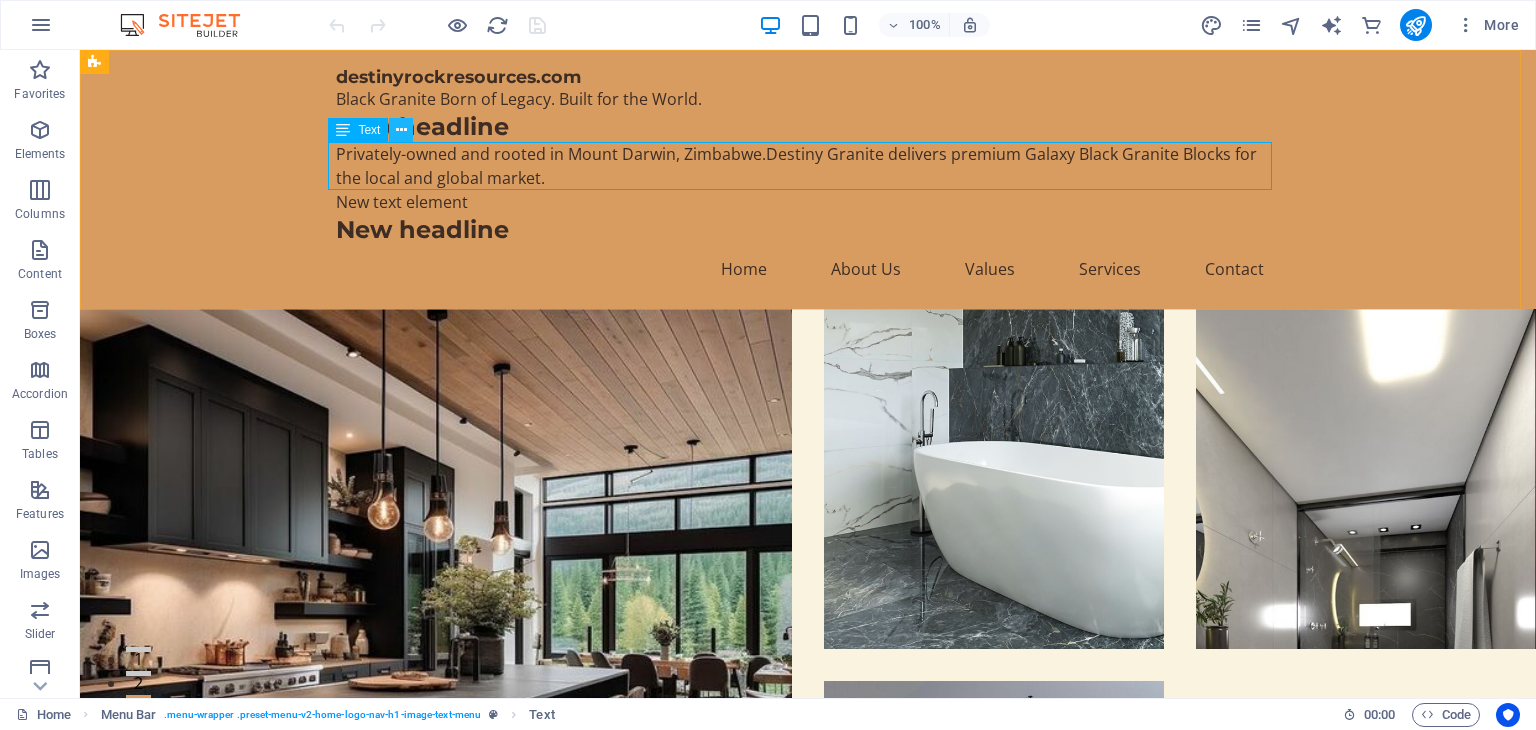 click at bounding box center [401, 130] 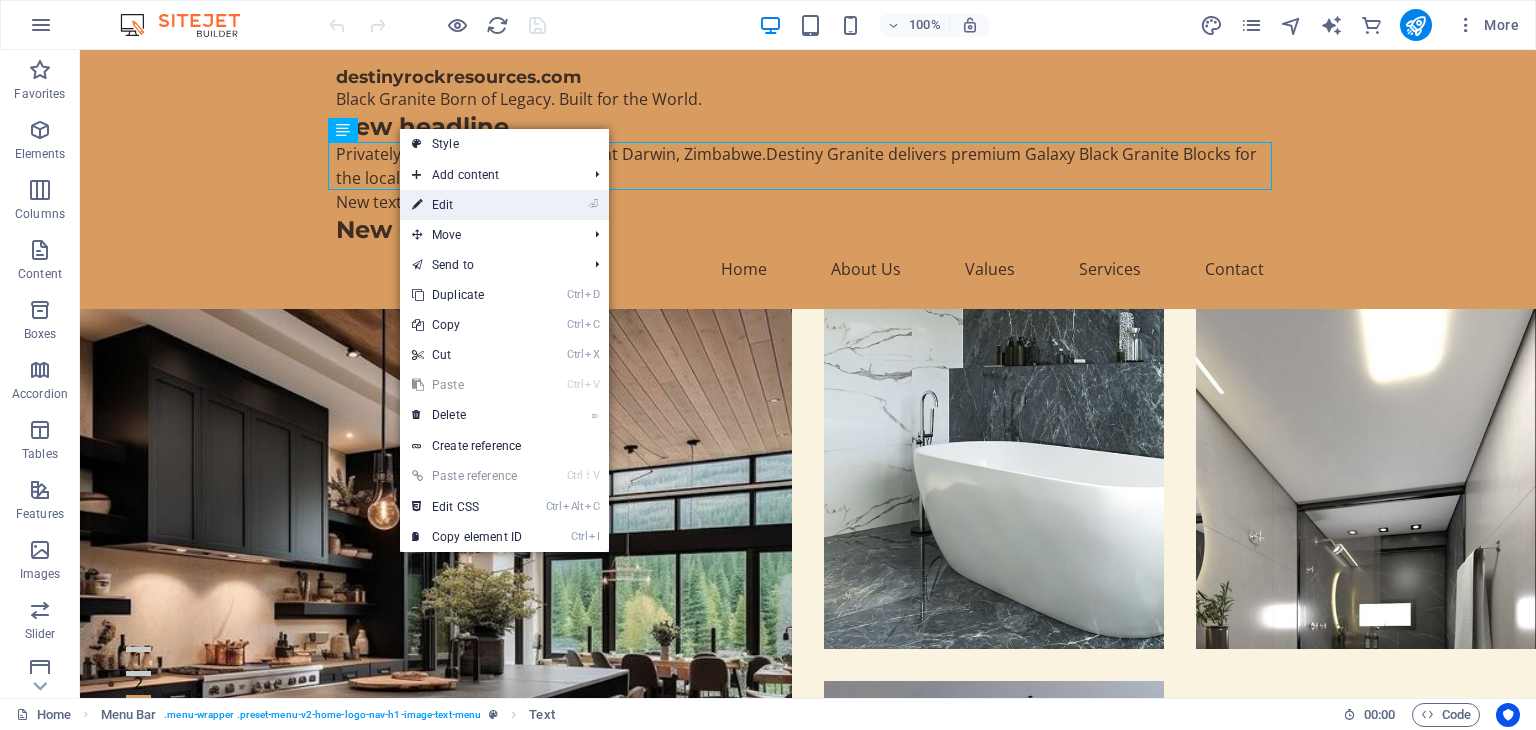 click on "⏎  Edit" at bounding box center [467, 205] 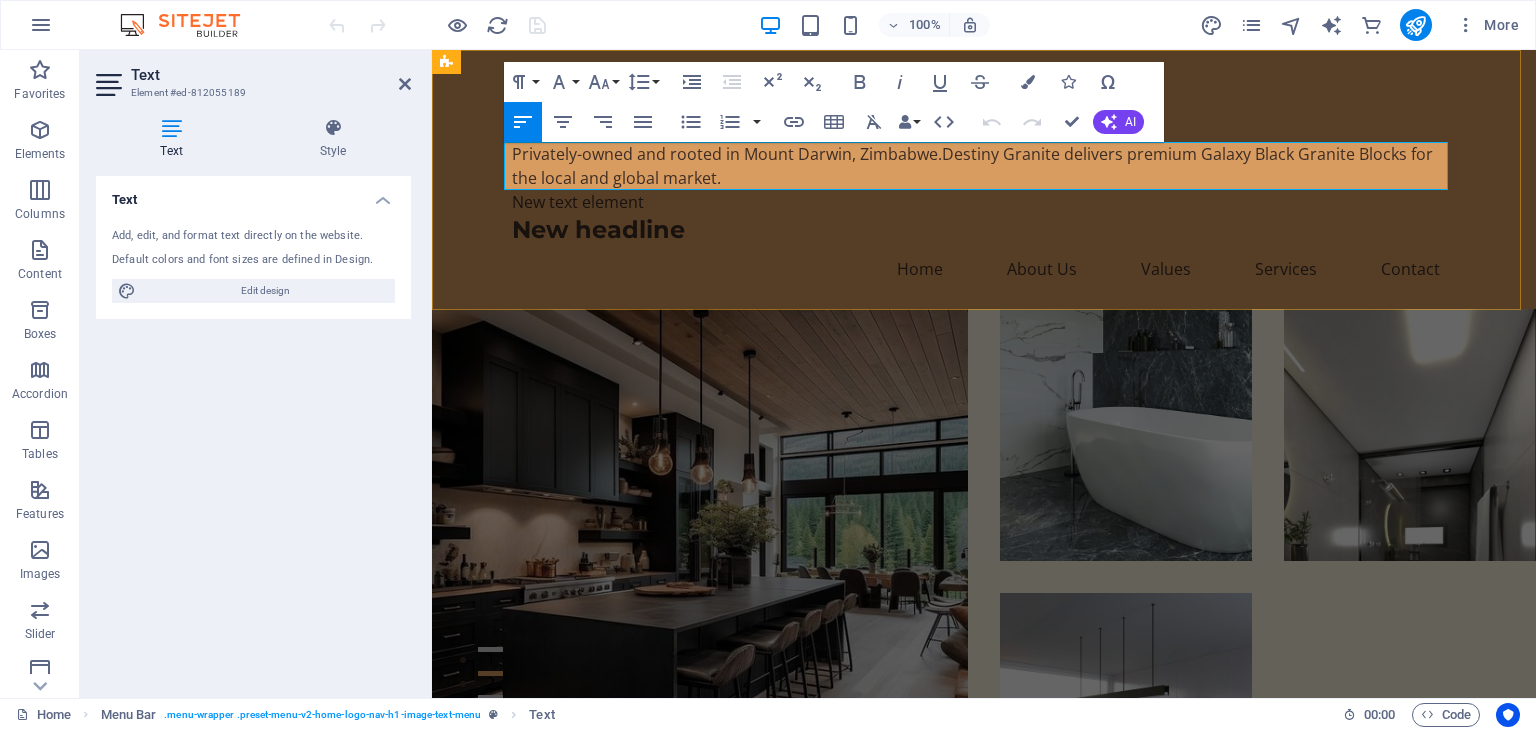 click on "Privately-owned and rooted in Mount Darwin, Zimbabwe.Destiny Granite delivers premium Galaxy Black Granite Blocks for the local and global market." at bounding box center [984, 166] 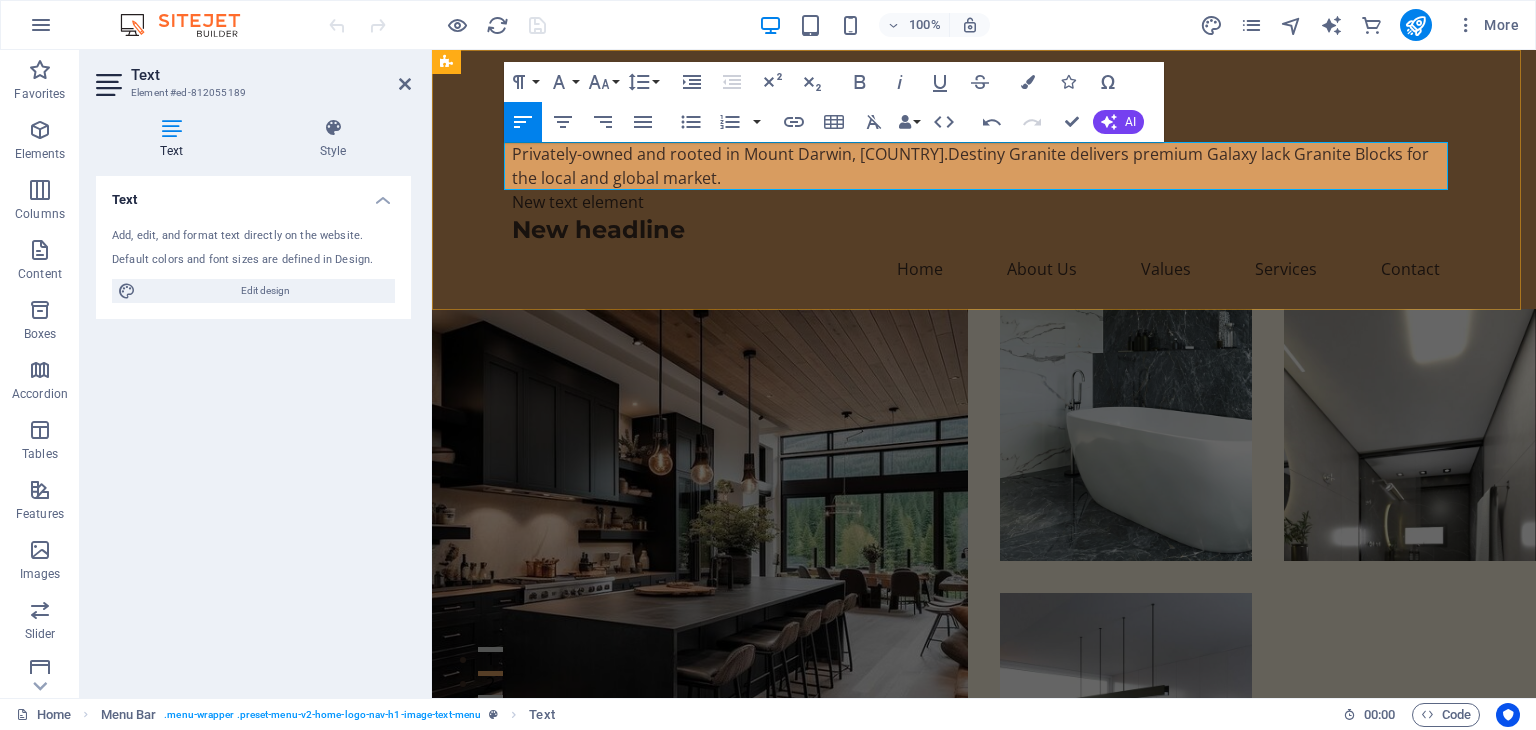 type 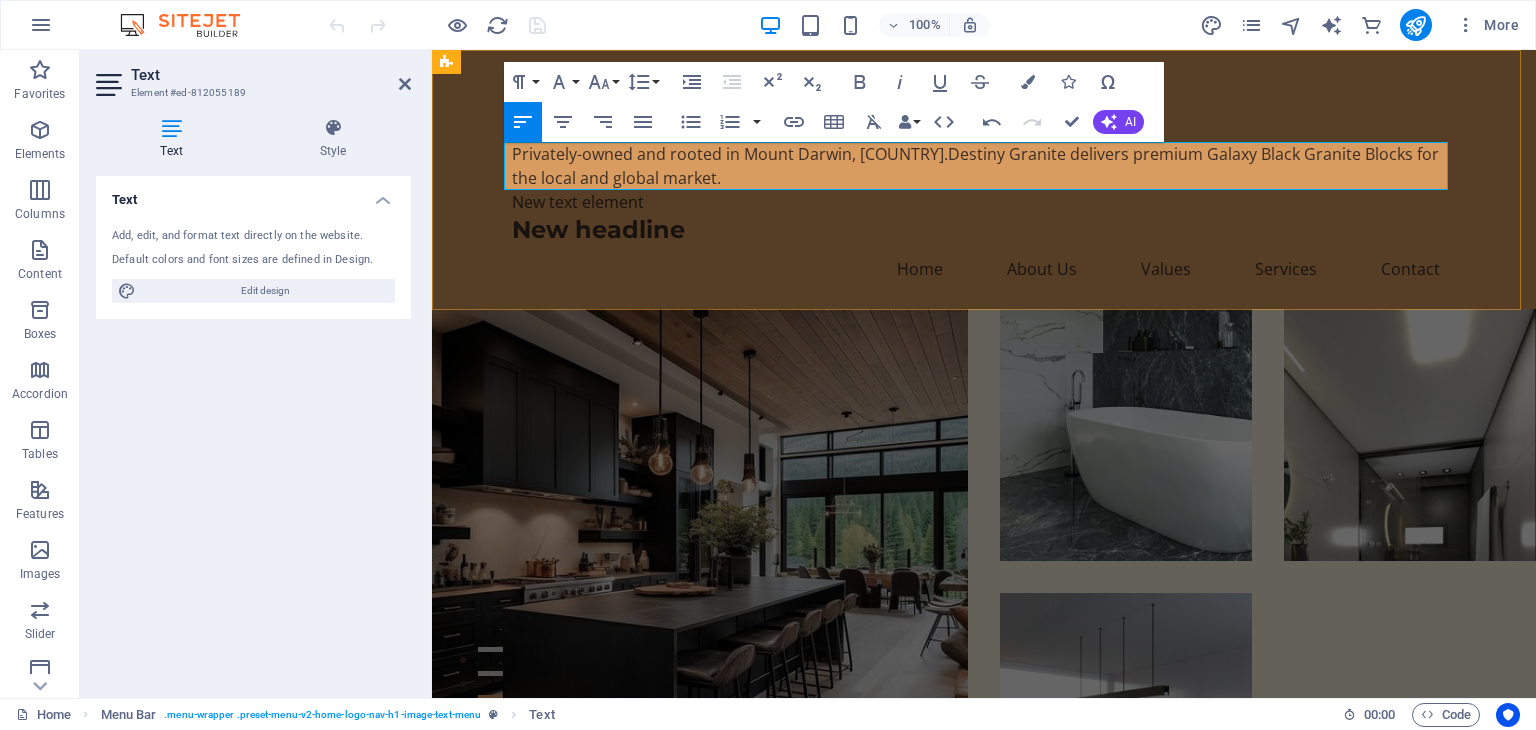 click on "Privately-owned and rooted in Mount Darwin, [COUNTRY].Destiny Granite delivers premium Galaxy Black Granite Blocks for the local and global market." at bounding box center (984, 166) 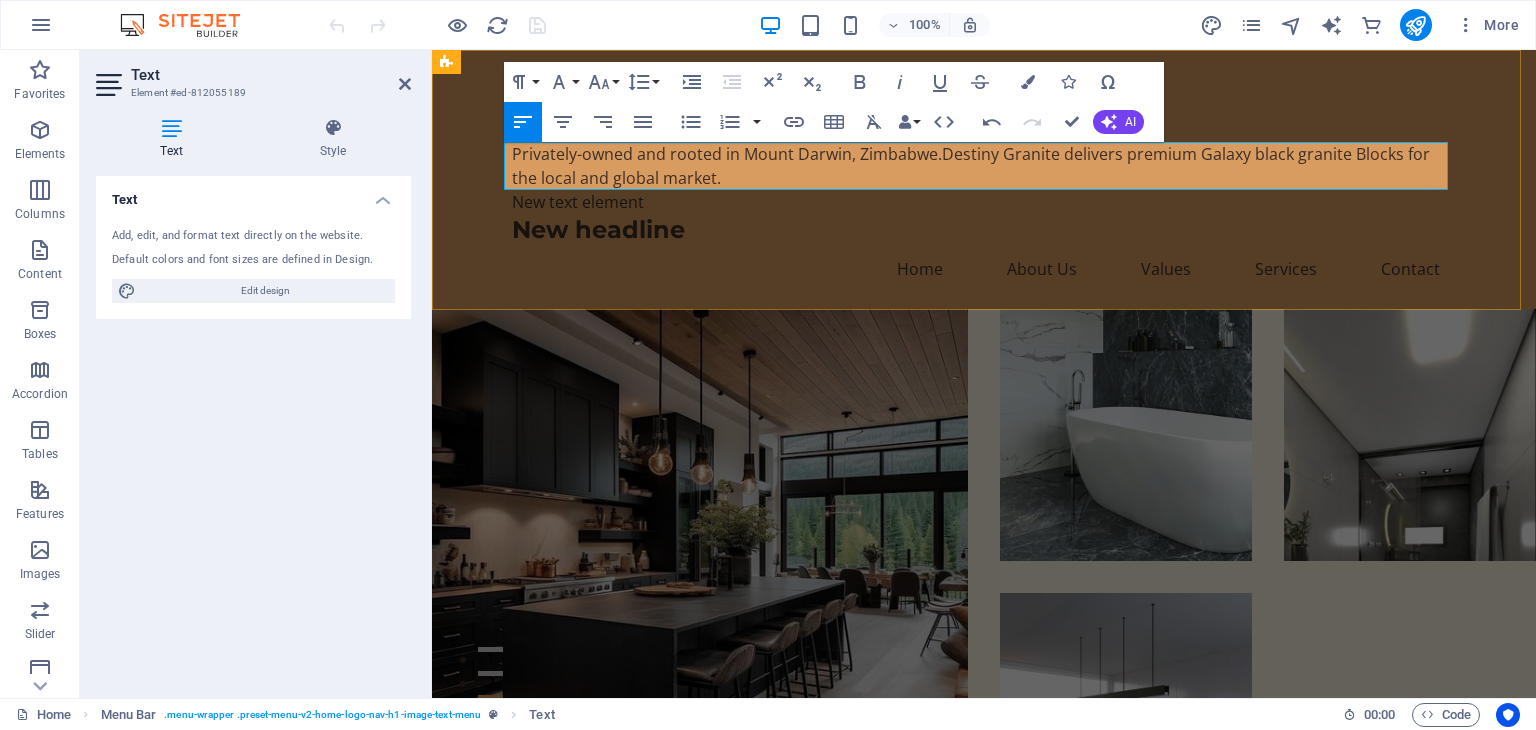 click on "Privately-owned and rooted in Mount Darwin, Zimbabwe.Destiny Granite delivers premium Galaxy black granite Blocks for the local and global market." at bounding box center (984, 166) 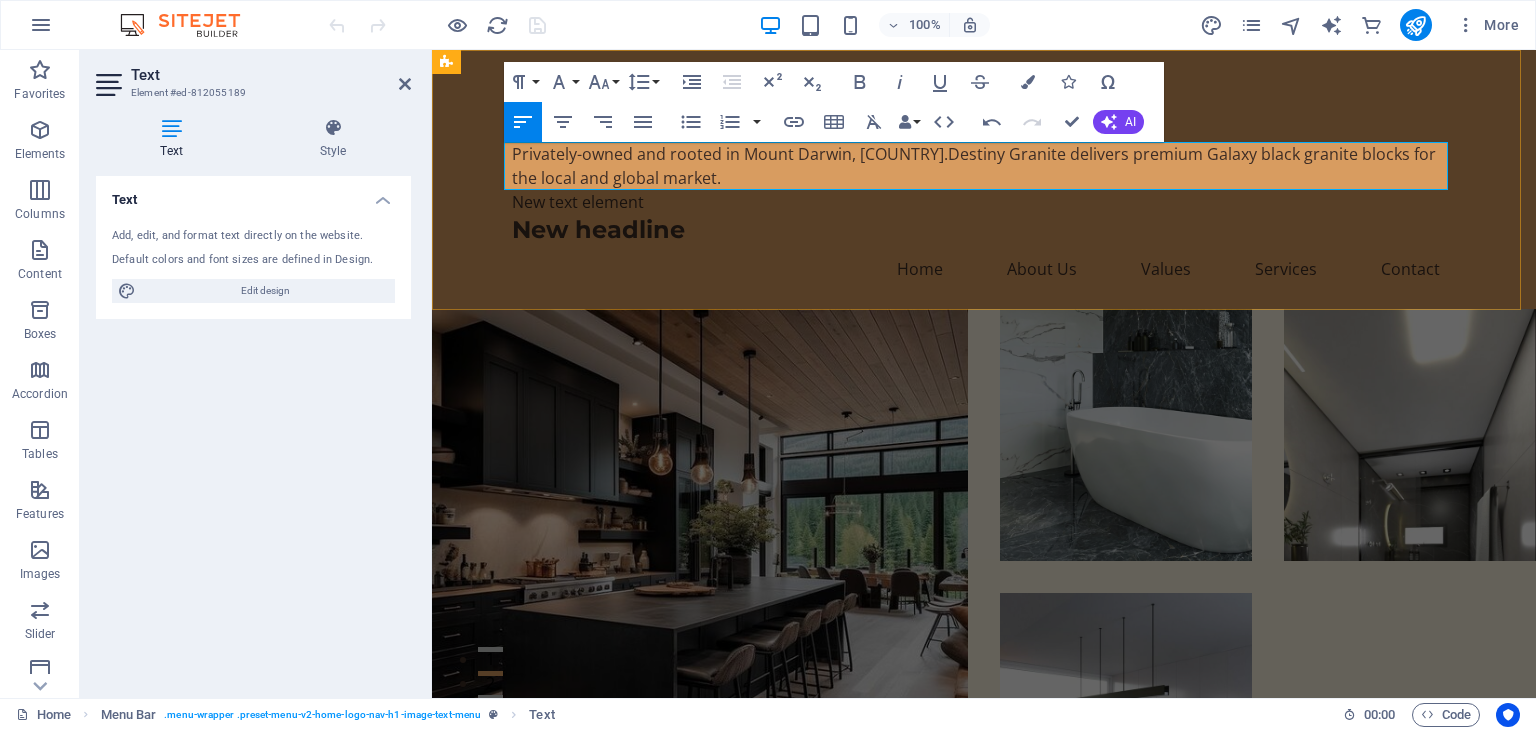 click on "Privately-owned and rooted in Mount Darwin, [COUNTRY].Destiny Granite delivers premium Galaxy black granite blocks for the local and global market." at bounding box center [984, 166] 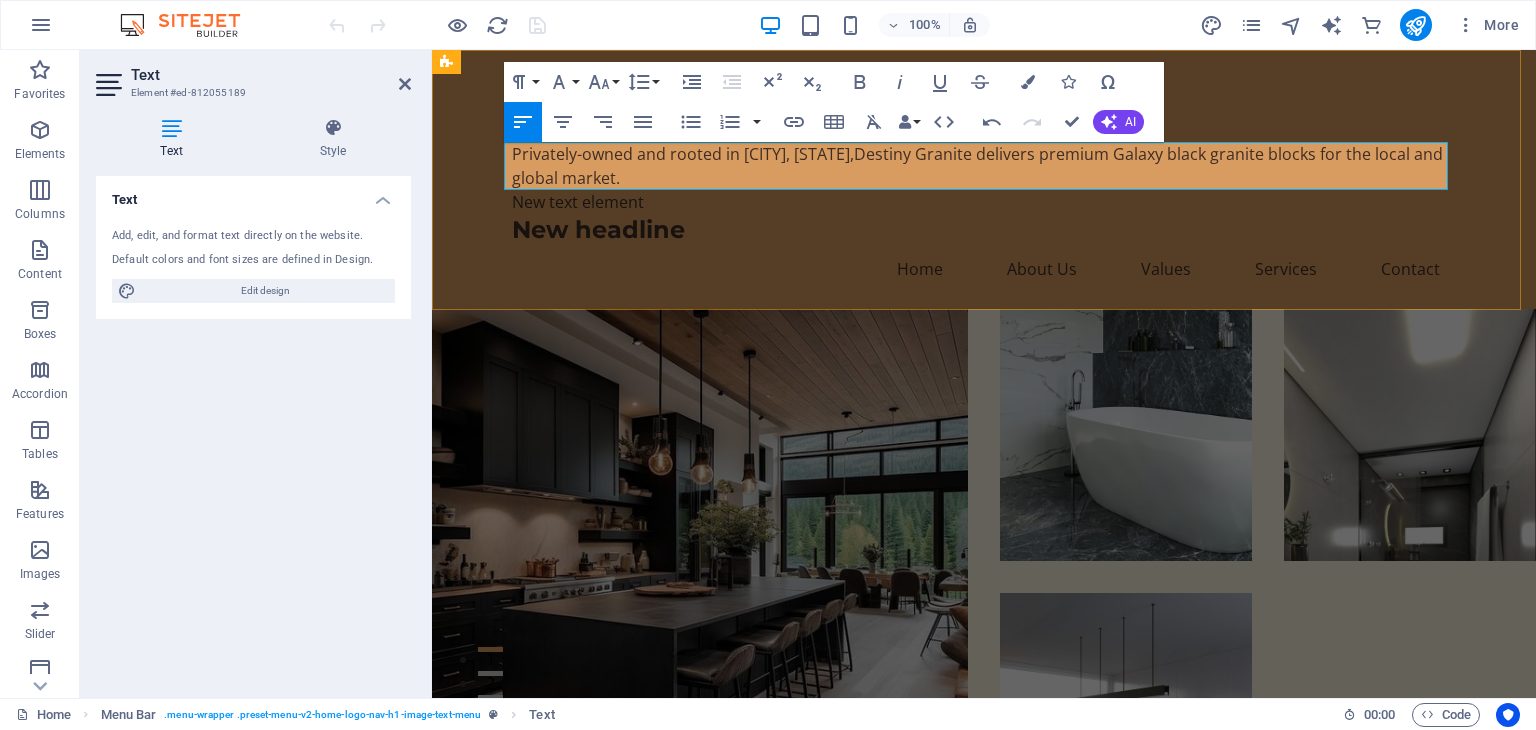 click on "Privately-owned and rooted in Mount Darwin, [COUNTRY],  Destiny Granite delivers premium Galaxy black granite blocks for the local and global market." at bounding box center [984, 166] 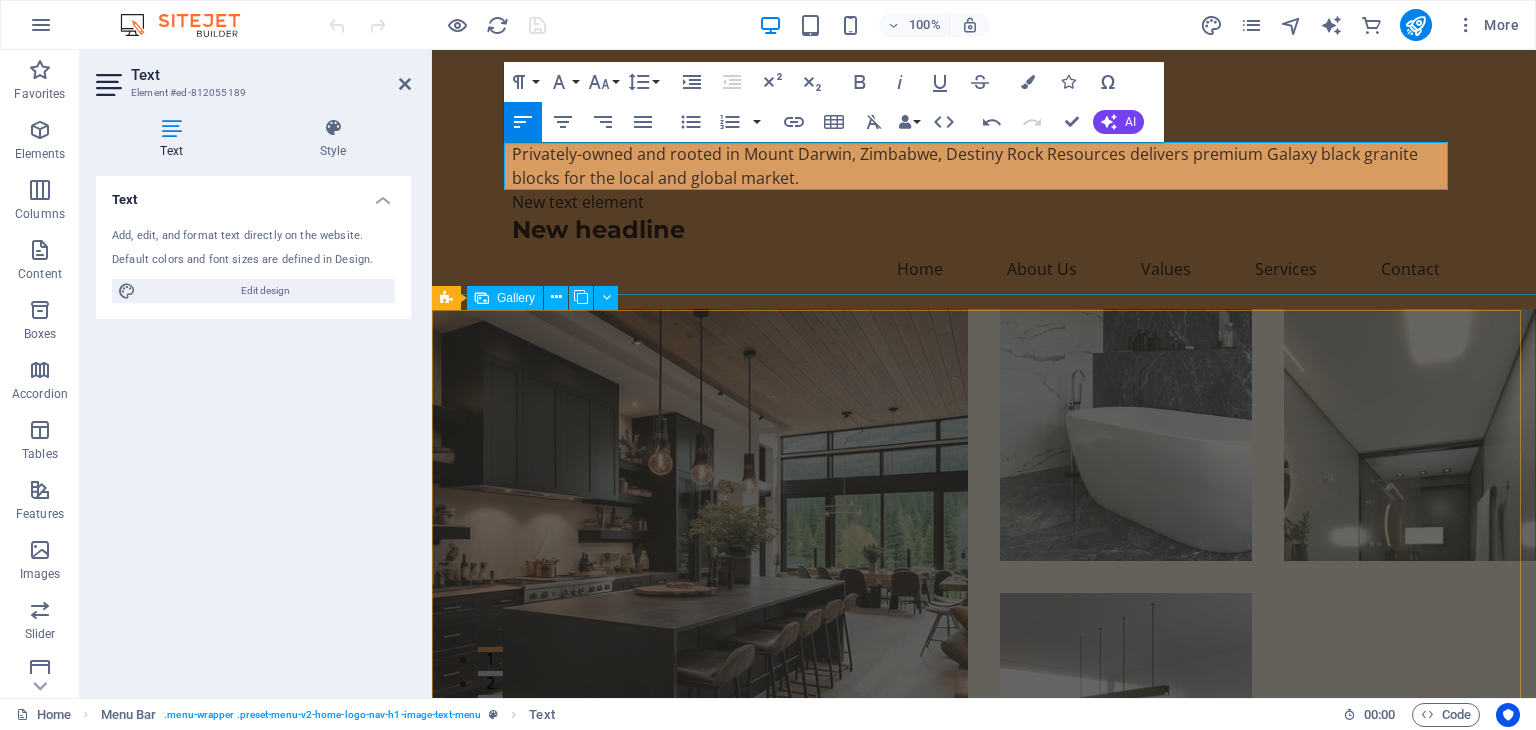 click at bounding box center [700, 577] 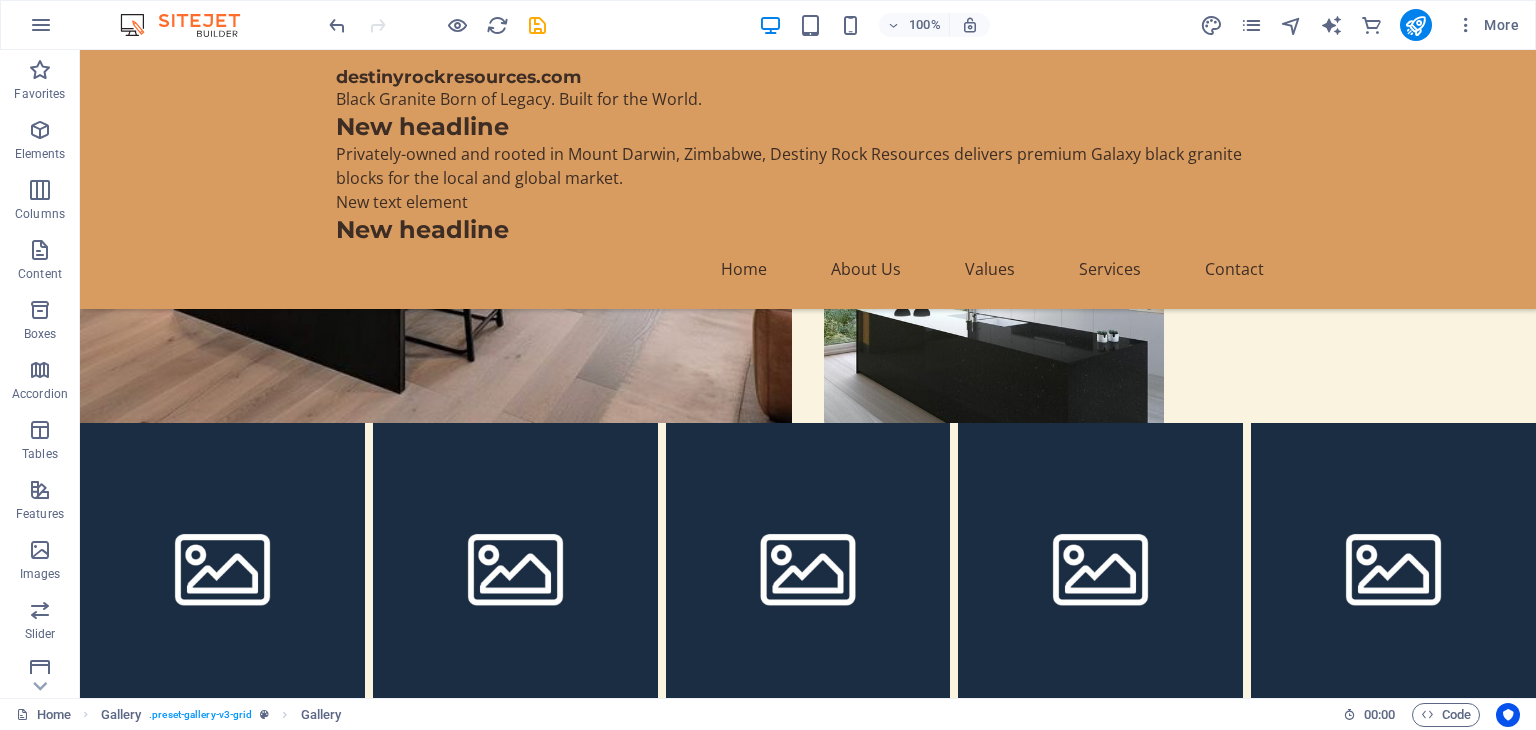 scroll, scrollTop: 1379, scrollLeft: 0, axis: vertical 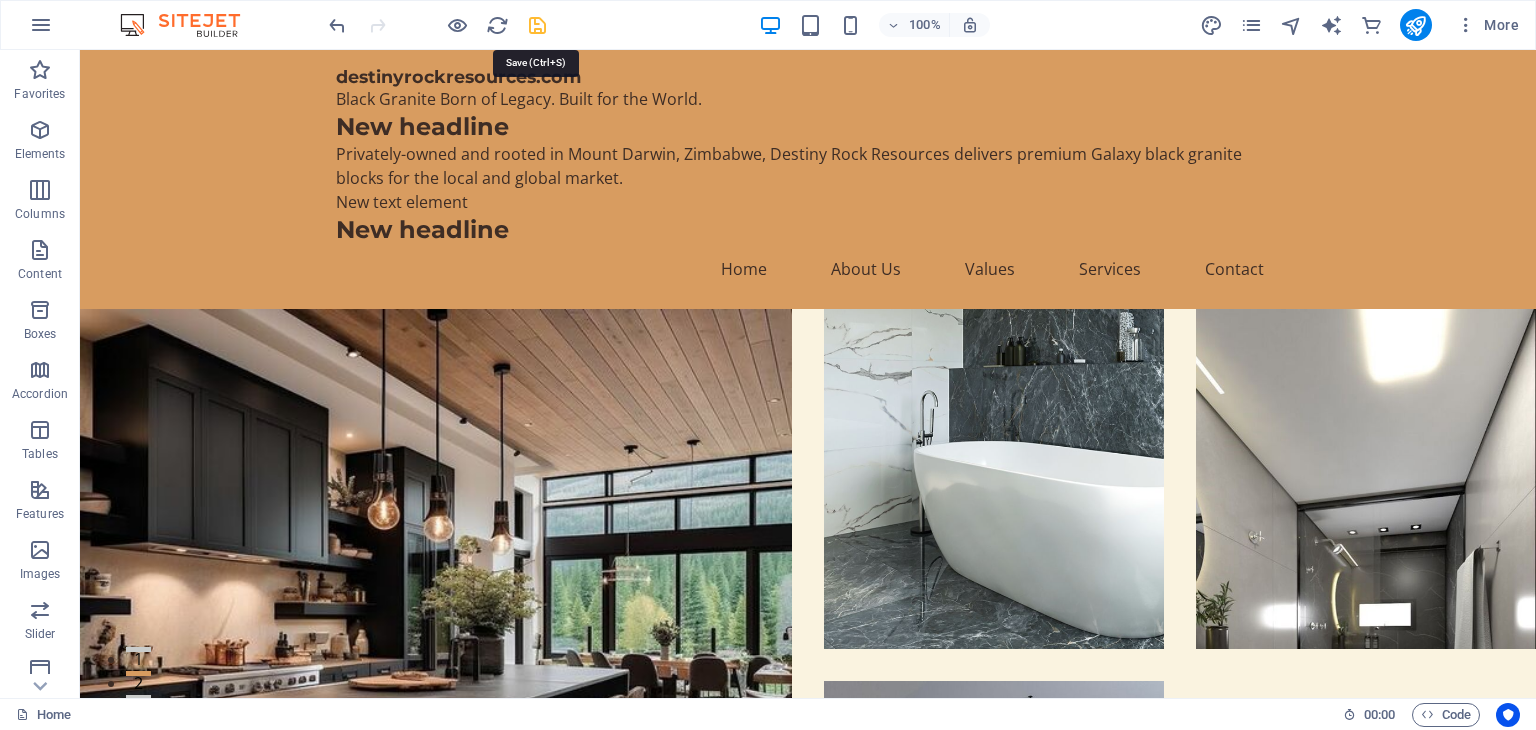 click at bounding box center [537, 25] 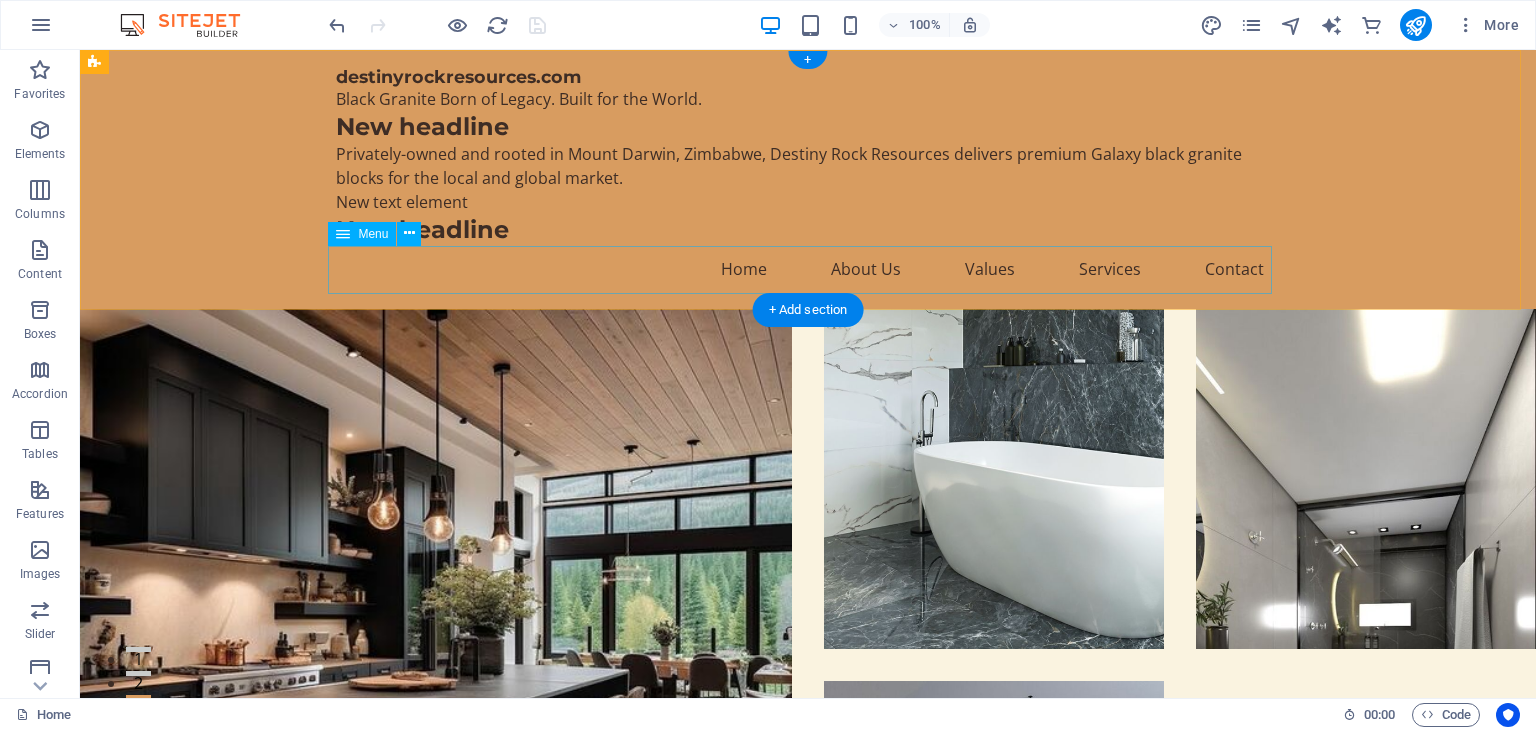 click on "Home About Us Values Services Contact" at bounding box center (808, 269) 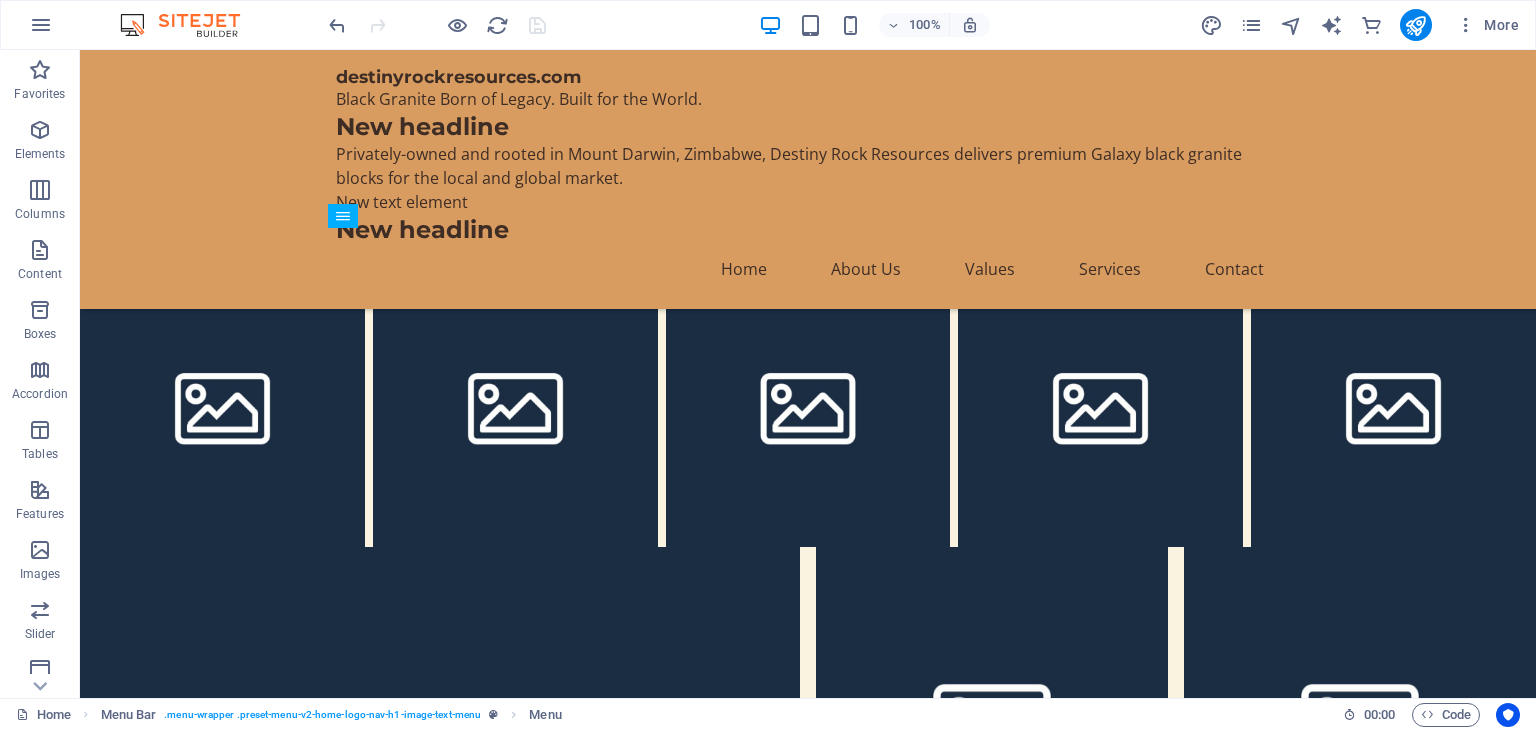 scroll, scrollTop: 1540, scrollLeft: 0, axis: vertical 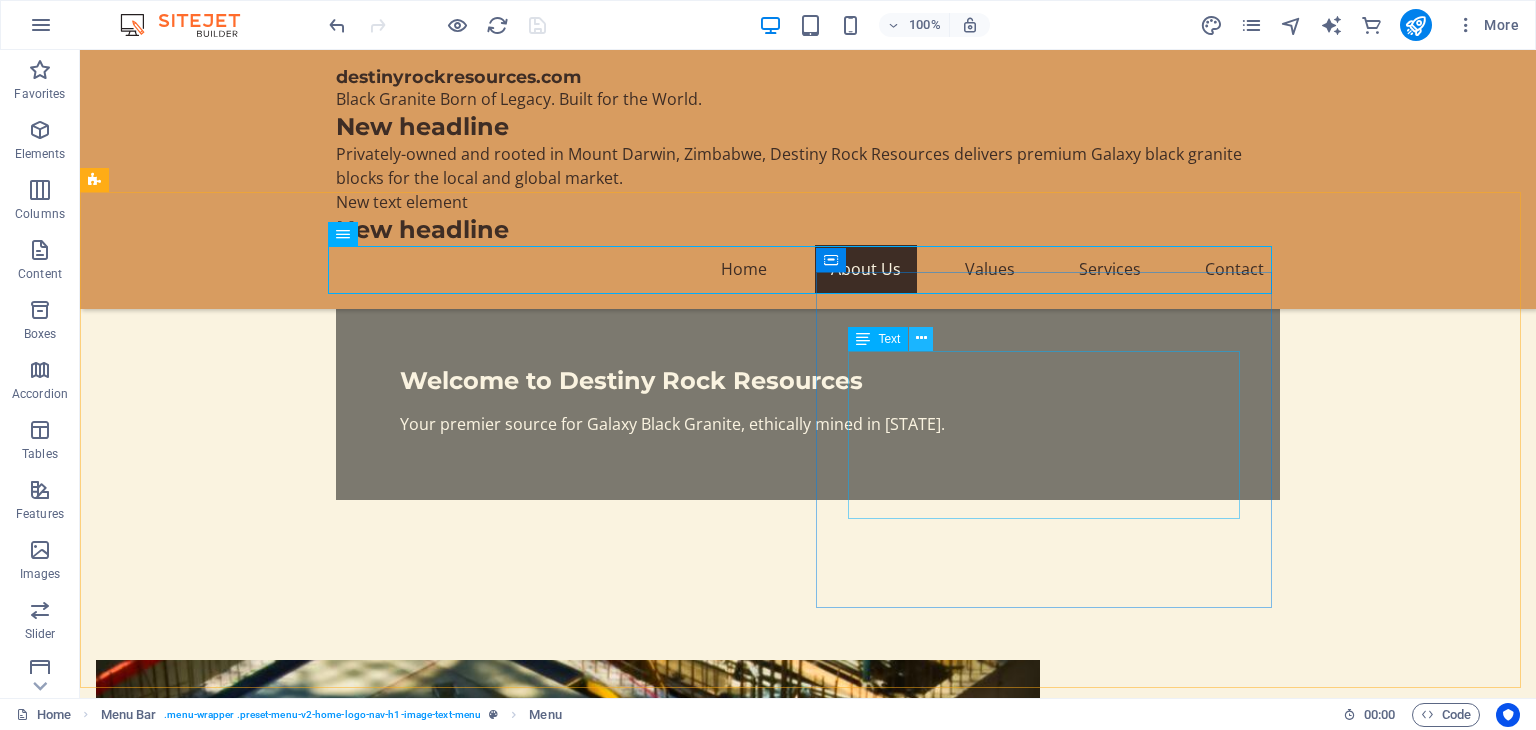 click at bounding box center (921, 339) 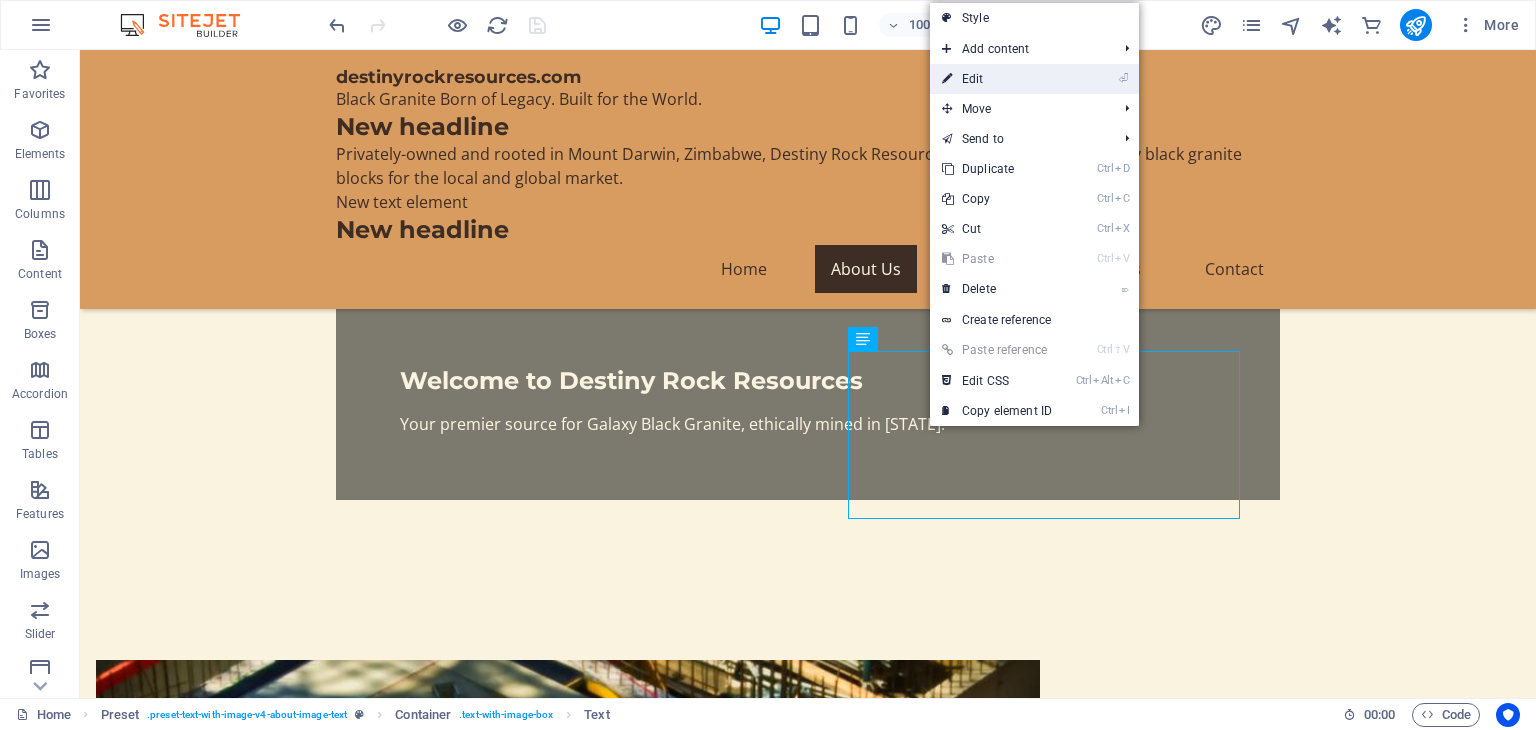 click on "⏎  Edit" at bounding box center [997, 79] 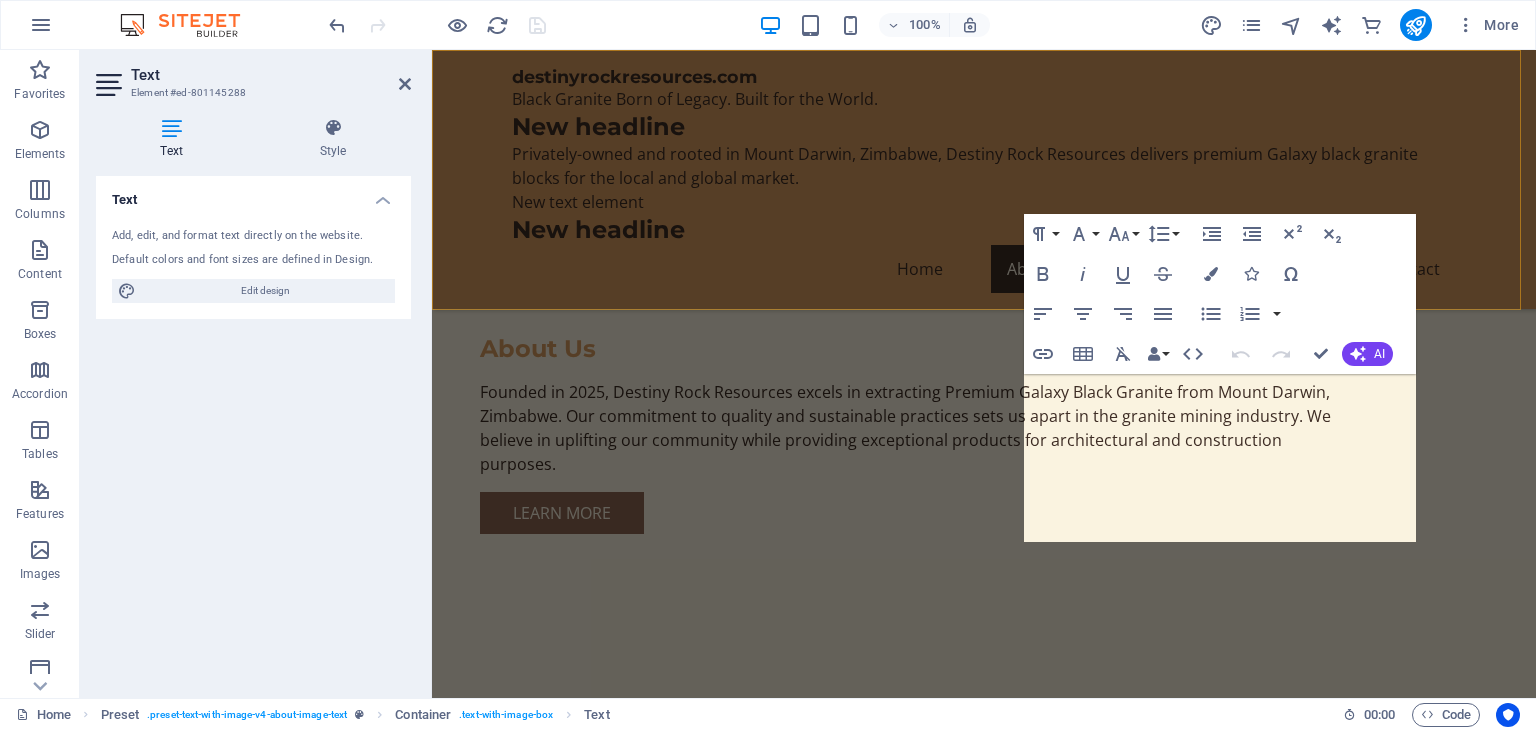 scroll, scrollTop: 2622, scrollLeft: 0, axis: vertical 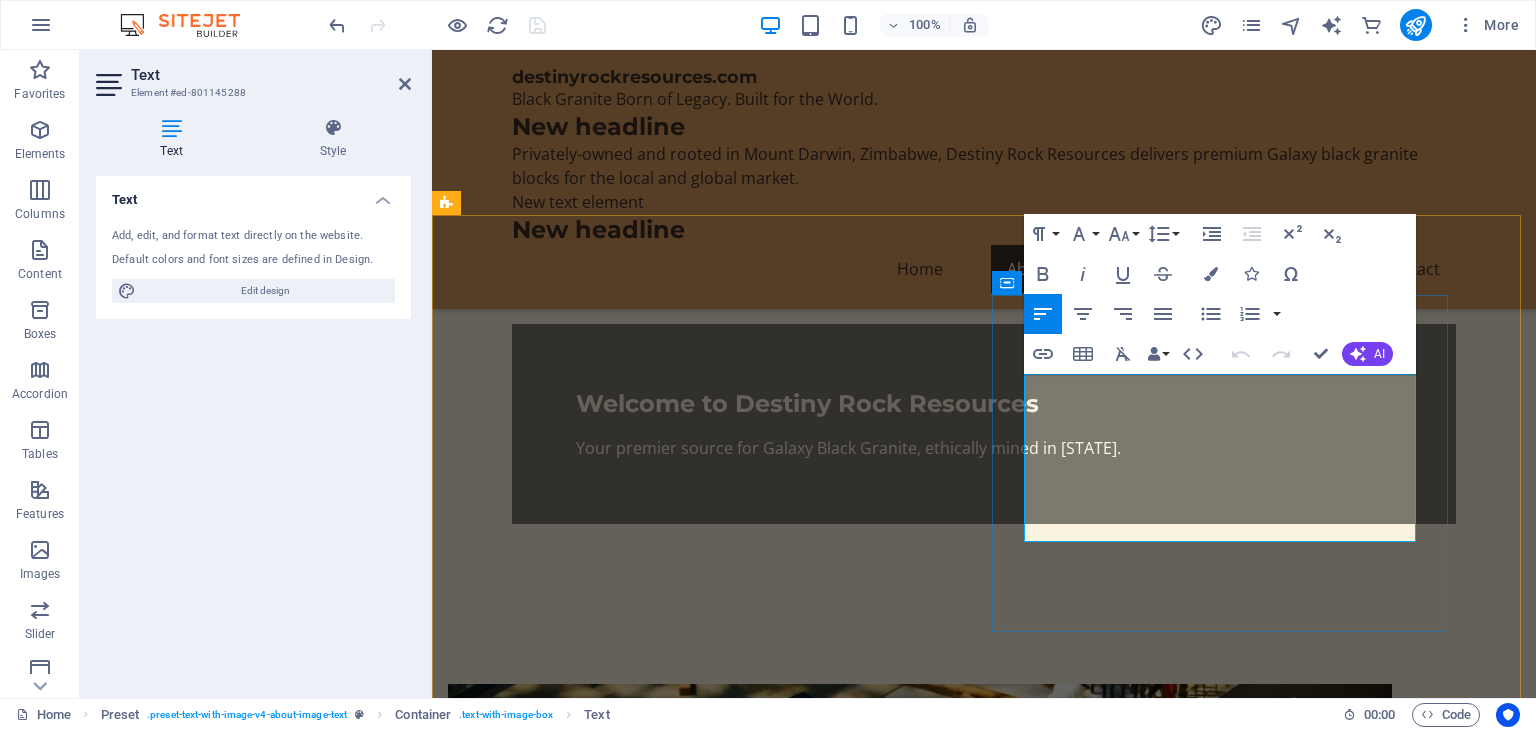 click on "Founded in 2025, Destiny Rock Resources excels in extracting Premium Galaxy Black Granite from Mount Darwin, Zimbabwe. Our commitment to quality and sustainable practices sets us apart in the granite mining industry. We believe in uplifting our community while providing exceptional products for architectural and construction purposes." at bounding box center (920, 1138) 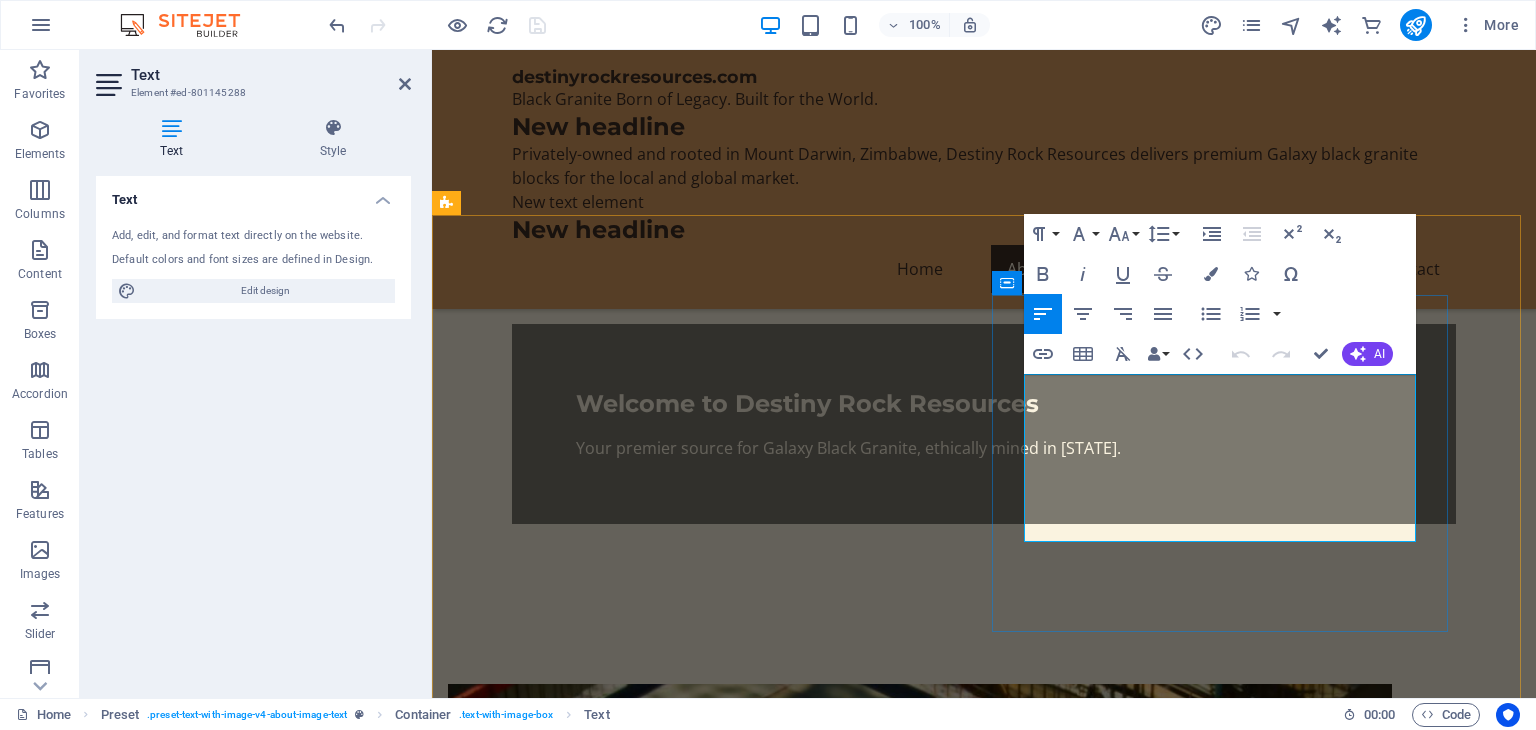 type 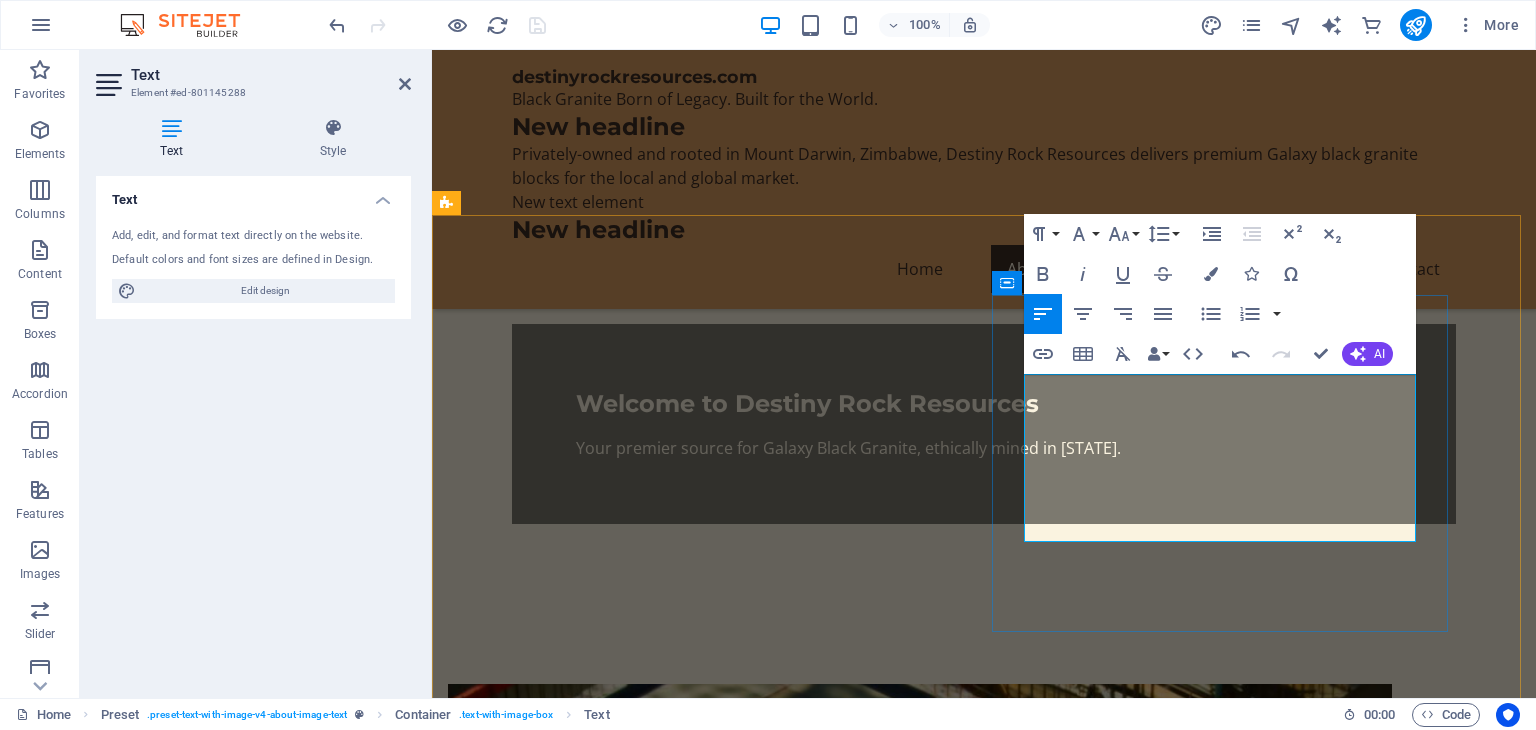 click on "Founded in [YEAR], Destiny Rock Resources excels in extracting premium Galaxy Black Granite from Mount Darwin, [COUNTRY]. Our commitment to quality and sustainable practices sets us apart in the granite mining industry. We believe in uplifting our community while providing exceptional products for architectural and construction purposes." at bounding box center (920, 1306) 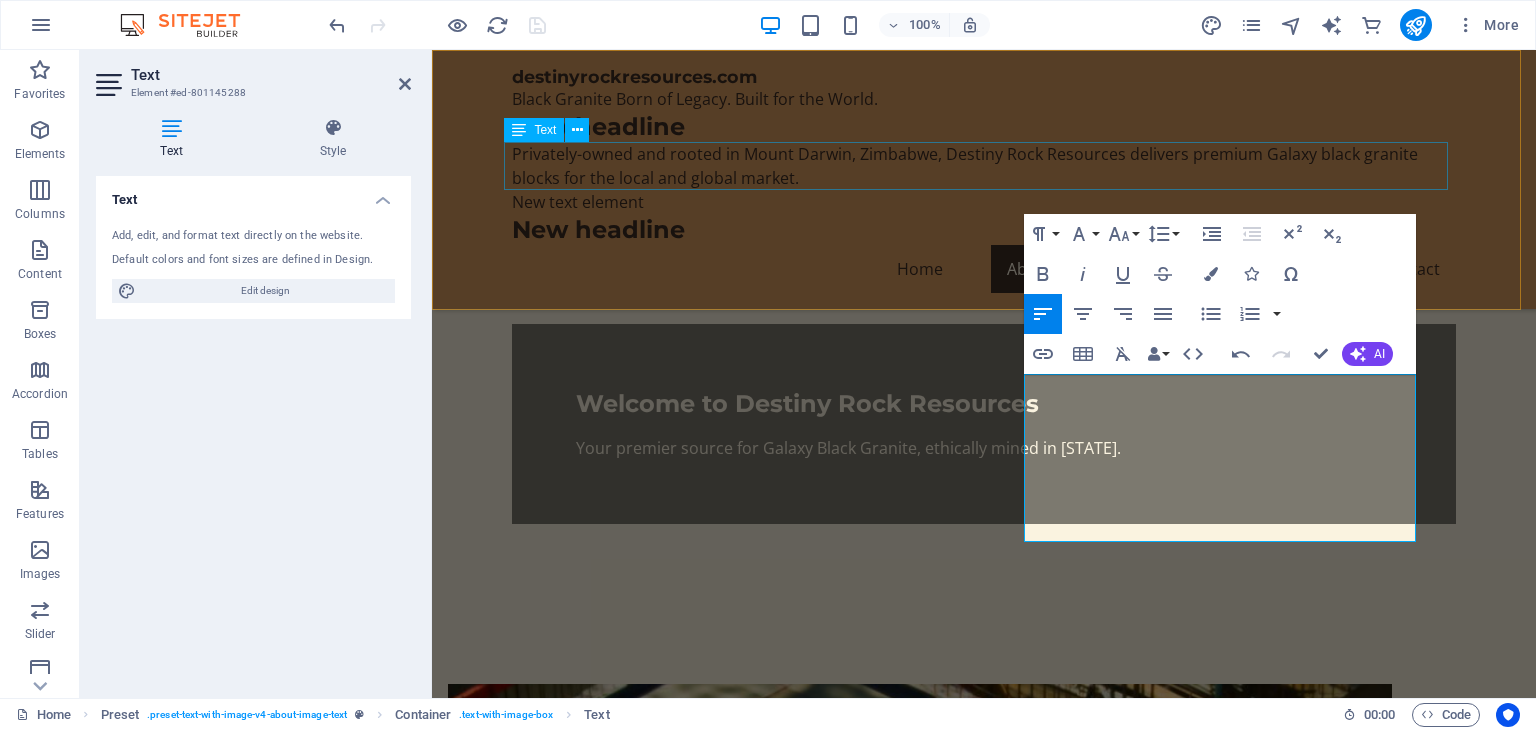 click on "Privately-owned and rooted in Mount Darwin, Zimbabwe, Destiny Rock Resources delivers premium Galaxy black granite blocks for the local and global market." at bounding box center (984, 166) 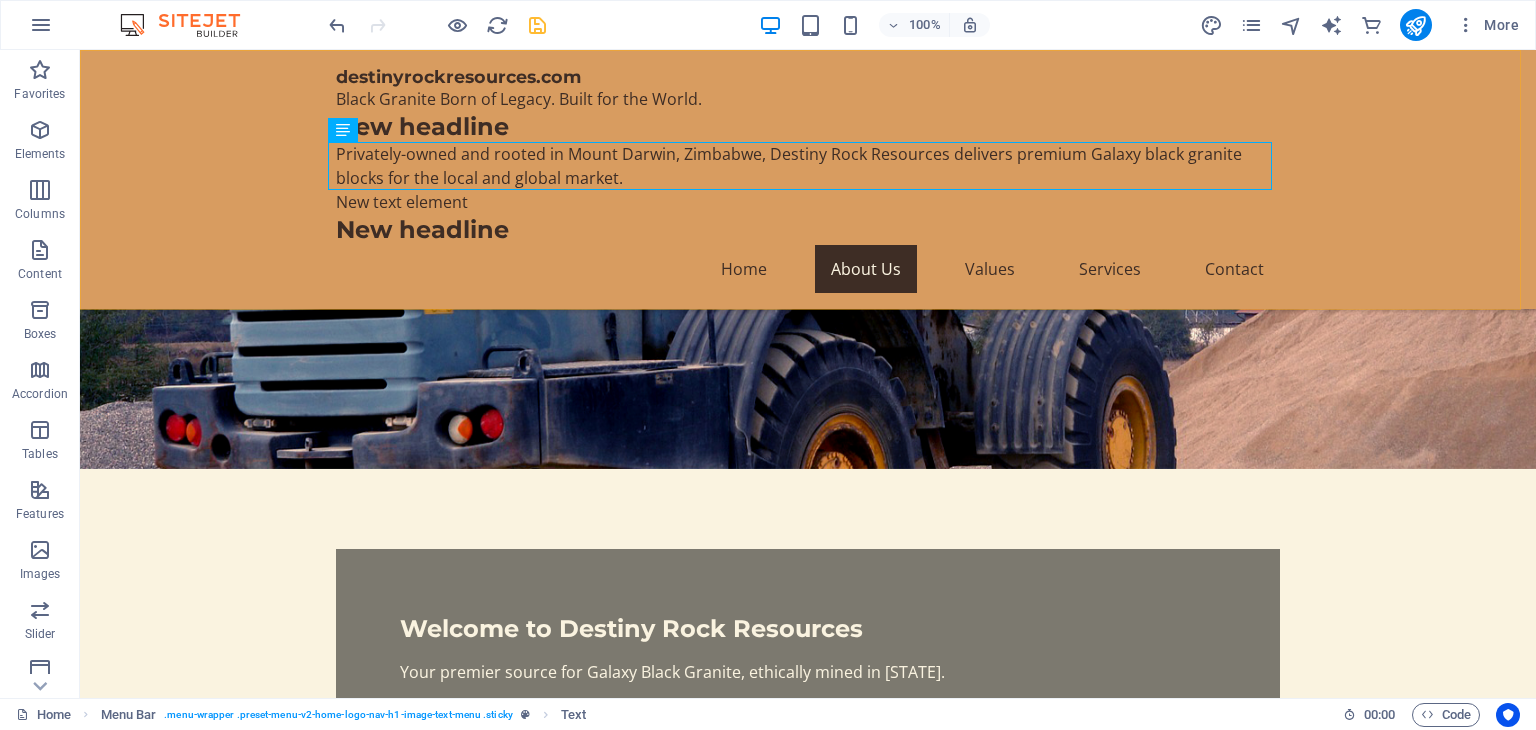 scroll, scrollTop: 3392, scrollLeft: 0, axis: vertical 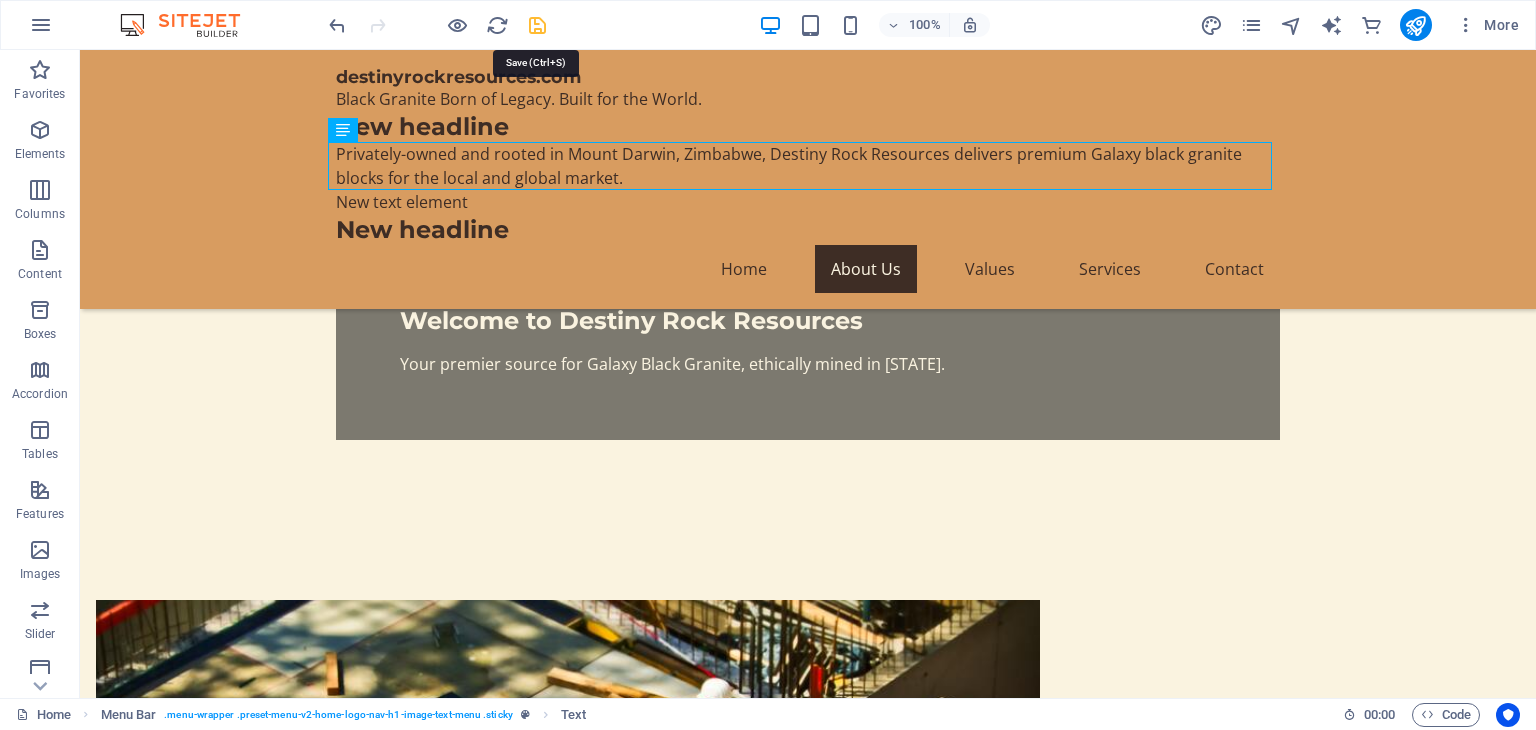click at bounding box center (537, 25) 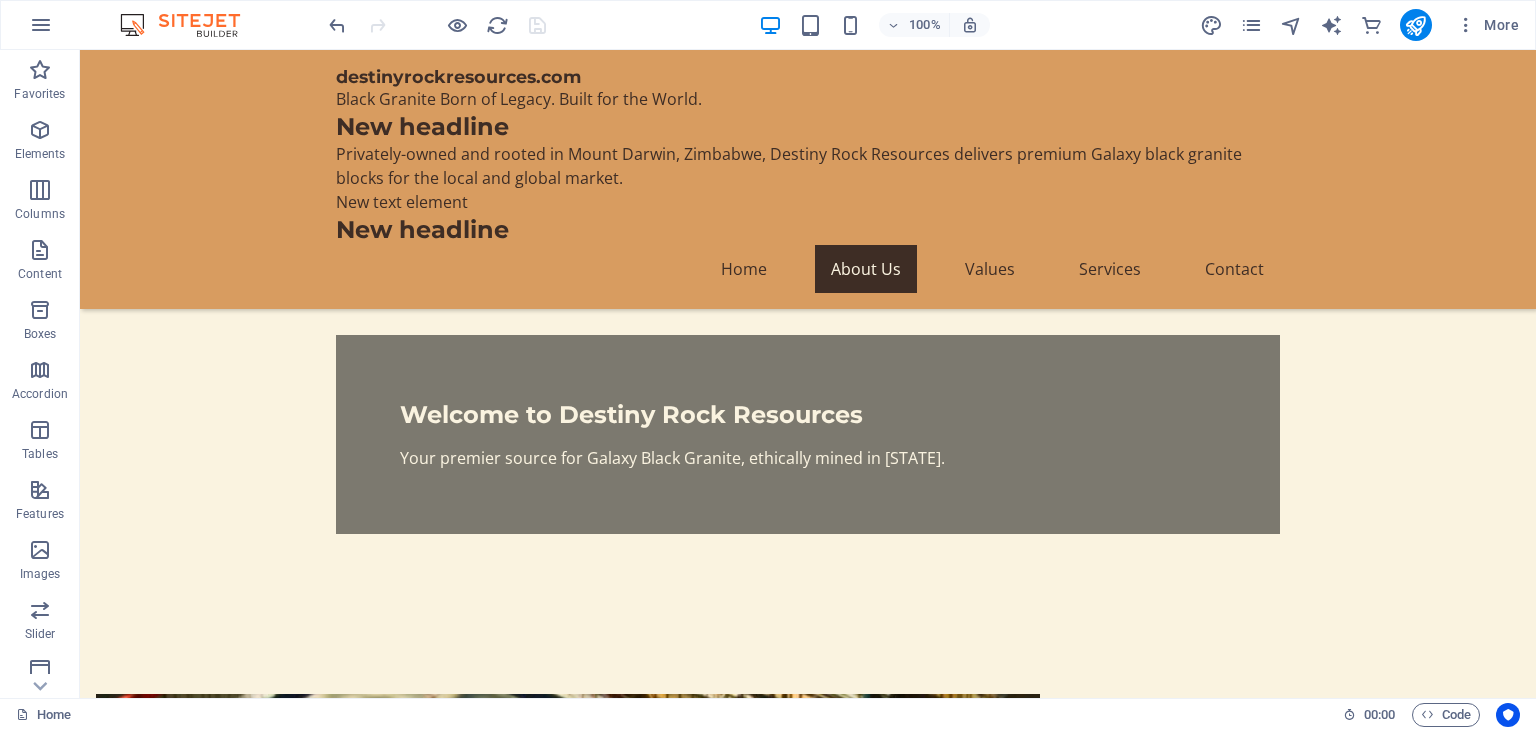 scroll, scrollTop: 3316, scrollLeft: 0, axis: vertical 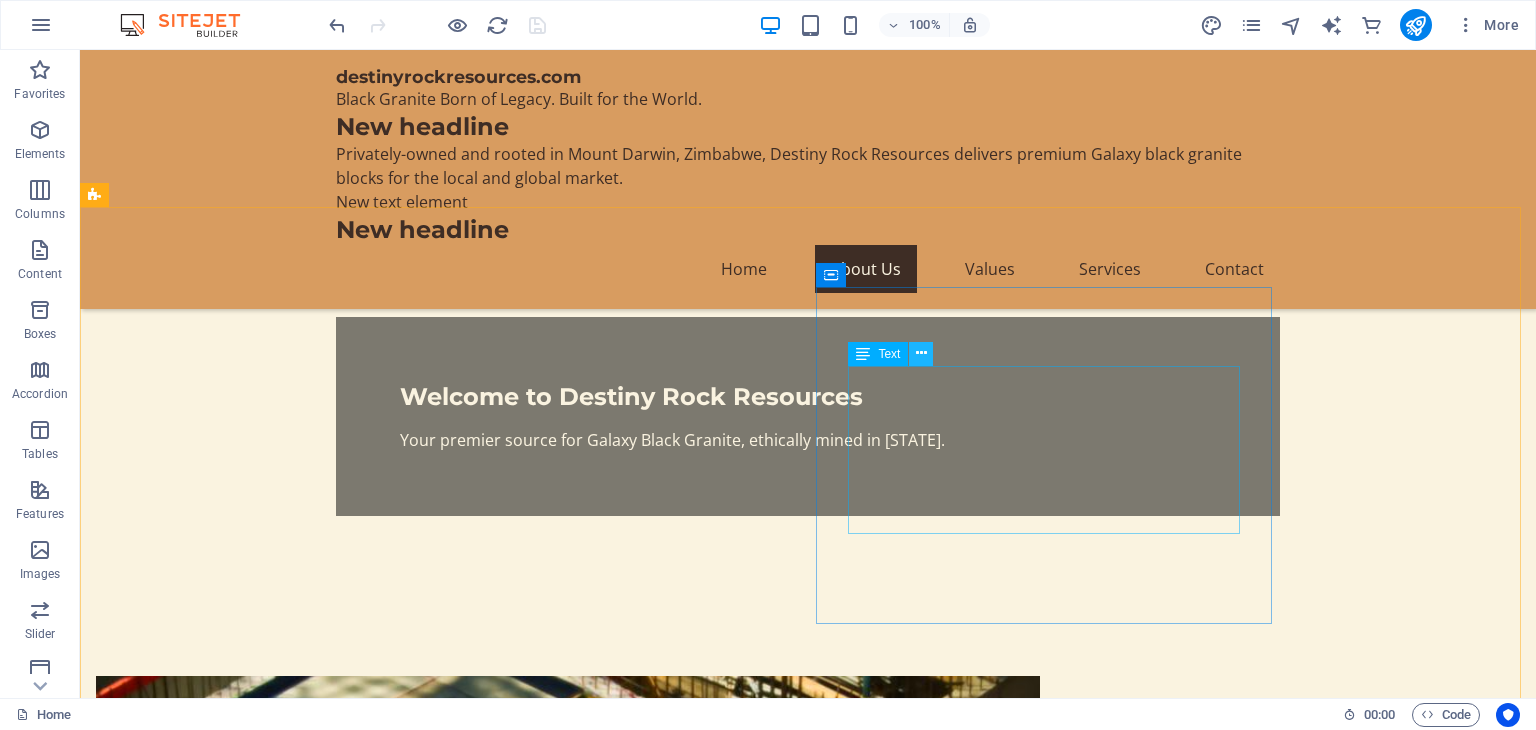 click at bounding box center (921, 353) 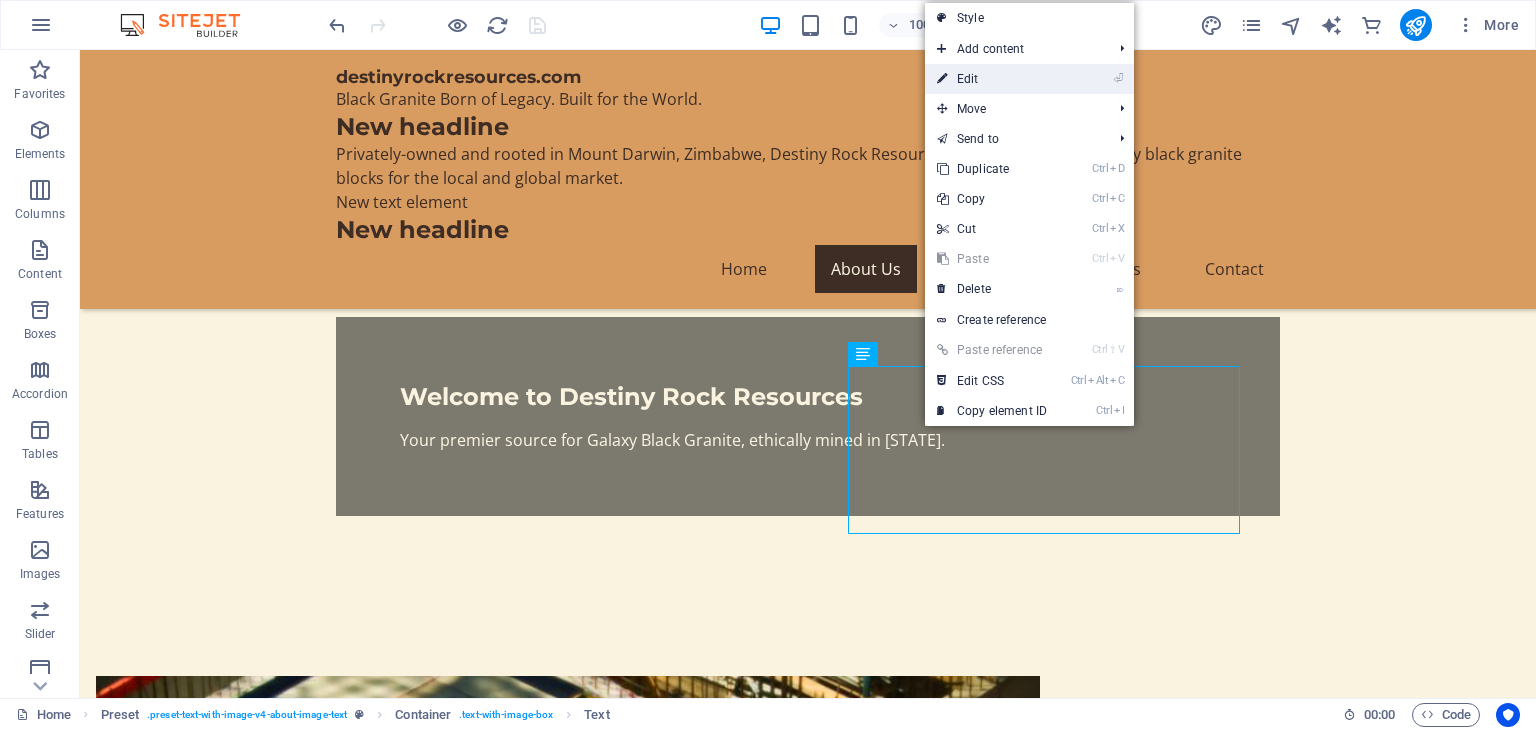 click on "⏎  Edit" at bounding box center [992, 79] 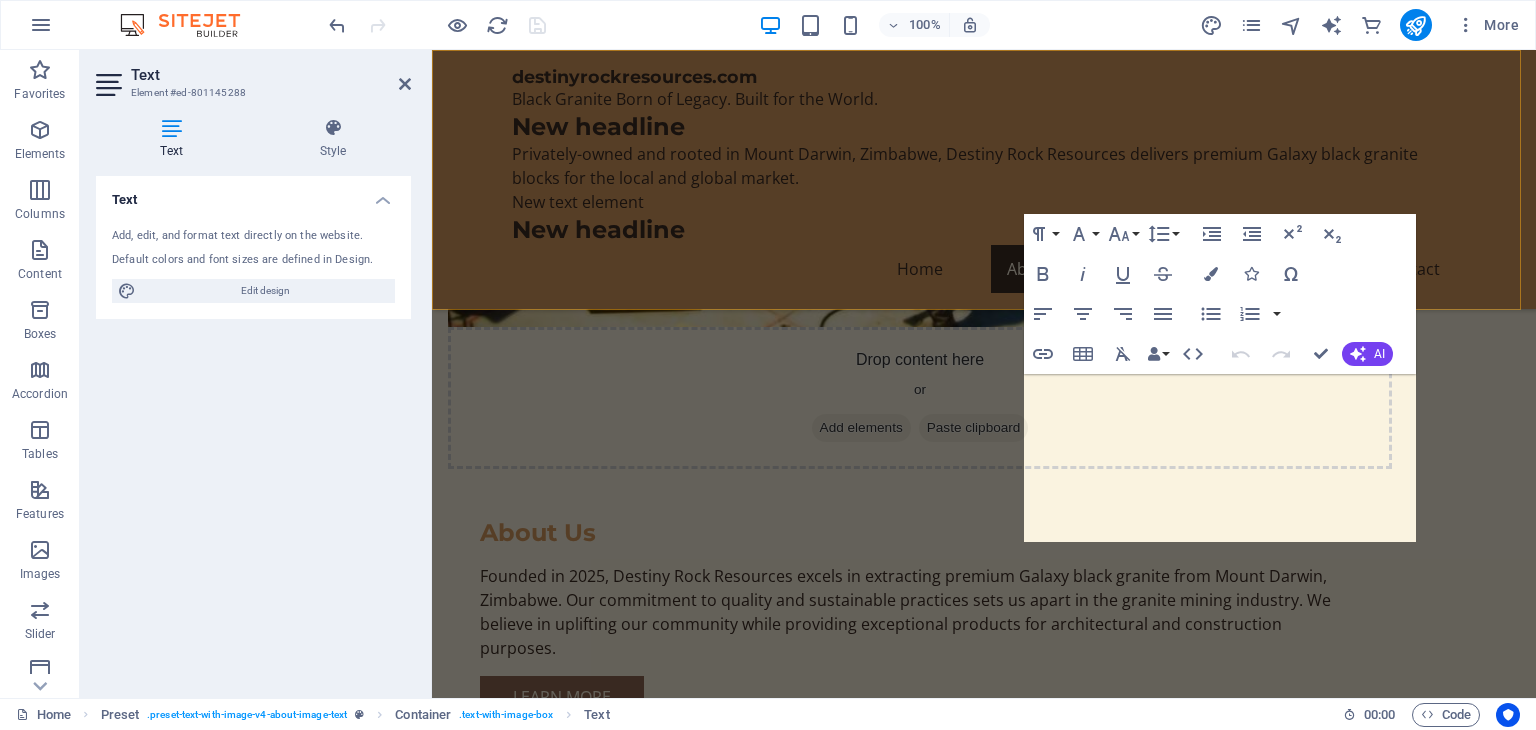 scroll, scrollTop: 2622, scrollLeft: 0, axis: vertical 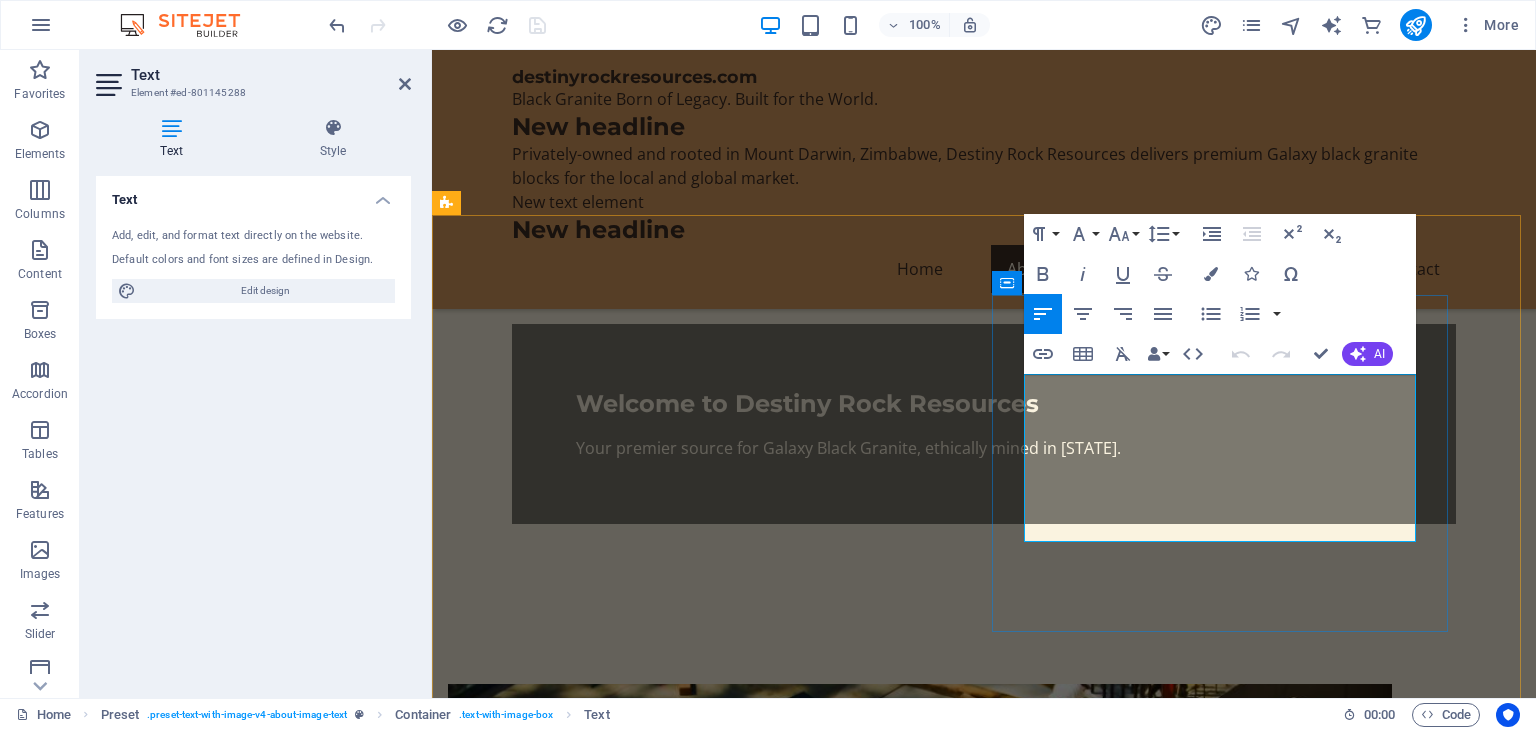 click on "Founded in 2025, Destiny Rock Resources excels in extracting premium Galaxy black granite from Mount Darwin, Zimbabwe. Our commitment to quality and sustainable practices sets us apart in the granite mining industry. We believe in uplifting our community while providing exceptional products for architectural and construction purposes." at bounding box center [920, 1138] 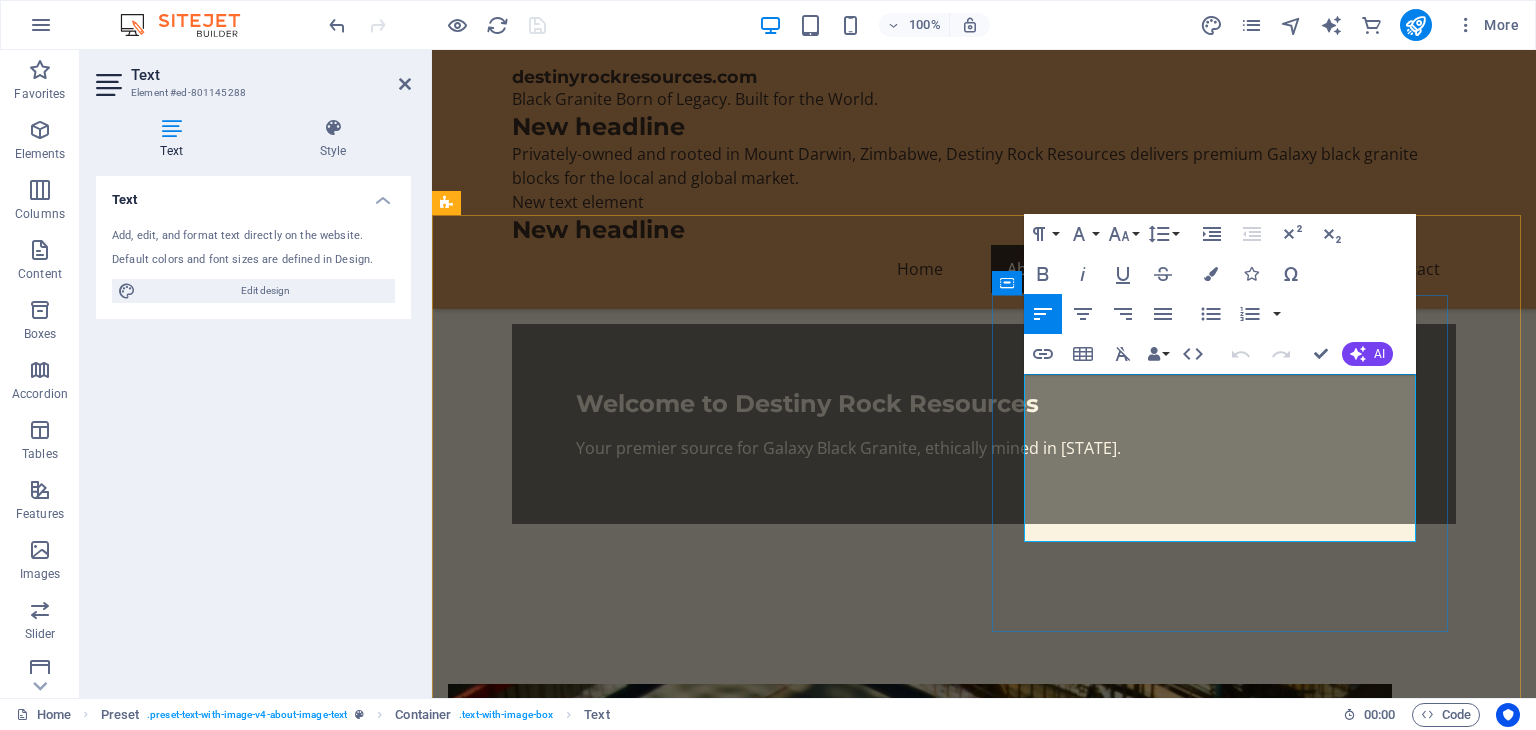 click on "Founded in 2025, Destiny Rock Resources excels in extracting premium Galaxy black granite from Mount Darwin, Zimbabwe. Our commitment to quality and sustainable practices sets us apart in the granite mining industry. We believe in uplifting our community while providing exceptional products for architectural and construction purposes." at bounding box center [920, 1306] 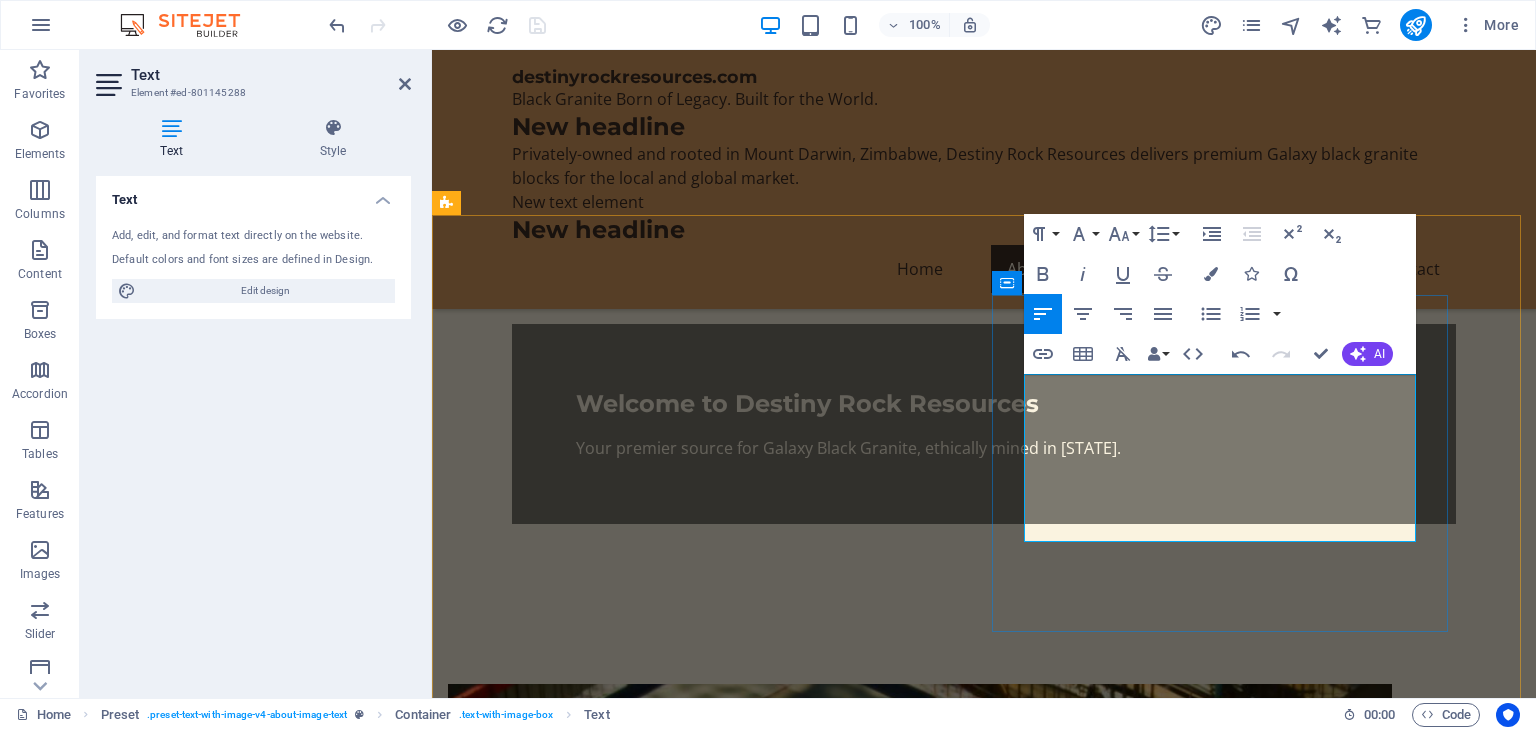 click on "in 2025, Destiny Rock Resources excels in extracting premium Galaxy black granite from Mount Darwin, Zimbabwe. Our commitment to quality and sustainable practices sets us apart in the granite mining industry. We believe in uplifting our community while providing exceptional products for architectural and construction purposes." at bounding box center [920, 1294] 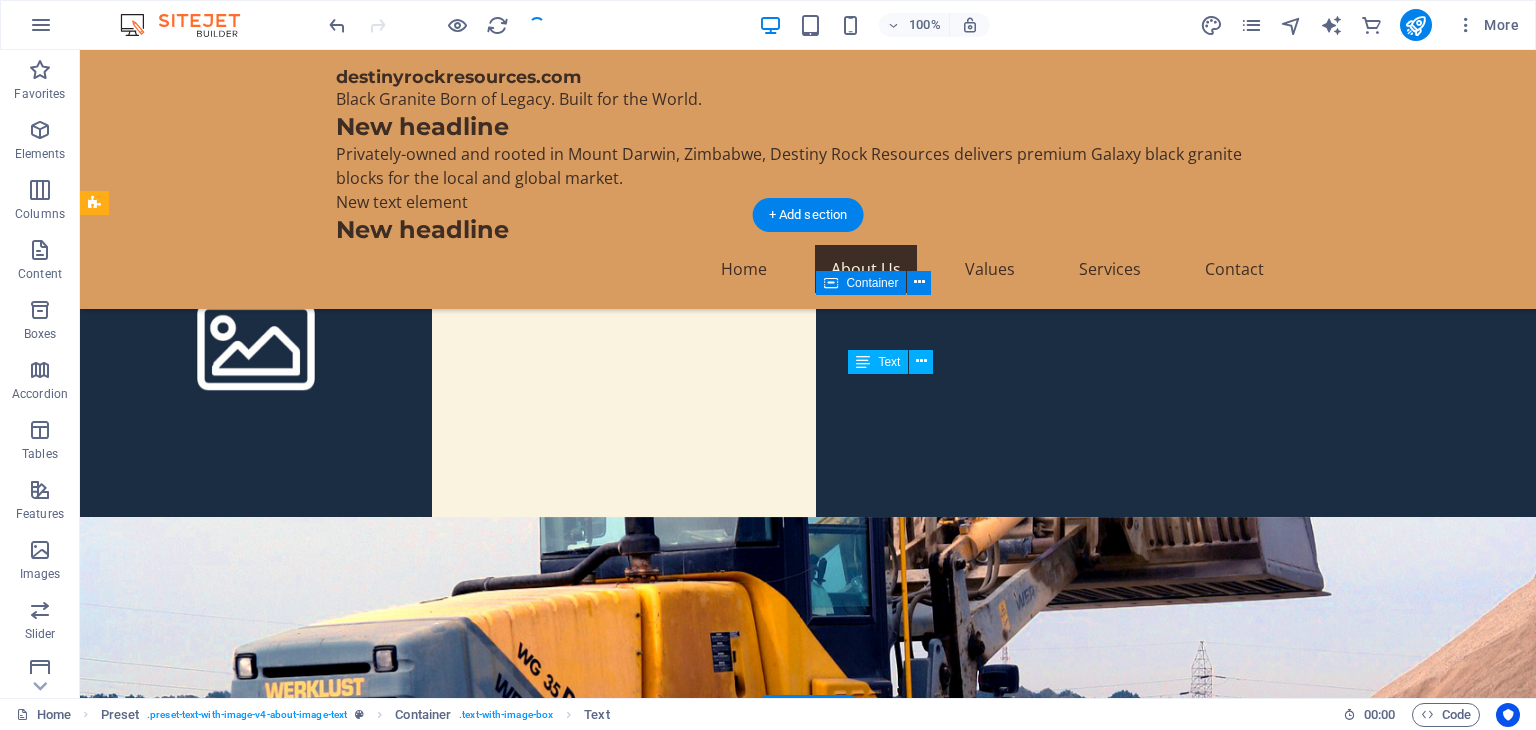 scroll, scrollTop: 3308, scrollLeft: 0, axis: vertical 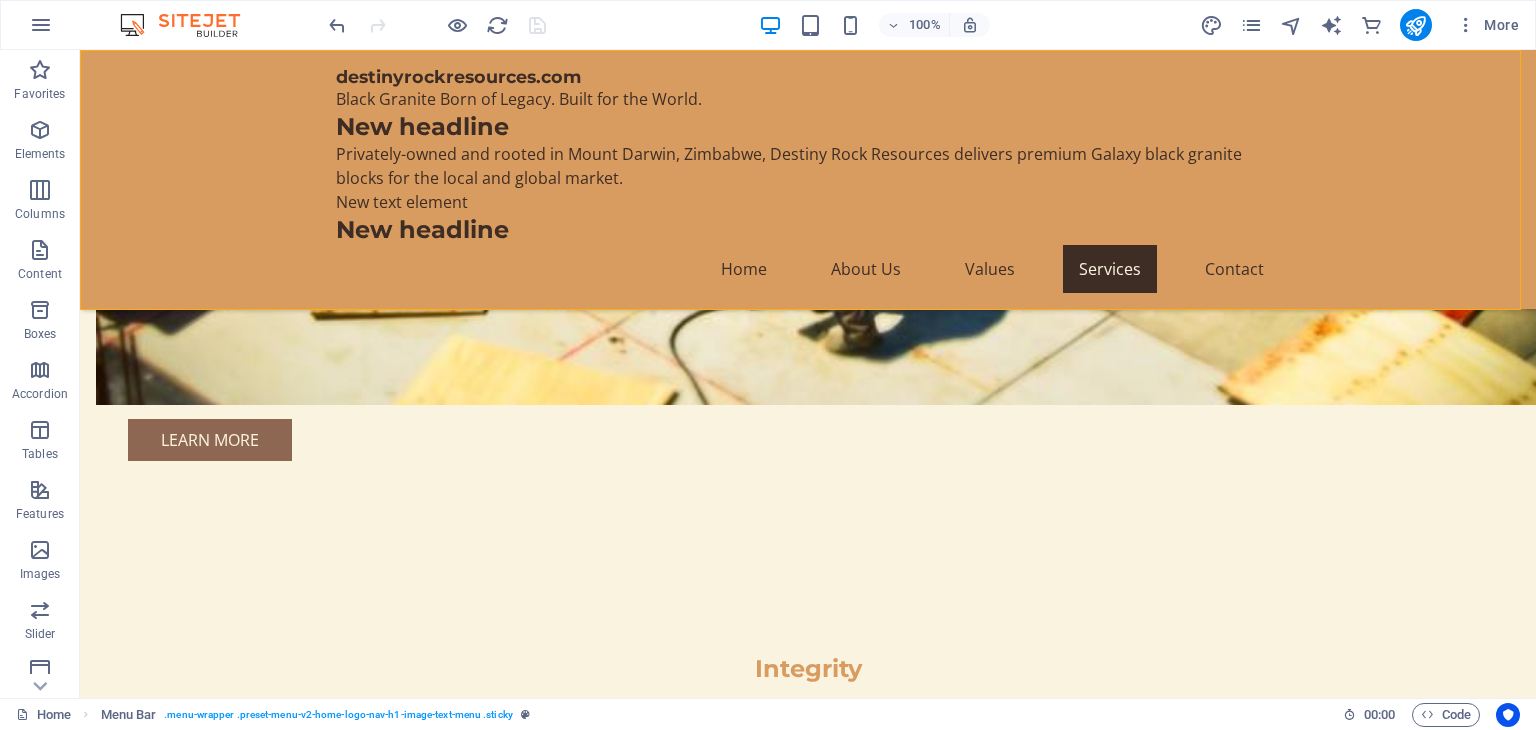 drag, startPoint x: 1519, startPoint y: 272, endPoint x: 1520, endPoint y: 283, distance: 11.045361 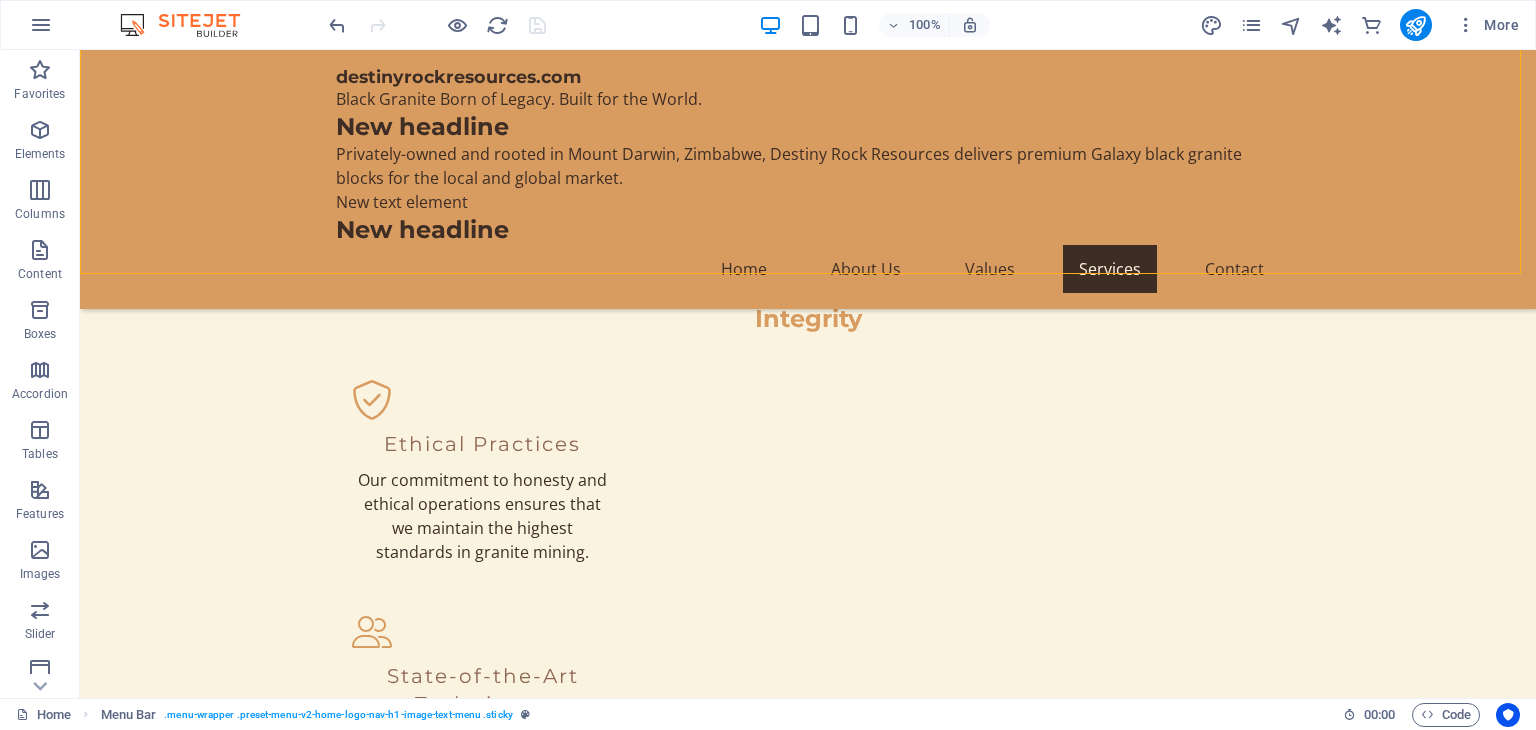 scroll, scrollTop: 4639, scrollLeft: 0, axis: vertical 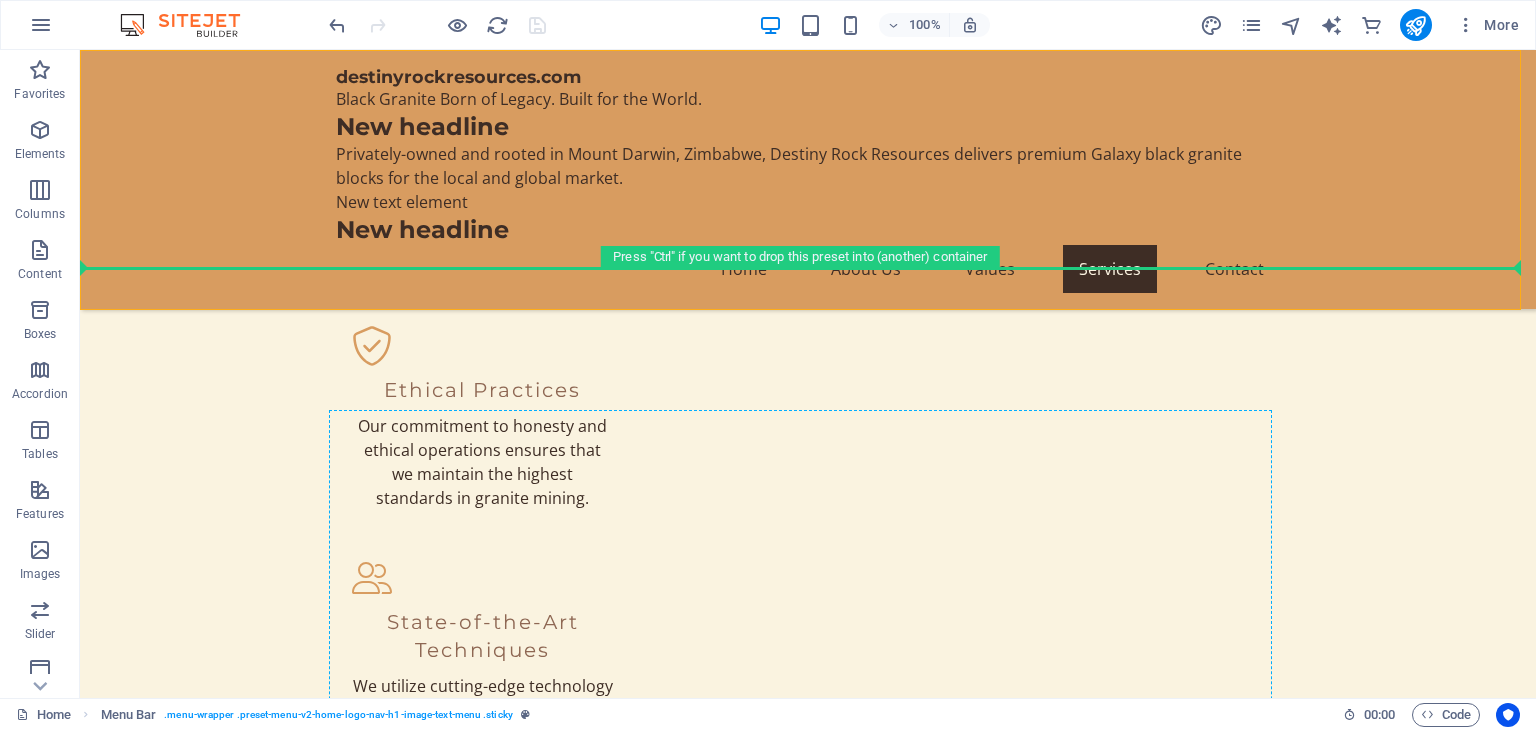 select on "header" 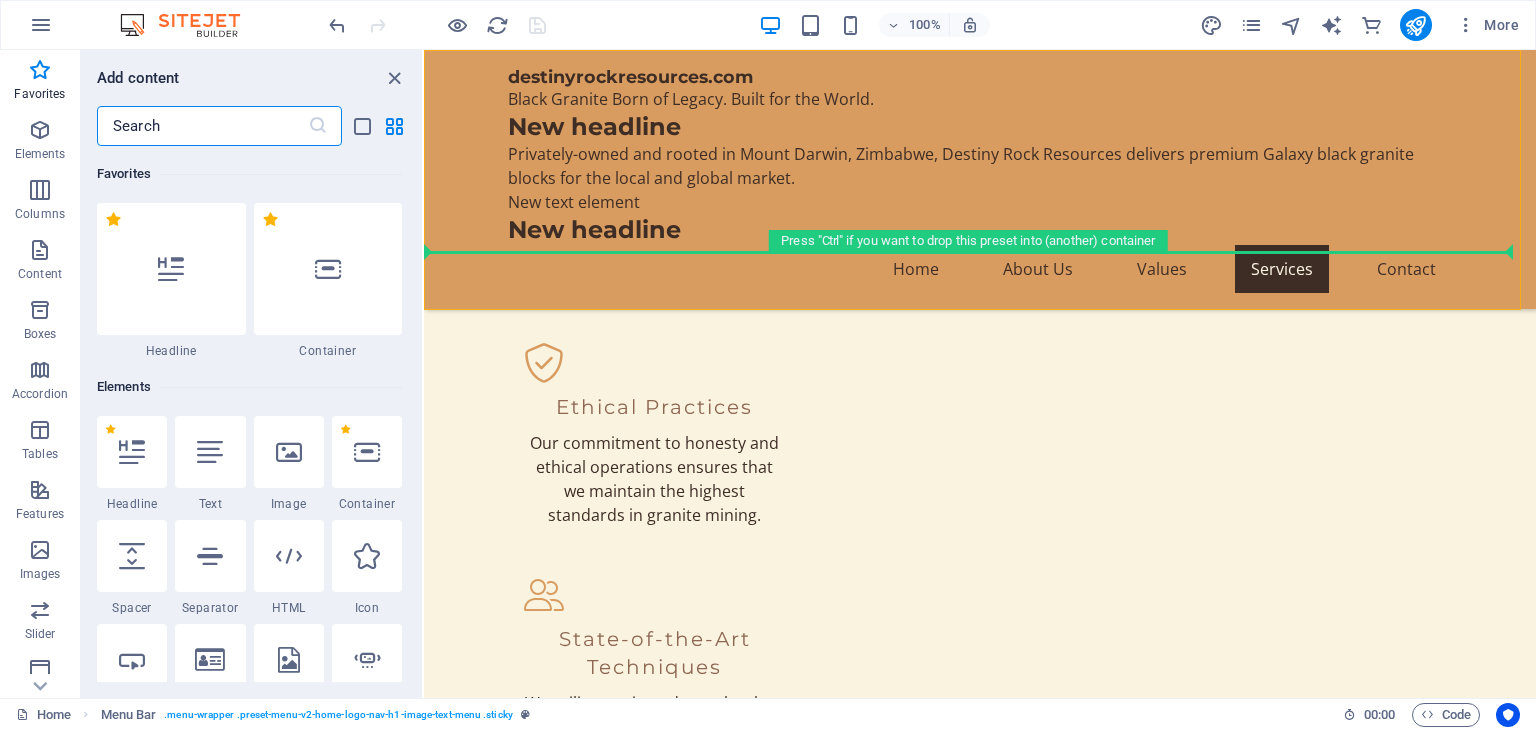 scroll, scrollTop: 3968, scrollLeft: 0, axis: vertical 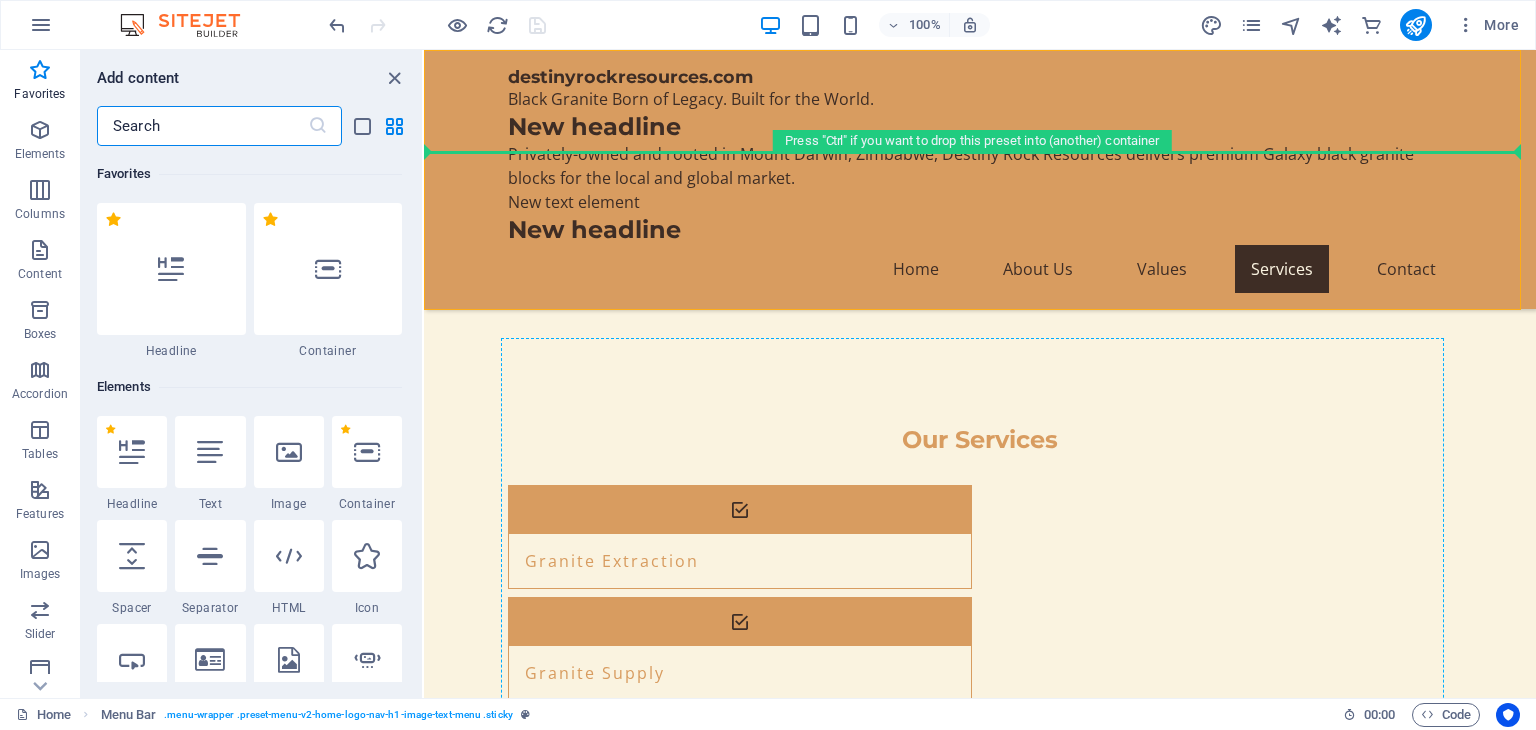 click on "Our Granite Offerings Premium Galaxy Black Granite Galaxy Black Granite Blocks Deep black with shimmering flecks, perfect for any project
$350 per ton
Cut-to-Size Slabs Precision-cut slabs for countertops and surfaces
$700 each
Engraved Memorial Stones Personalized stones for memorial purposes
$500 each
Granite Tiles Durable and stylish granite tiles for flooring
$40 per tile
Consultation Services Expert advice on granite selection and usage
Free consultation
Local Delivery Fast and reliable delivery within Zimbabwe
$100 per delivery Premium Galaxy Black Granite Item 1 Lorem ipsum dolor sit amet, consectetur.
Item 2 Lorem ipsum dolor sit amet, consectetur.
Item 3 Lorem ipsum dolor sit amet, consectetur.
Item 4 Lorem ipsum dolor sit amet, consectetur.
Item 5 Lorem ipsum dolor sit amet, consectetur.
Item 6 Lorem ipsum dolor sit amet, consectetur.
Customized Solutions Item 1
Item 2
Item 3" at bounding box center (980, 2718) 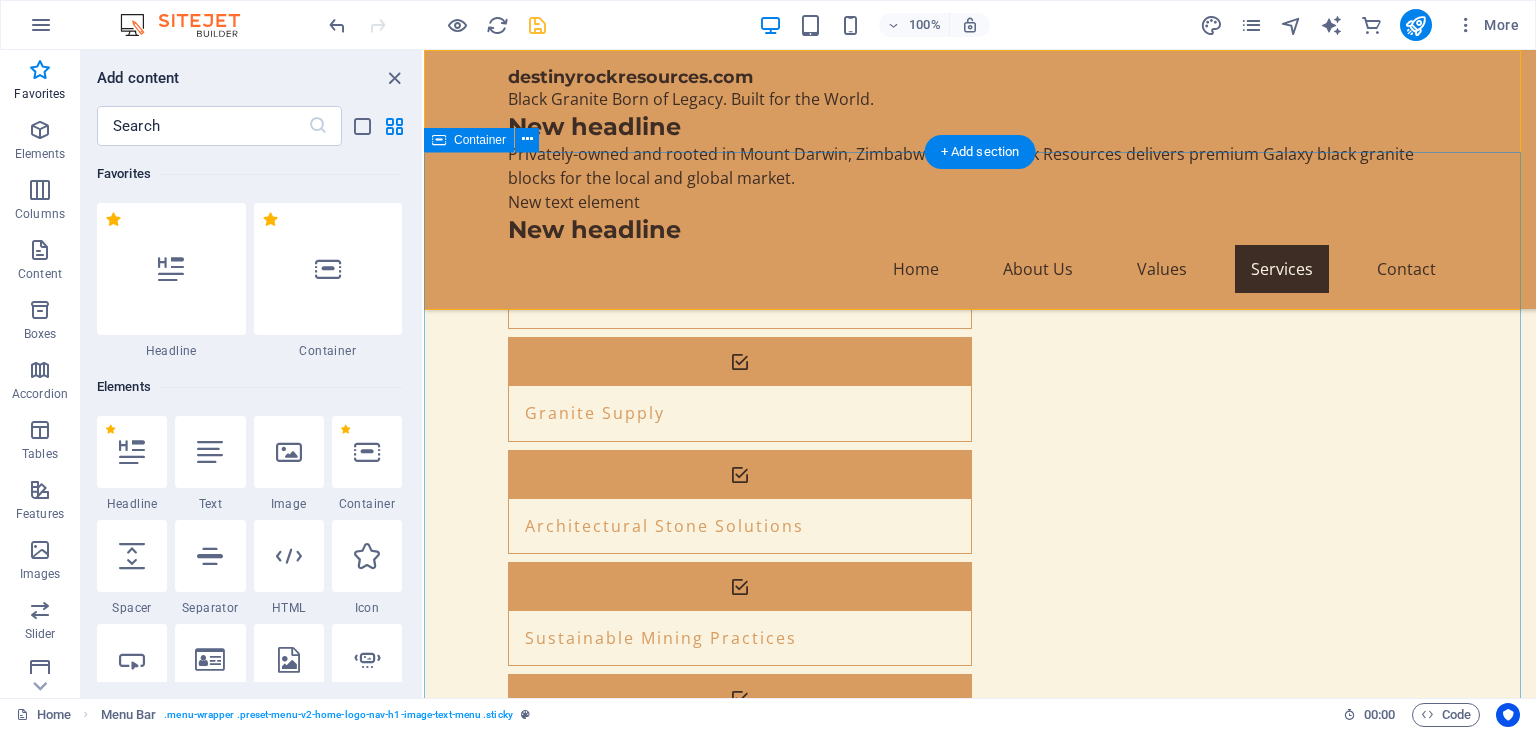 scroll, scrollTop: 4467, scrollLeft: 0, axis: vertical 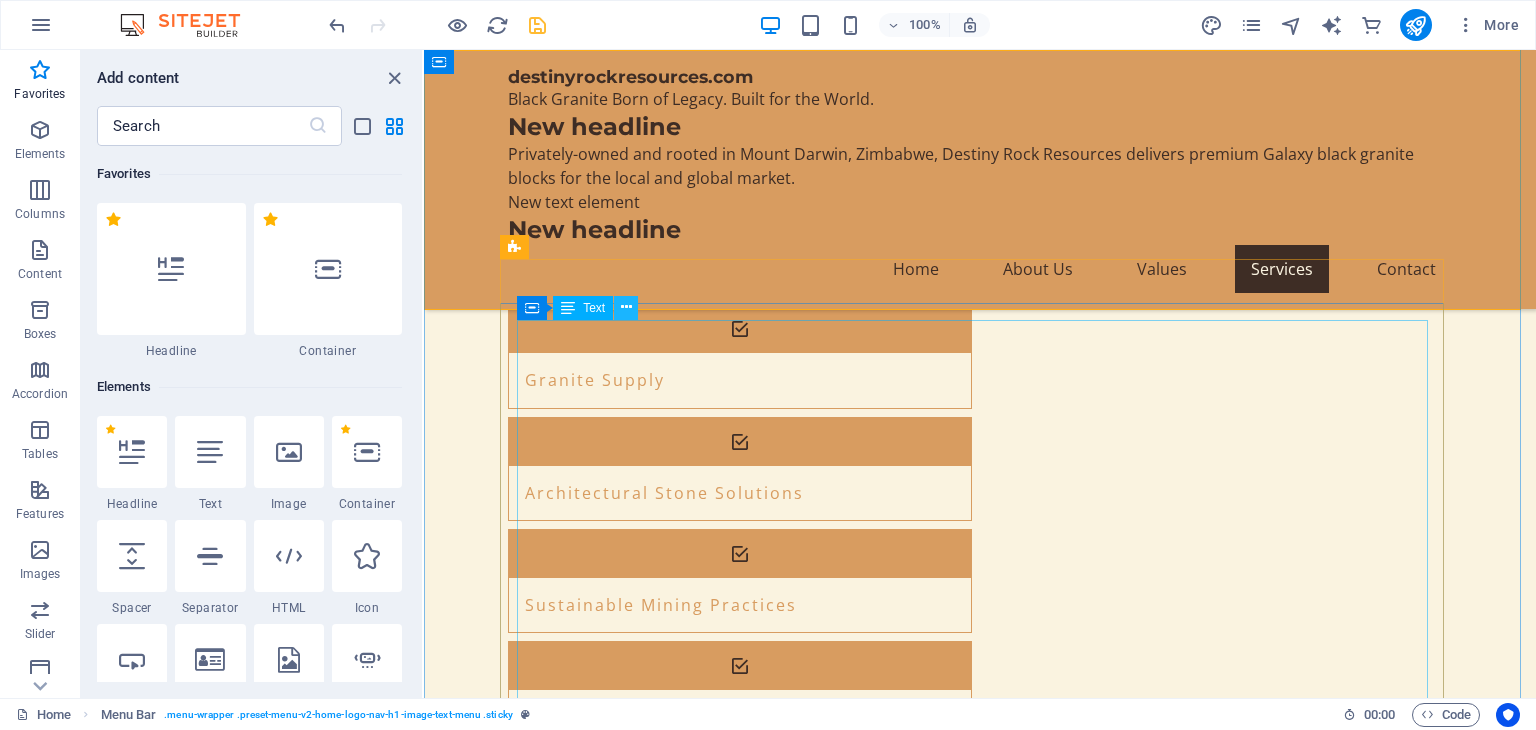 click at bounding box center (626, 307) 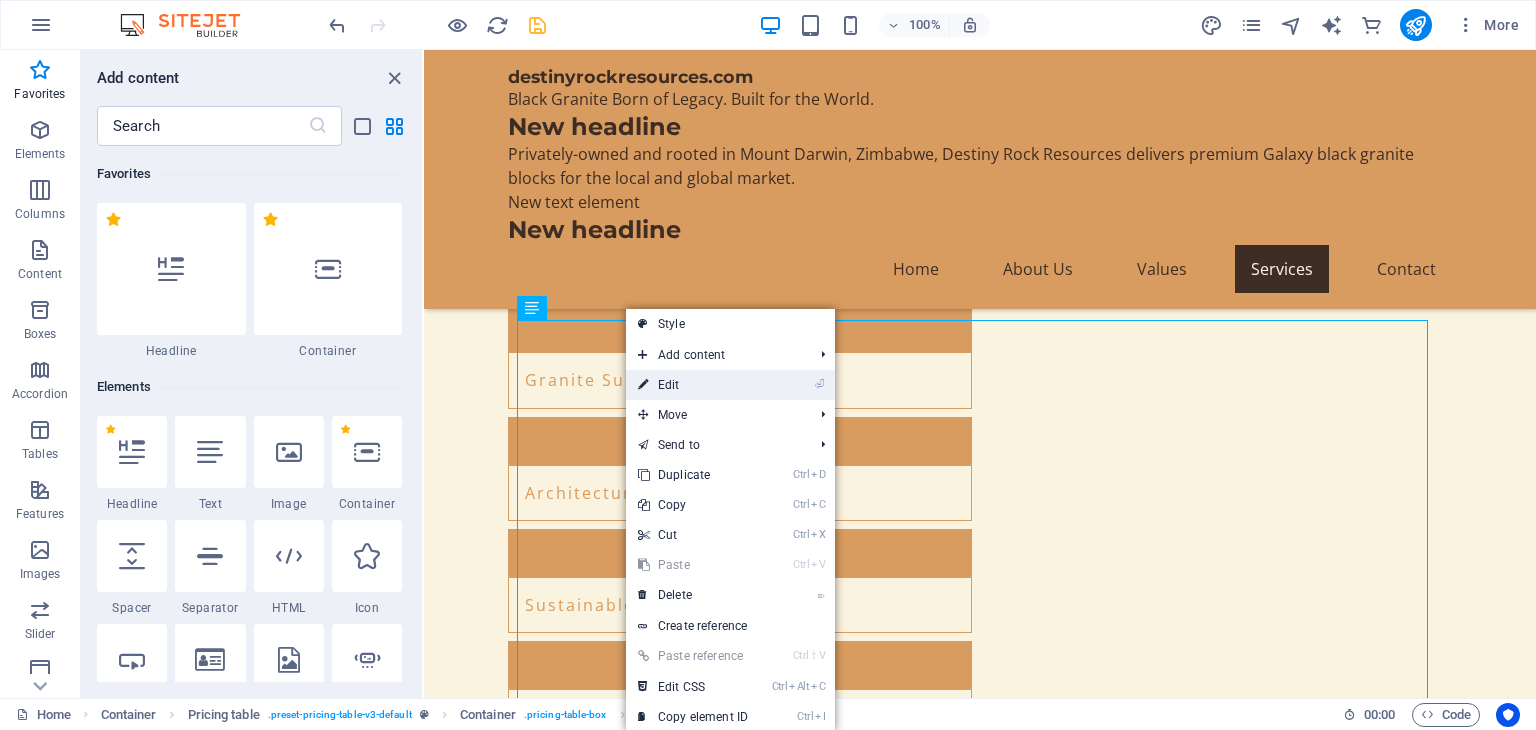 click on "⏎  Edit" at bounding box center (693, 385) 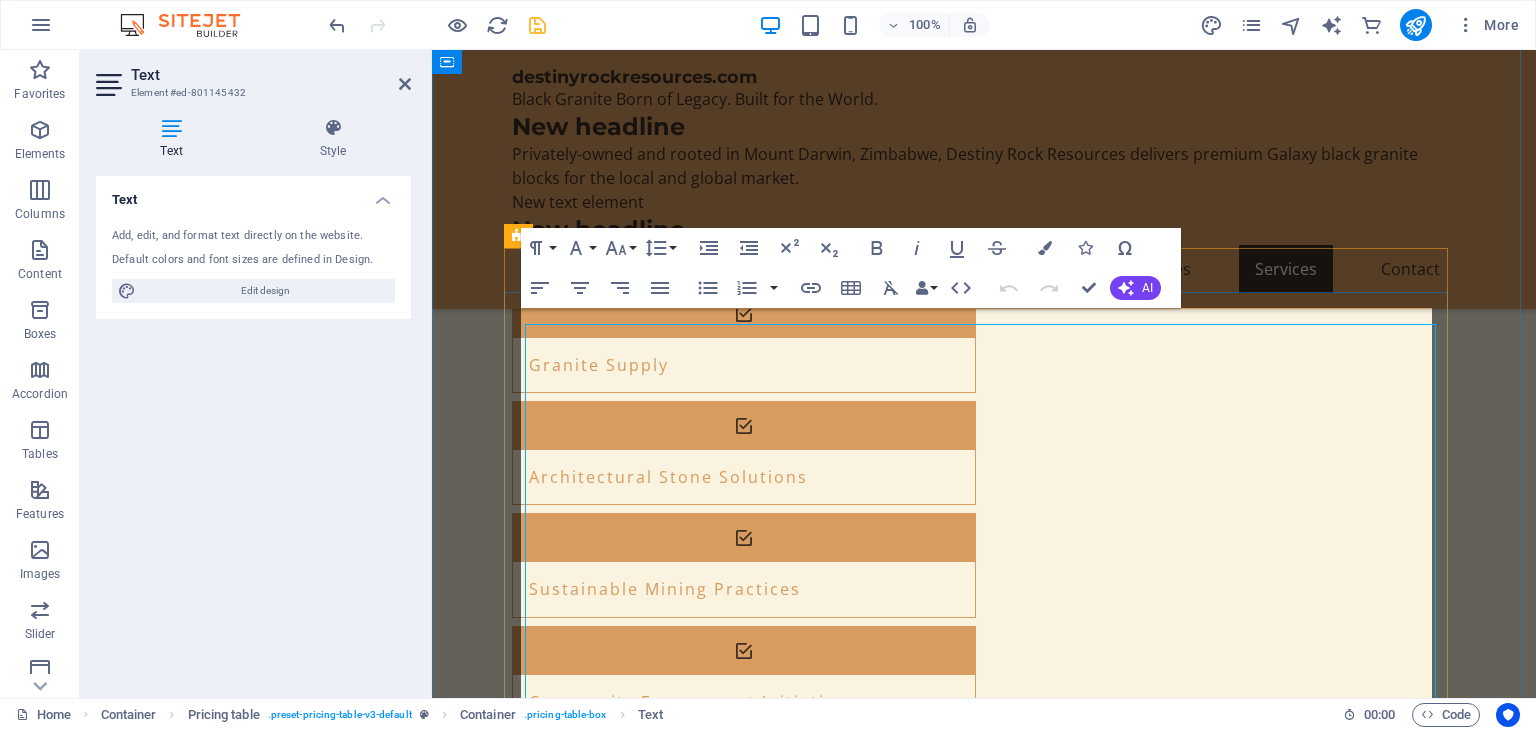scroll, scrollTop: 4756, scrollLeft: 0, axis: vertical 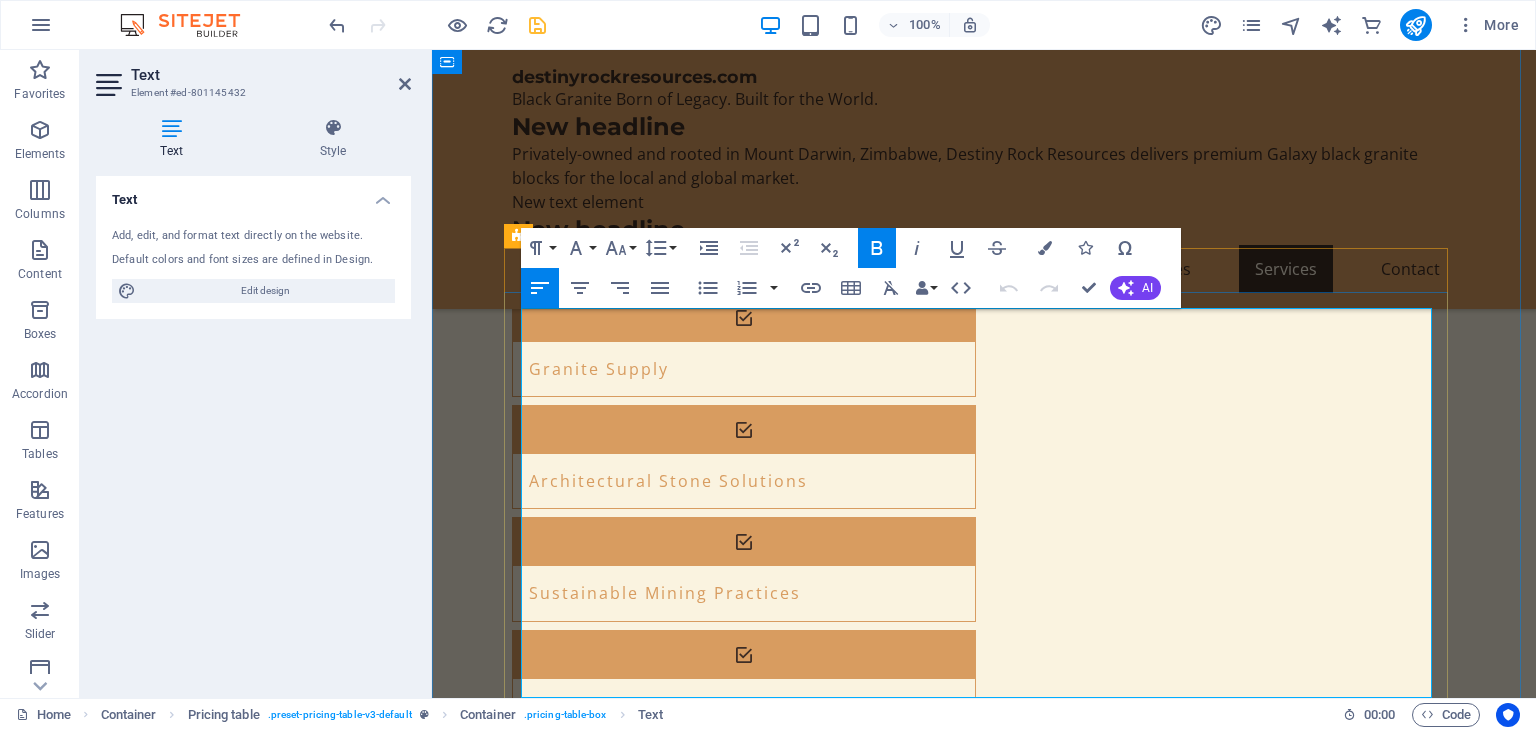 click on "$700 each" at bounding box center (1392, 2131) 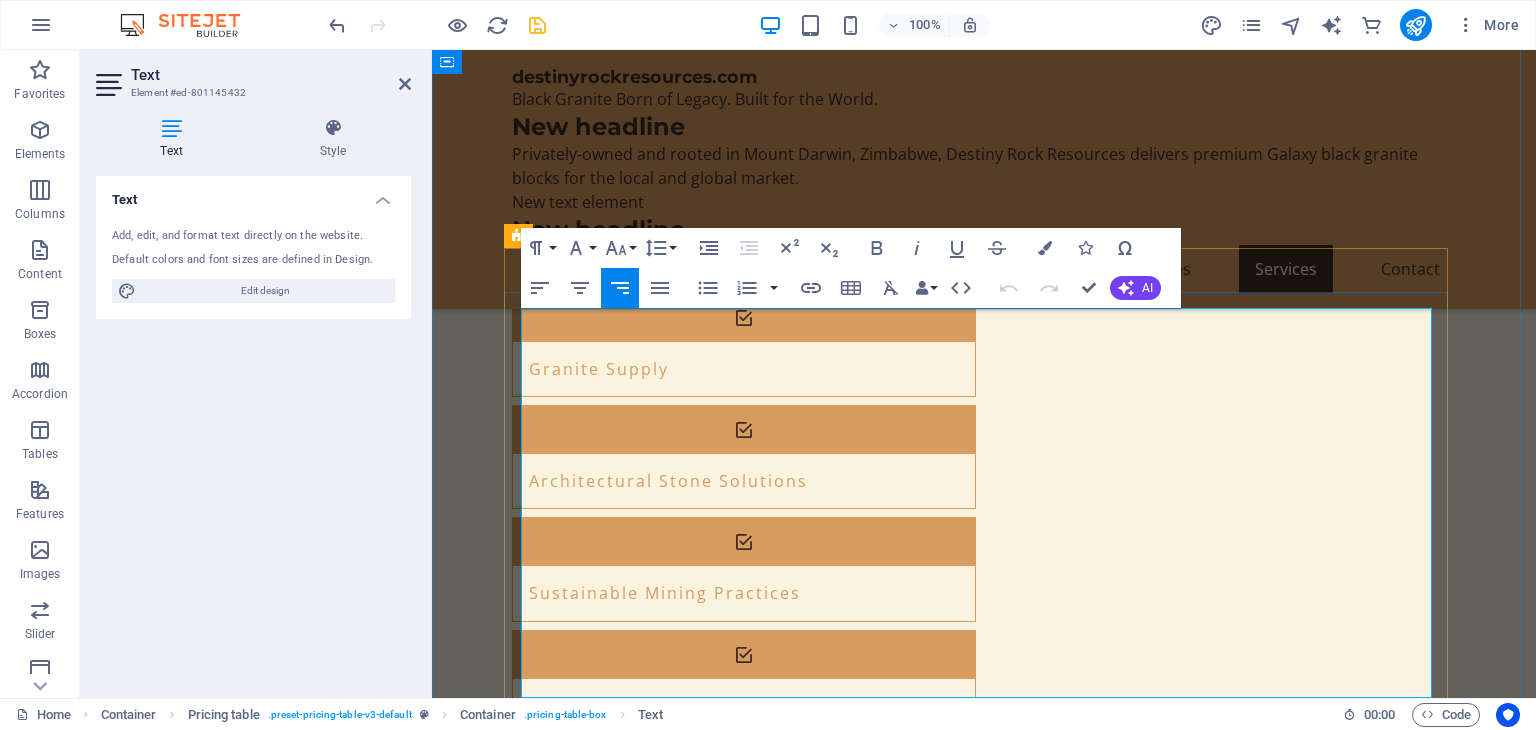 click on "$700 each" at bounding box center (1392, 2131) 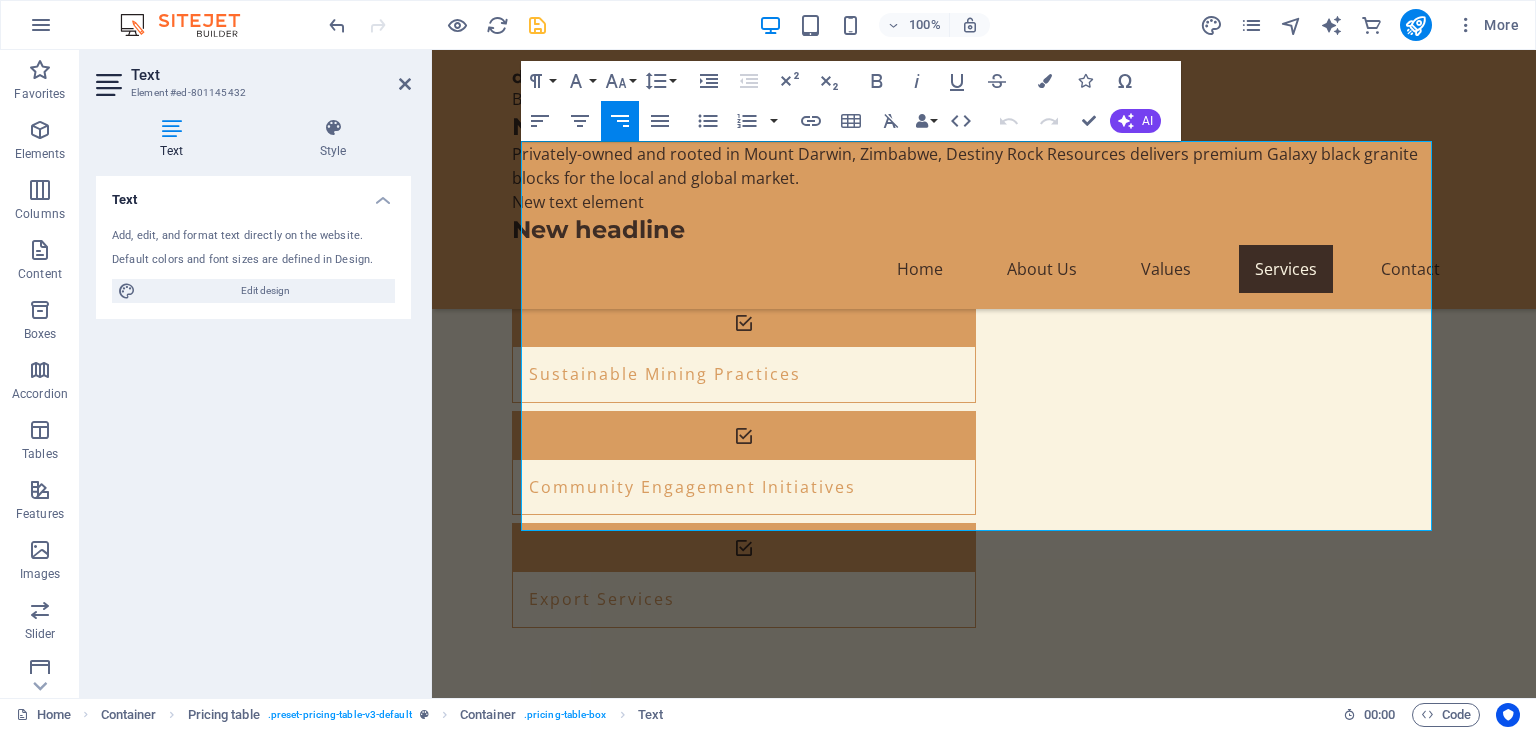 scroll, scrollTop: 5008, scrollLeft: 0, axis: vertical 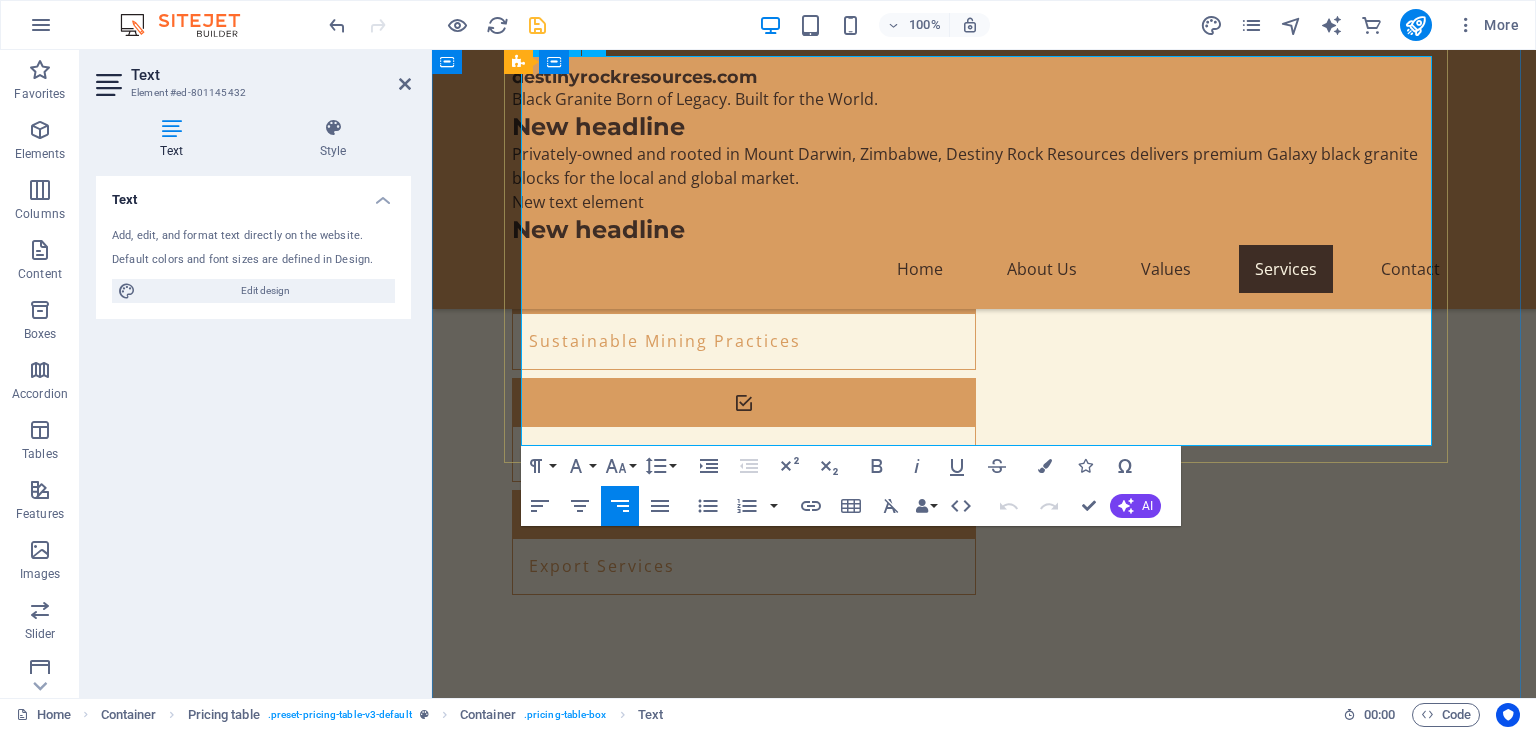 click on "$100 per delivery" at bounding box center [1365, 2139] 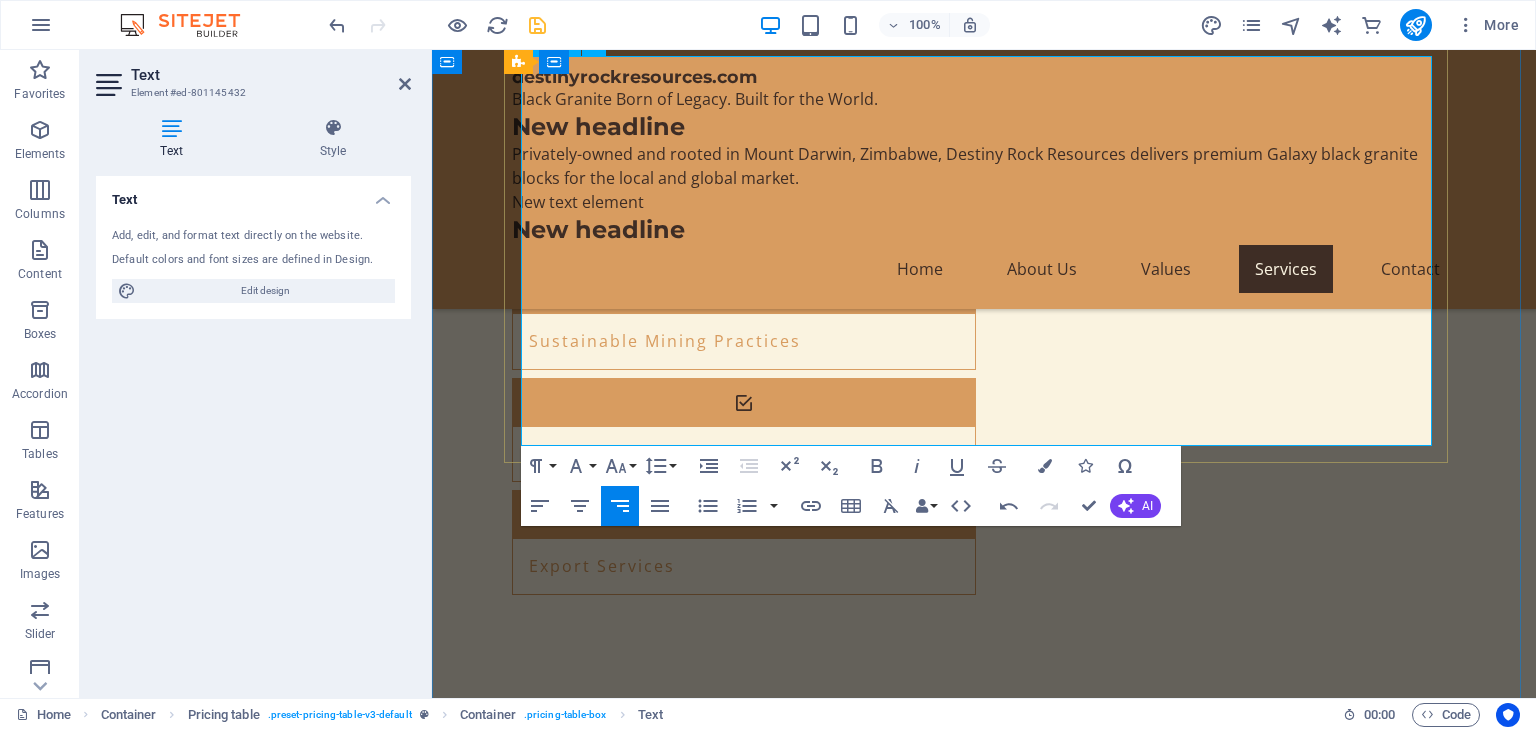 click on "$200 per delivery" at bounding box center (1365, 2139) 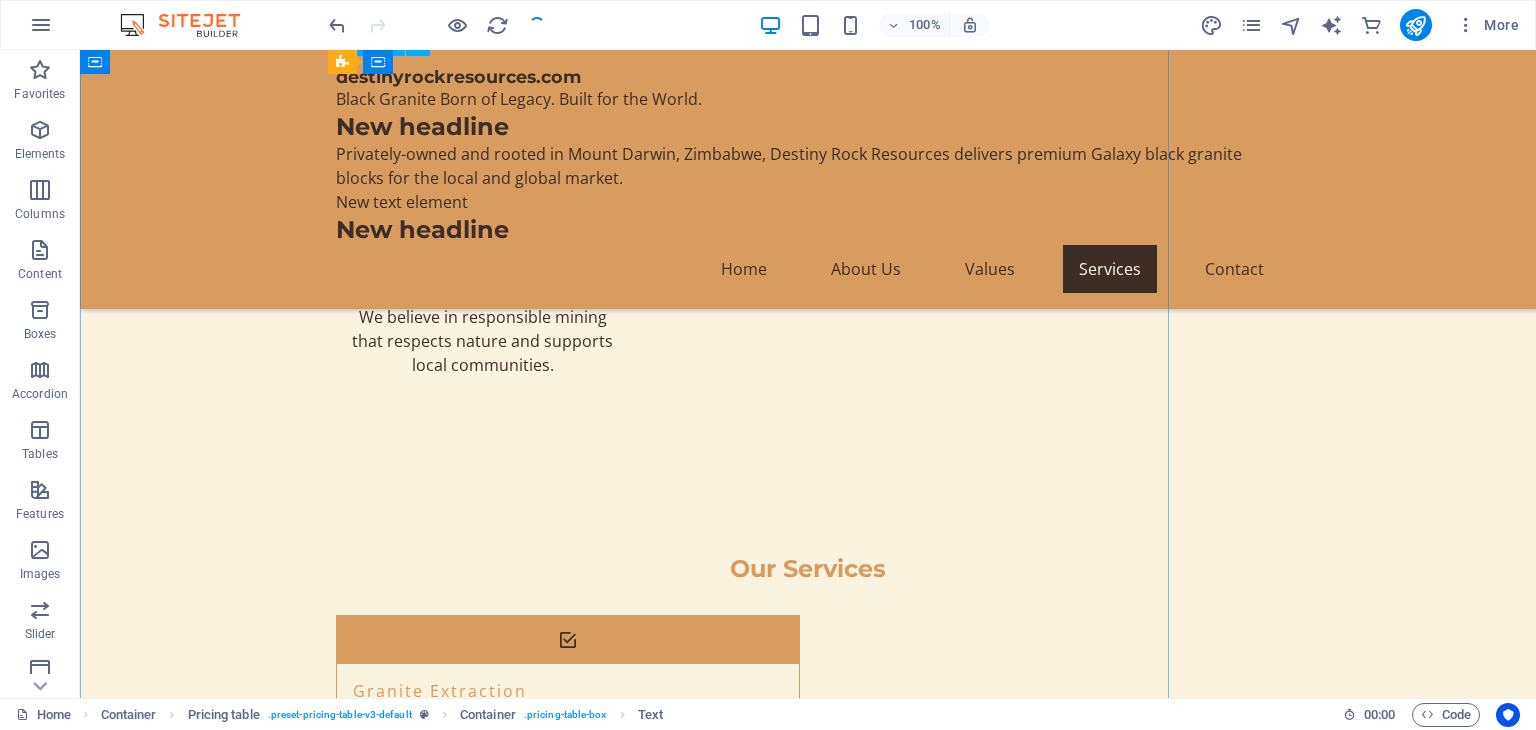 scroll, scrollTop: 5695, scrollLeft: 0, axis: vertical 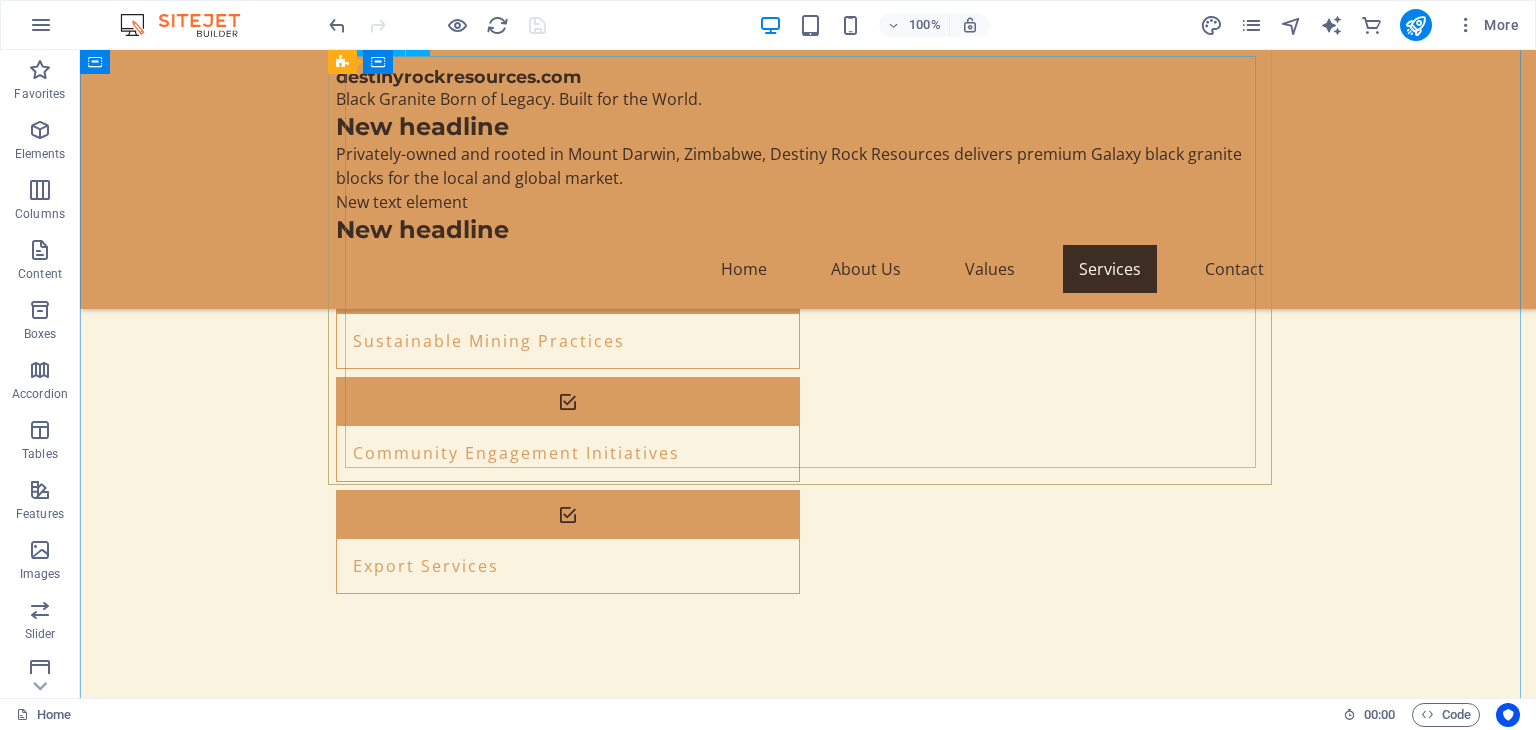 click on "Galaxy Black Granite Blocks Deep black with shimmering flecks, perfect for any project
$[PRICE] per ton
Cut-to-Size Slabs Precision-cut slabs for countertops and surfaces
$[PRICE] each
Engraved Memorial Stones Personalized stones for memorial purposes
$[PRICE] each
Granite Tiles Durable and stylish granite tiles for flooring
$[PRICE] per tile
Consultation Services Expert advice on granite selection and usage
Free consultation
Local Delivery Fast and reliable delivery within Zimbabwe $[PRICE] within [NUMBER]km Radius" at bounding box center [808, 1986] 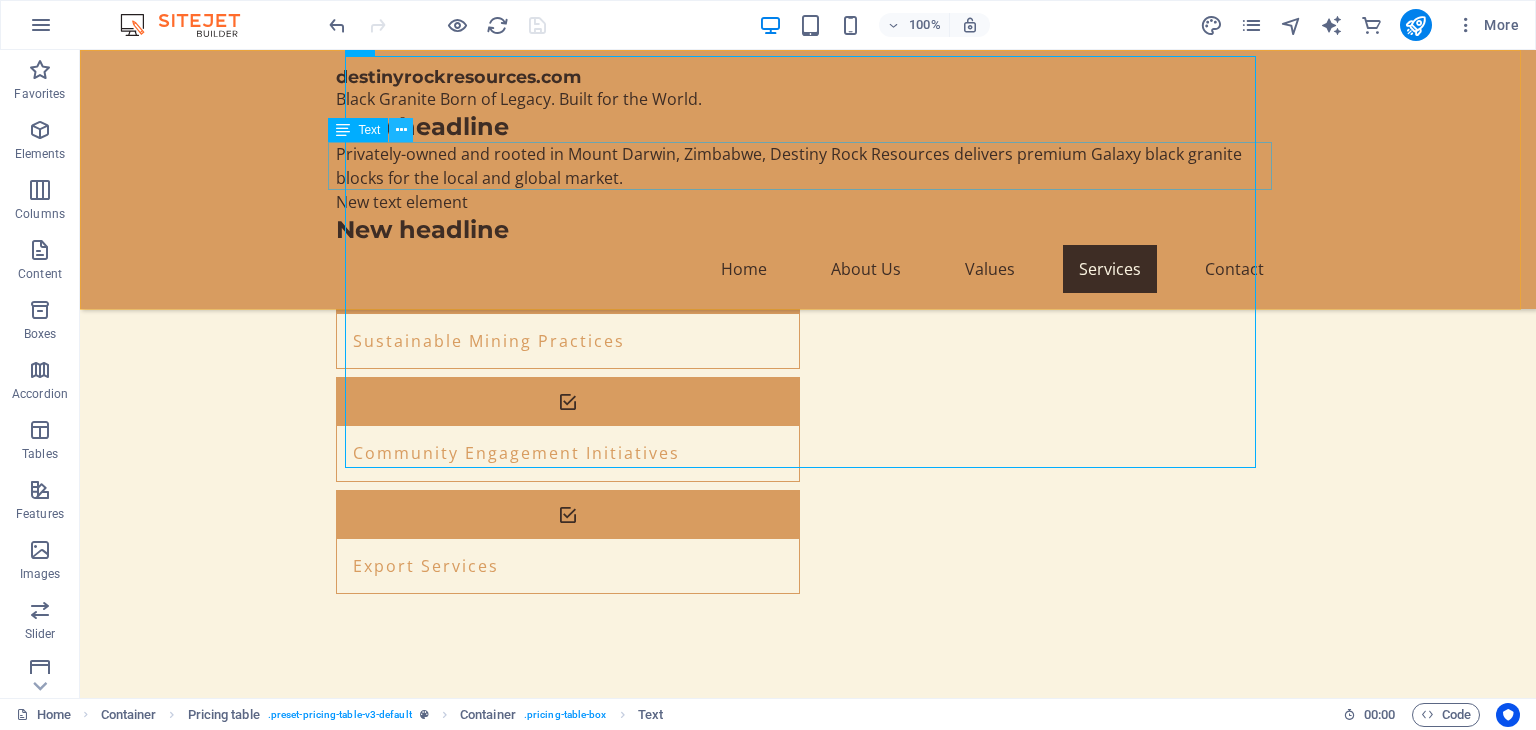 click at bounding box center (401, 130) 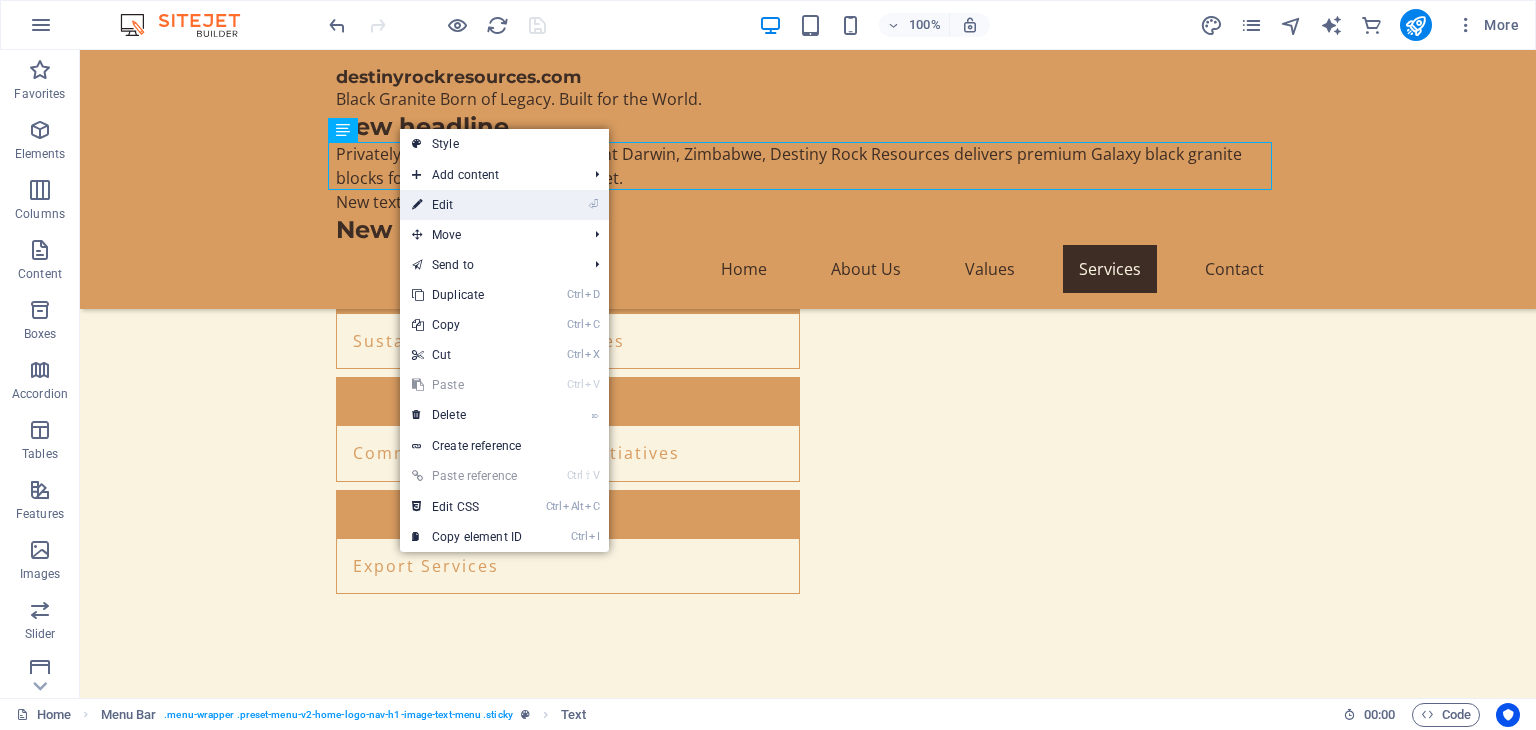 click on "⏎  Edit" at bounding box center [467, 205] 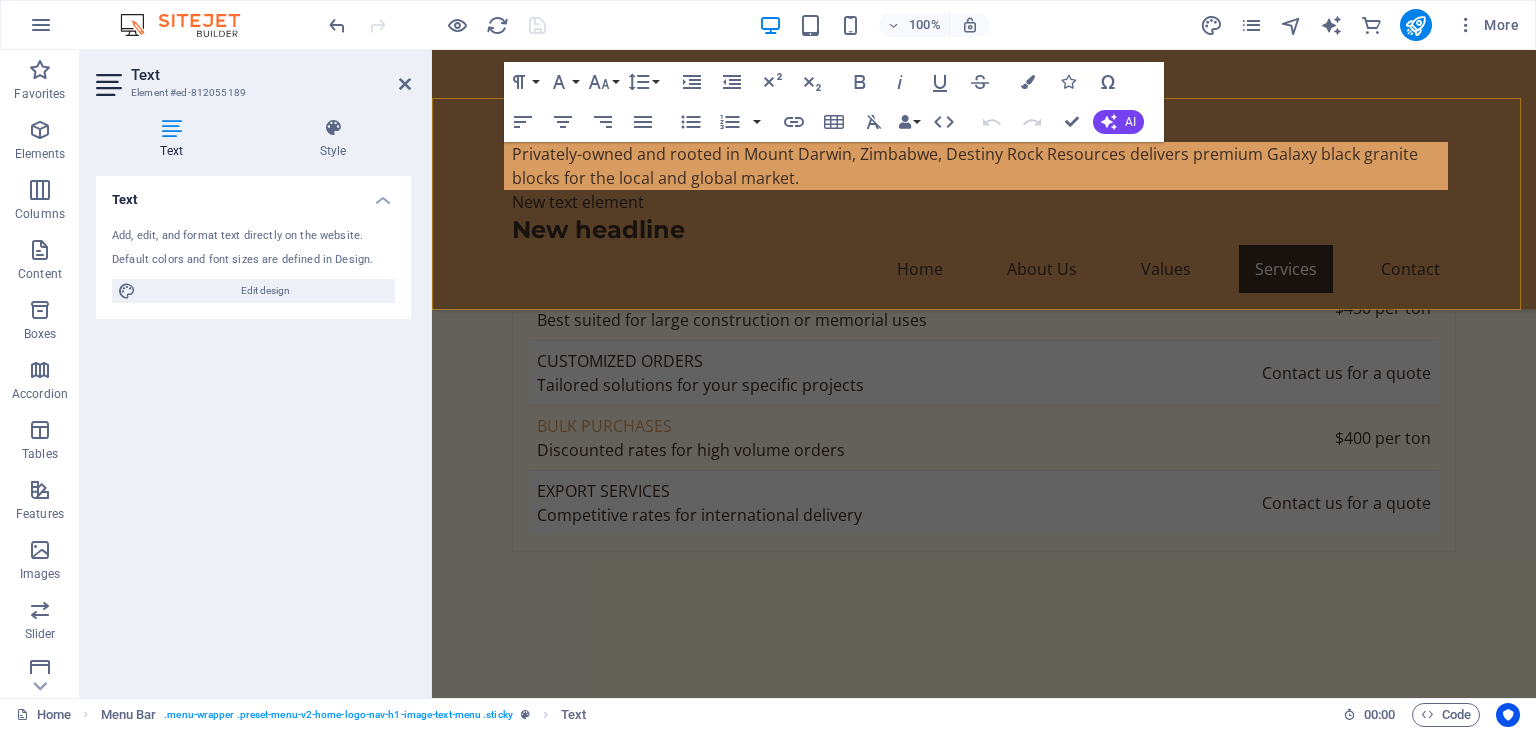 scroll, scrollTop: 5008, scrollLeft: 0, axis: vertical 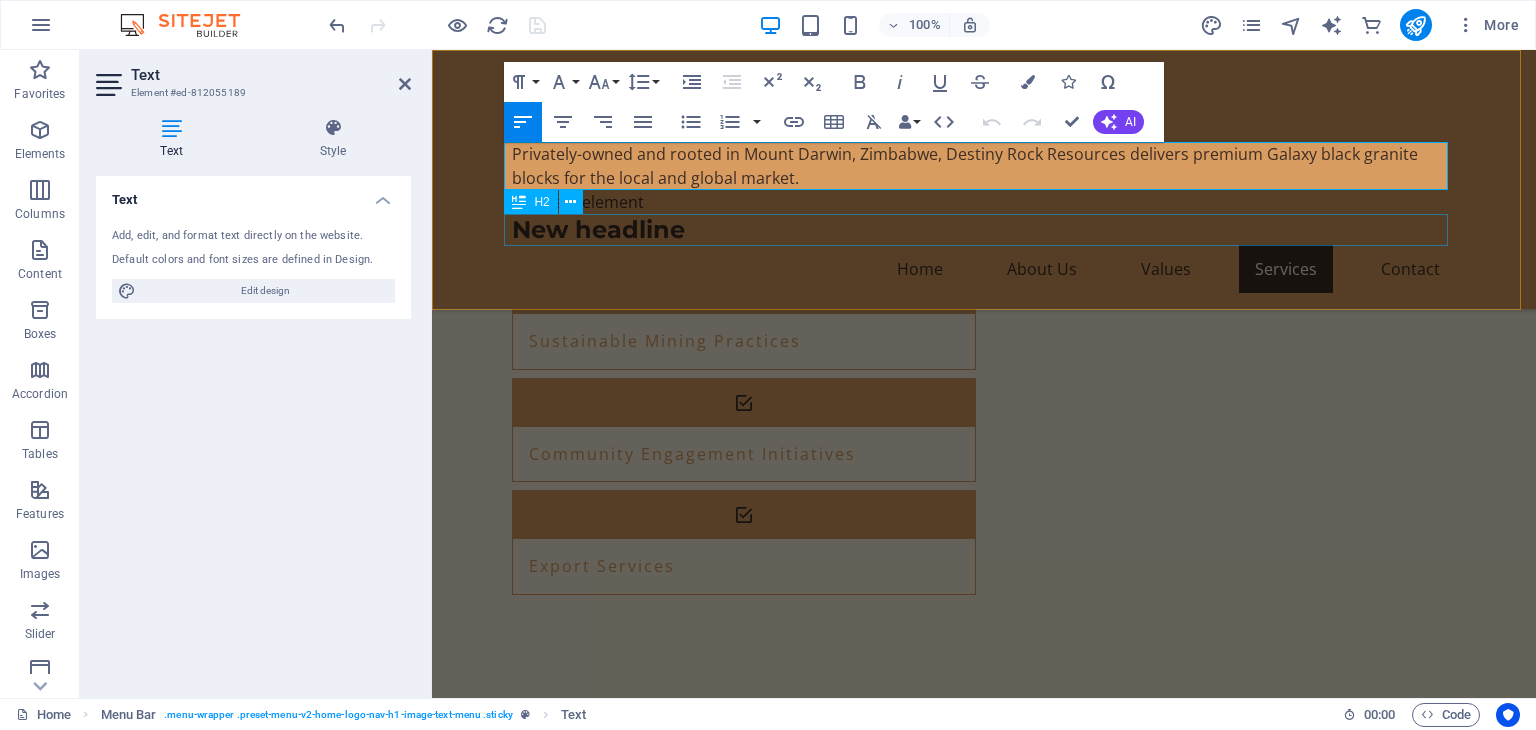 click on "New headline" at bounding box center [984, 229] 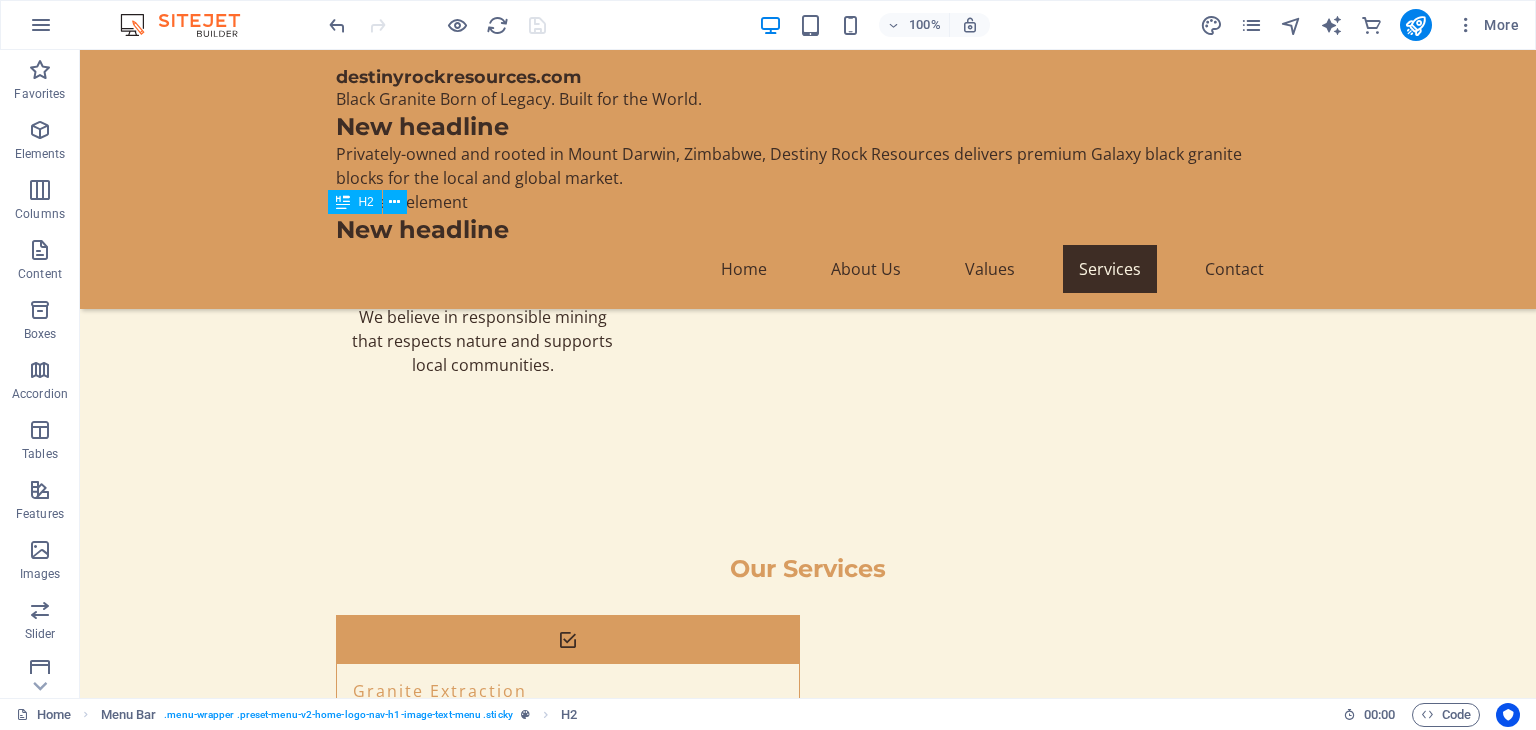 scroll, scrollTop: 5695, scrollLeft: 0, axis: vertical 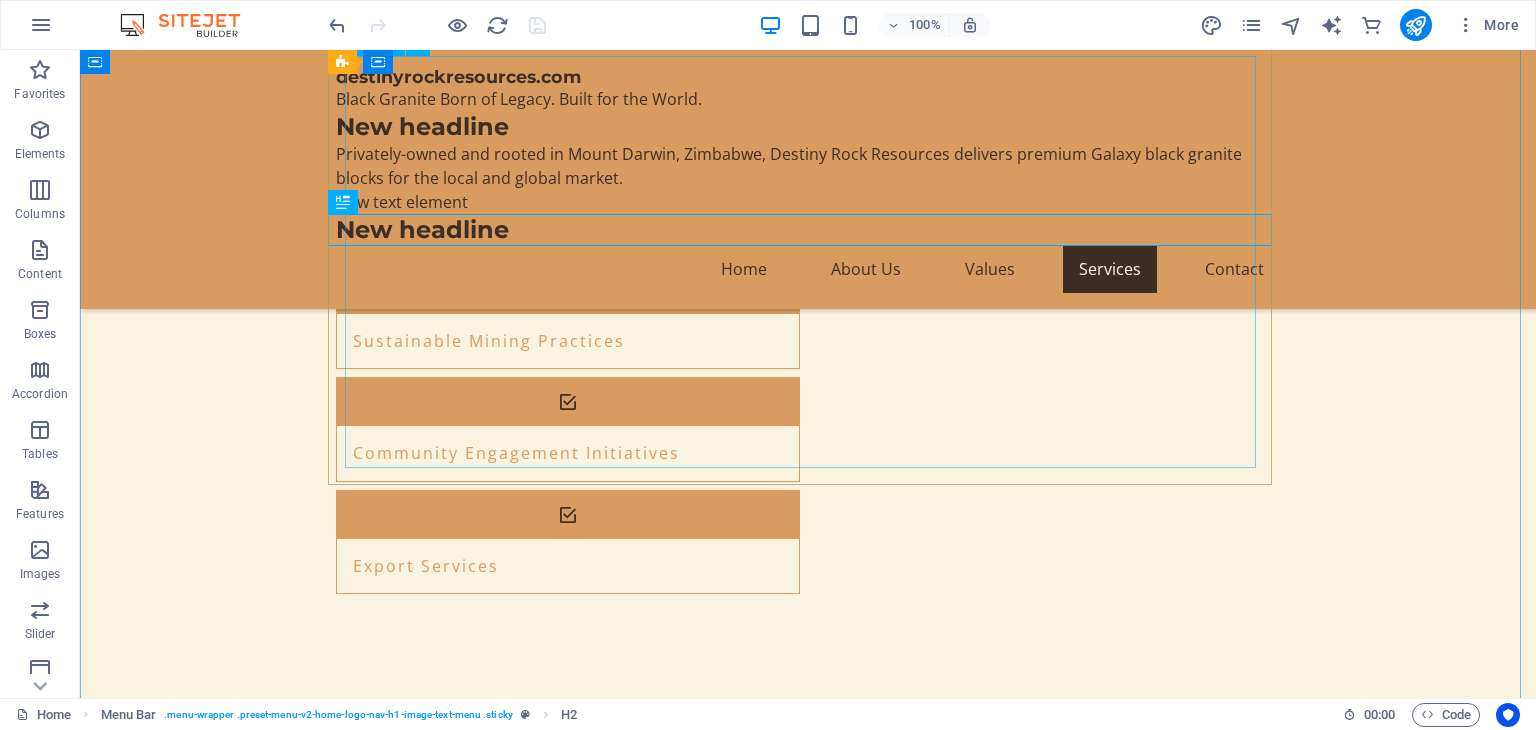 click on "Galaxy Black Granite Blocks Deep black with shimmering flecks, perfect for any project
$[PRICE] per ton
Cut-to-Size Slabs Precision-cut slabs for countertops and surfaces
$[PRICE] each
Engraved Memorial Stones Personalized stones for memorial purposes
$[PRICE] each
Granite Tiles Durable and stylish granite tiles for flooring
$[PRICE] per tile
Consultation Services Expert advice on granite selection and usage
Free consultation
Local Delivery Fast and reliable delivery within Zimbabwe $[PRICE] within [NUMBER]km Radius" at bounding box center [808, 1986] 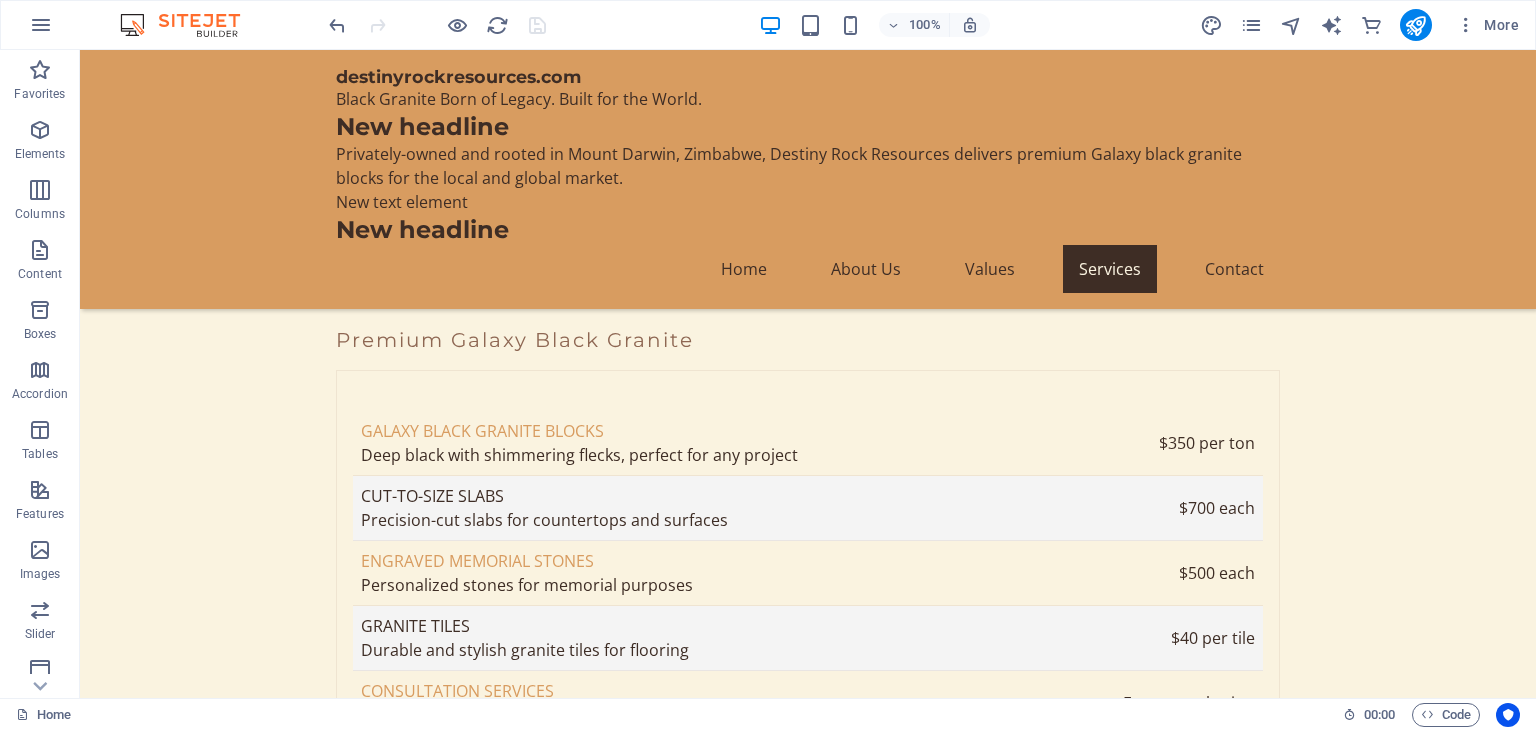 scroll, scrollTop: 7142, scrollLeft: 0, axis: vertical 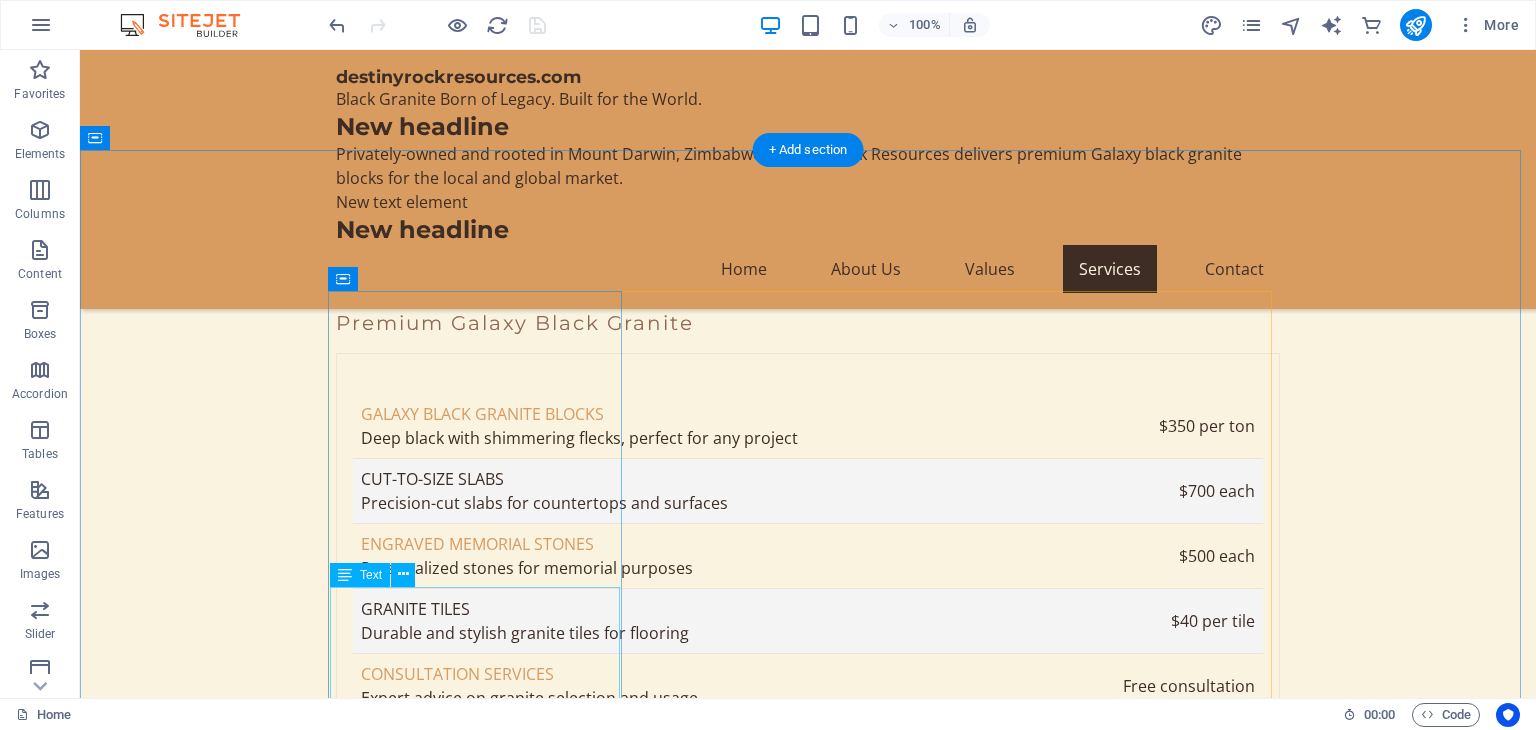 click on "CEO - With over 20 years in the mining industry, [FIRST] leads our operations with a vision for sustainable growth." at bounding box center [482, 2371] 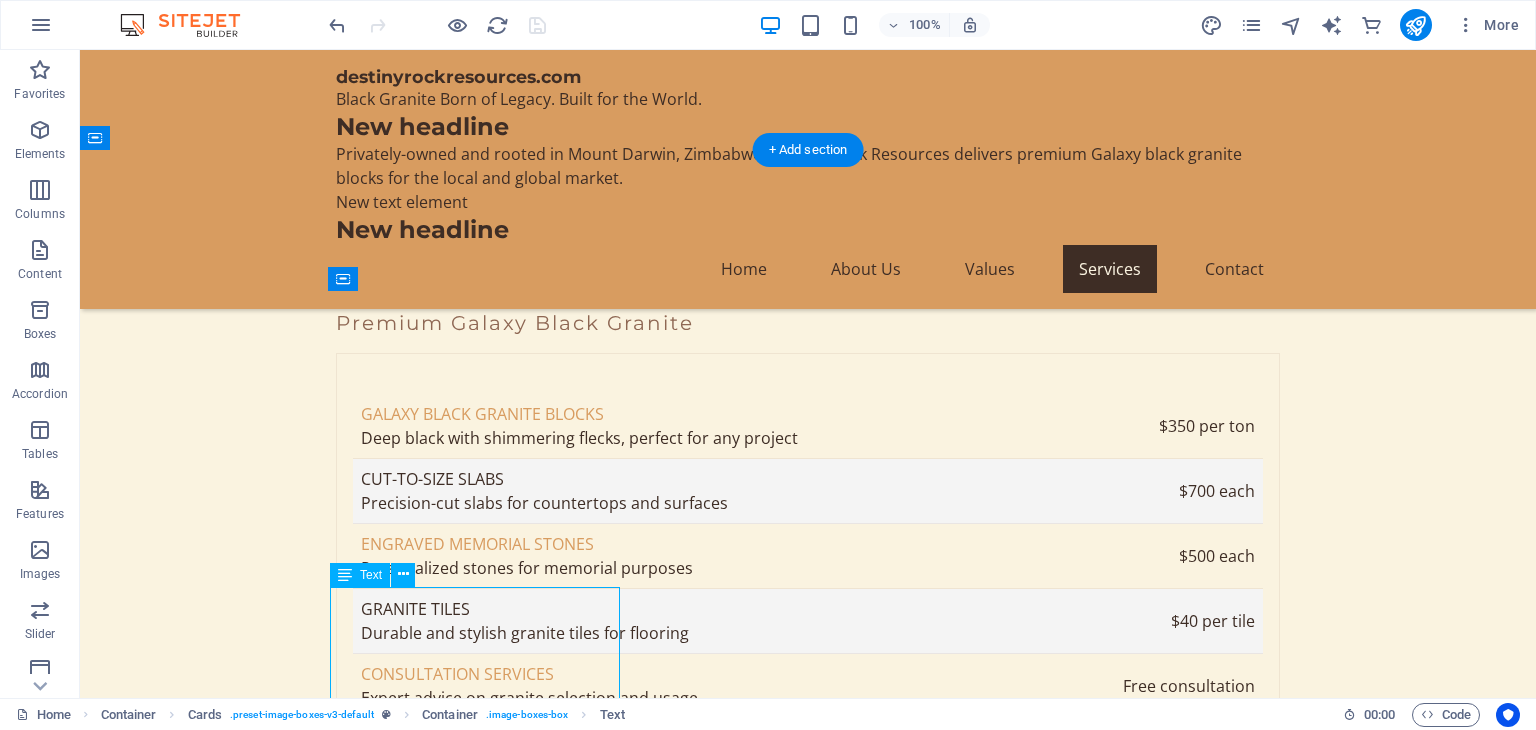 click on "CEO - With over 20 years in the mining industry, [FIRST] leads our operations with a vision for sustainable growth." at bounding box center (482, 2371) 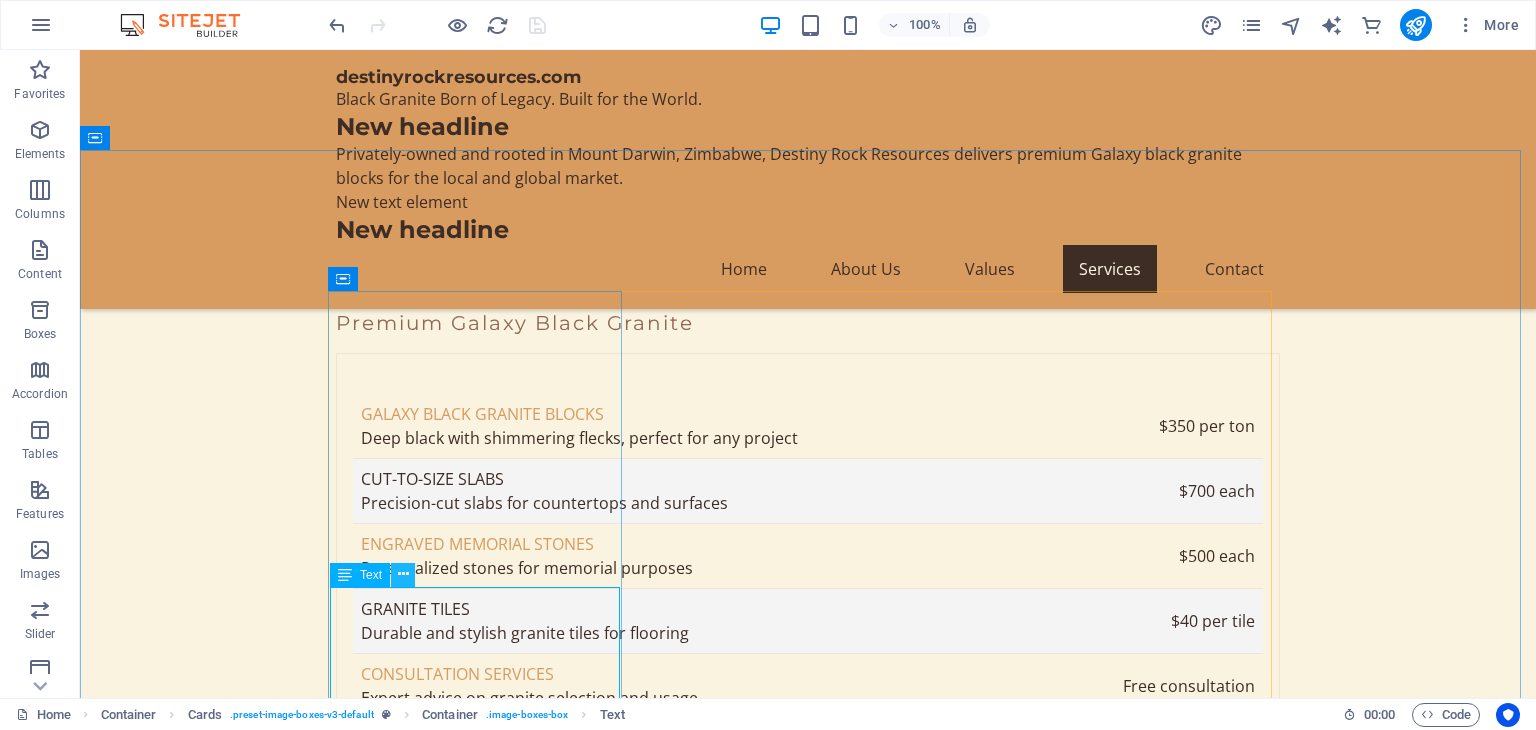 click at bounding box center (403, 574) 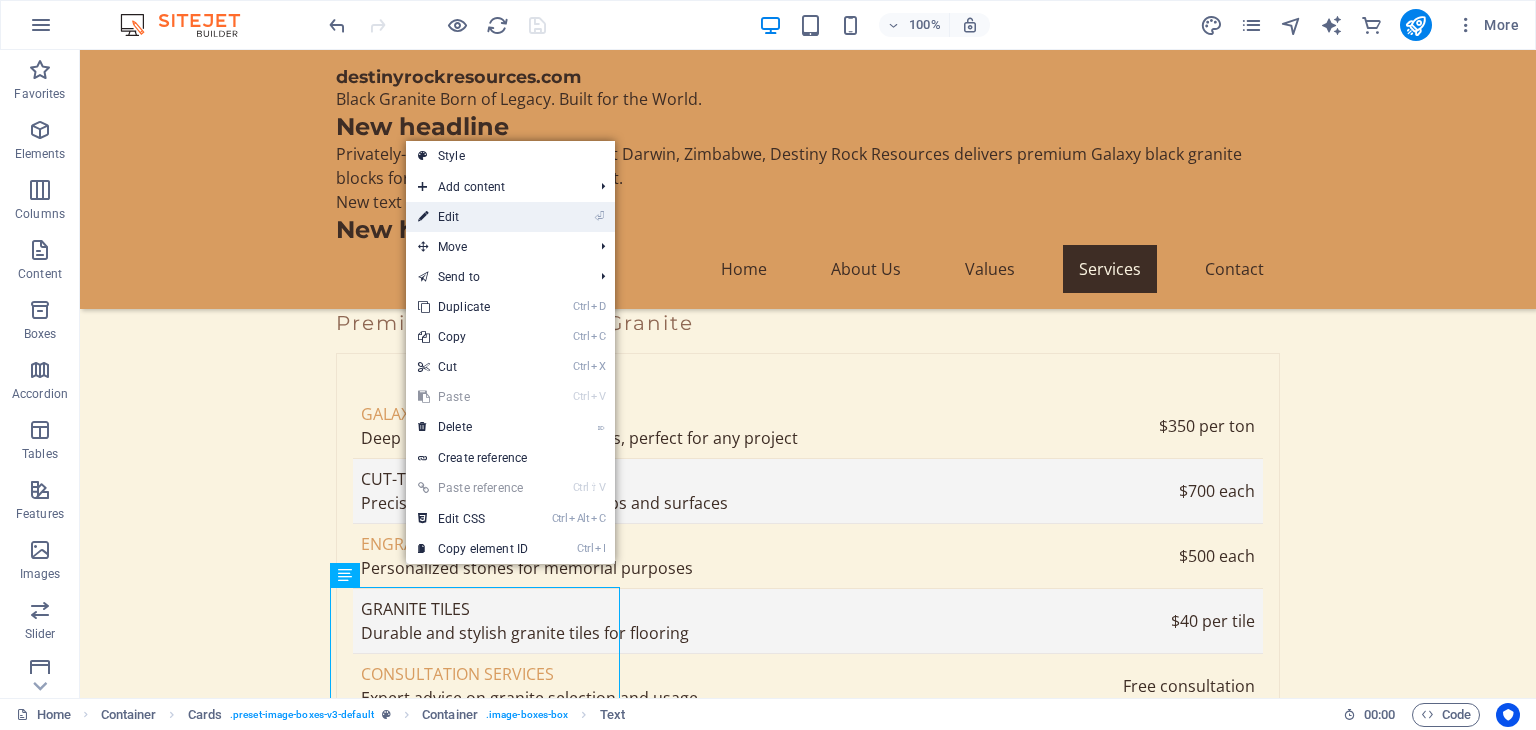 click on "⏎  Edit" at bounding box center [473, 217] 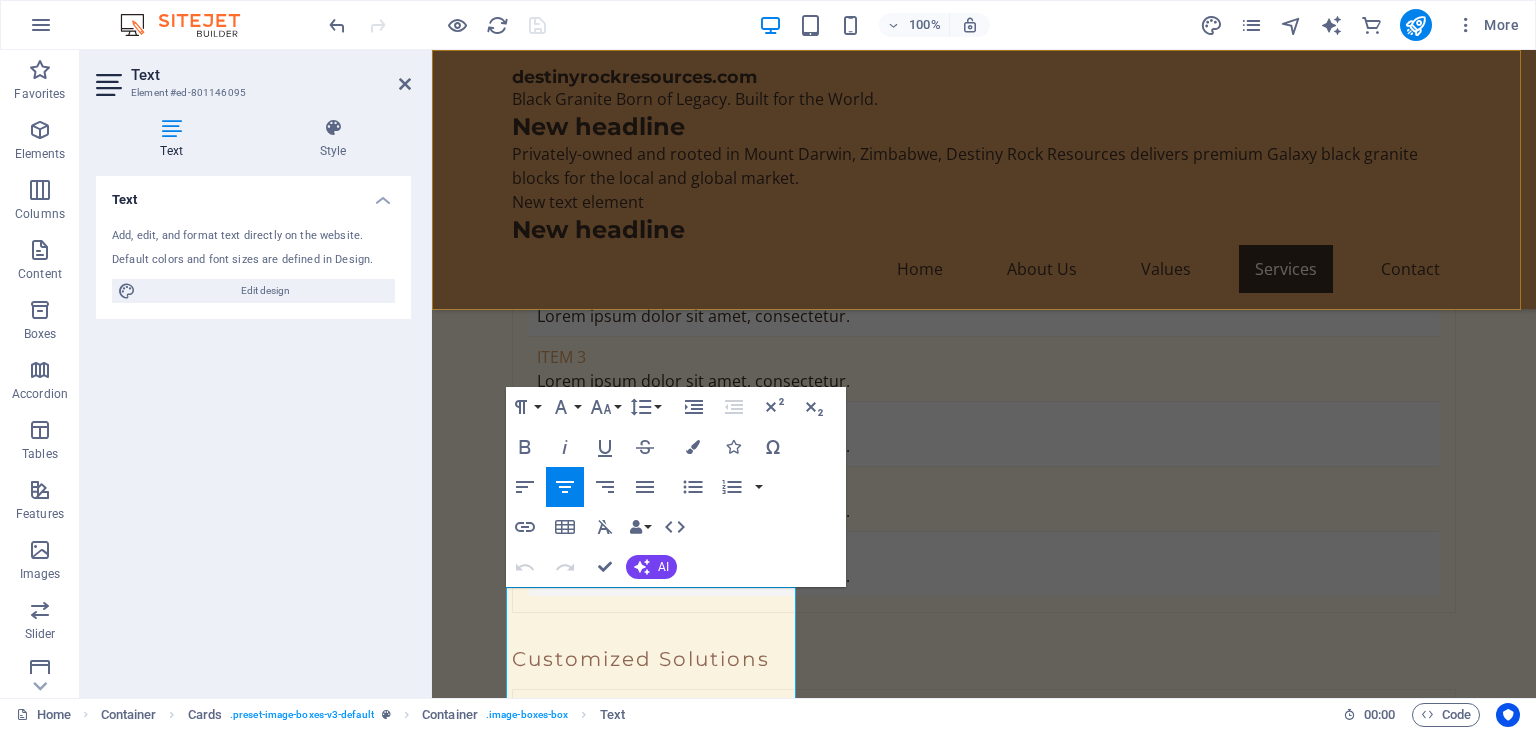scroll, scrollTop: 6419, scrollLeft: 0, axis: vertical 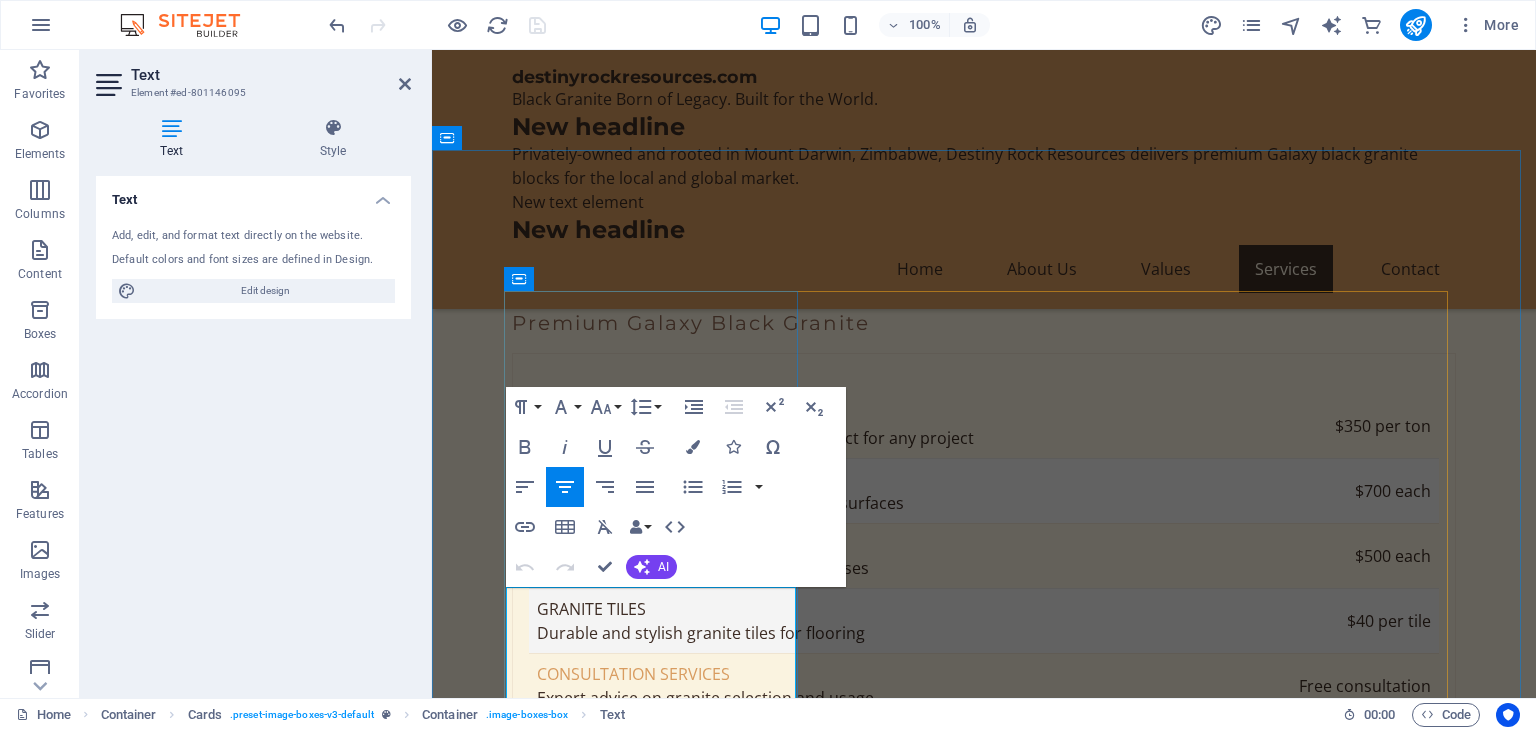 click on "CEO - With over 20 years in the mining industry, [FIRST] leads our operations with a vision for sustainable growth." at bounding box center [658, 2363] 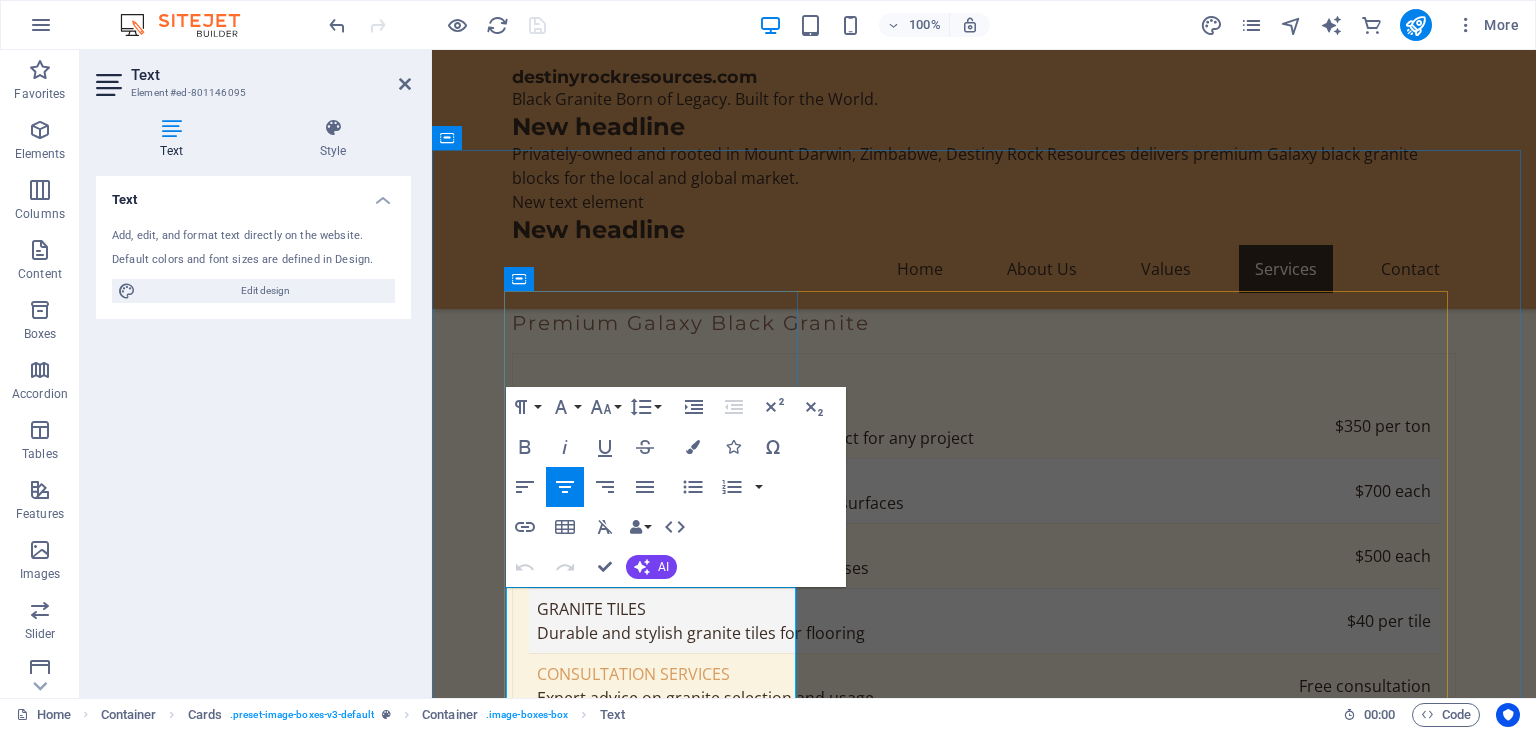 type 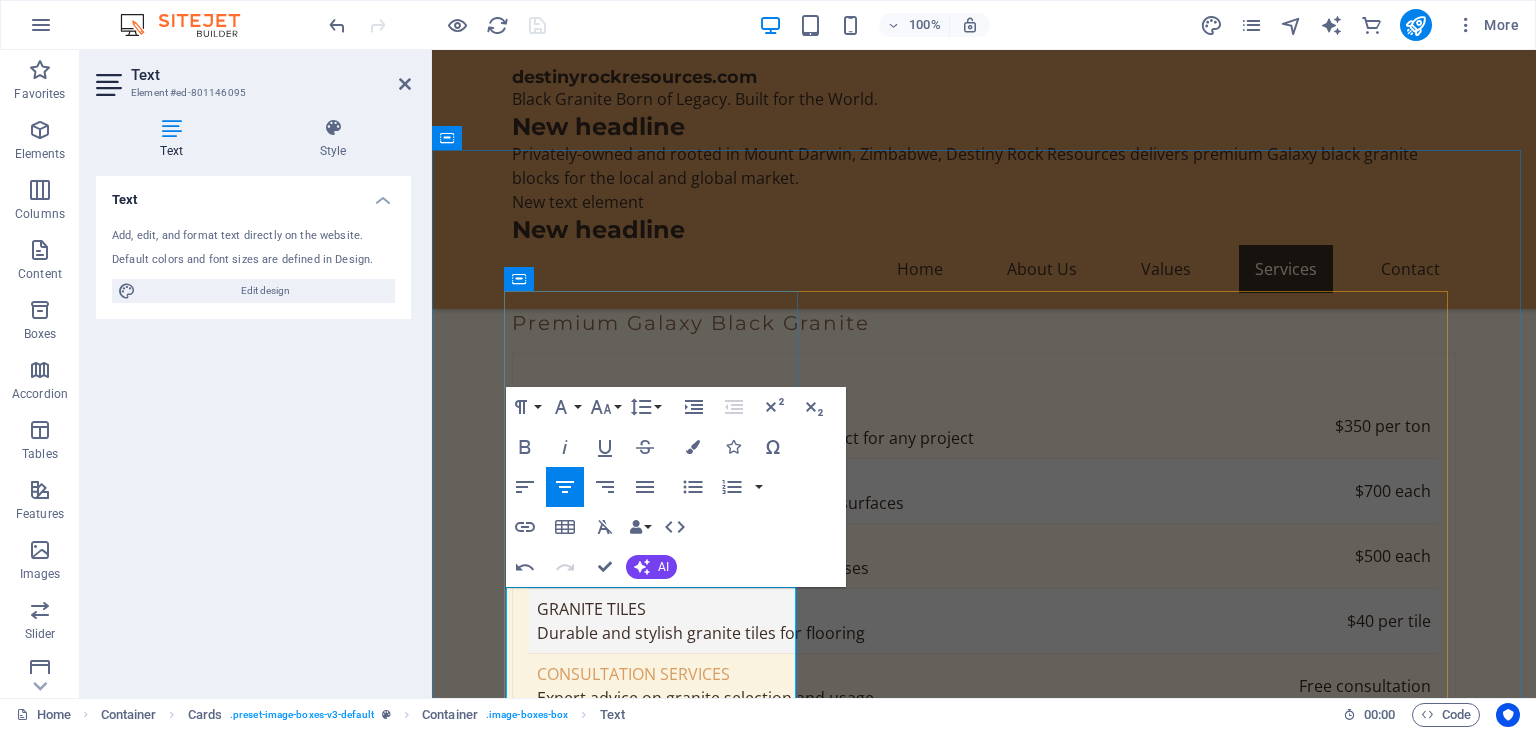 click on "CEO - With over 37 years in the mining industry, [FIRST] leads our operations with a vision for sustainable growth." at bounding box center (658, 2363) 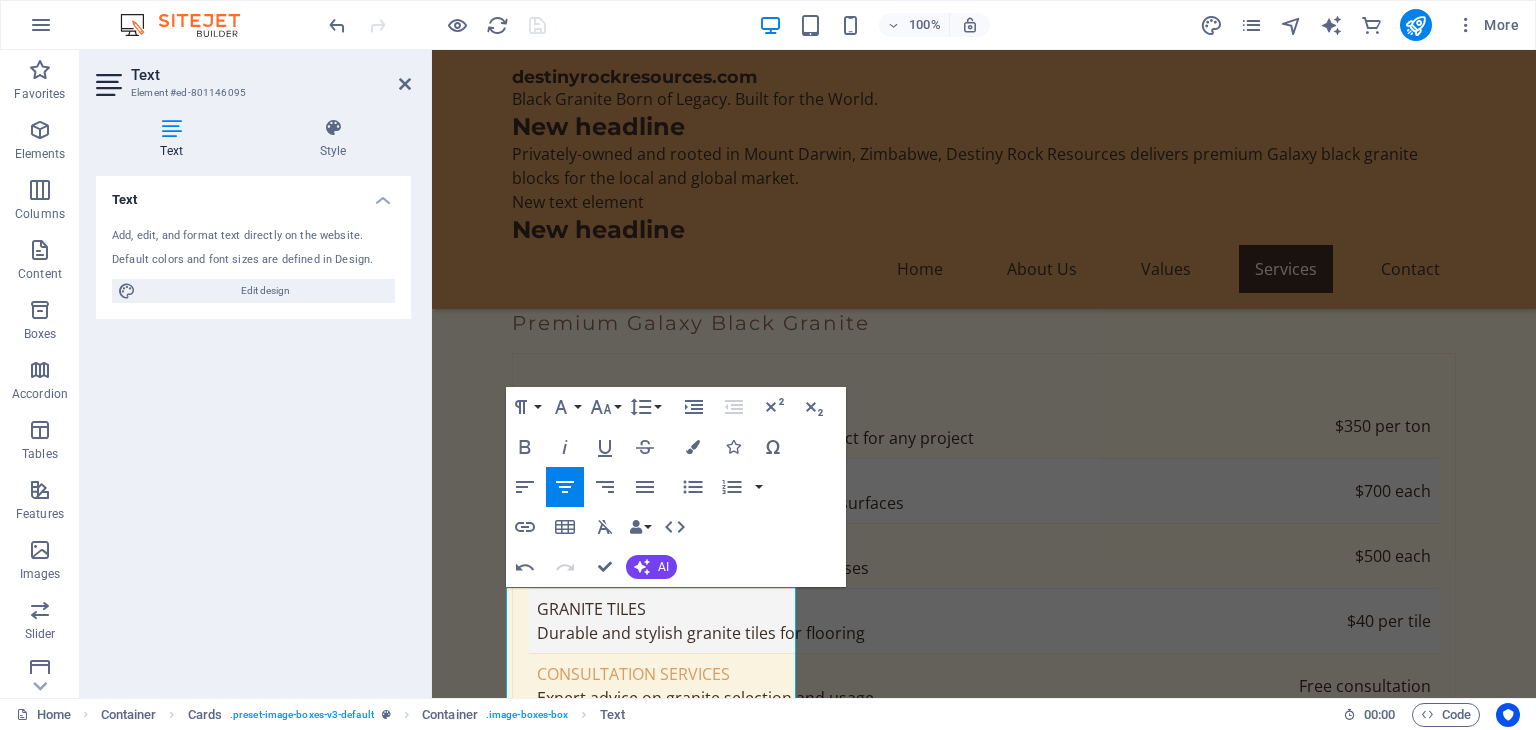 scroll, scrollTop: 7105, scrollLeft: 0, axis: vertical 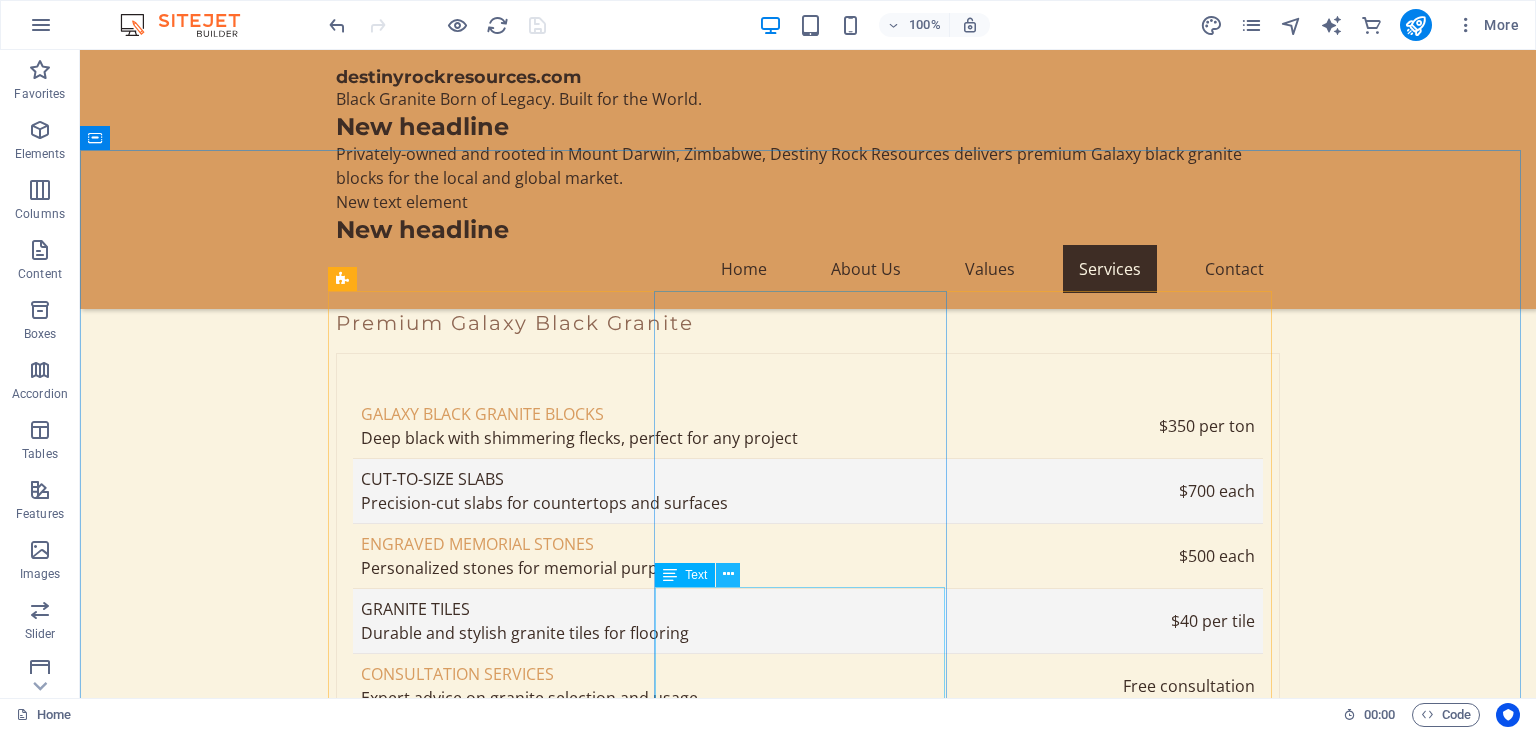 click at bounding box center (728, 574) 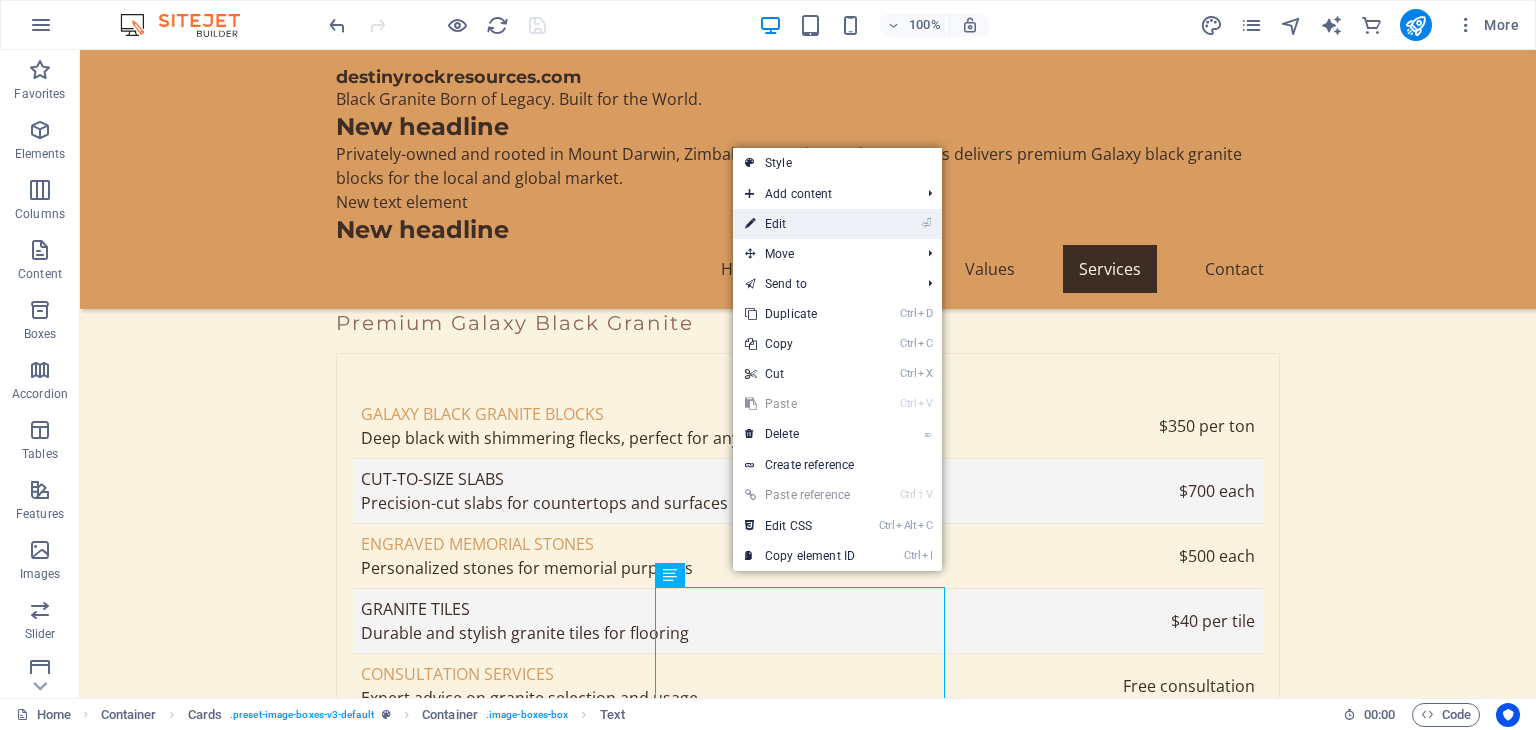 click on "⏎  Edit" at bounding box center [800, 224] 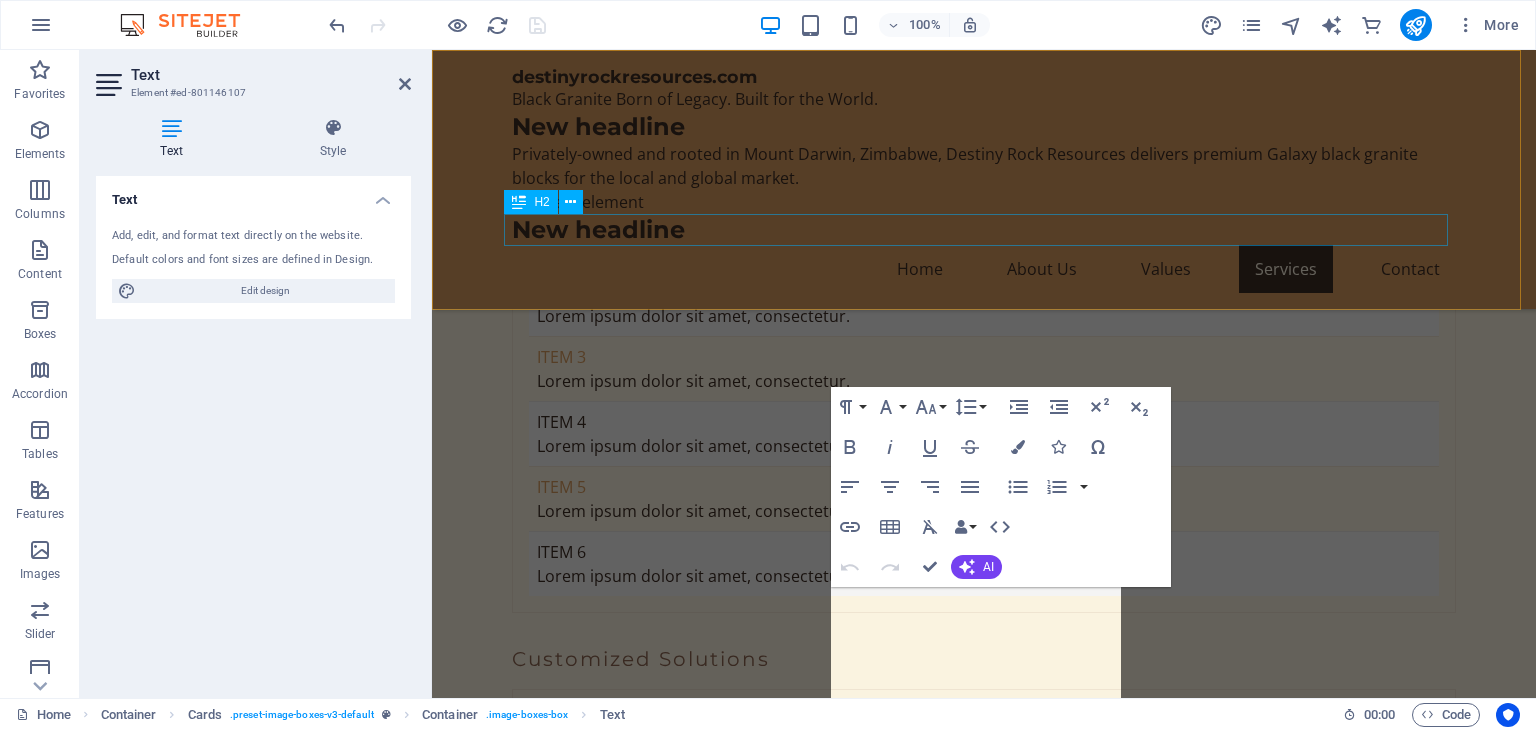 scroll, scrollTop: 6419, scrollLeft: 0, axis: vertical 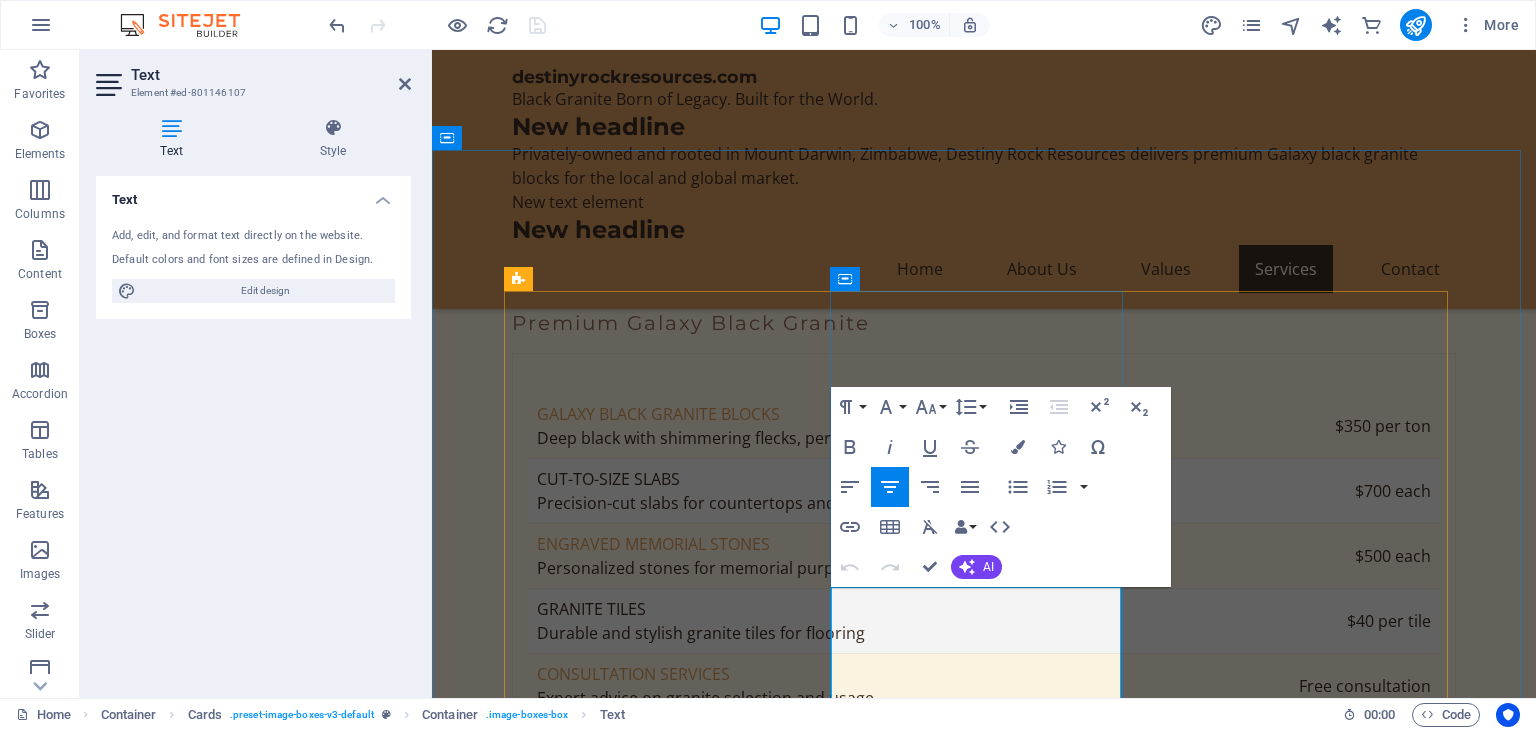 click on "Operations Manager - [FIRST] ensures that our extraction processes meet the highest standards of quality and efficiency." at bounding box center [658, 2801] 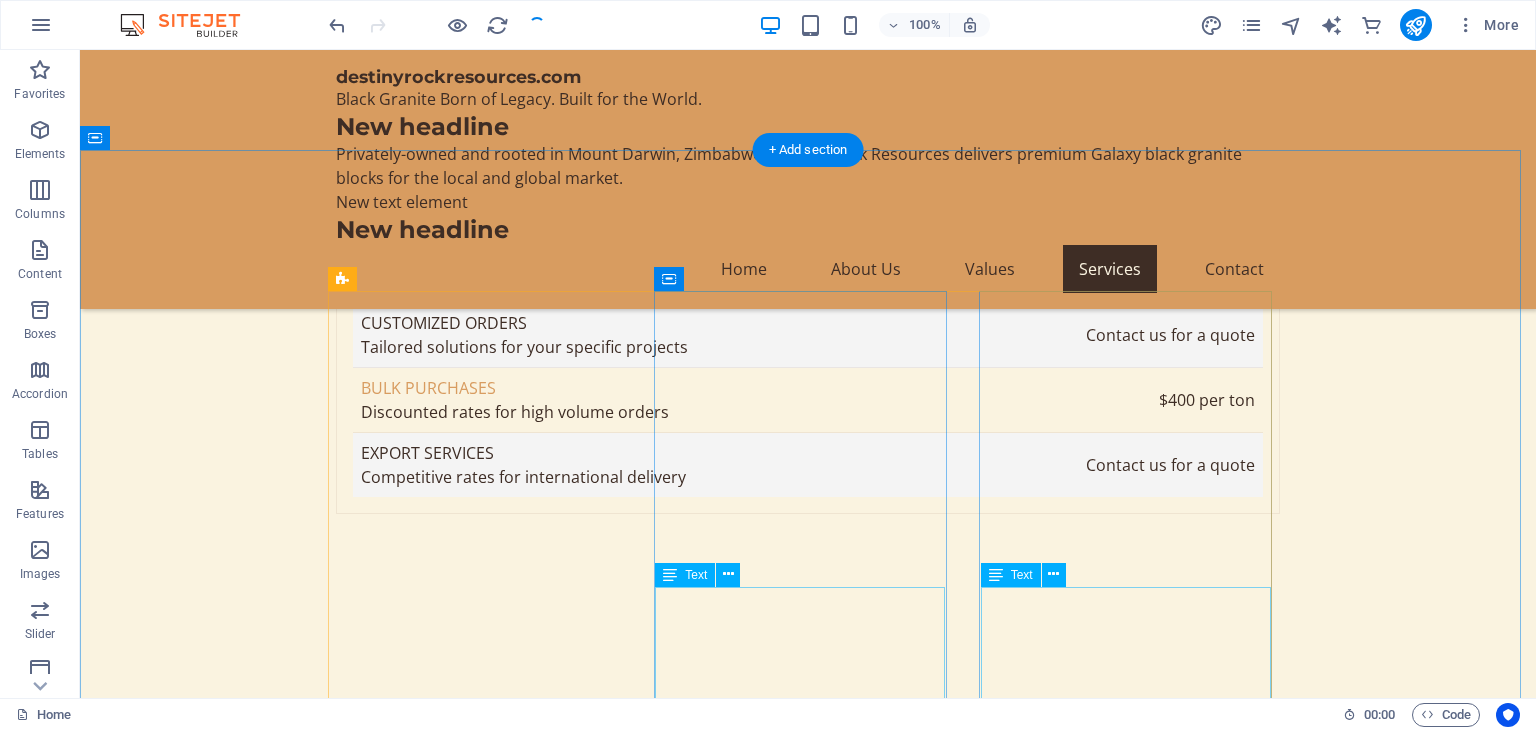 scroll, scrollTop: 7105, scrollLeft: 0, axis: vertical 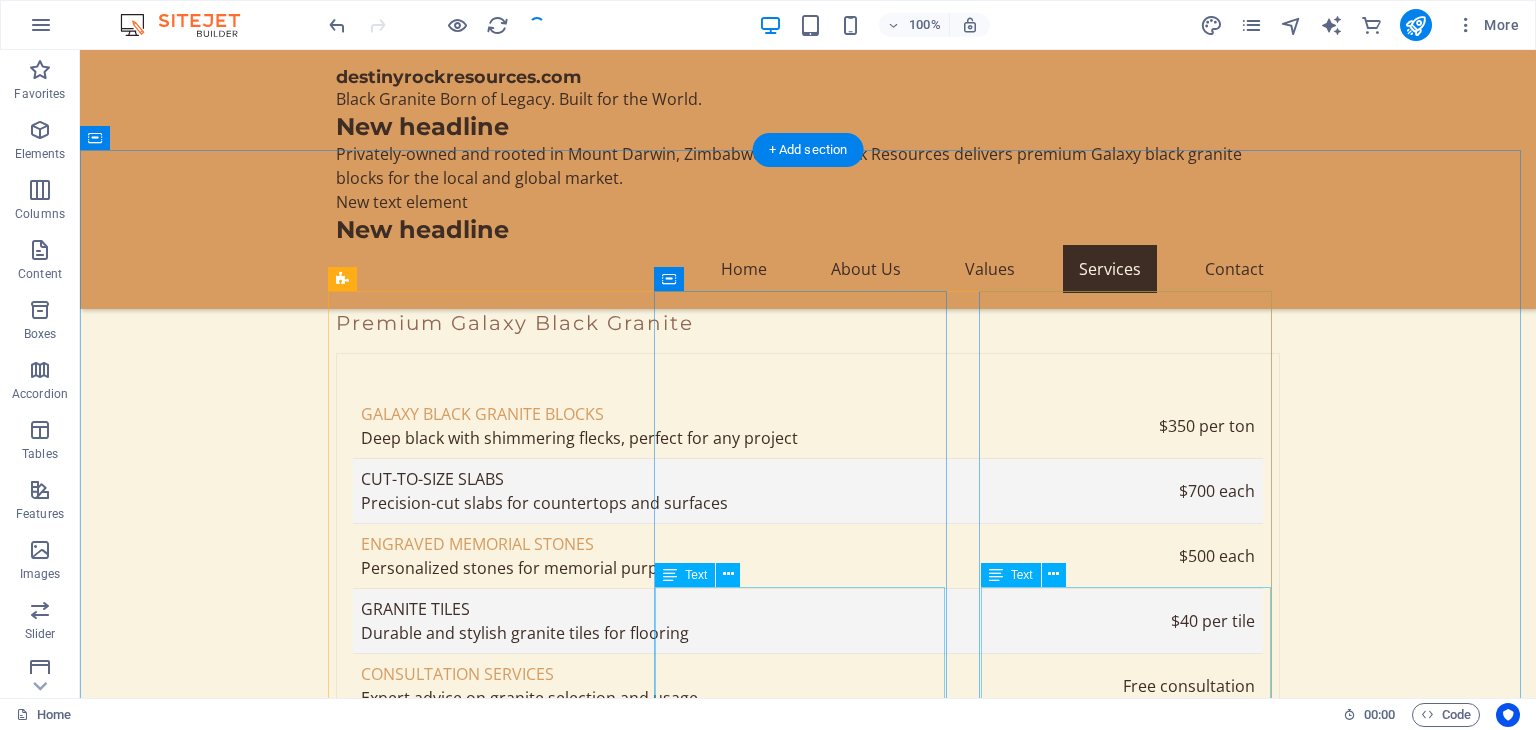 click on "Community Relations Officer - Dedicated to fostering strong relationships with local communities and stakeholders." at bounding box center [482, 3223] 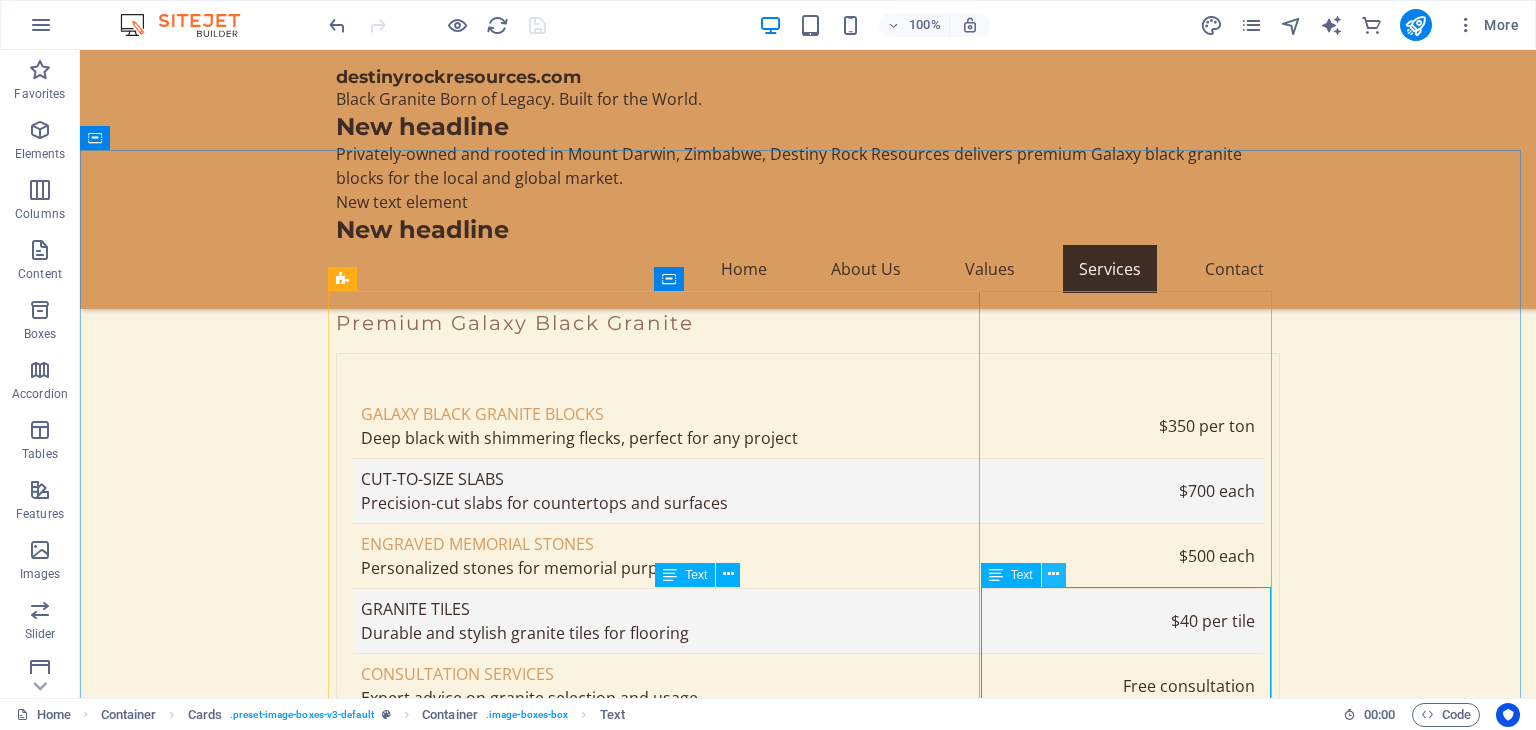 click at bounding box center [1053, 574] 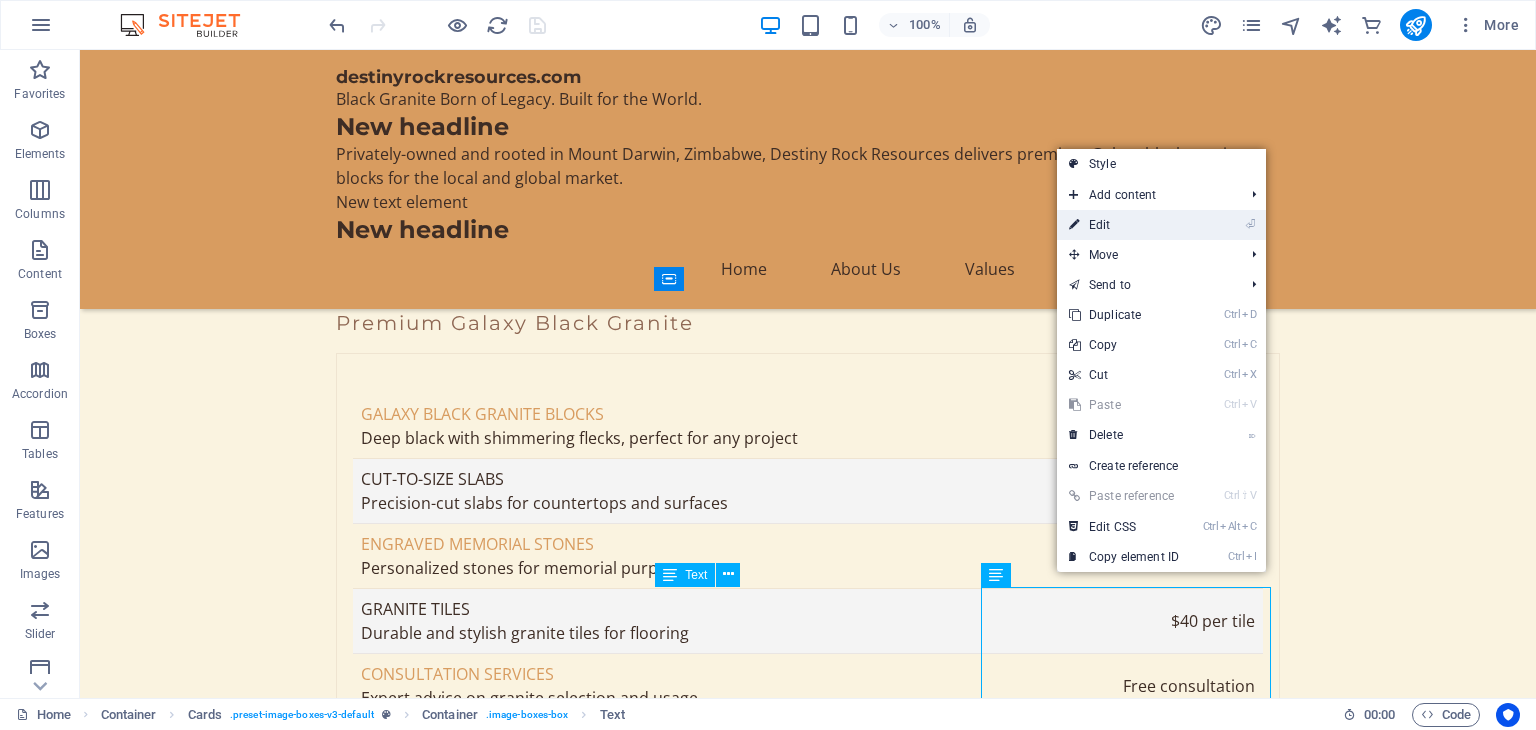 click on "⏎  Edit" at bounding box center [1124, 225] 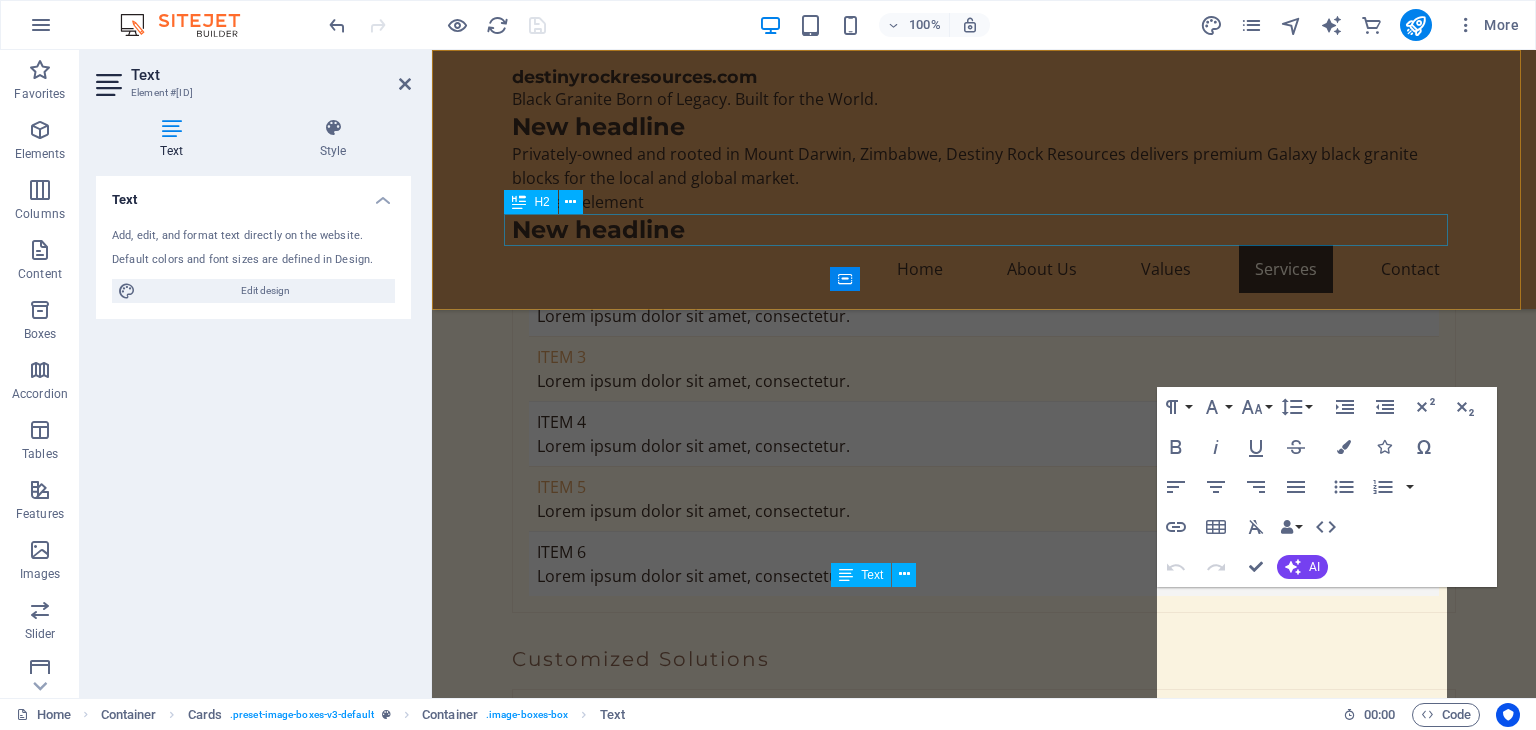 scroll, scrollTop: 6419, scrollLeft: 0, axis: vertical 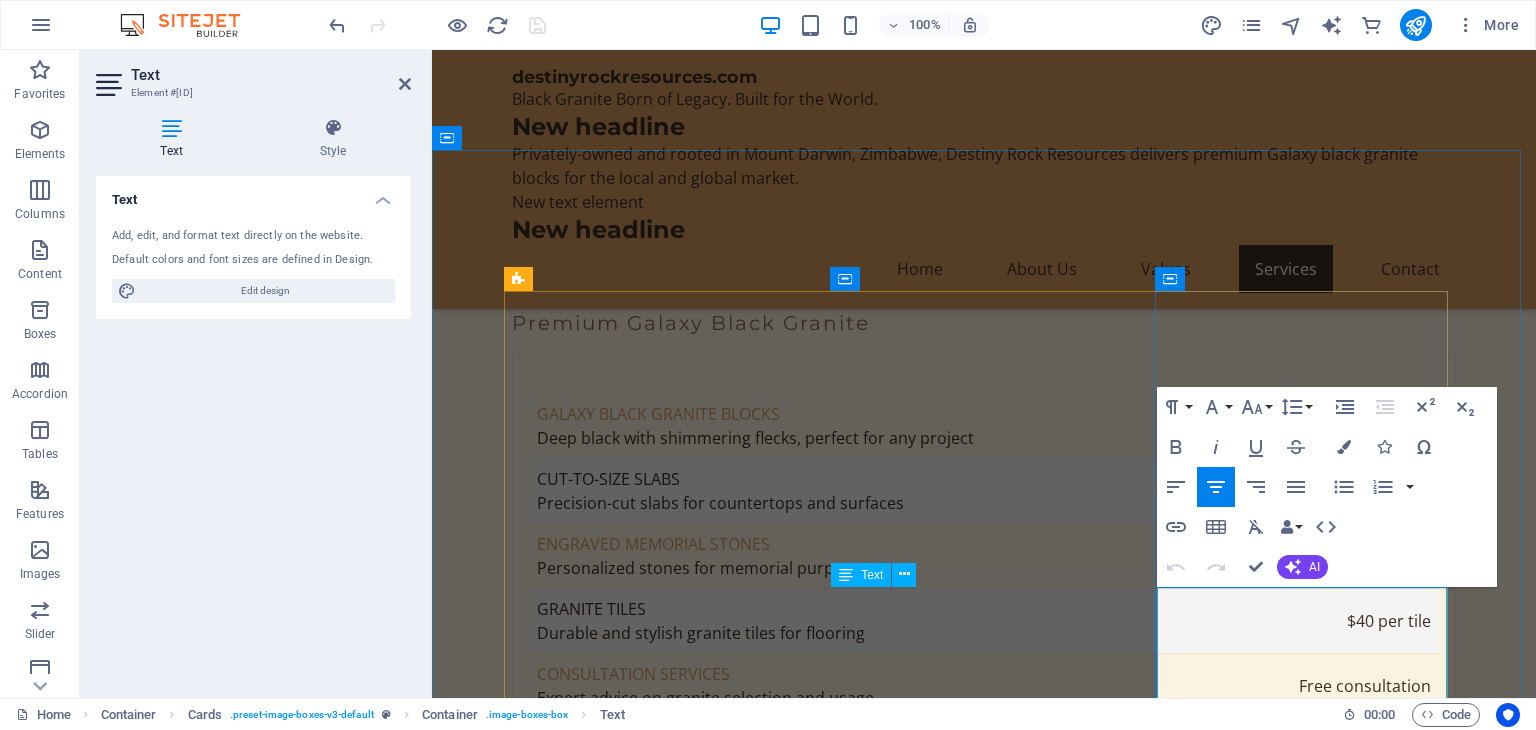 click on "Community Relations Officer - Dedicated to fostering strong relationships with local communities and stakeholders." at bounding box center [658, 3215] 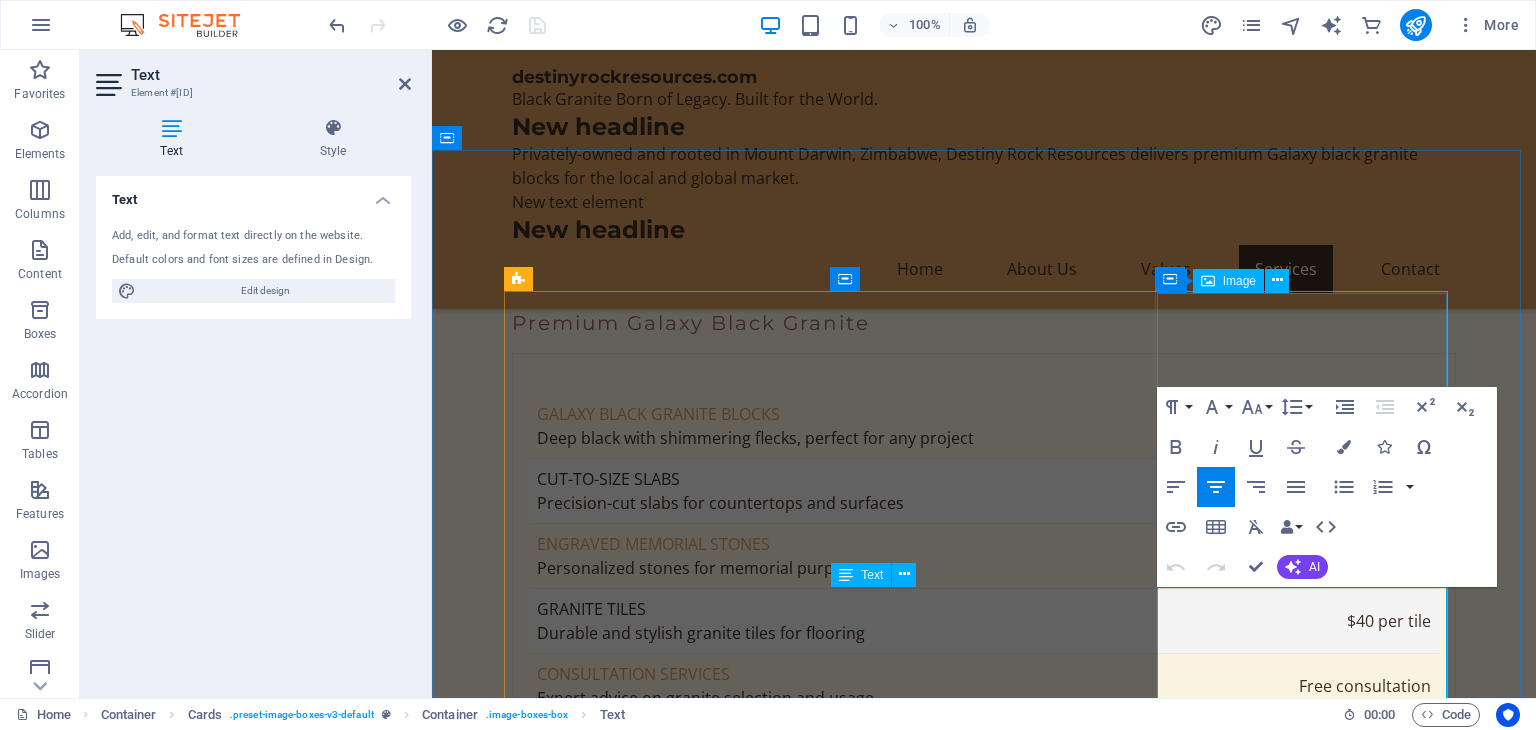 click at bounding box center (658, 2998) 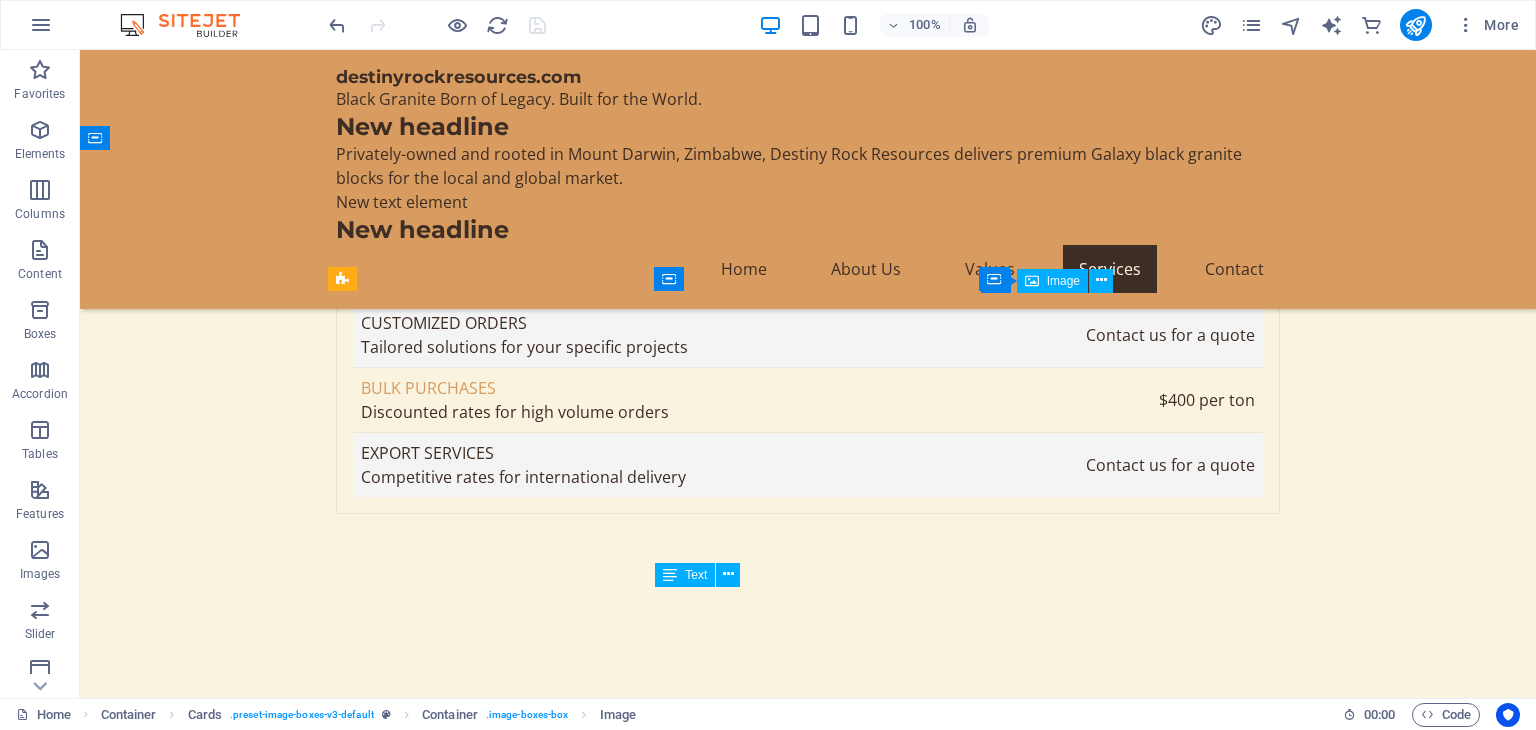 scroll, scrollTop: 7105, scrollLeft: 0, axis: vertical 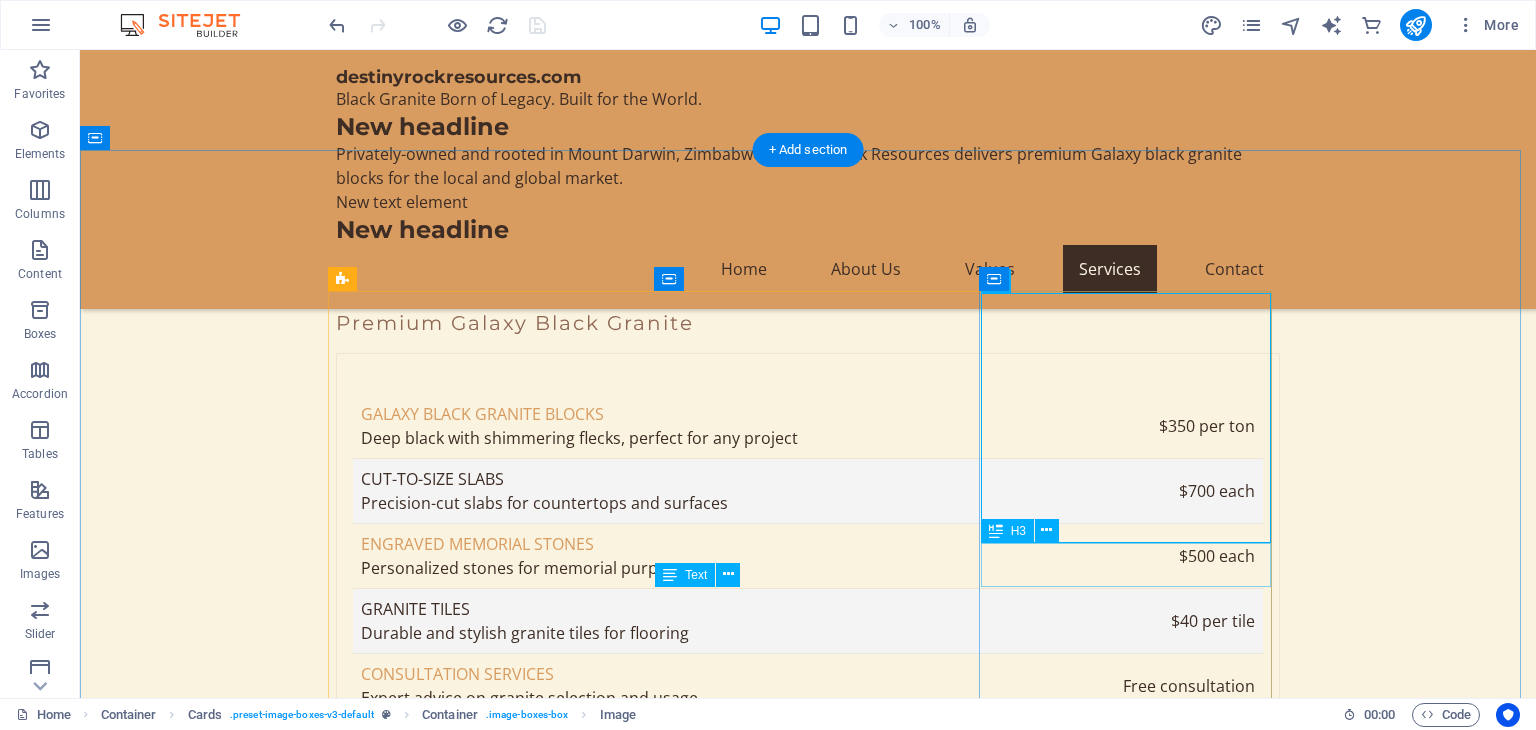 click on "[FIRST] [LAST]" at bounding box center (482, 3145) 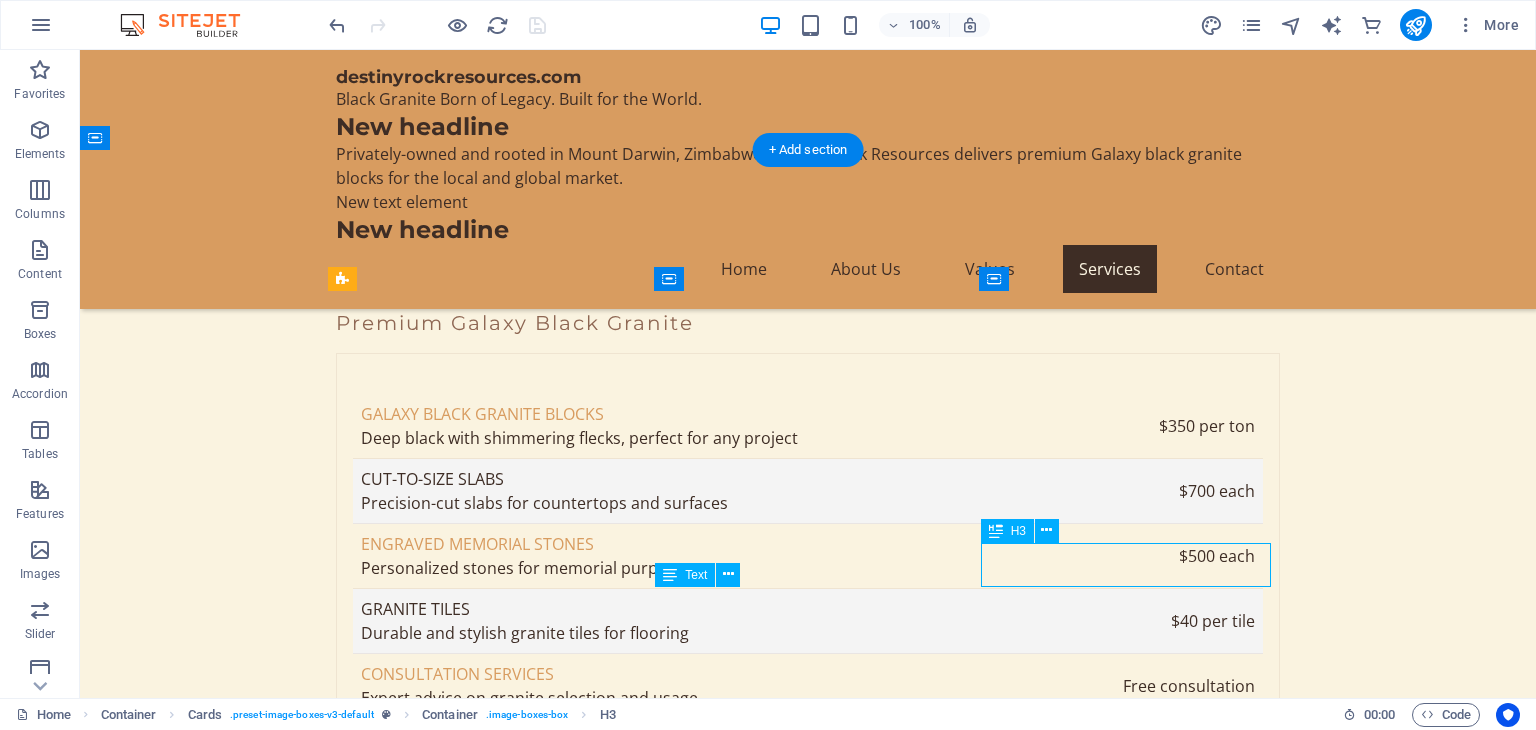 click on "[FIRST] [LAST]" at bounding box center [482, 3145] 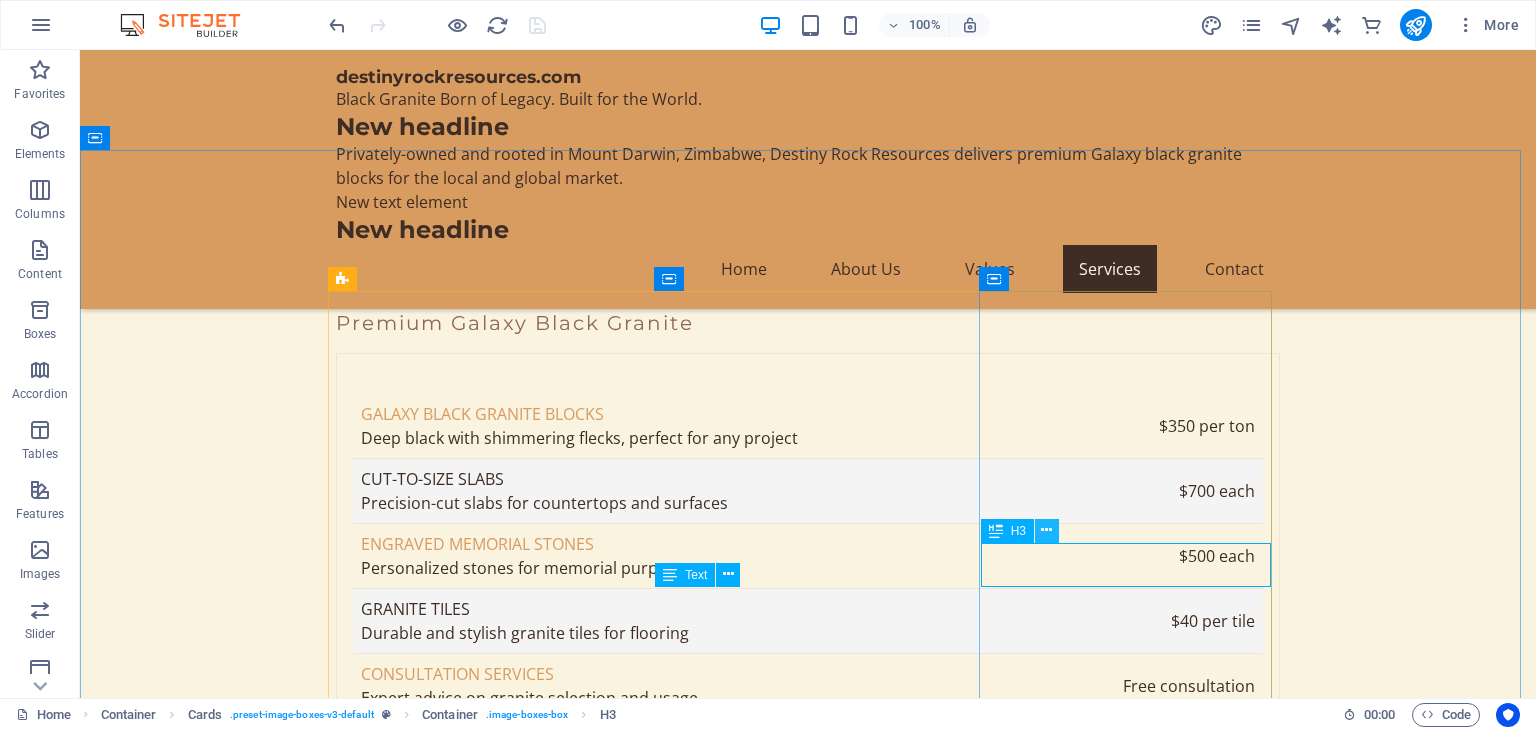 click at bounding box center (1046, 530) 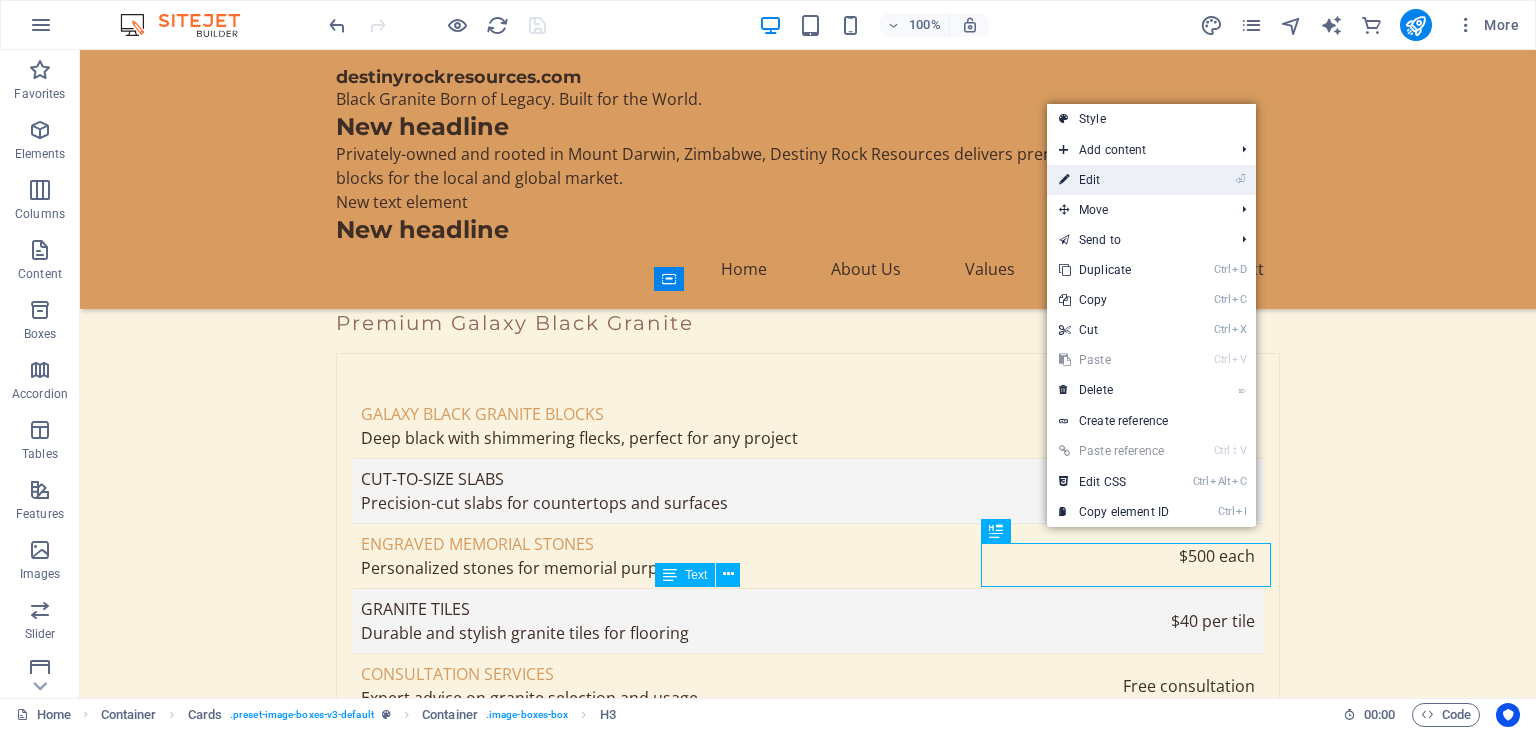 click on "⏎  Edit" at bounding box center [1114, 180] 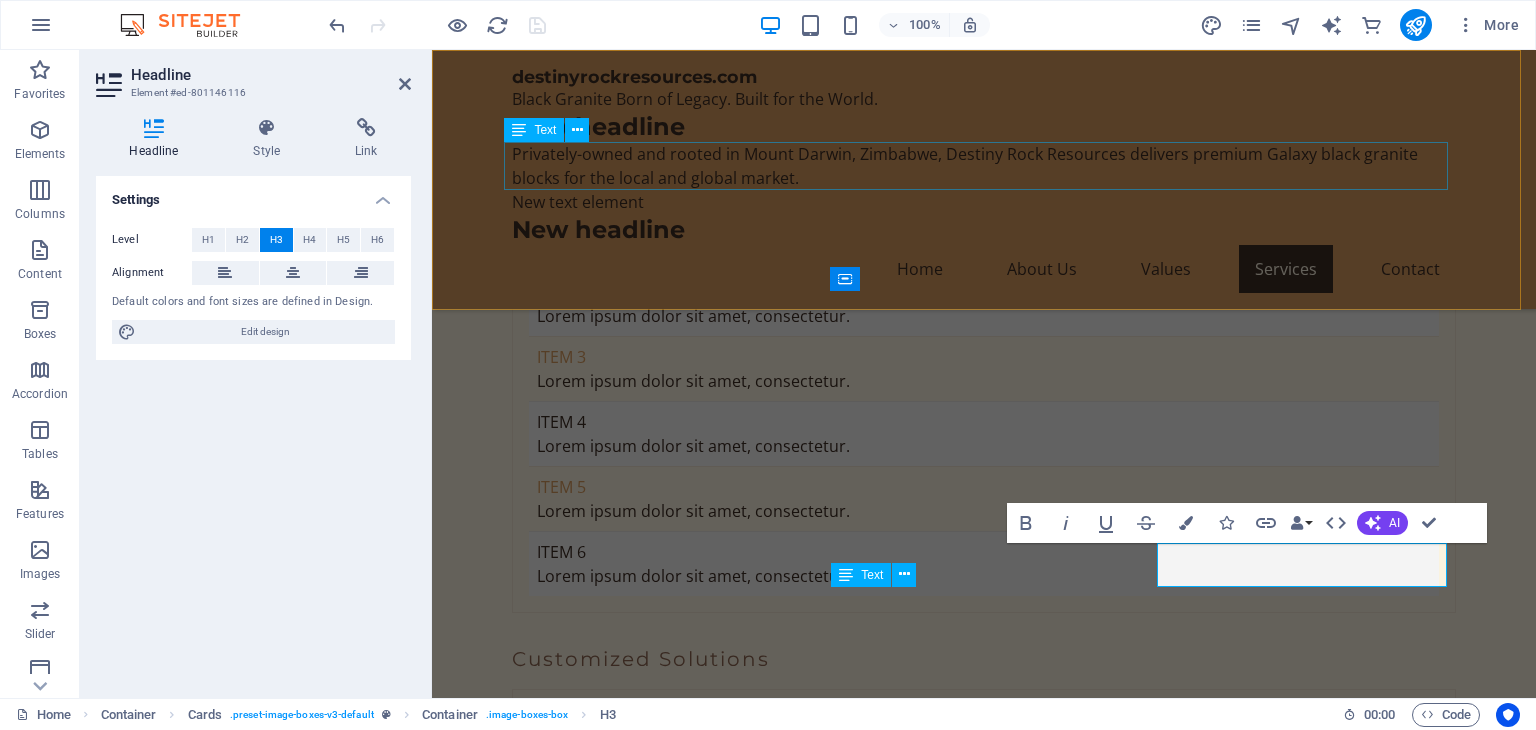 scroll, scrollTop: 6419, scrollLeft: 0, axis: vertical 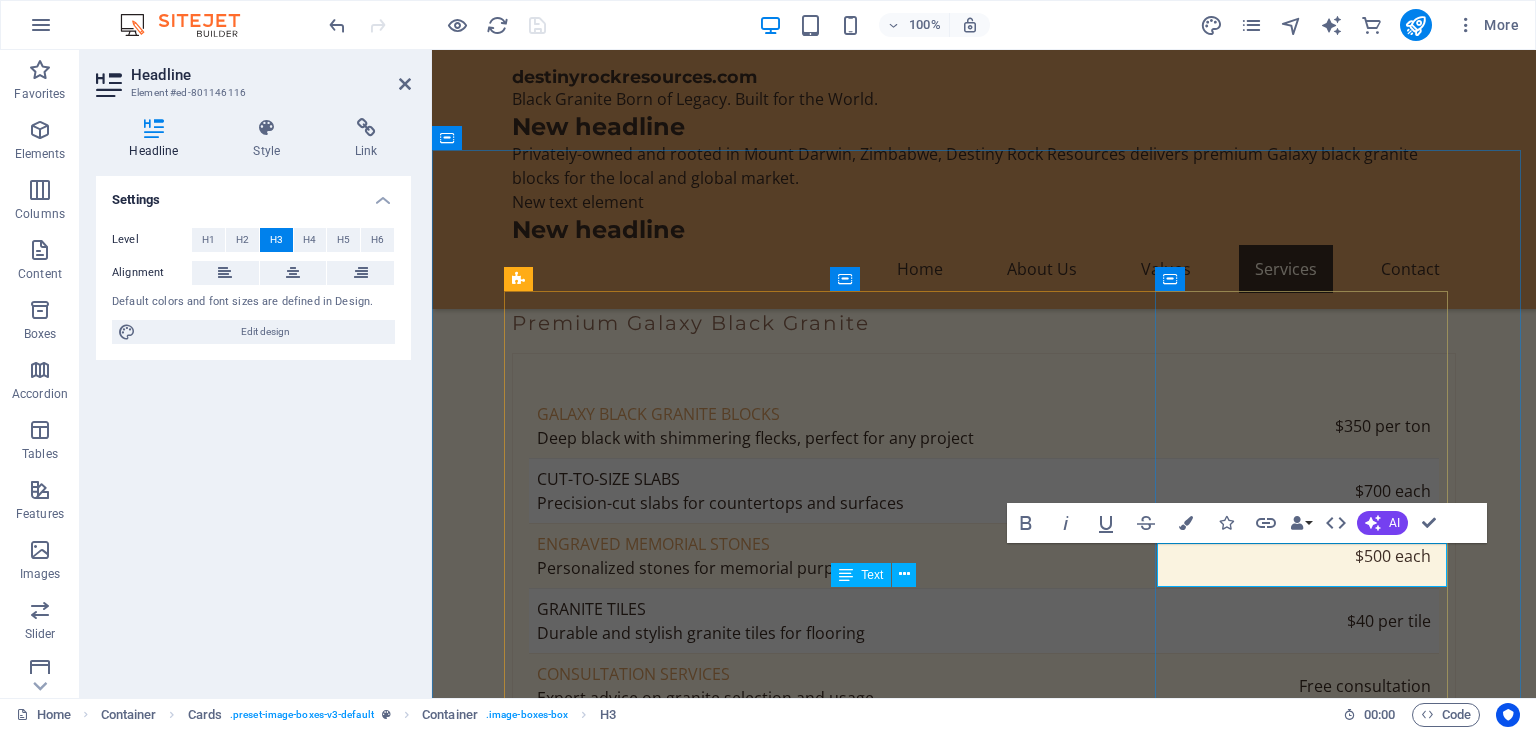 click on "[FIRST] [LAST]" at bounding box center (658, 3153) 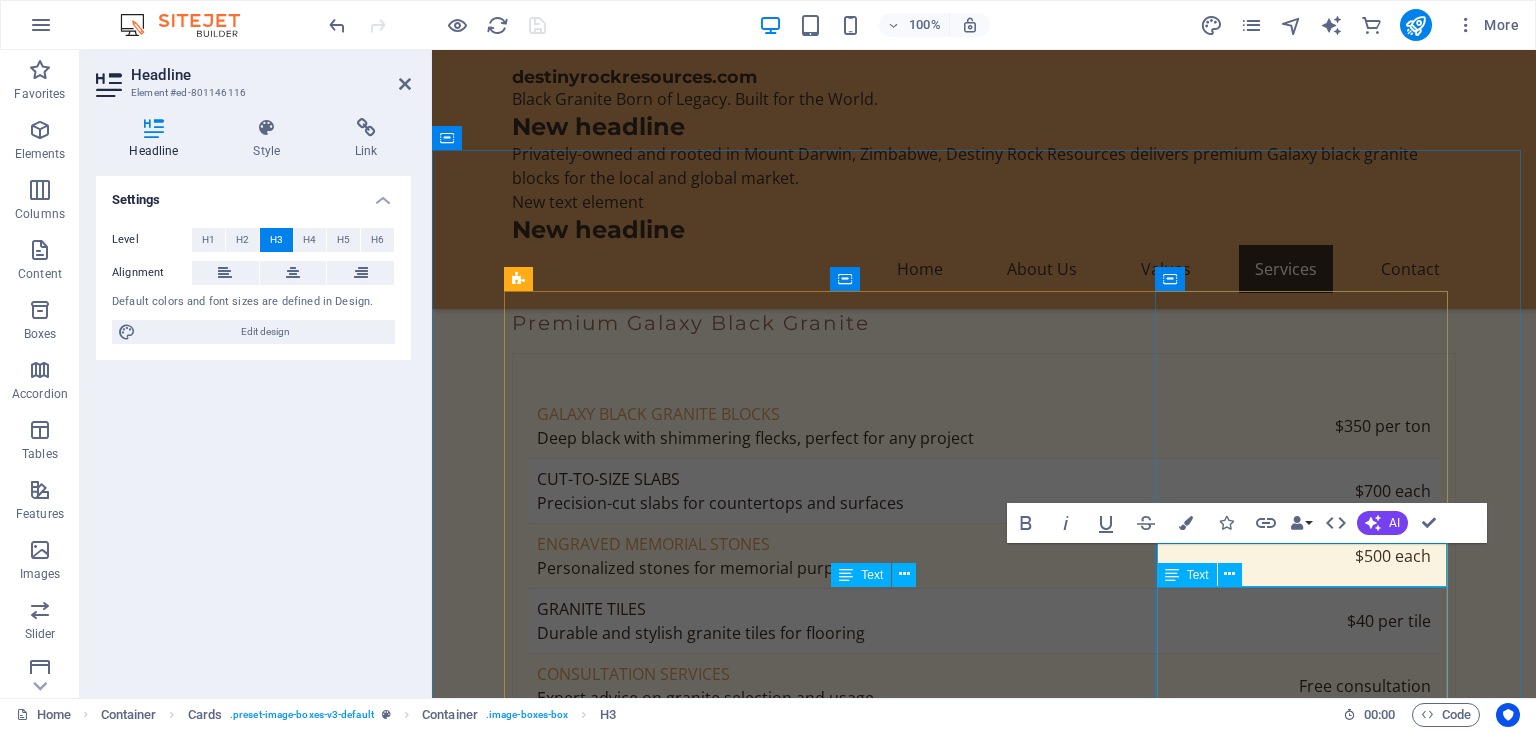 scroll, scrollTop: 7105, scrollLeft: 0, axis: vertical 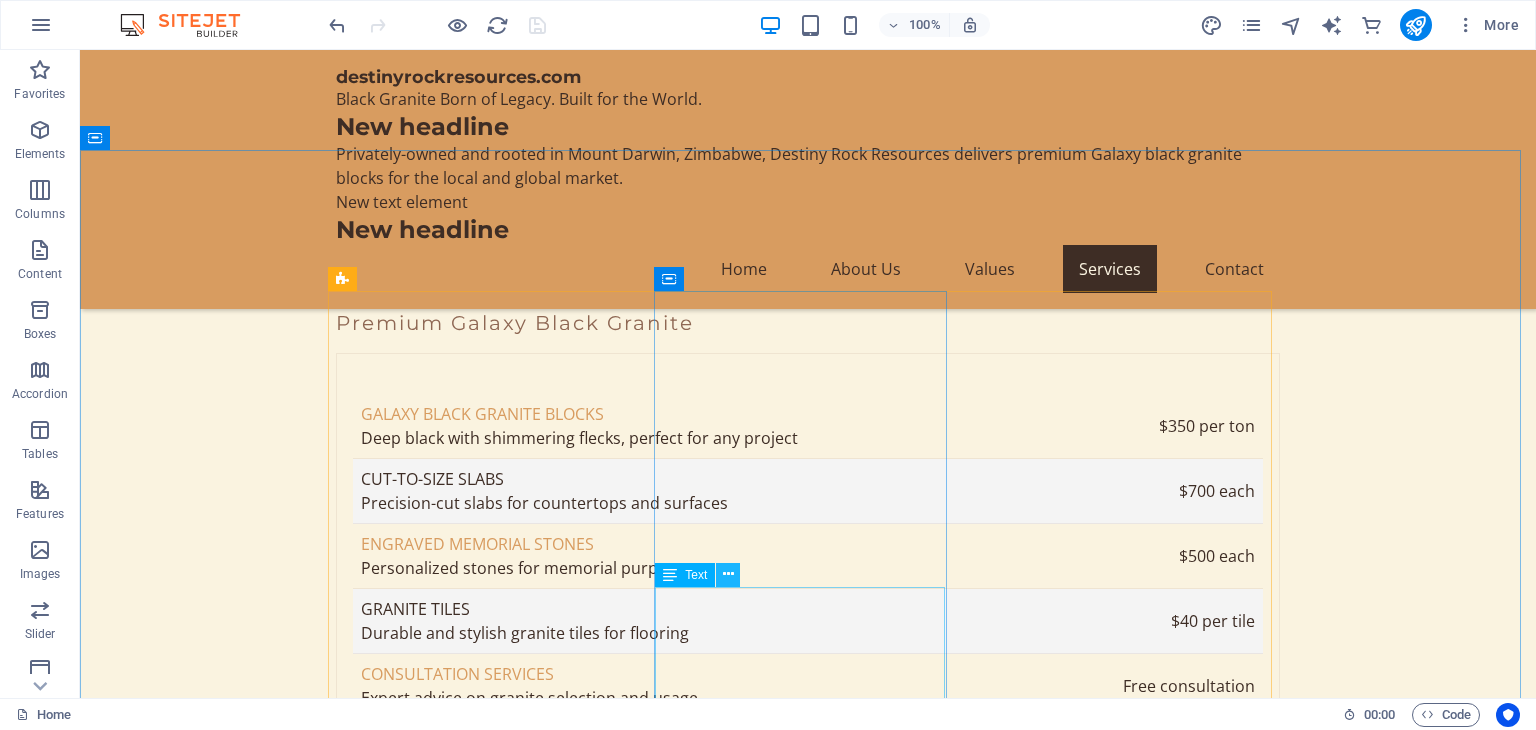 click at bounding box center [728, 575] 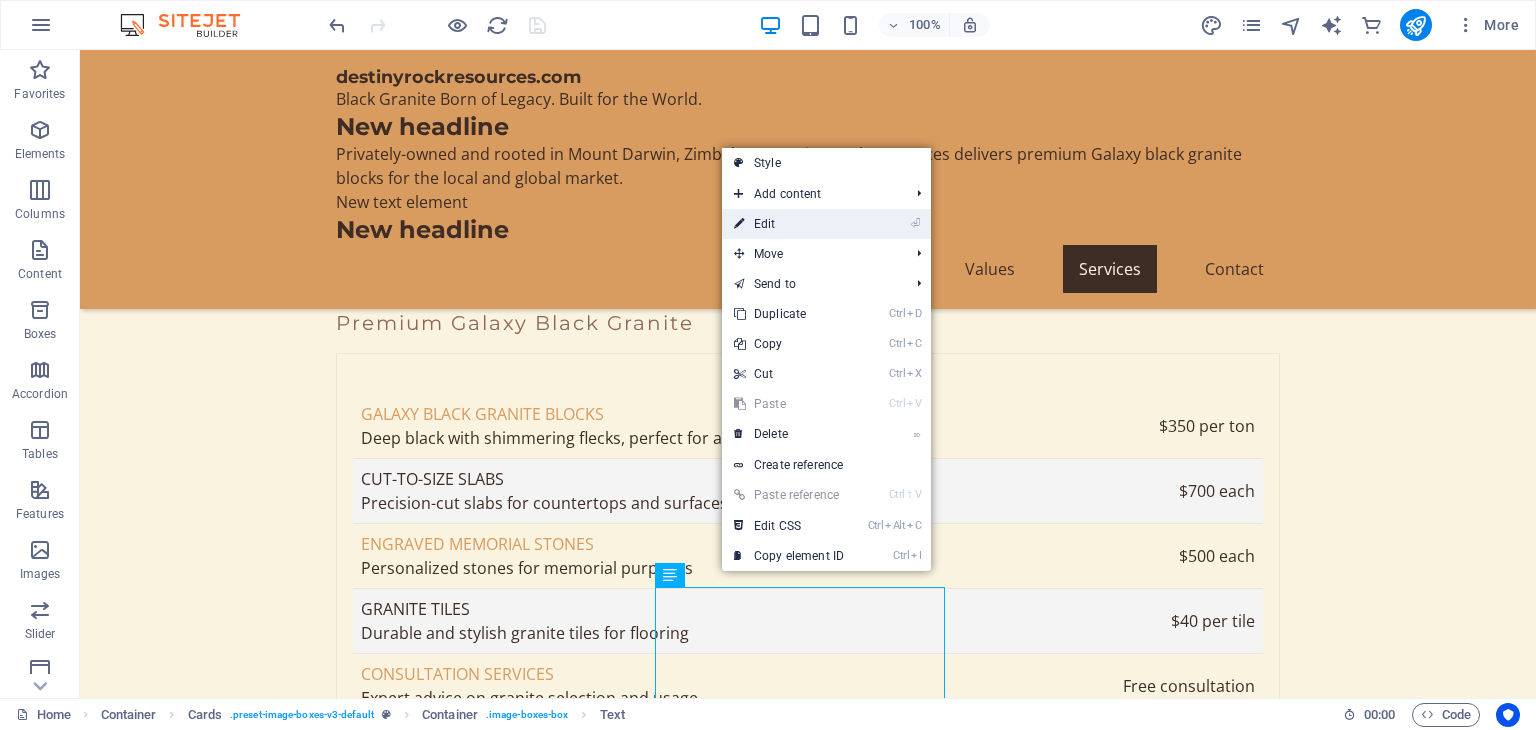 click on "⏎  Edit" at bounding box center (789, 224) 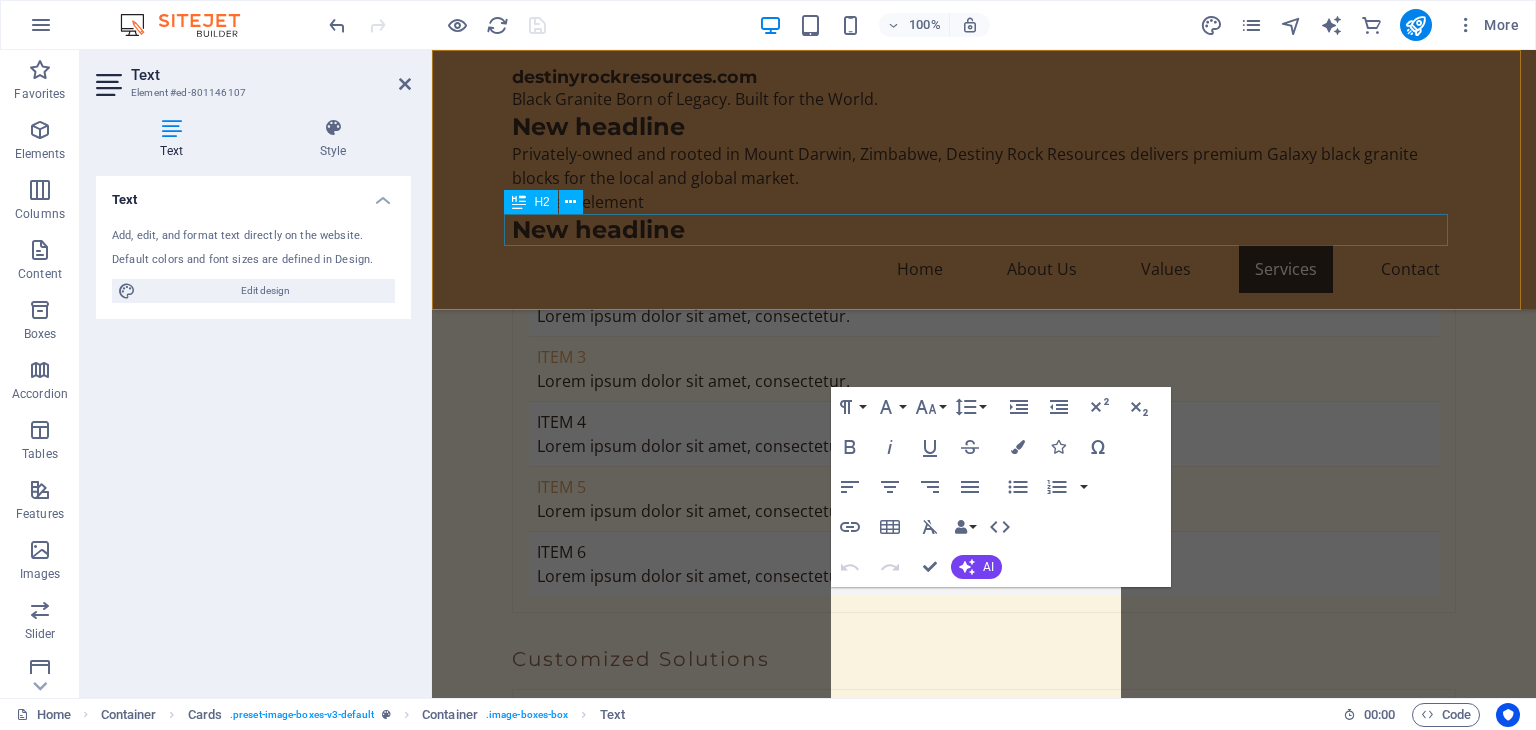 scroll, scrollTop: 6419, scrollLeft: 0, axis: vertical 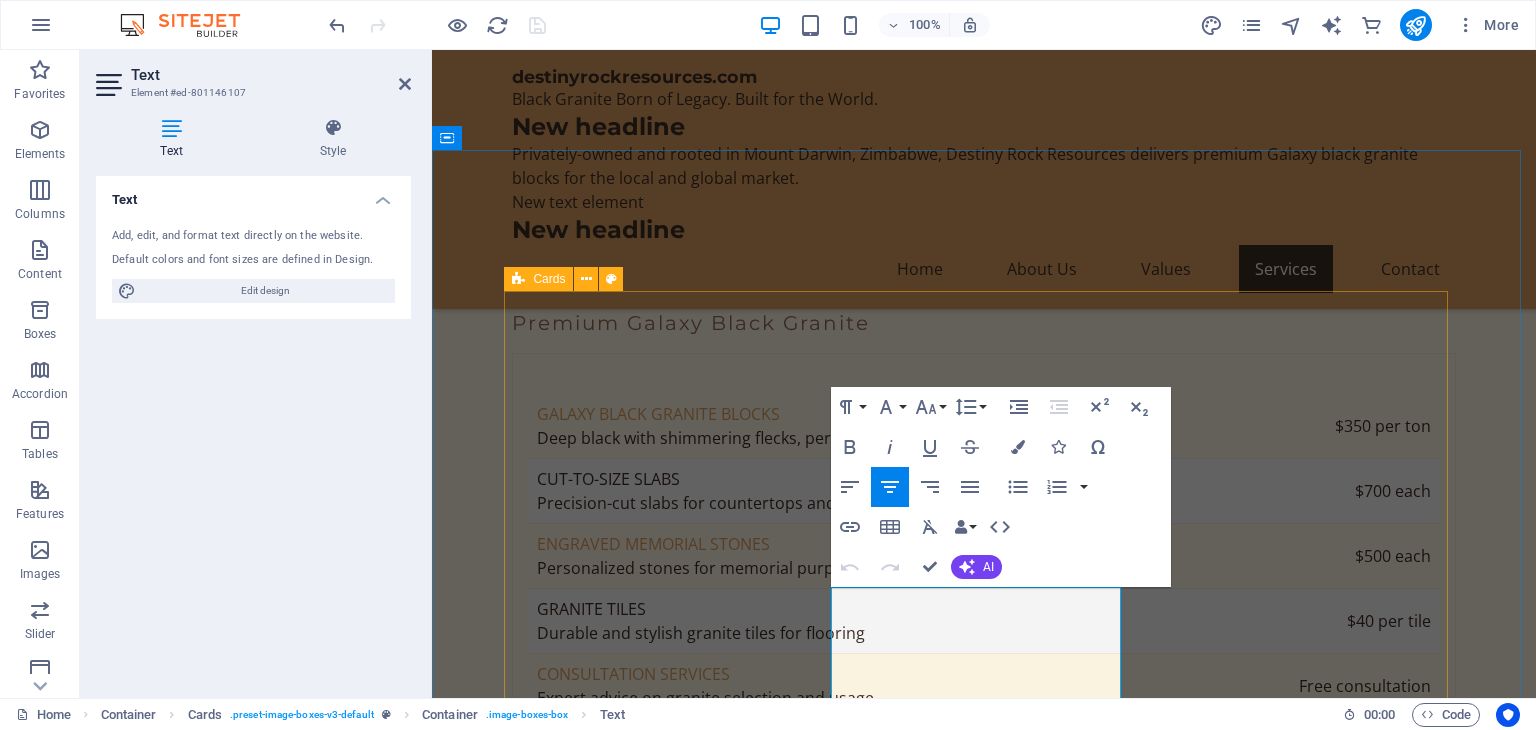 click on "[LAST] [LAST] CEO - With over 37 years in the Agriculture & mining industry, L... leads our operations with a vision for sustainable growth. [FIRST] [LAST] Operations Manager - P... ensures that our extraction processes meet the highest standards of quality and efficiency. F...[LAST] Community Relations Officer - Dedicated to fostering strong relationships with local communities and stakeholders. [FIRST] [LAST] Geologist - [FIRST]'s expertise in geology helps us identify the best granite deposits for extraction. [FIRST] [LAST] Quality Control Specialist - [FIRST] oversees our quality control processes to ensure top-notch granite products. [FIRST] [LAST] Environmental Officer - [FIRST] ensures our mining practices protect the environment and promote sustainability." at bounding box center [984, 3277] 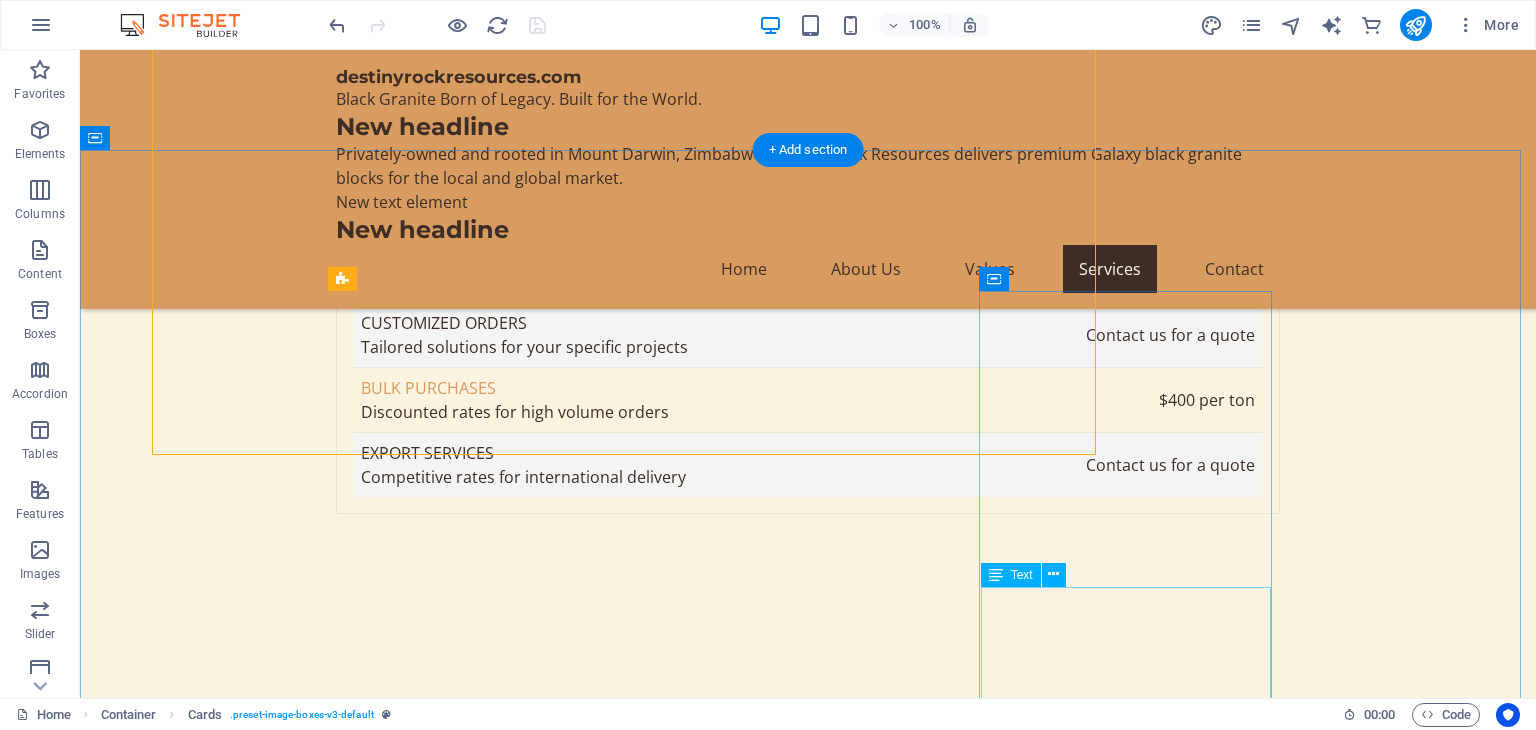 scroll, scrollTop: 7105, scrollLeft: 0, axis: vertical 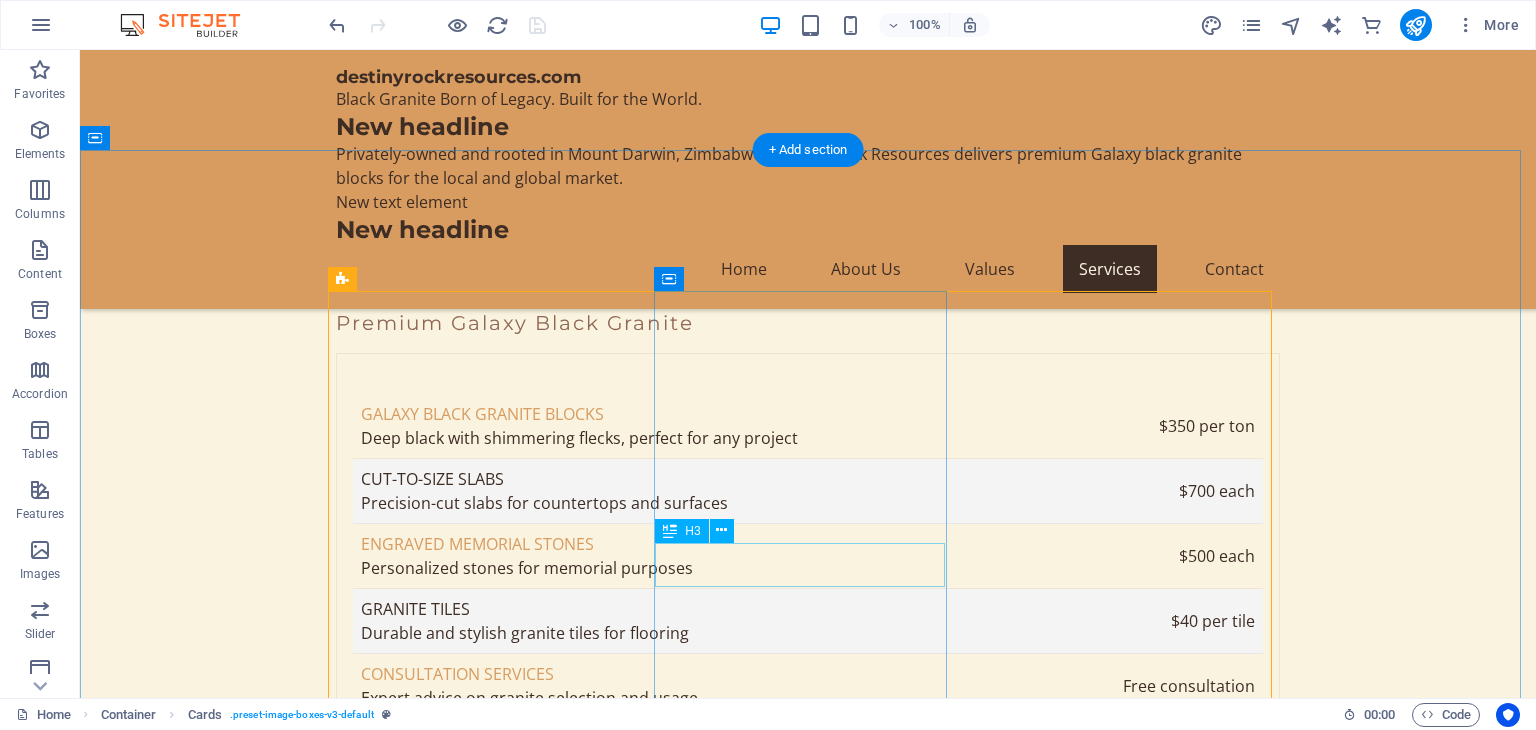 click on "[FIRST] [LAST]" at bounding box center (482, 2719) 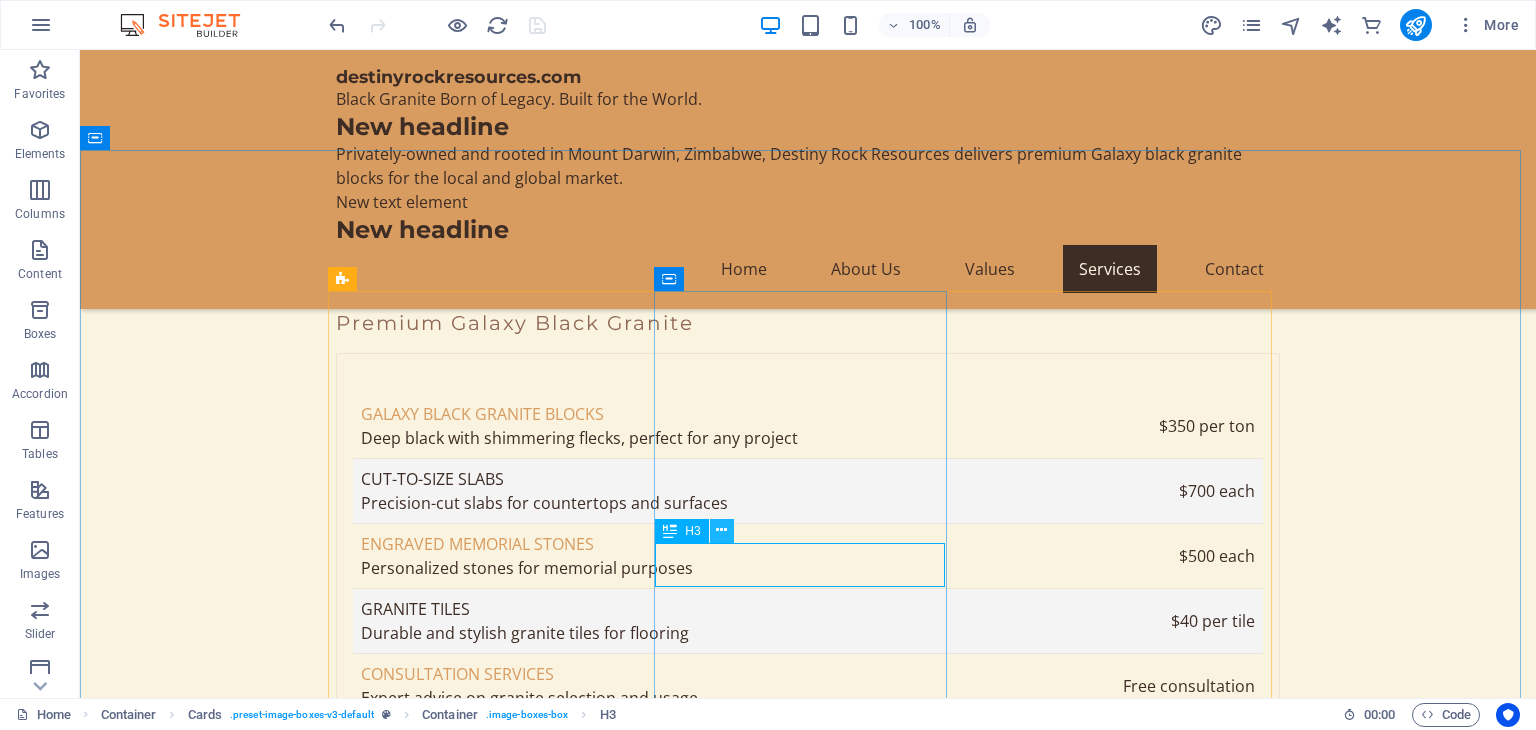 click at bounding box center [721, 530] 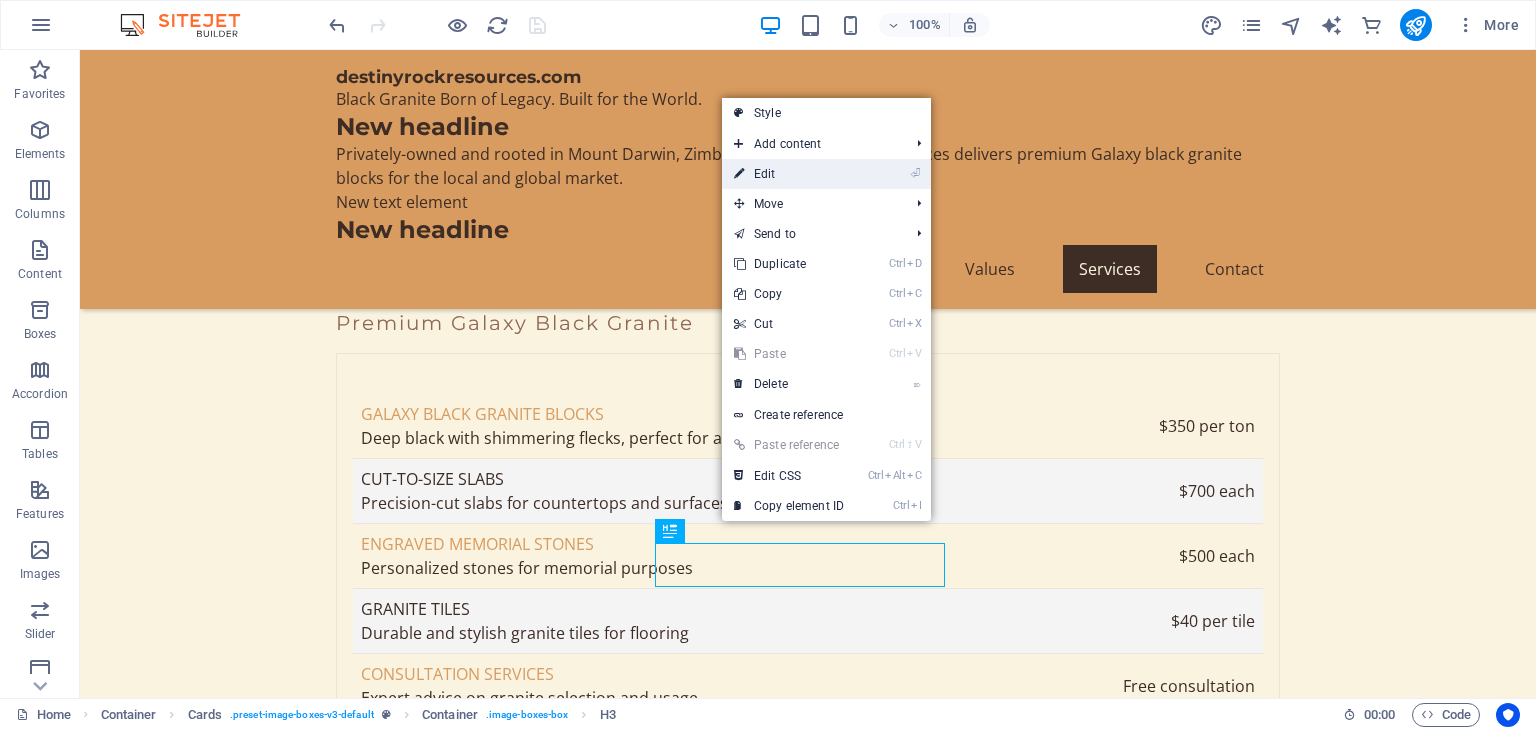 click on "⏎  Edit" at bounding box center (789, 174) 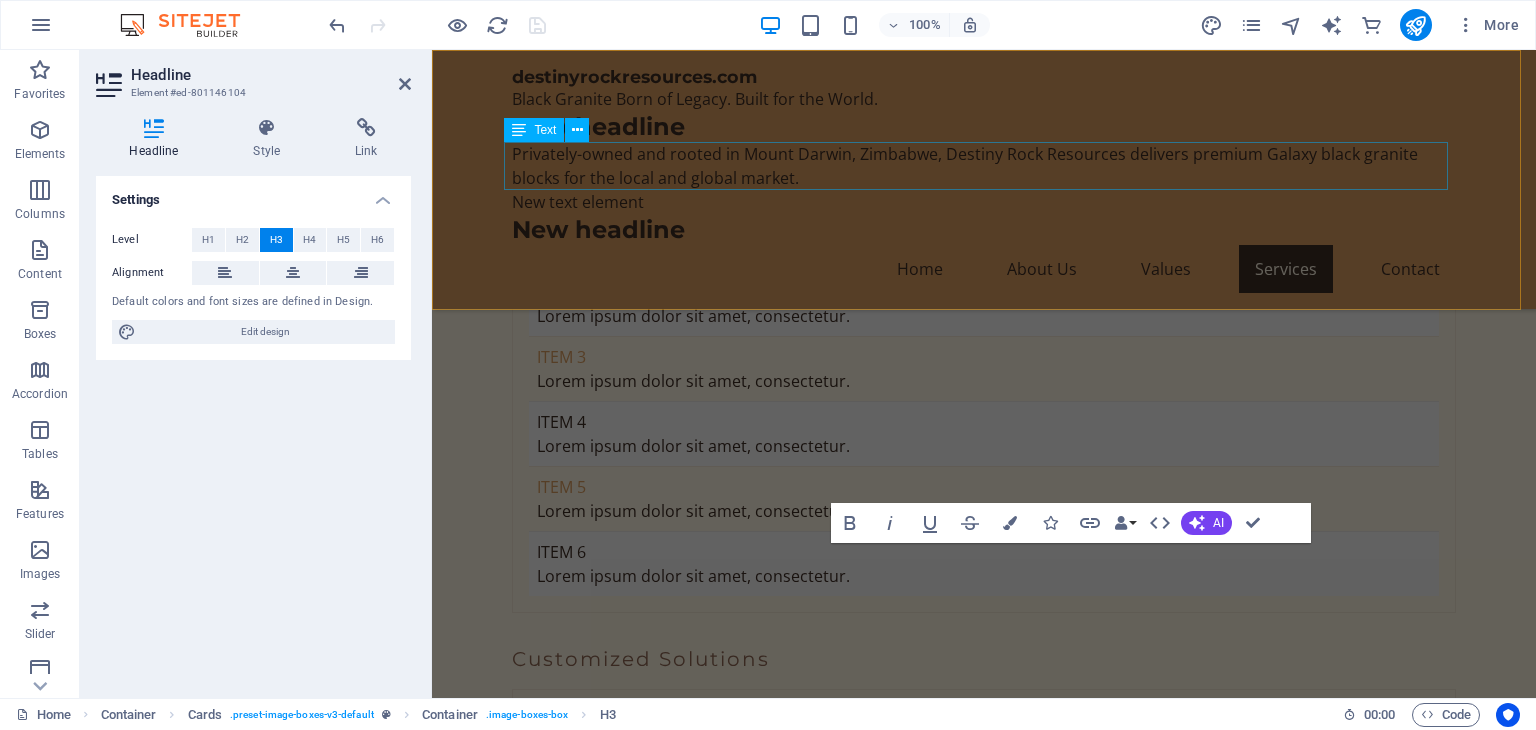 scroll, scrollTop: 6419, scrollLeft: 0, axis: vertical 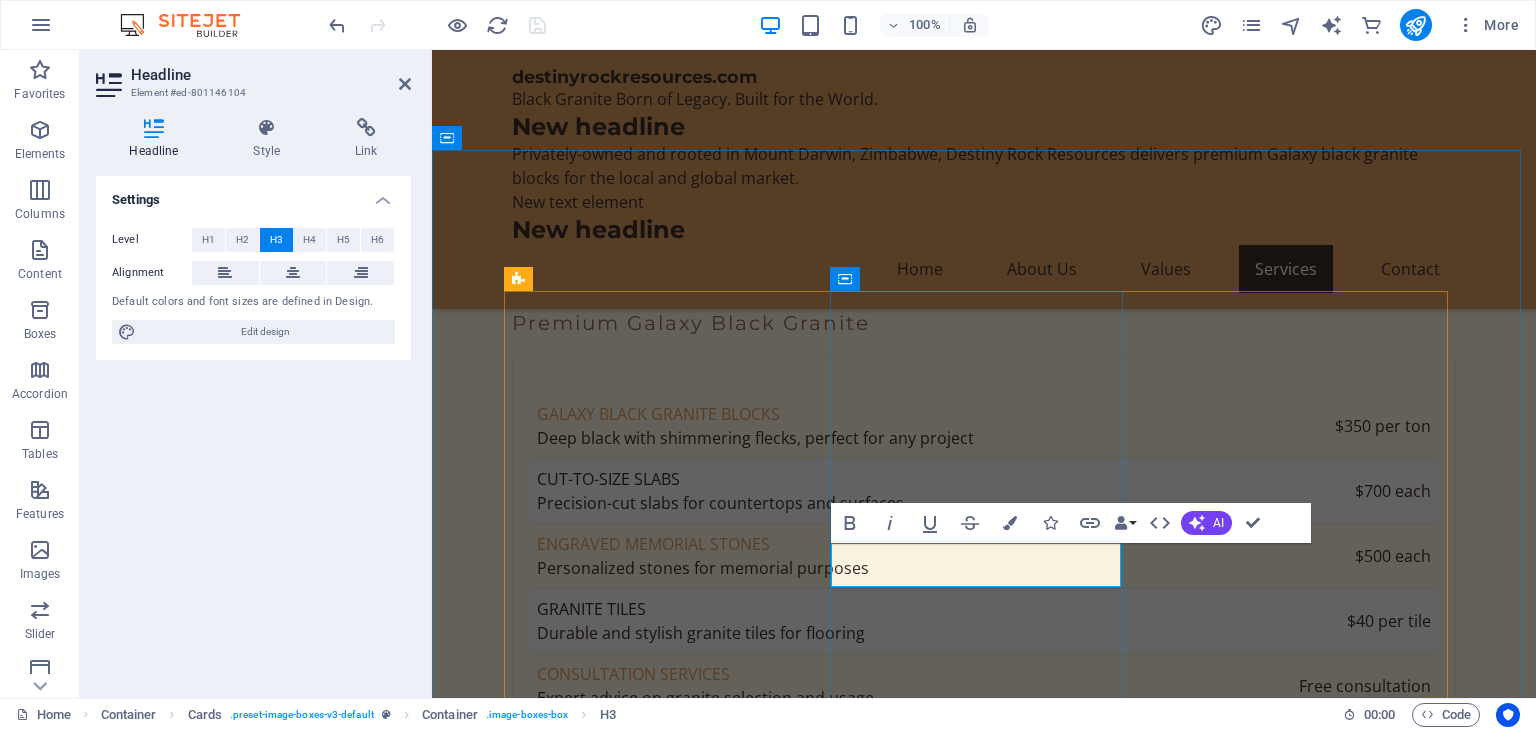 click on "[FIRST] [LAST]" at bounding box center [658, 2727] 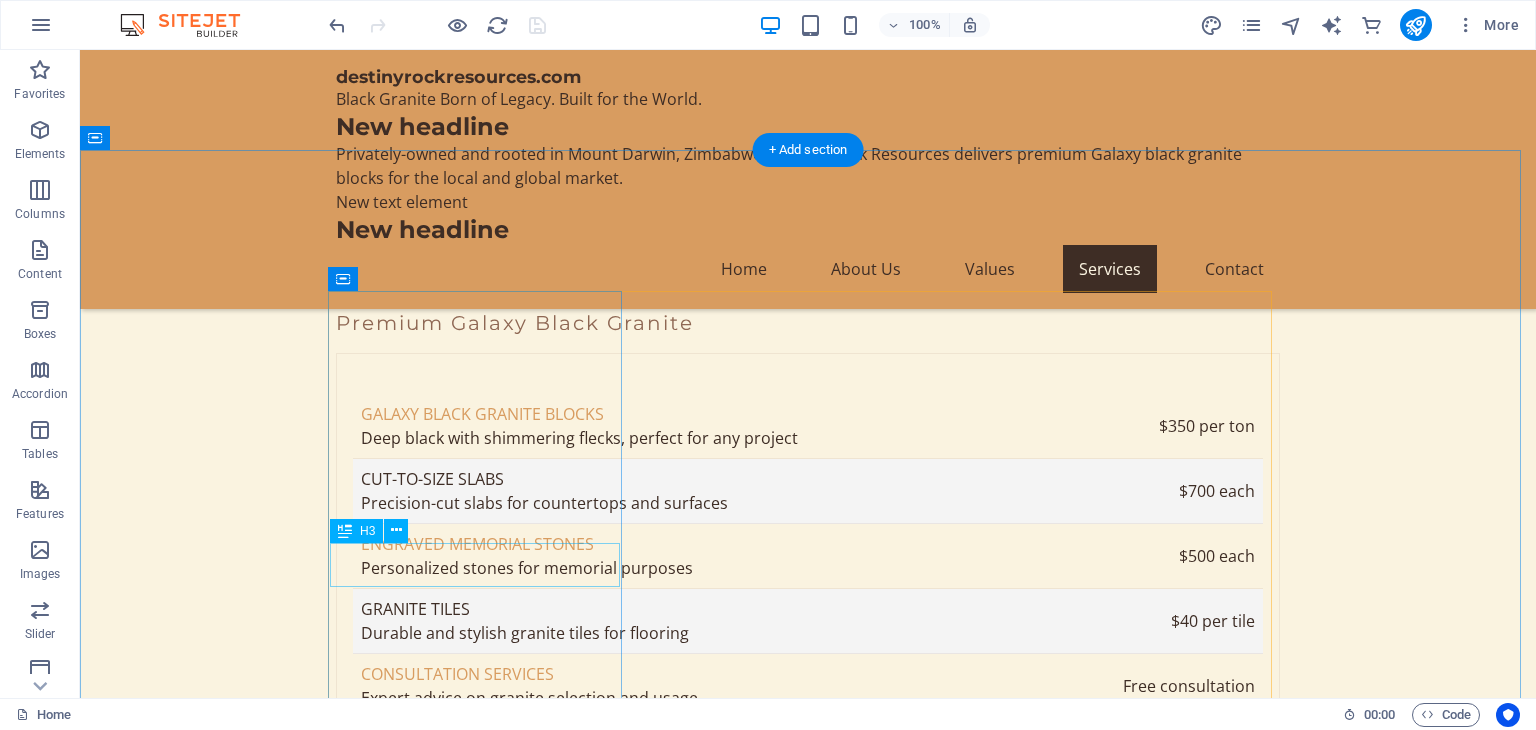 click on "[FIRST] [LAST]" at bounding box center (482, 2293) 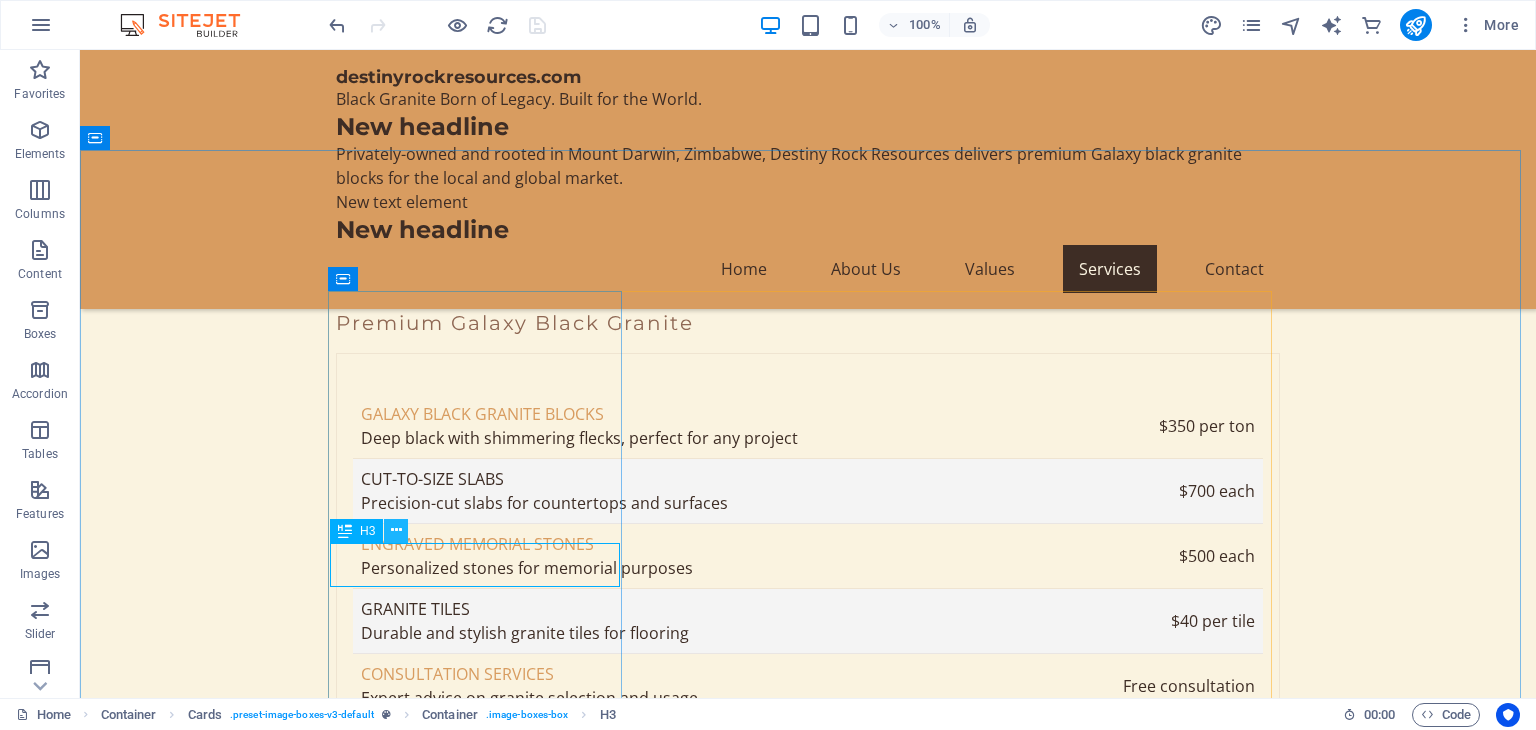 click at bounding box center (396, 530) 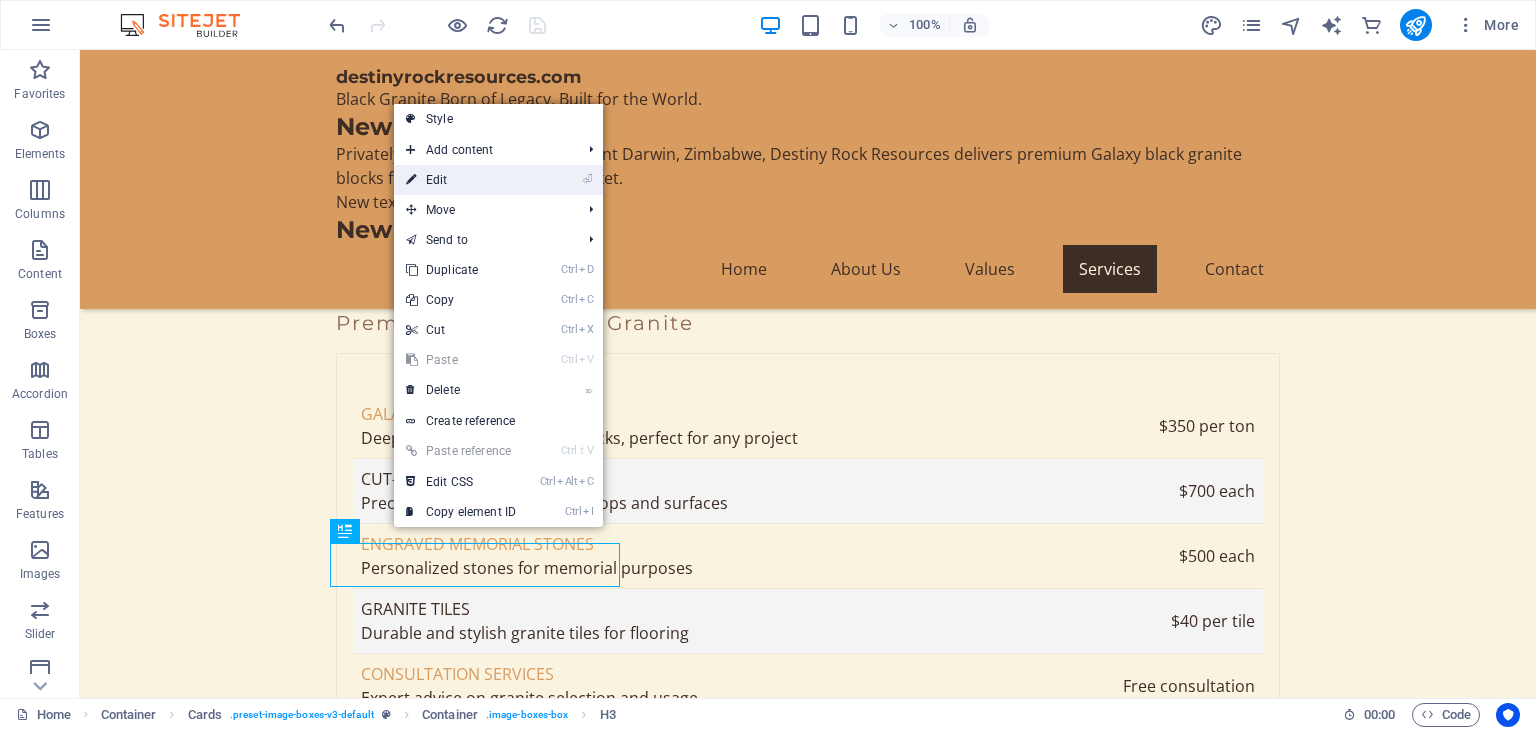 click on "⏎  Edit" at bounding box center [461, 180] 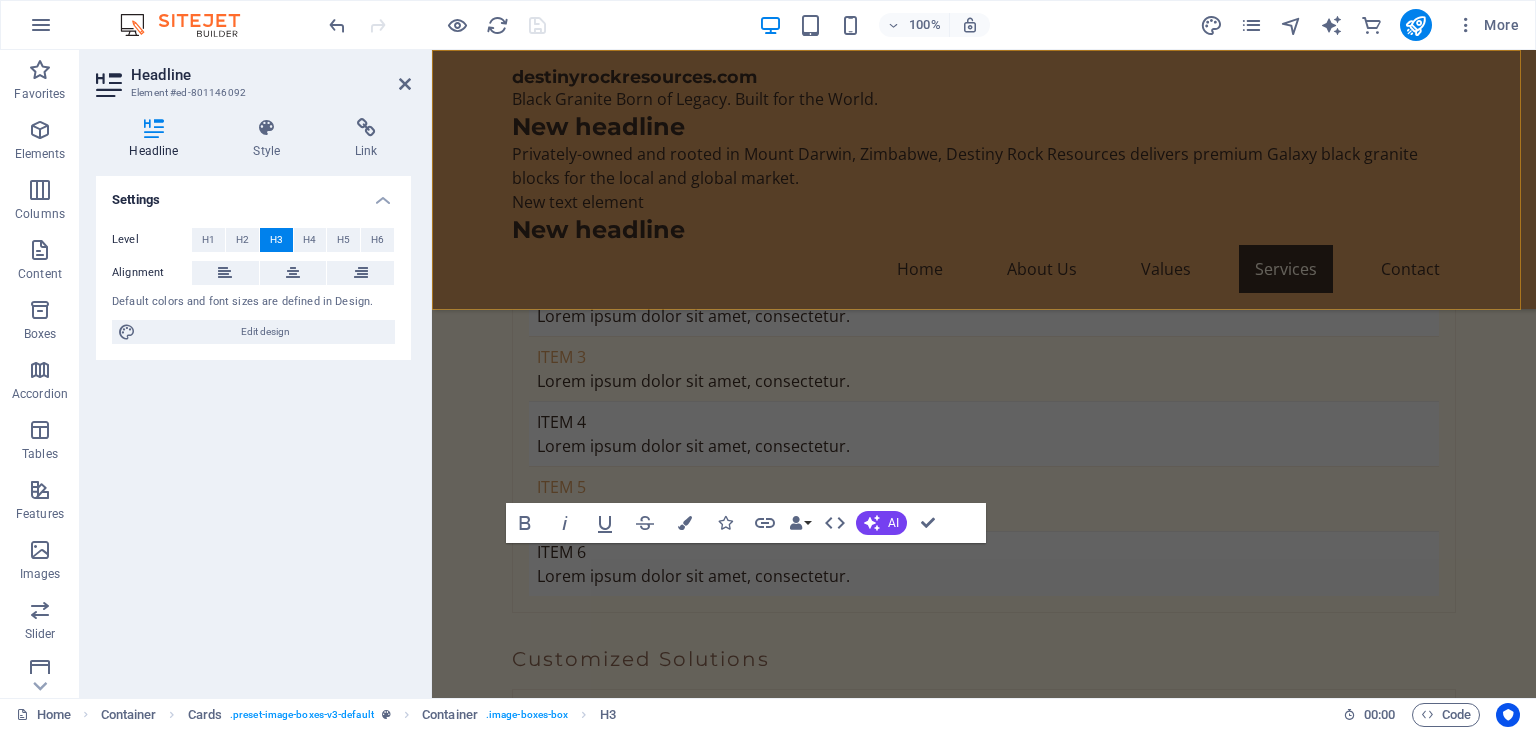 scroll, scrollTop: 6419, scrollLeft: 0, axis: vertical 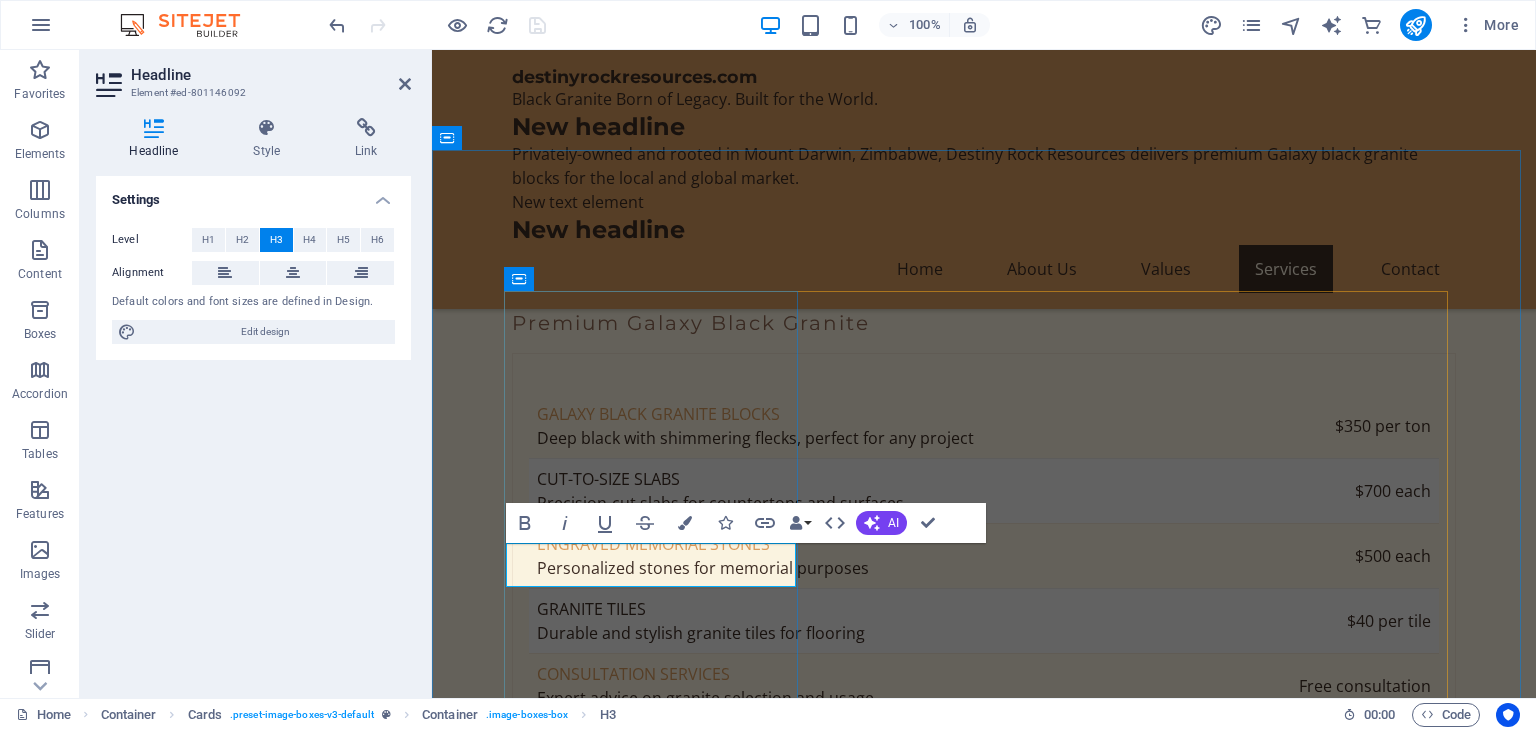click on "[FIRST] [LAST]" at bounding box center (658, 2301) 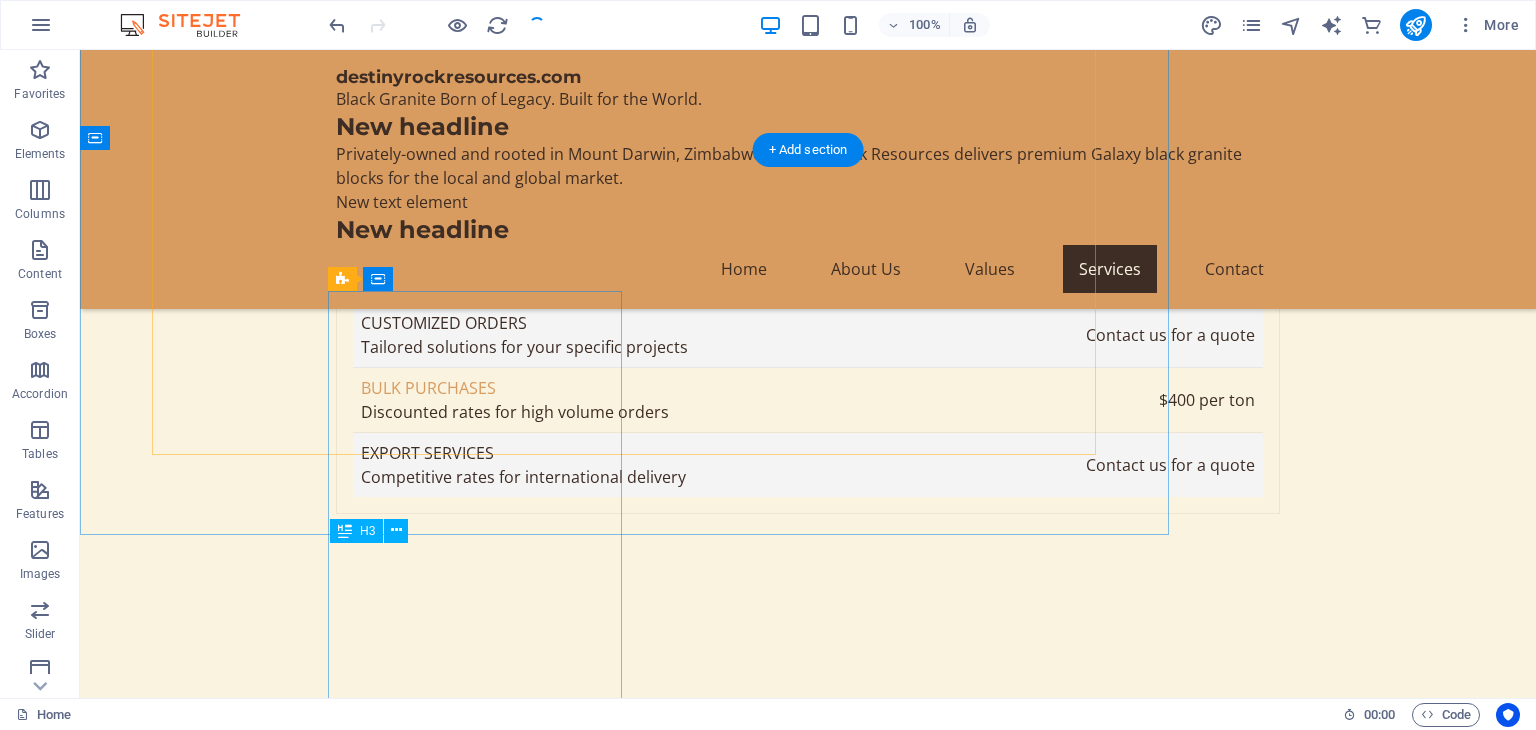 scroll, scrollTop: 7105, scrollLeft: 0, axis: vertical 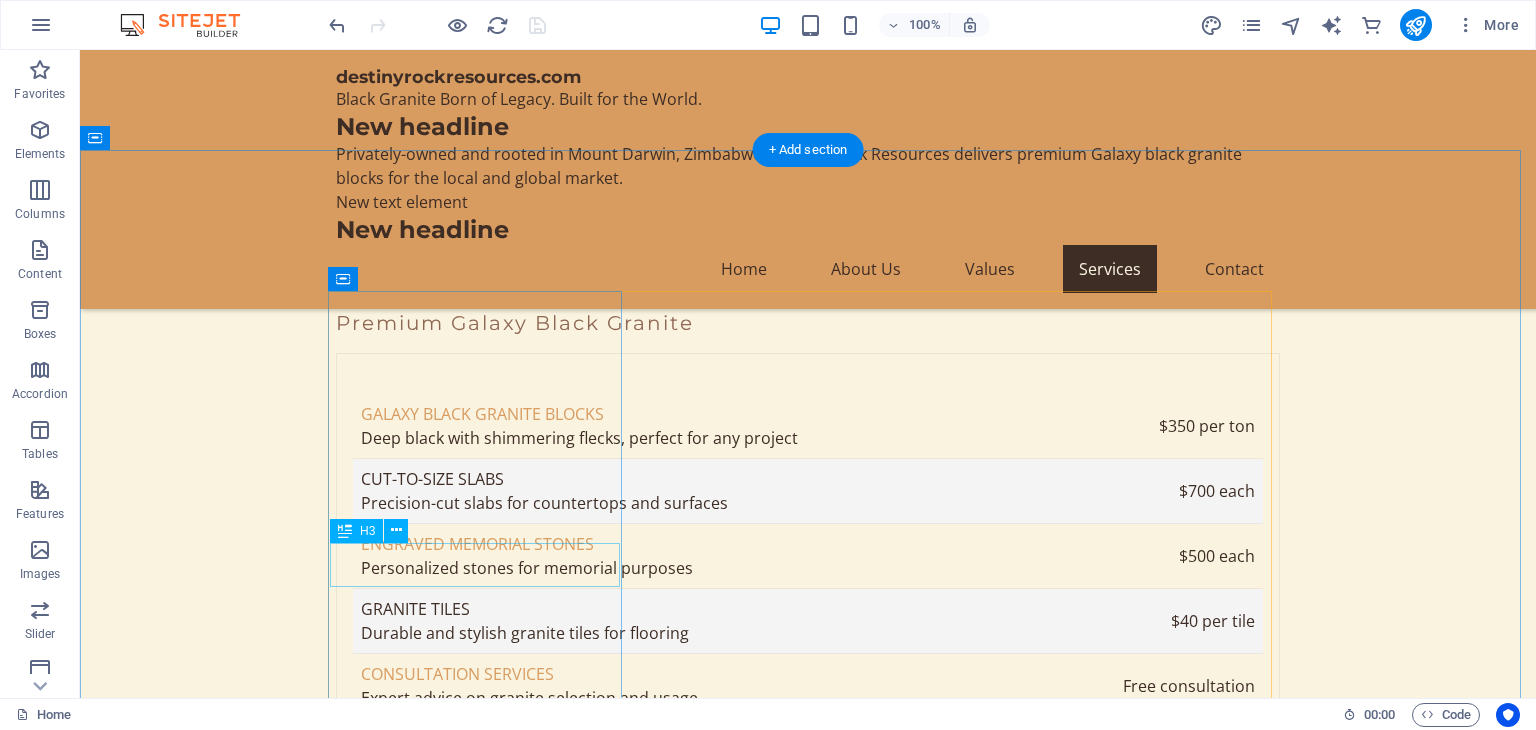 click on "L....[INITIALS].[INITIALS][FIRST]" at bounding box center (482, 2307) 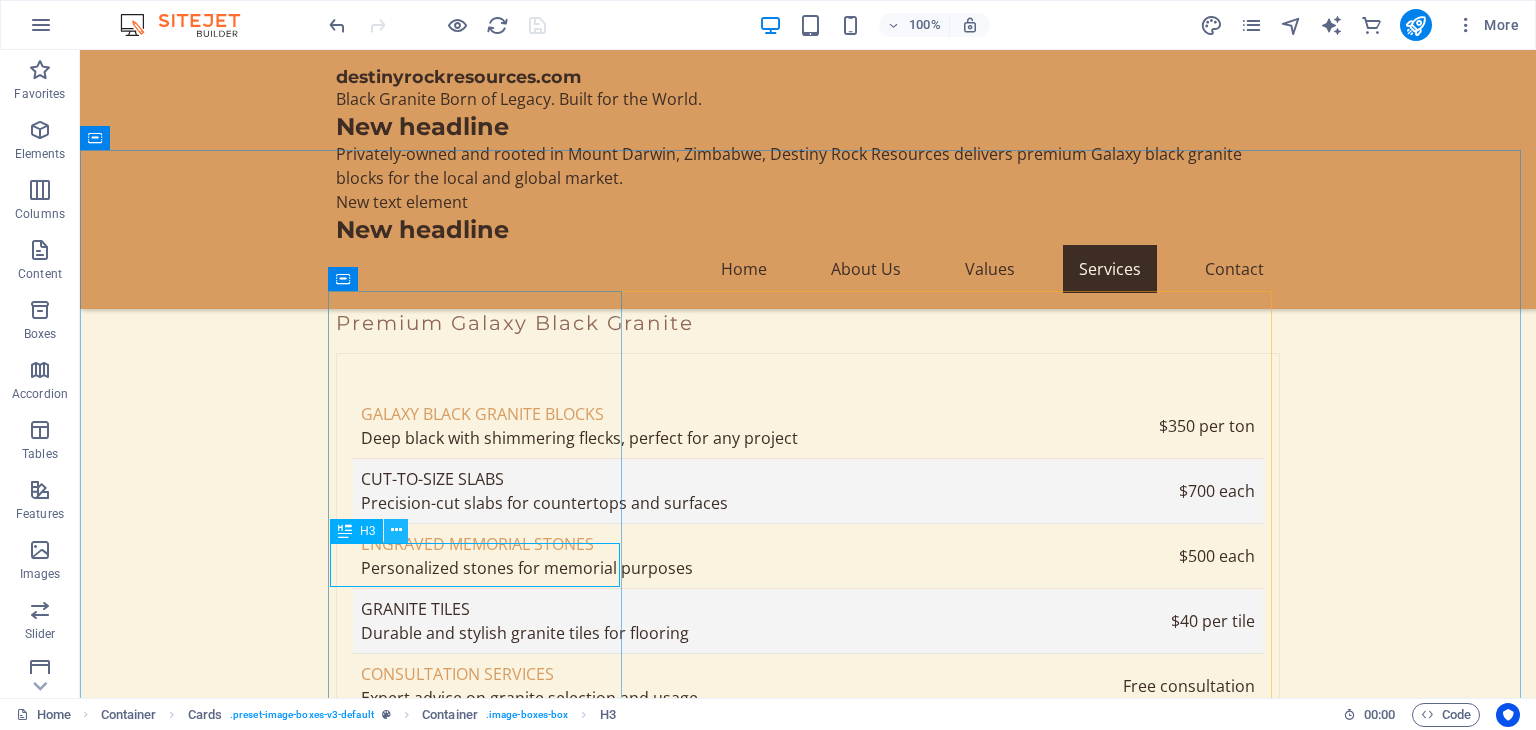 click at bounding box center [396, 530] 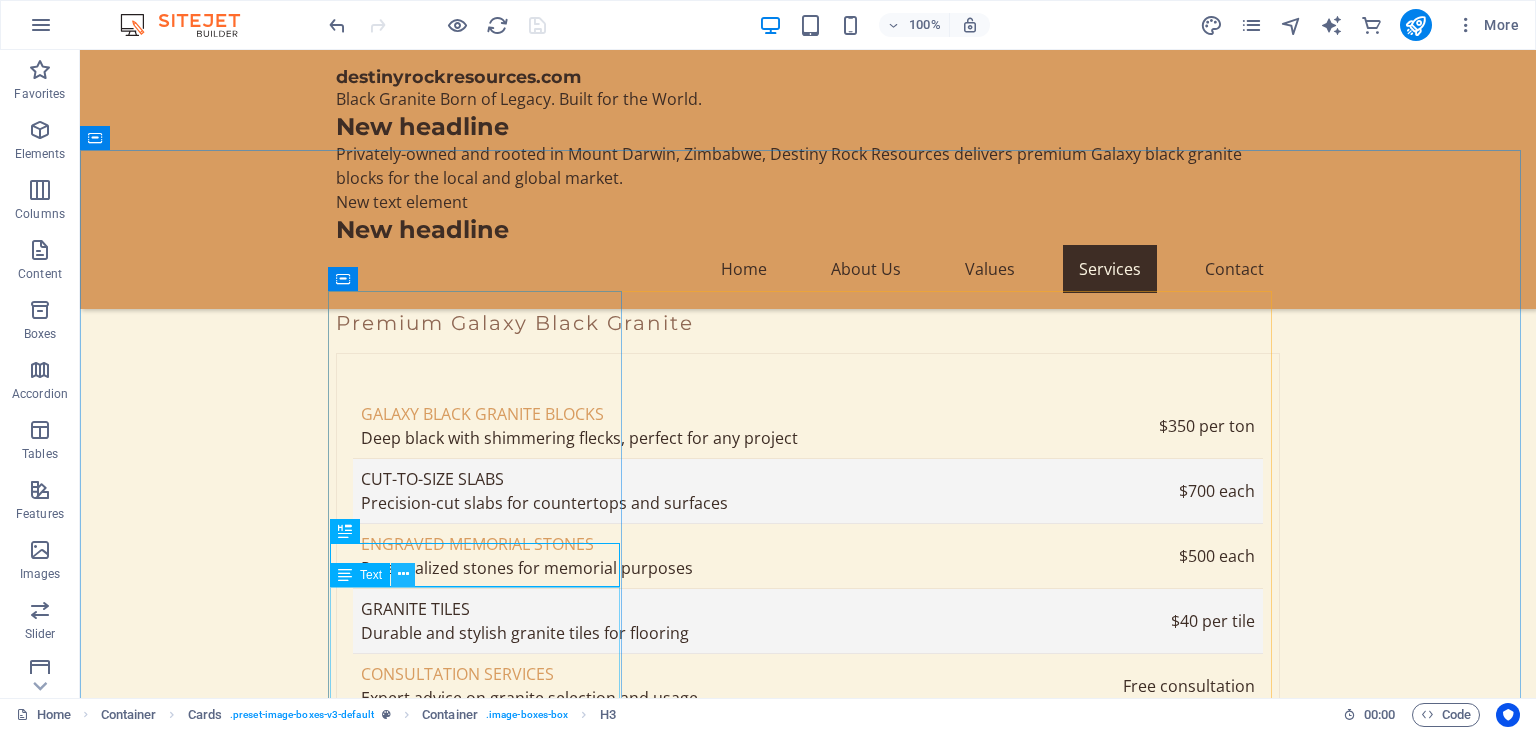 click at bounding box center [403, 574] 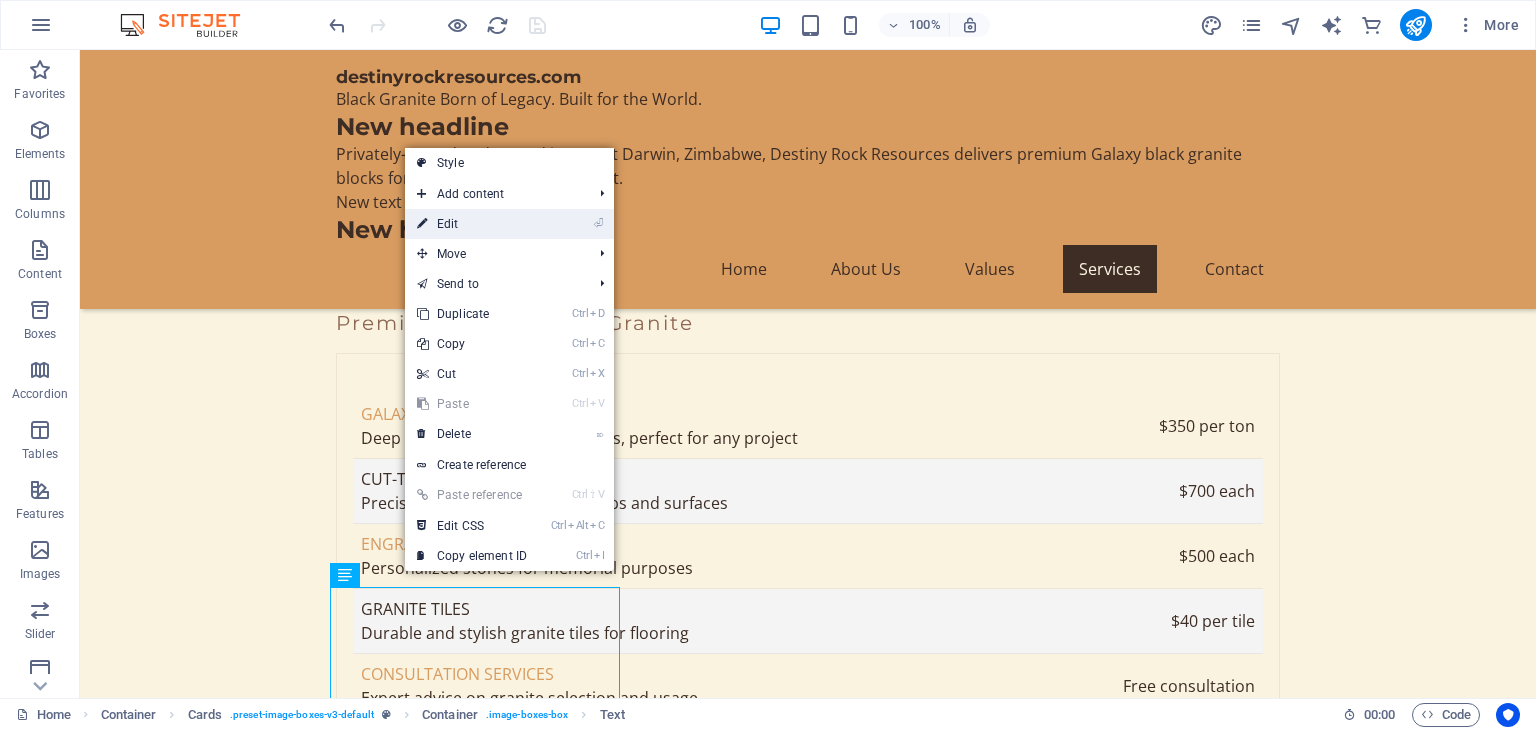 click on "⏎  Edit" at bounding box center (472, 224) 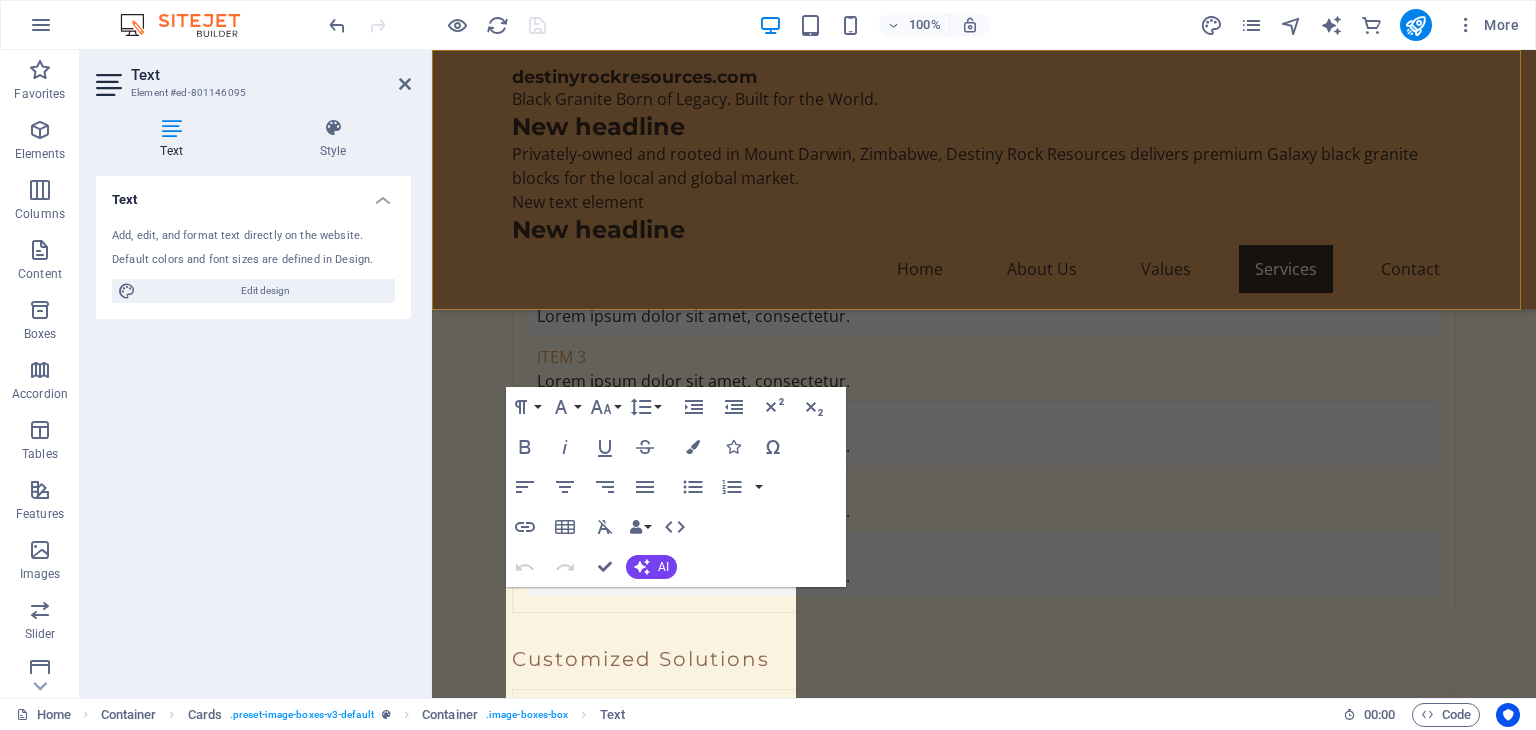 scroll, scrollTop: 6419, scrollLeft: 0, axis: vertical 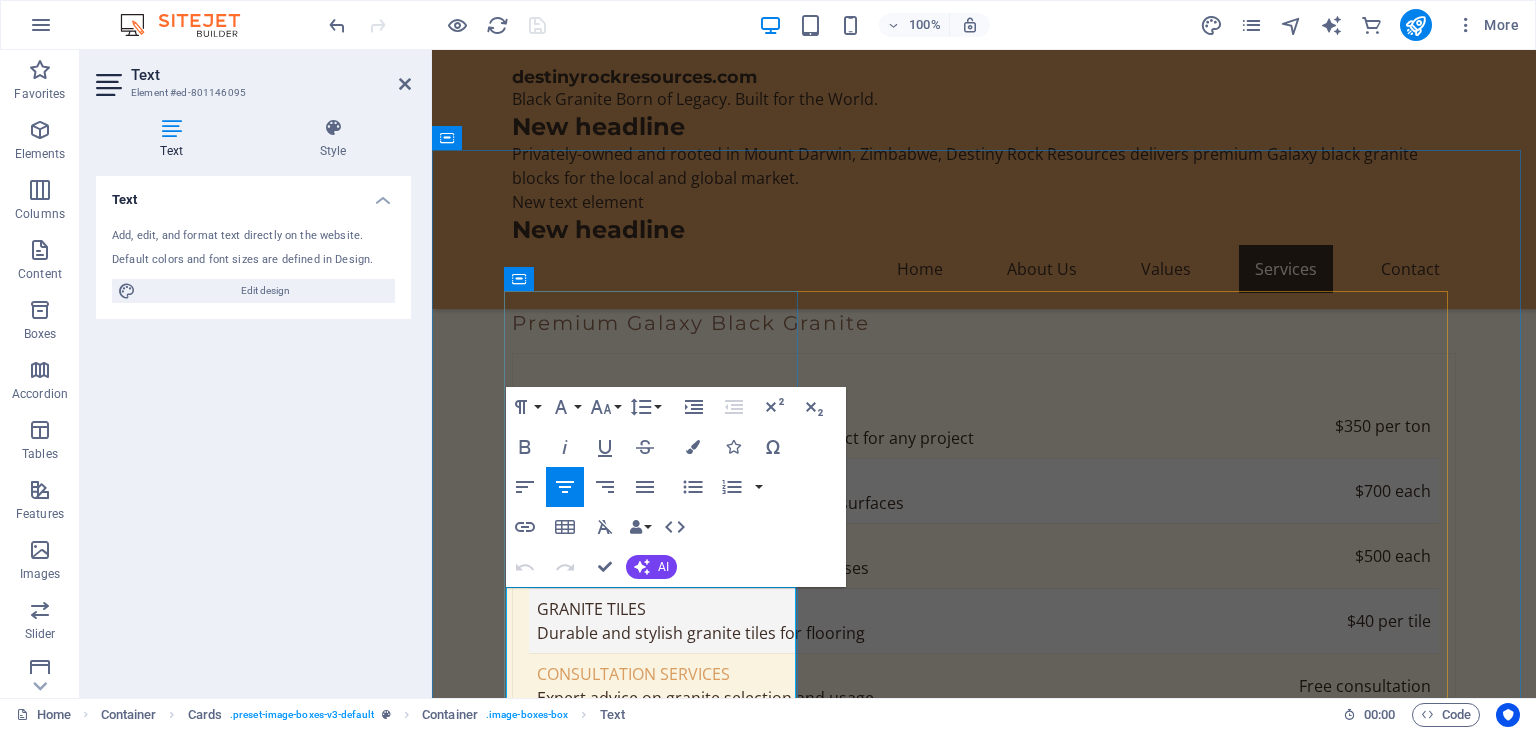 click on "CEO - With over 37 years in the Agriculture & mining industry, L... leads our operations with a vision for sustainable growth." at bounding box center (658, 2391) 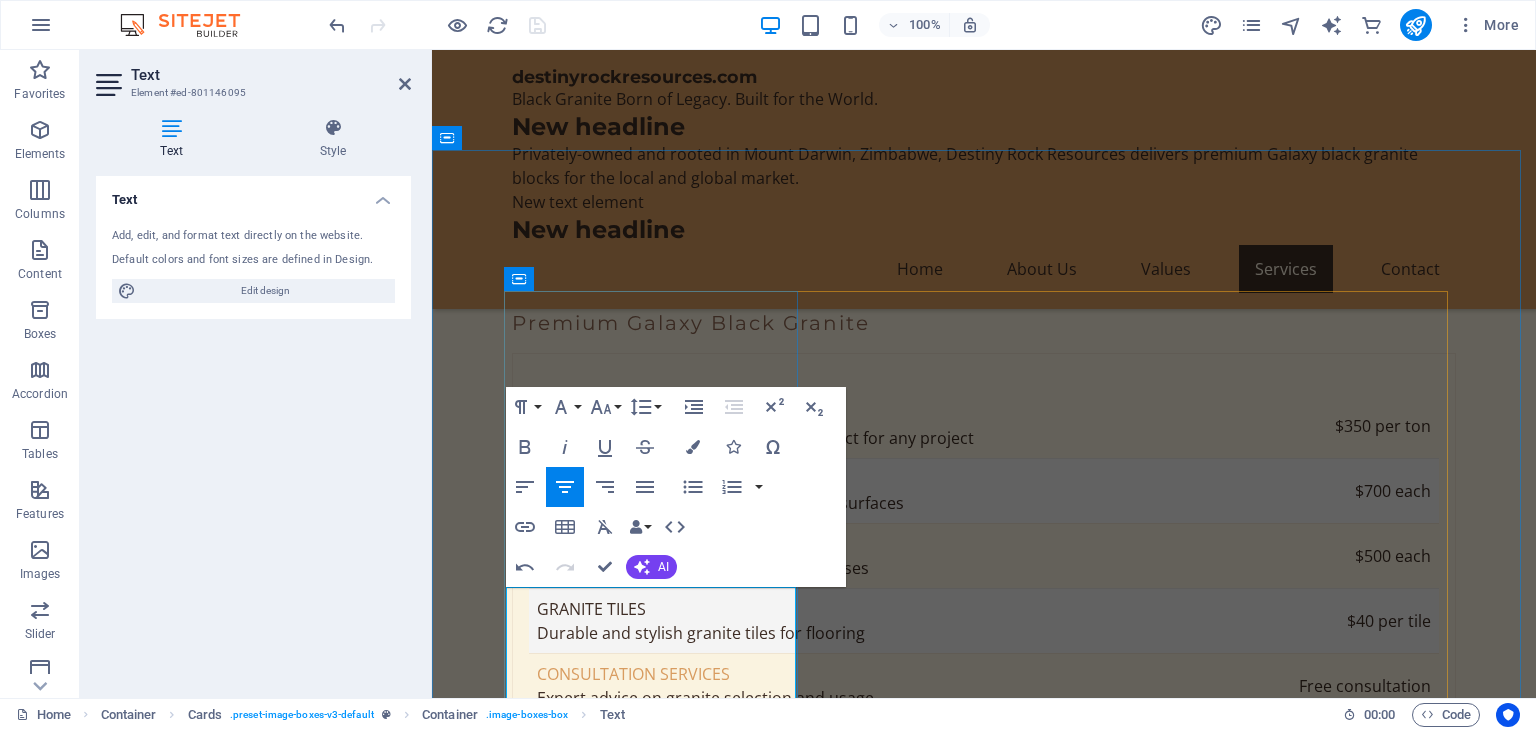 type 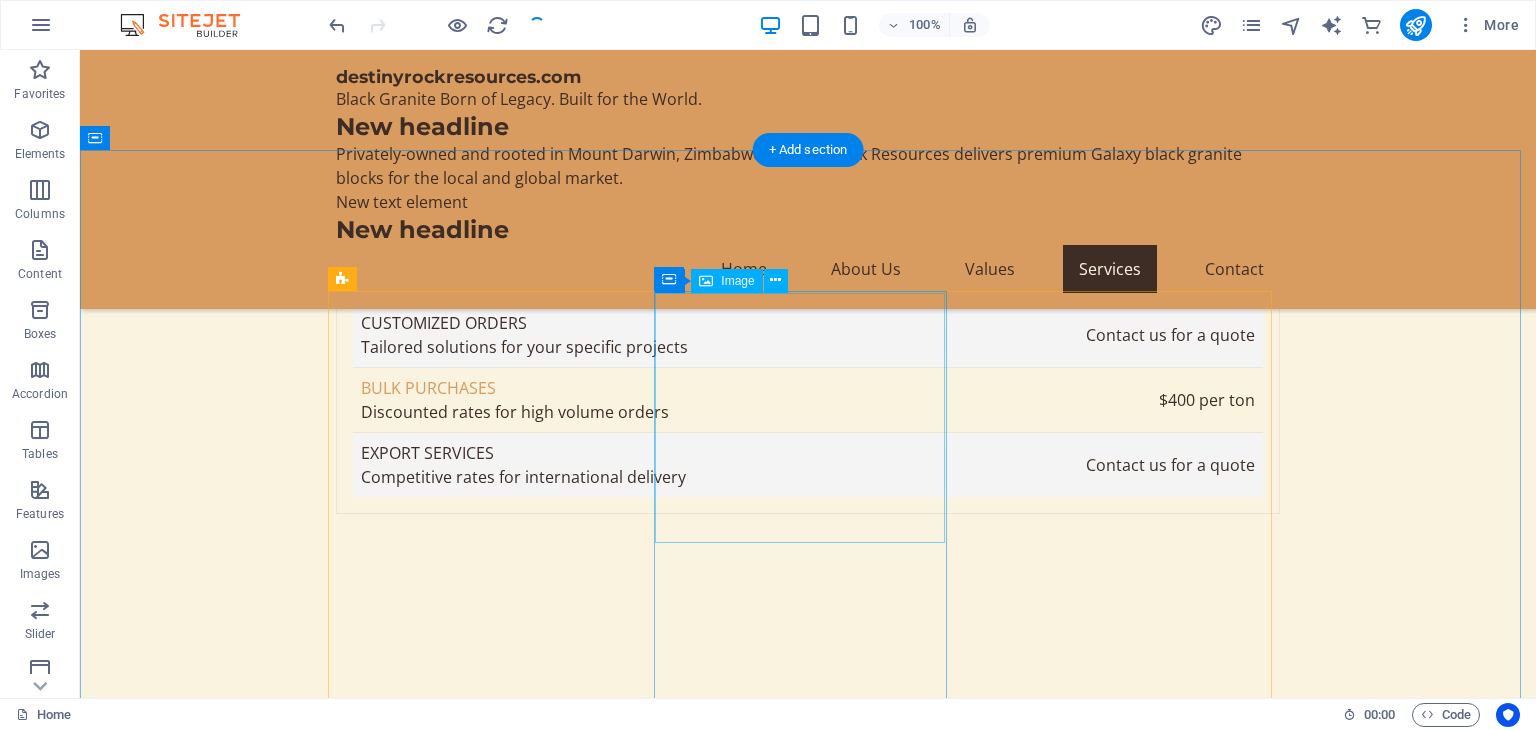 scroll, scrollTop: 7105, scrollLeft: 0, axis: vertical 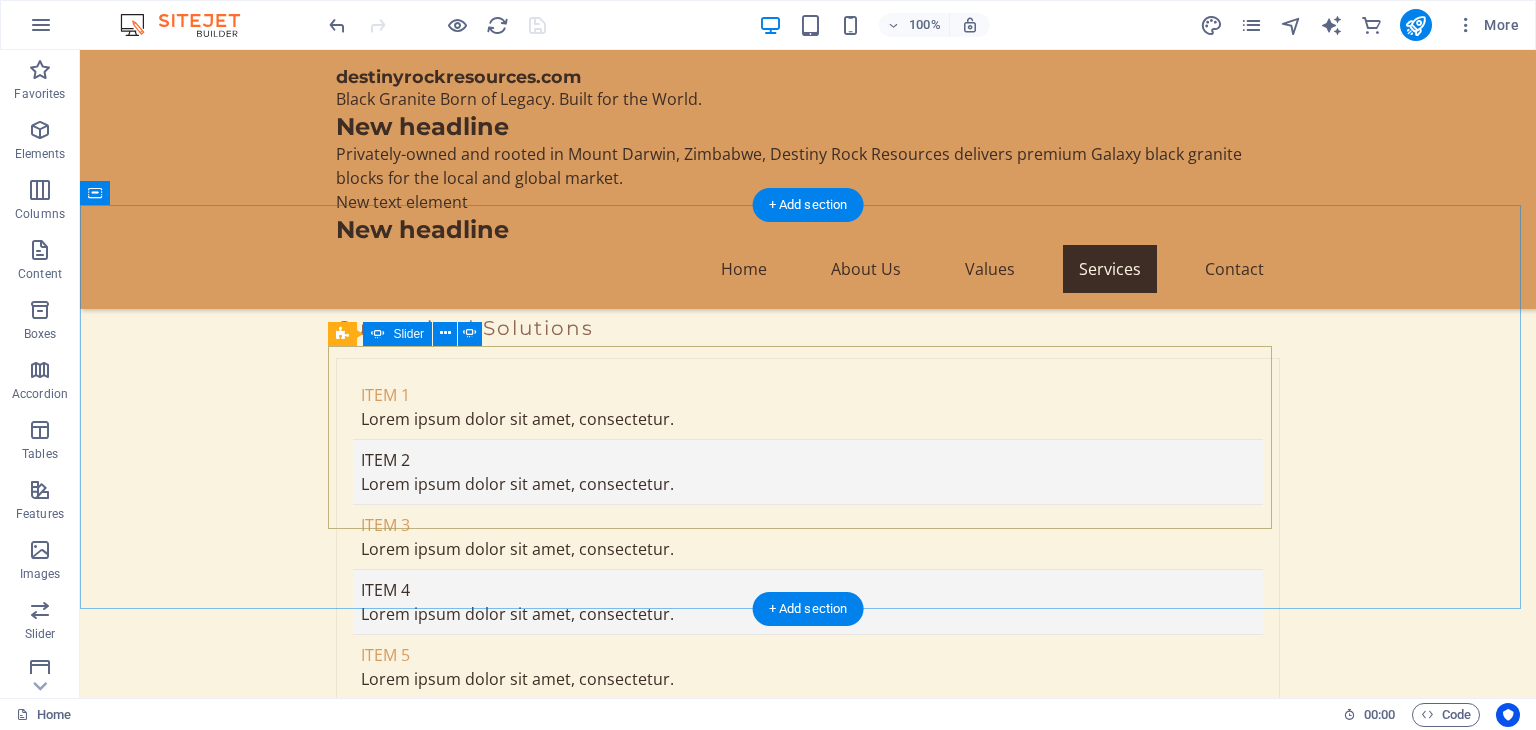 click at bounding box center (808, 3788) 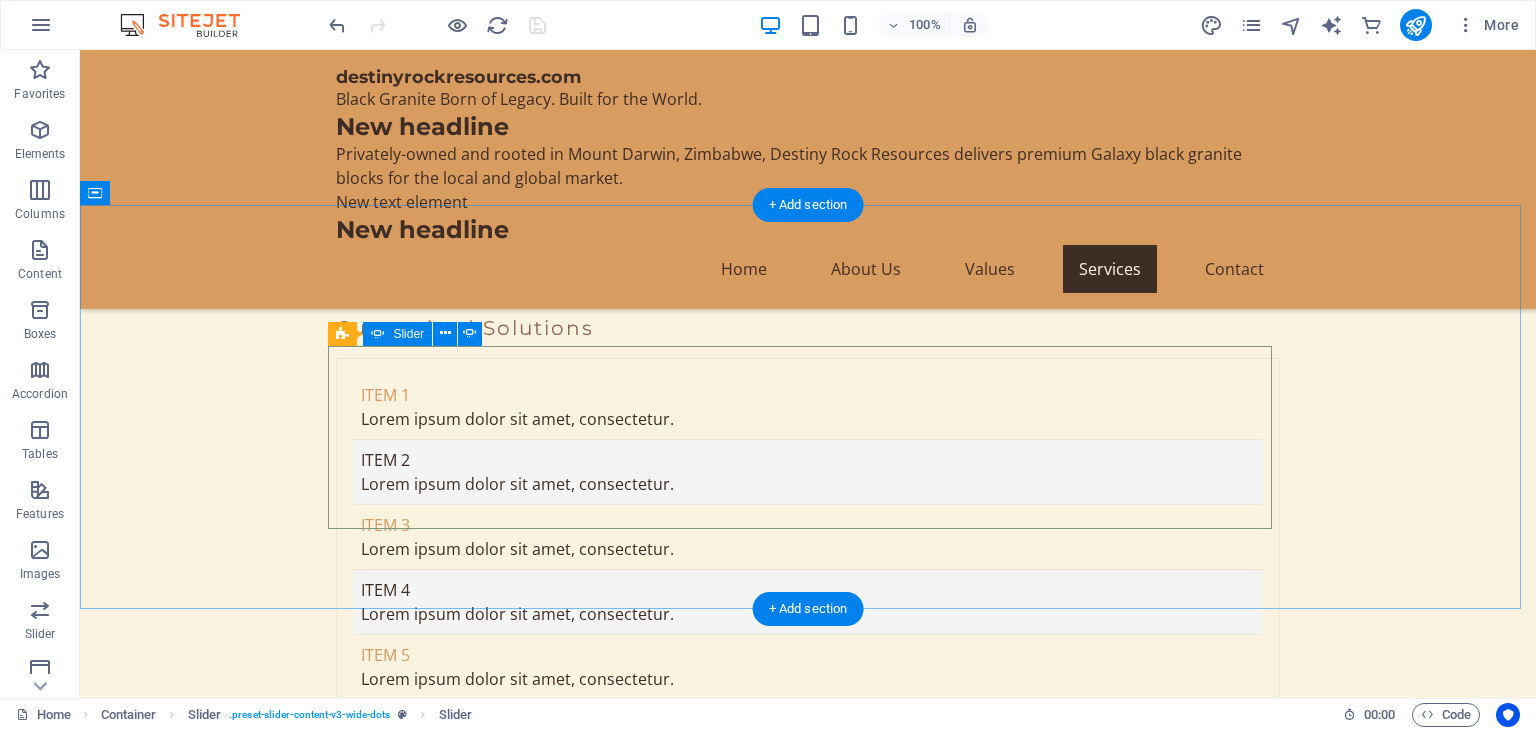 click at bounding box center (808, 4011) 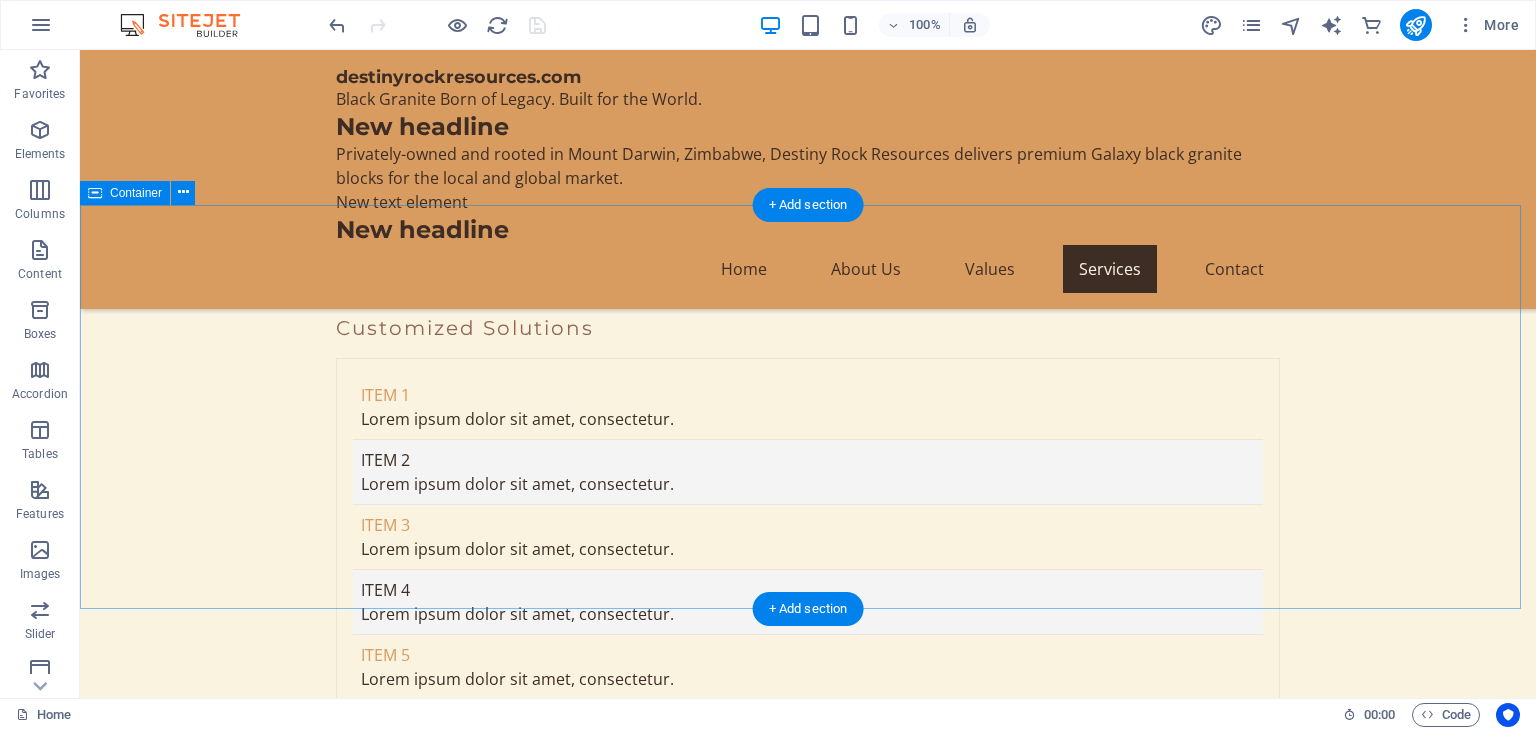 click on "Testimonials What Our Clients Say Fantastic service and commitment to sustainability. Will definitely order again. What Our Clients Say Destiny Rock Resources provided us with top-notch granite for our project. Highly recommended! What Our Clients Say The quality of the Galaxy Black Granite is unparalleled. Our clients love it! What Our Clients Say Fantastic service and commitment to sustainability. Will definitely order again. What Our Clients Say Destiny Rock Resources provided us with top-notch granite for our project. Highly recommended! 1 2 3" at bounding box center (808, 3868) 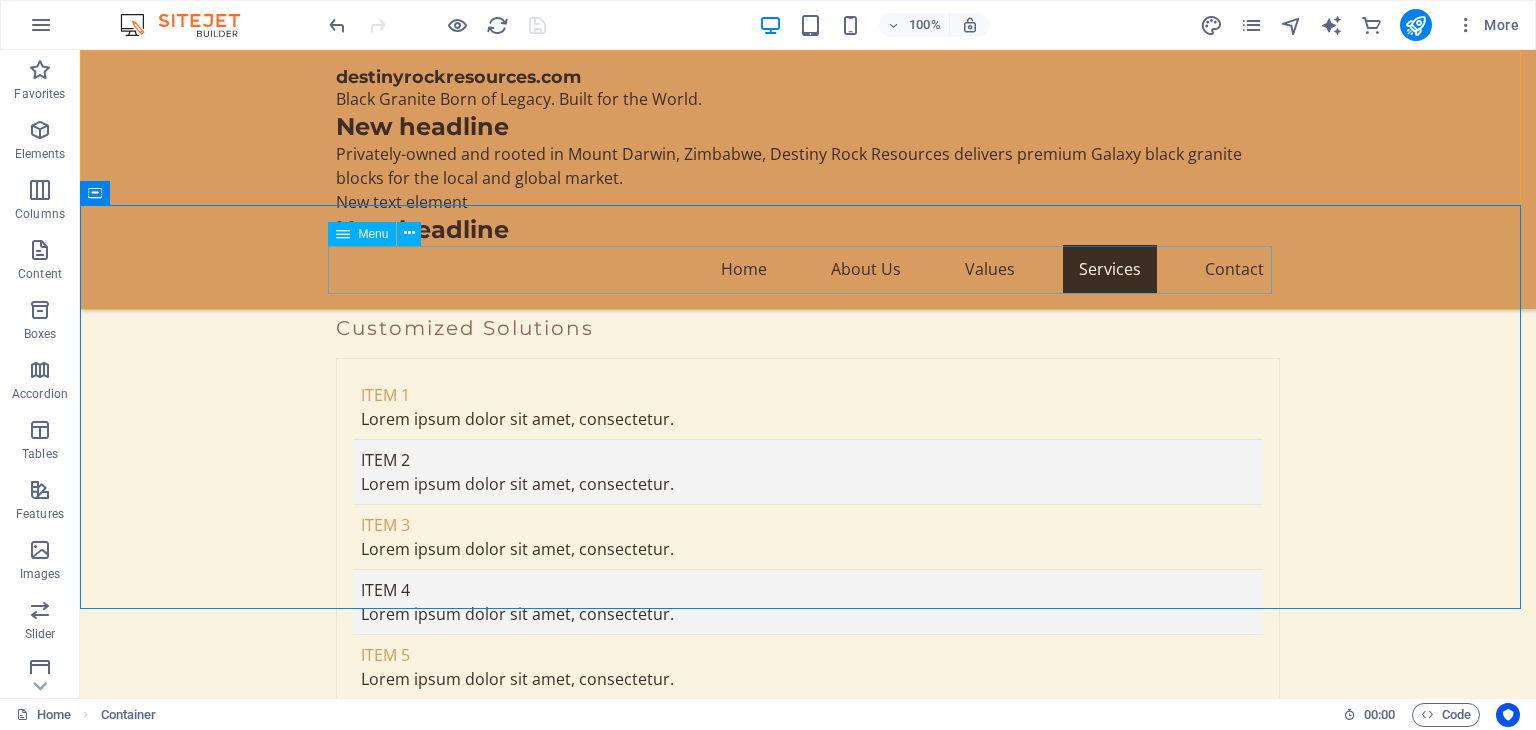 click on "Home About Us Values Services Contact" at bounding box center [808, 269] 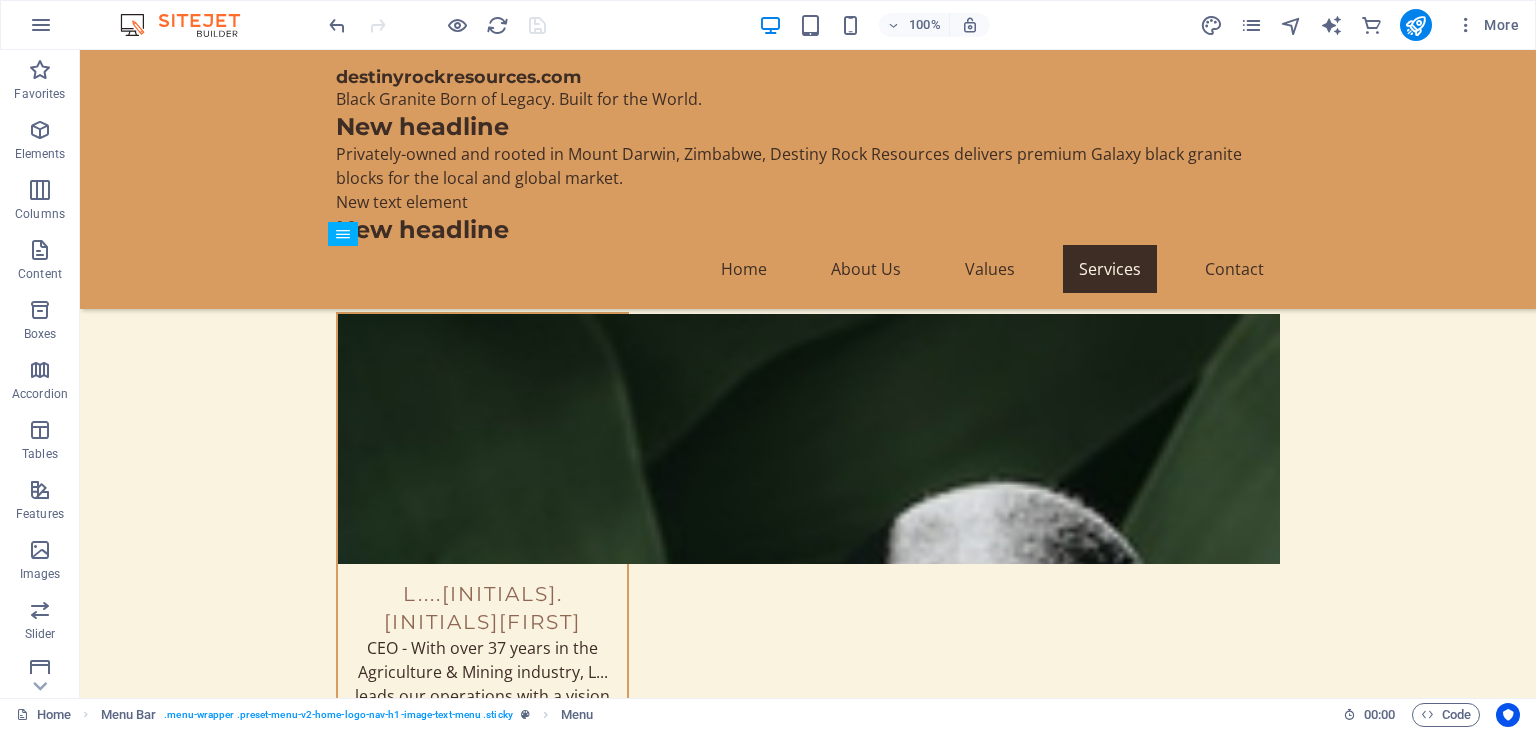scroll, scrollTop: 8848, scrollLeft: 0, axis: vertical 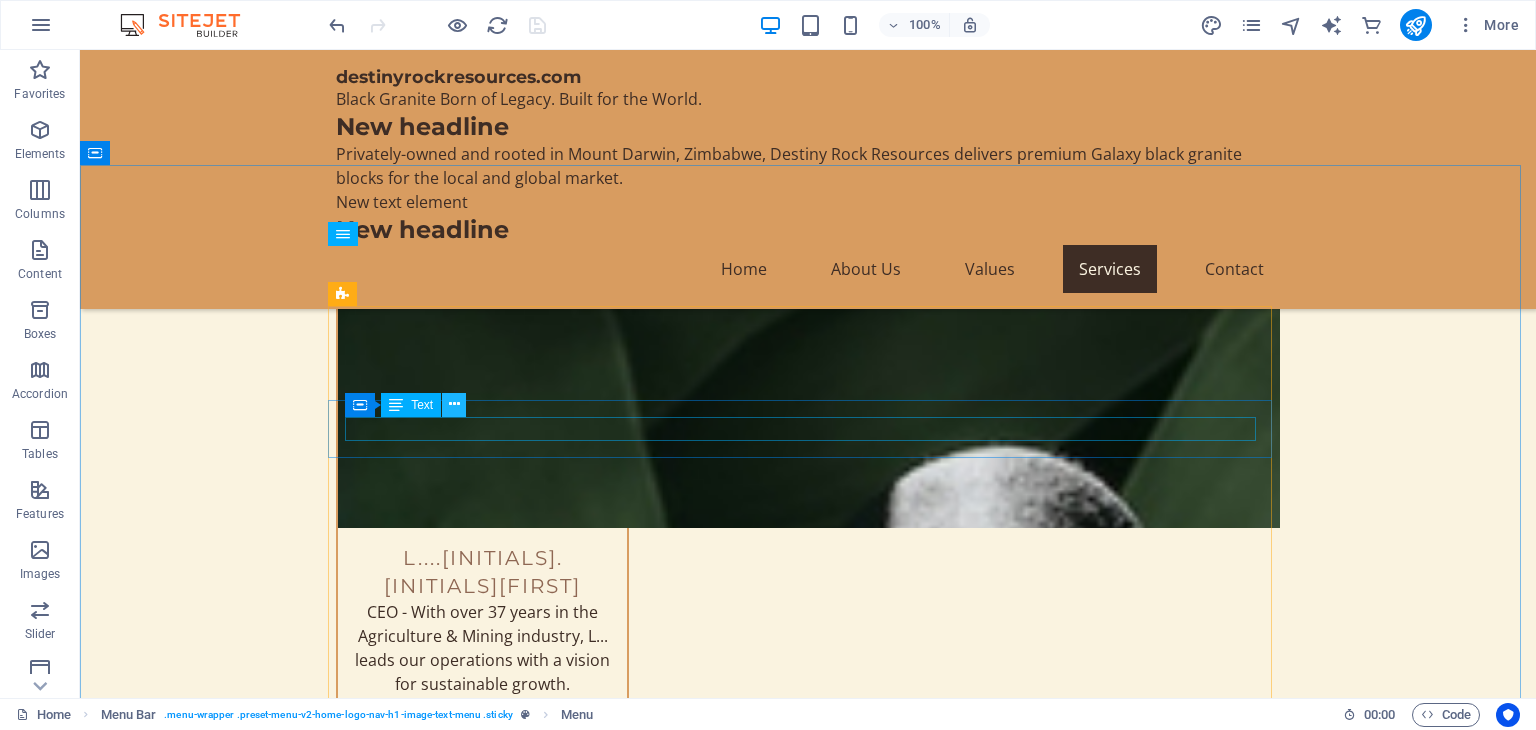 click at bounding box center (454, 404) 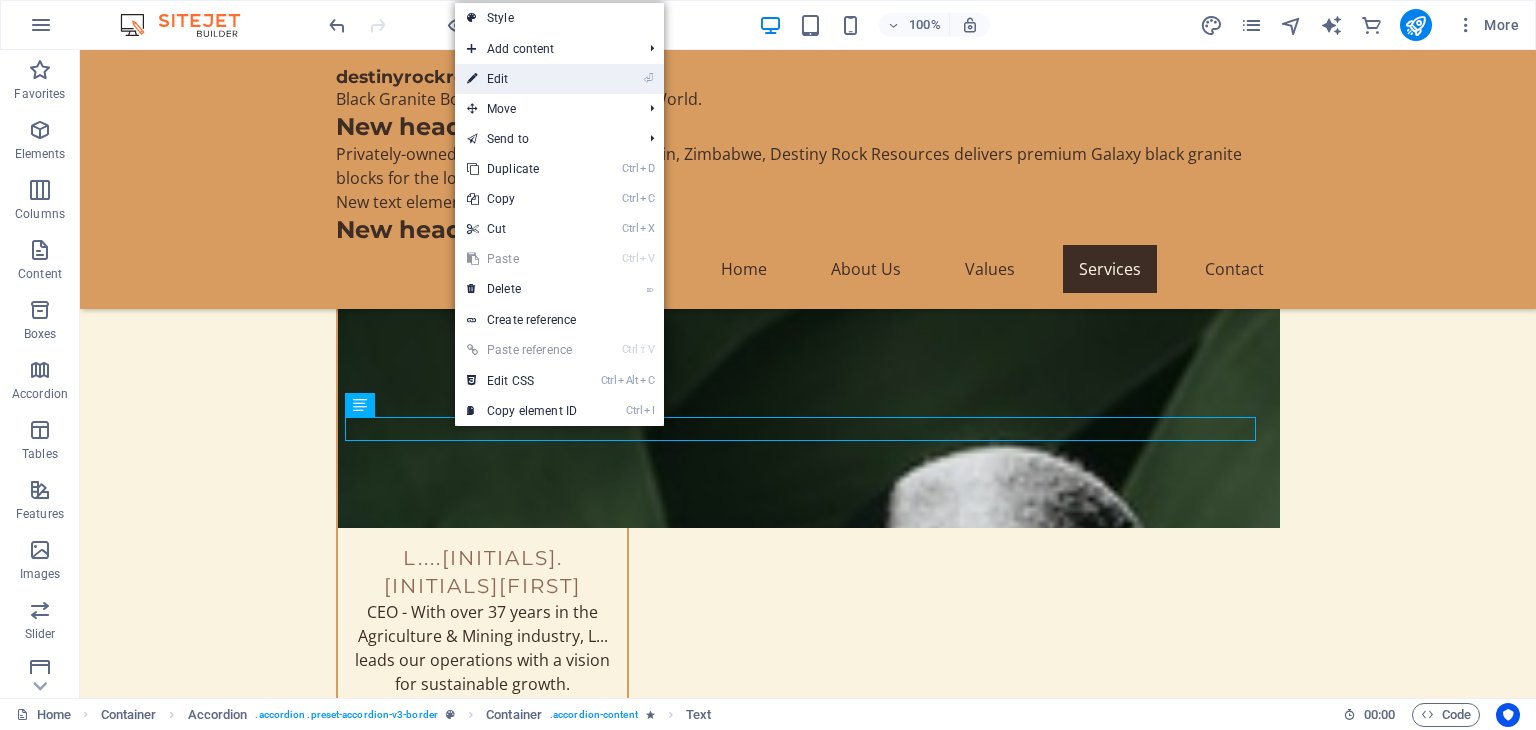 click on "⏎  Edit" at bounding box center [522, 79] 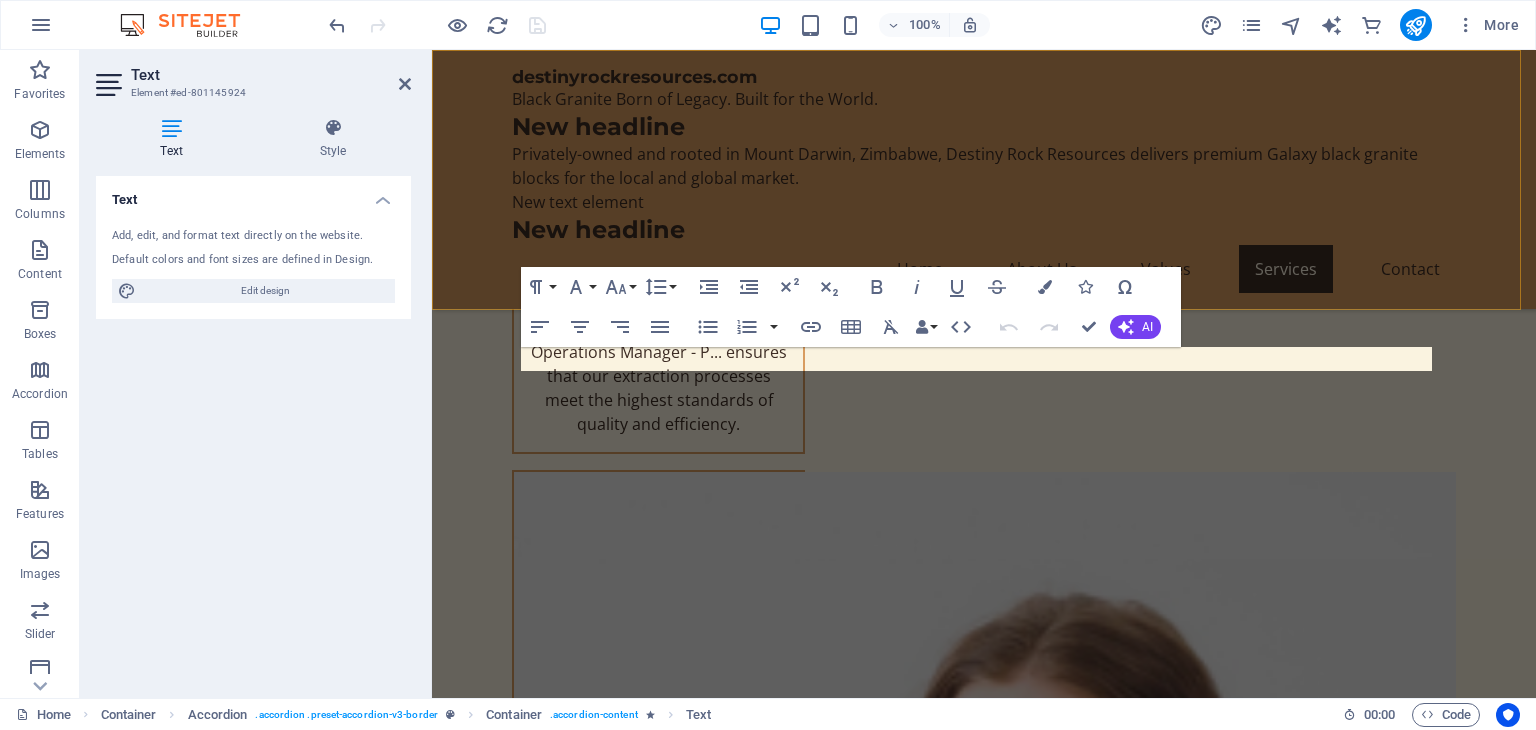scroll, scrollTop: 8162, scrollLeft: 0, axis: vertical 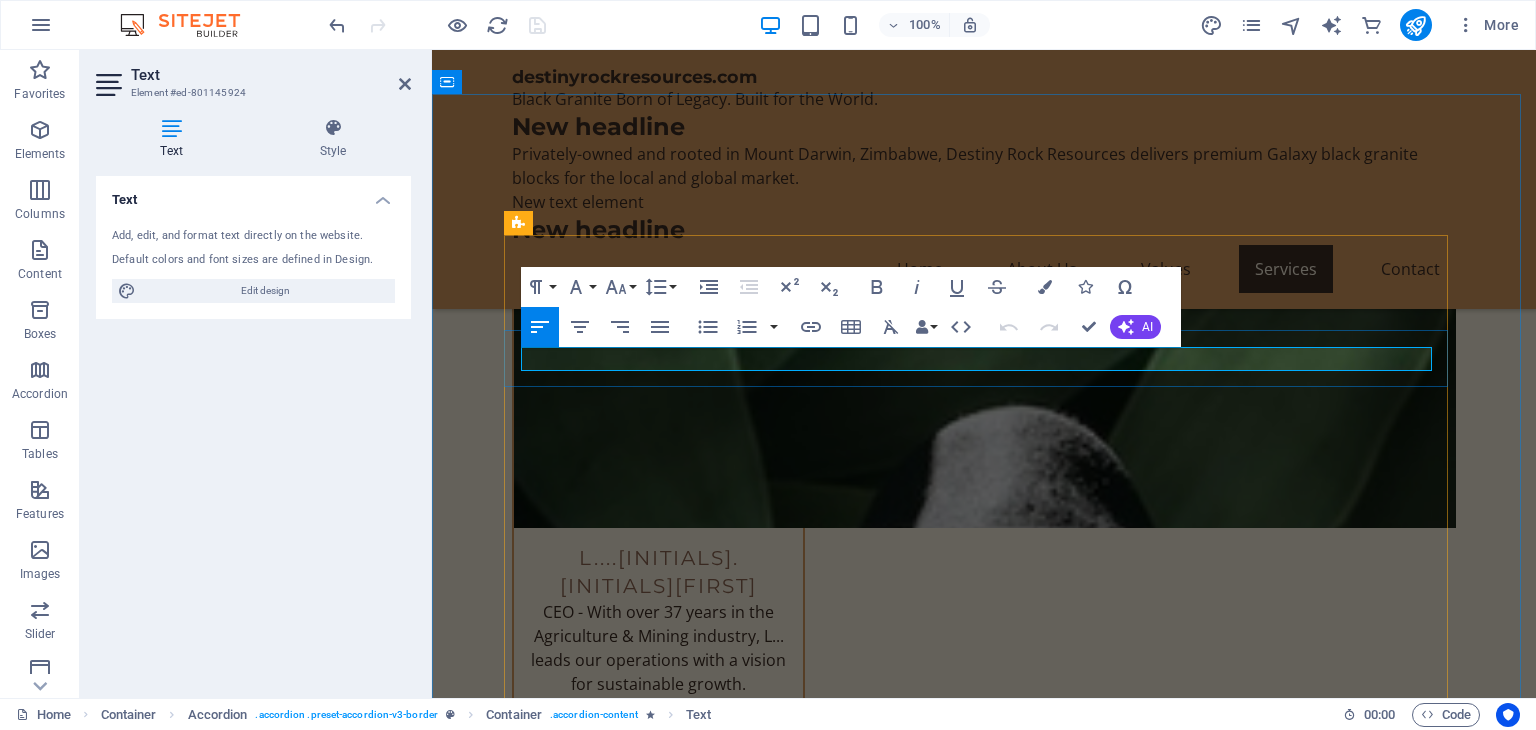 click on "We specialize in Premium Galaxy Black Granite, known for its high quality and unique appearance." at bounding box center (984, 3864) 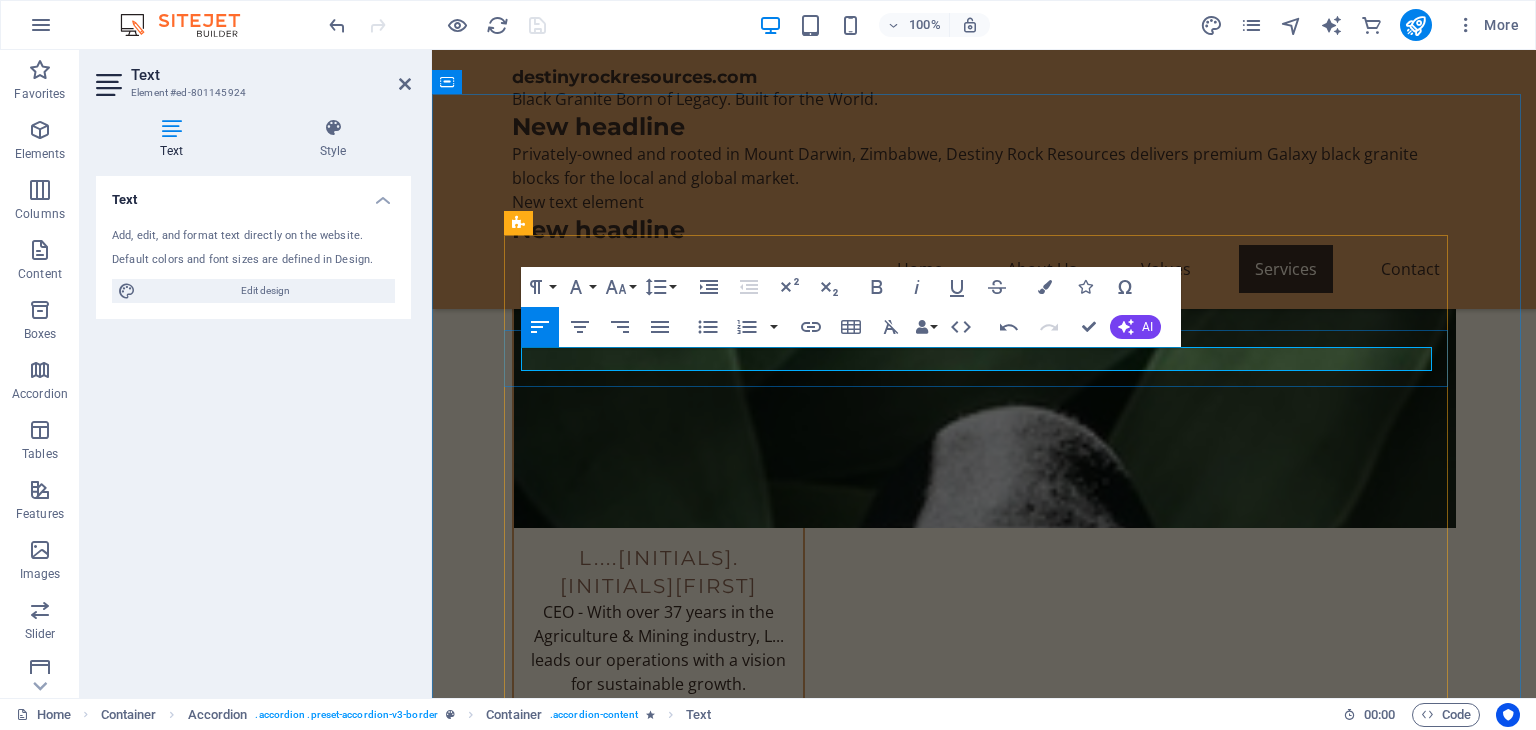 click on "We specialize in premium Galaxy Black Granite, known for its high quality and unique appearance." at bounding box center (984, 3864) 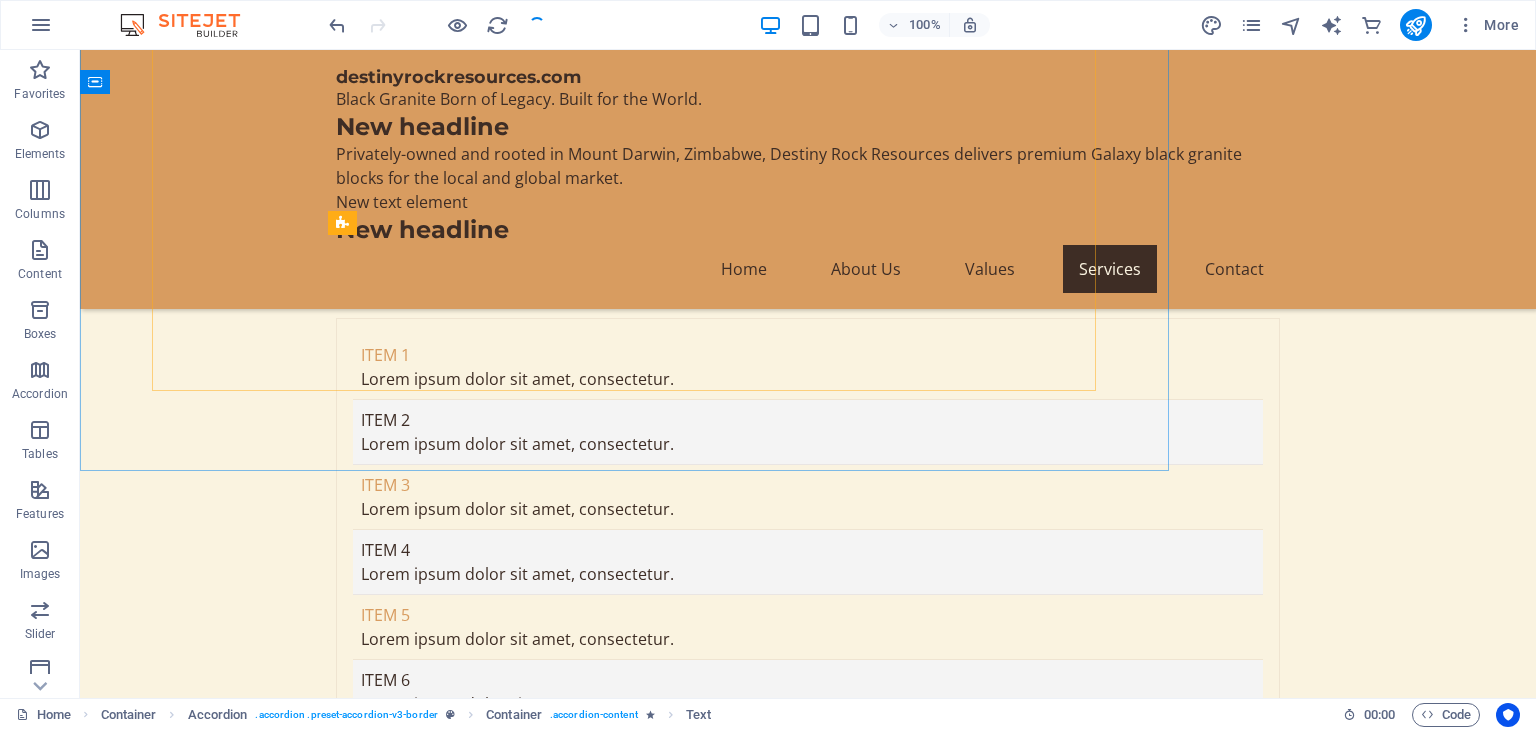 scroll, scrollTop: 8919, scrollLeft: 0, axis: vertical 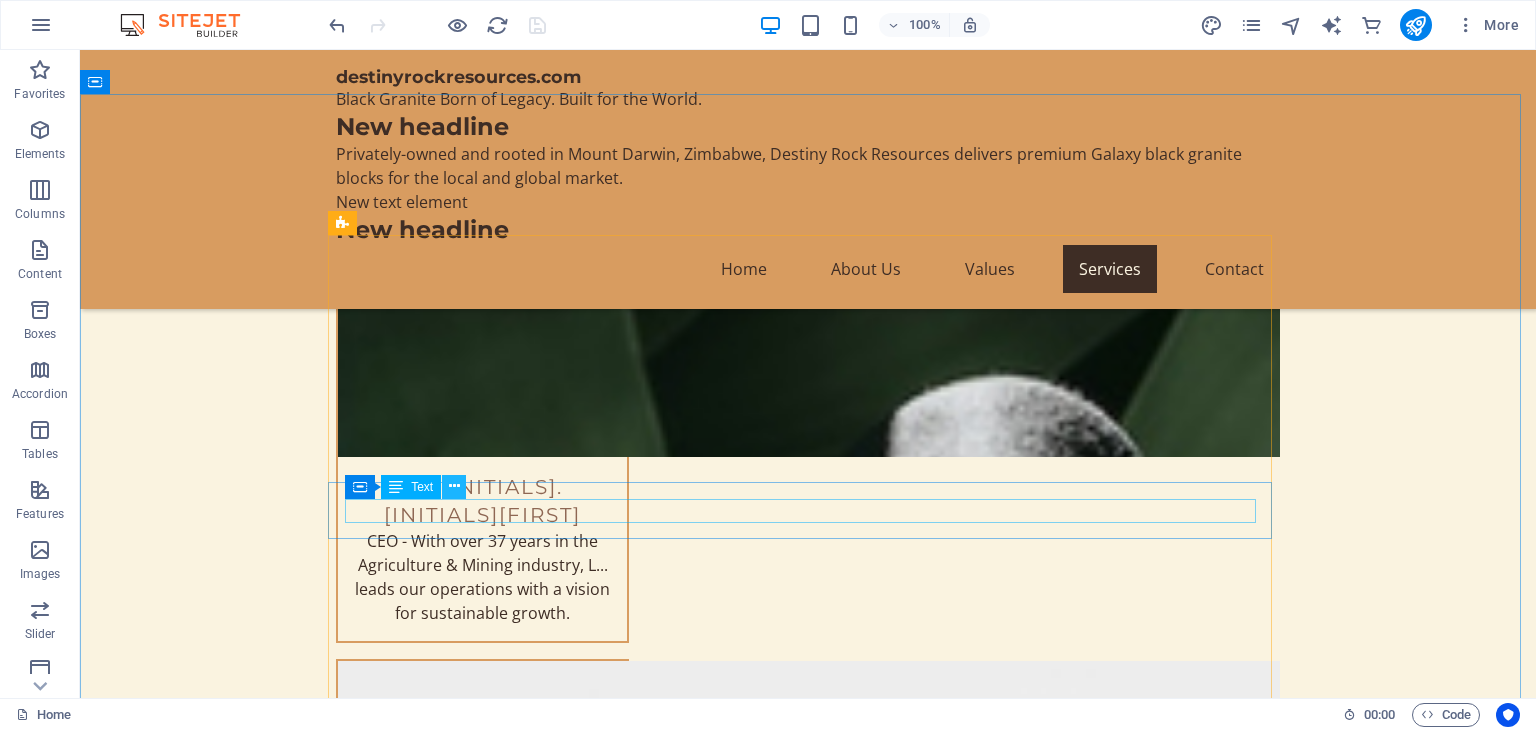 click at bounding box center [454, 486] 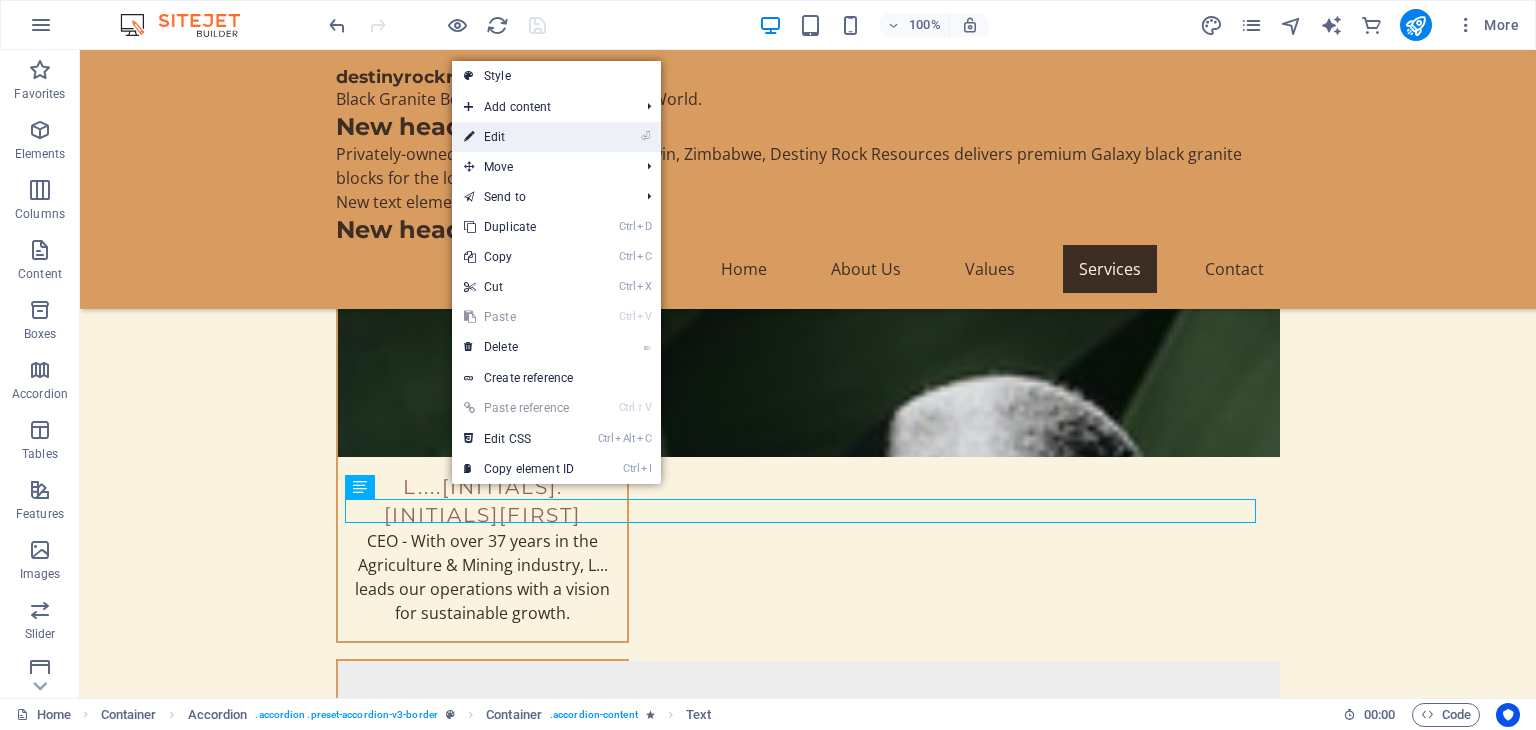 click on "⏎  Edit" at bounding box center (519, 137) 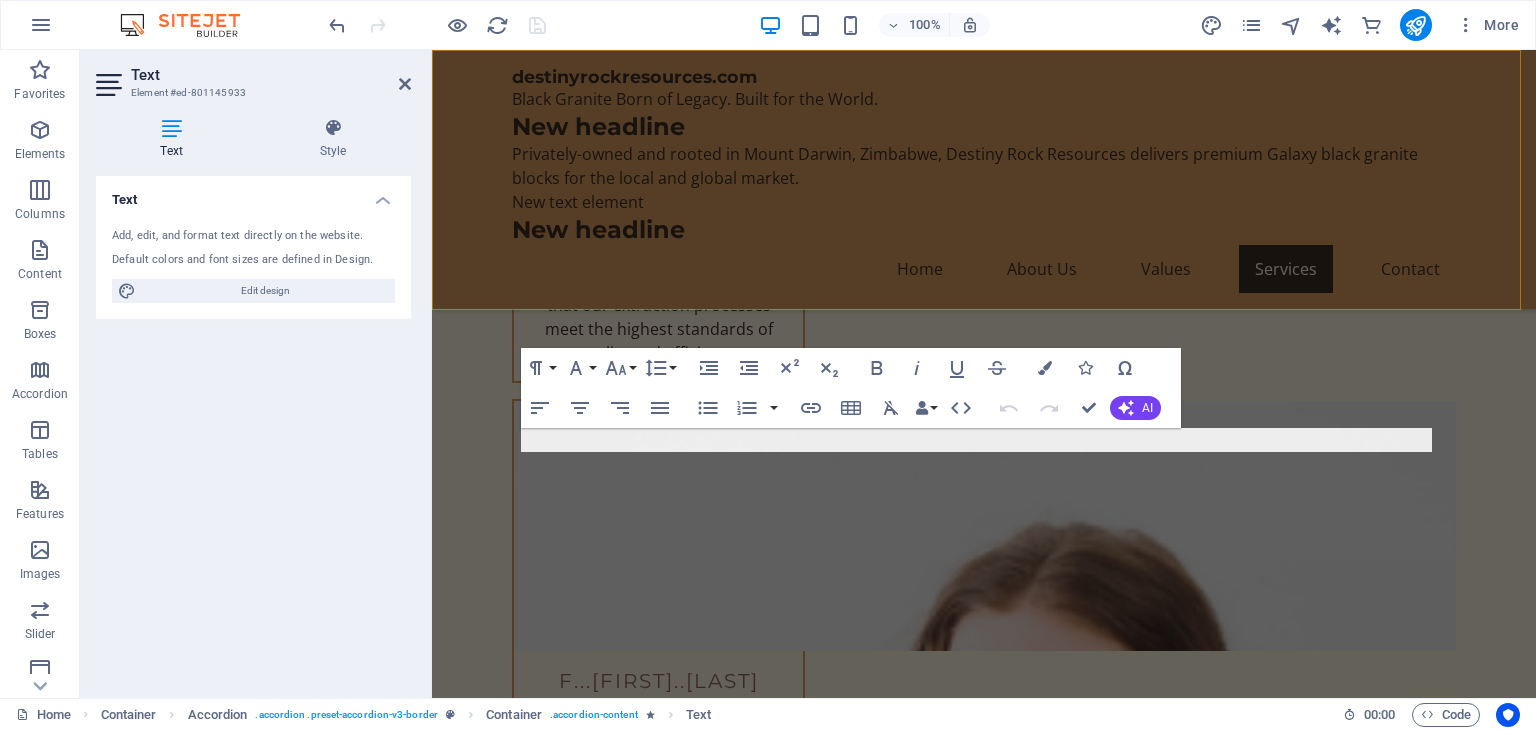 scroll, scrollTop: 8232, scrollLeft: 0, axis: vertical 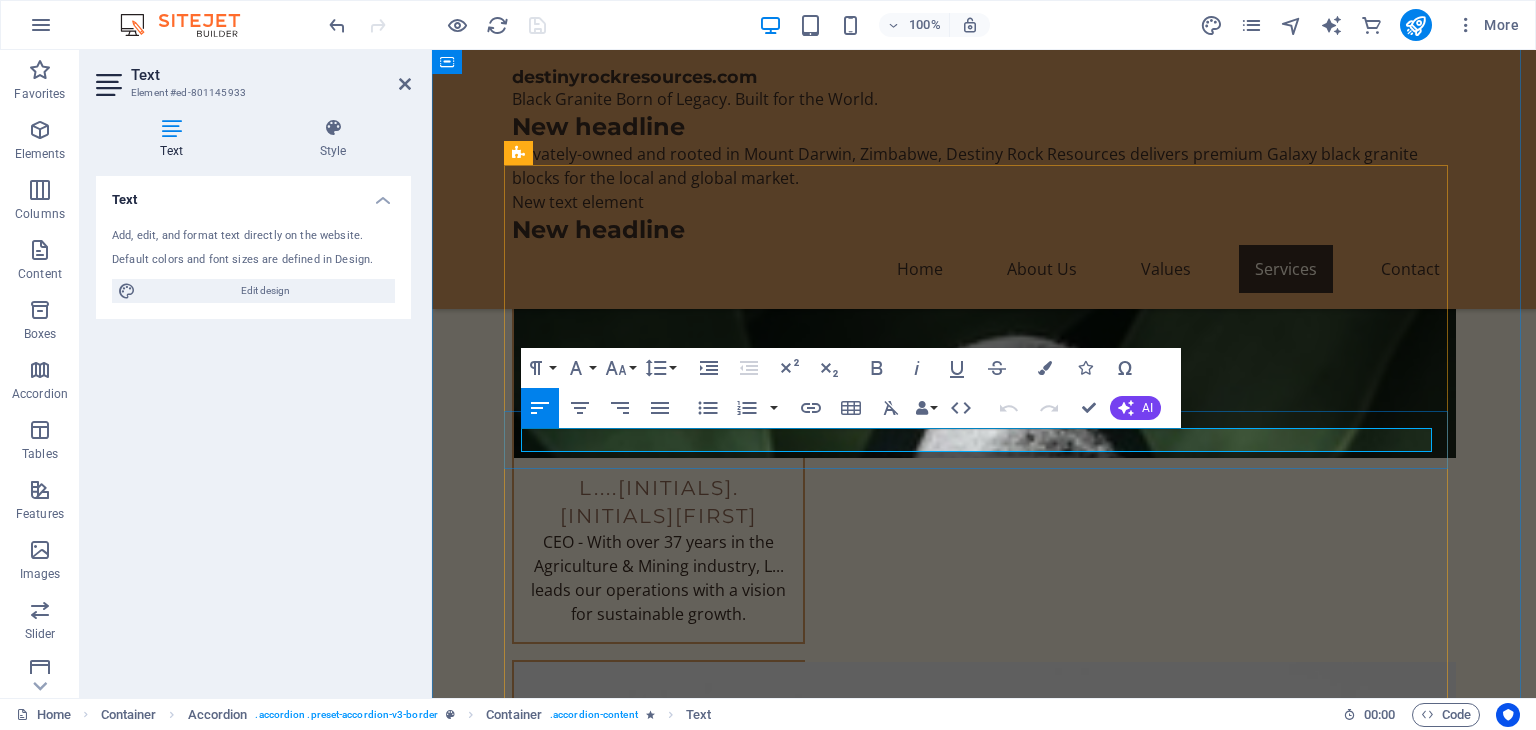 click on "Our granite is sourced from our mines located in Mount Darwin, [COUNTRY]." at bounding box center [984, 3947] 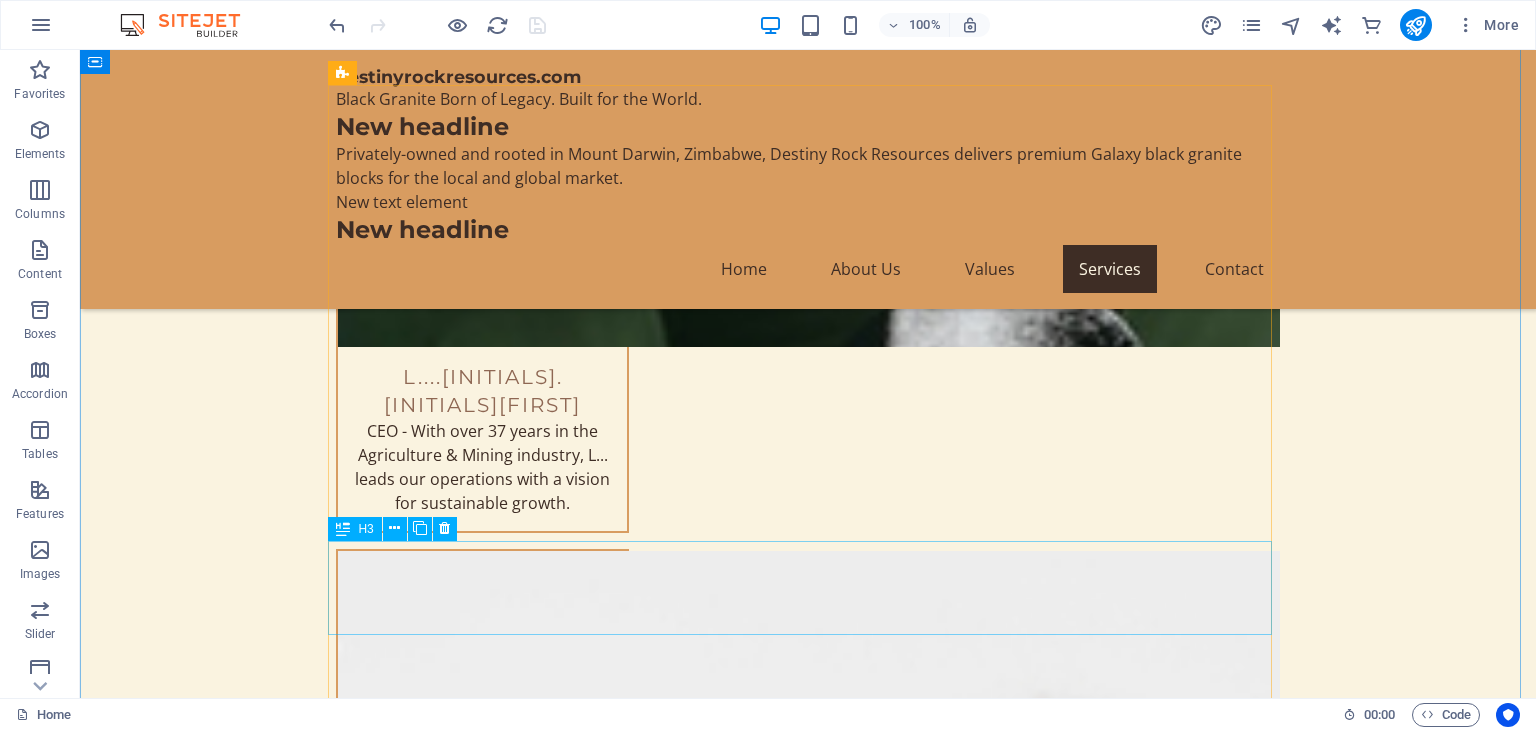scroll, scrollTop: 9069, scrollLeft: 0, axis: vertical 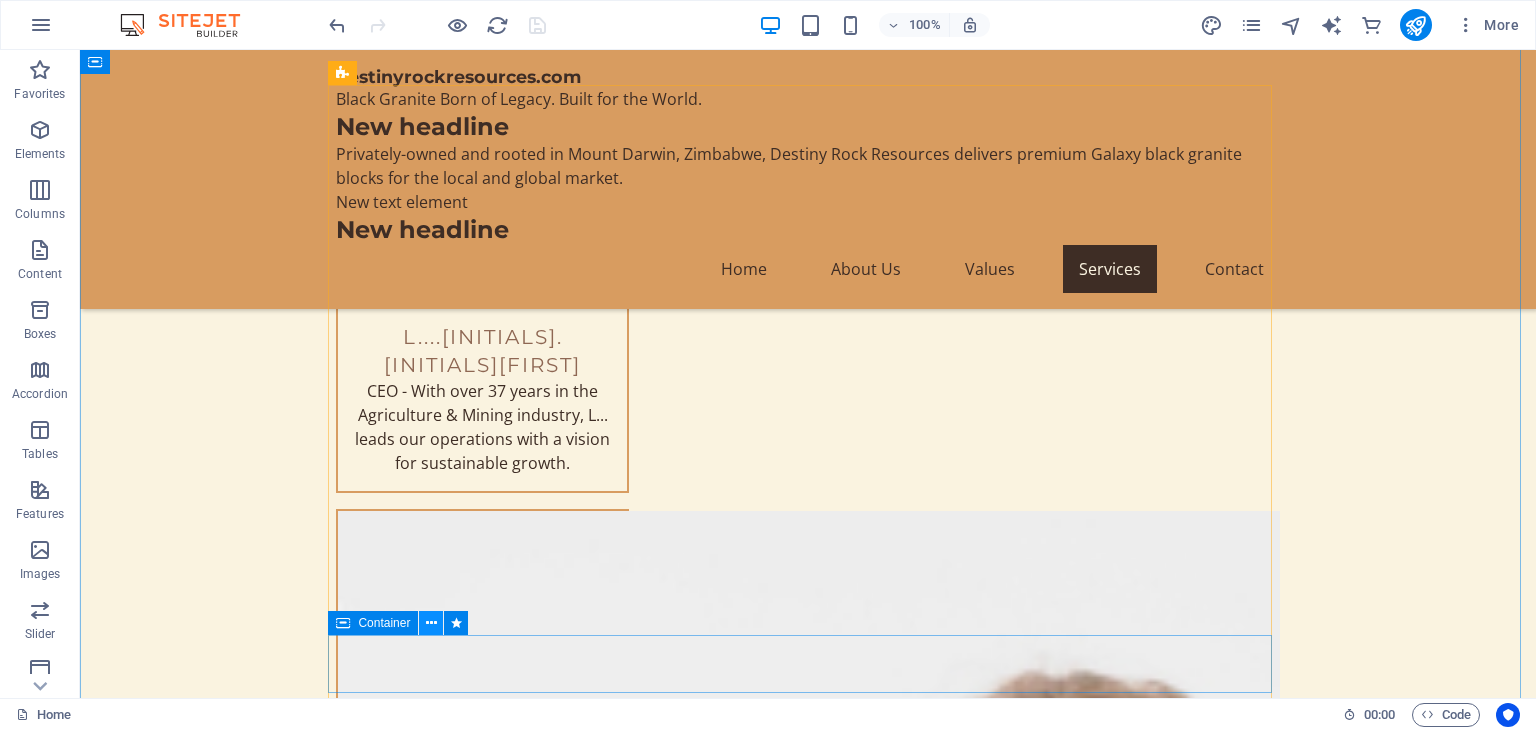 click at bounding box center (431, 623) 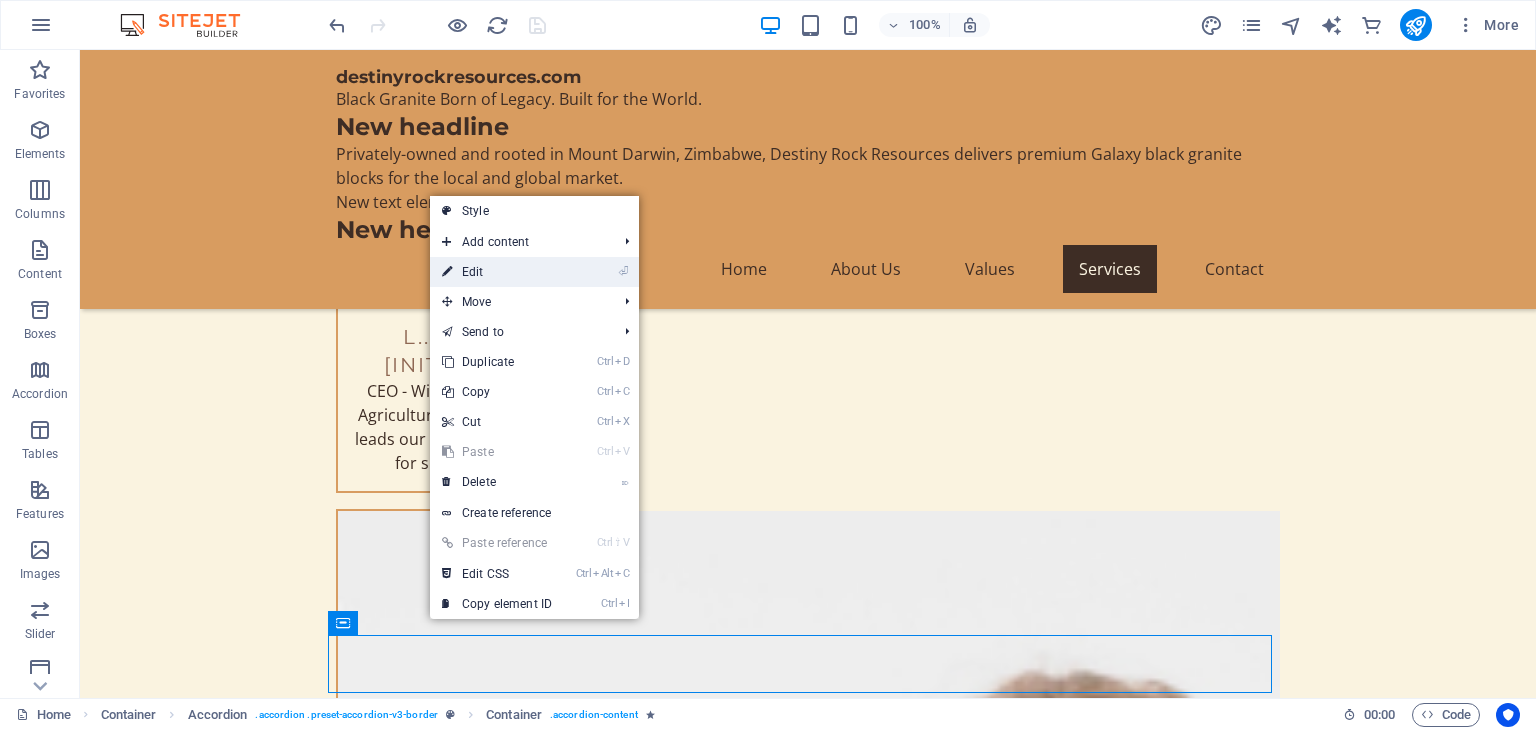 click on "⏎  Edit" at bounding box center (497, 272) 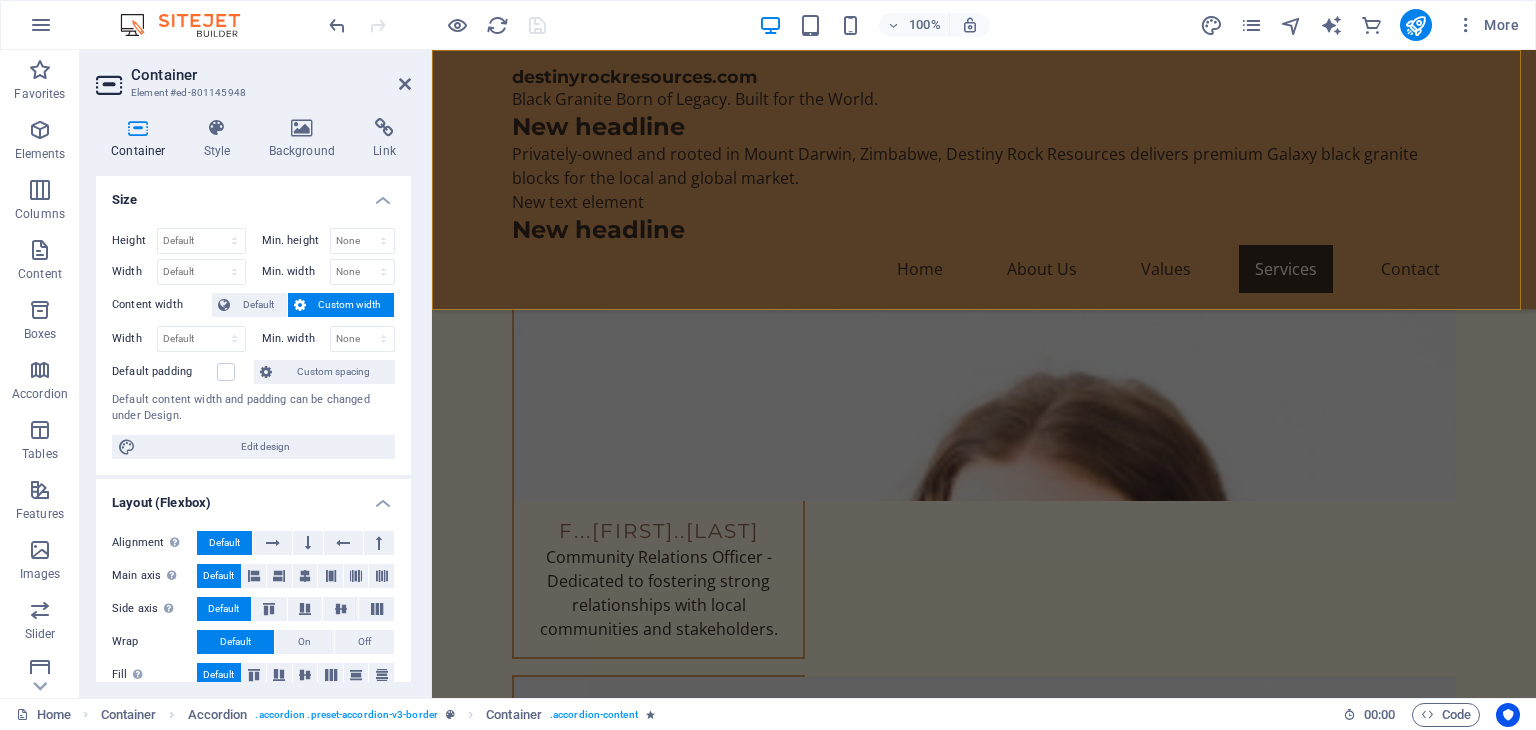 scroll, scrollTop: 8312, scrollLeft: 0, axis: vertical 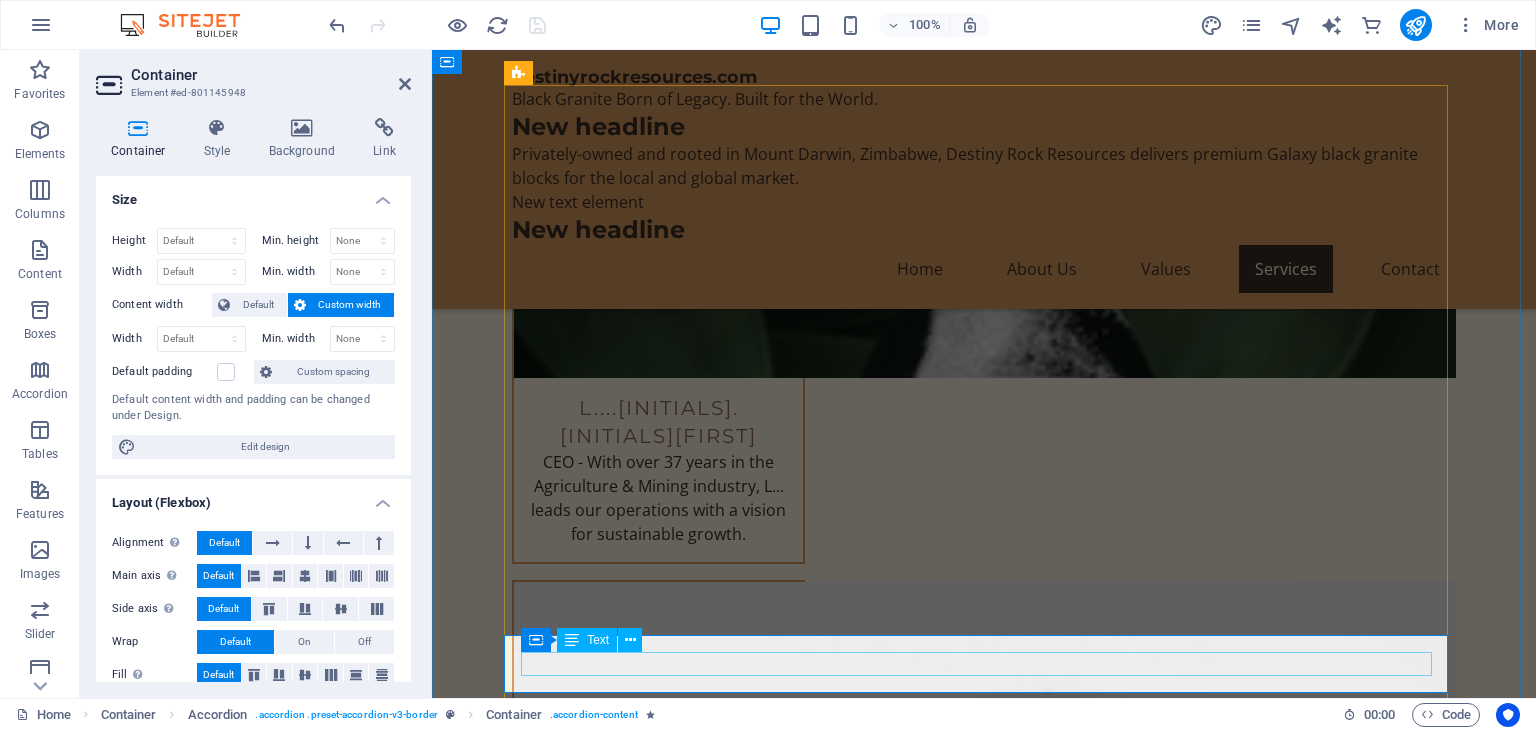 click on "Yes, we offer reliable delivery services for our granite products to various locations." at bounding box center [984, 4173] 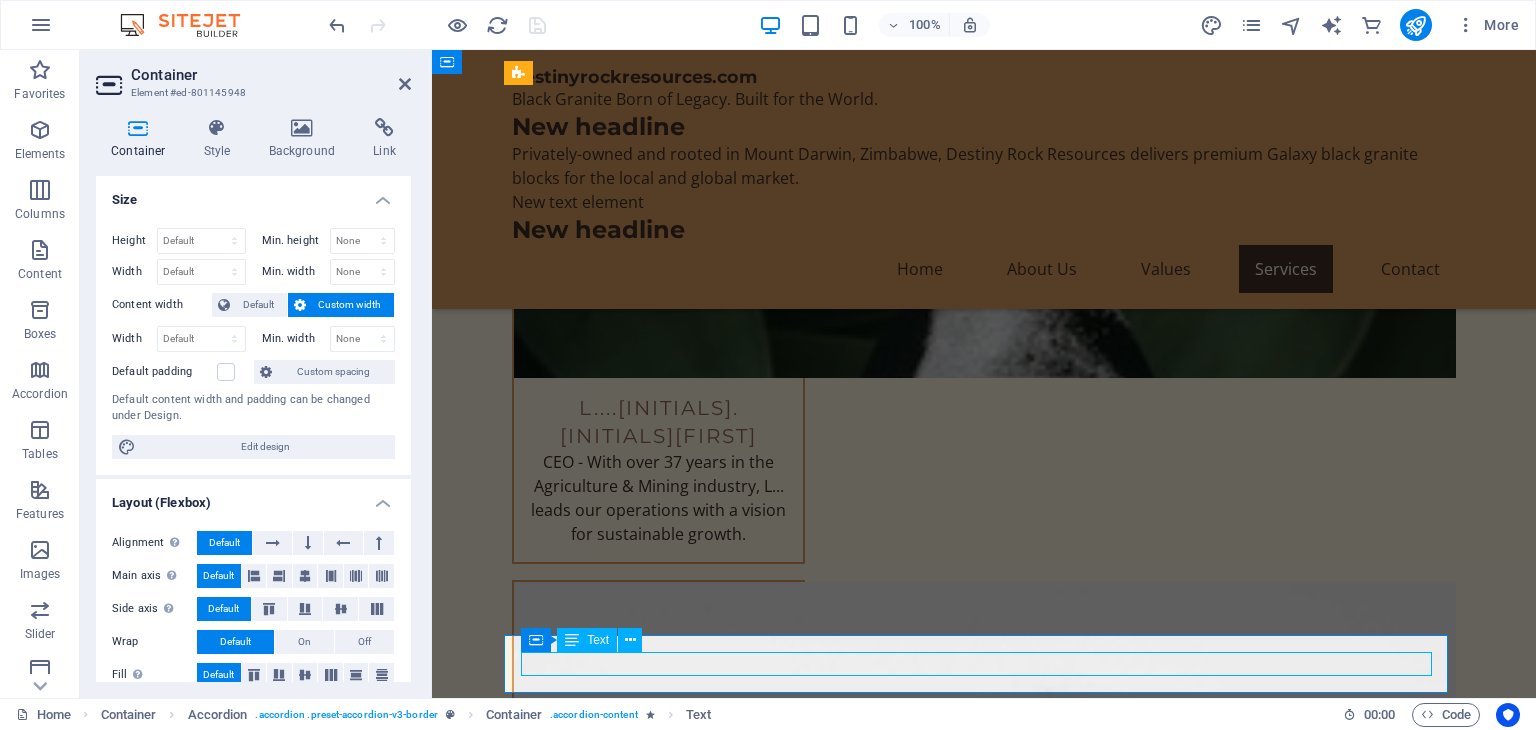 click on "Yes, we offer reliable delivery services for our granite products to various locations." at bounding box center [984, 4173] 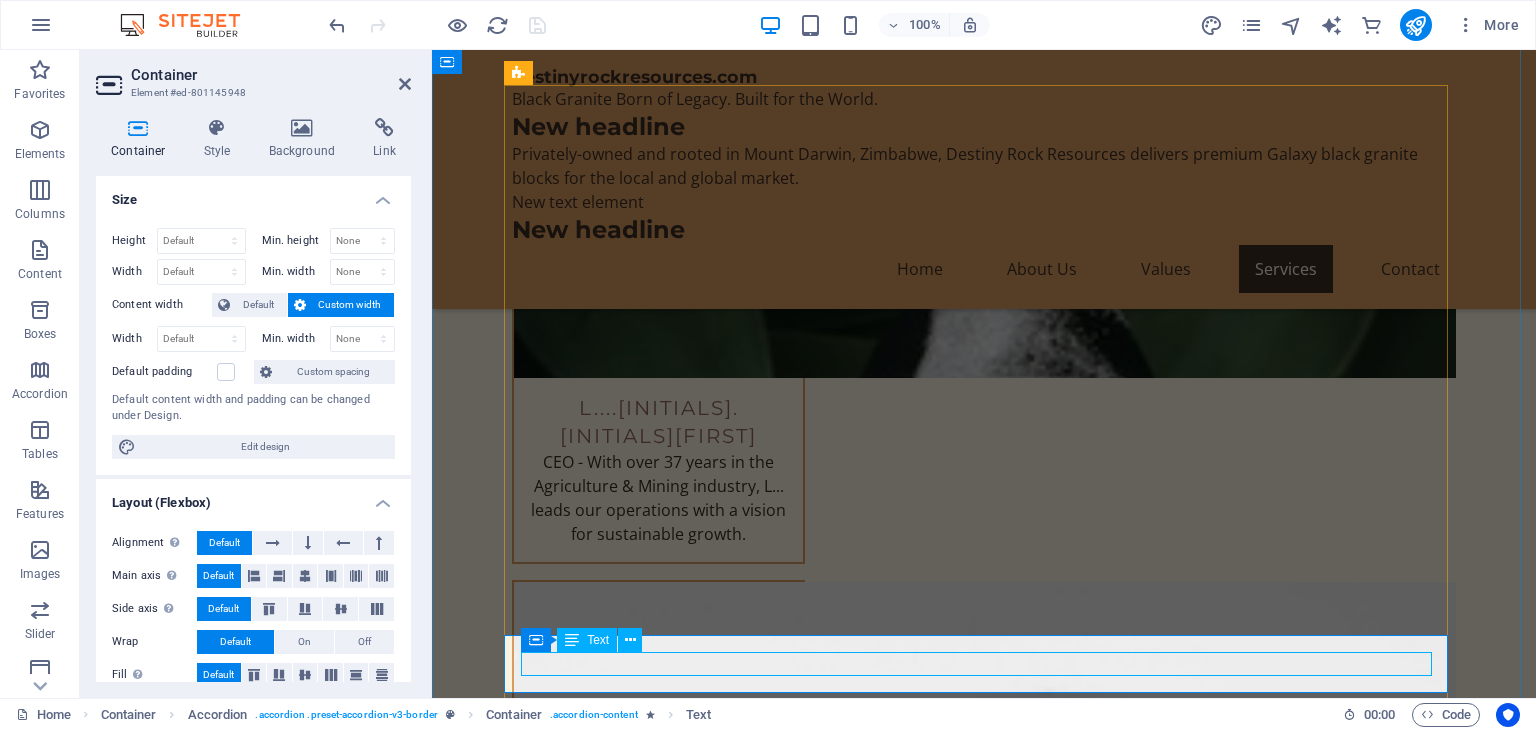 click on "Yes, we offer reliable delivery services for our granite products to various locations." at bounding box center (984, 4173) 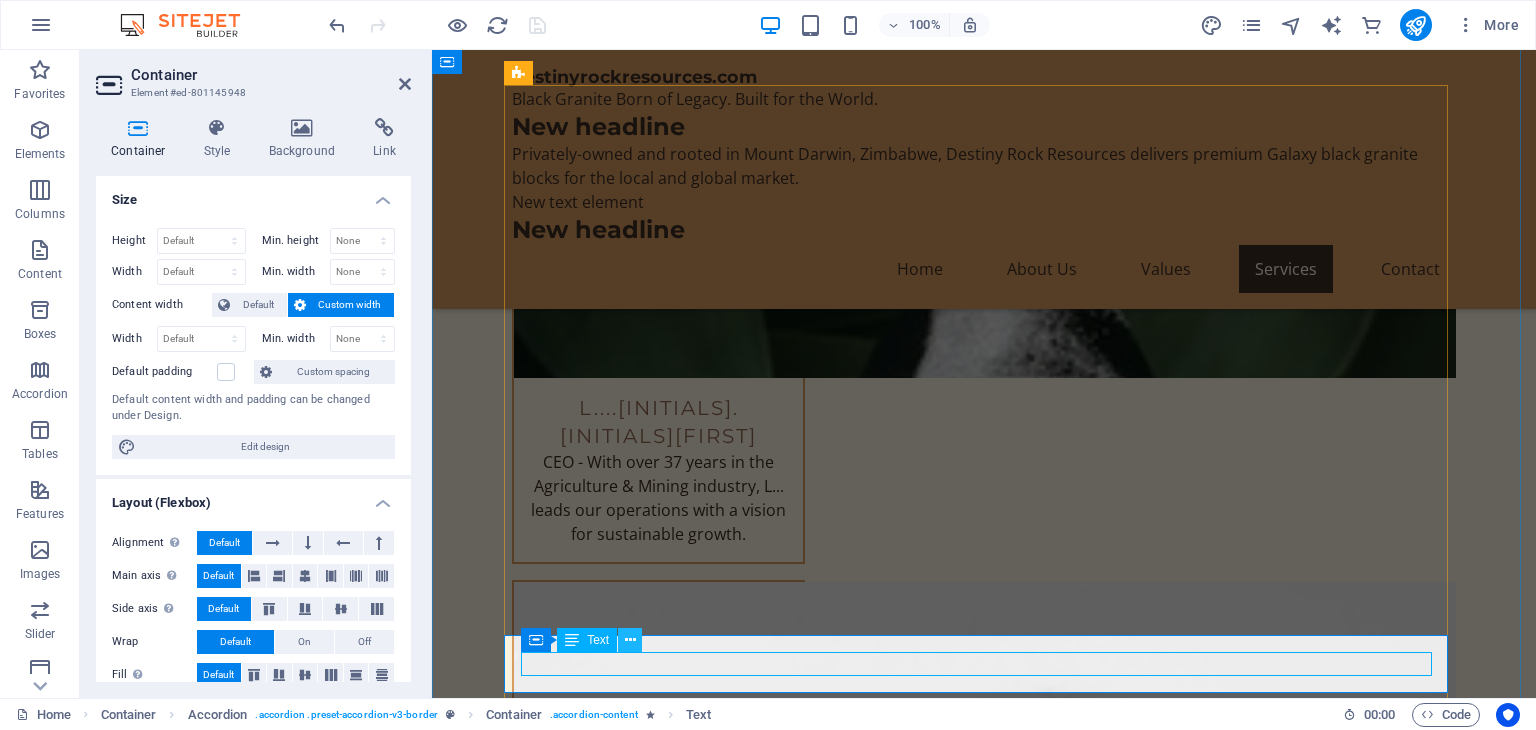 click at bounding box center (630, 640) 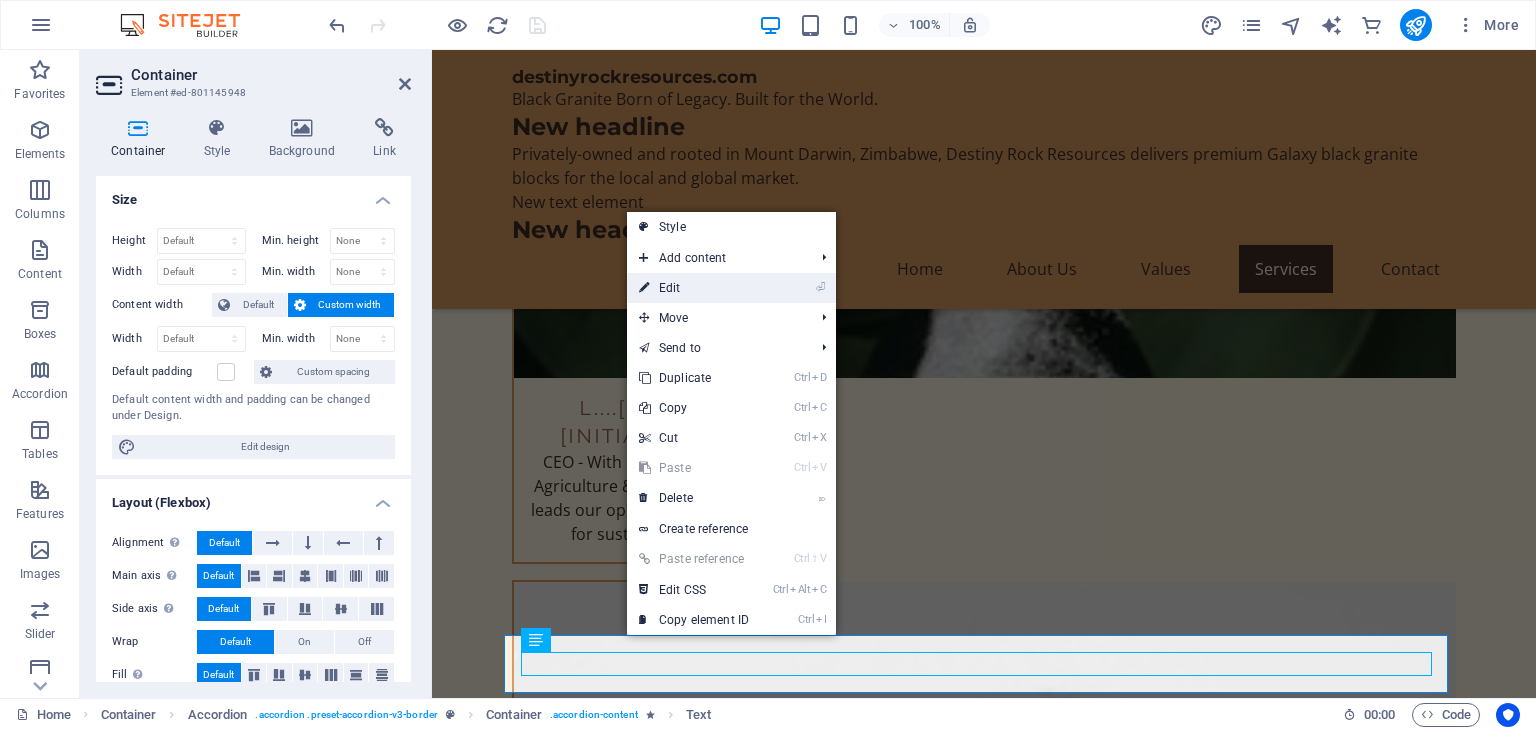 click on "⏎  Edit" at bounding box center [694, 288] 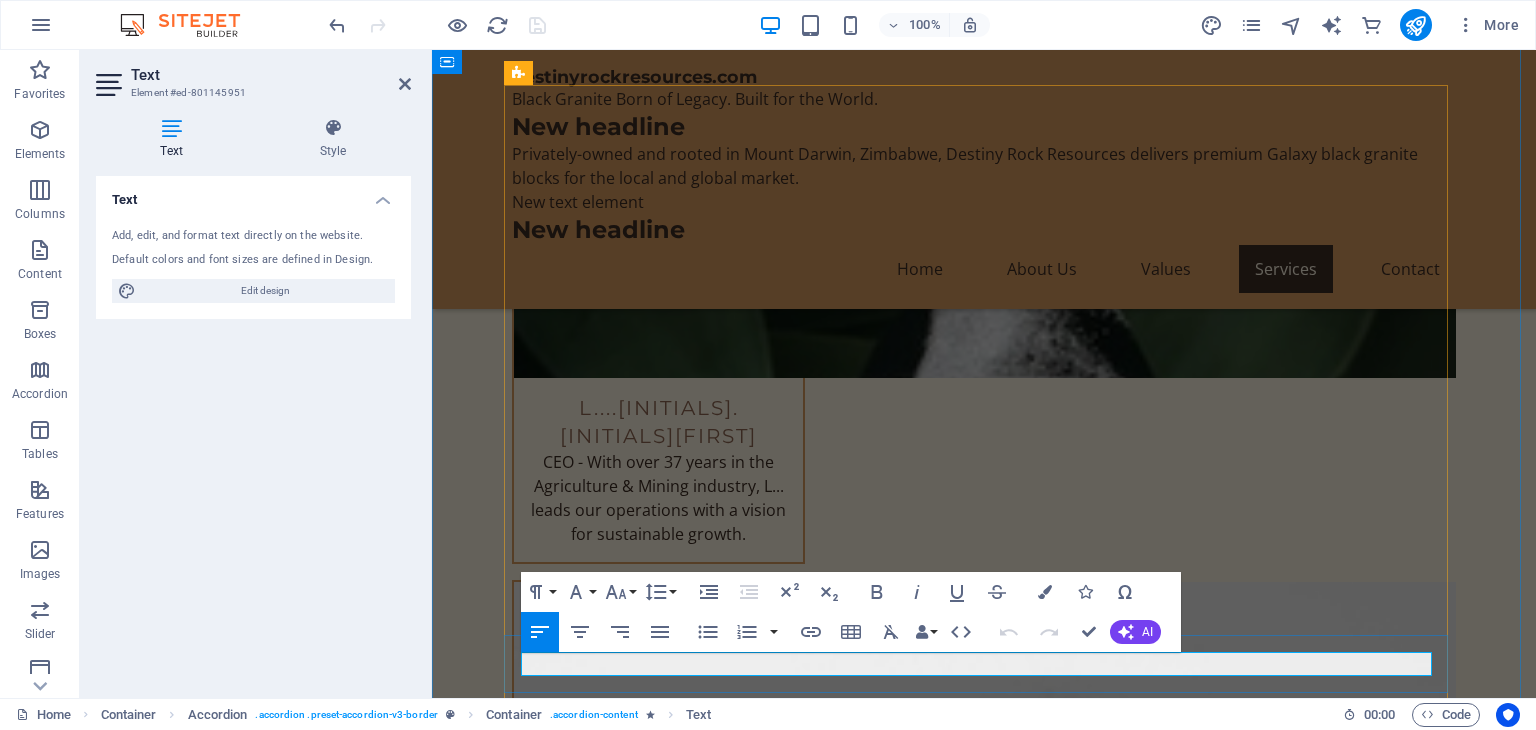 click on "Yes, we offer reliable delivery services for our granite products to various locations." at bounding box center [984, 4173] 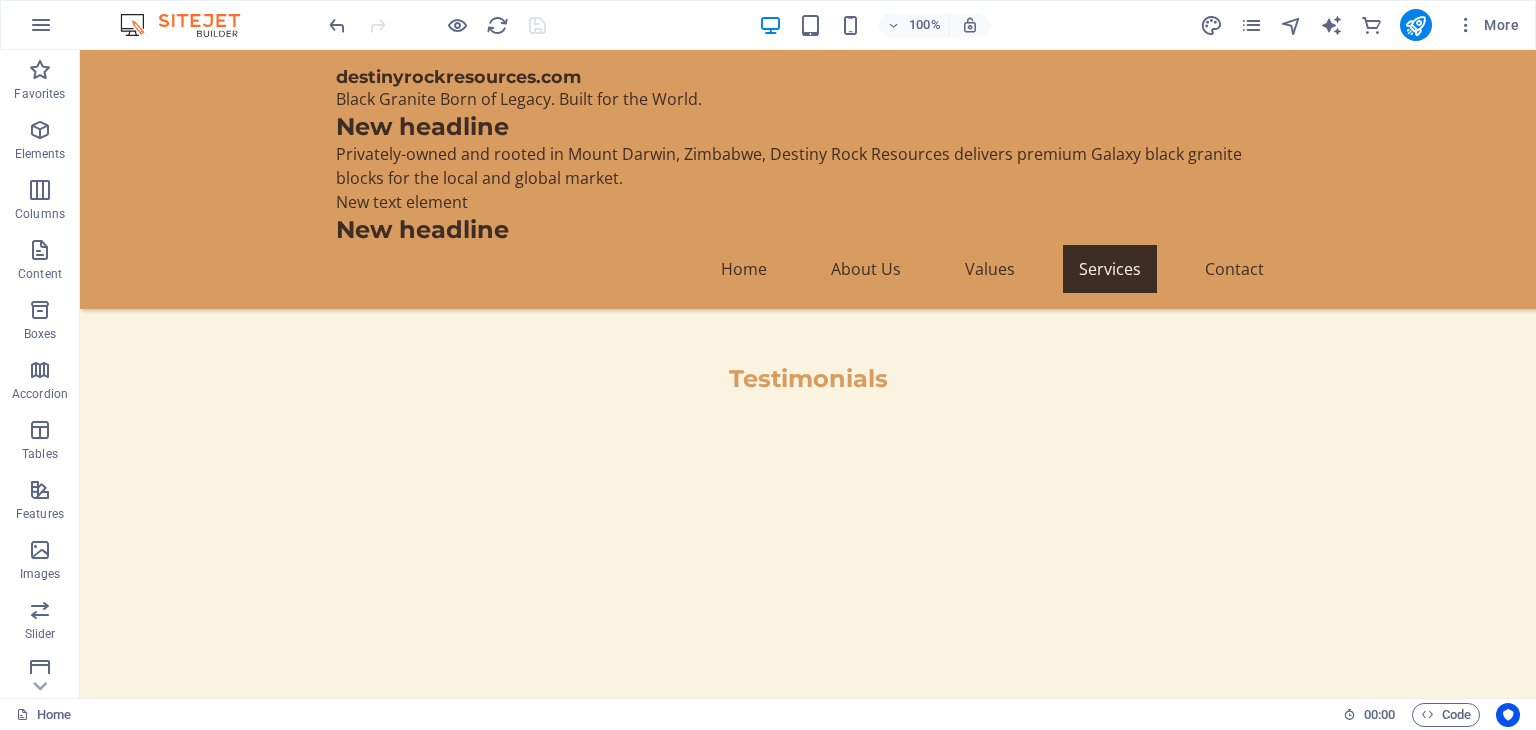 scroll, scrollTop: 11500, scrollLeft: 0, axis: vertical 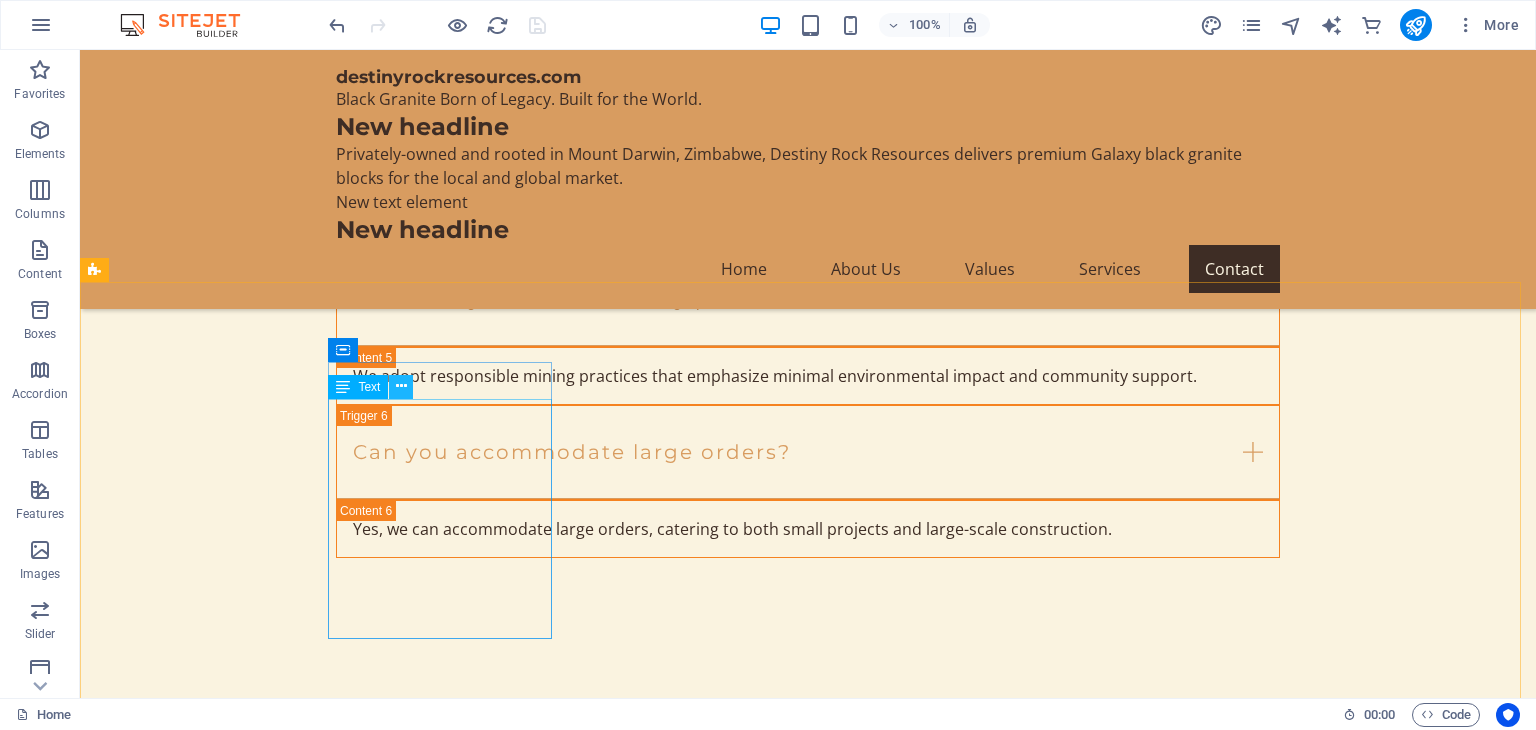 click at bounding box center [401, 386] 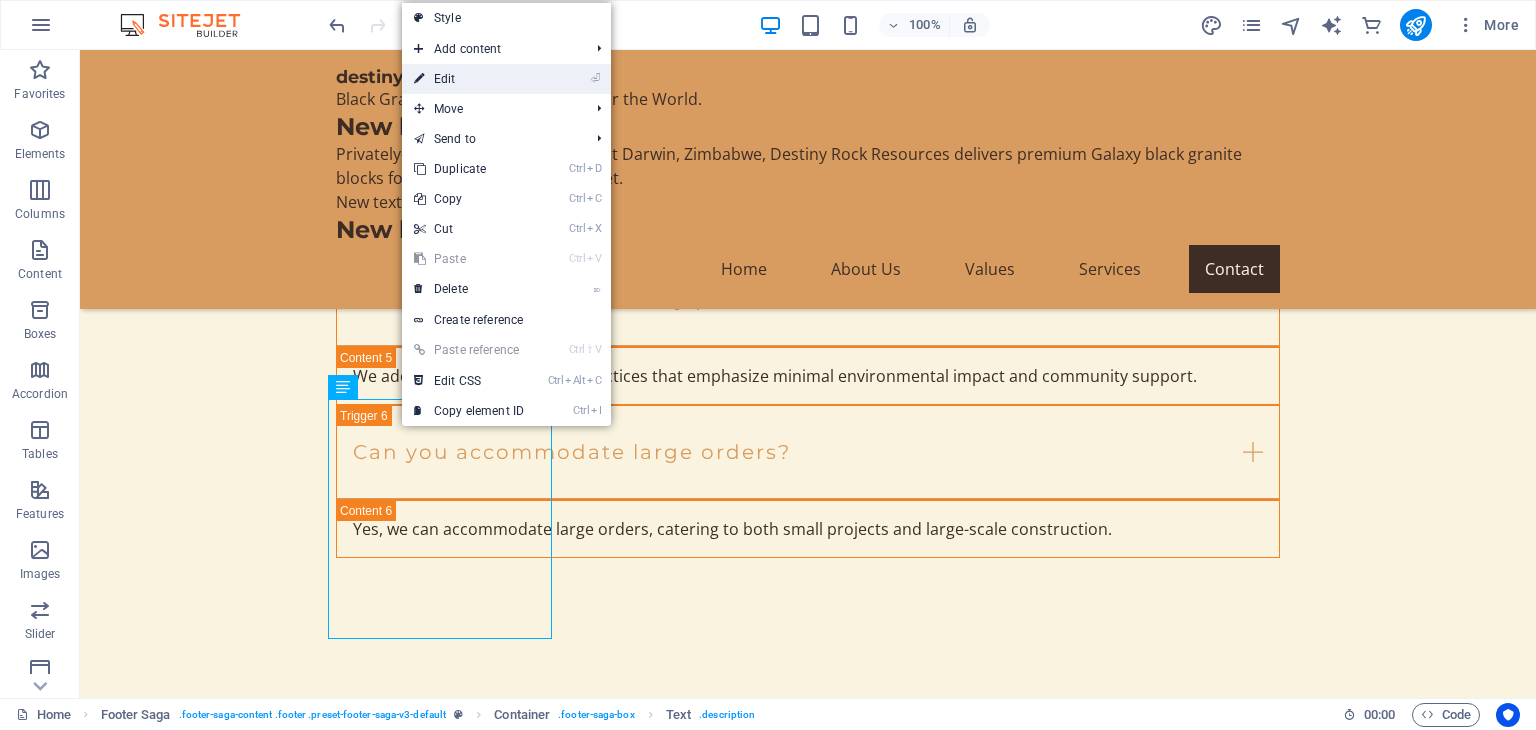 click on "⏎  Edit" at bounding box center [469, 79] 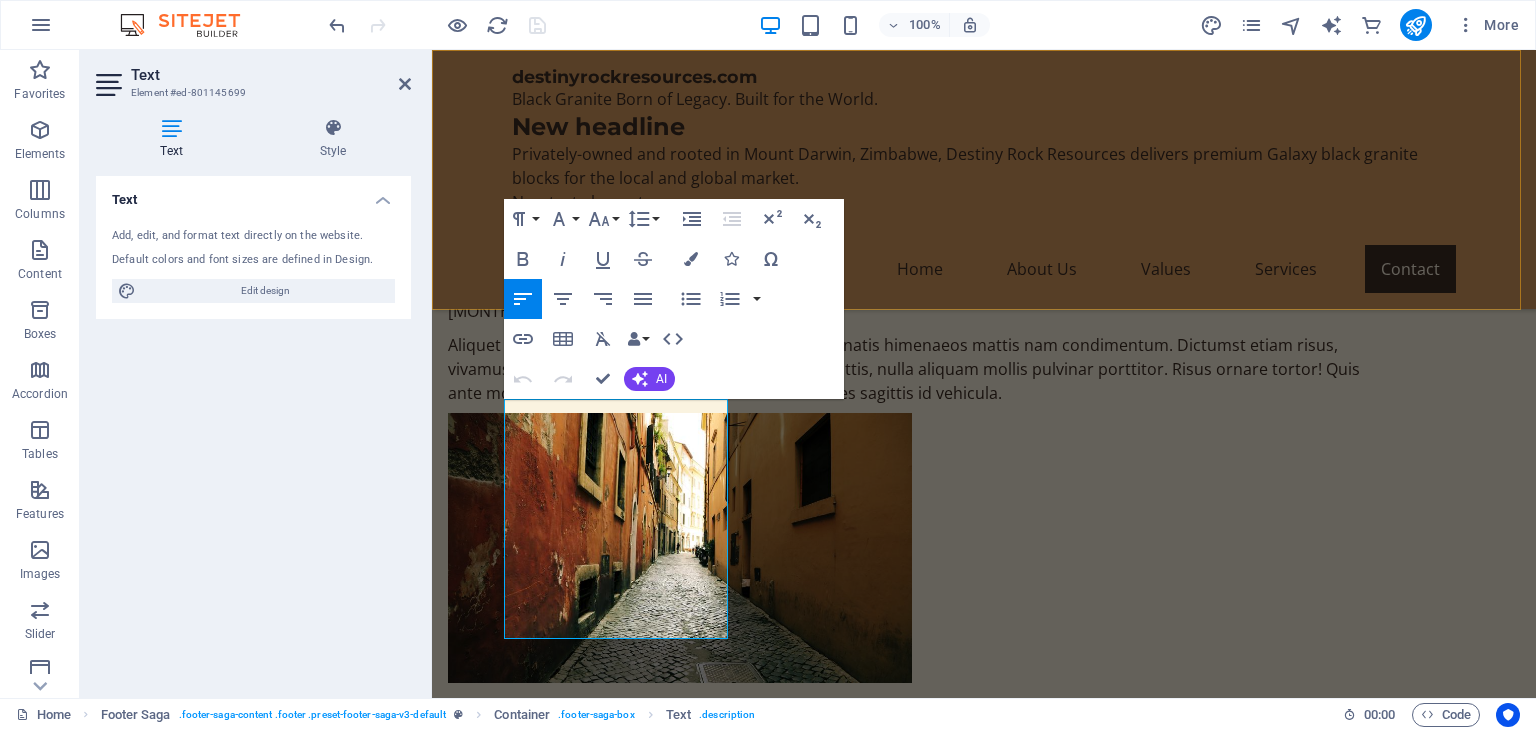 scroll, scrollTop: 12262, scrollLeft: 0, axis: vertical 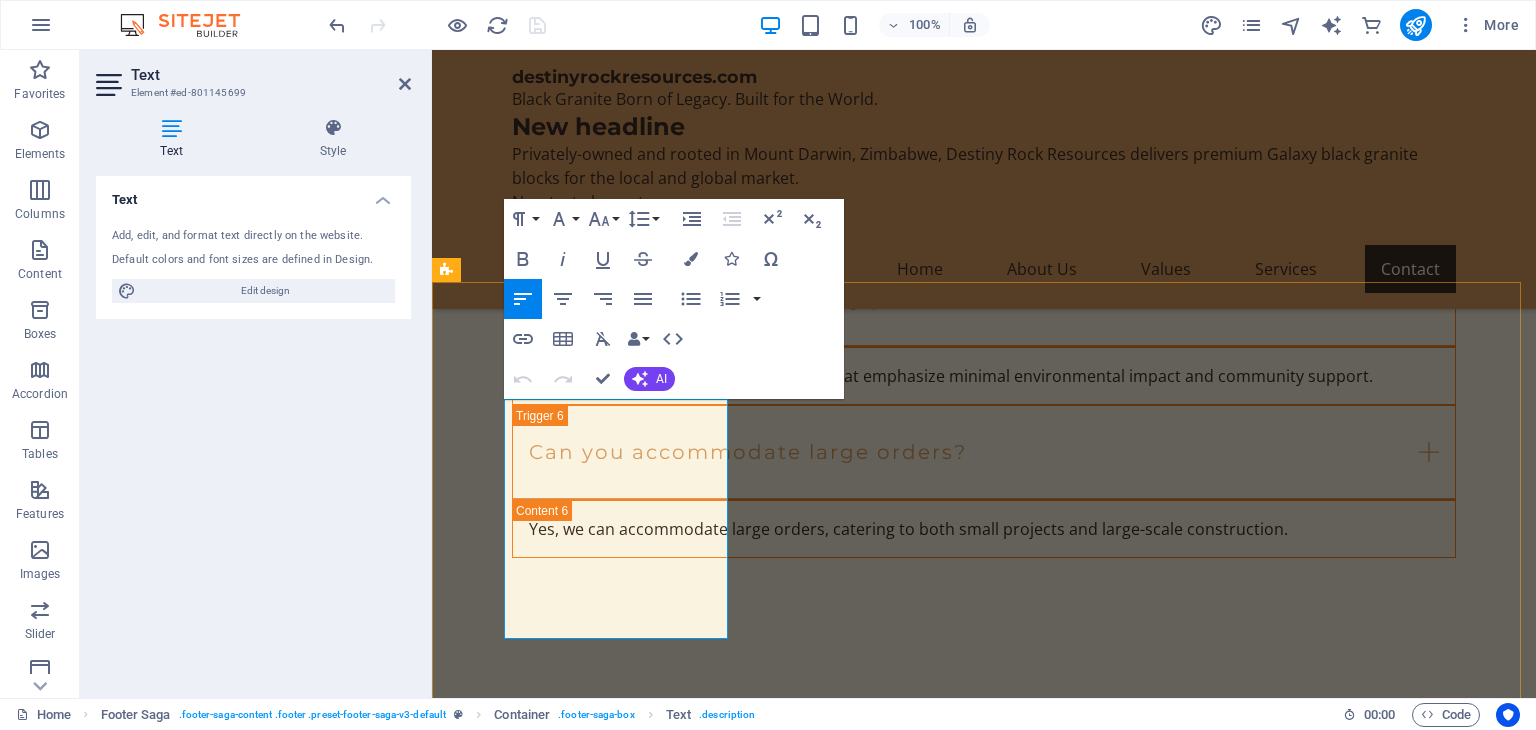 click on "Destiny Rock Resources is your trusted partner for premium granite. Our commitment to quality, sustainability, and community upliftment shines through in every block we extract. Contact us for inquiries or to learn more about our products." at bounding box center [560, 5683] 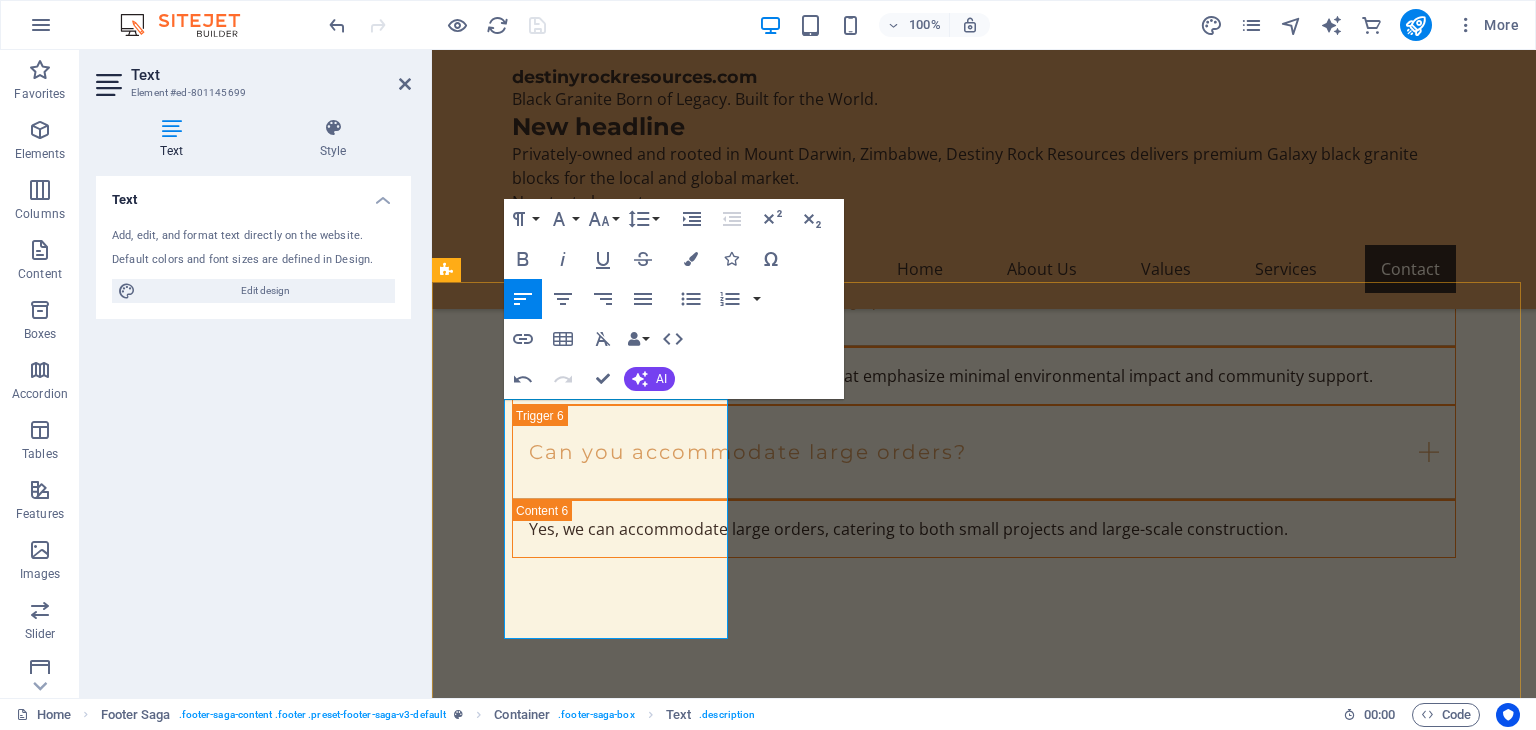 click on "Destiny Rock Resources is your trusted partner for premium black  granite. Our commitment to quality, sustainability, and community upliftment shines through in every block we extract. Contact us for inquiries or to learn more about our products." at bounding box center (560, 5683) 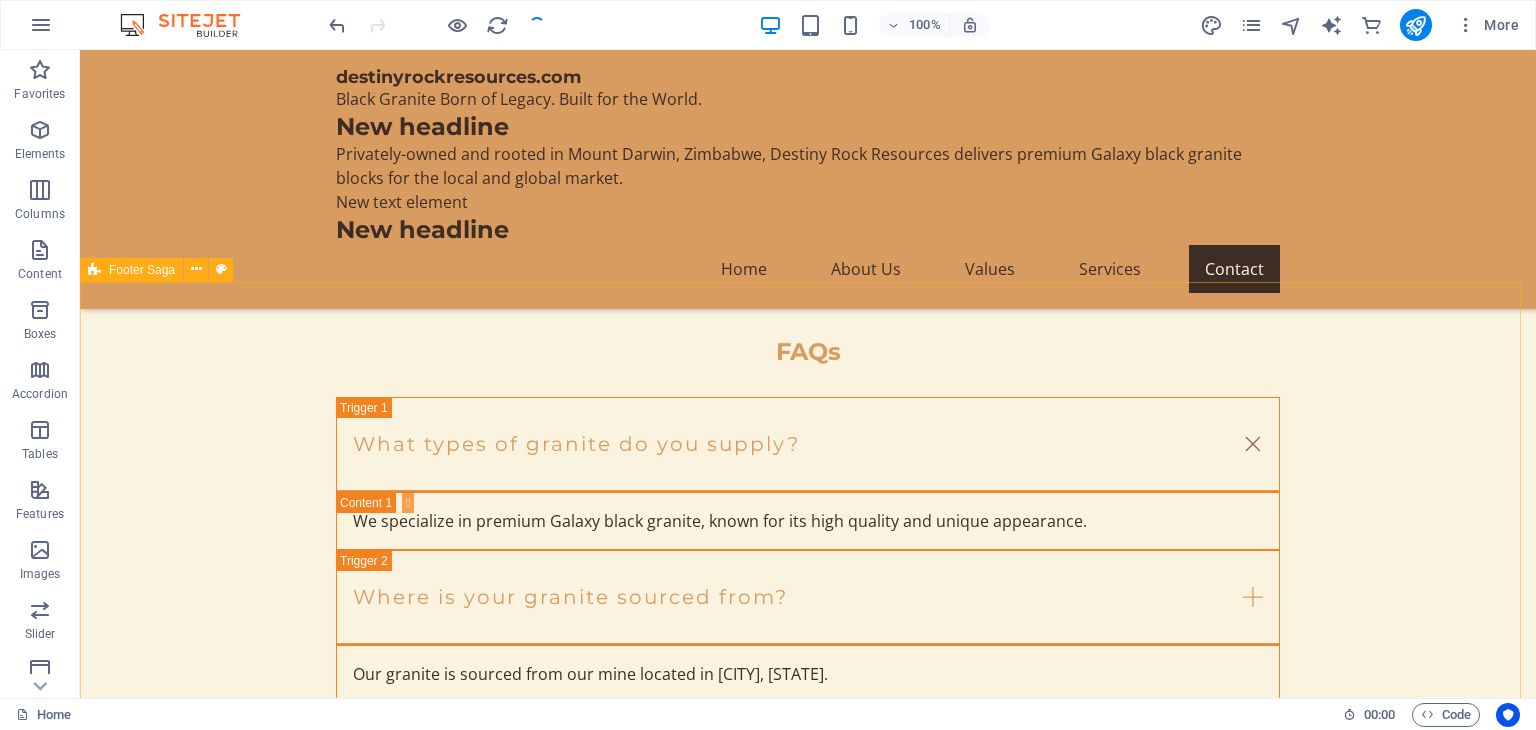 scroll, scrollTop: 13019, scrollLeft: 0, axis: vertical 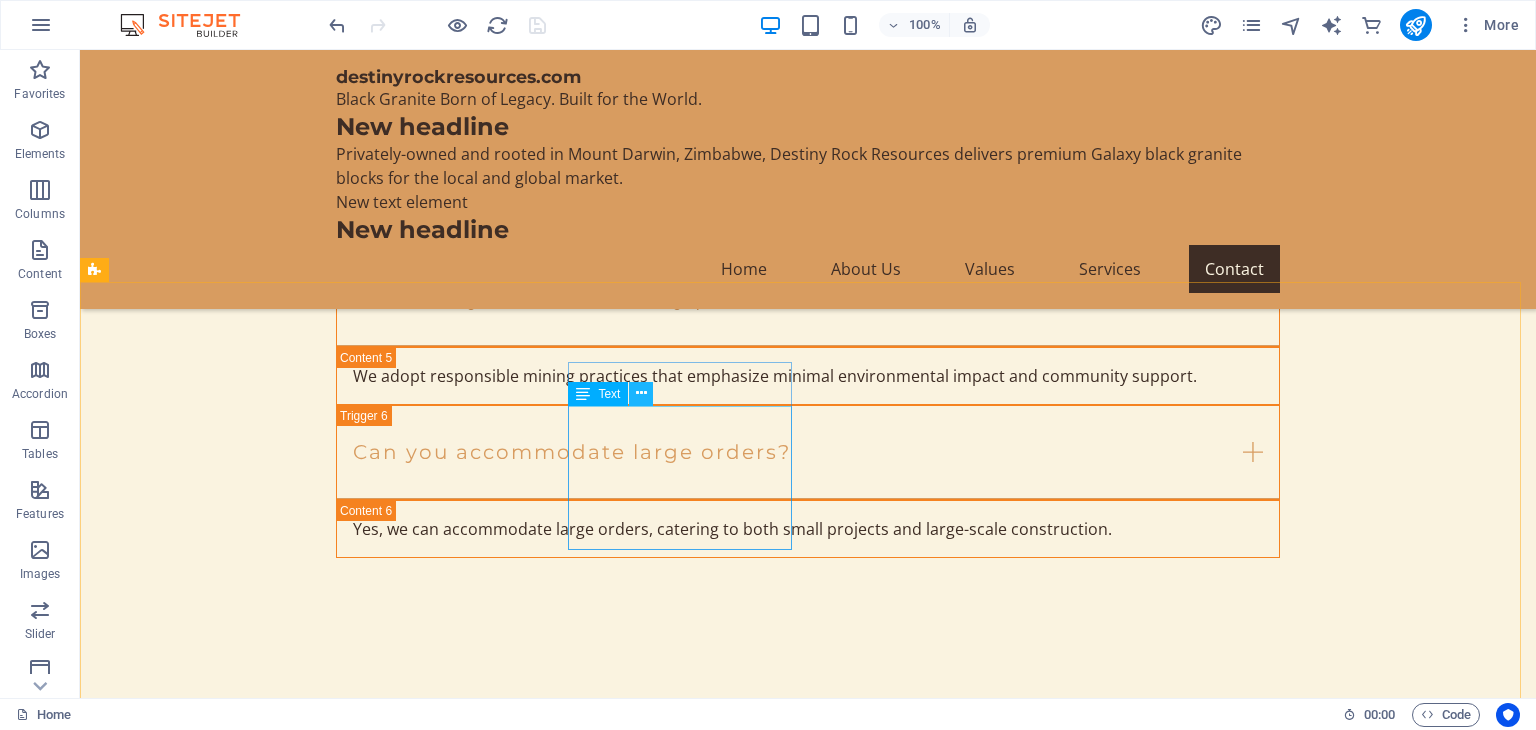 click at bounding box center [641, 393] 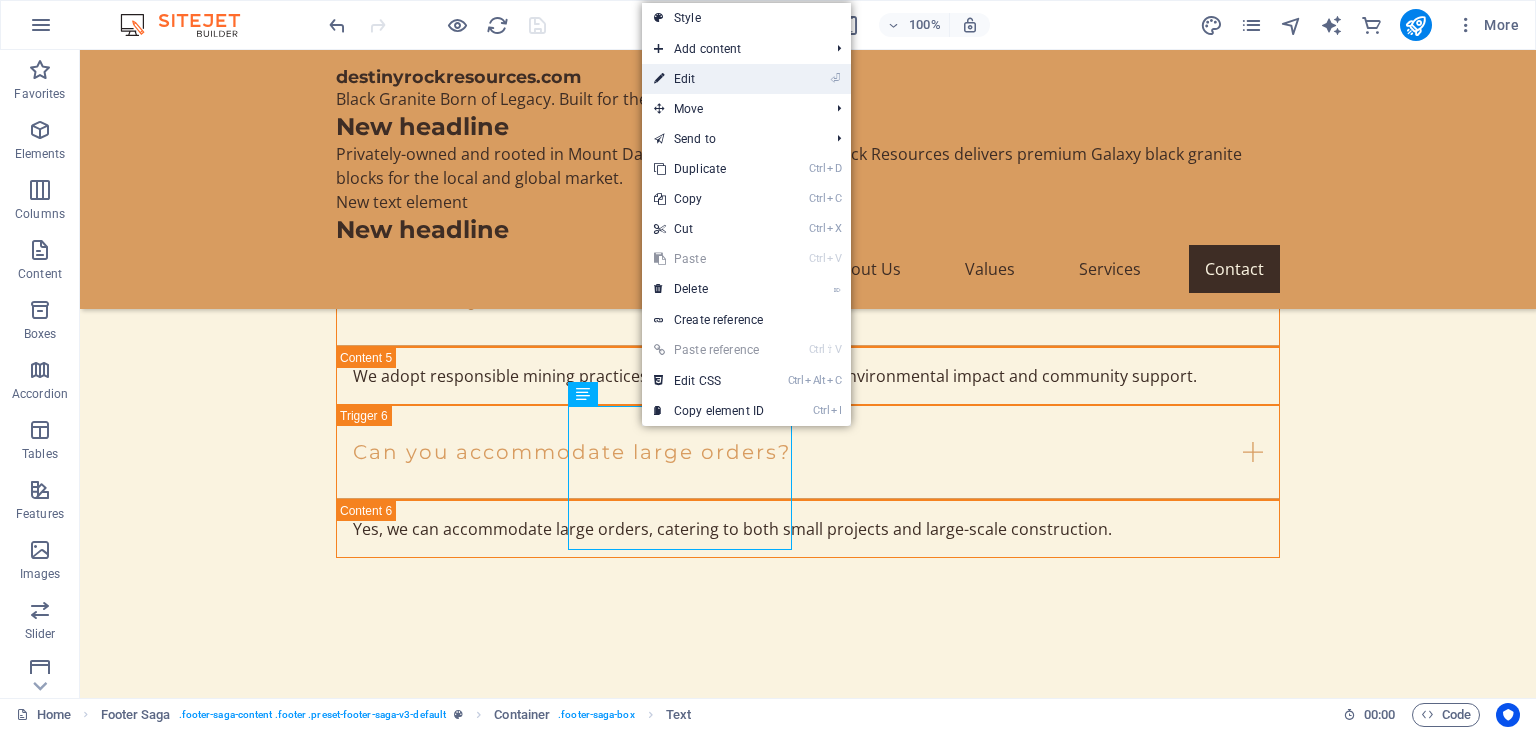 click on "⏎  Edit" at bounding box center [709, 79] 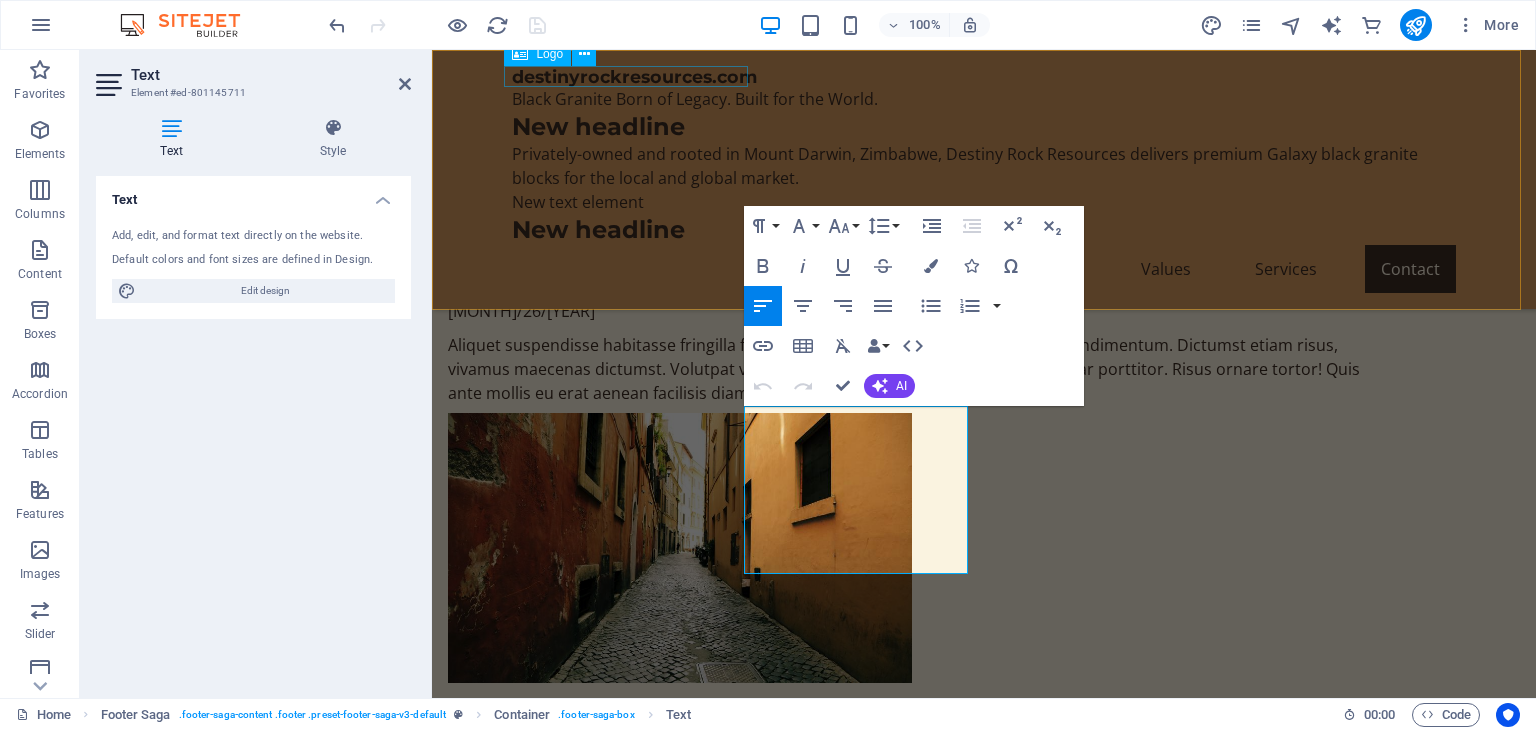 scroll, scrollTop: 12262, scrollLeft: 0, axis: vertical 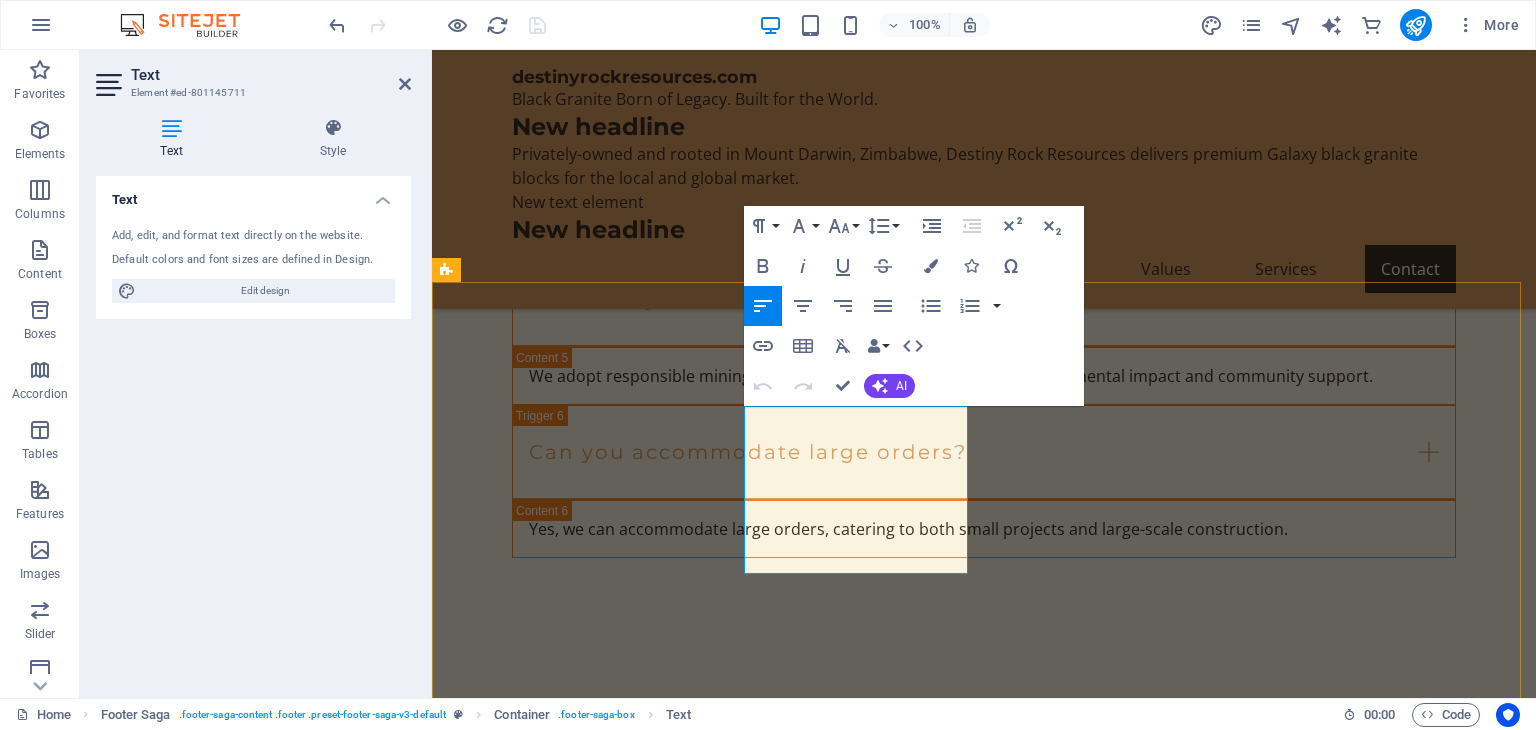 click on "+263-4-[PHONE]" at bounding box center [561, 5915] 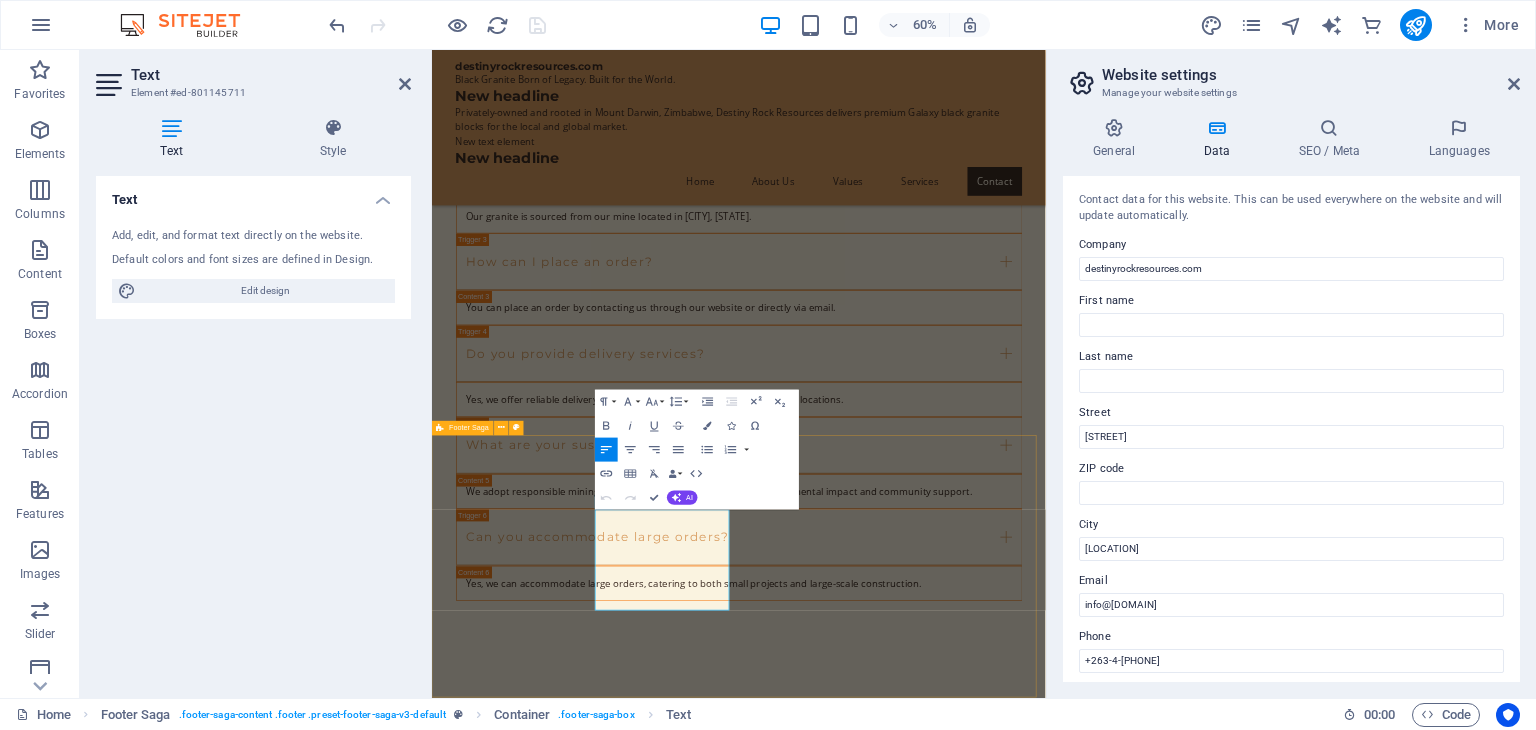 click on "destinyrockresources.com Destiny Rock Resources is your trusted partner for premium black granite. Our commitment to quality, sustainability, and community upliftment shines through in every block we extract. Contact us for inquiries or to learn more about our products. Contact Rushinga Road Mount Darwin Phone: +263-4-[PHONE] Mobile: +263-4-[PHONE] Email: info@destinyrockresources.com Navigation Home About Us Values Services Contact Legal Notice Privacy Policy Social media Facebook X Instagram" at bounding box center [943, 6368] 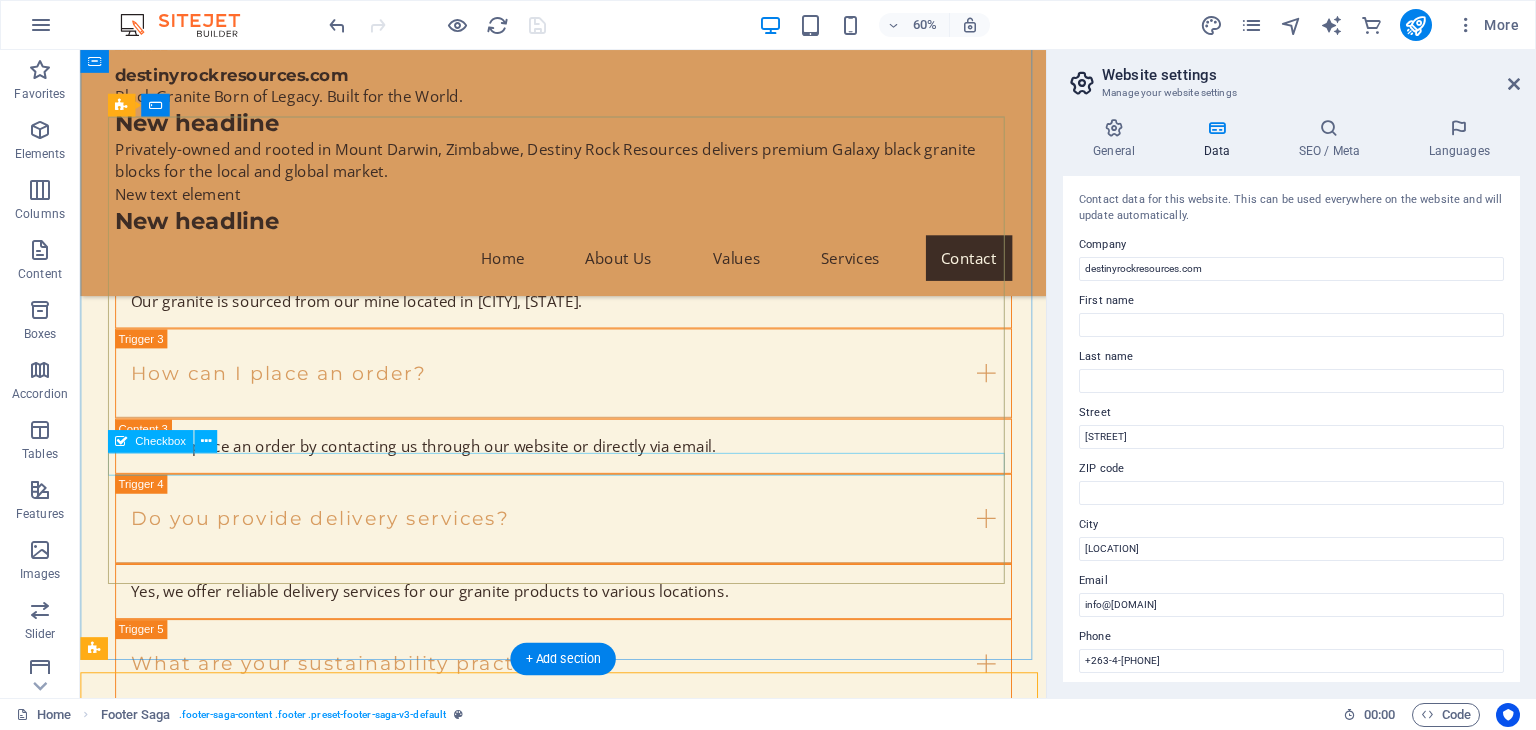 scroll, scrollTop: 11664, scrollLeft: 0, axis: vertical 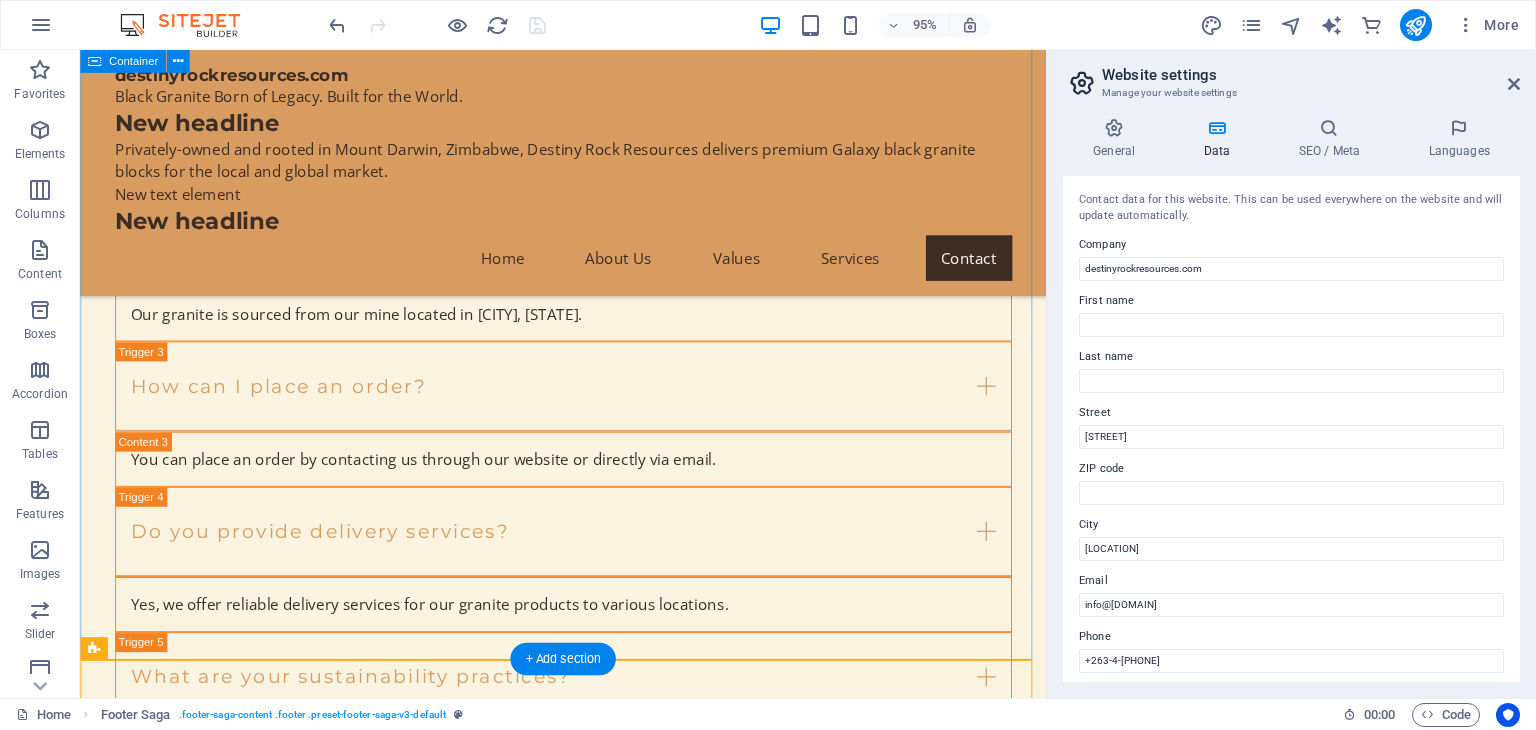 click on "Get in Touch with Us   I have read and understand the privacy policy. Unreadable? Load new Submit Inquiry" at bounding box center [588, 5492] 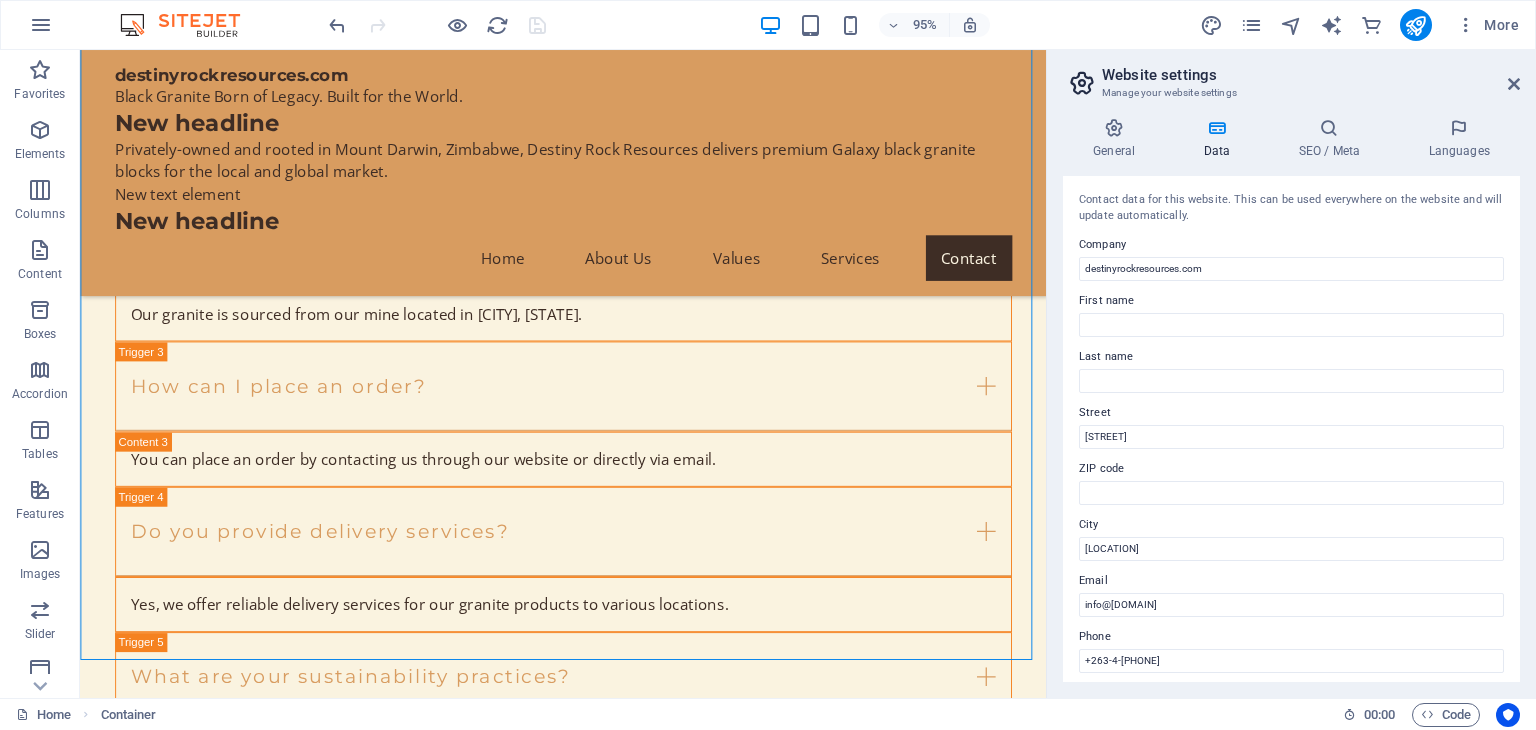 click at bounding box center (437, 25) 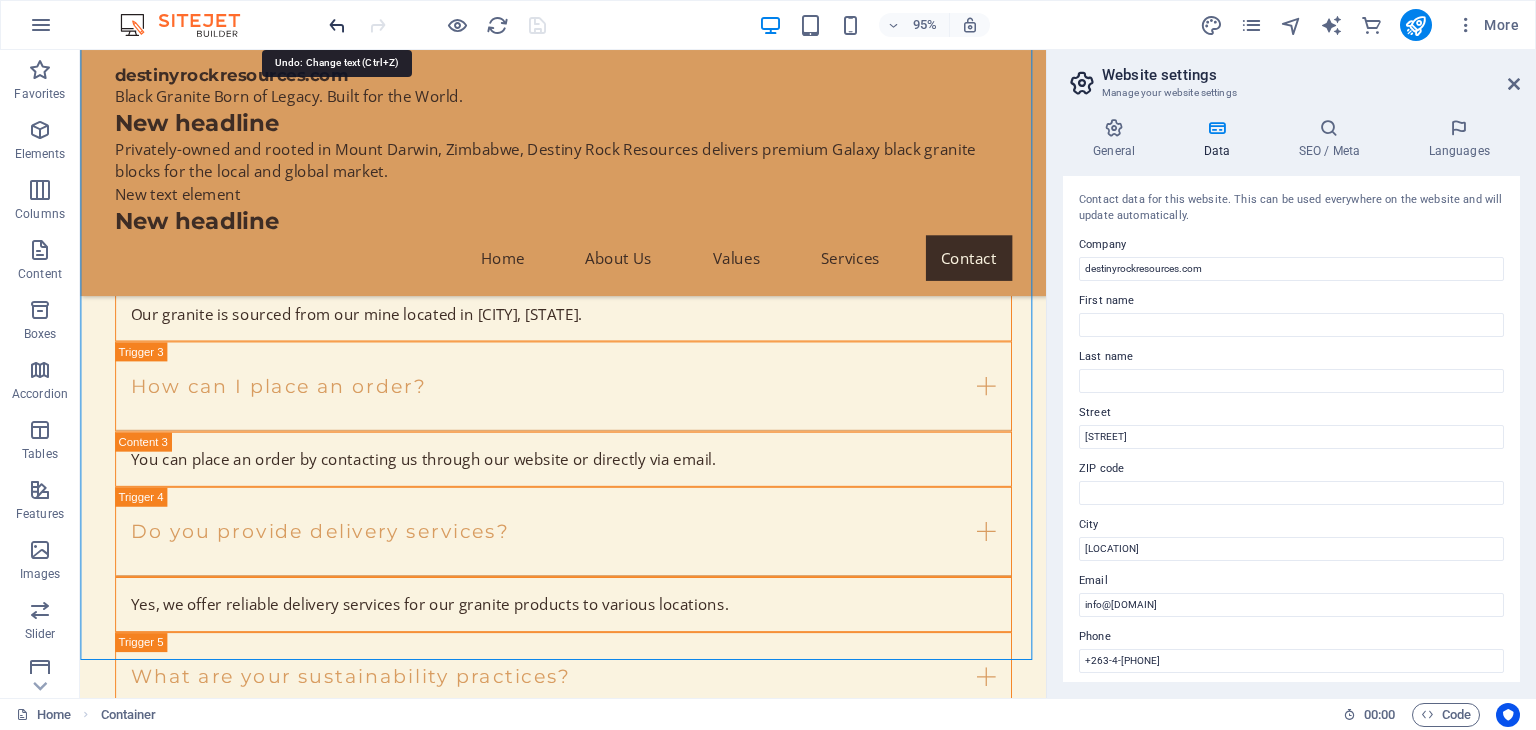 click at bounding box center [337, 25] 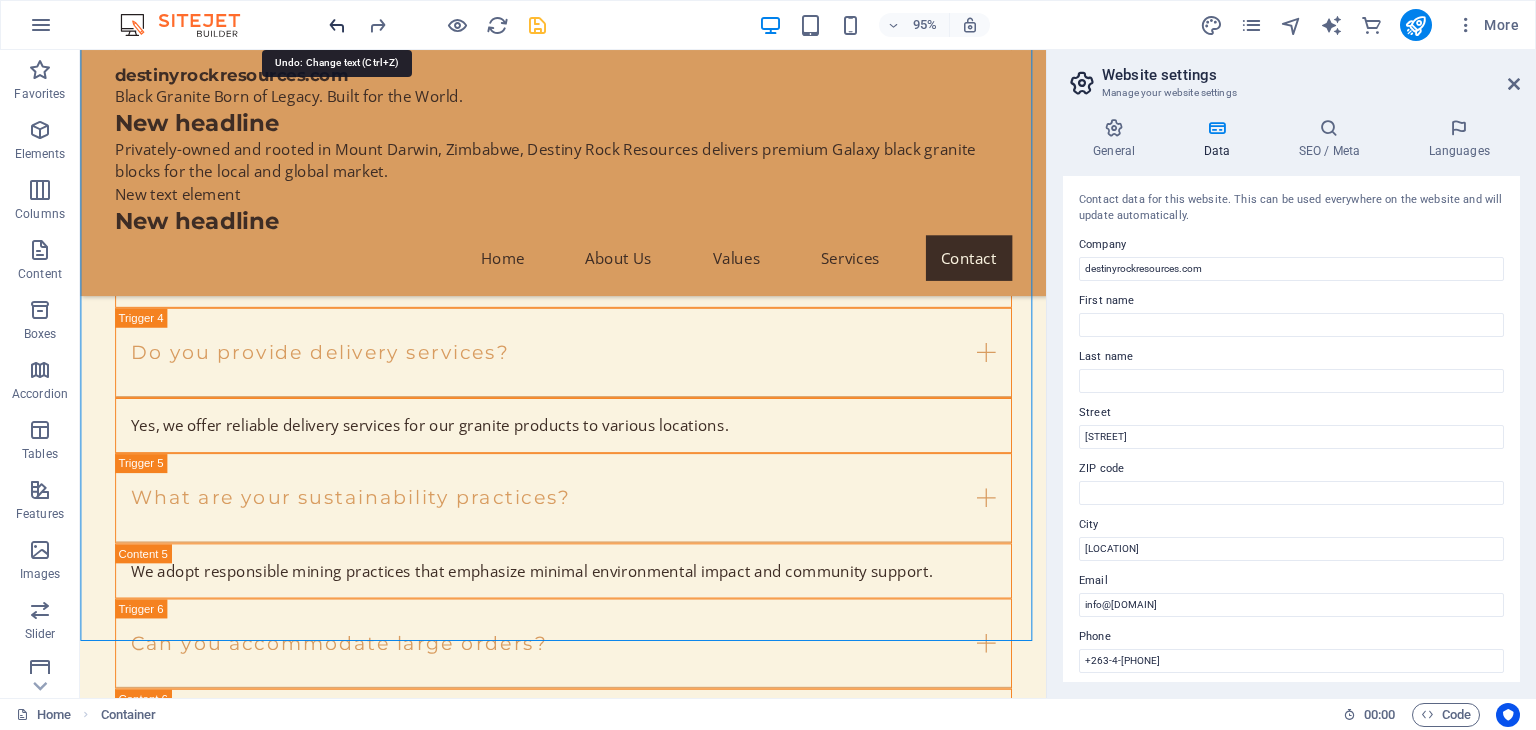scroll, scrollTop: 12061, scrollLeft: 0, axis: vertical 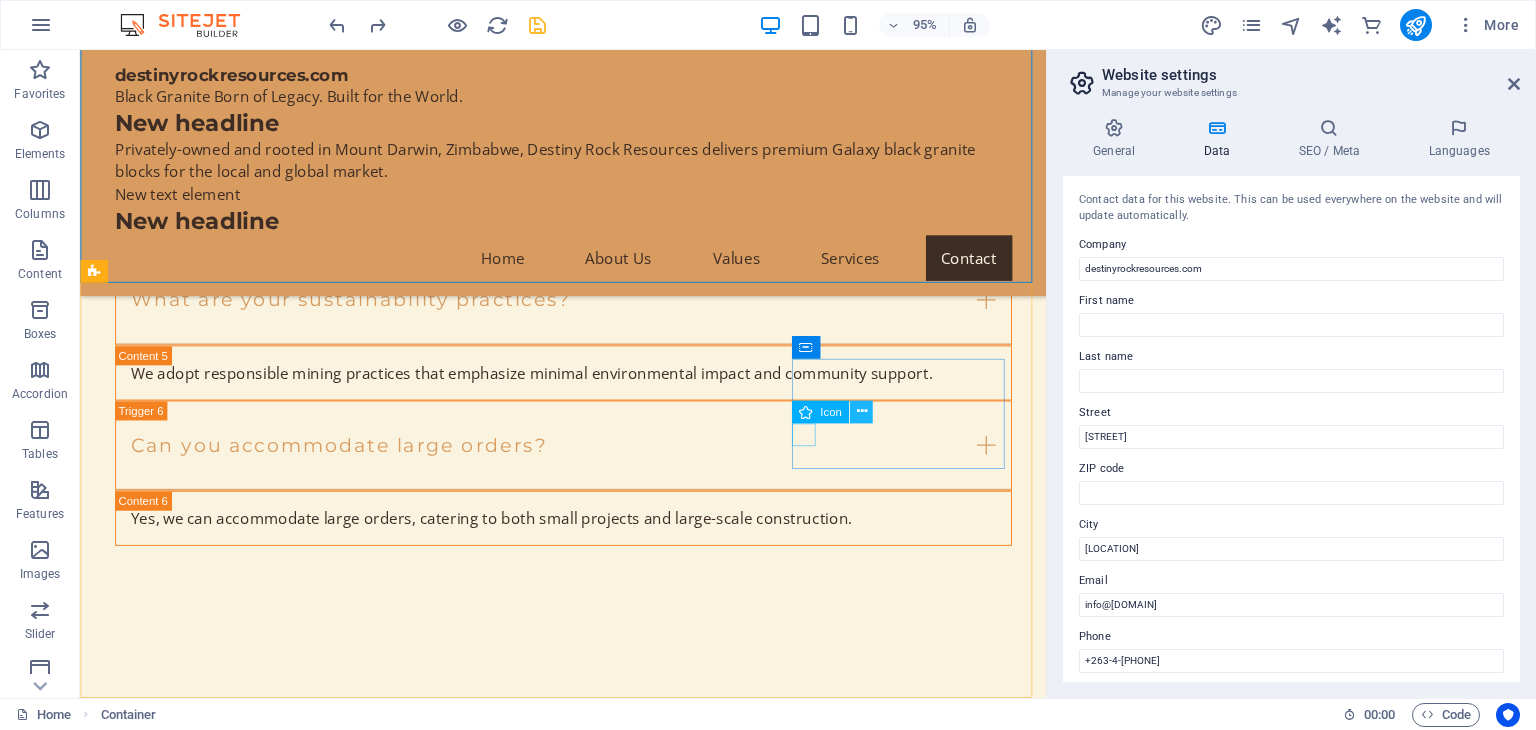 click at bounding box center [861, 412] 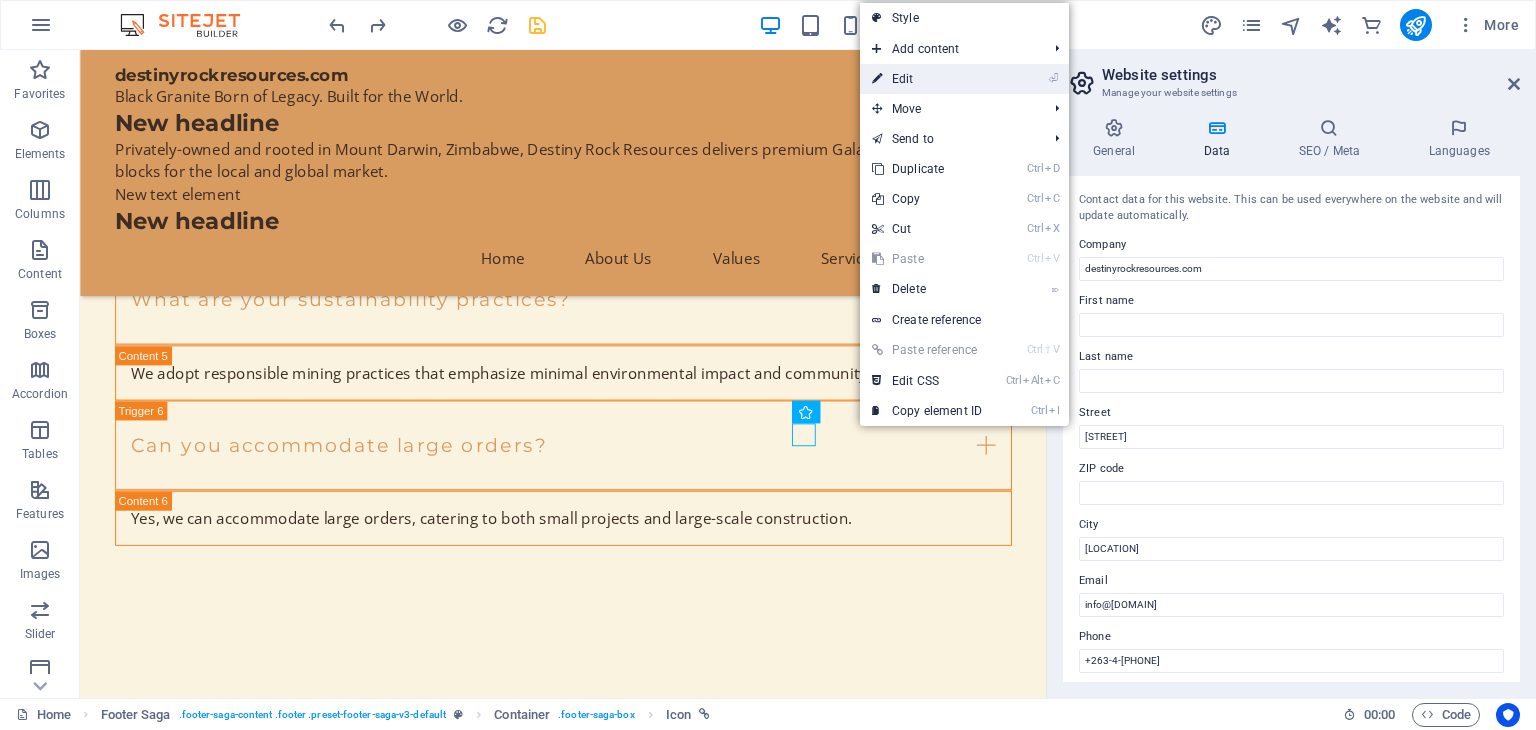 click on "⏎  Edit" at bounding box center (927, 79) 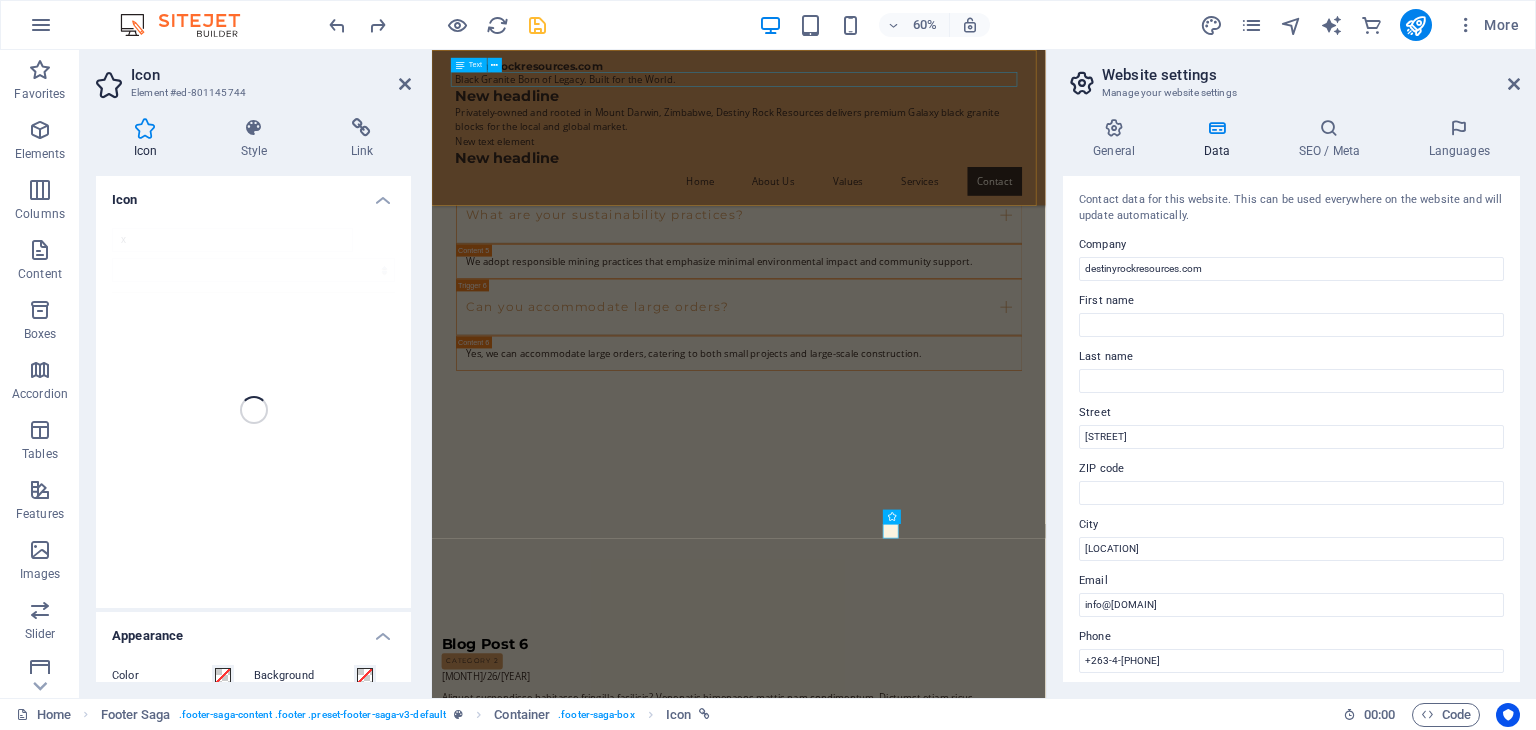 scroll, scrollTop: 11678, scrollLeft: 0, axis: vertical 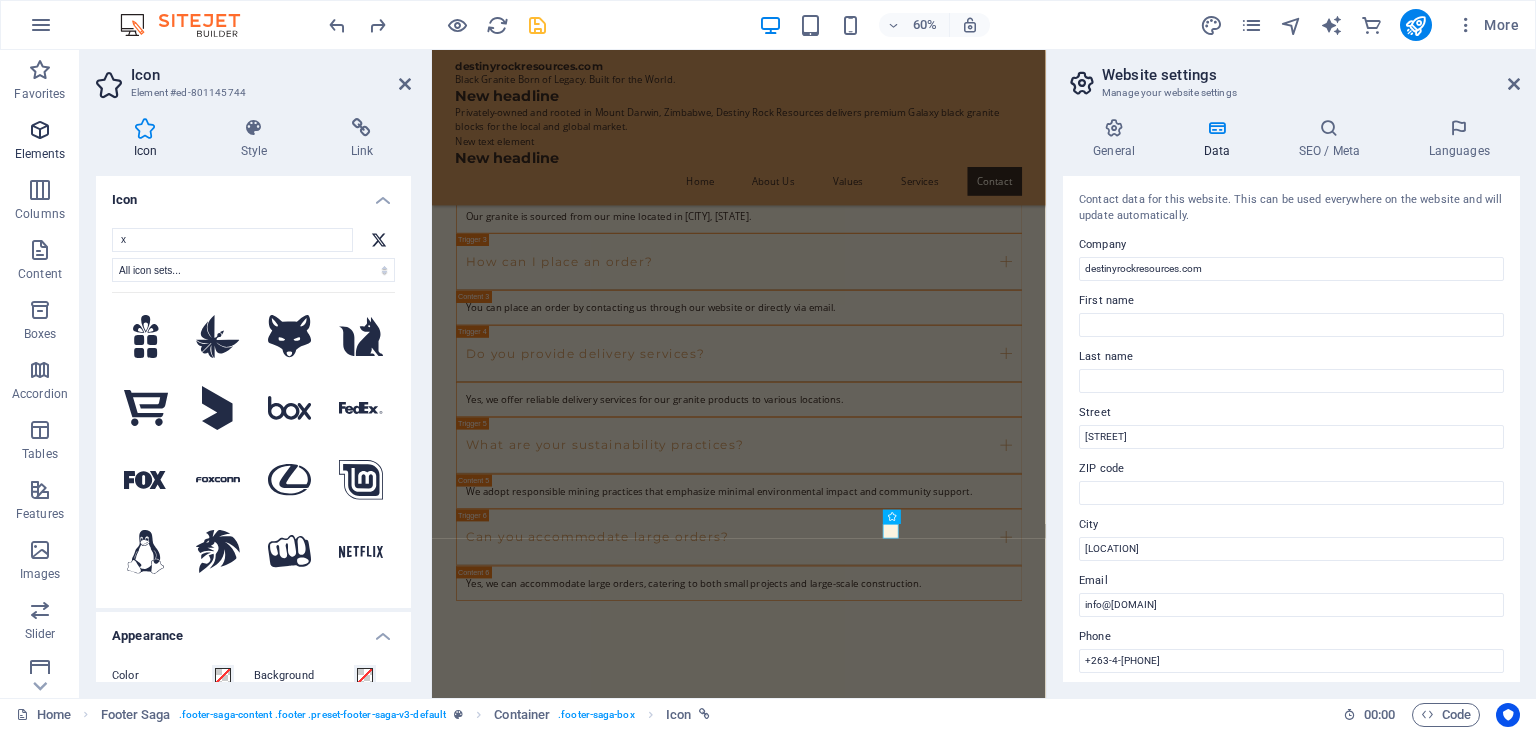 click at bounding box center (40, 130) 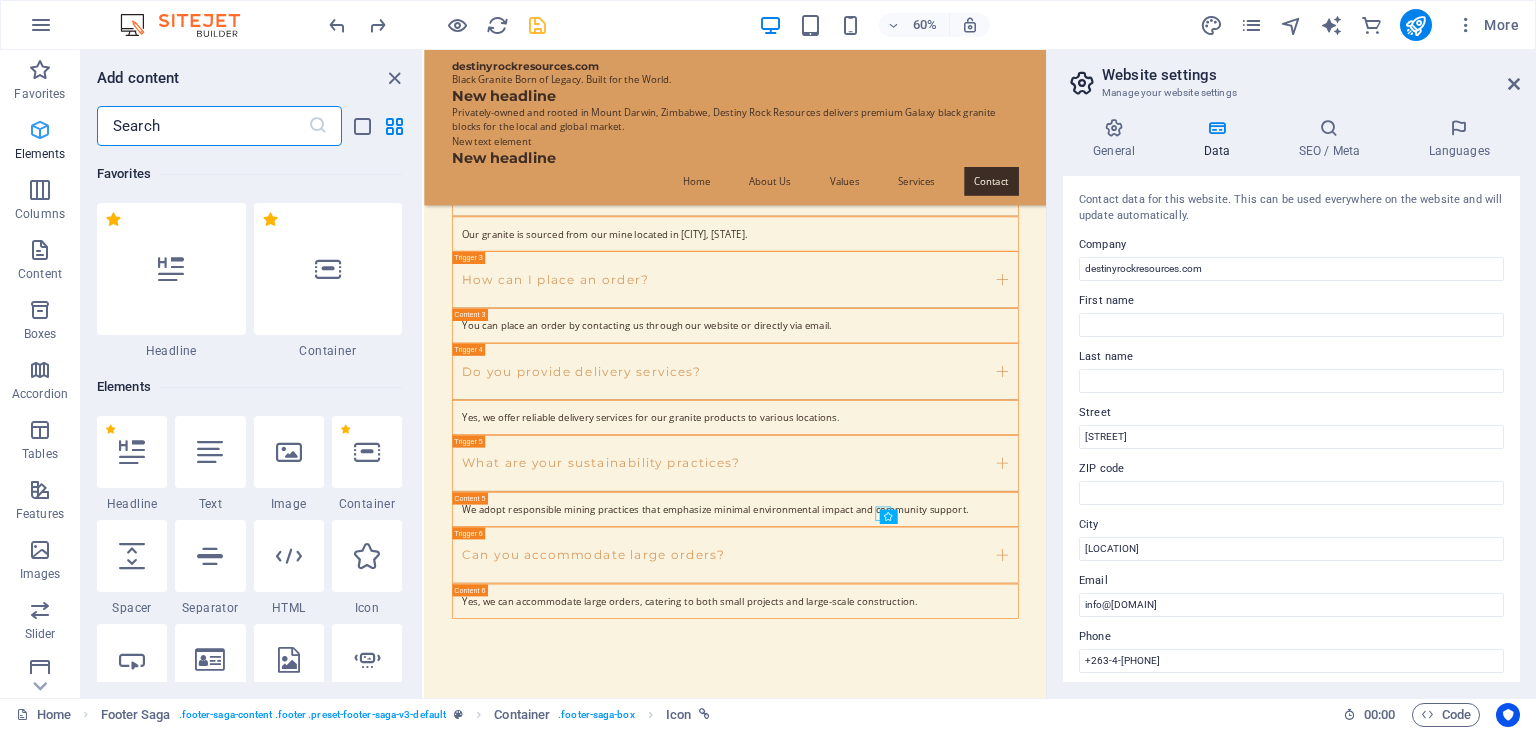 scroll, scrollTop: 11707, scrollLeft: 0, axis: vertical 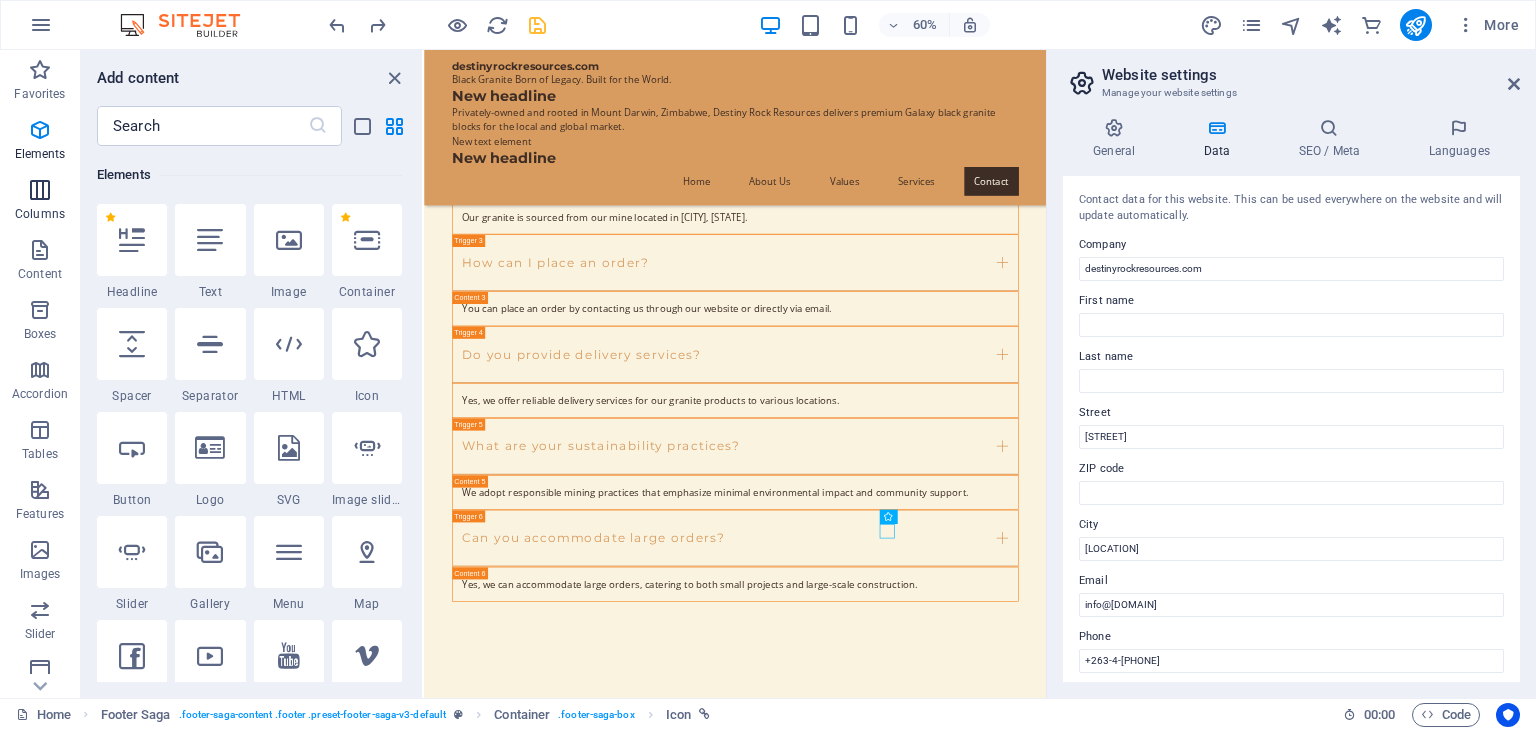 click on "Columns" at bounding box center (40, 202) 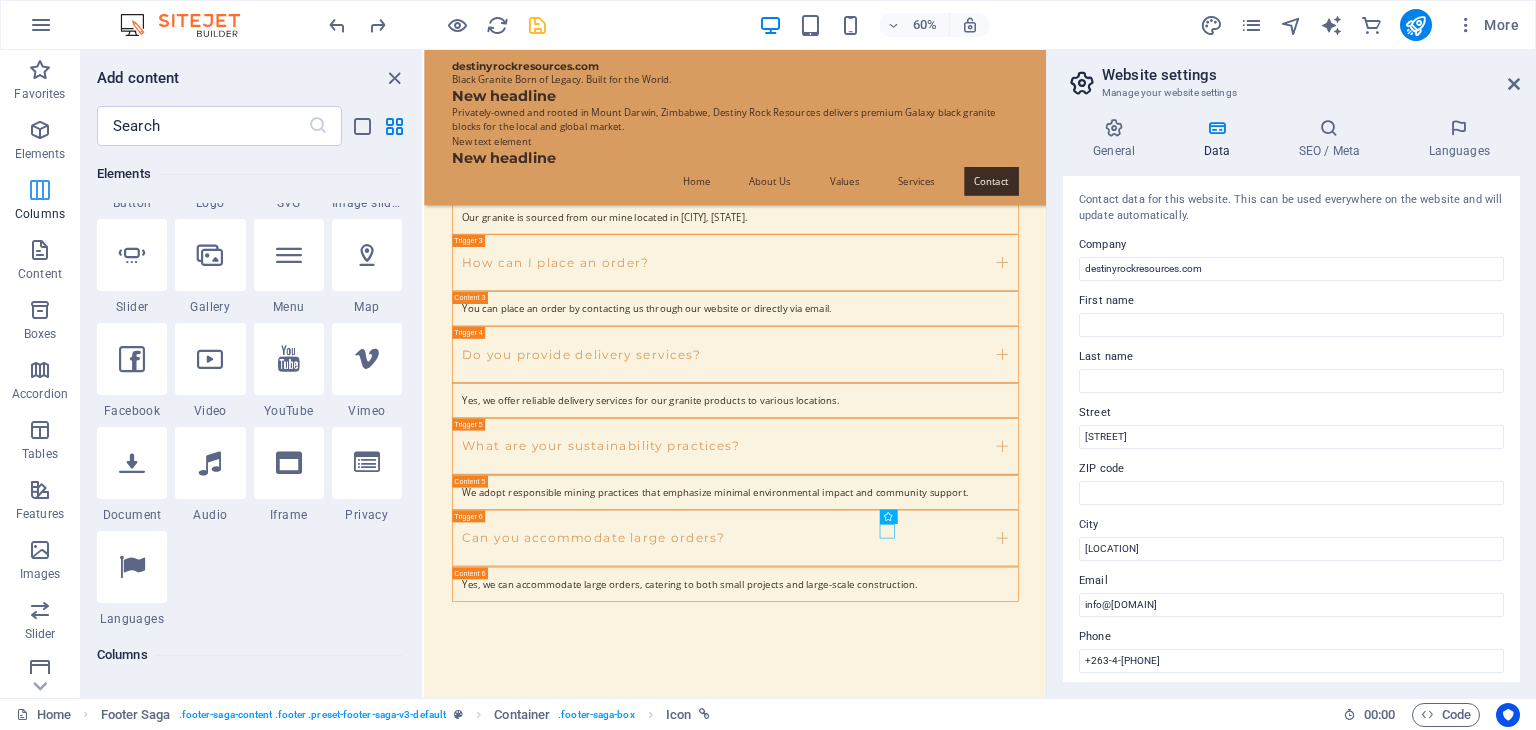 scroll, scrollTop: 989, scrollLeft: 0, axis: vertical 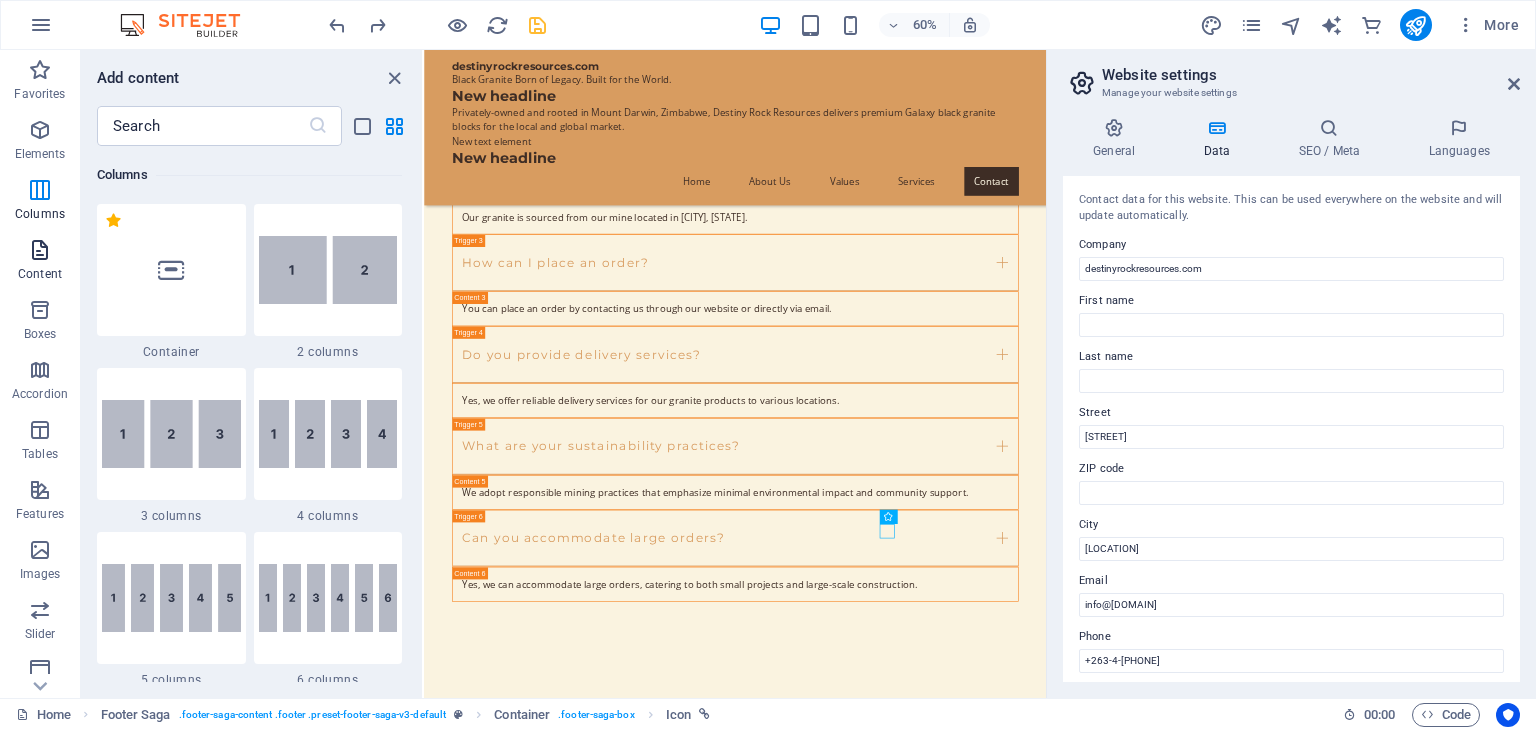 click at bounding box center (40, 250) 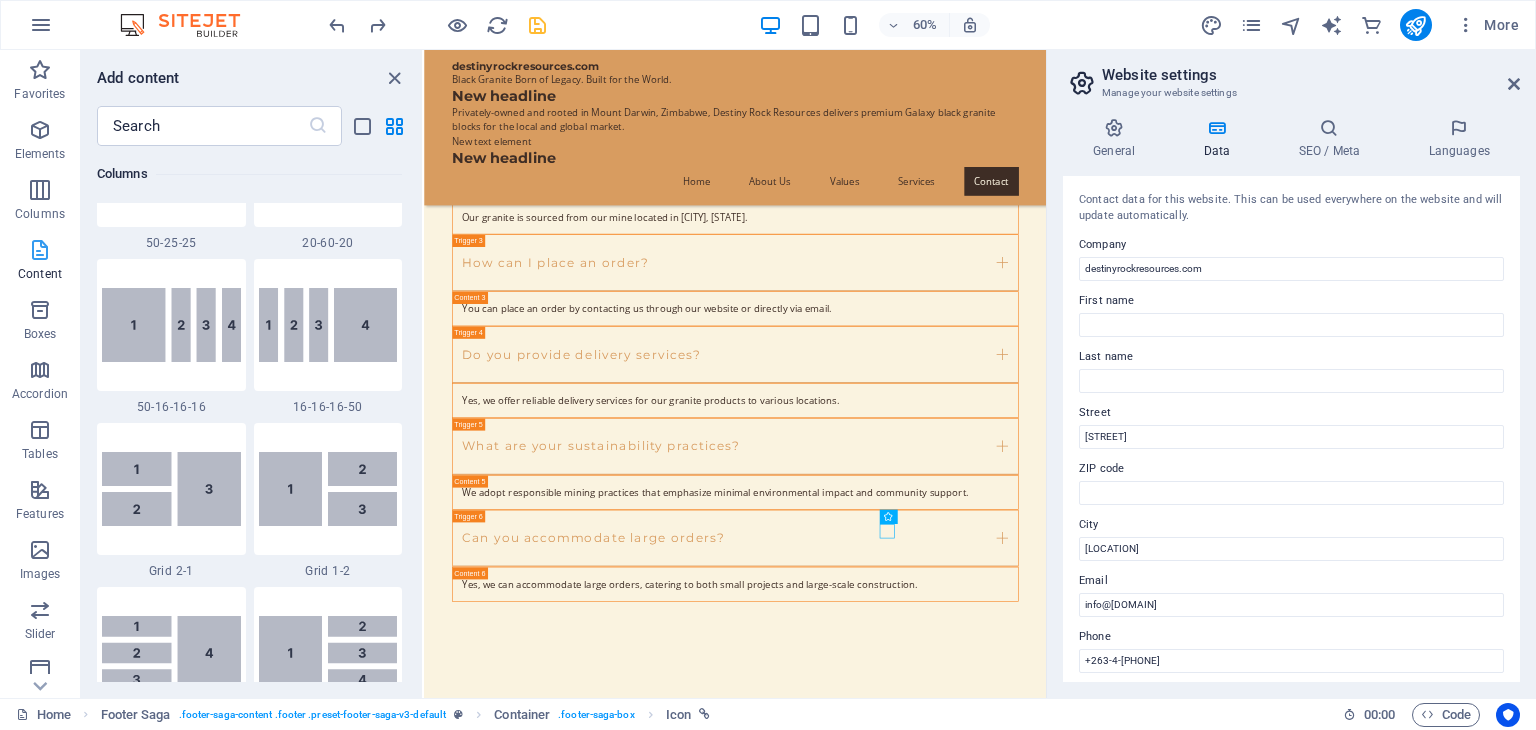 scroll, scrollTop: 3498, scrollLeft: 0, axis: vertical 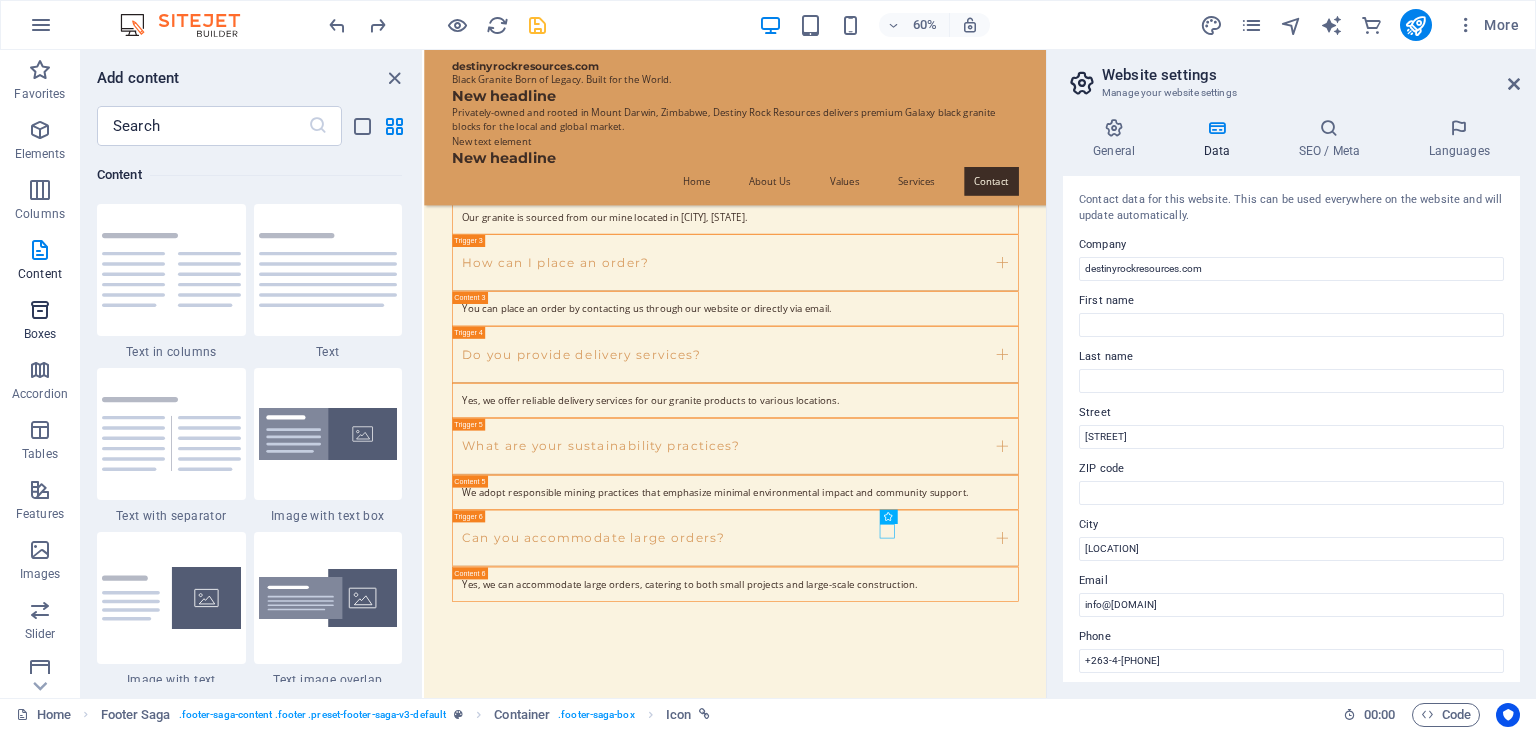 click at bounding box center [40, 310] 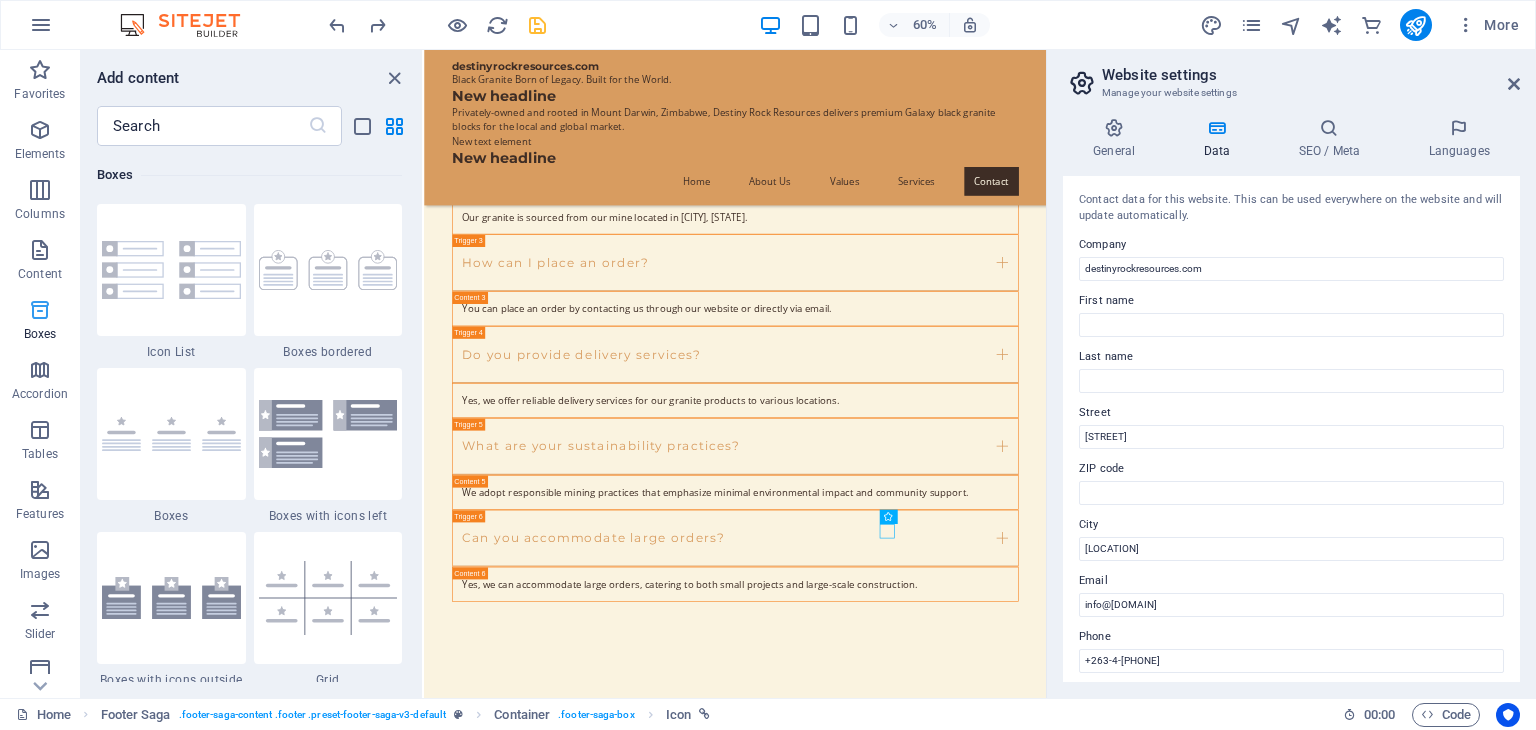 scroll, scrollTop: 5516, scrollLeft: 0, axis: vertical 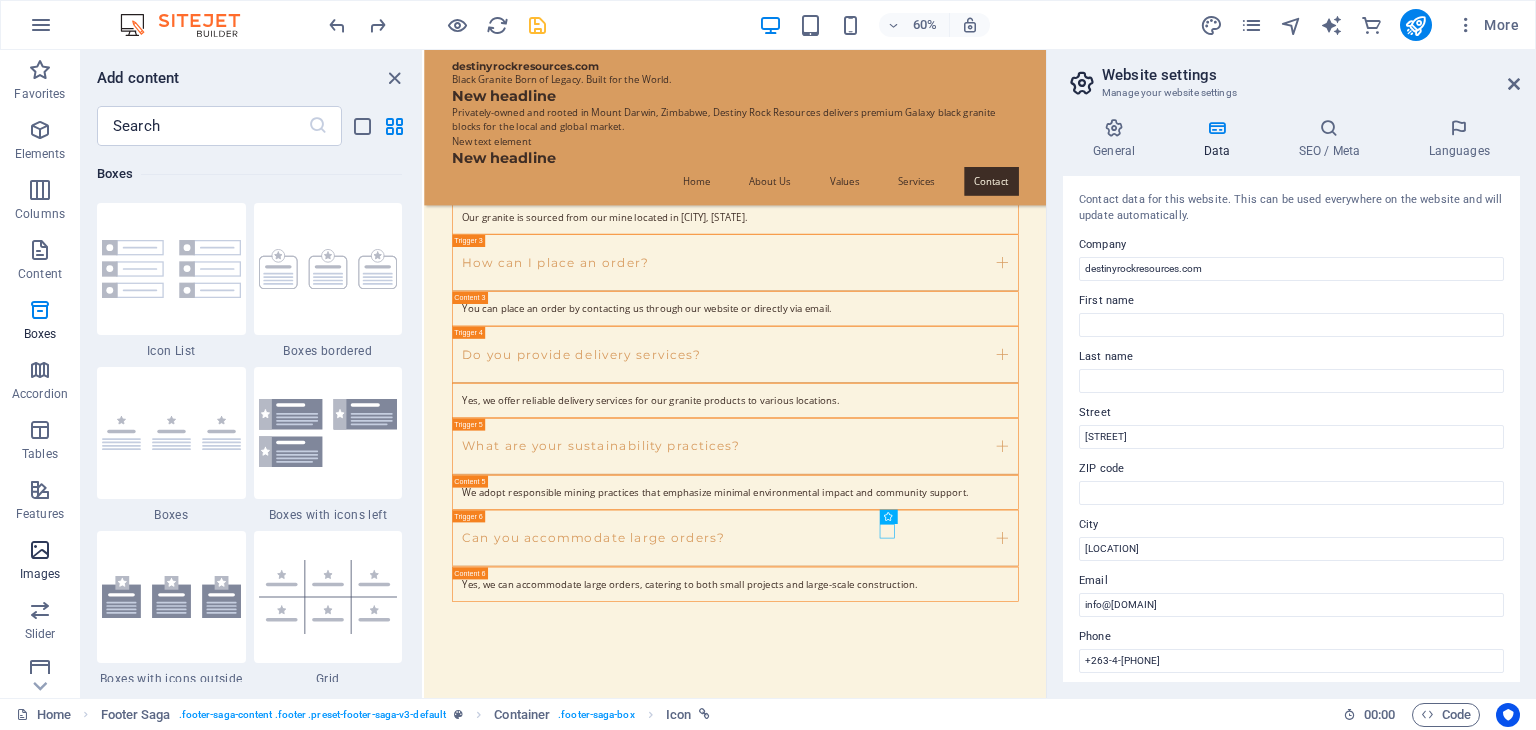 click on "Images" at bounding box center (40, 562) 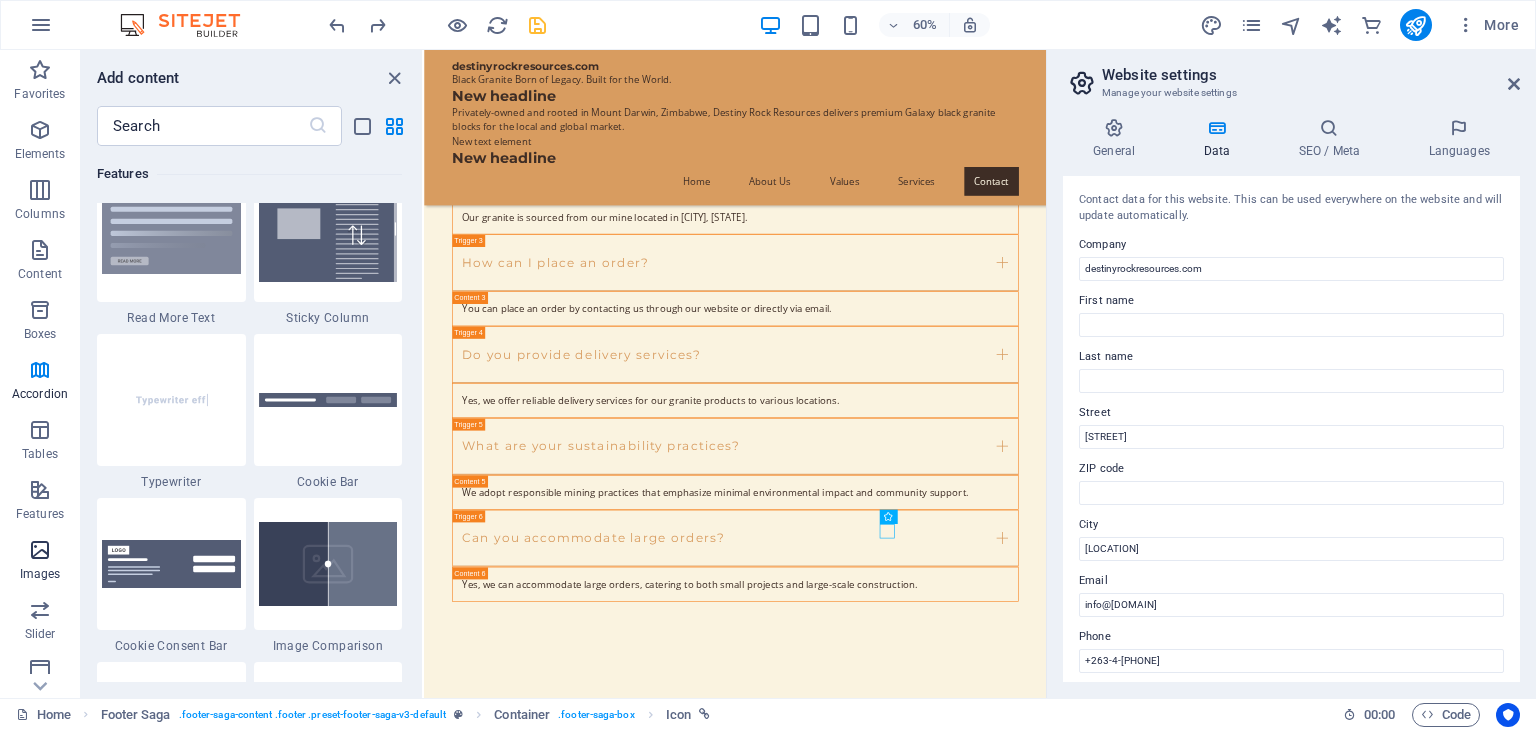 scroll, scrollTop: 10140, scrollLeft: 0, axis: vertical 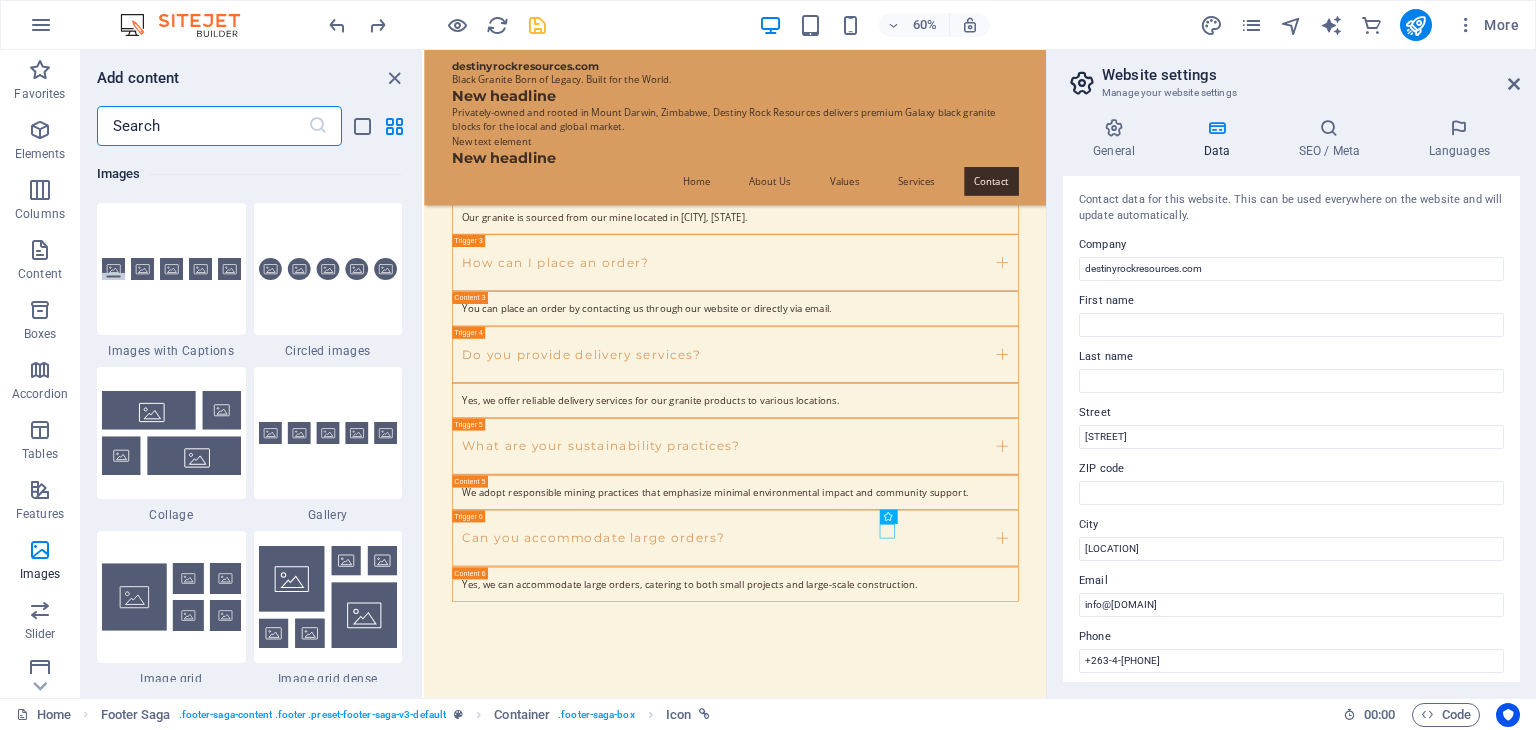 click at bounding box center (202, 126) 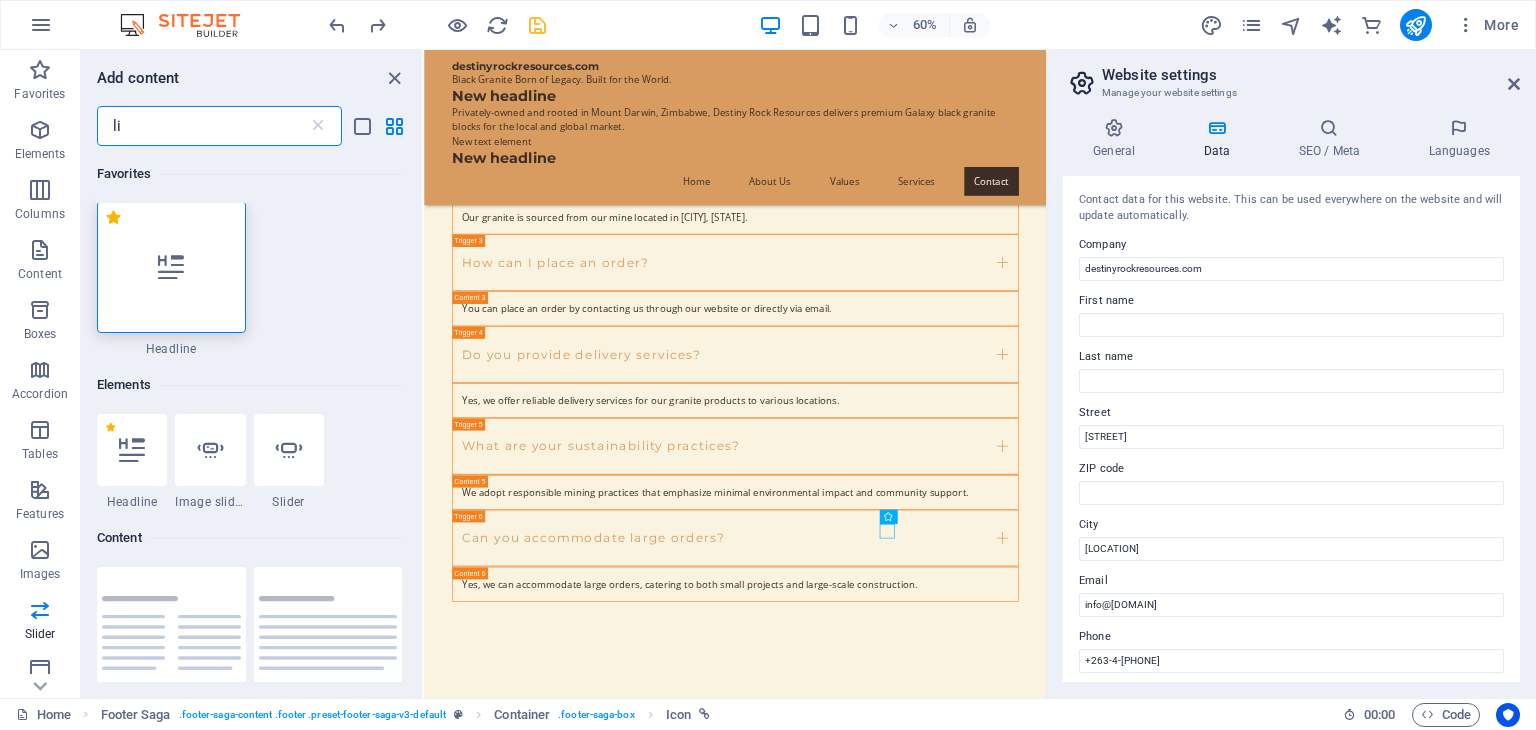 scroll, scrollTop: 0, scrollLeft: 0, axis: both 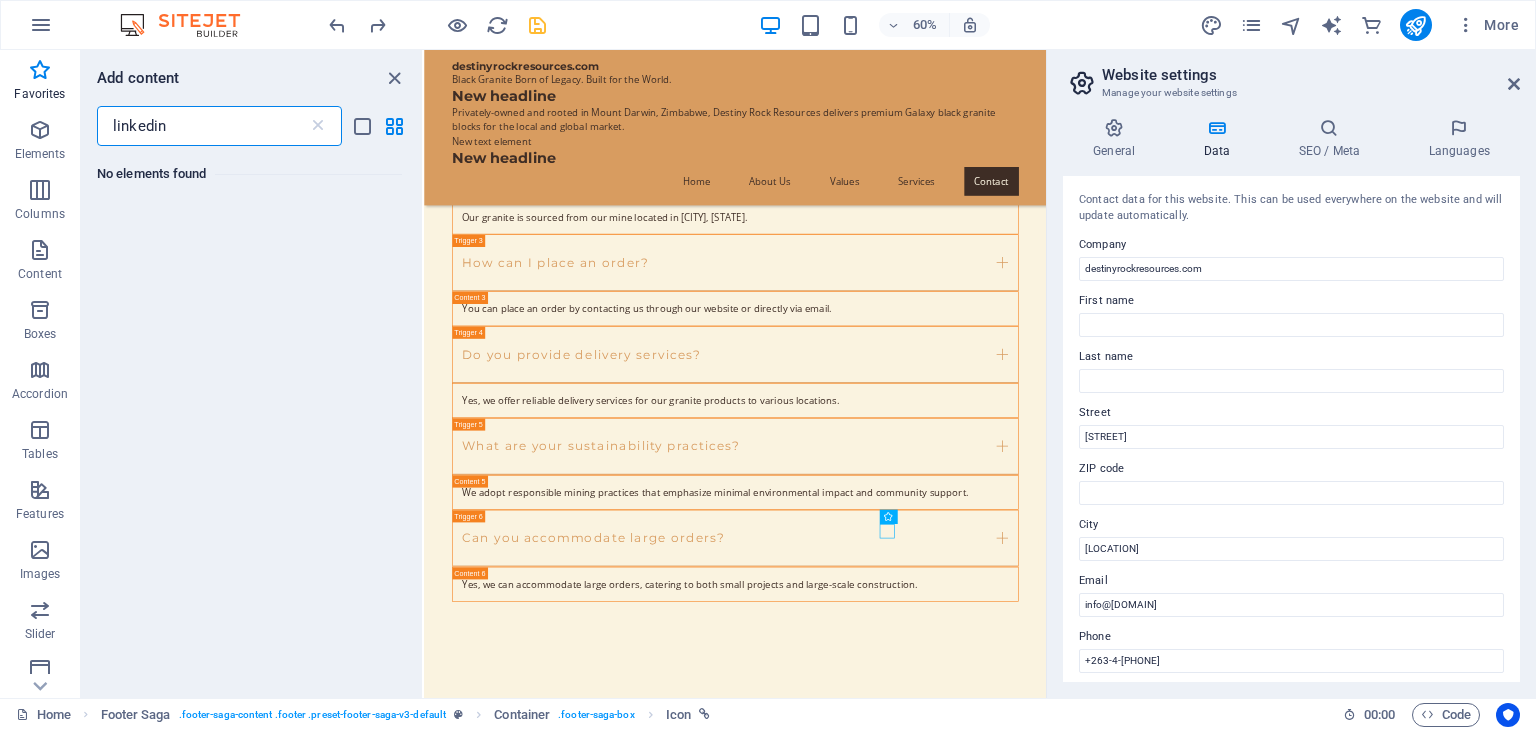 click on "linkedin" at bounding box center (202, 126) 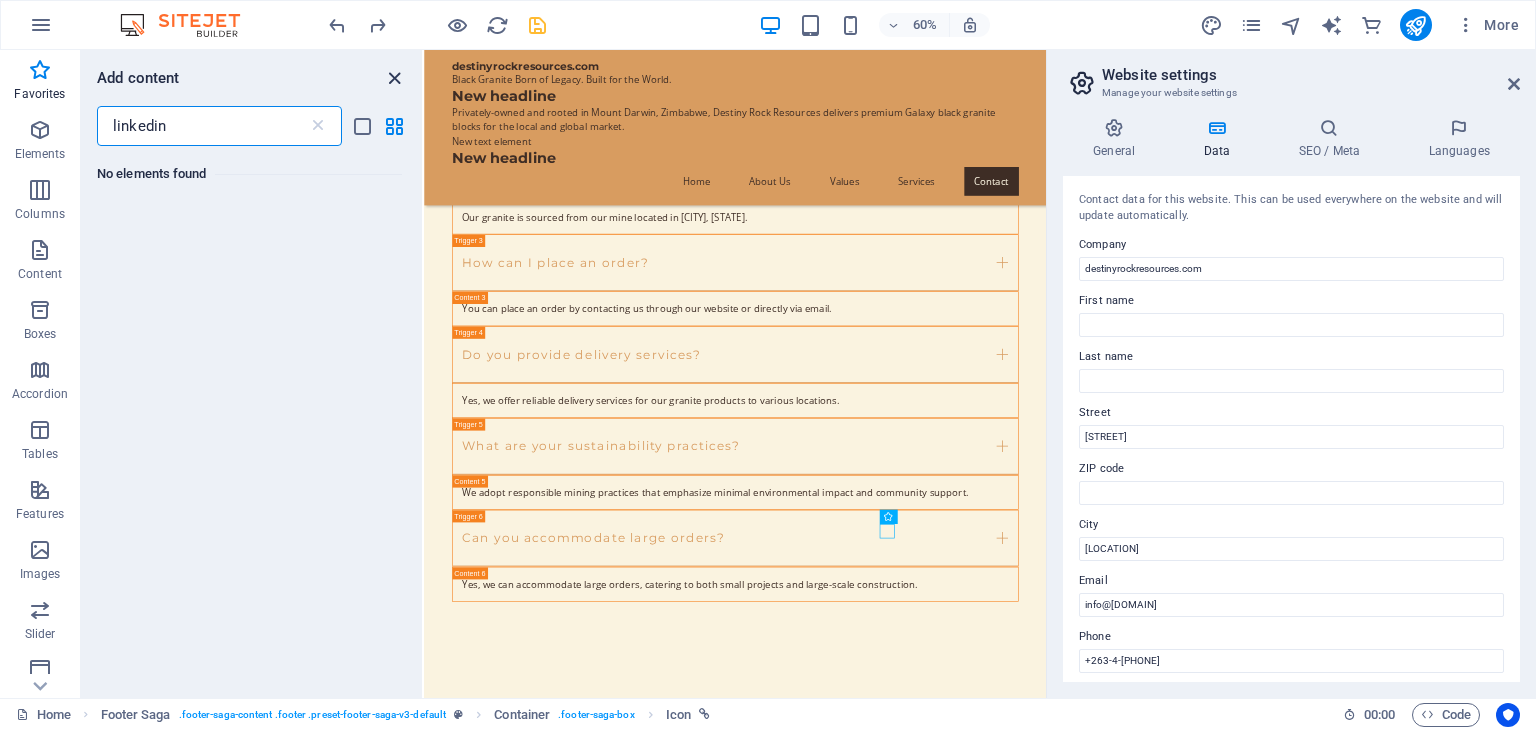 type on "linkedin" 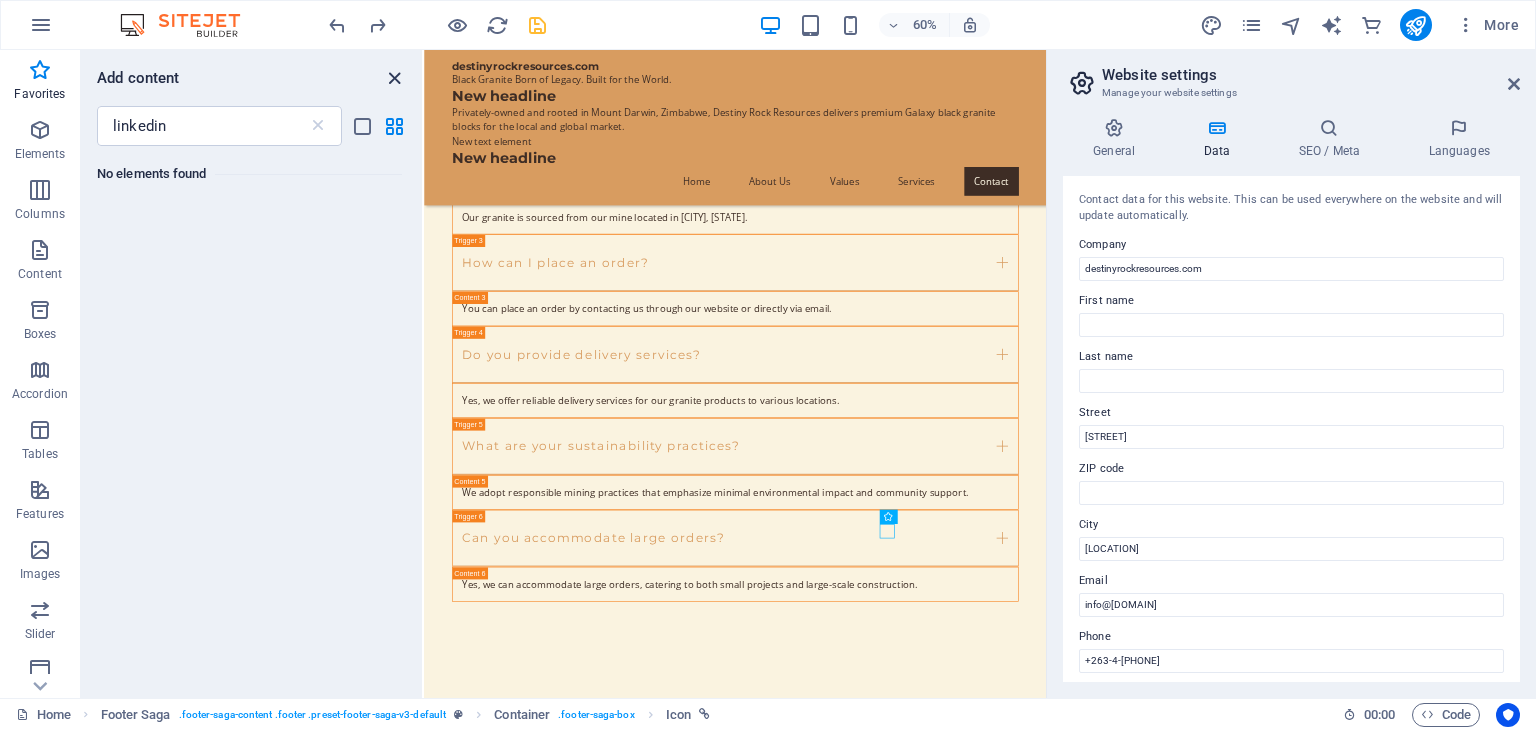 click at bounding box center (394, 78) 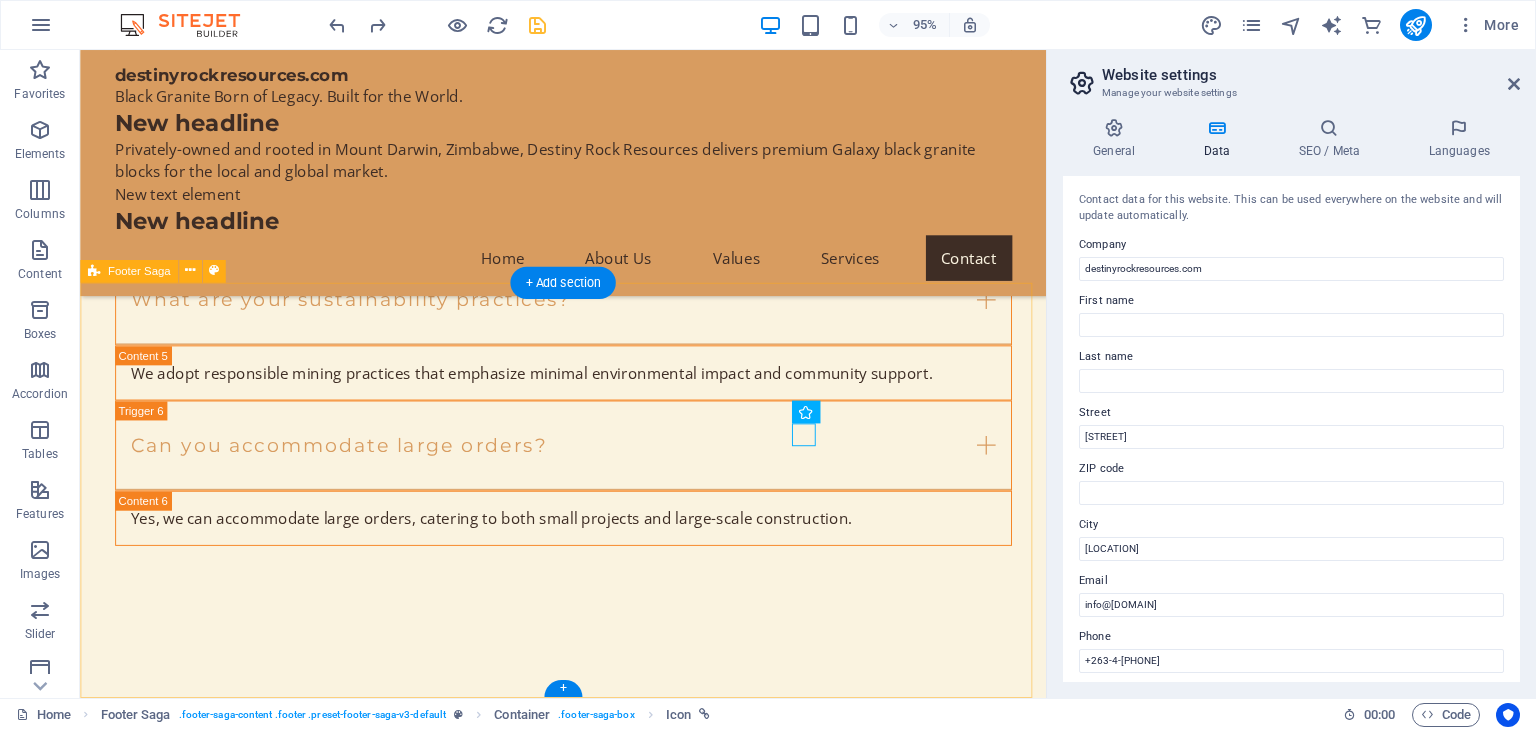 click on "destinyrockresources.com Destiny Rock Resources is your trusted partner for premium granite. Our commitment to quality, sustainability, and community upliftment shines through in every block we extract. Contact us for inquiries or to learn more about our products. Contact Rushinga Road   [CITY], [STATE] Phone:  [PHONE] Mobile:  [PHONE] Email:  info@example.com Navigation Home About Us Values Services Contact Legal Notice Privacy Policy Social media Facebook X Instagram" at bounding box center [588, 5972] 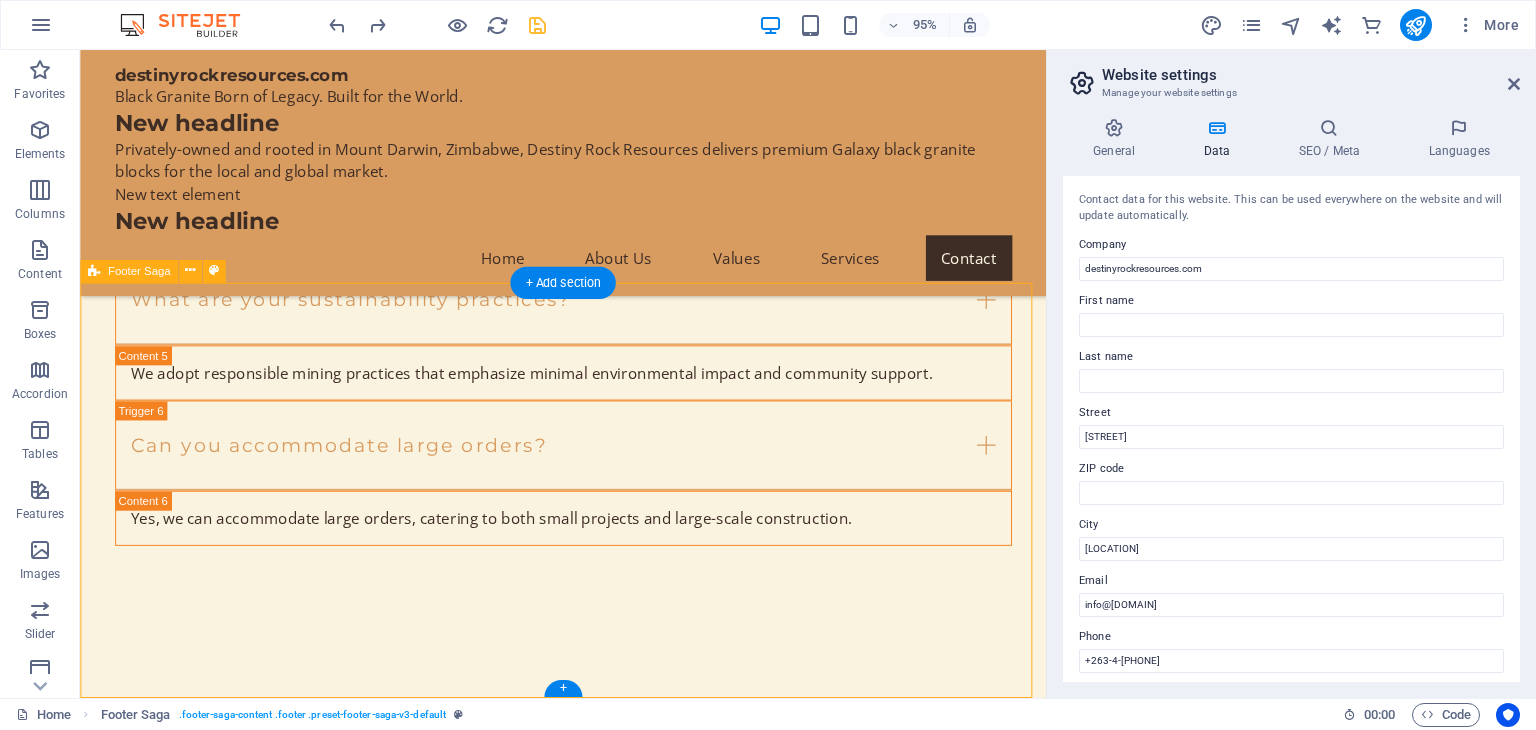 scroll, scrollTop: 13005, scrollLeft: 0, axis: vertical 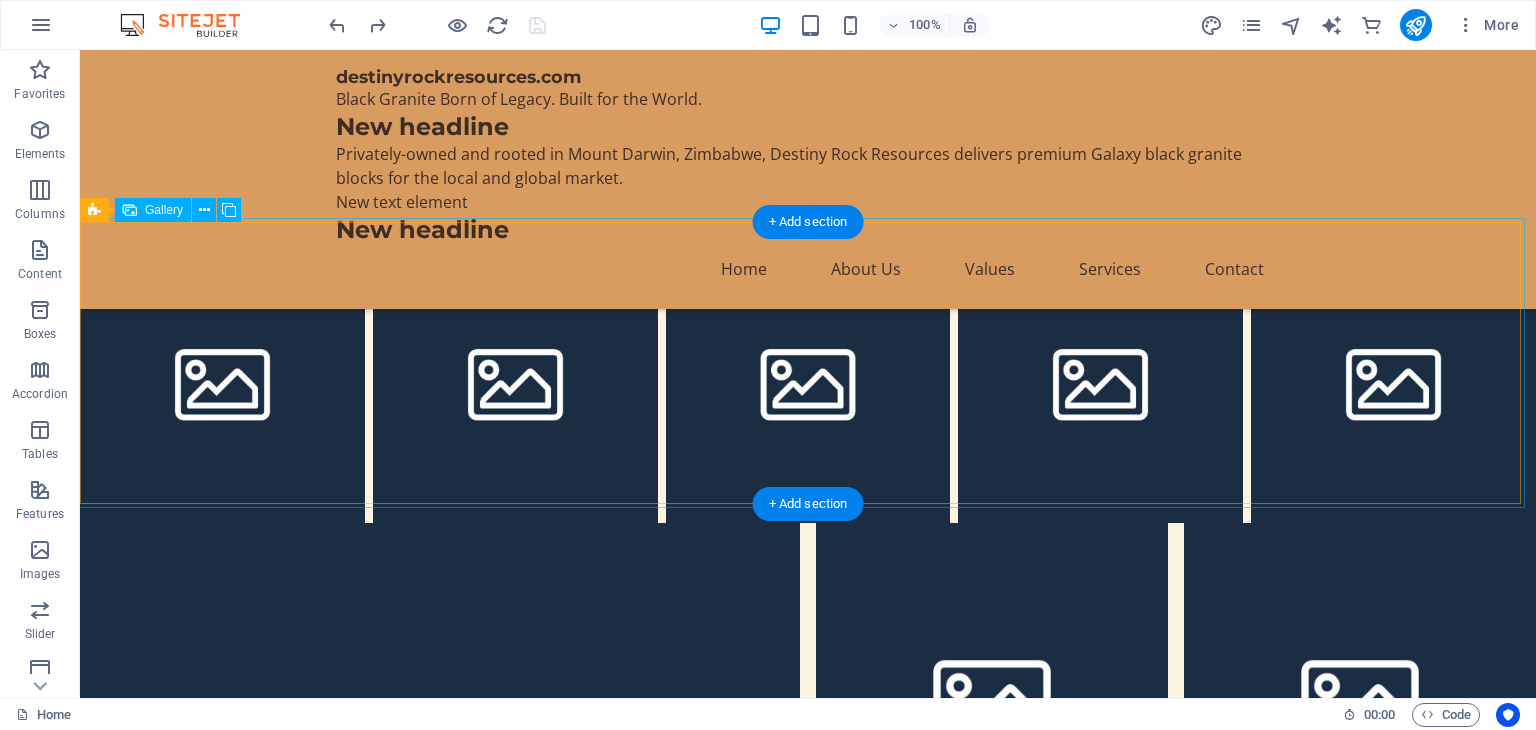 click at bounding box center [222, 380] 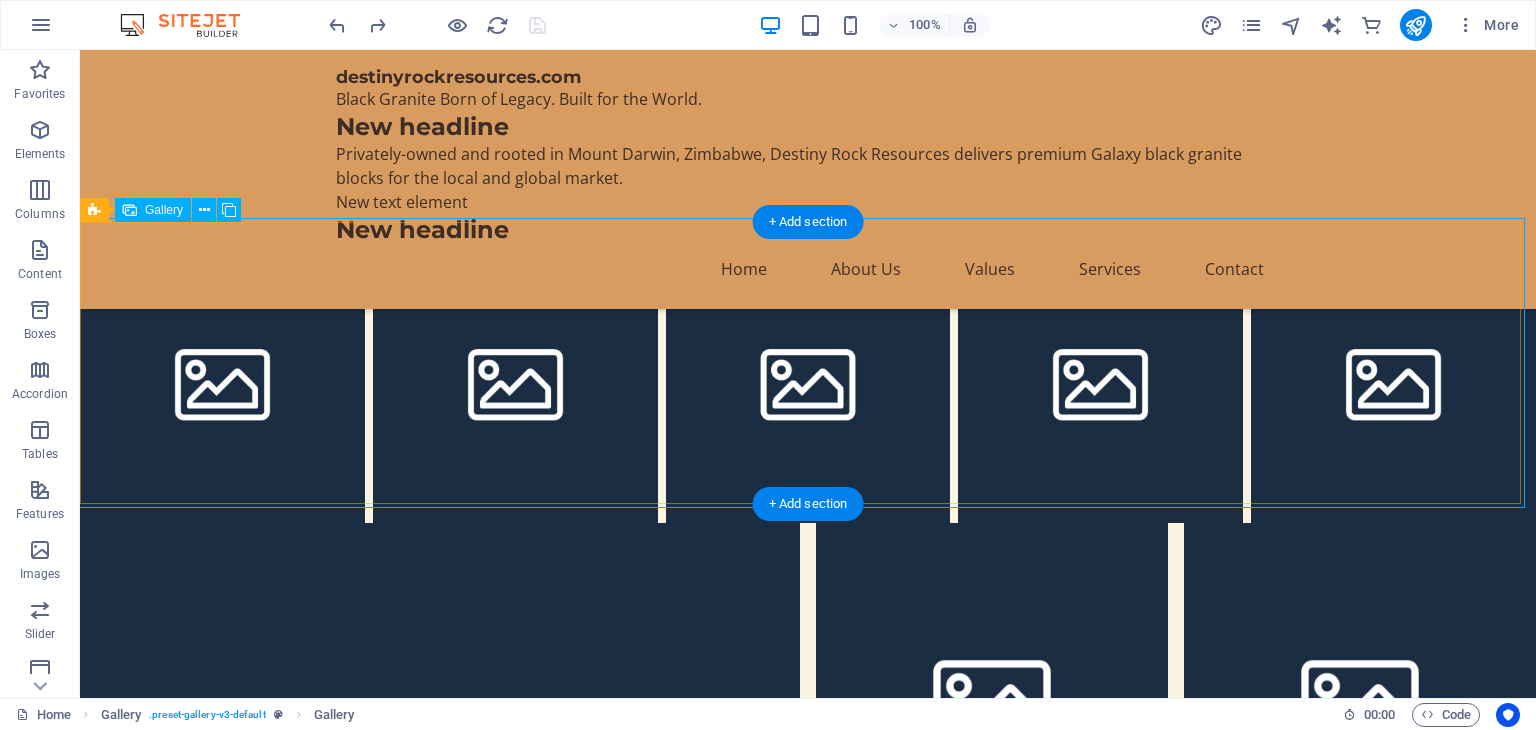 click at bounding box center [222, 380] 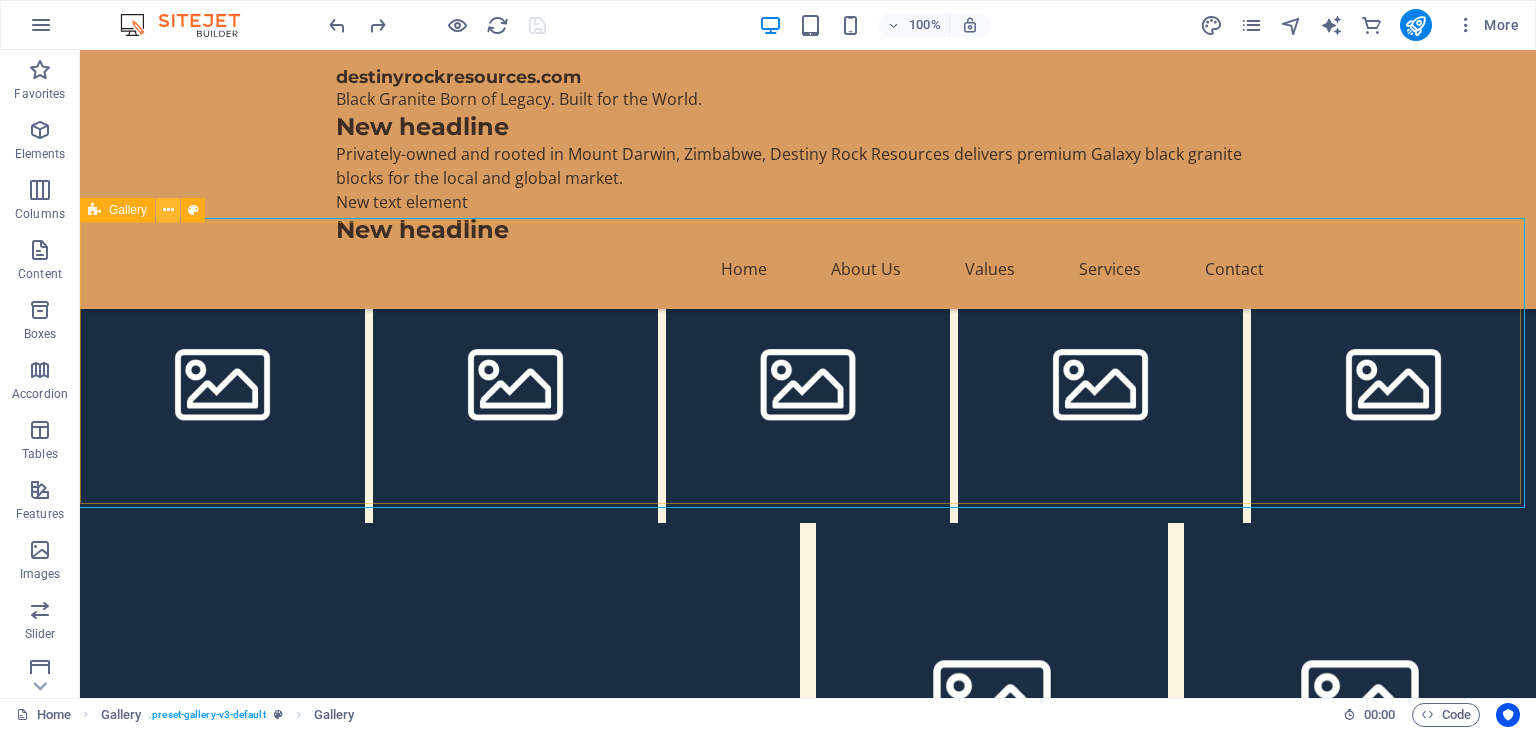 click at bounding box center [168, 210] 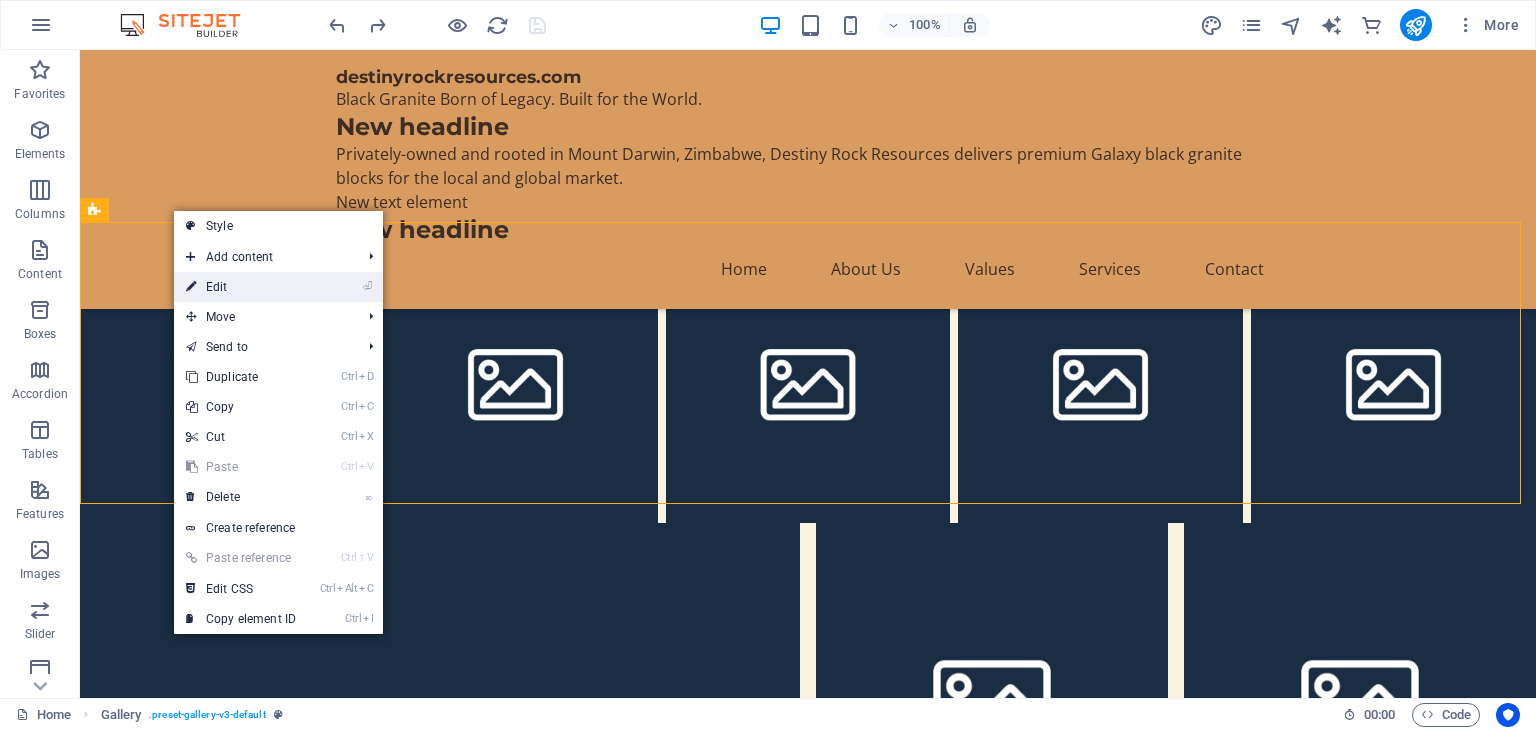 click on "⏎  Edit" at bounding box center (241, 287) 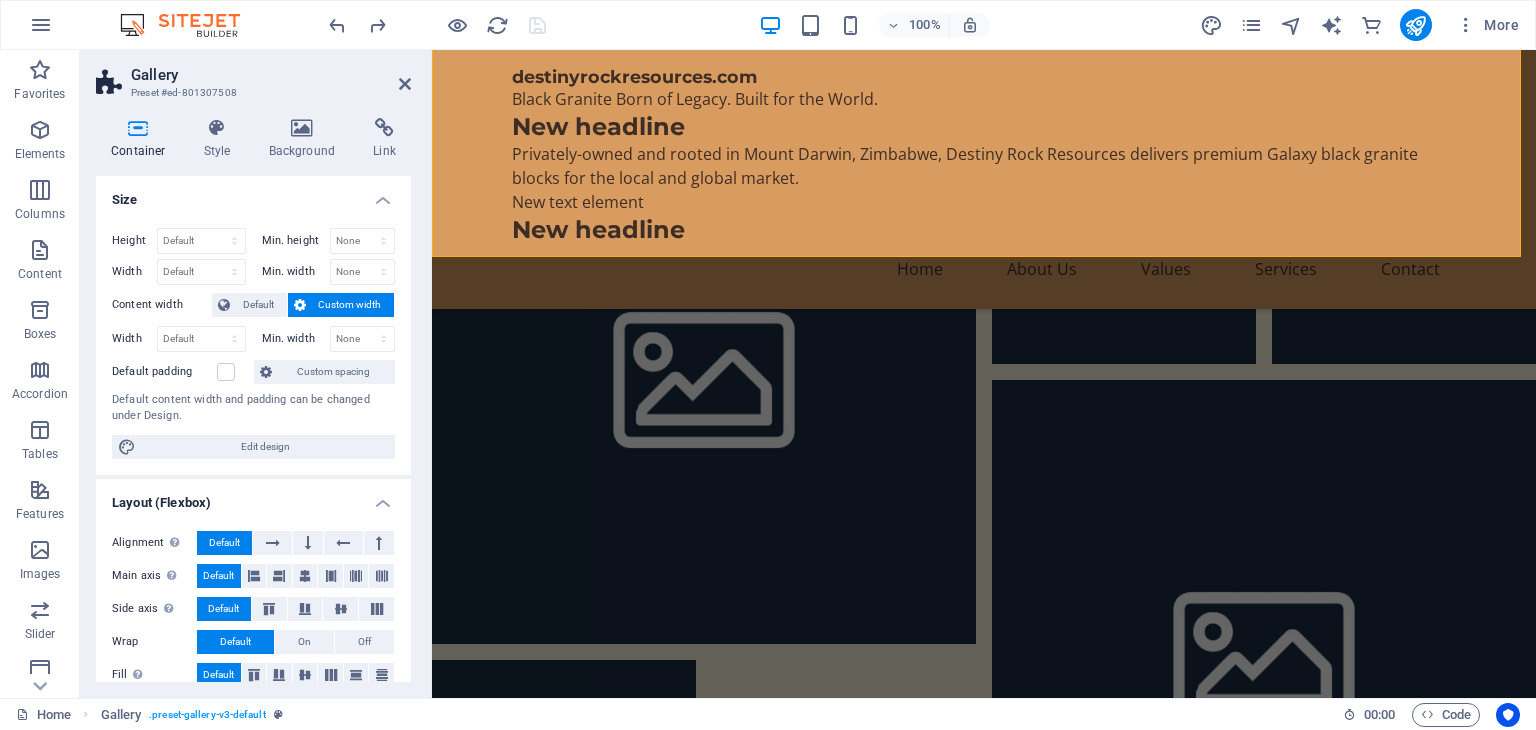 scroll, scrollTop: 1092, scrollLeft: 0, axis: vertical 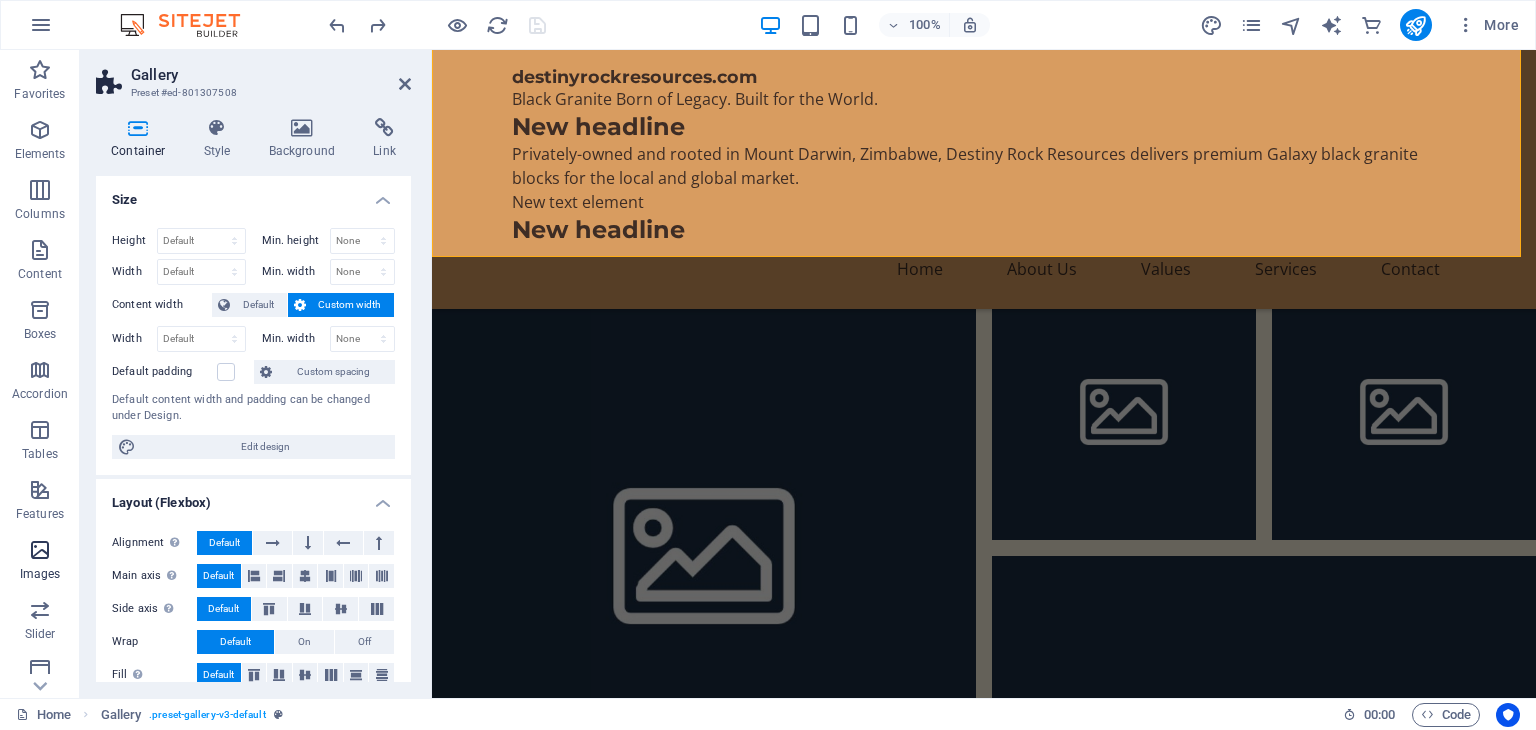 click at bounding box center [40, 550] 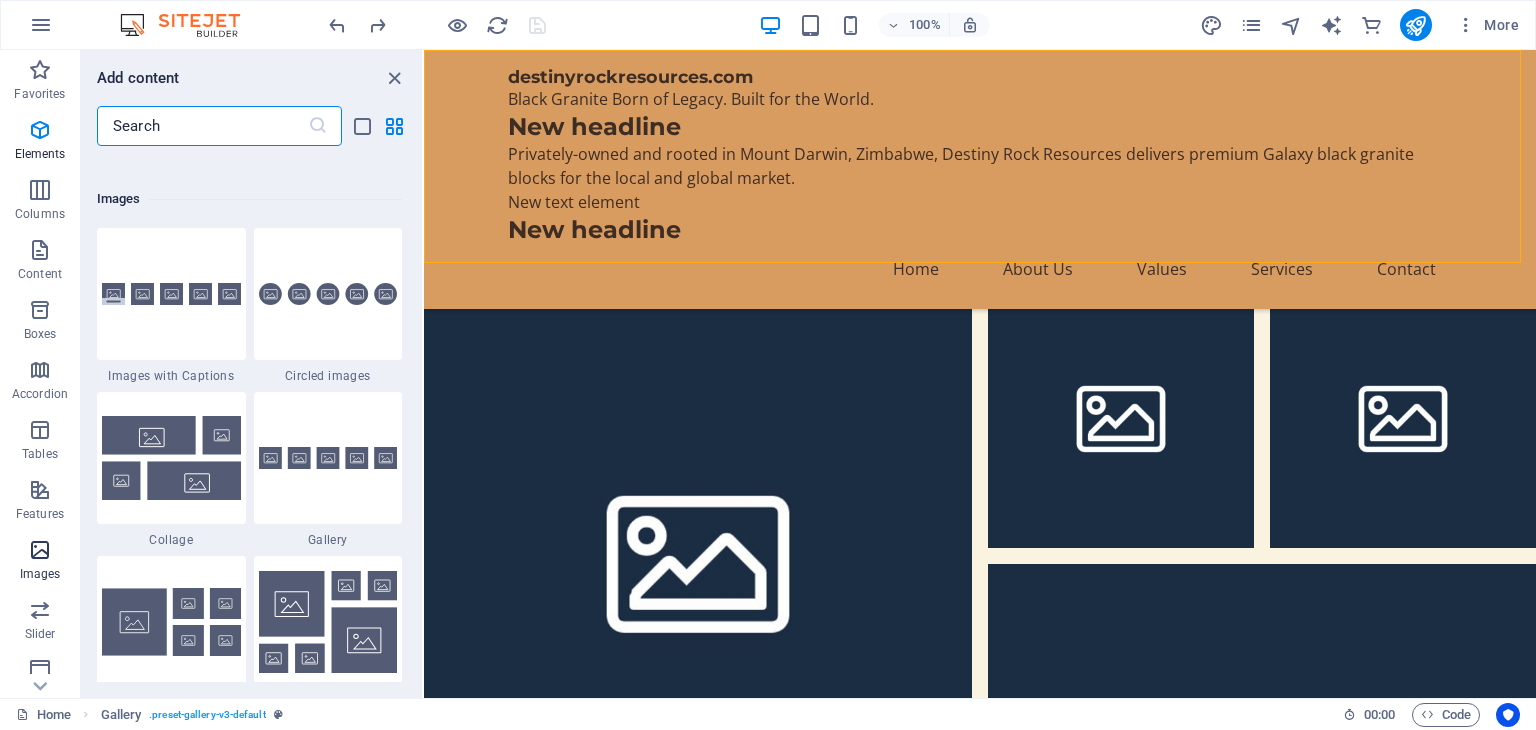 scroll, scrollTop: 10140, scrollLeft: 0, axis: vertical 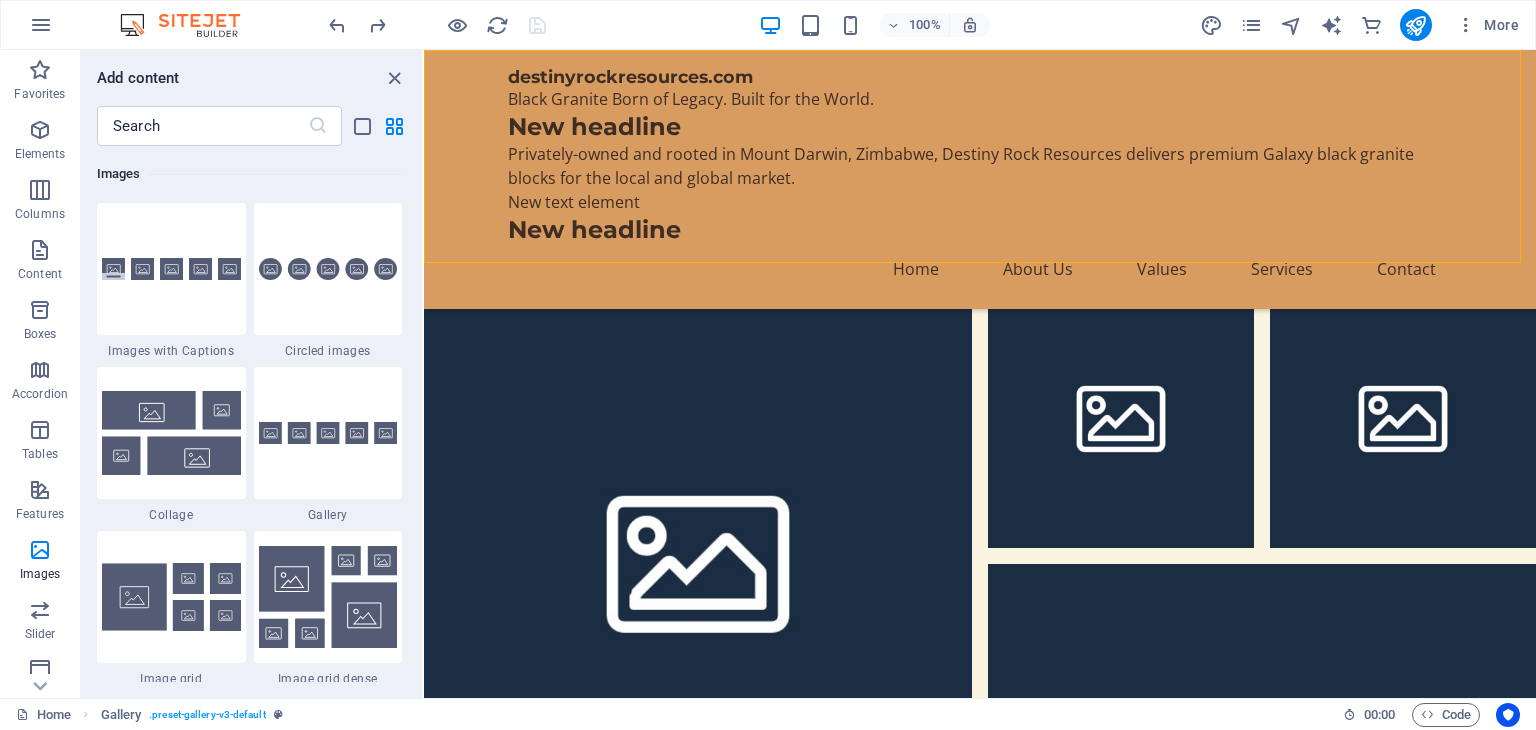 click on "Images" at bounding box center (249, 174) 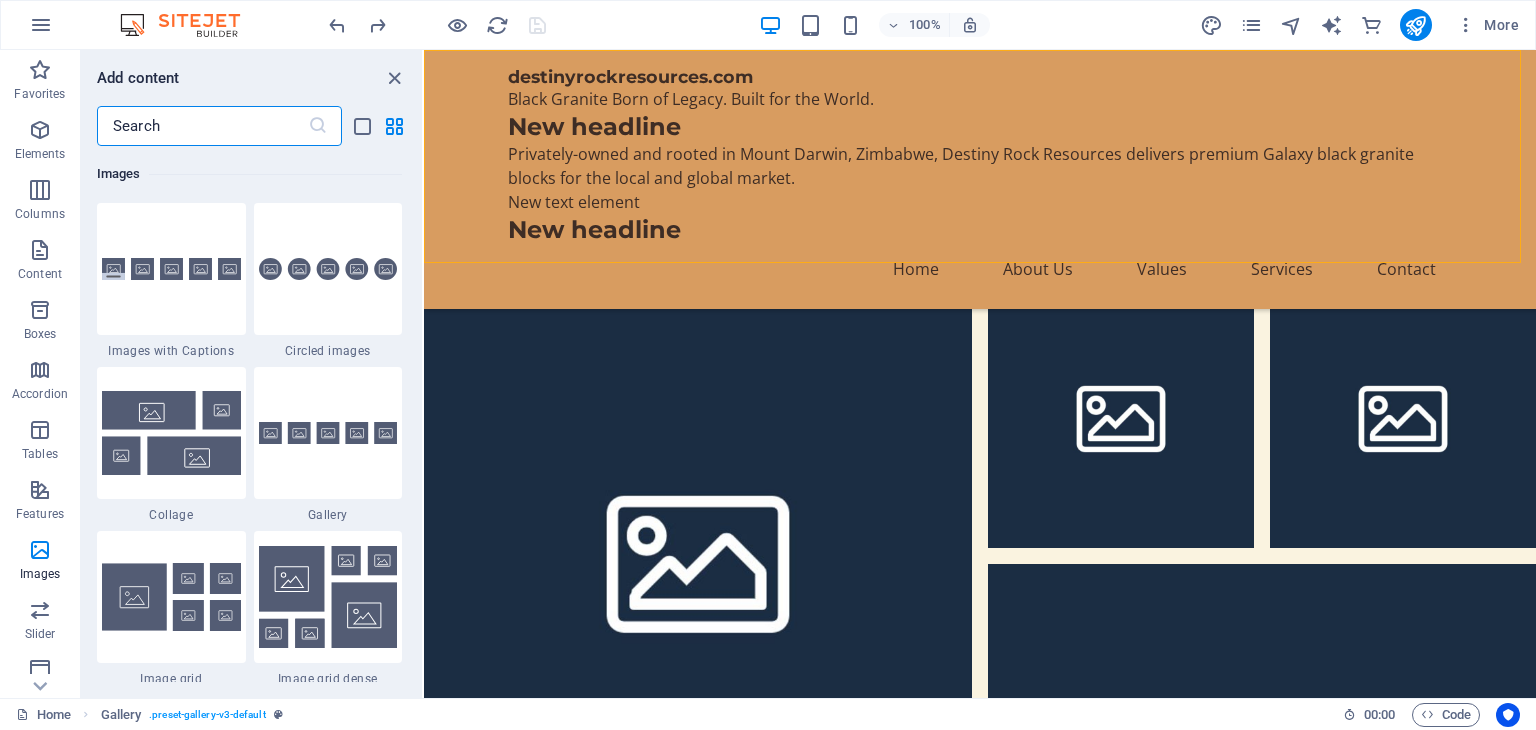 click at bounding box center (202, 126) 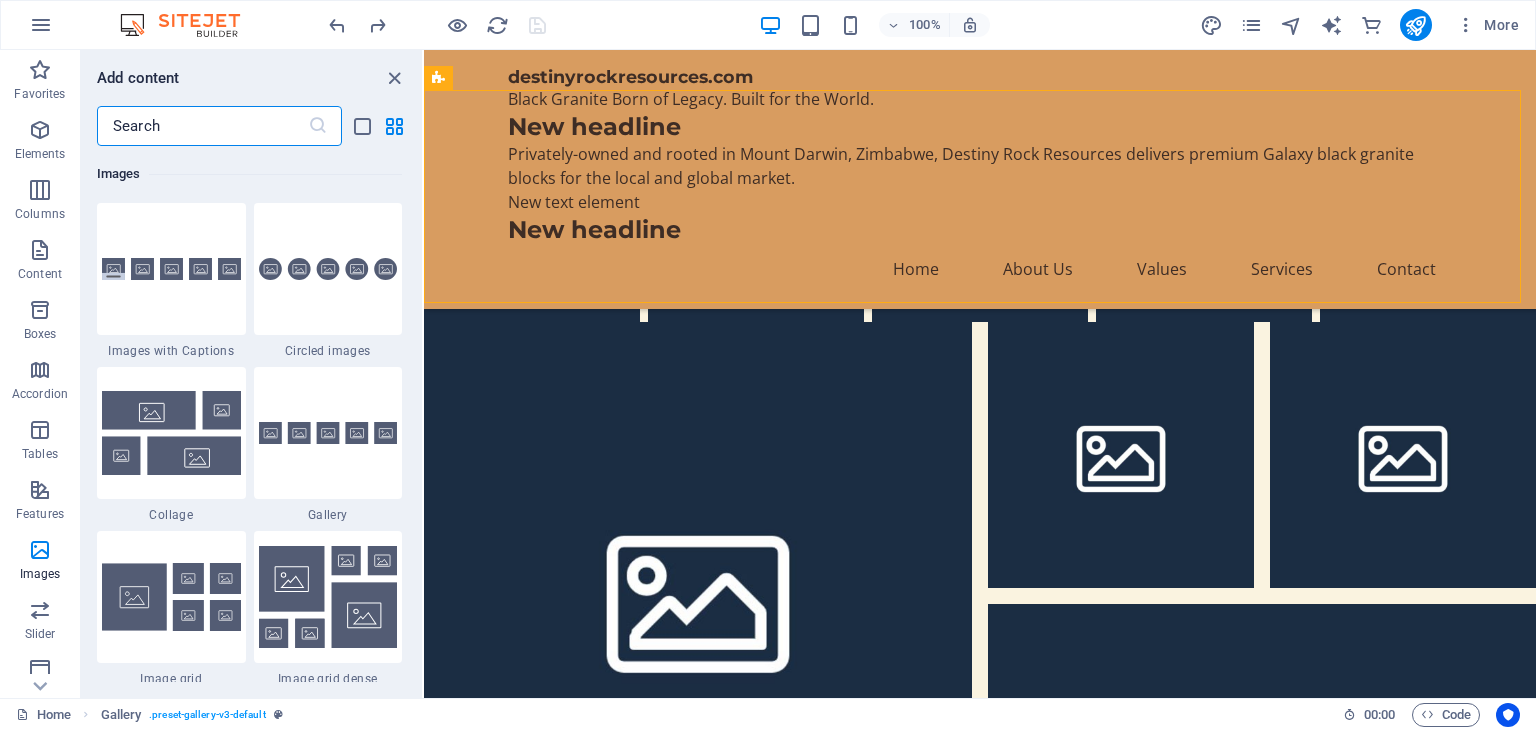 scroll, scrollTop: 1016, scrollLeft: 0, axis: vertical 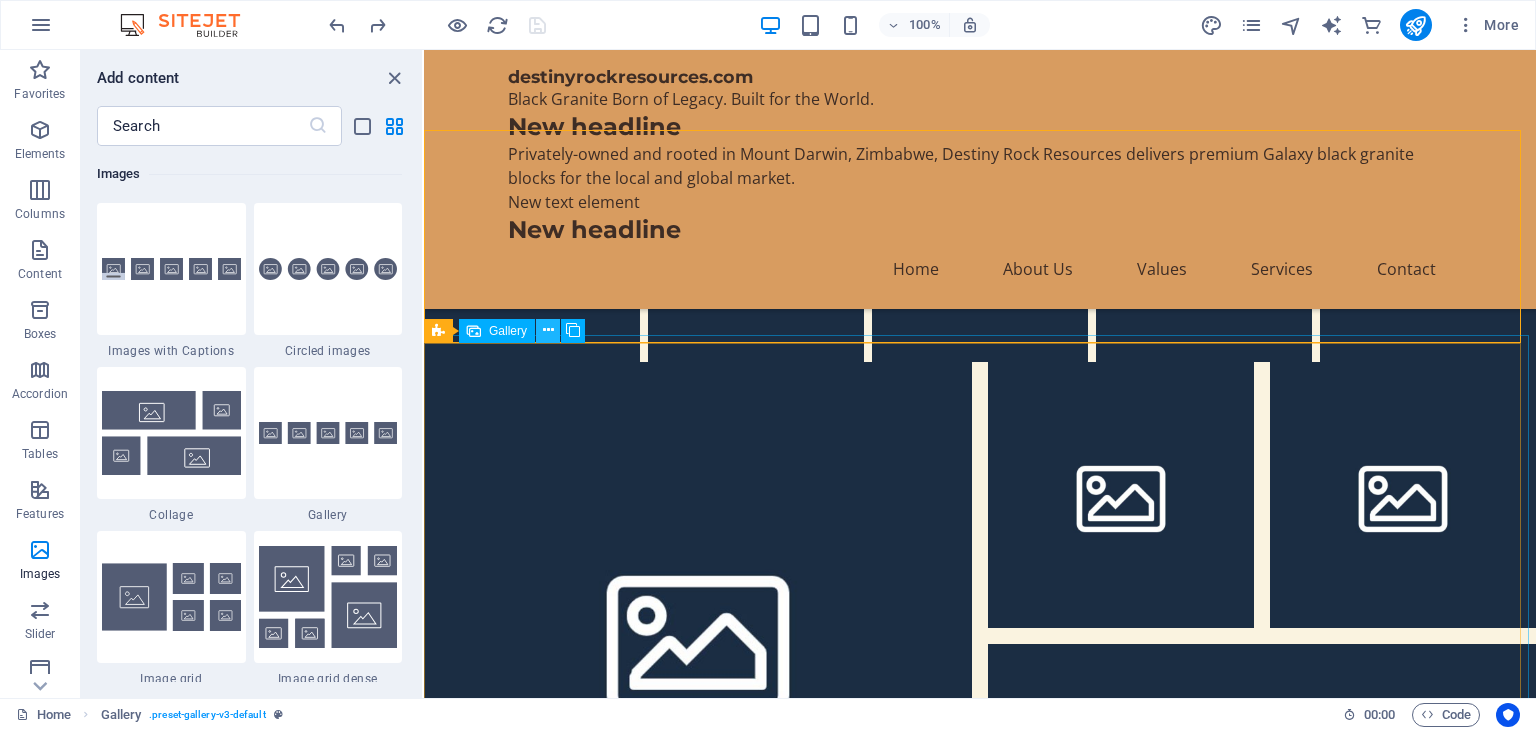 click at bounding box center (548, 330) 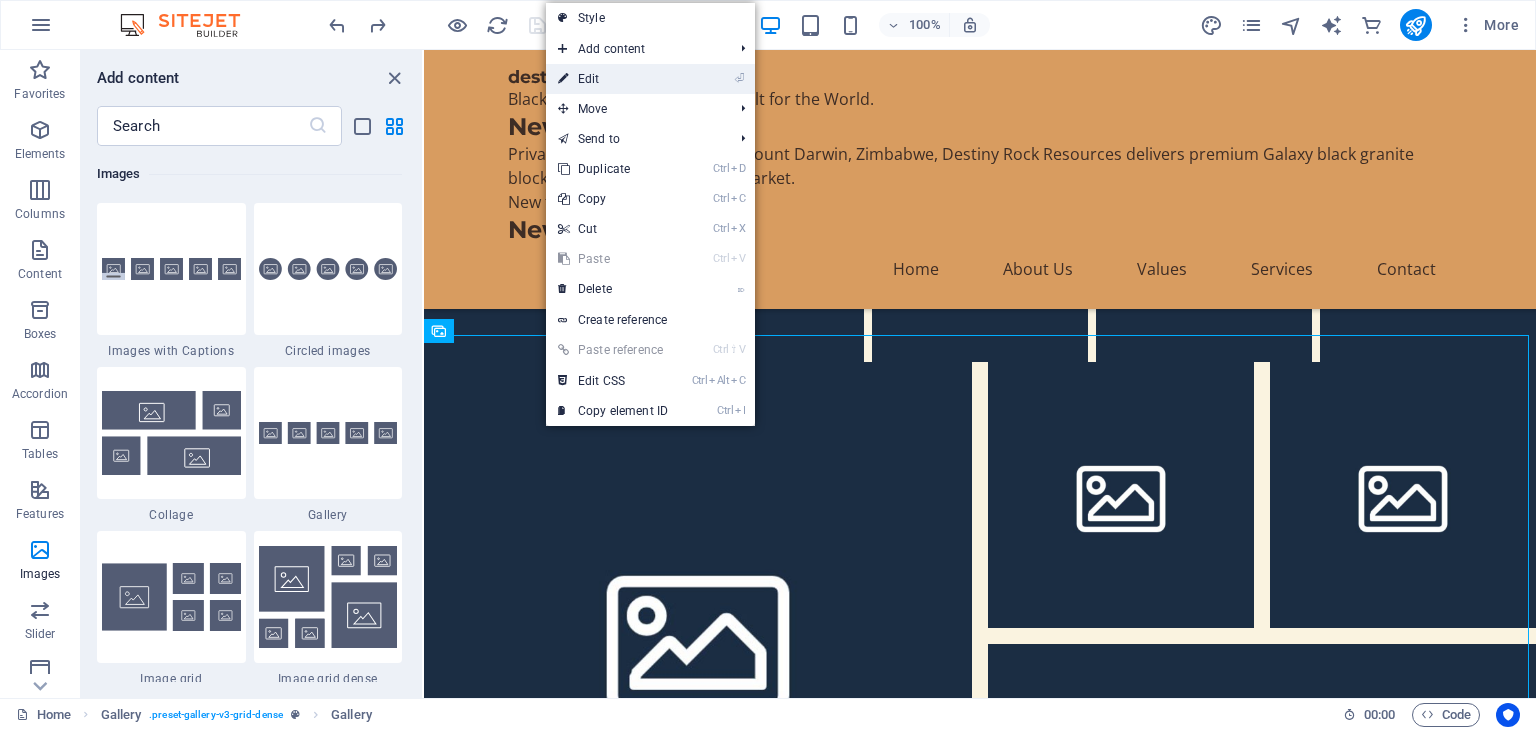 click on "⏎  Edit" at bounding box center (613, 79) 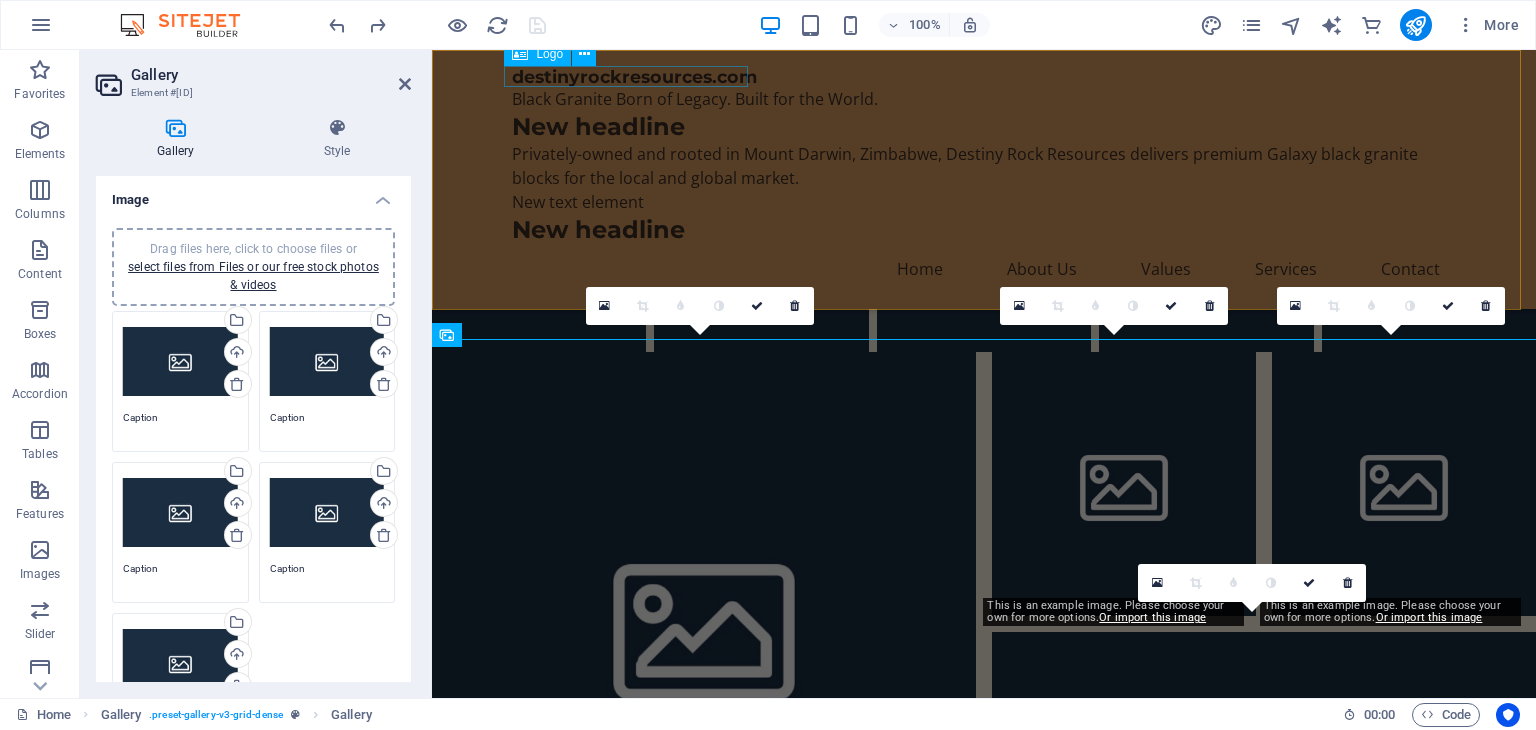 scroll, scrollTop: 1012, scrollLeft: 0, axis: vertical 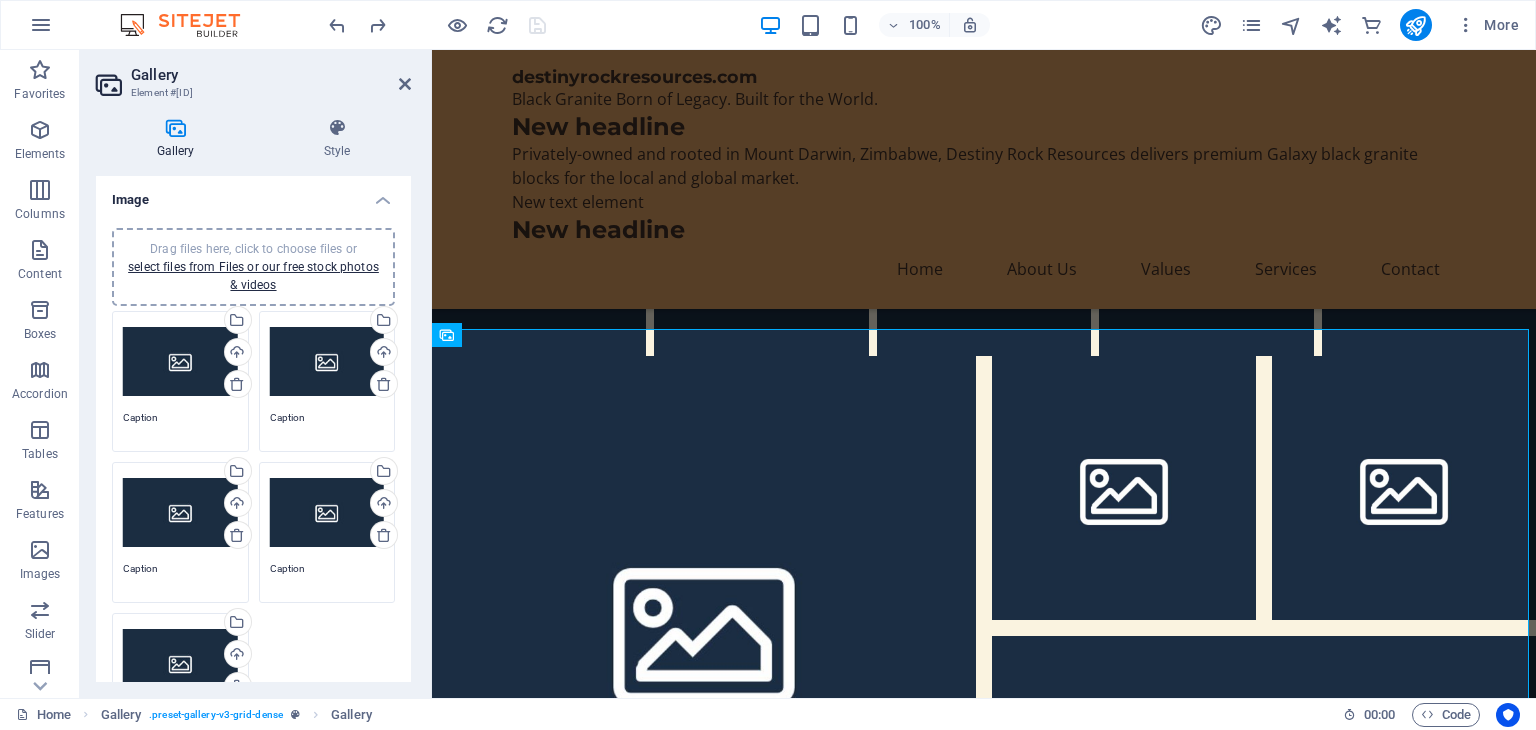 click on "Drag files here, click to choose files or select files from Files or our free stock photos & videos" at bounding box center (253, 267) 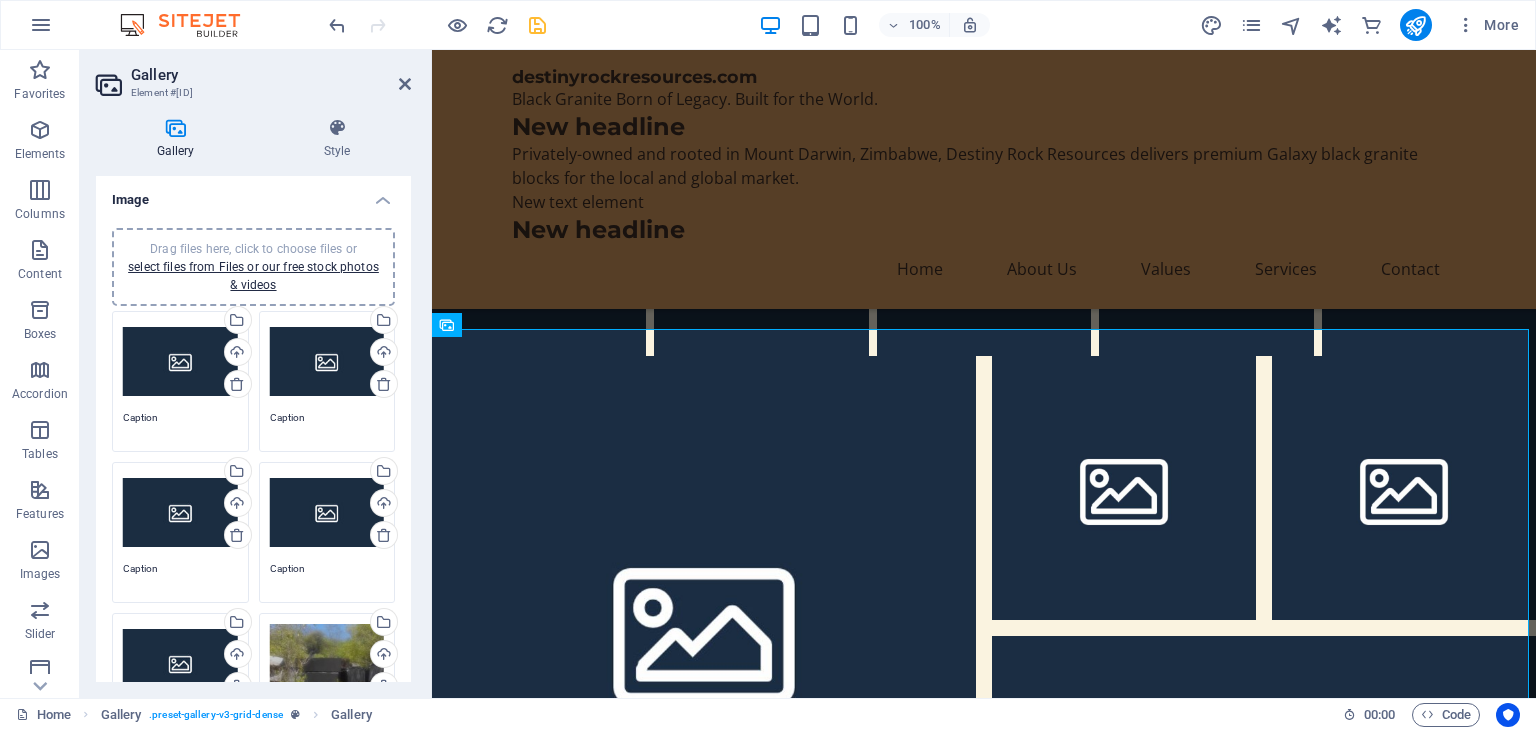click on "Drag files here, click to choose files or select files from Files or our free stock photos & videos Drag files here, click to choose files or select files from Files or our free stock photos & videos Select files from the file manager, stock photos, or upload file(s) Upload Caption Drag files here, click to choose files or select files from Files or our free stock photos & videos Select files from the file manager, stock photos, or upload file(s) Upload Caption Drag files here, click to choose files or select files from Files or our free stock photos & videos Select files from the file manager, stock photos, or upload file(s) Upload Caption Drag files here, click to choose files or select files from Files or our free stock photos & videos Select files from the file manager, stock photos, or upload file(s) Upload Caption Drag files here, click to choose files or select files from Files or our free stock photos & videos Select files from the file manager, stock photos, or upload file(s) Upload Caption Upload" at bounding box center [253, 657] 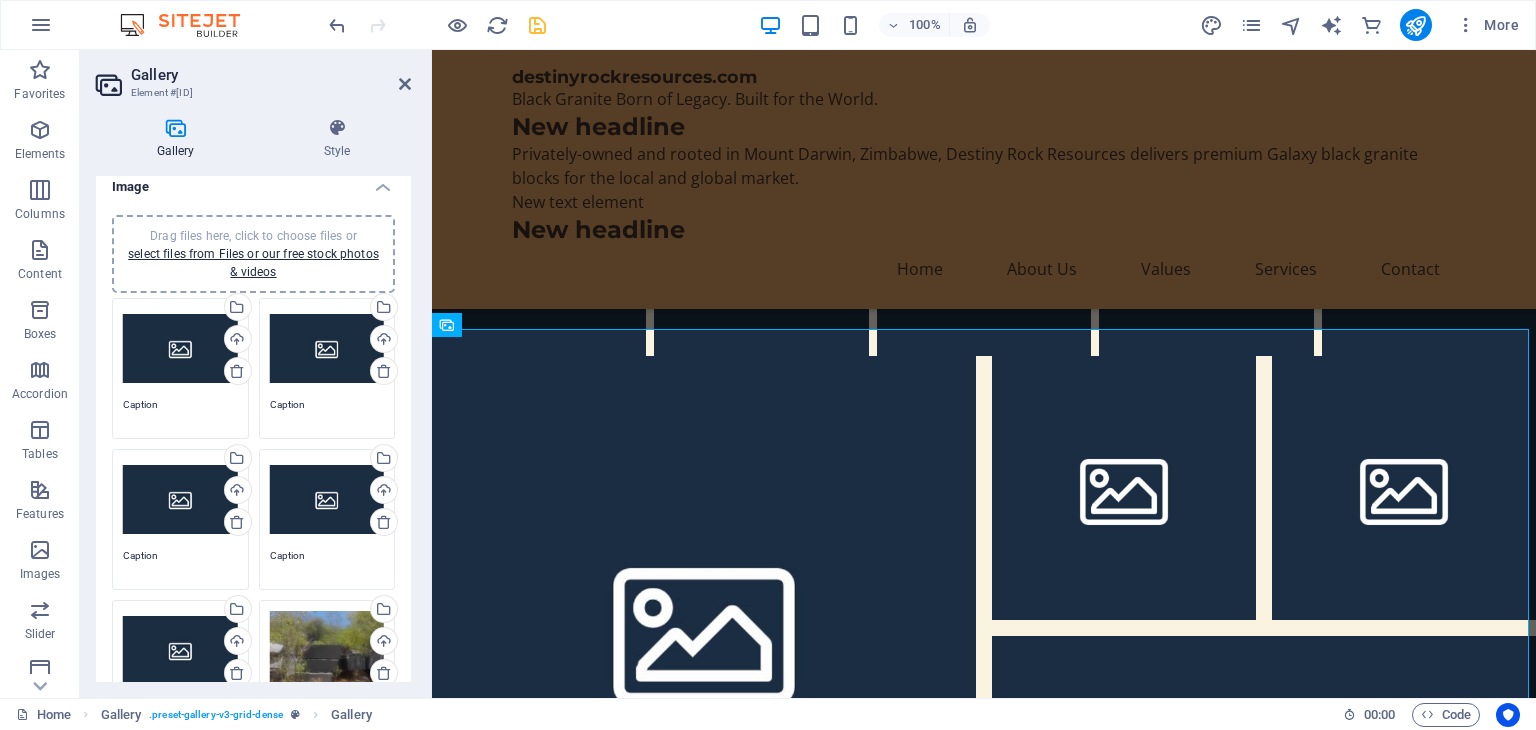 scroll, scrollTop: 0, scrollLeft: 0, axis: both 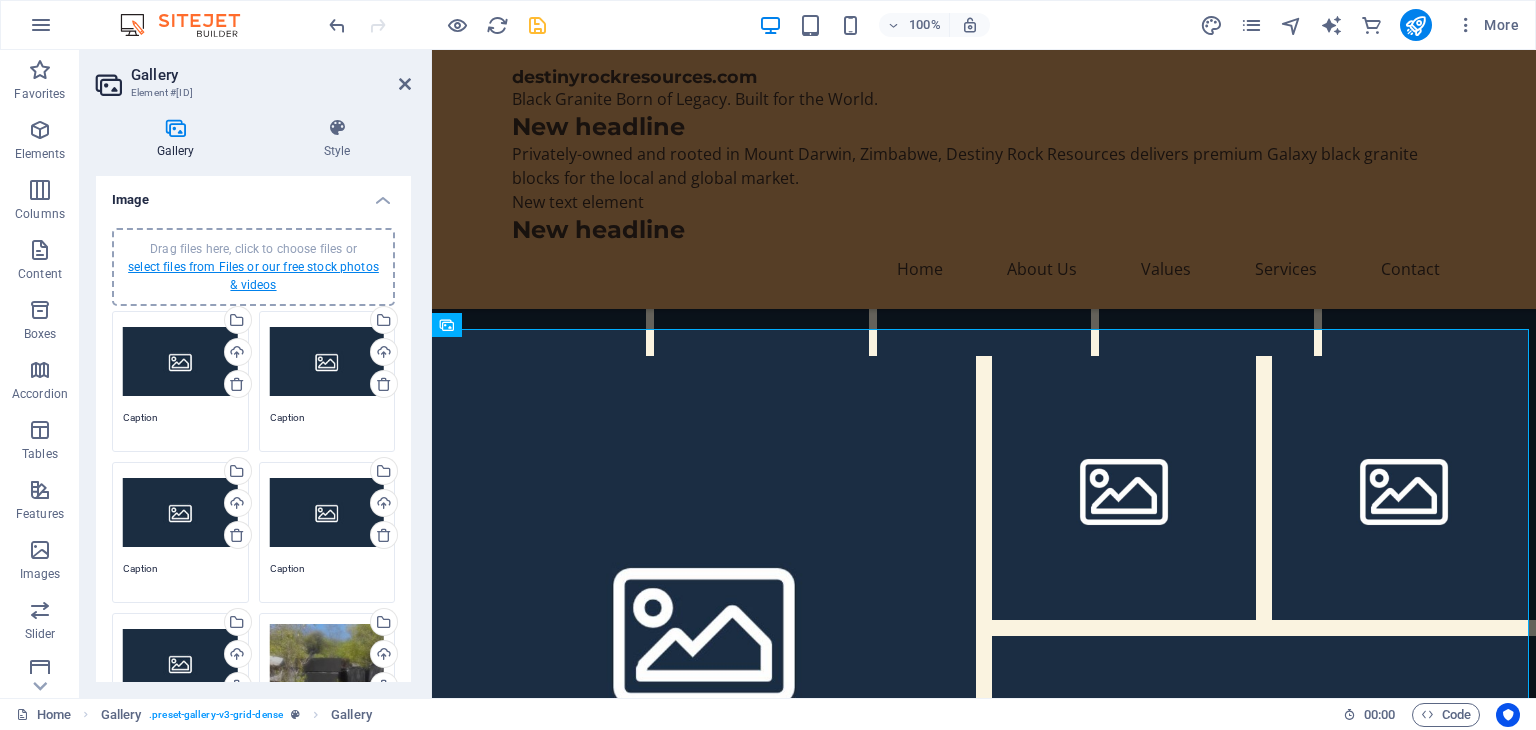 click on "select files from Files or our free stock photos & videos" at bounding box center [253, 276] 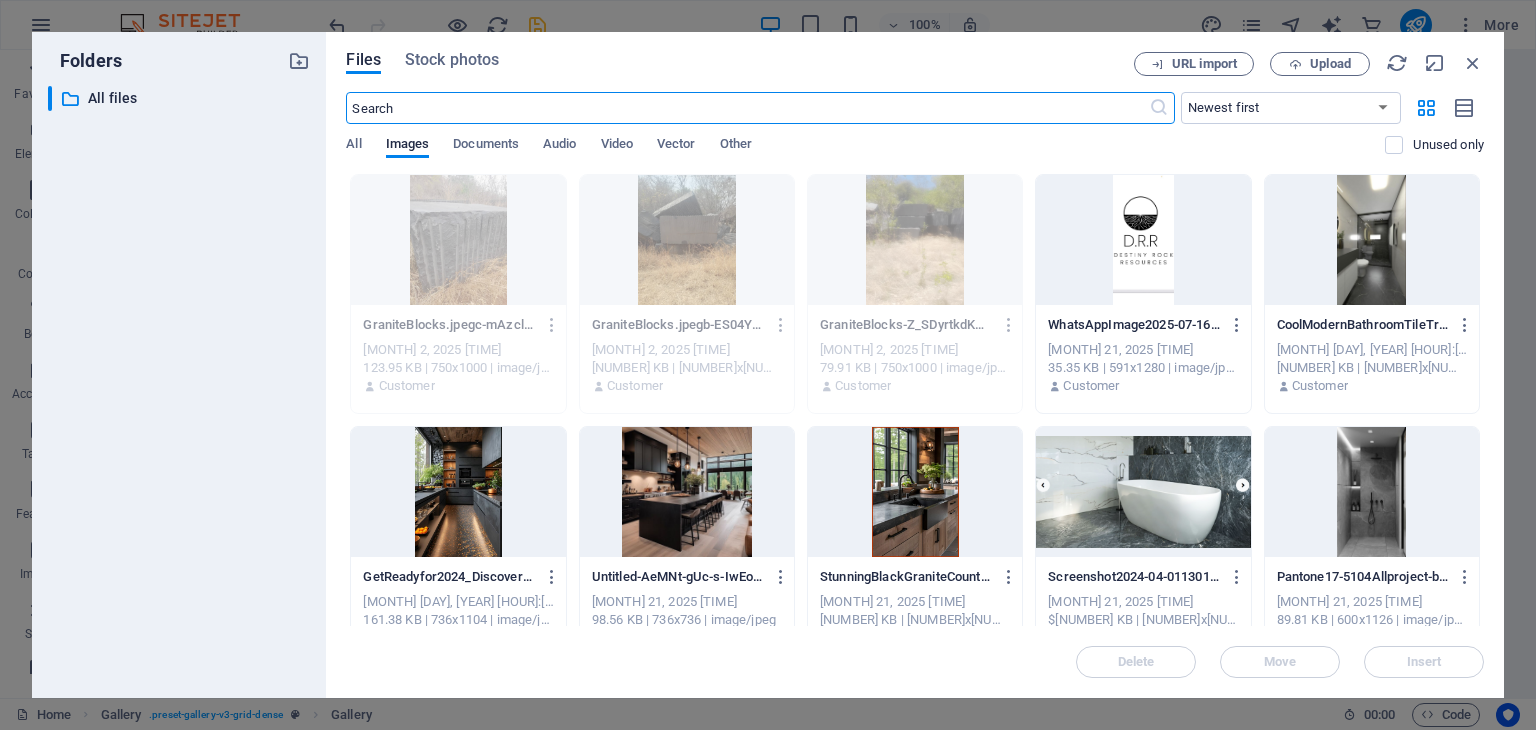 scroll, scrollTop: 972, scrollLeft: 0, axis: vertical 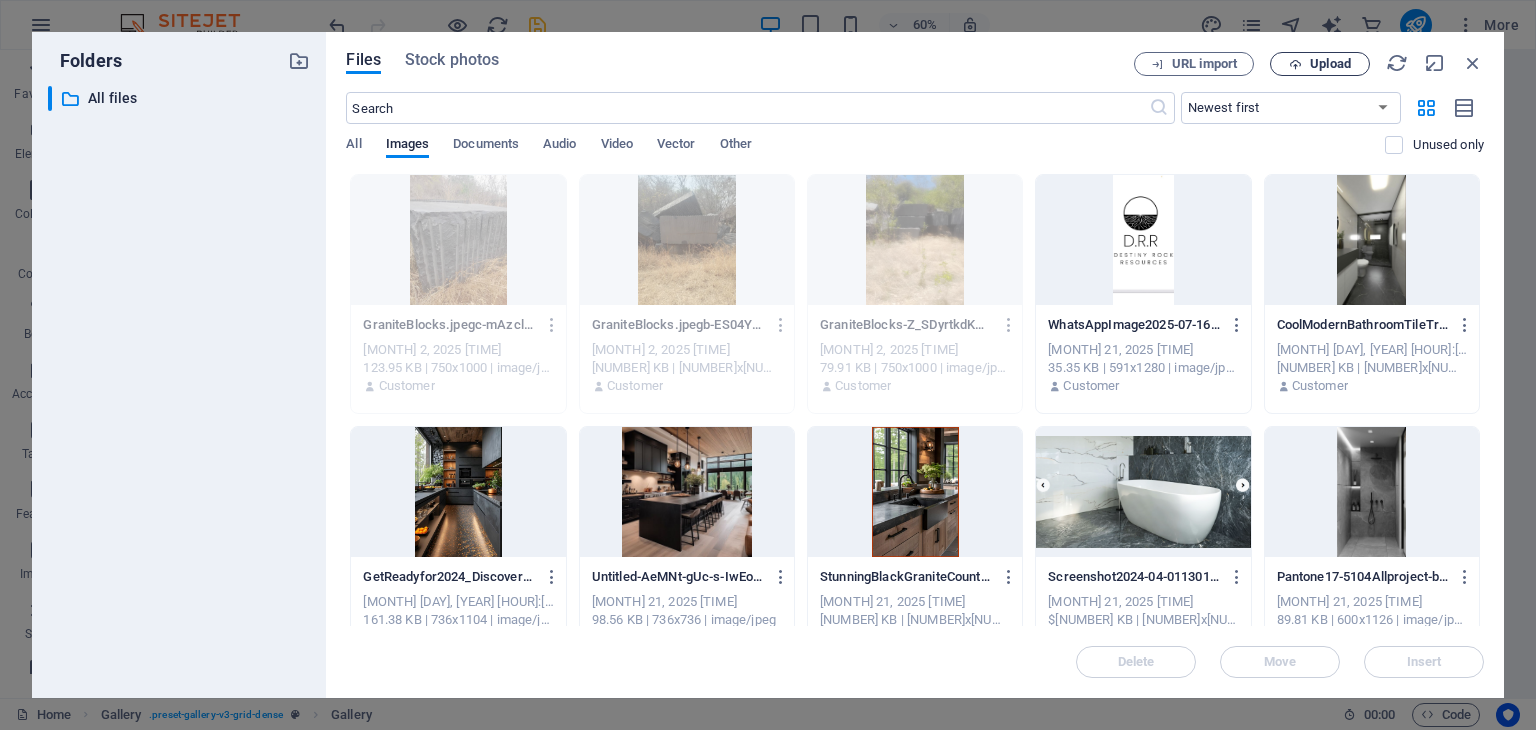 click on "Upload" at bounding box center [1320, 64] 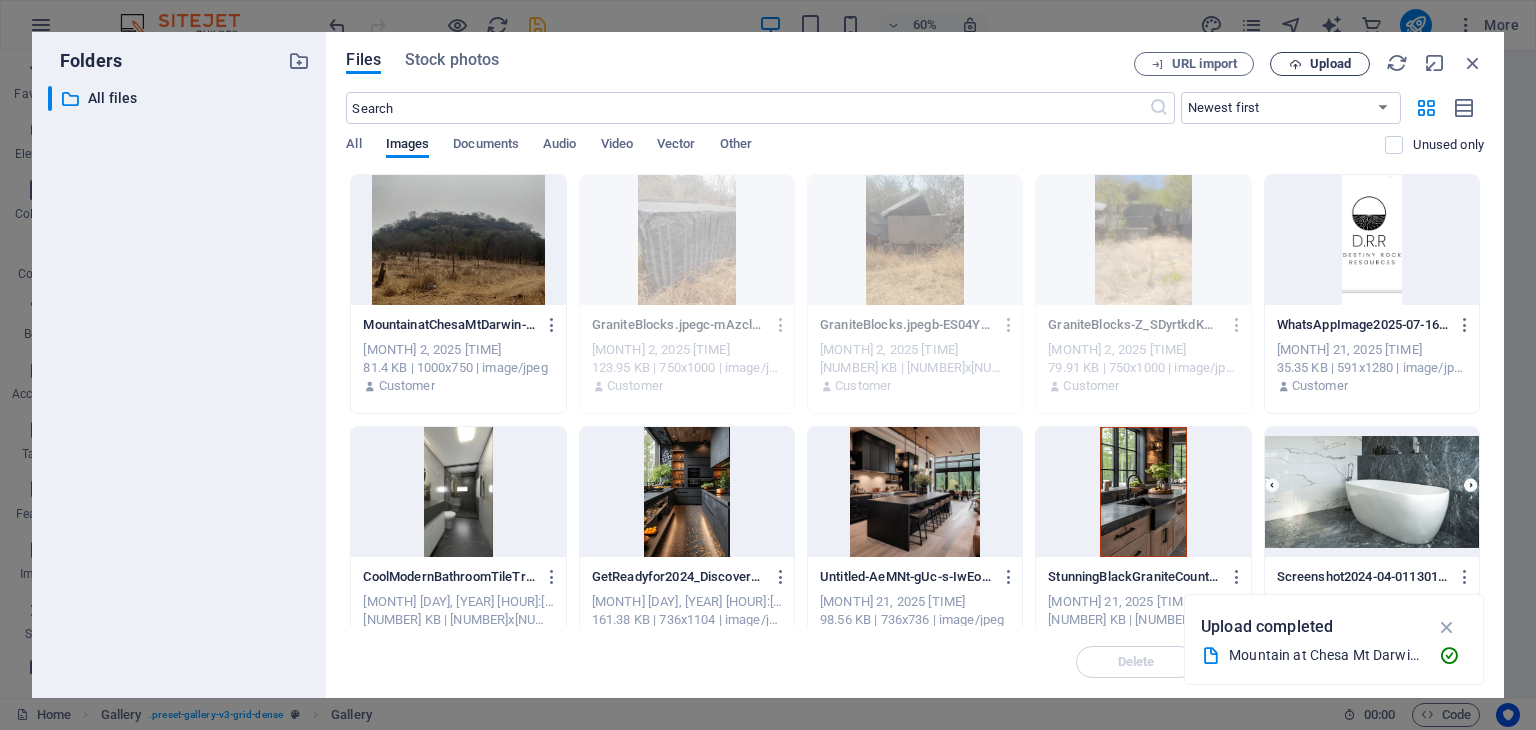 click on "Upload" at bounding box center (1330, 64) 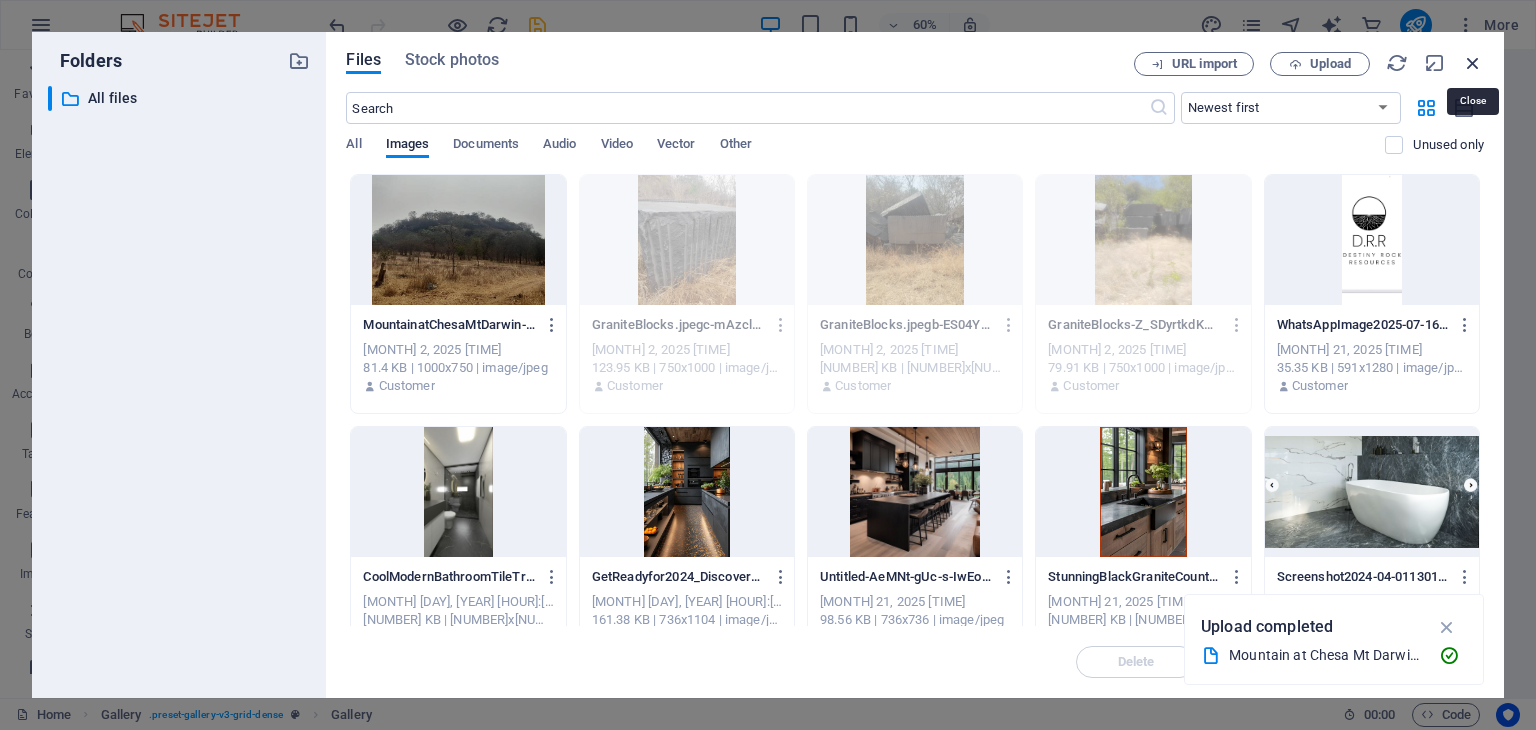 click at bounding box center (1473, 63) 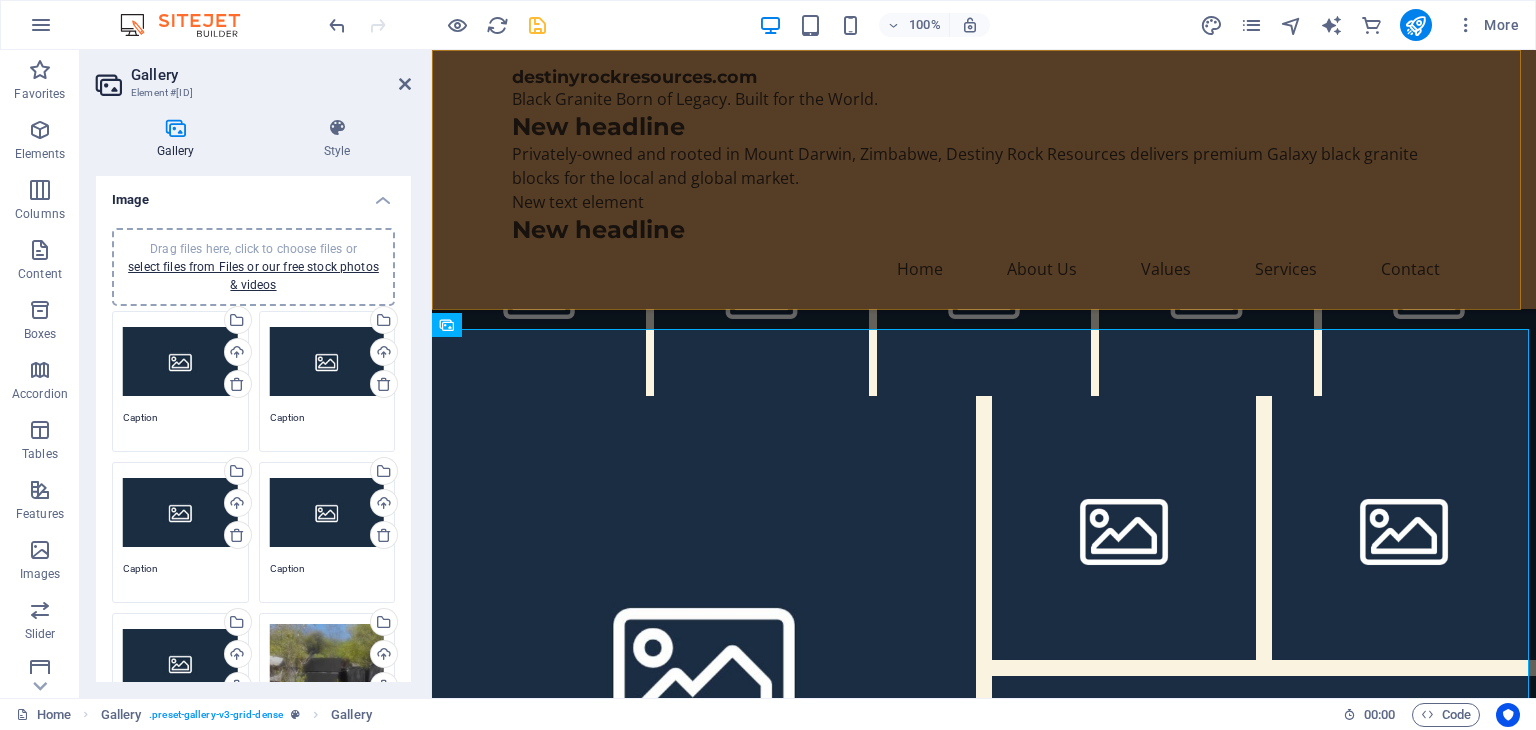 scroll, scrollTop: 1012, scrollLeft: 0, axis: vertical 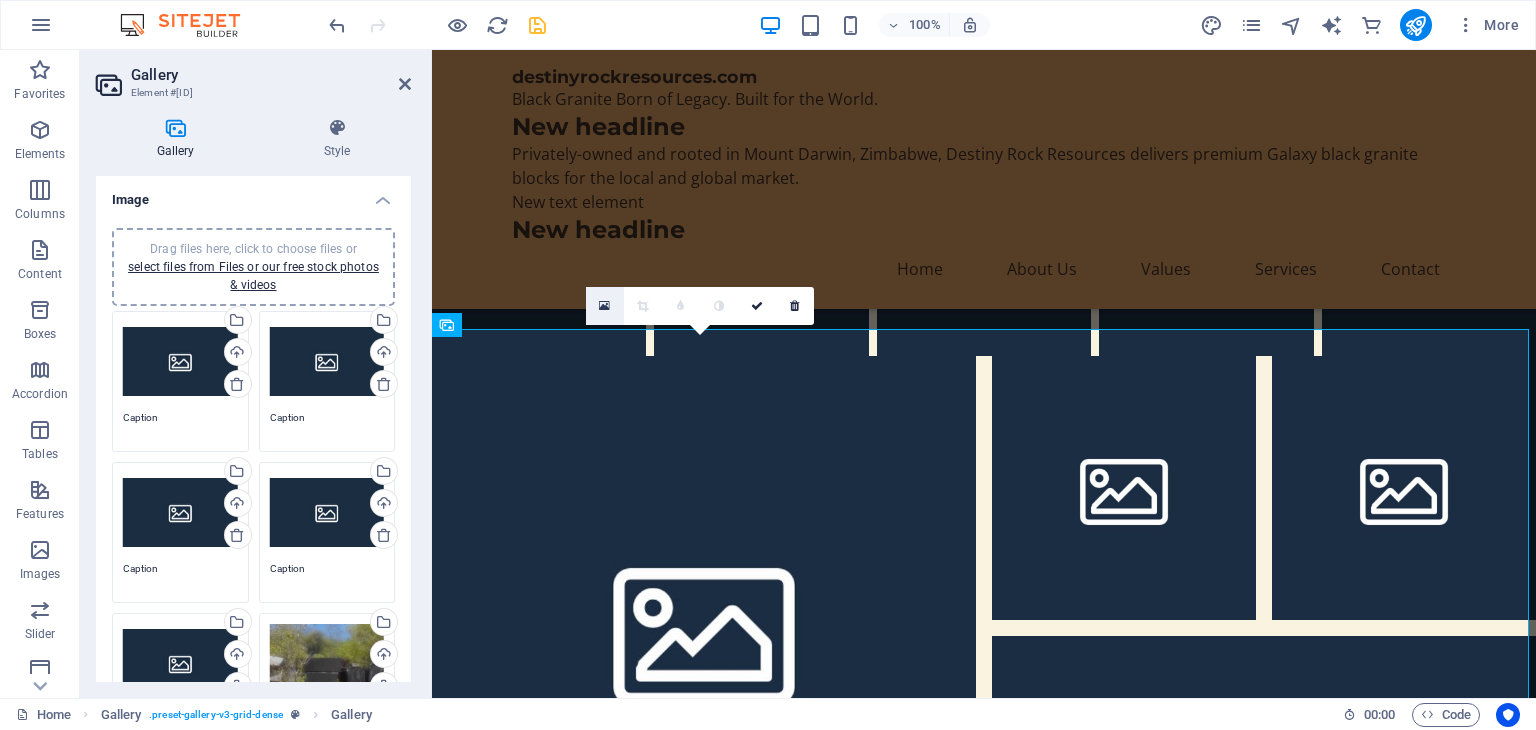 click at bounding box center (604, 306) 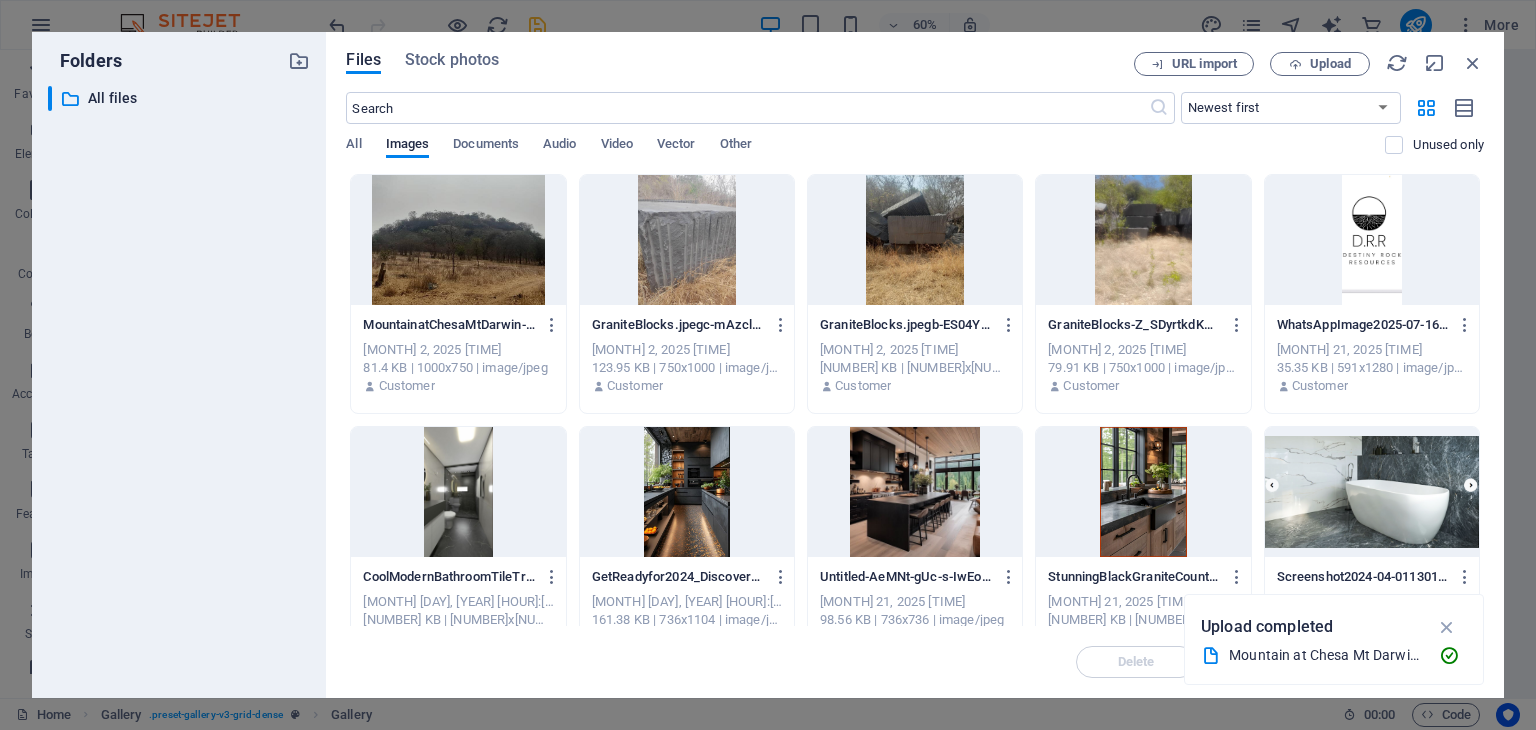 click at bounding box center [458, 240] 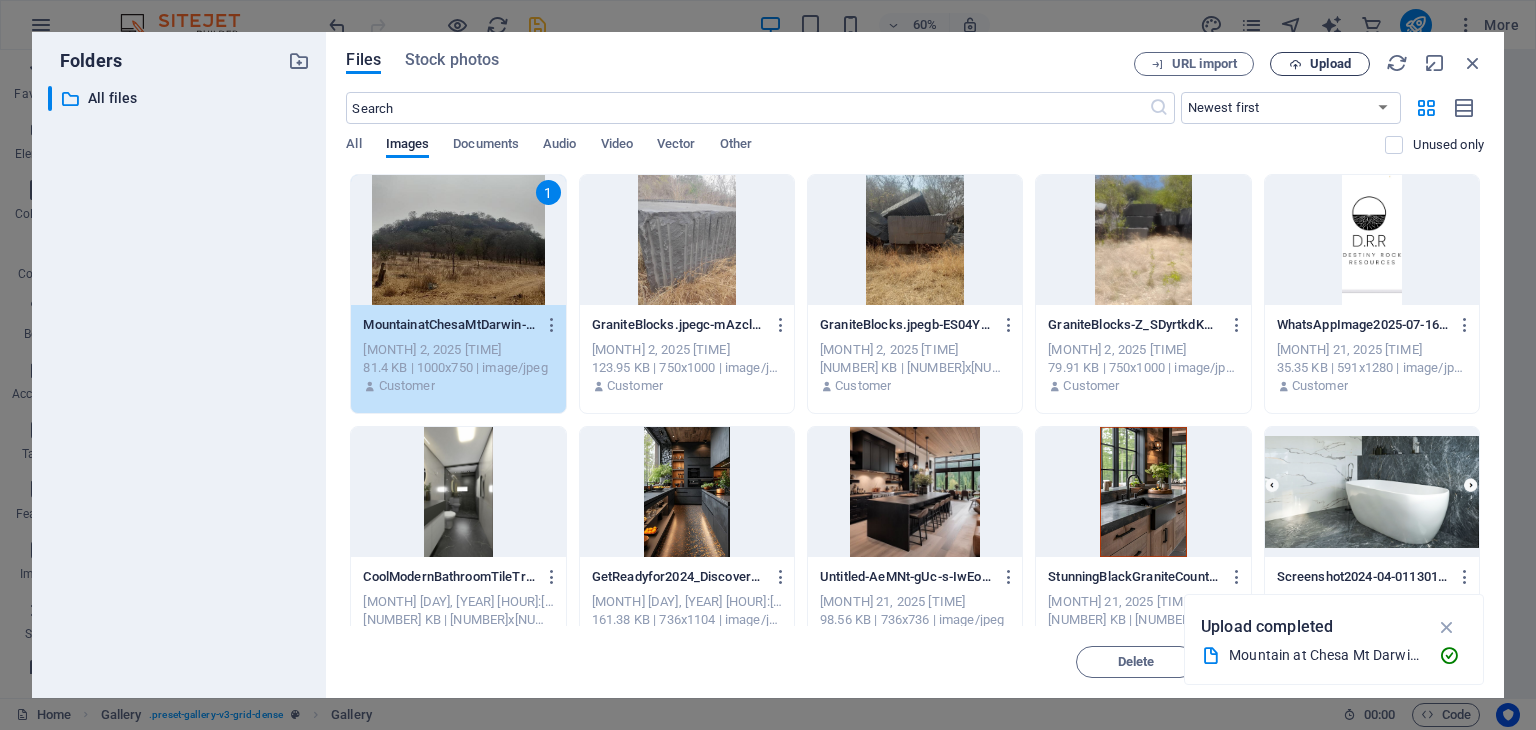click on "Upload" at bounding box center [1330, 64] 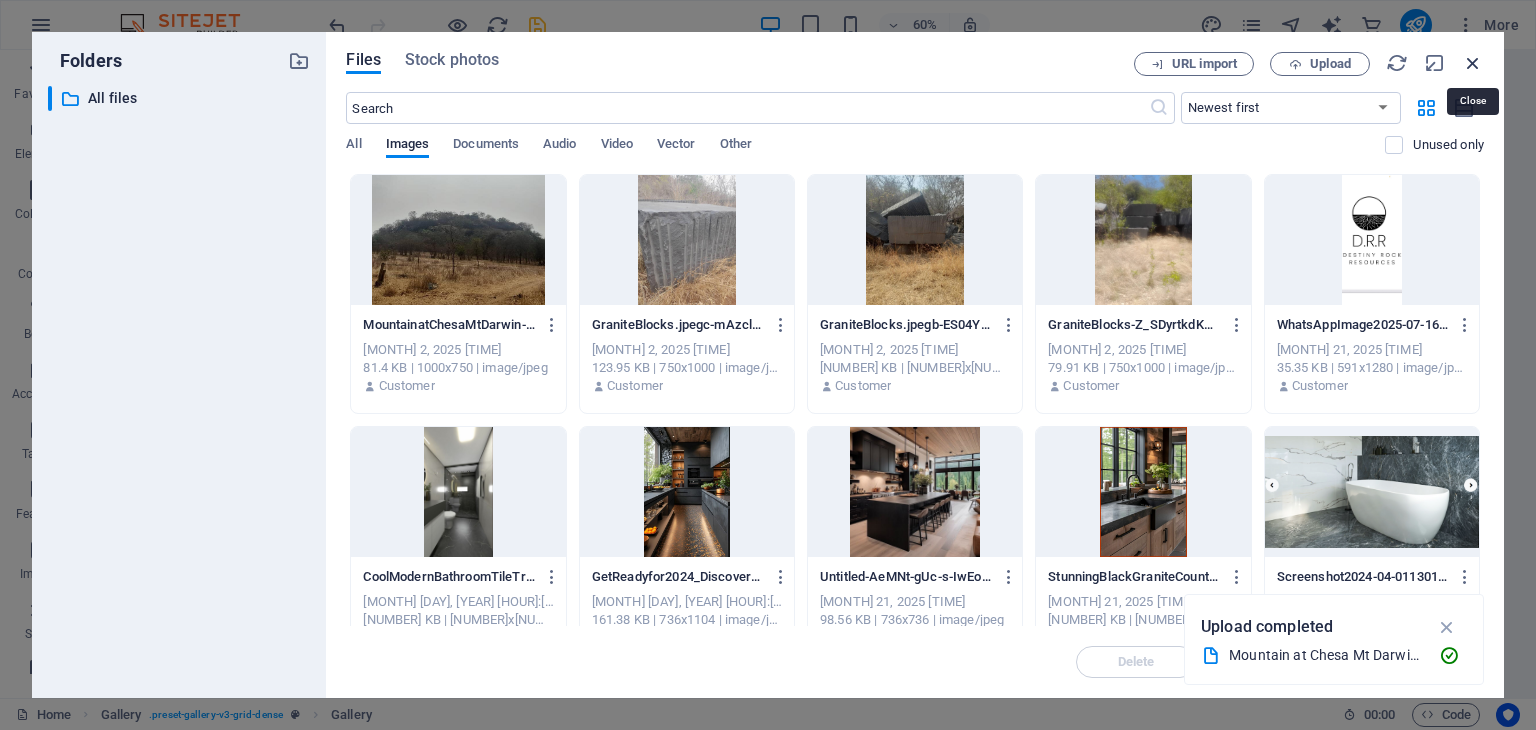 click at bounding box center [1473, 63] 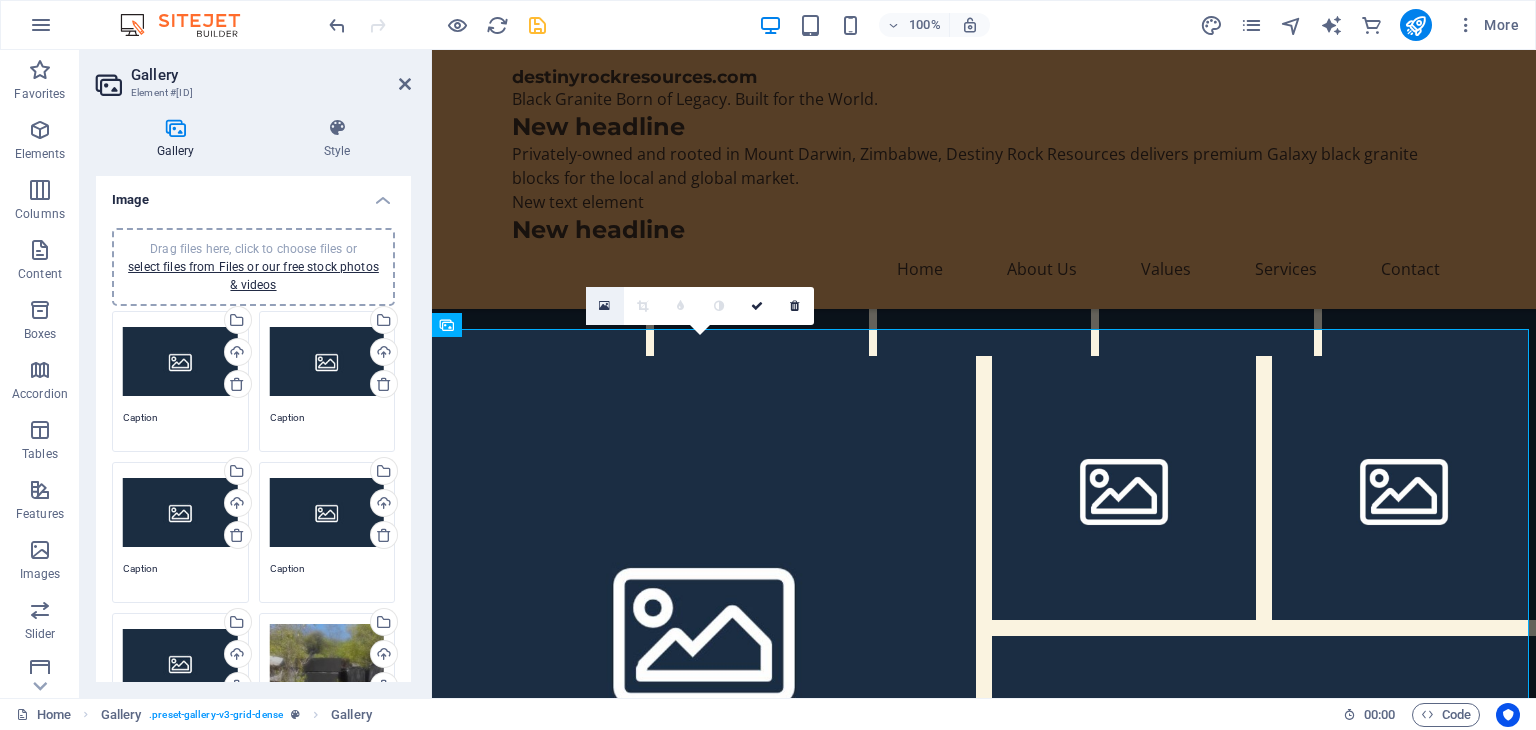 click at bounding box center [604, 306] 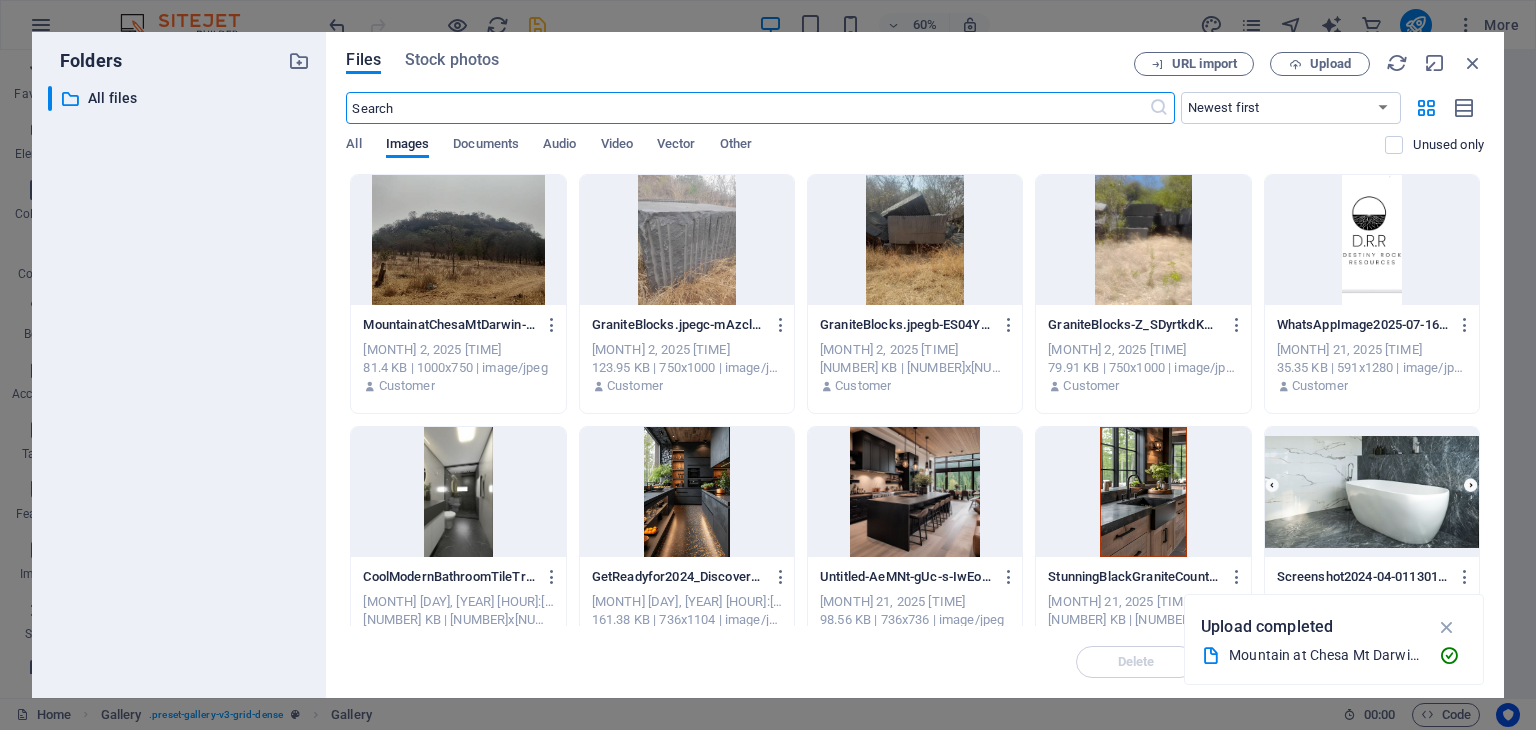 scroll, scrollTop: 972, scrollLeft: 0, axis: vertical 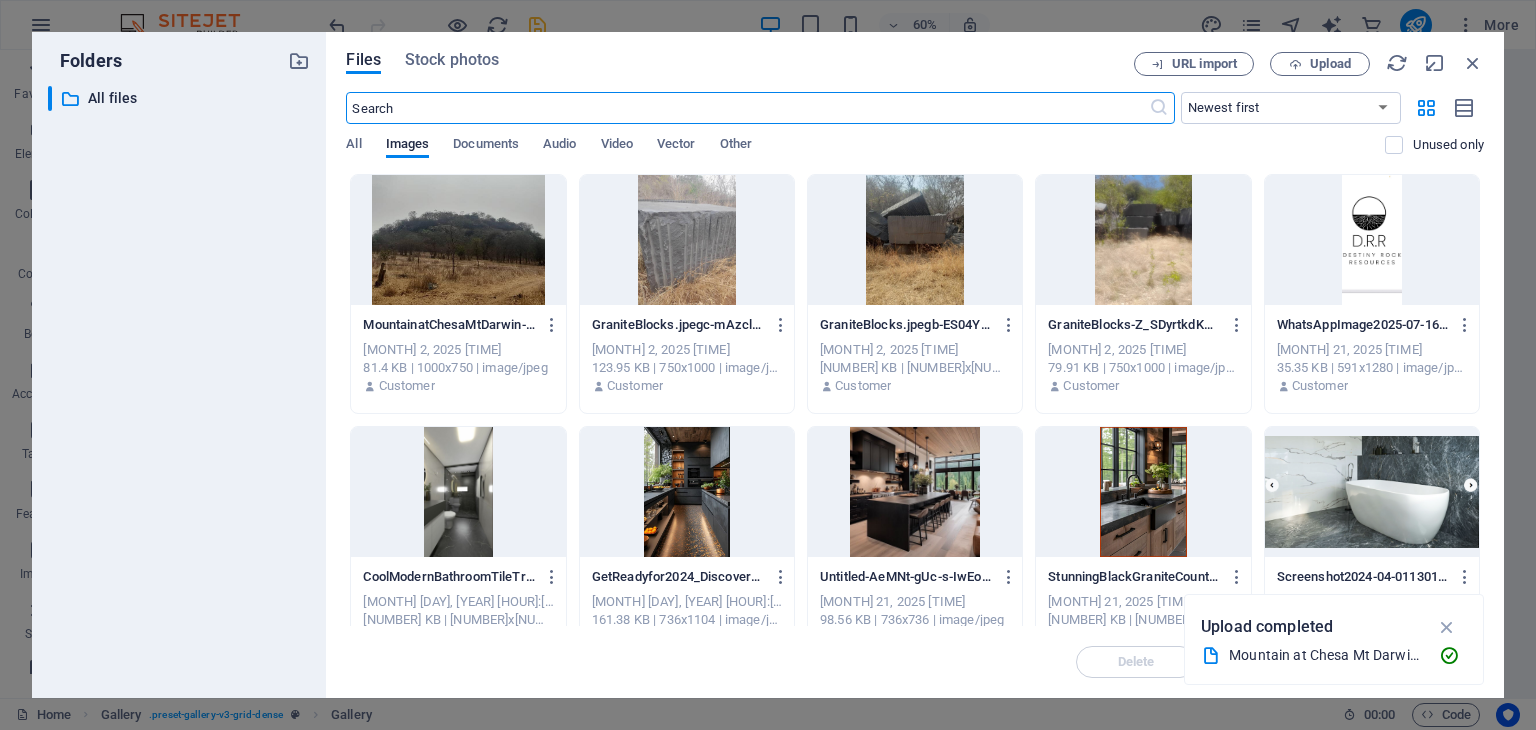 click at bounding box center [458, 240] 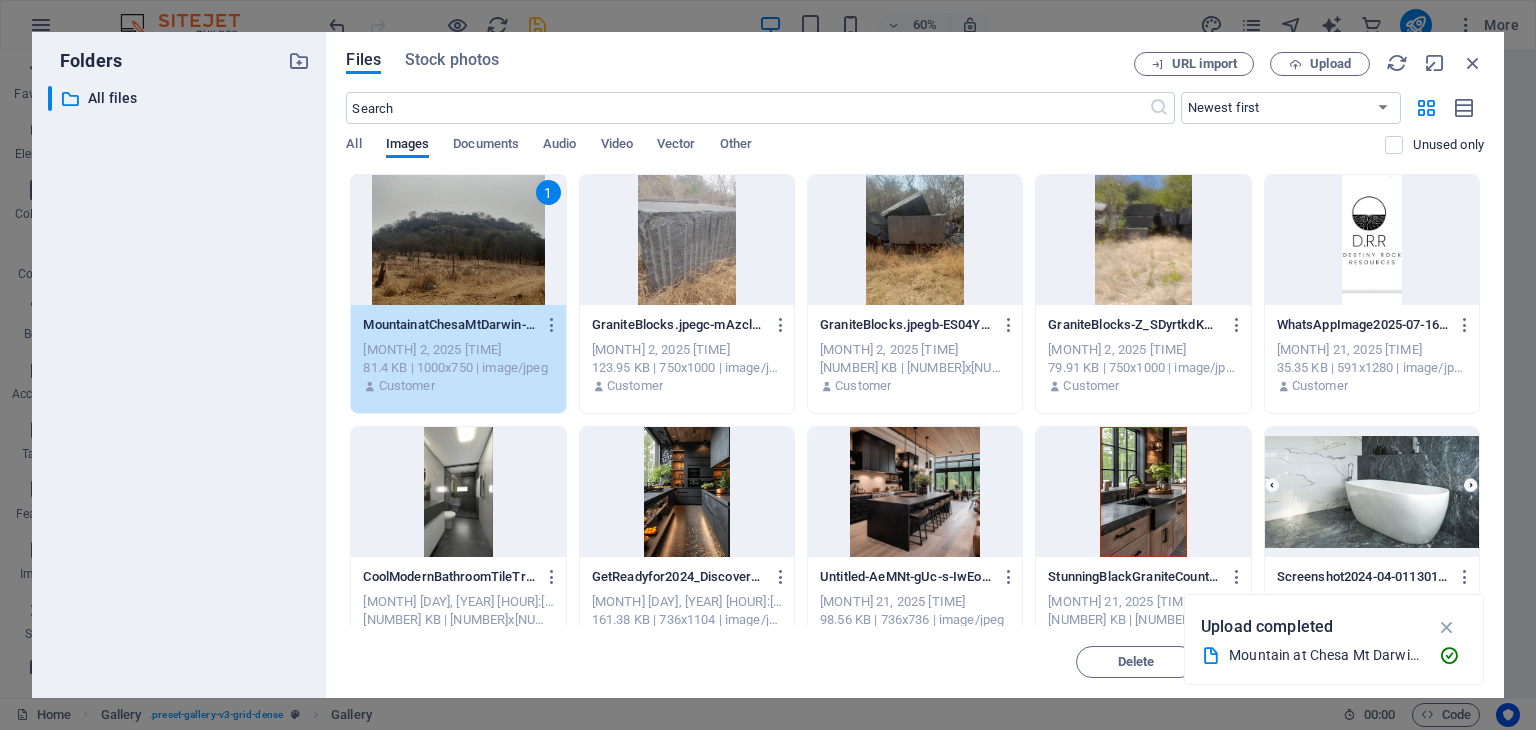 click on "1" at bounding box center [458, 240] 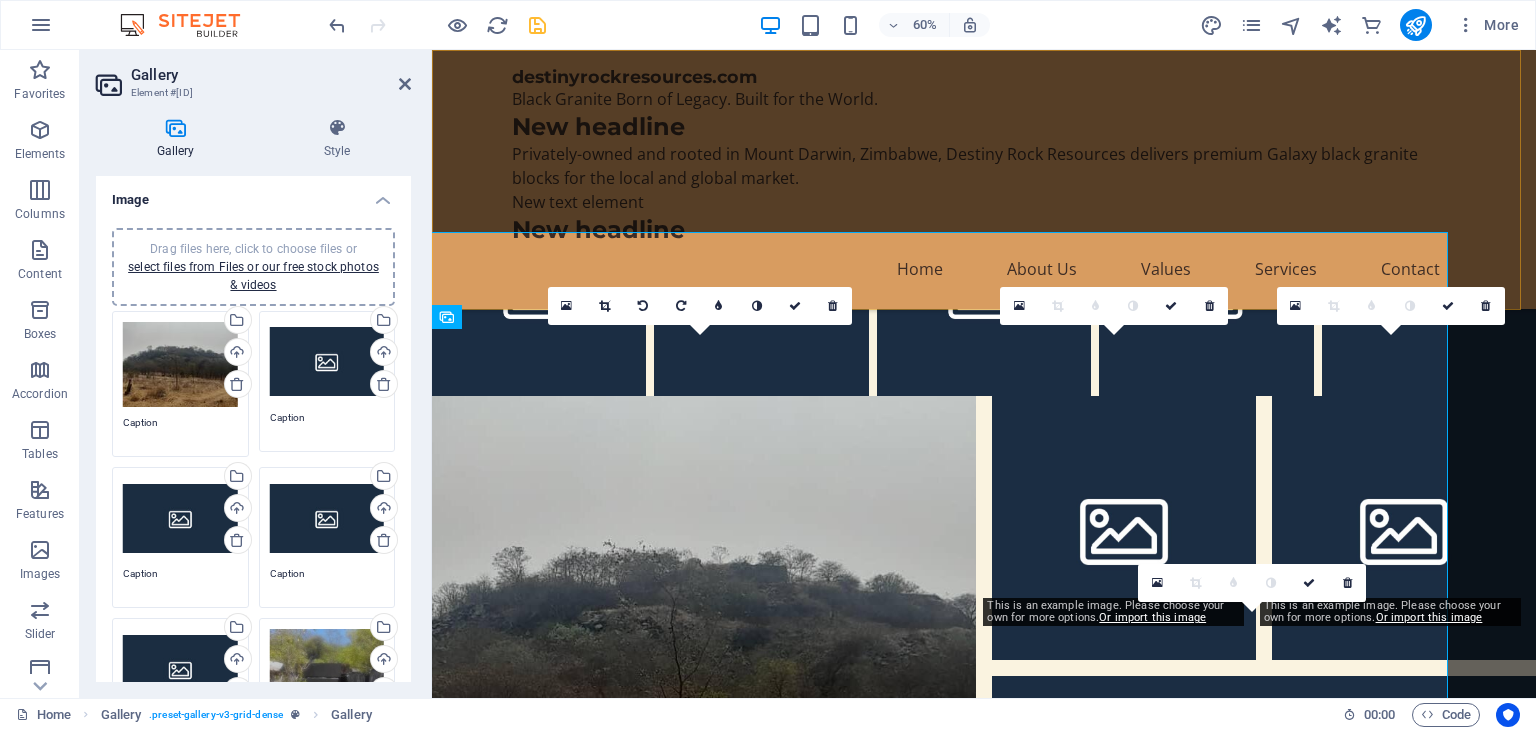 scroll, scrollTop: 1012, scrollLeft: 0, axis: vertical 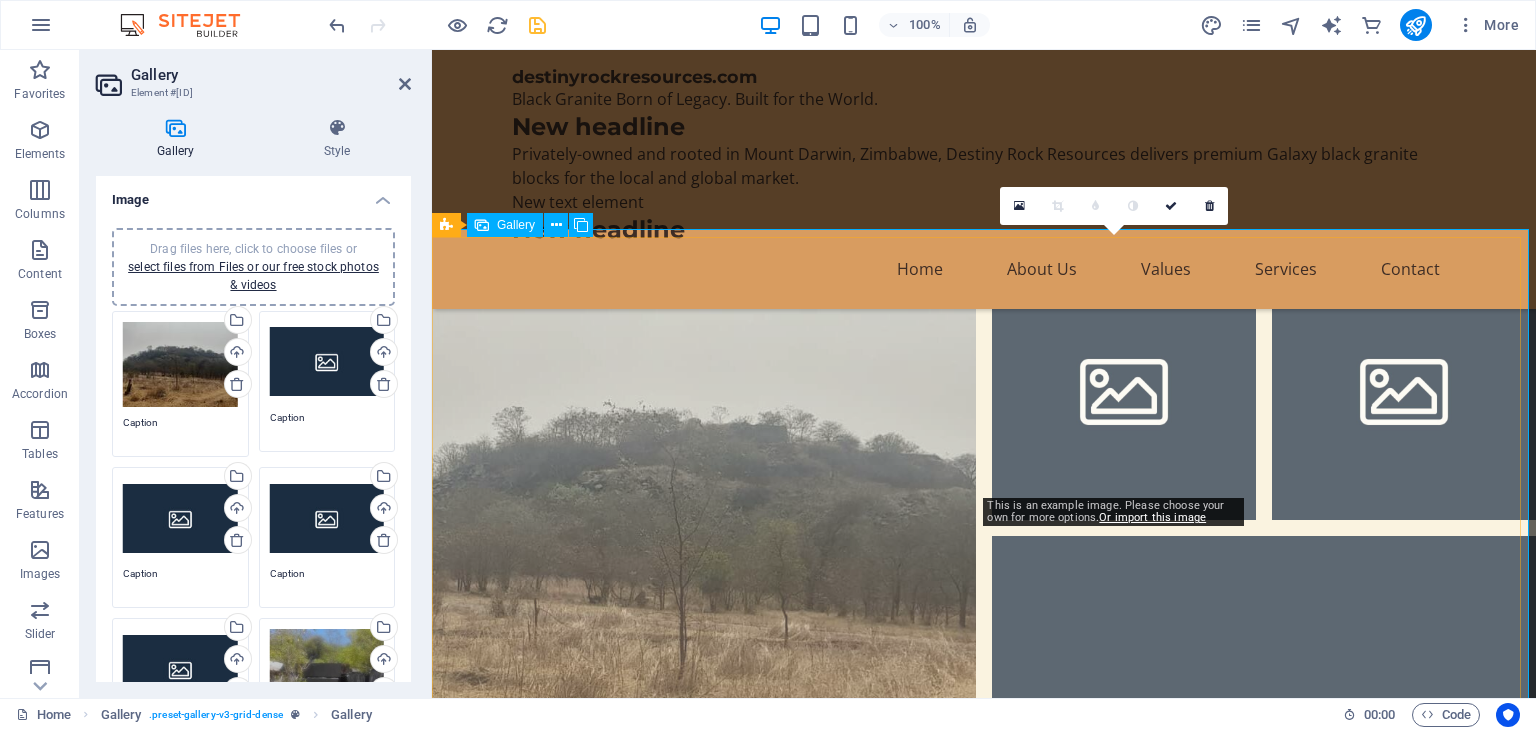 click at bounding box center [1124, 388] 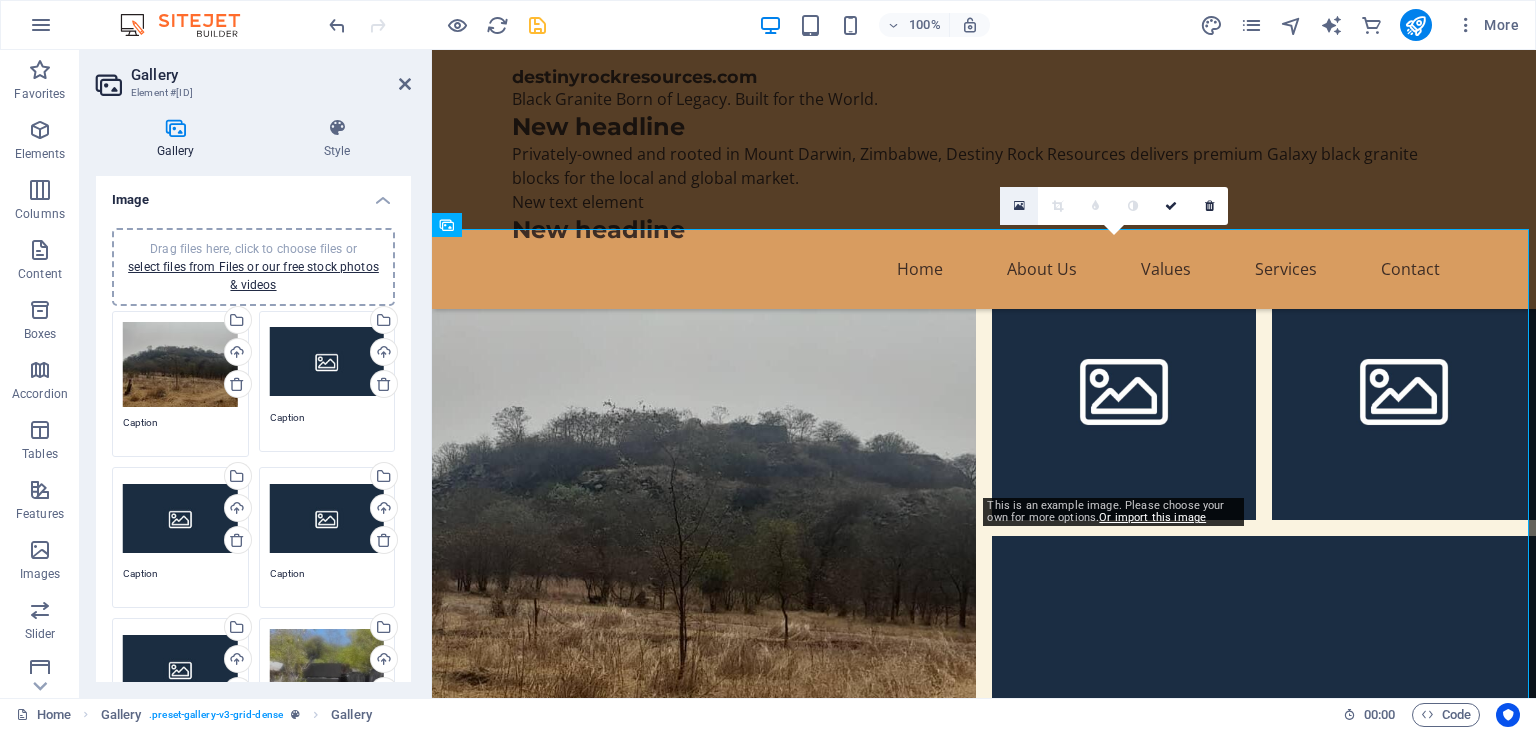 click at bounding box center [1019, 206] 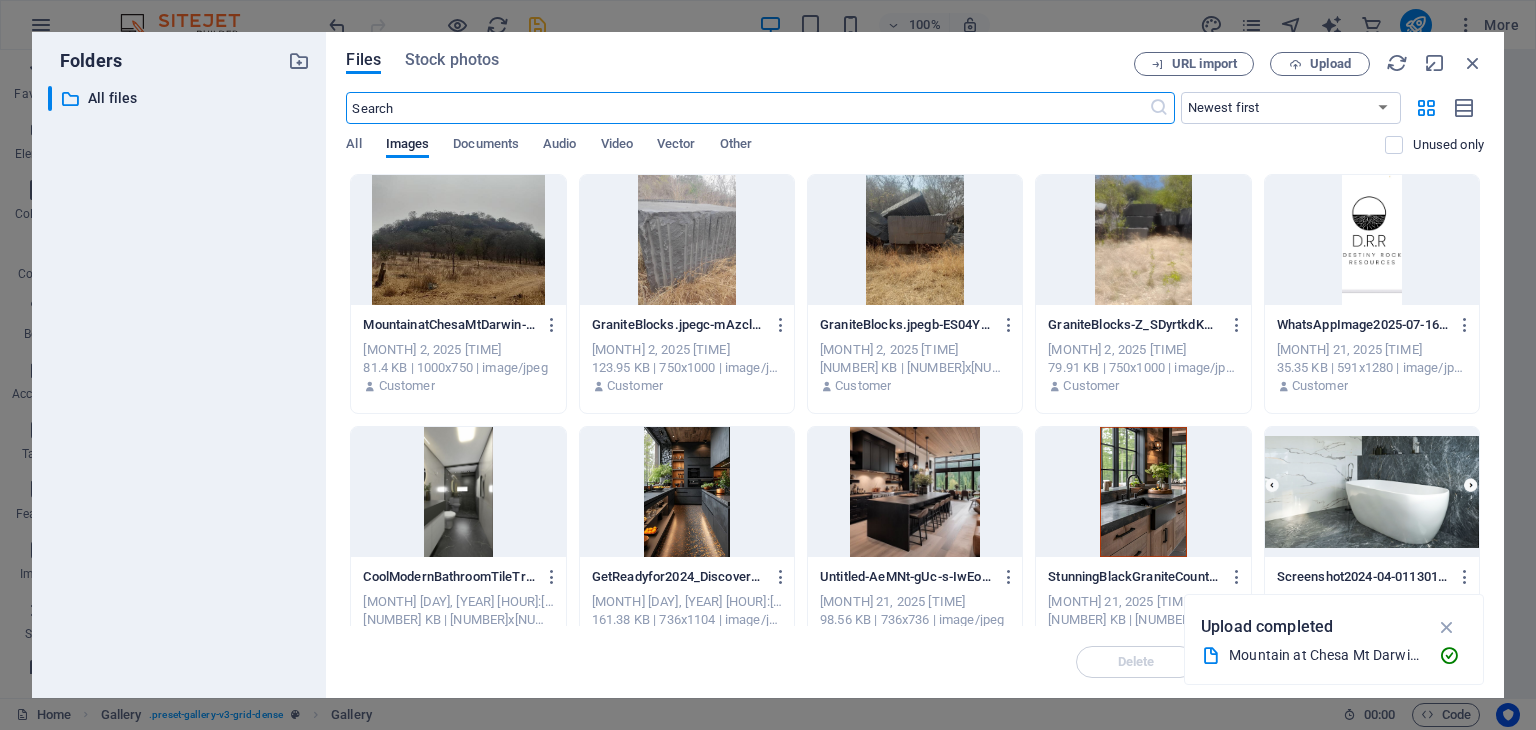 scroll, scrollTop: 1032, scrollLeft: 0, axis: vertical 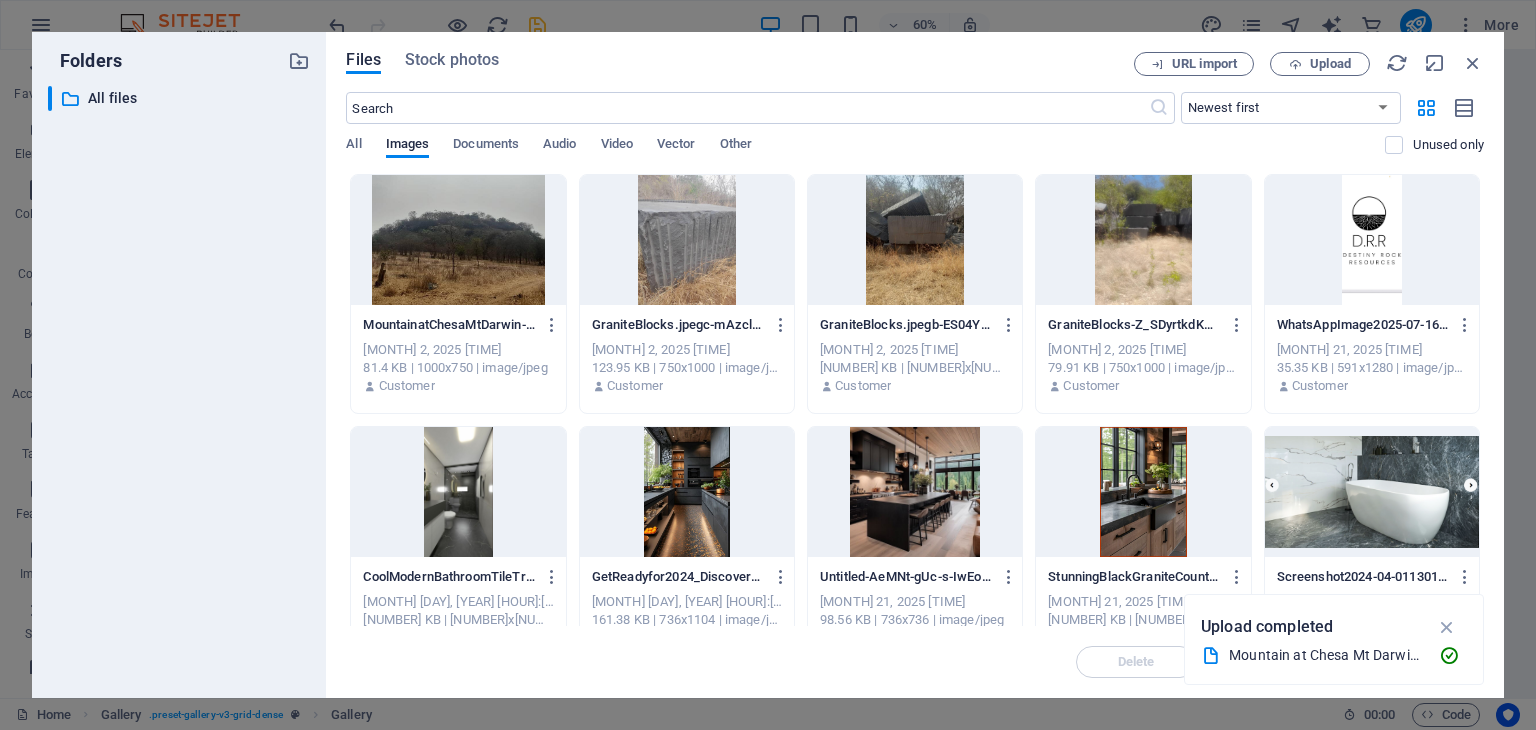 click at bounding box center [1143, 240] 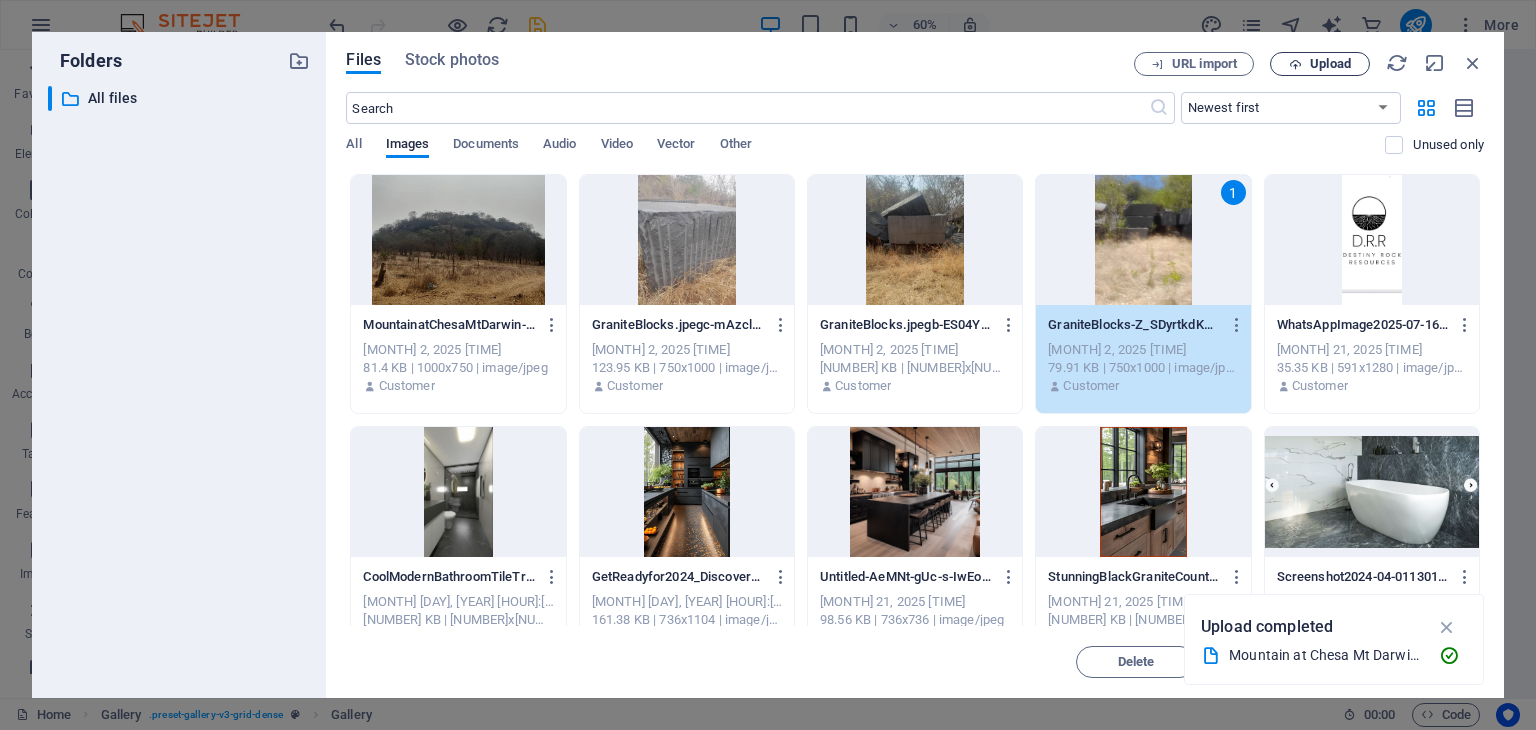 click at bounding box center (1295, 64) 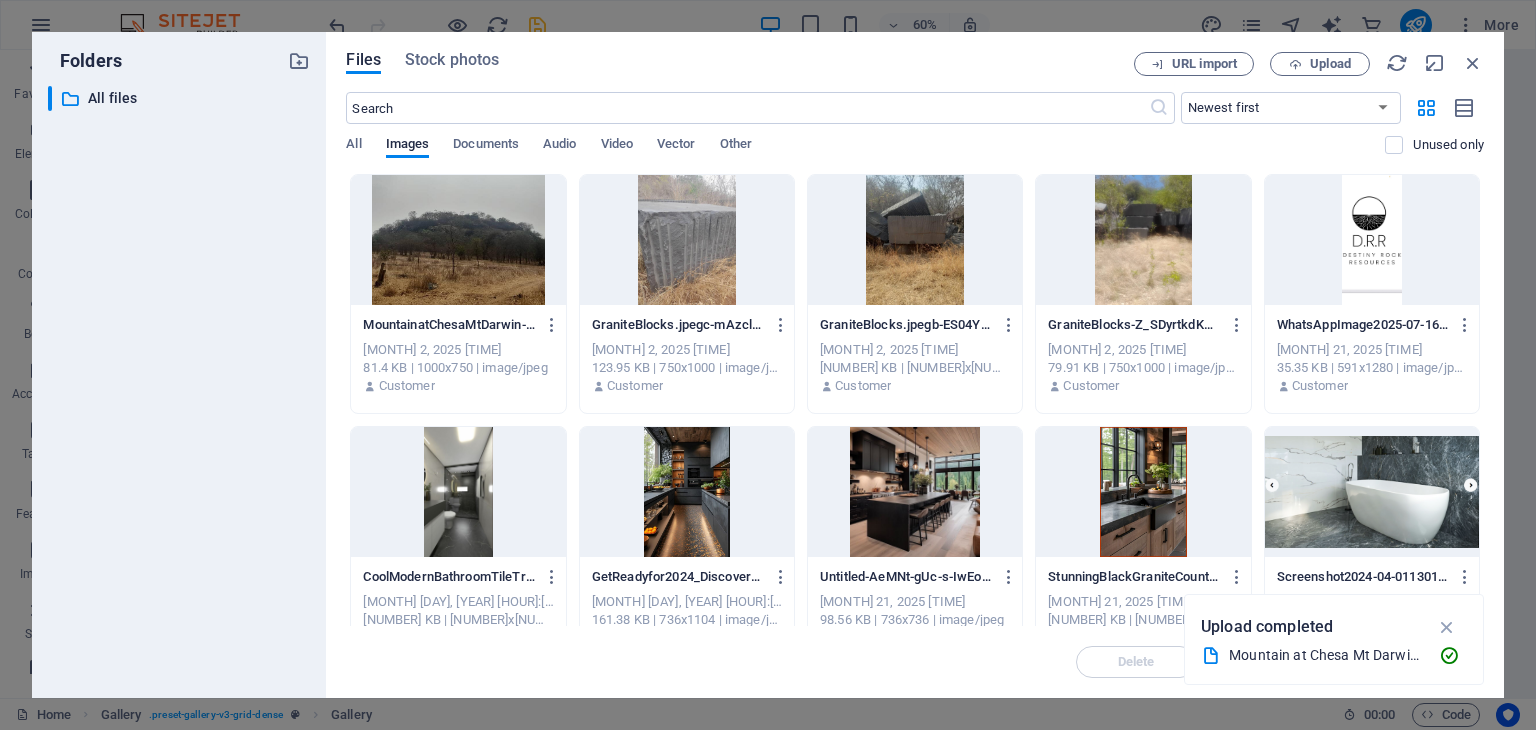 click at bounding box center [915, 240] 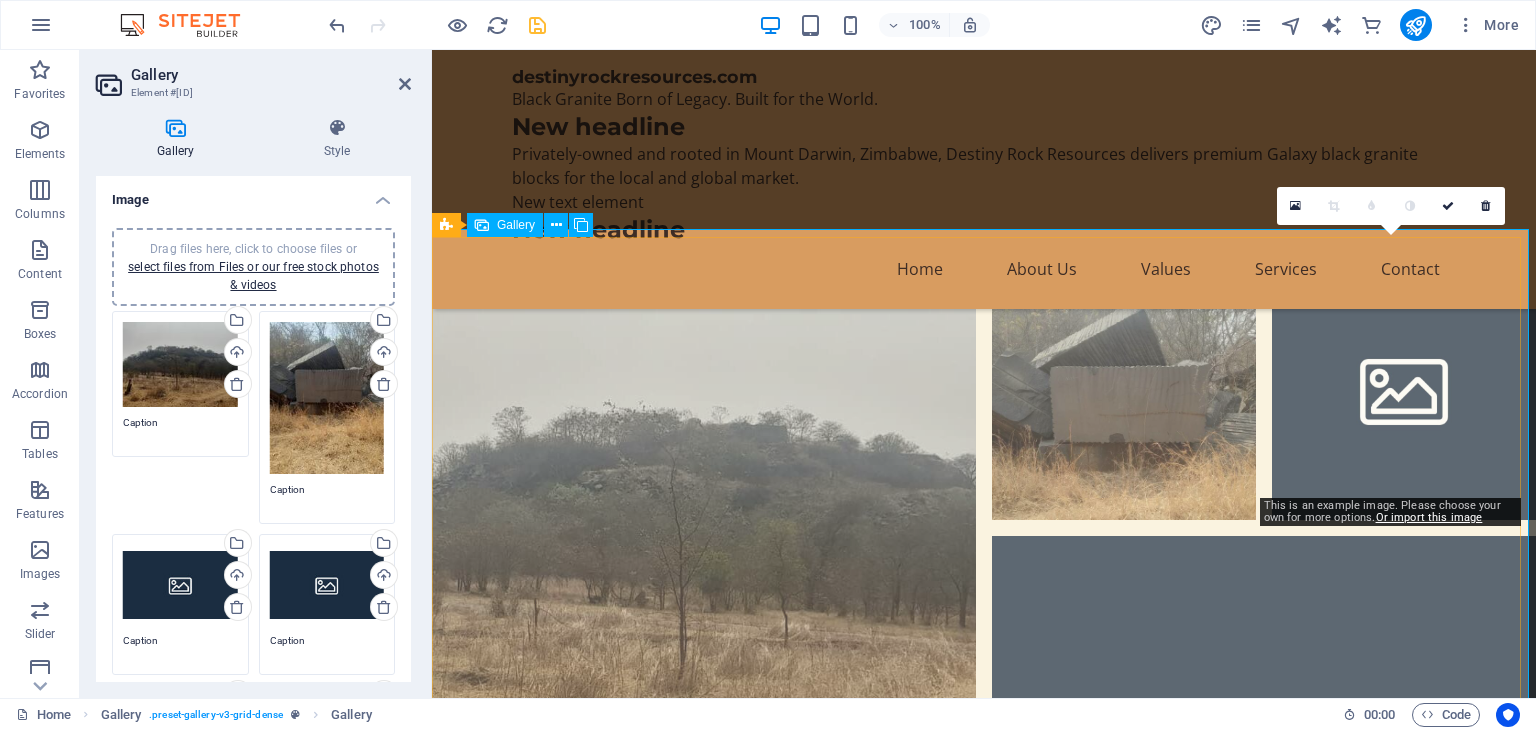 click at bounding box center [1404, 388] 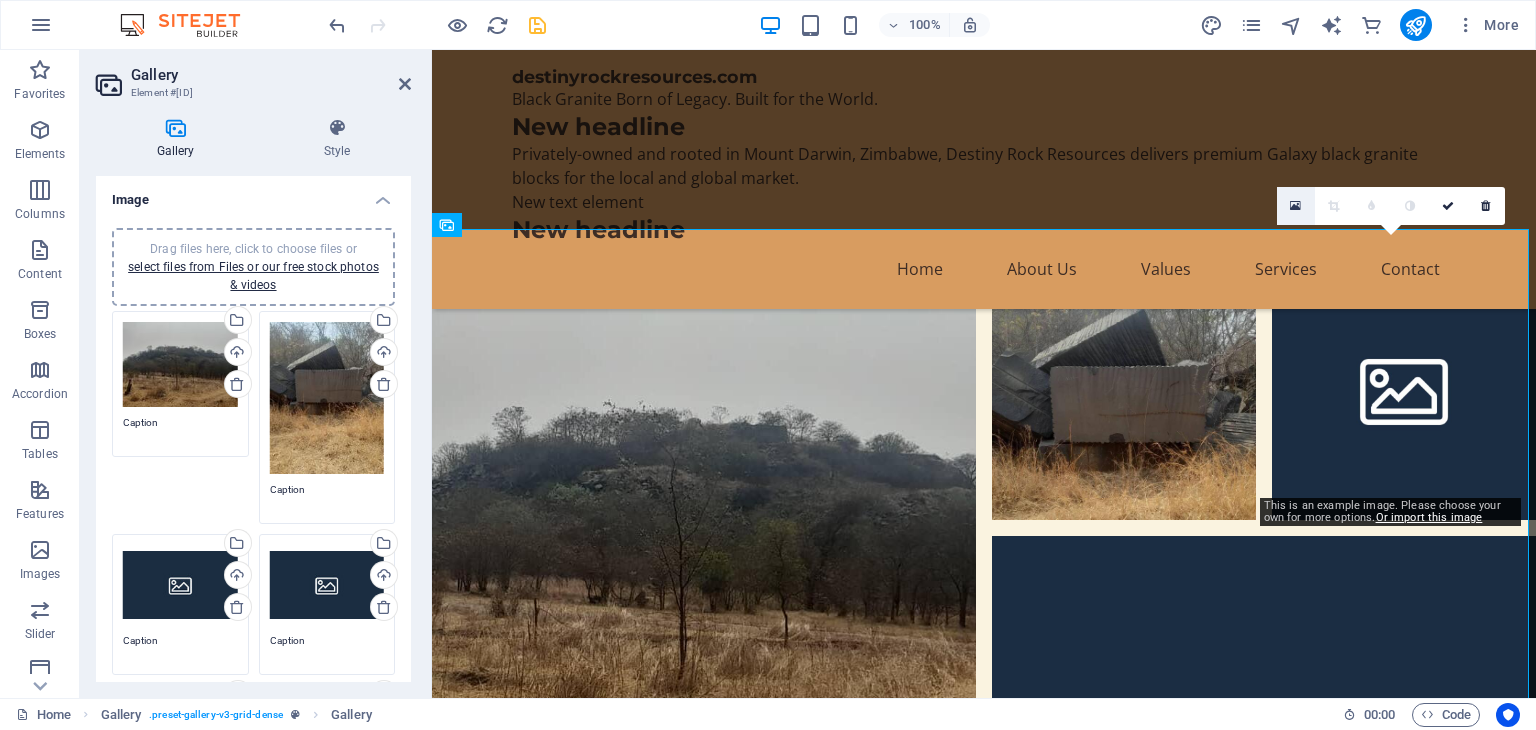 click at bounding box center (1295, 206) 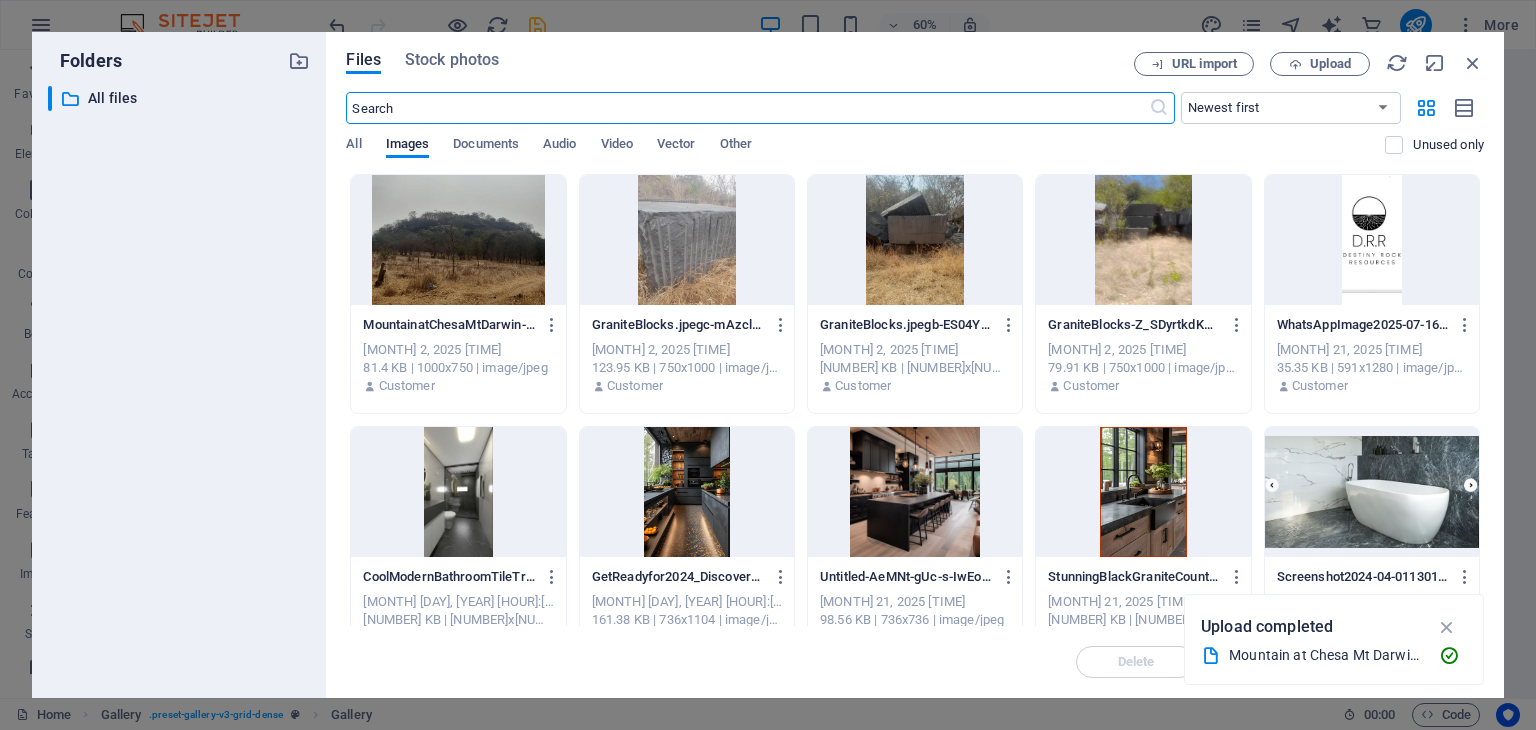 scroll, scrollTop: 1032, scrollLeft: 0, axis: vertical 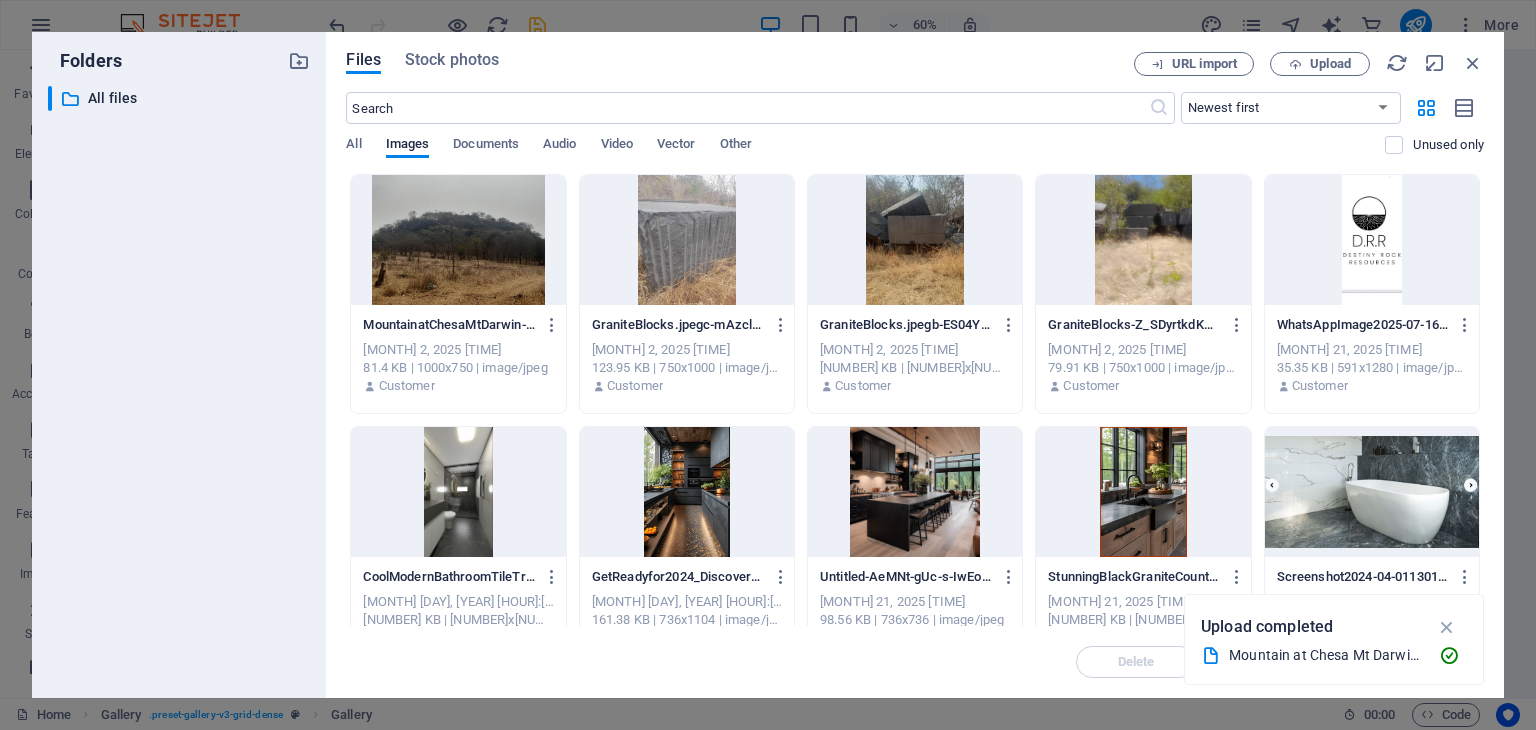 click at bounding box center [1143, 240] 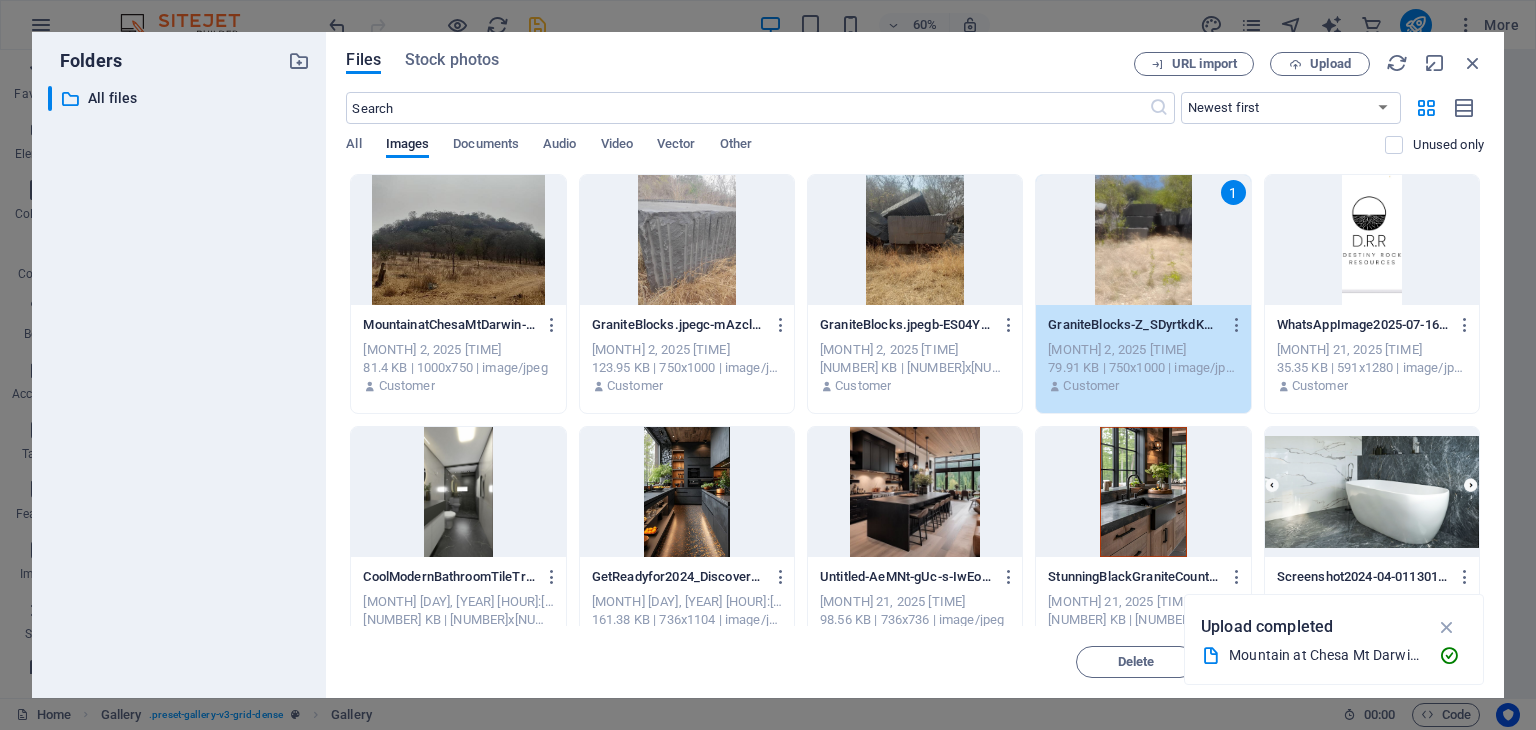 click on "1" at bounding box center (1143, 240) 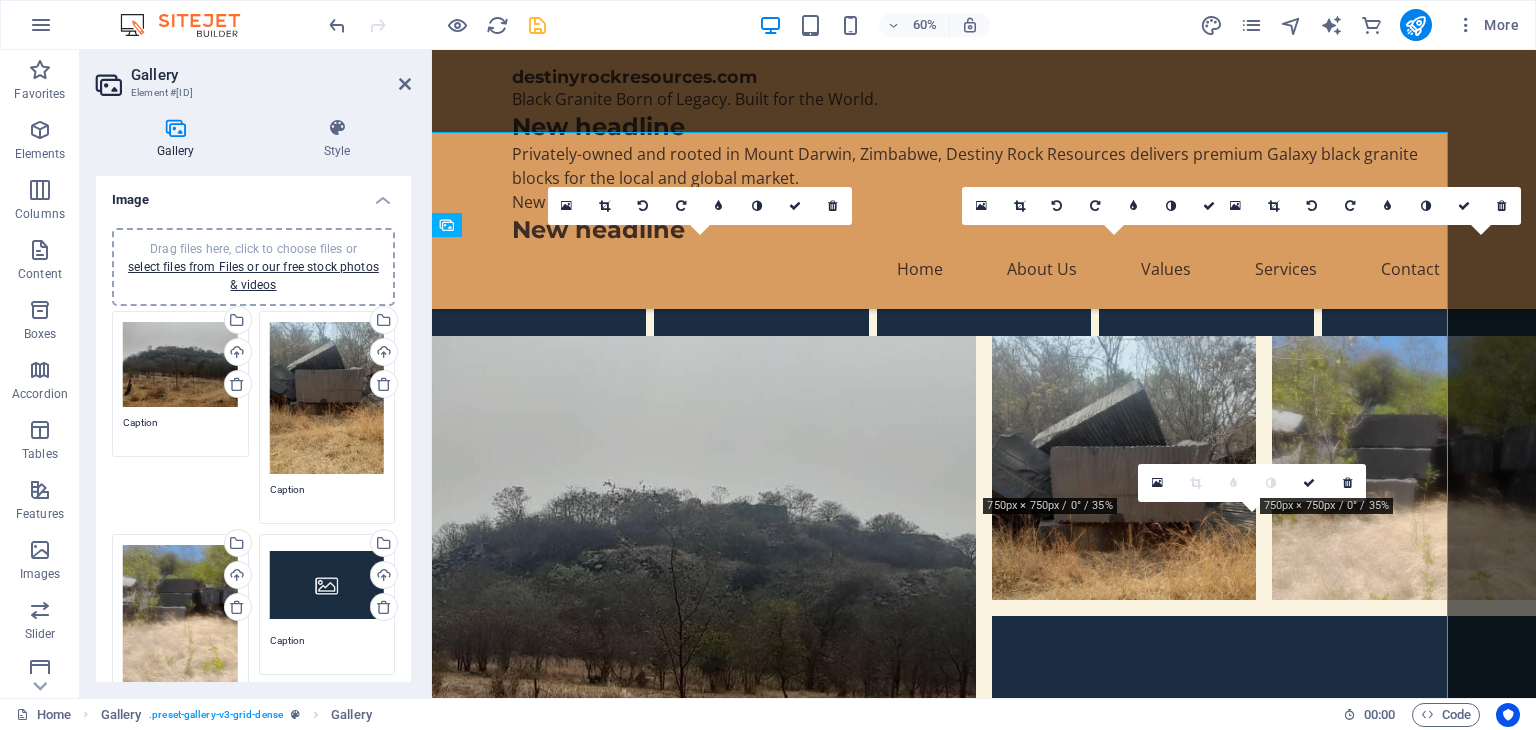 scroll, scrollTop: 1112, scrollLeft: 0, axis: vertical 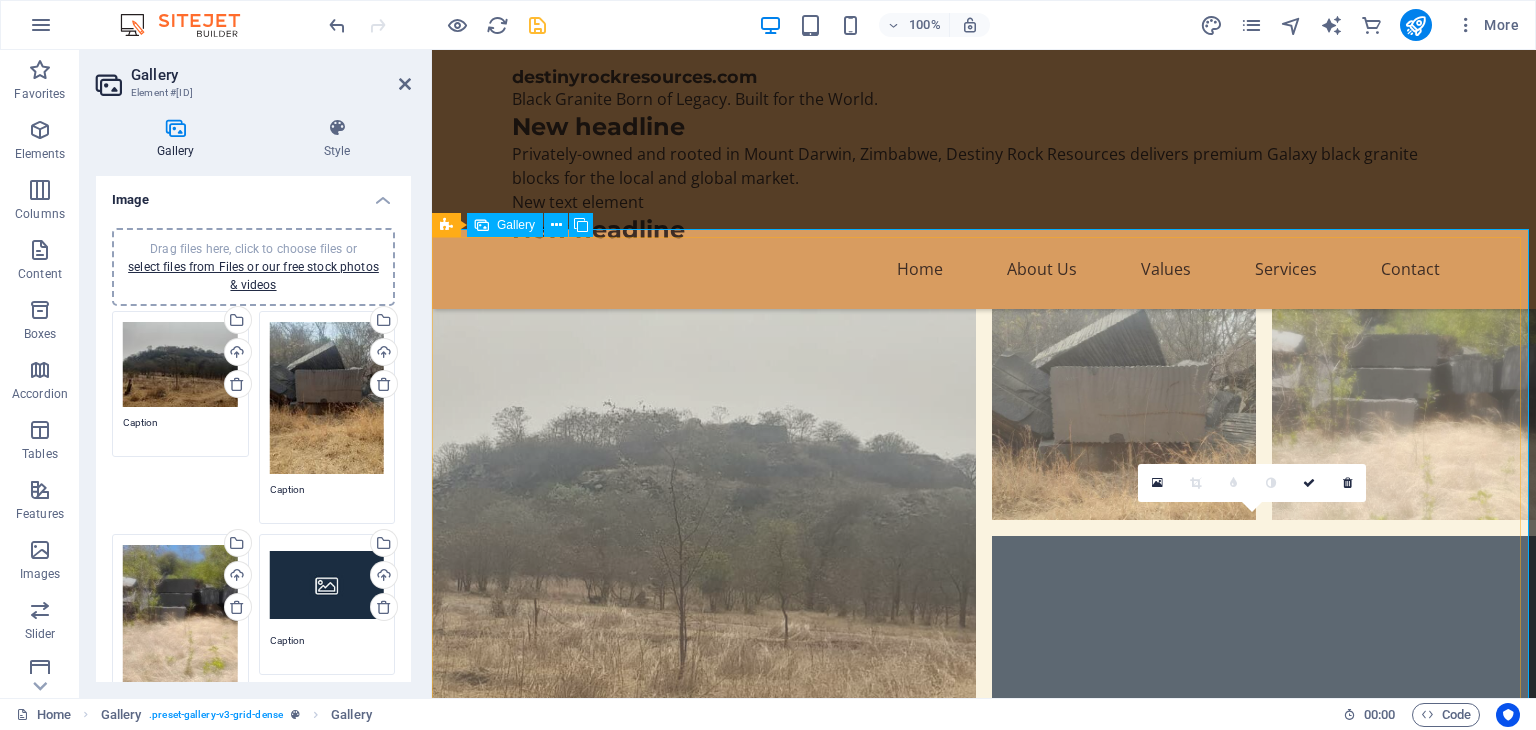 click at bounding box center (1264, 808) 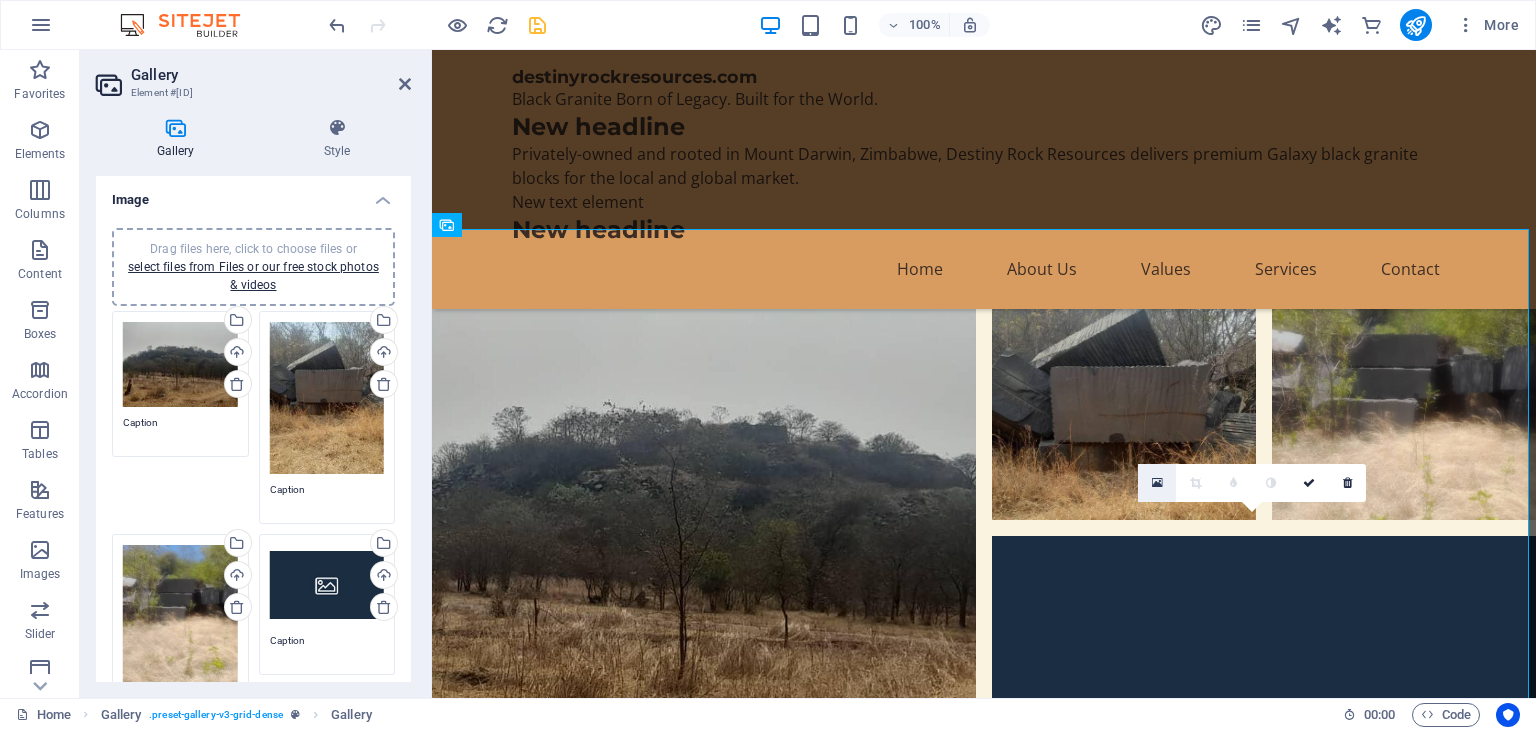 click at bounding box center (1157, 483) 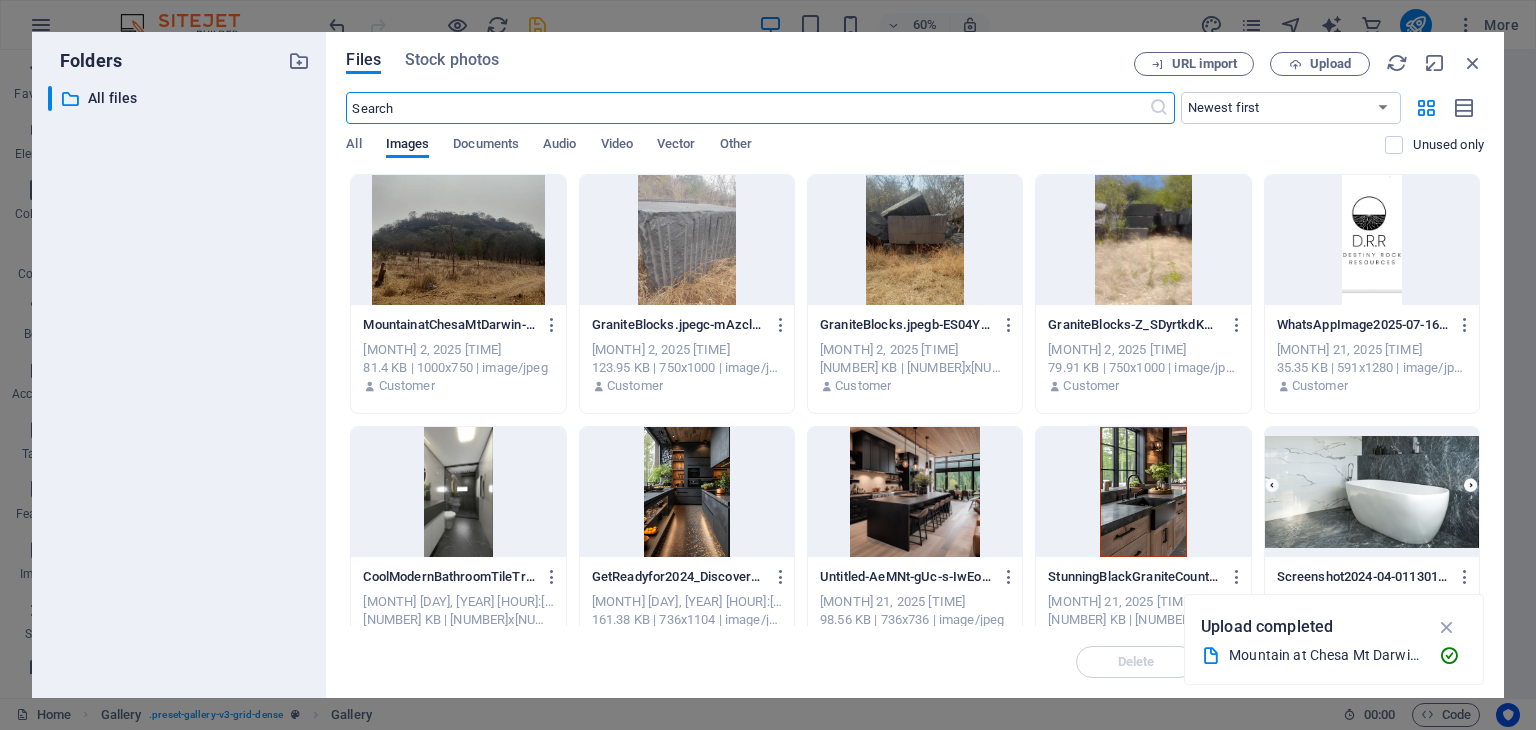 scroll, scrollTop: 1032, scrollLeft: 0, axis: vertical 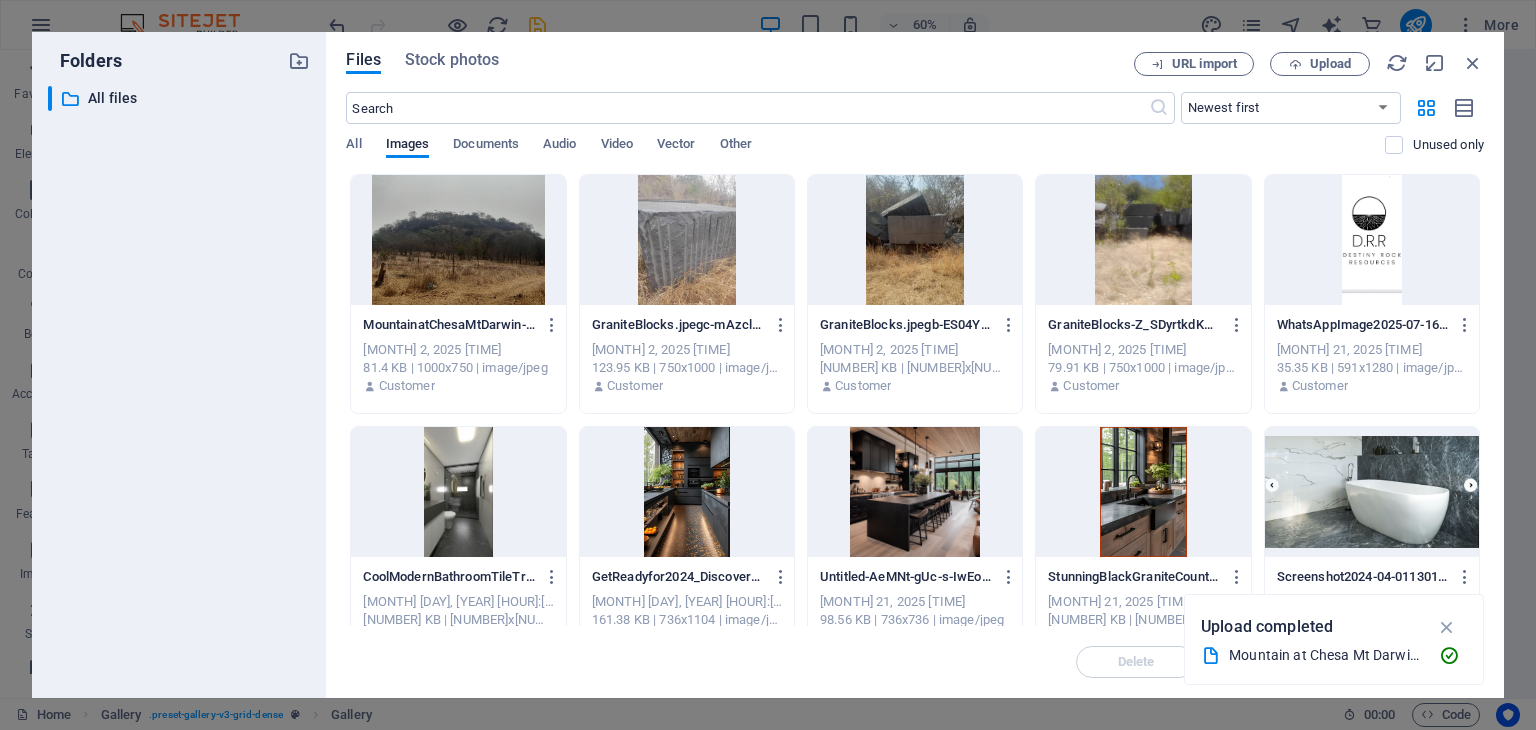 click at bounding box center [687, 240] 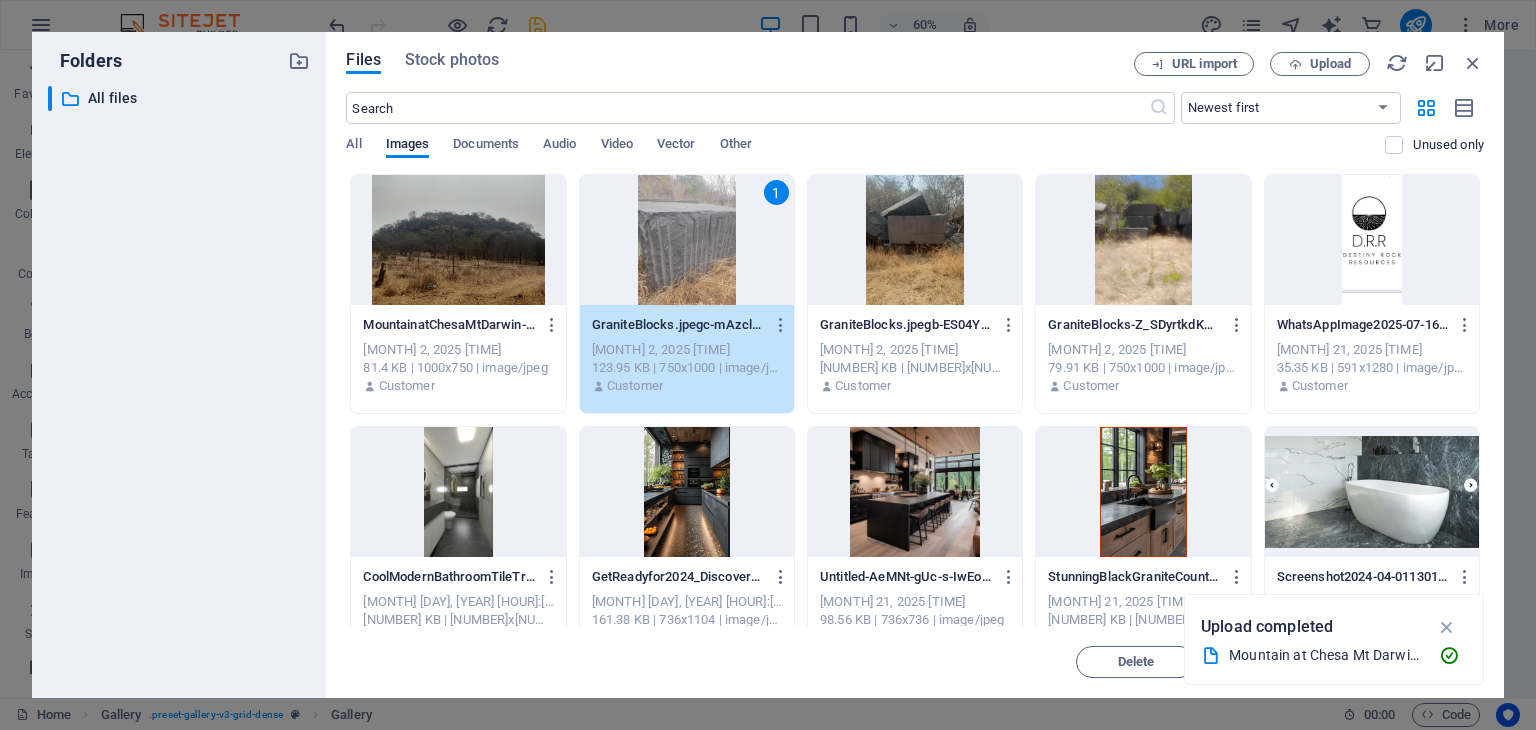 click on "1" at bounding box center (687, 240) 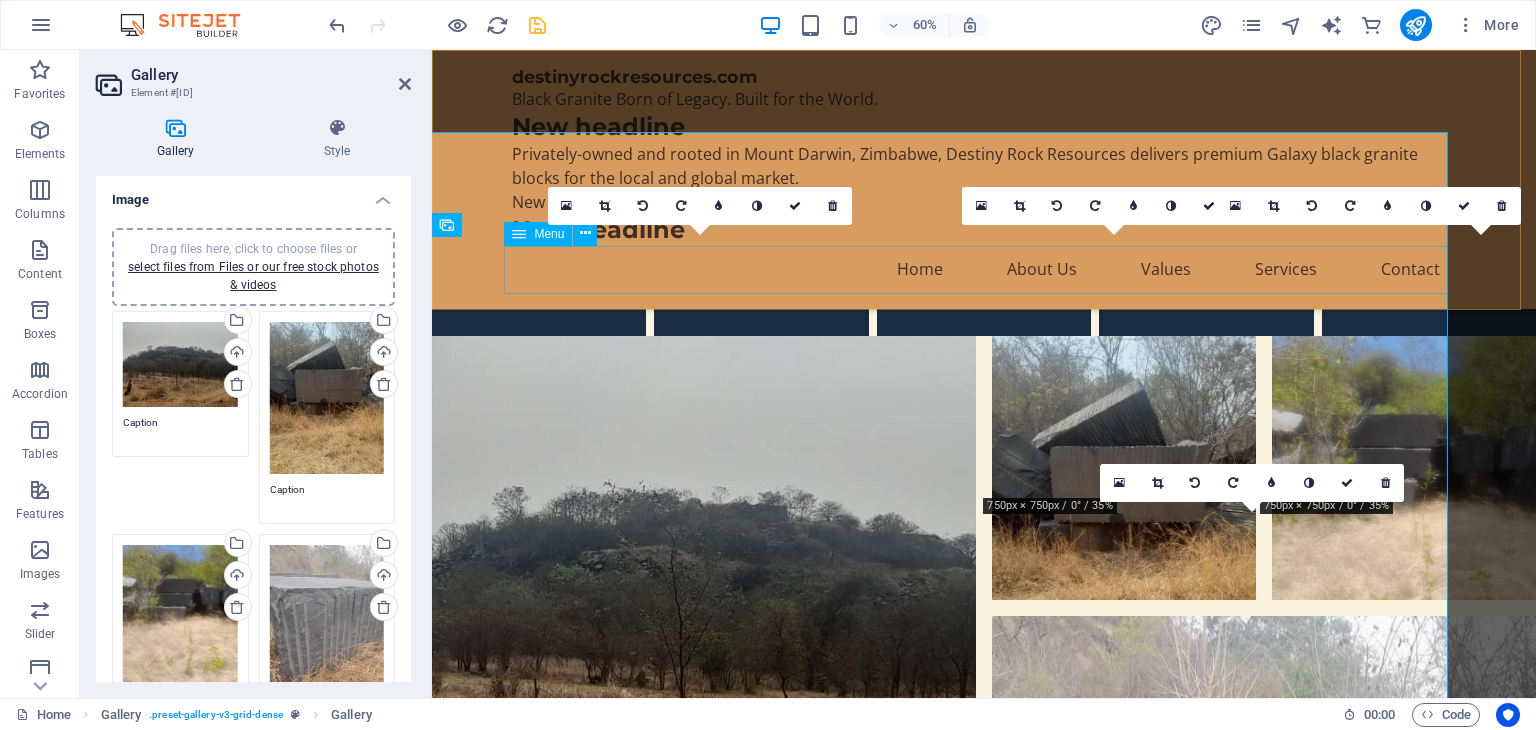 scroll, scrollTop: 1112, scrollLeft: 0, axis: vertical 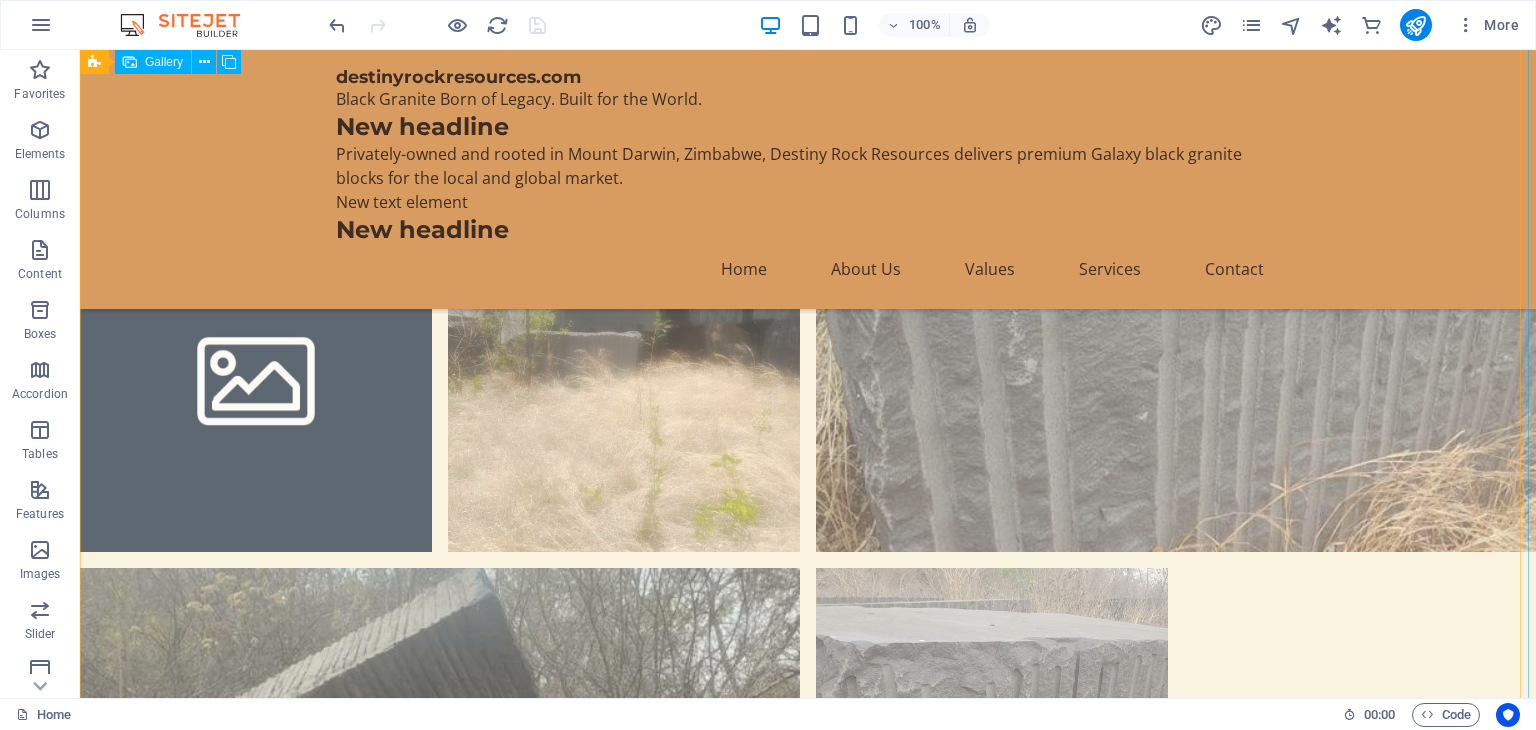 click at bounding box center (256, 376) 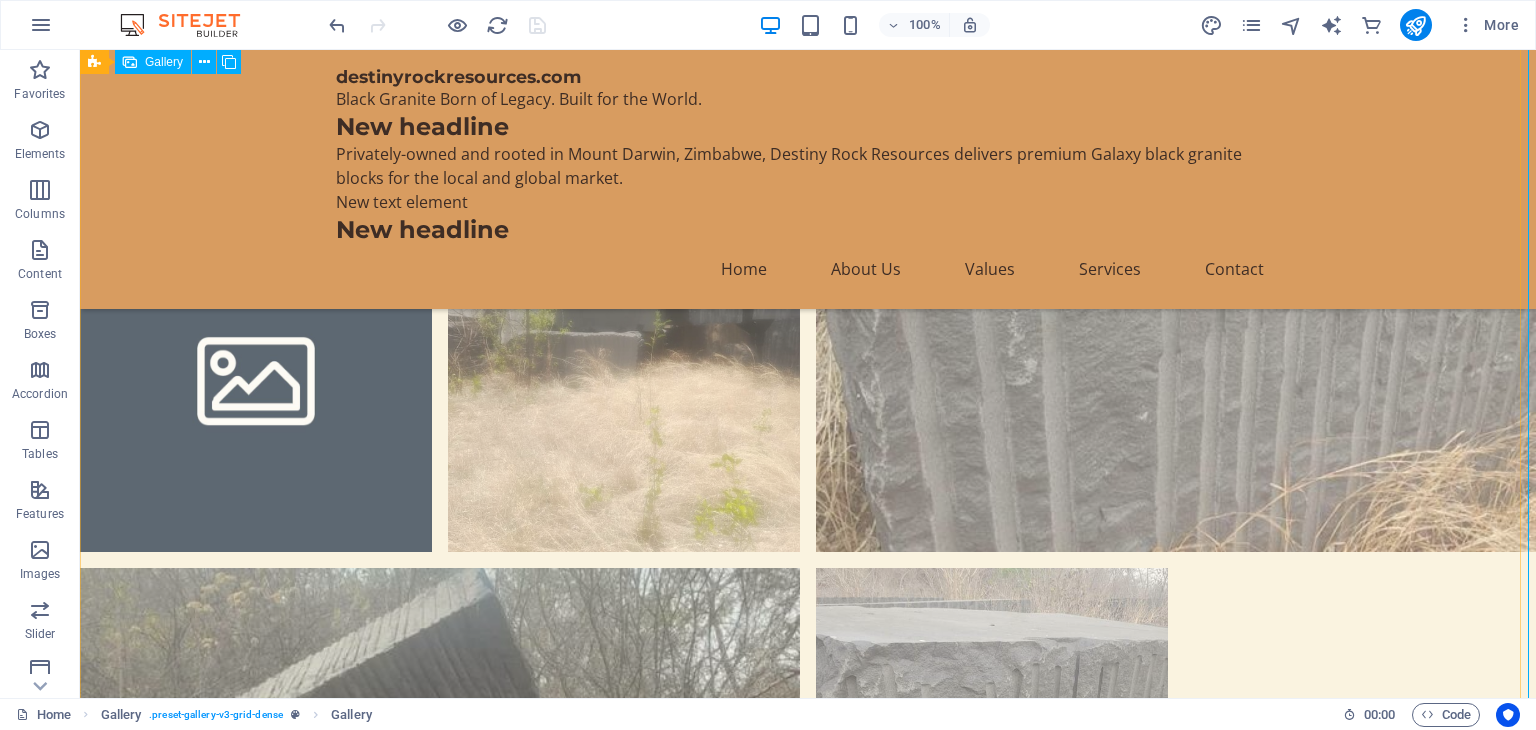 click at bounding box center [256, 376] 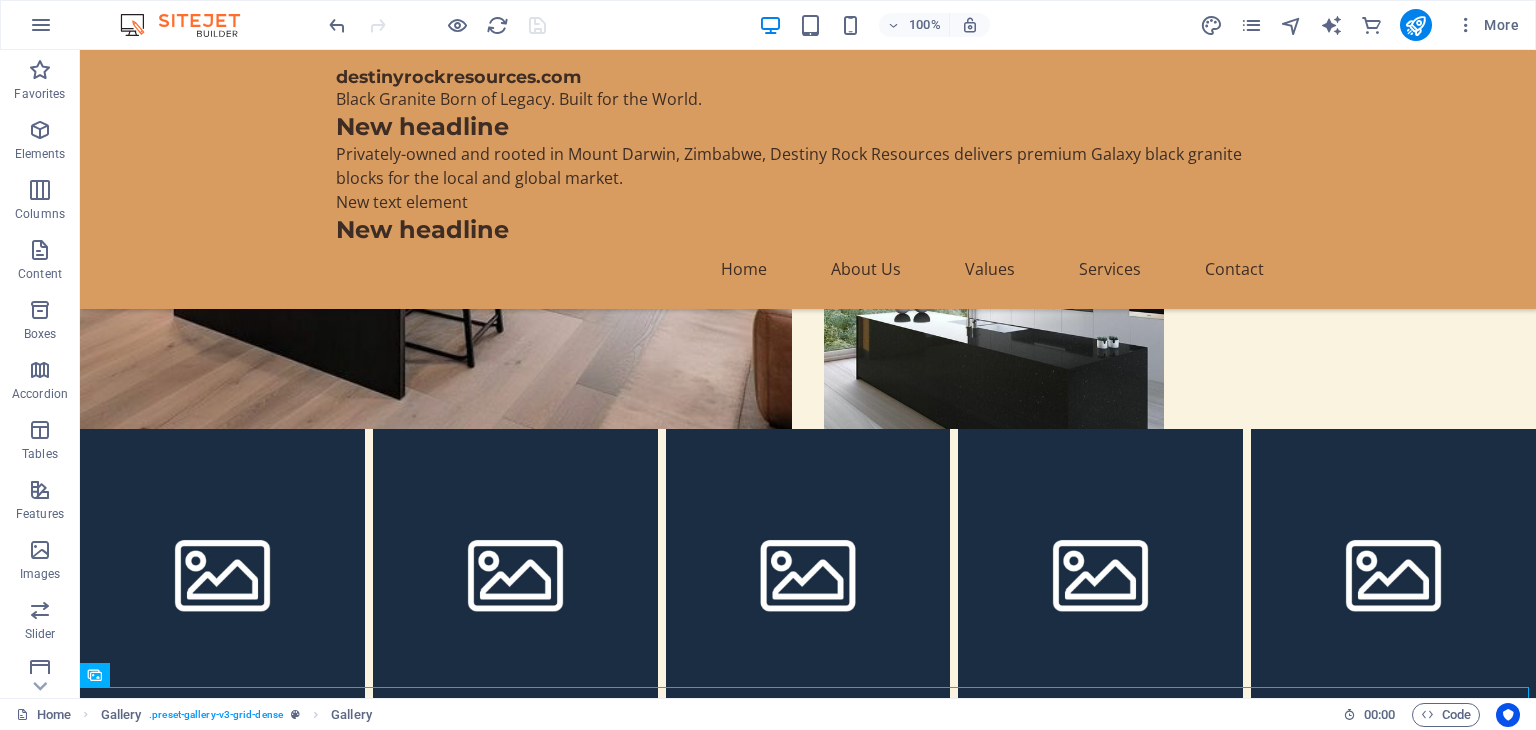 scroll, scrollTop: 1115, scrollLeft: 0, axis: vertical 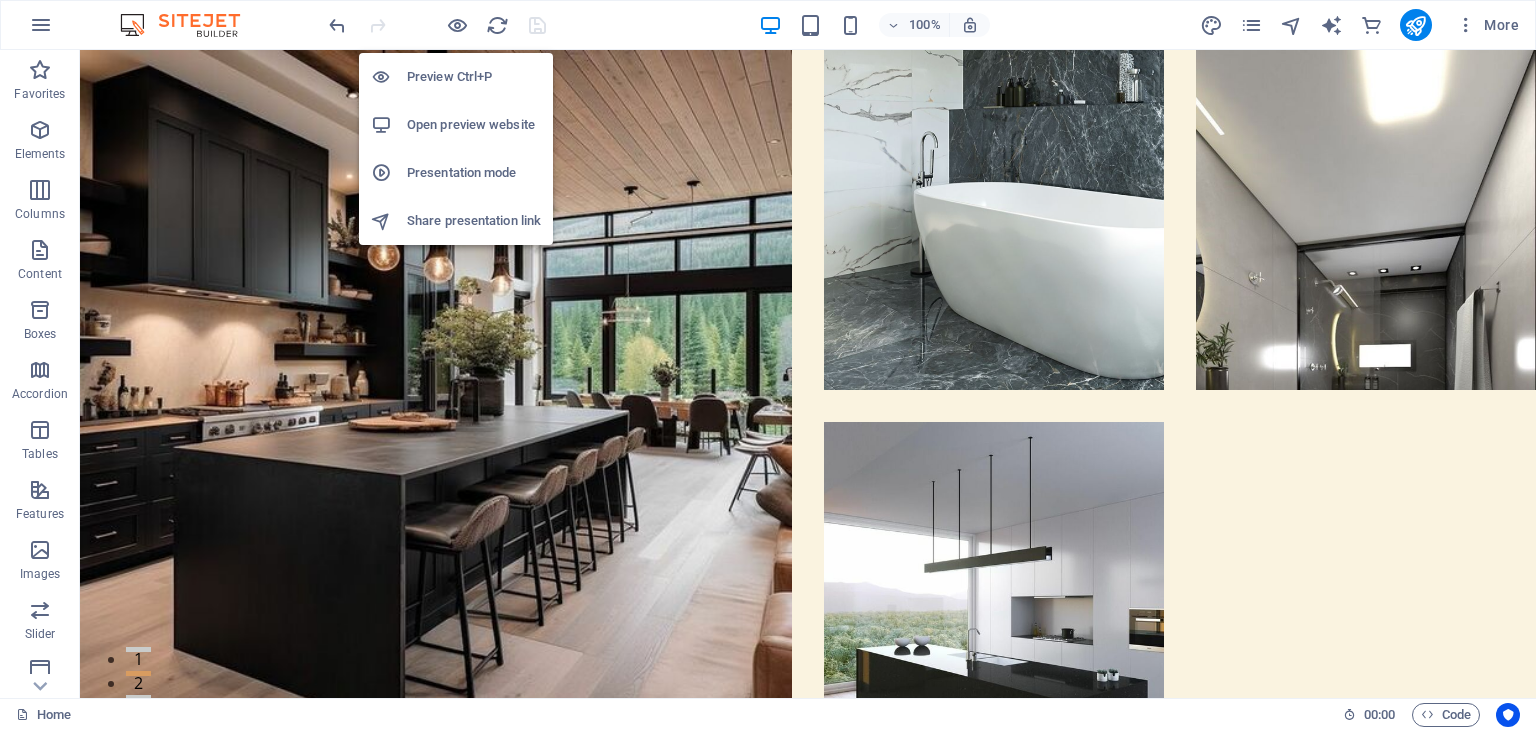click on "Presentation mode" at bounding box center [474, 173] 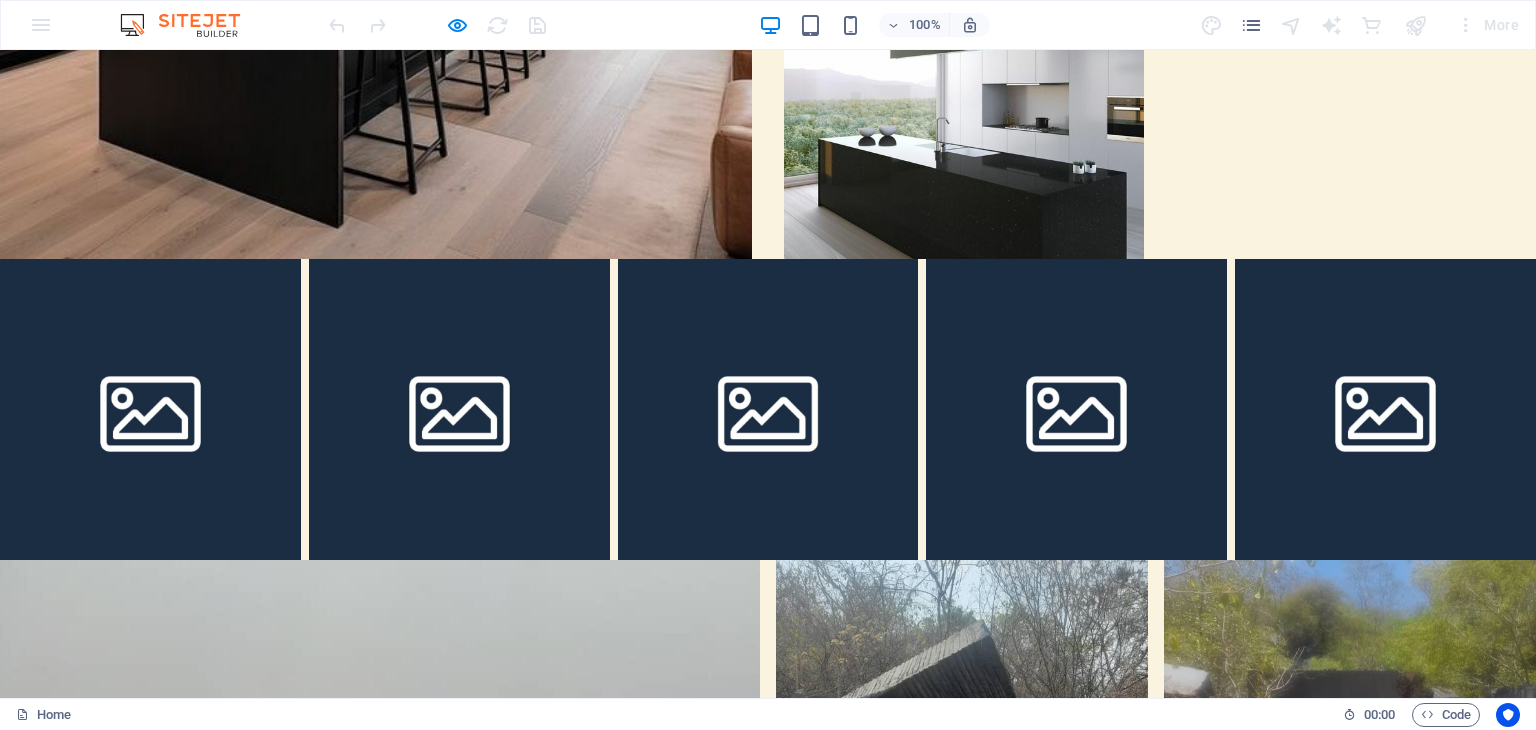 scroll, scrollTop: 1333, scrollLeft: 0, axis: vertical 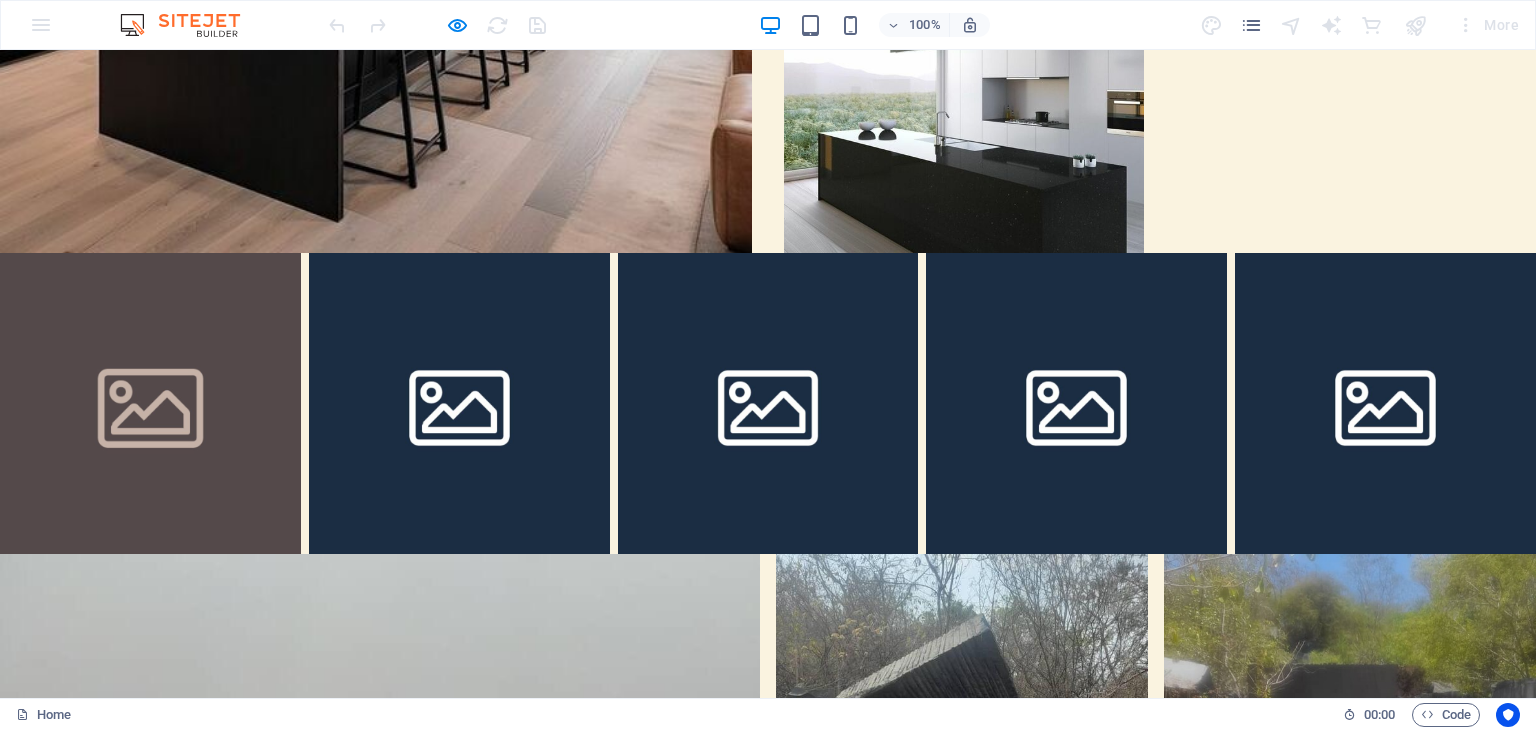 click at bounding box center [150, 403] 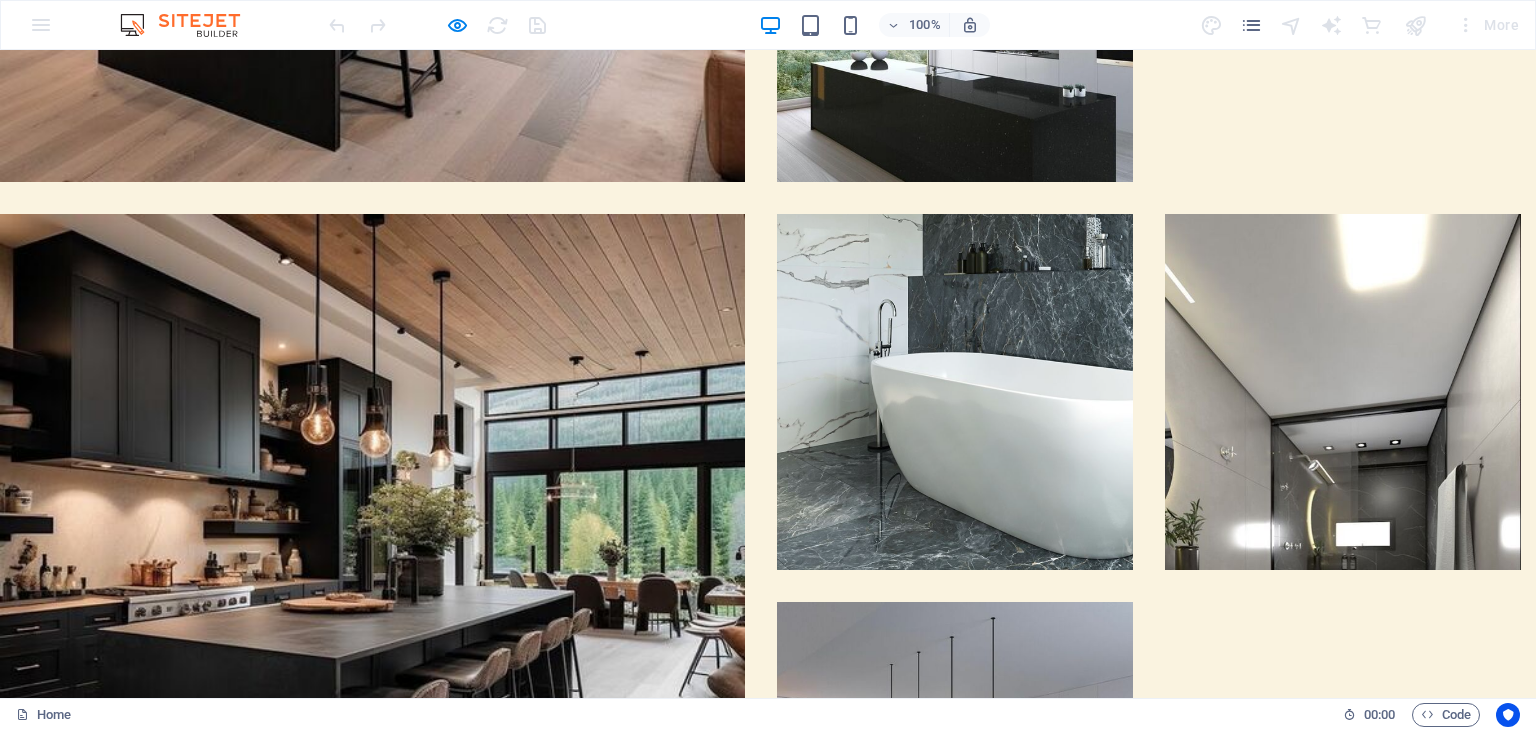 click at bounding box center [0, -569] 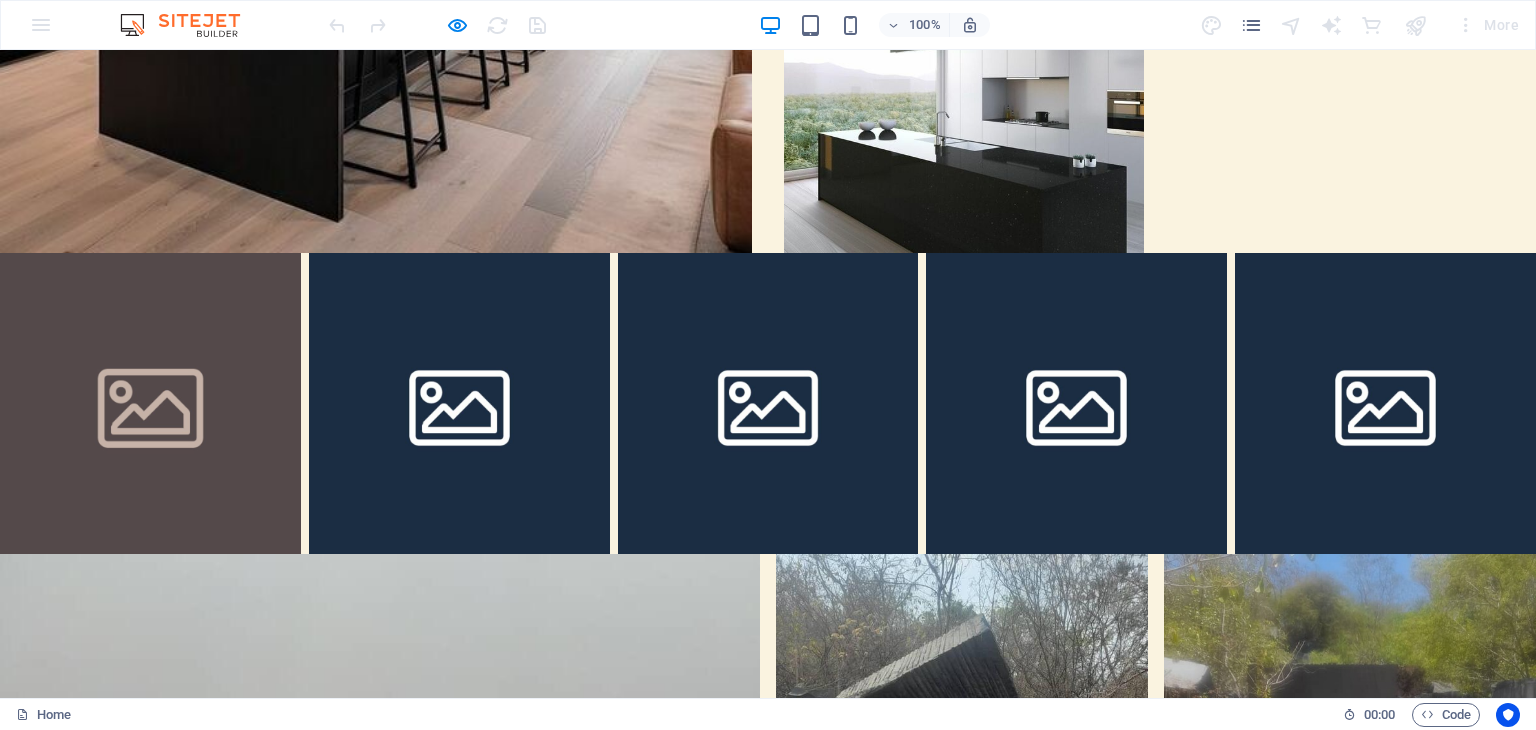 click at bounding box center [150, 403] 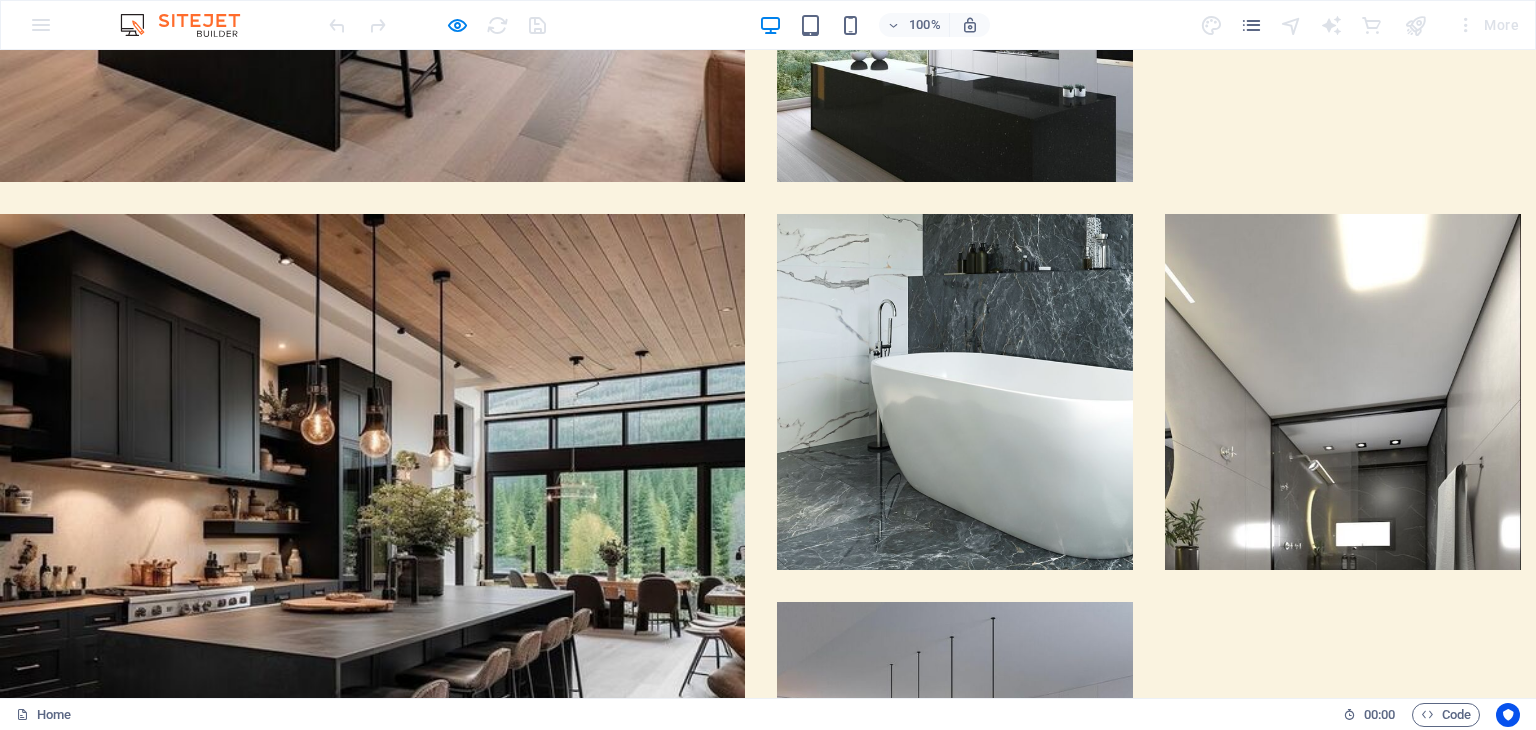 drag, startPoint x: 173, startPoint y: 353, endPoint x: 118, endPoint y: 347, distance: 55.326305 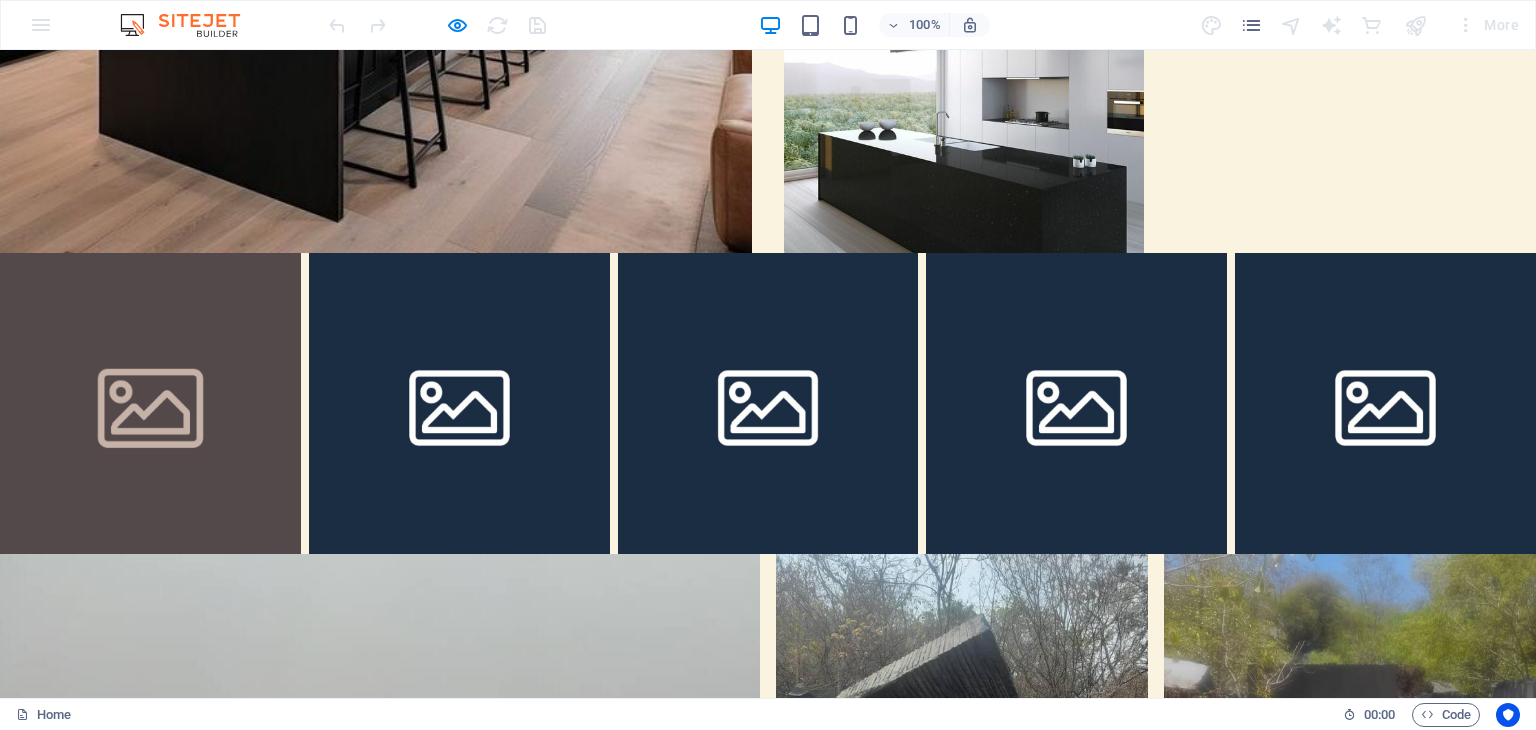 click at bounding box center [150, 403] 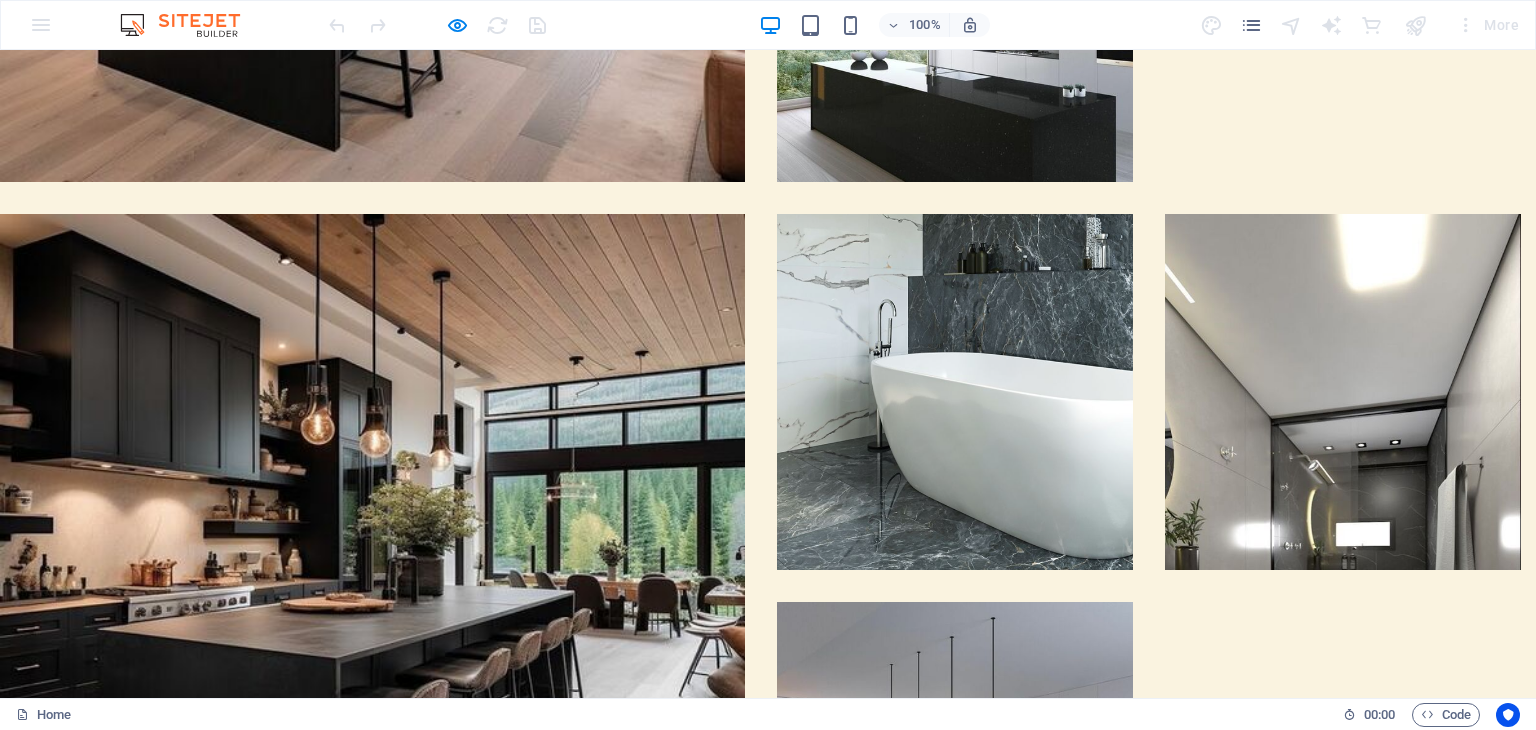click on "×" at bounding box center (4, -1271) 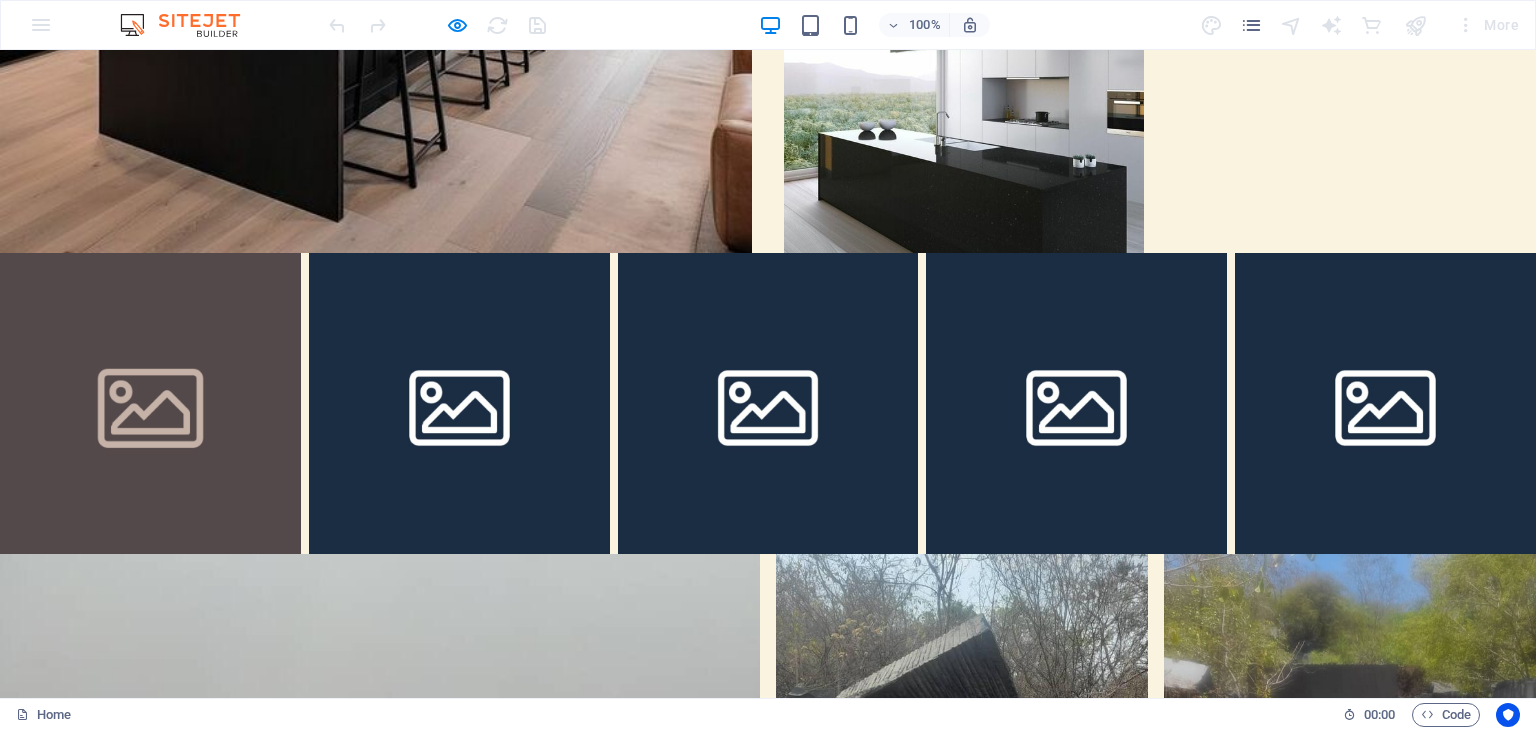 click at bounding box center [150, 403] 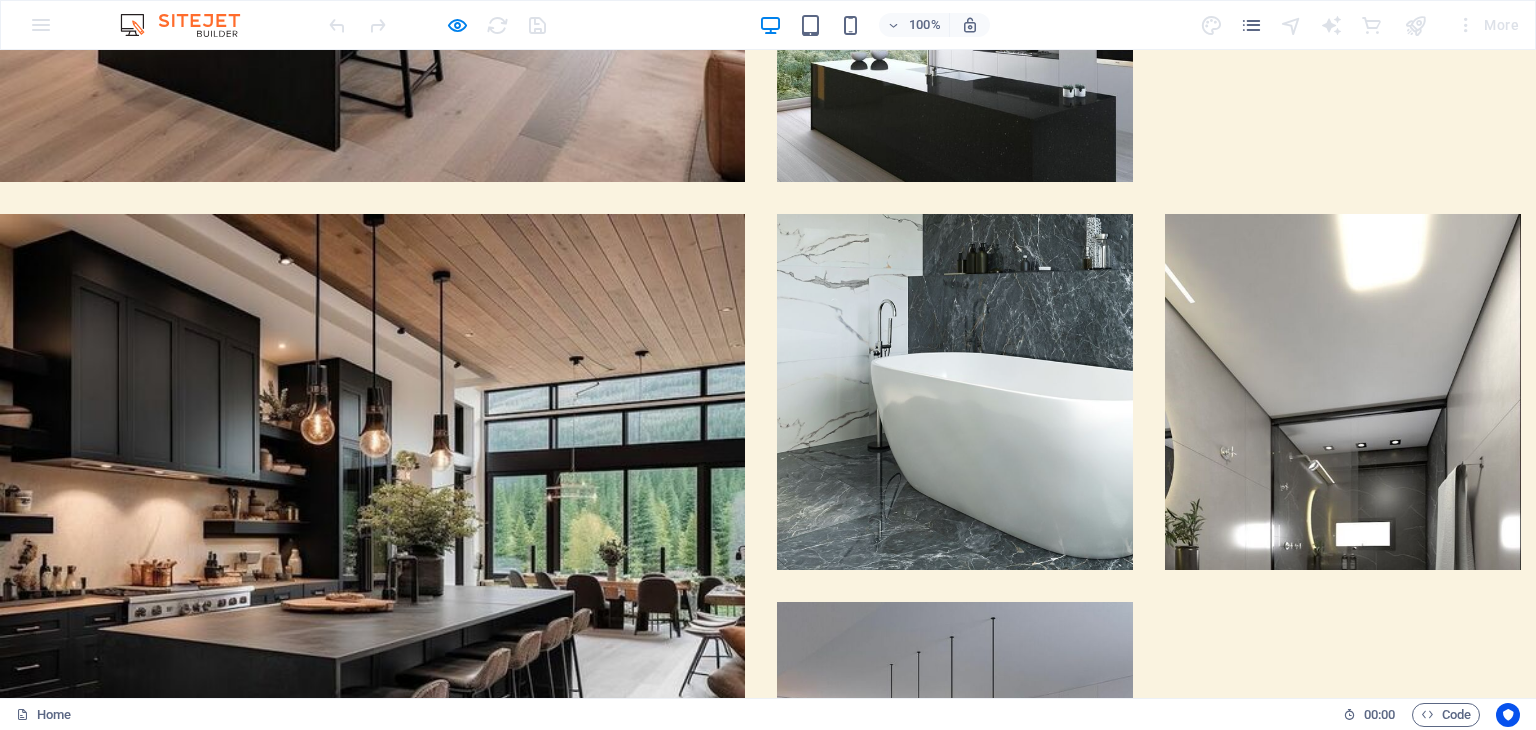 click on "×" at bounding box center (4, -1271) 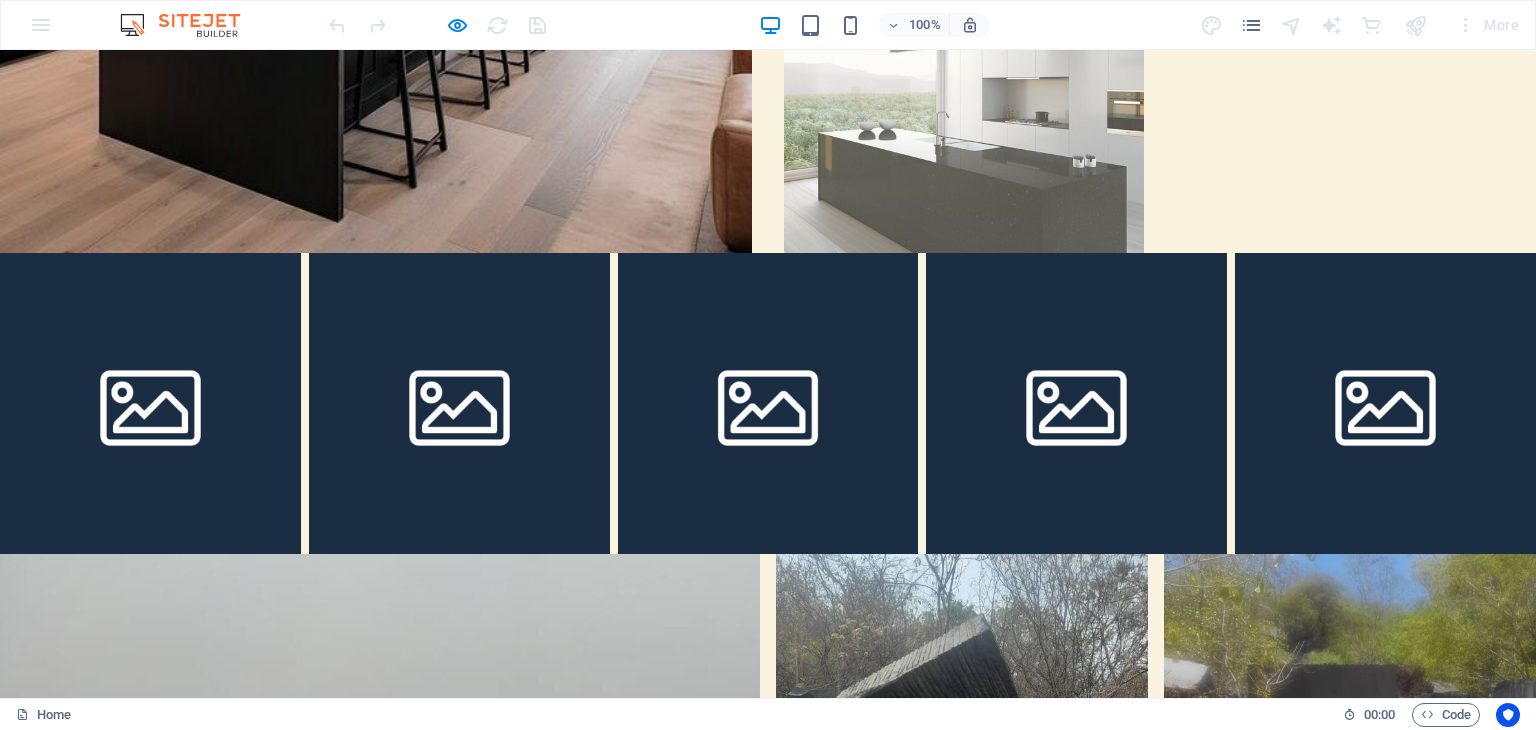 click at bounding box center (376, -123) 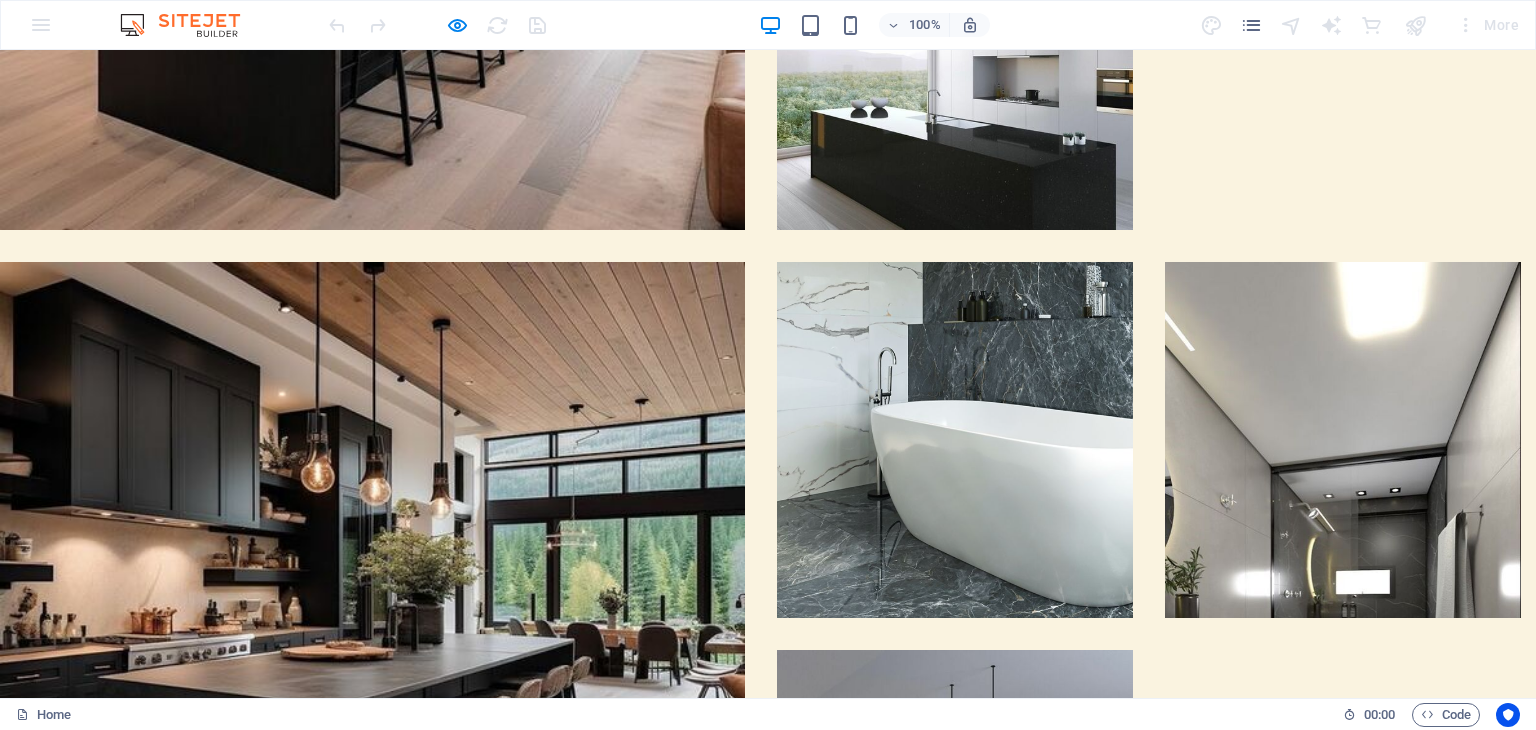 click at bounding box center [0, -521] 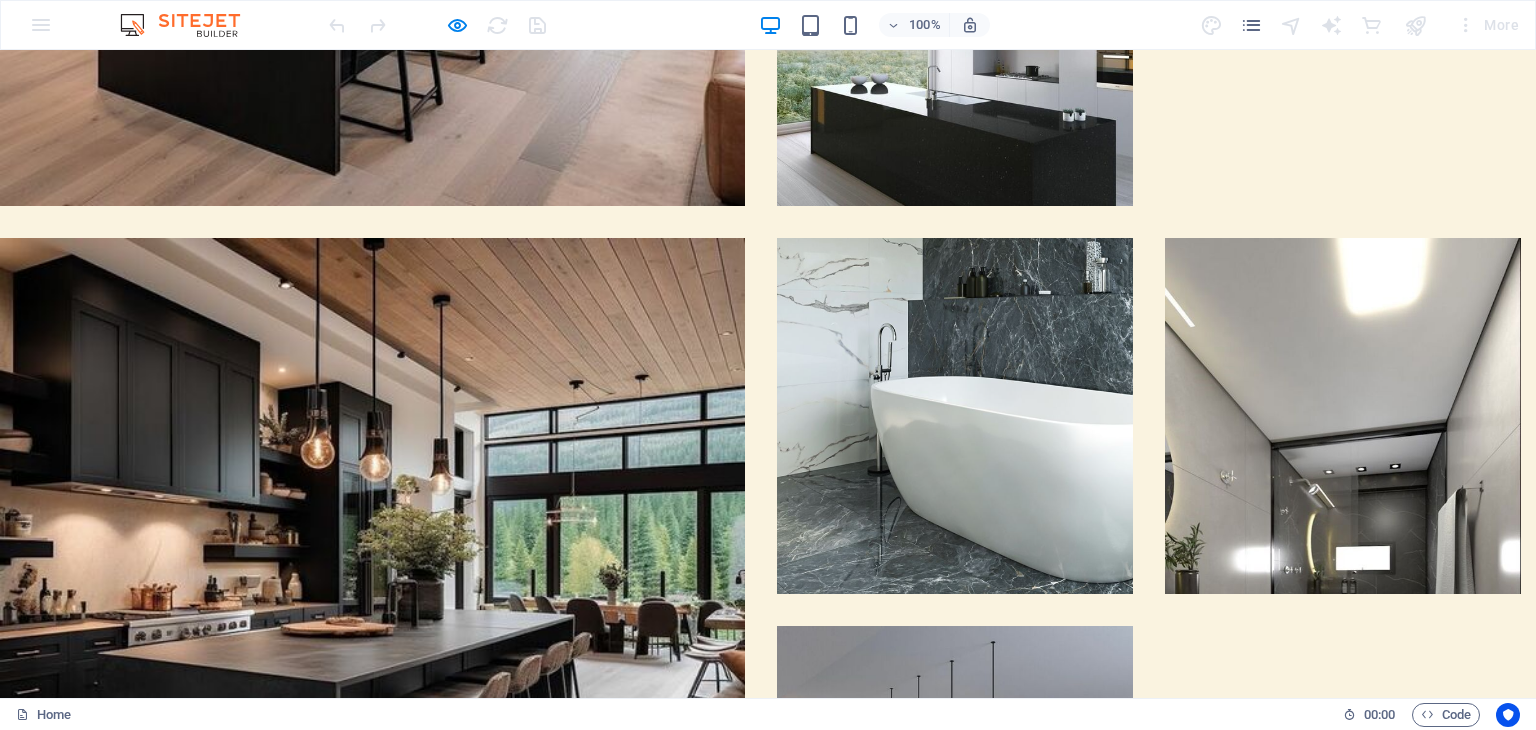 click at bounding box center [0, -545] 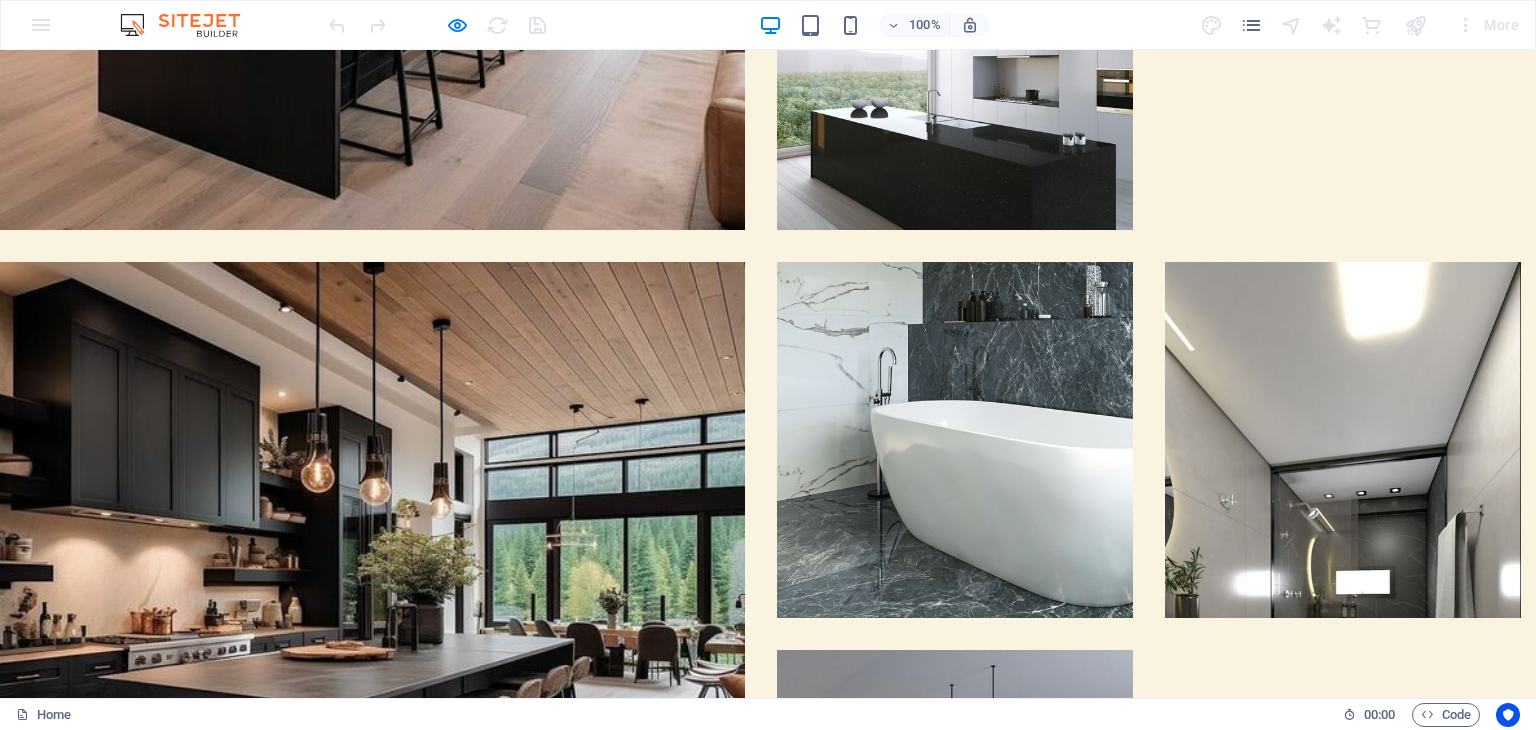 click at bounding box center [0, -521] 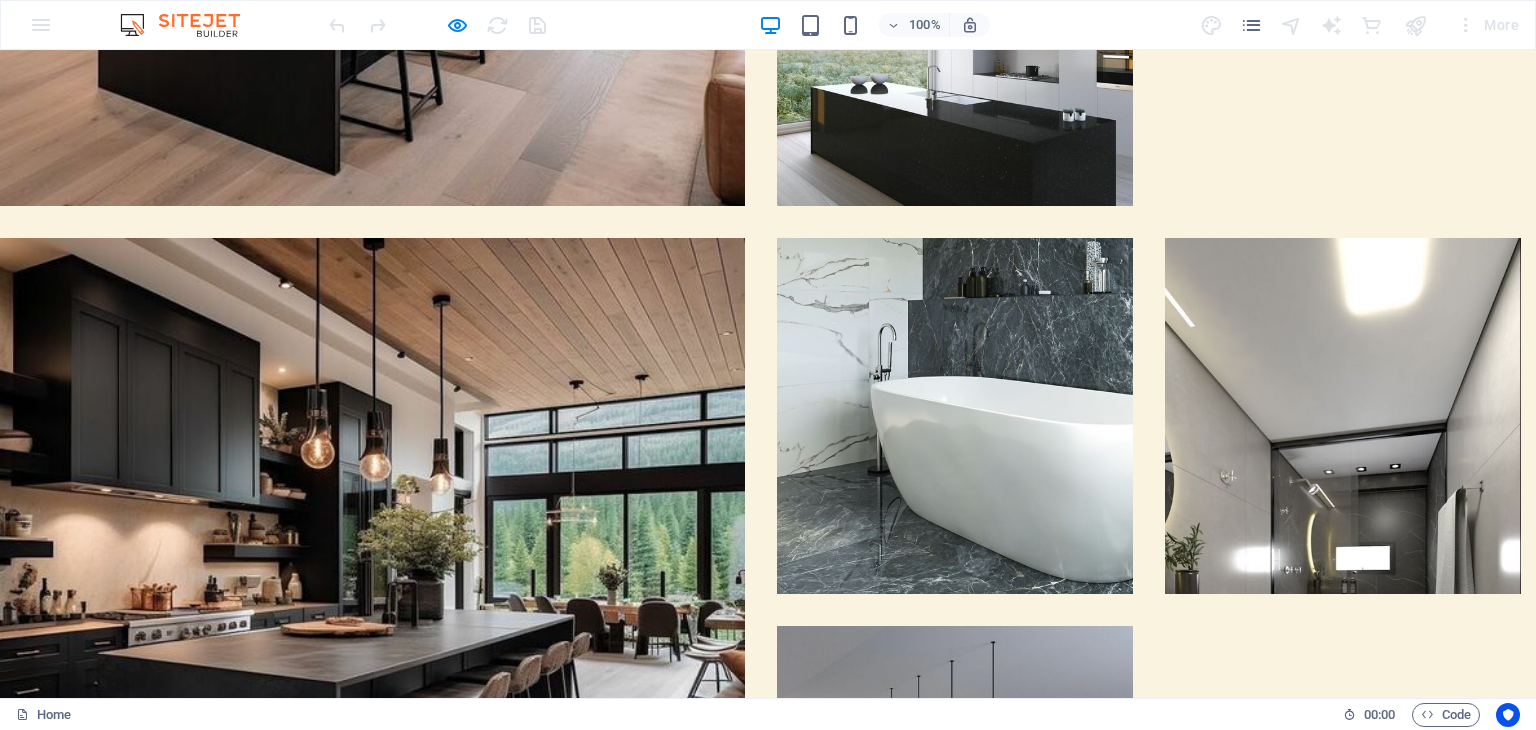click at bounding box center [0, -545] 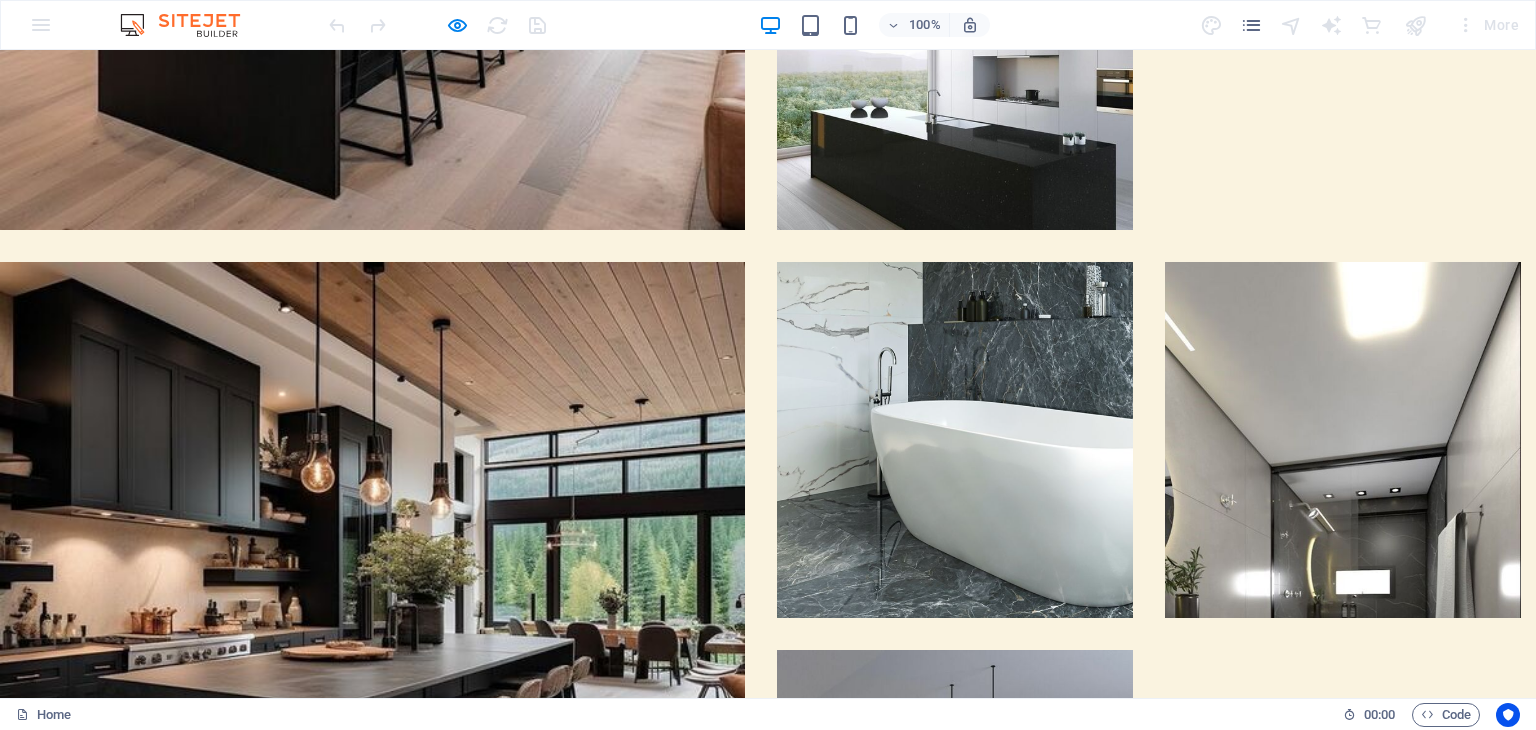 click at bounding box center (0, -521) 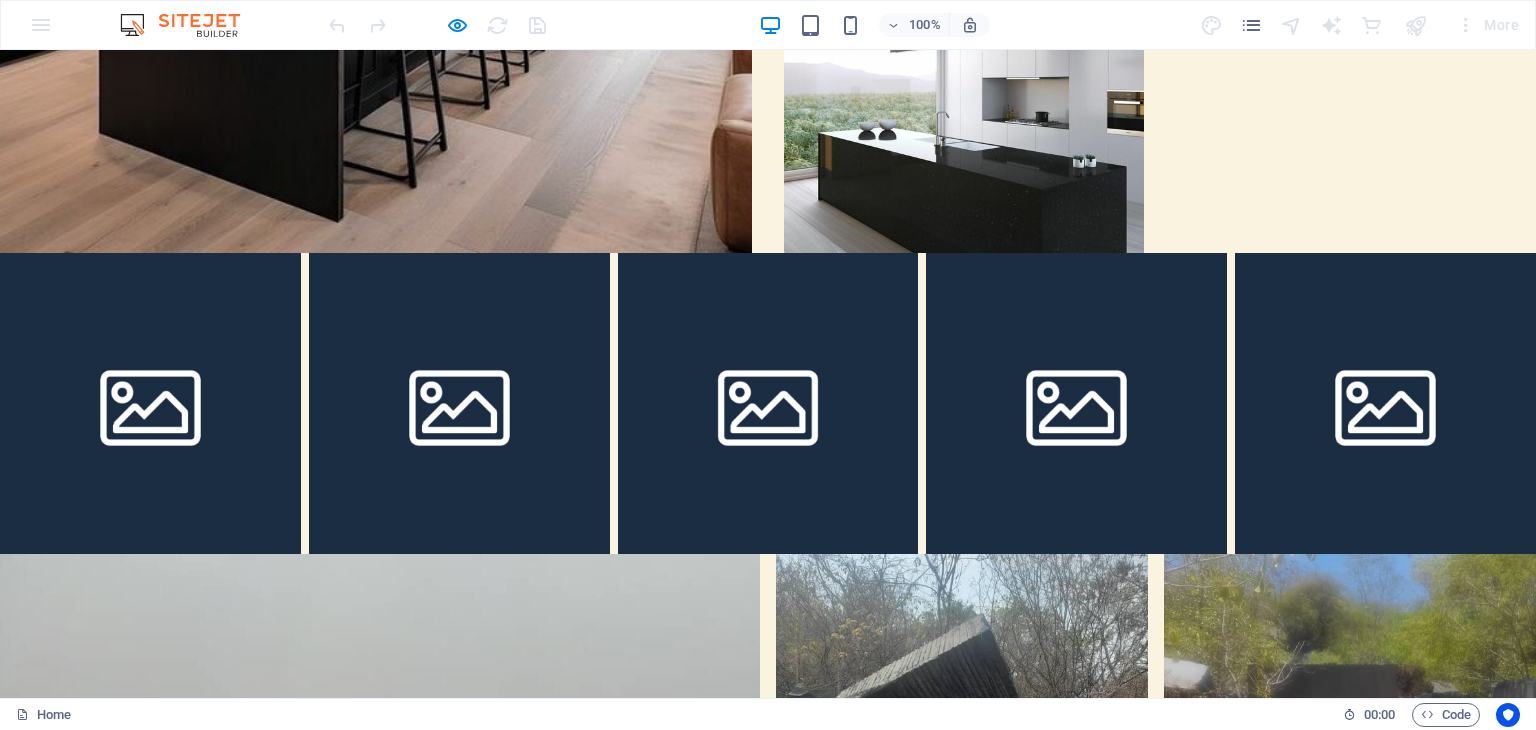 scroll, scrollTop: 872, scrollLeft: 0, axis: vertical 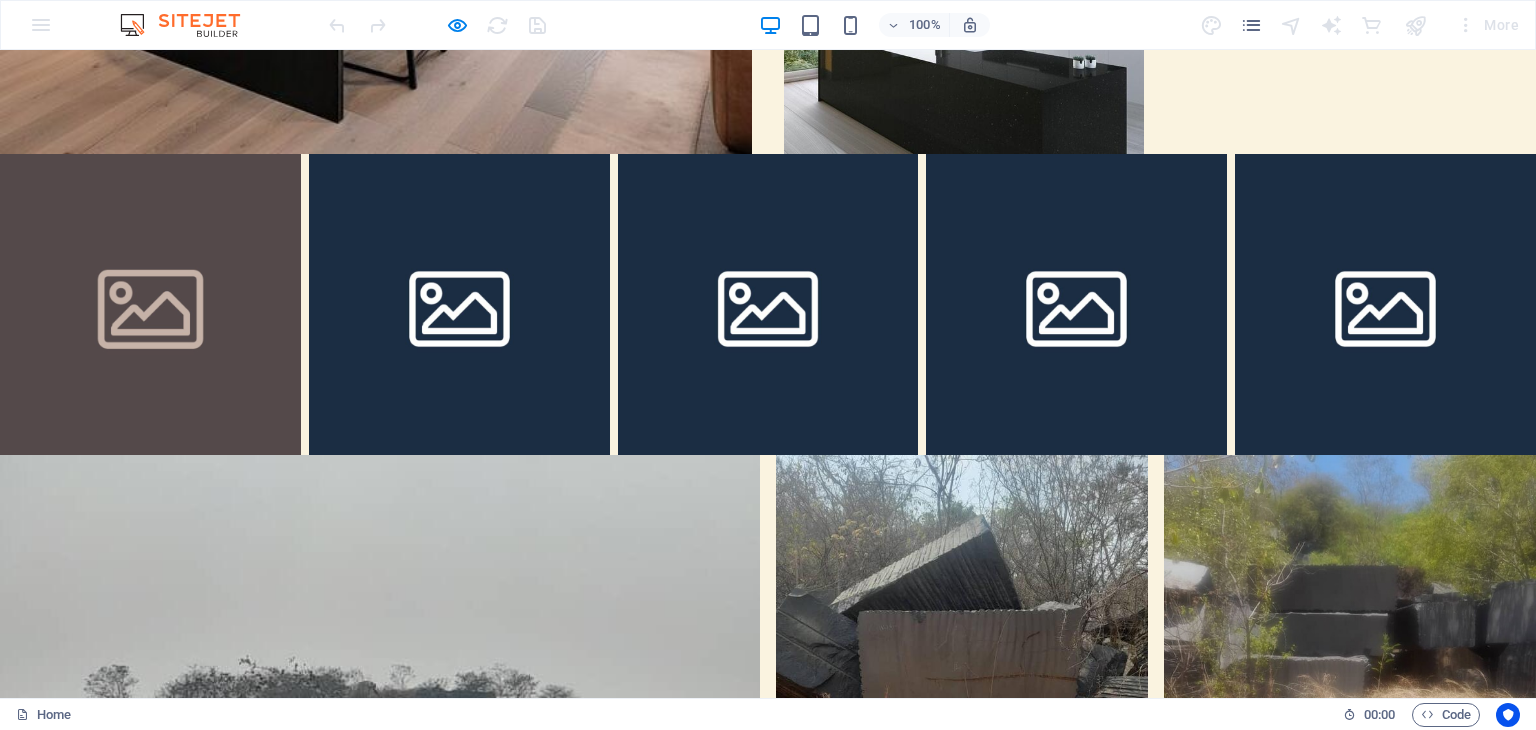 click at bounding box center [150, 304] 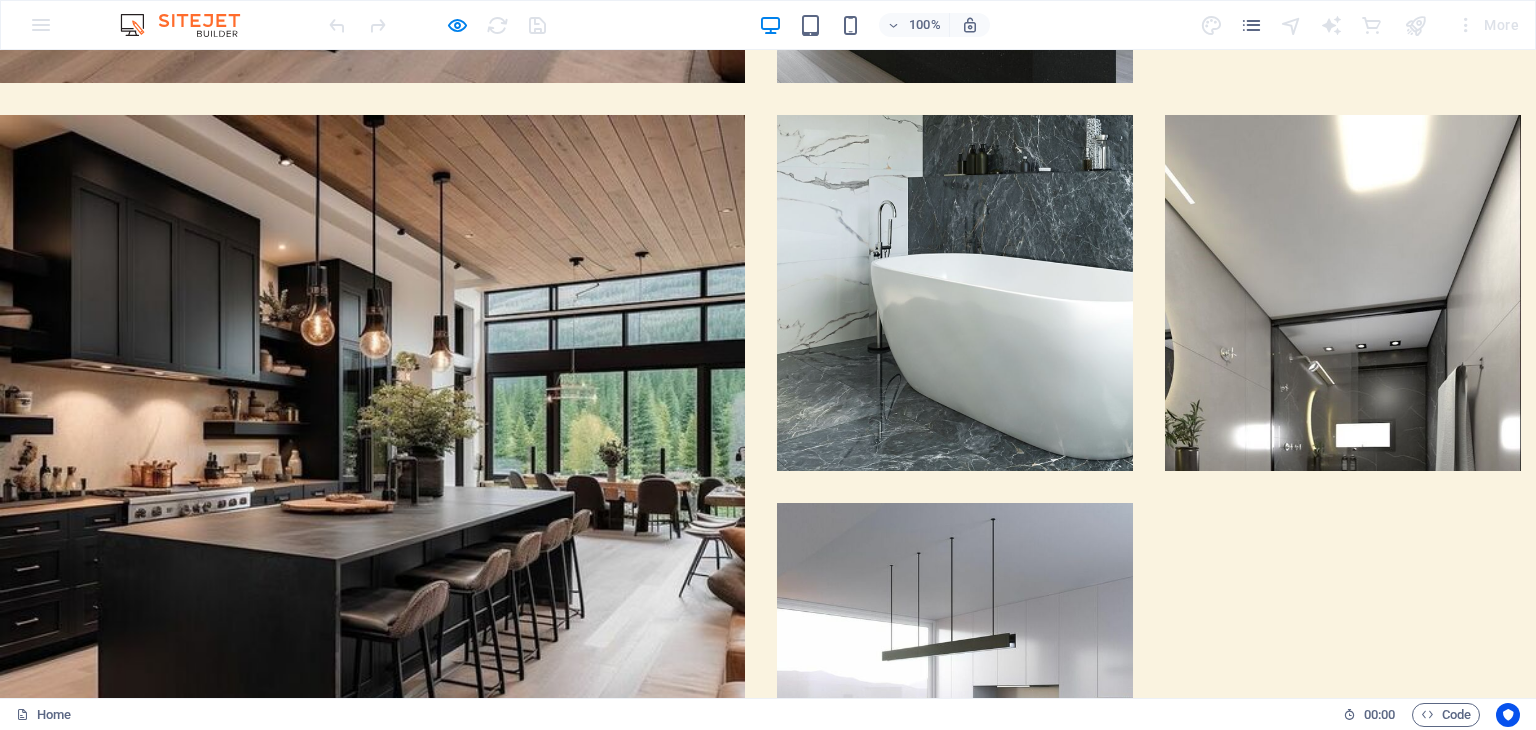 click at bounding box center (0, -668) 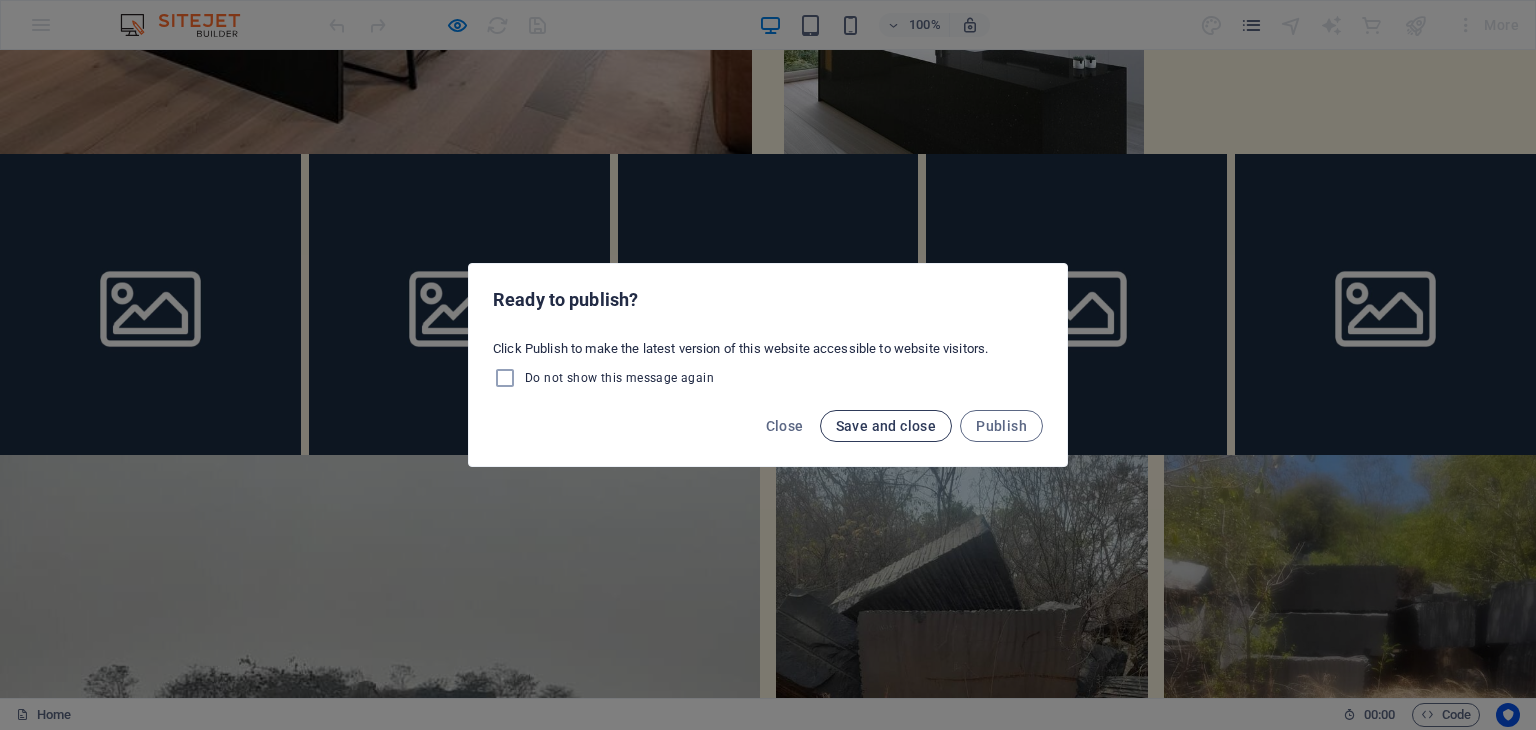 click on "Save and close" at bounding box center (886, 426) 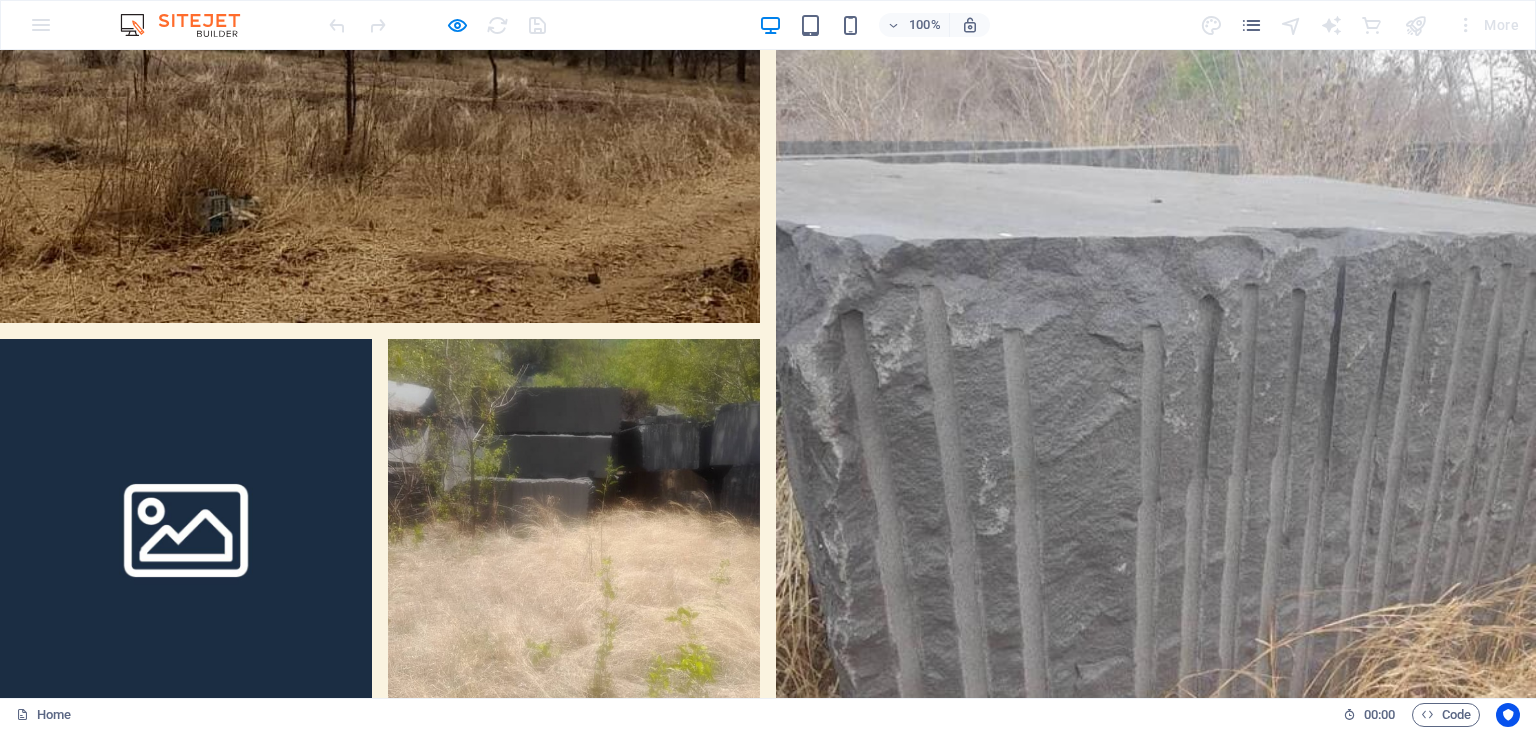 scroll, scrollTop: 2343, scrollLeft: 0, axis: vertical 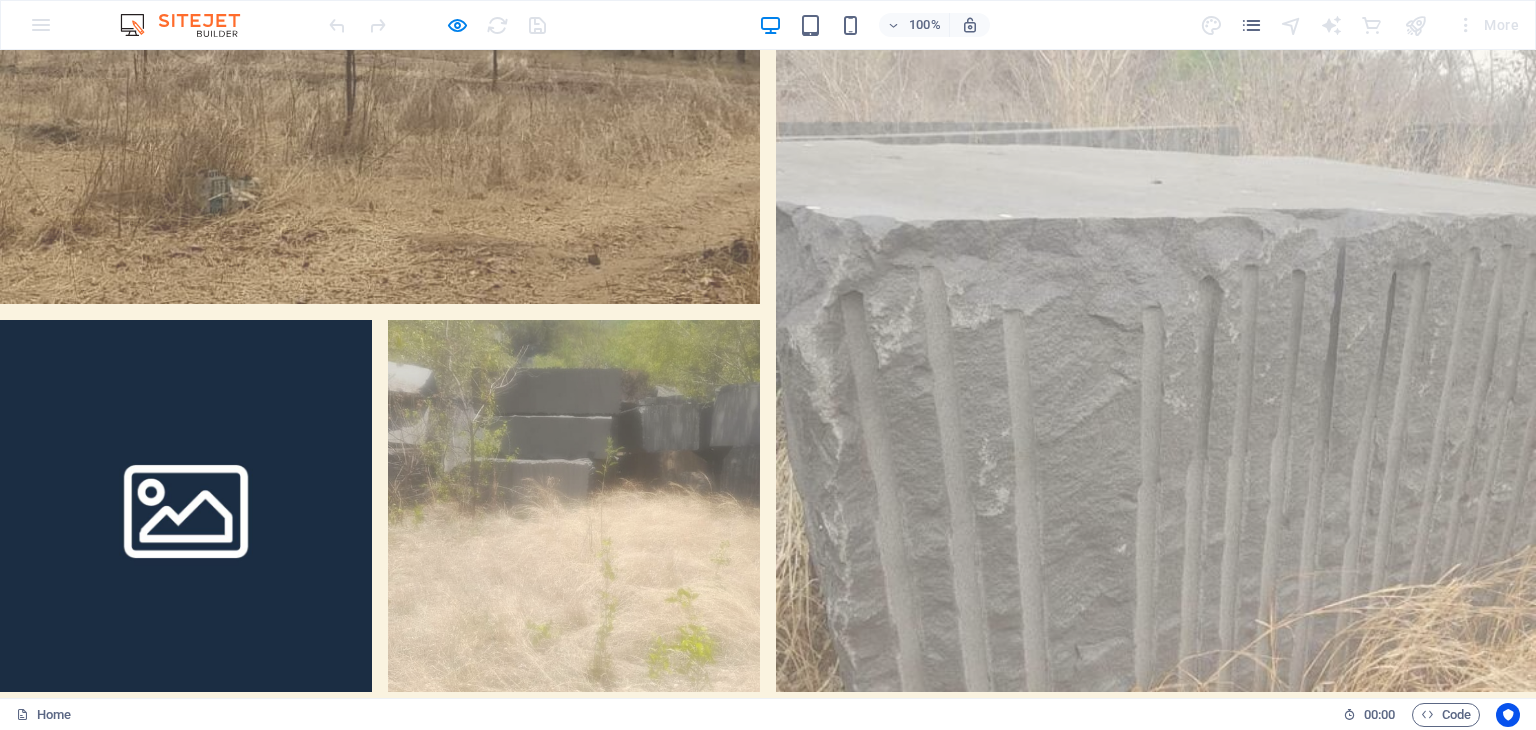 click at bounding box center (186, 506) 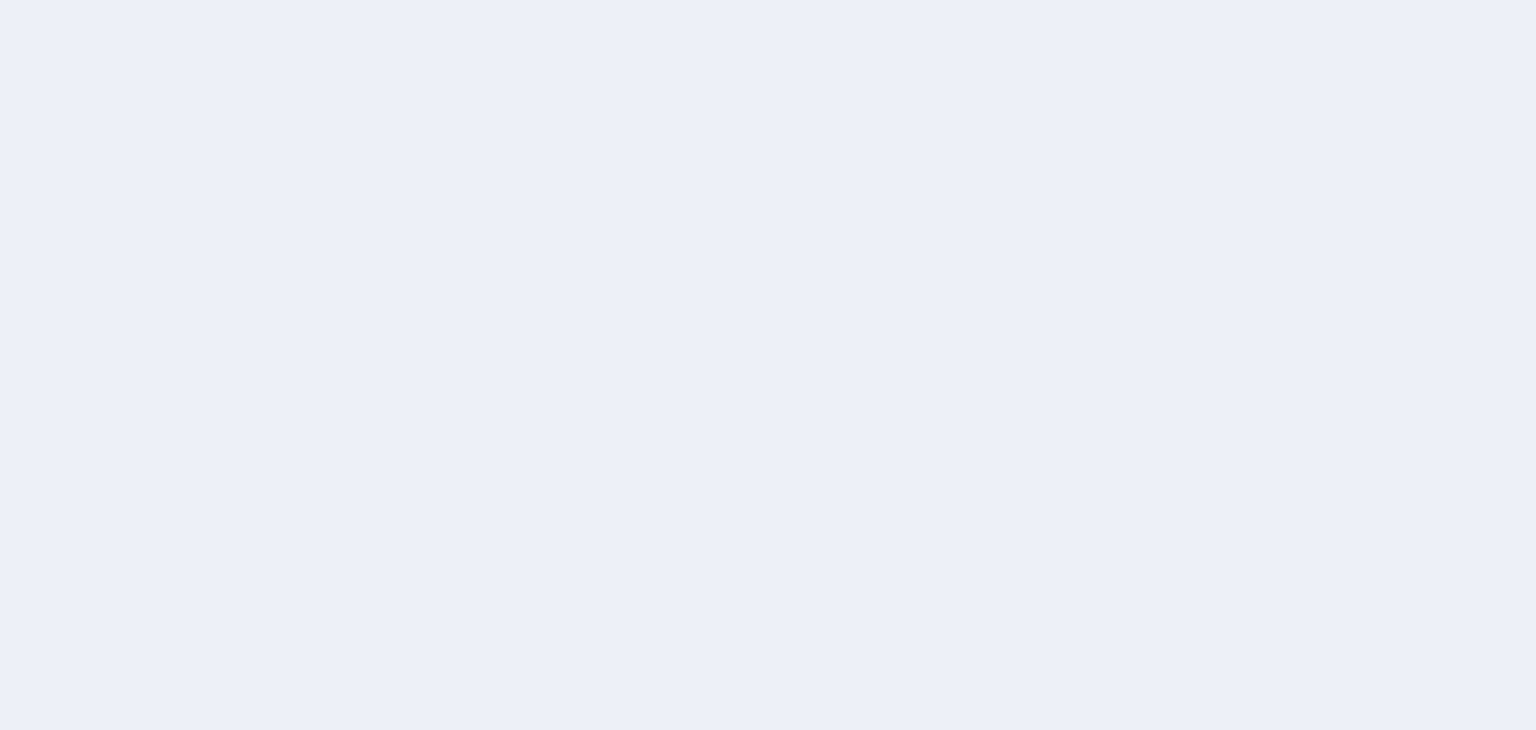 scroll, scrollTop: 0, scrollLeft: 0, axis: both 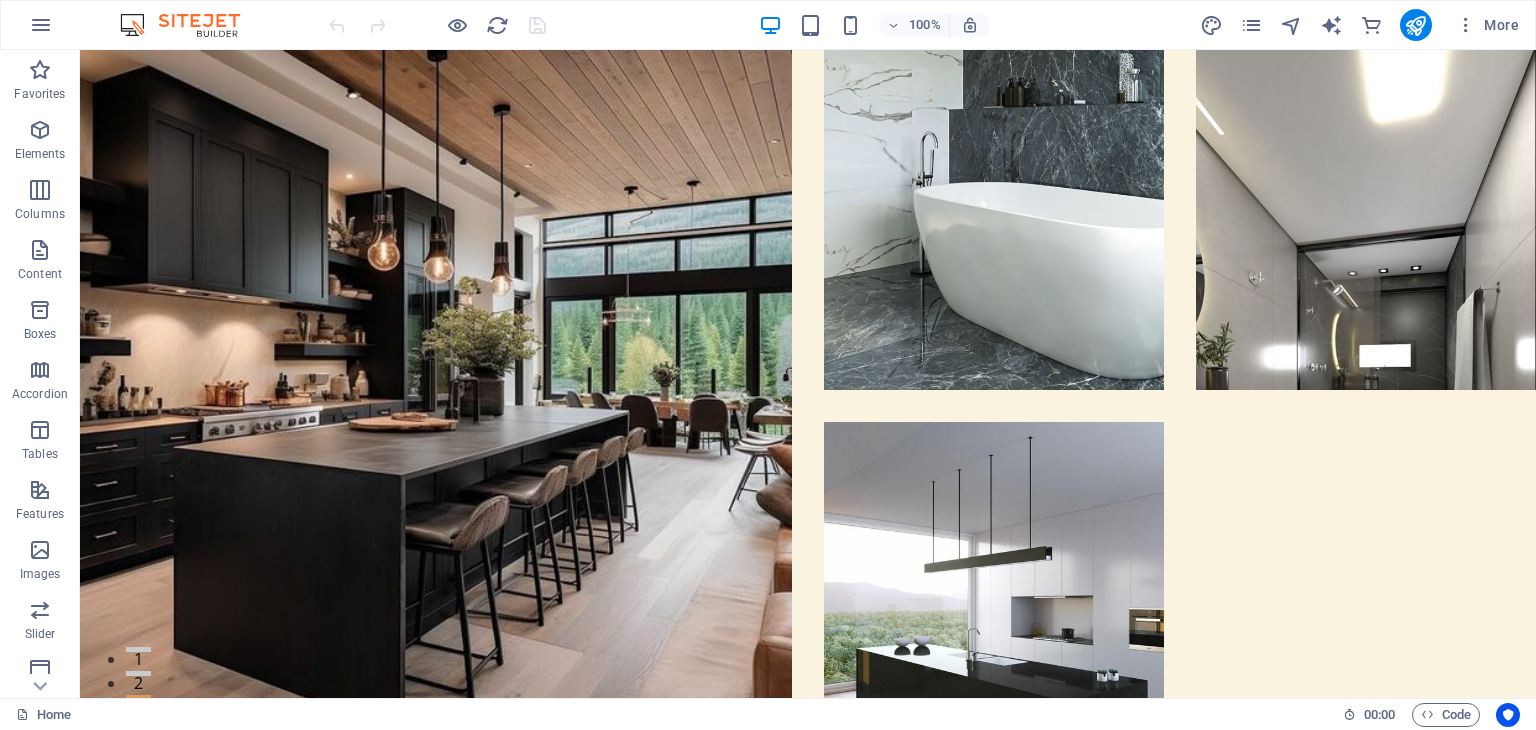 drag, startPoint x: 1526, startPoint y: 227, endPoint x: 1545, endPoint y: 98, distance: 130.39172 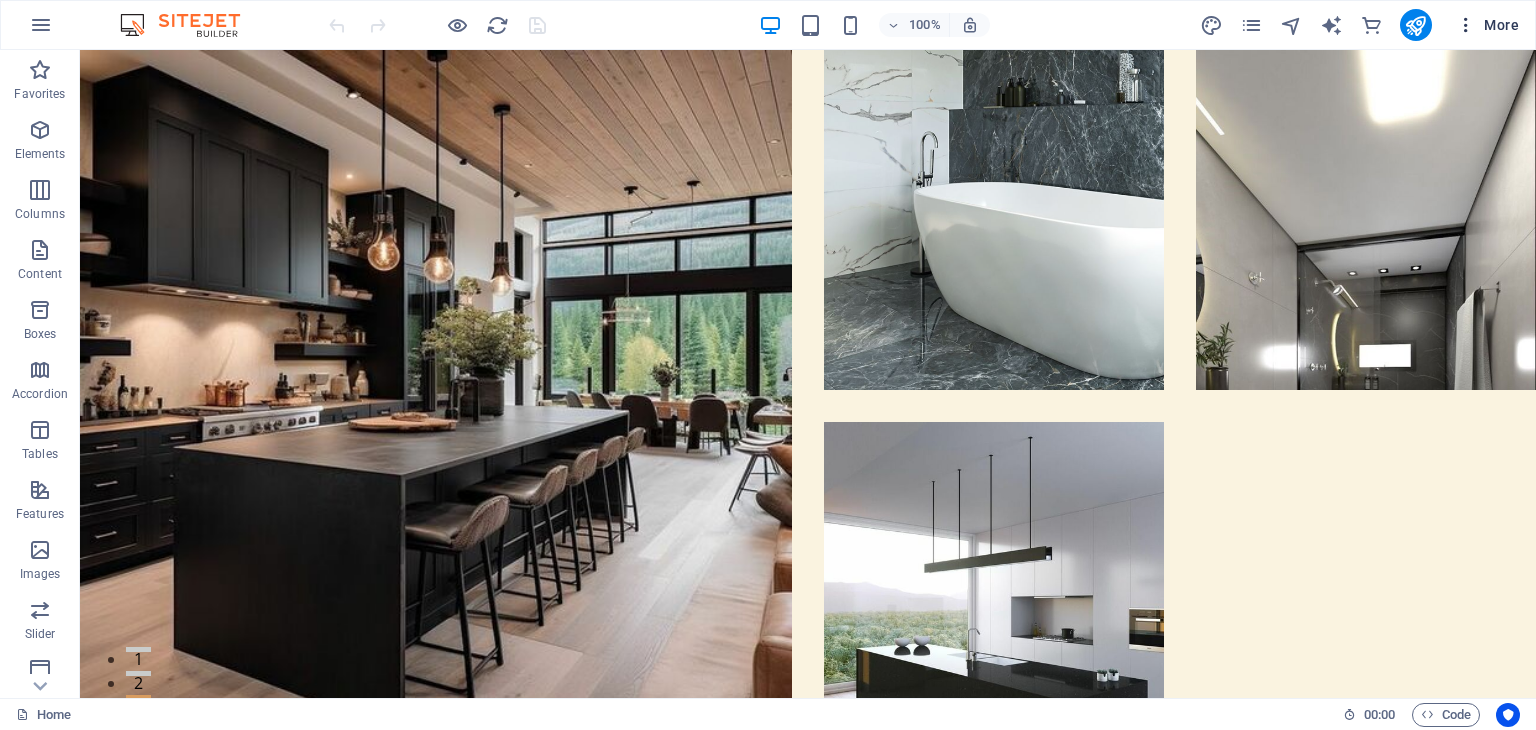 click on "More" at bounding box center [1487, 25] 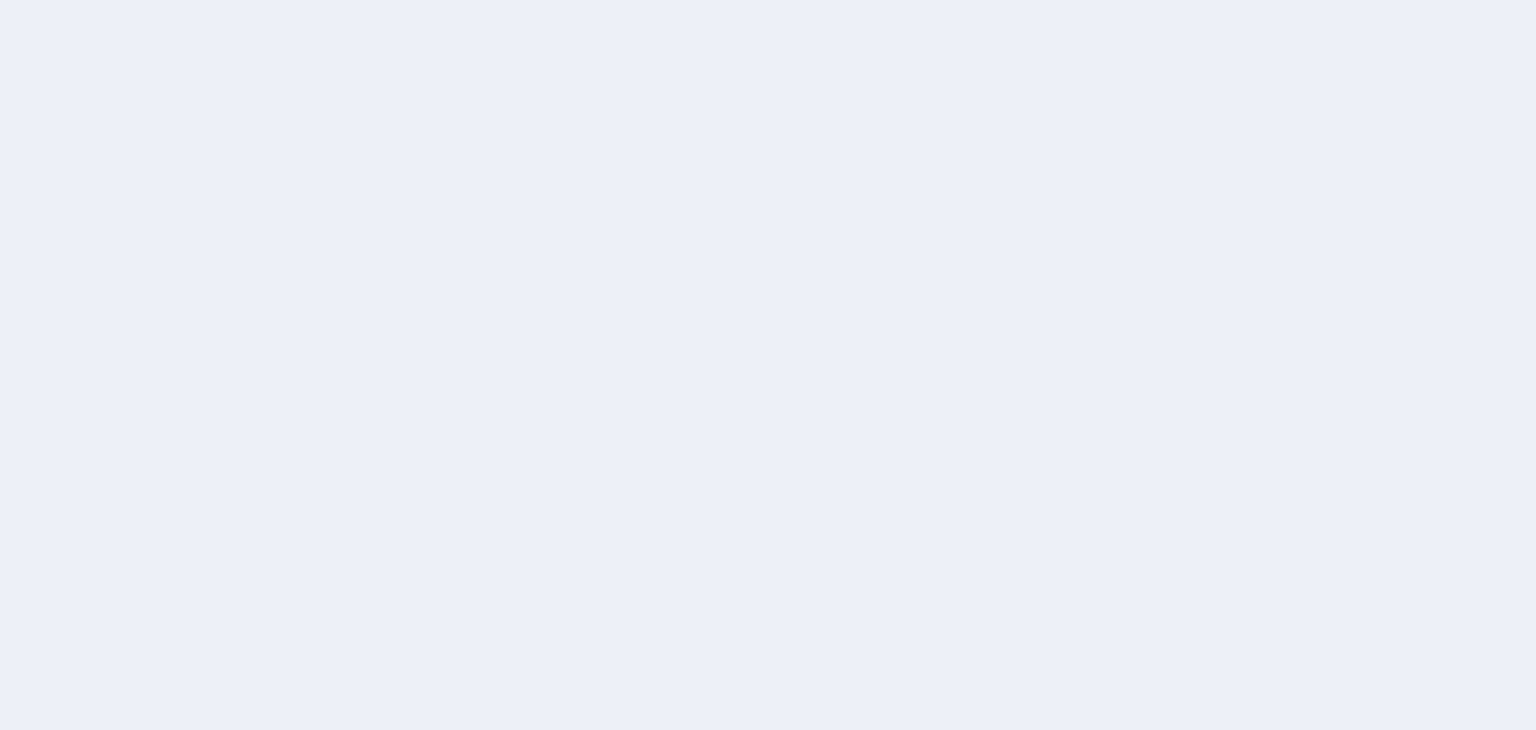 scroll, scrollTop: 0, scrollLeft: 0, axis: both 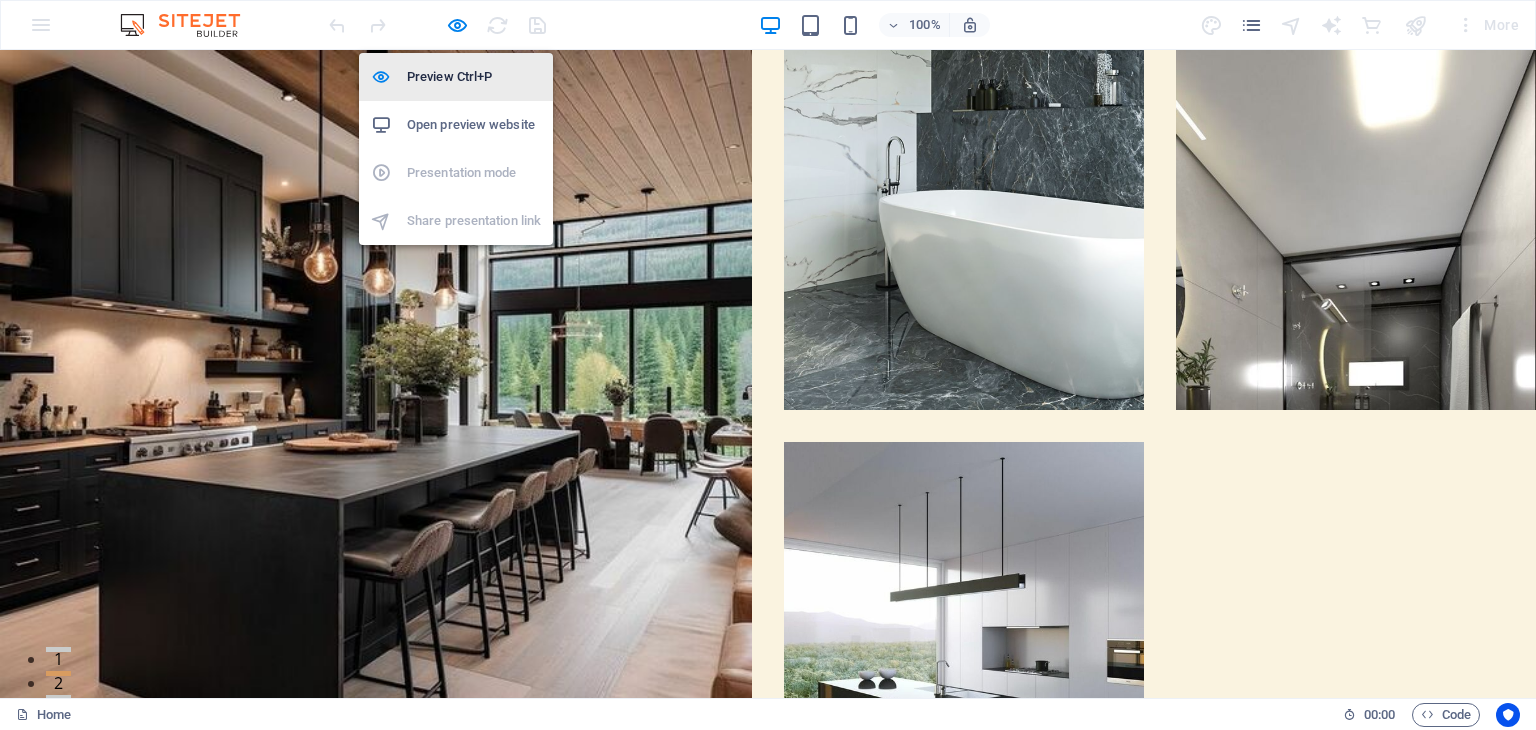 click on "Preview Ctrl+P" at bounding box center [474, 77] 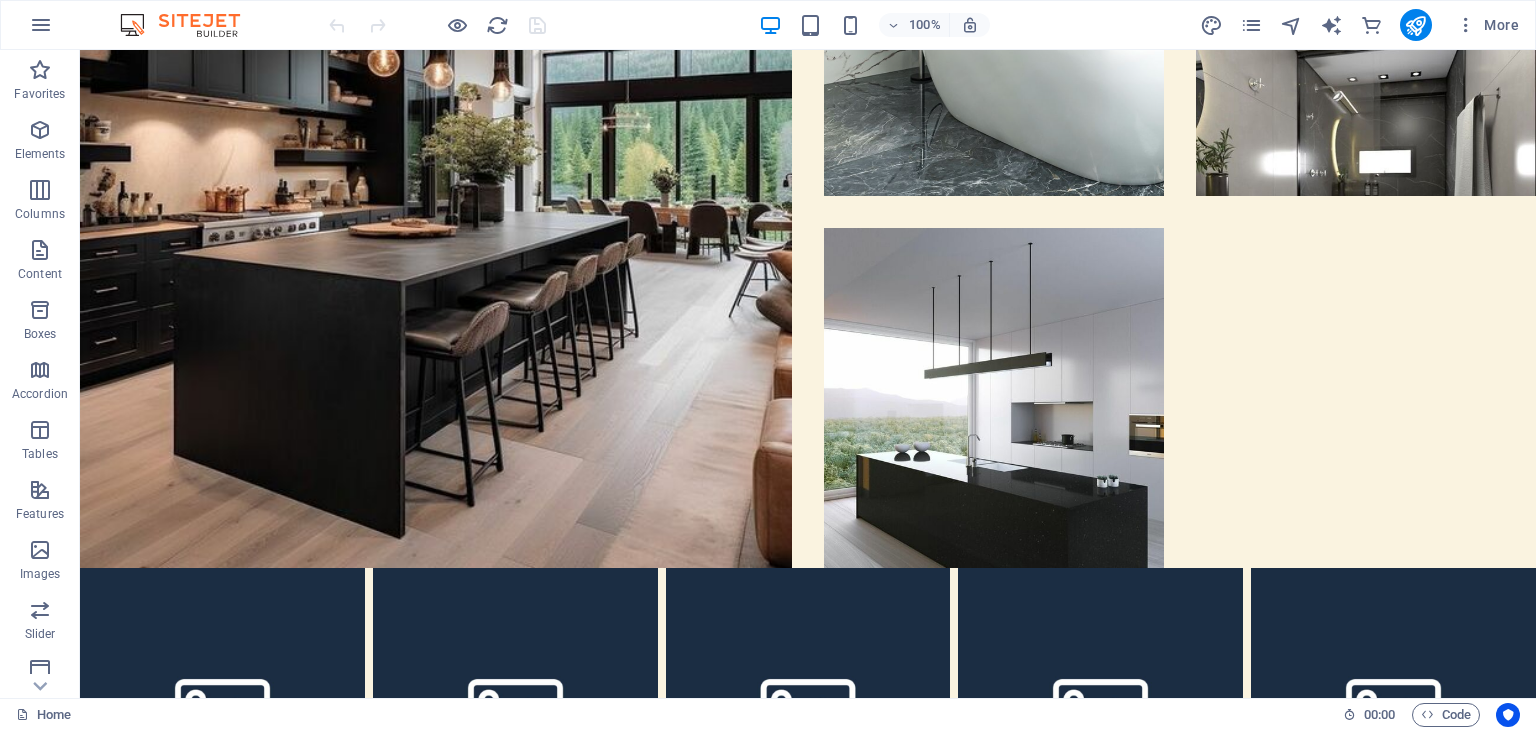 scroll, scrollTop: 448, scrollLeft: 0, axis: vertical 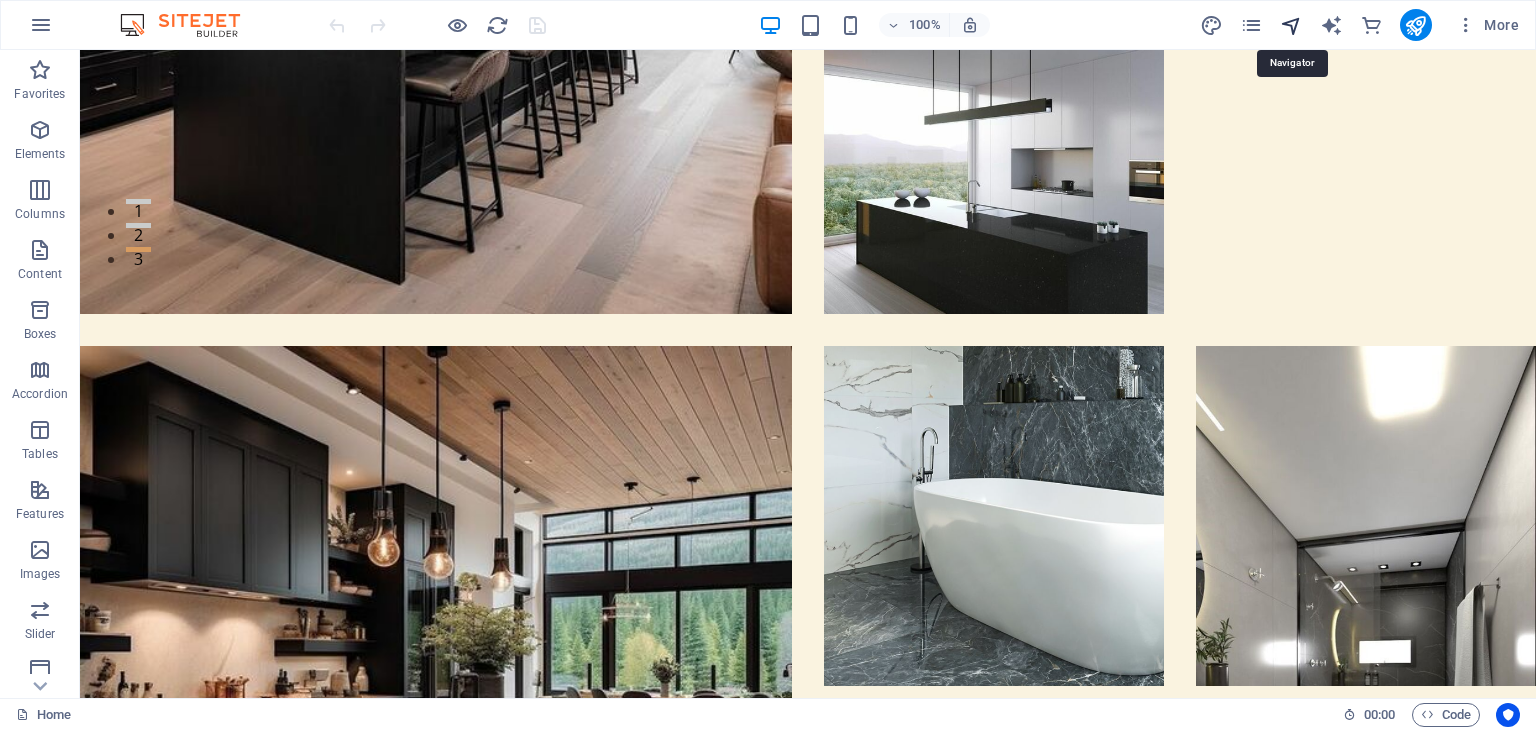 click at bounding box center [1291, 25] 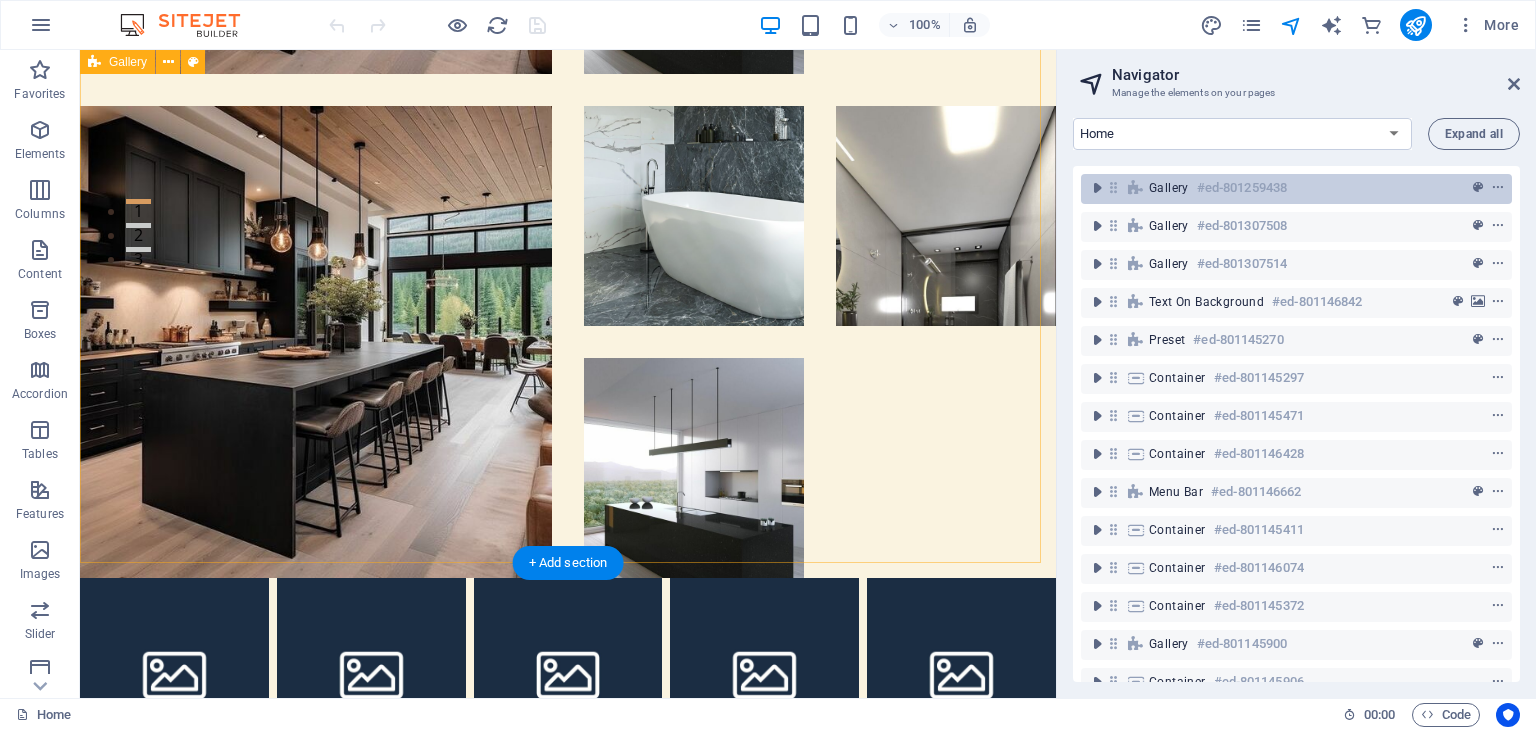 click on "#ed-801259438" at bounding box center (1242, 188) 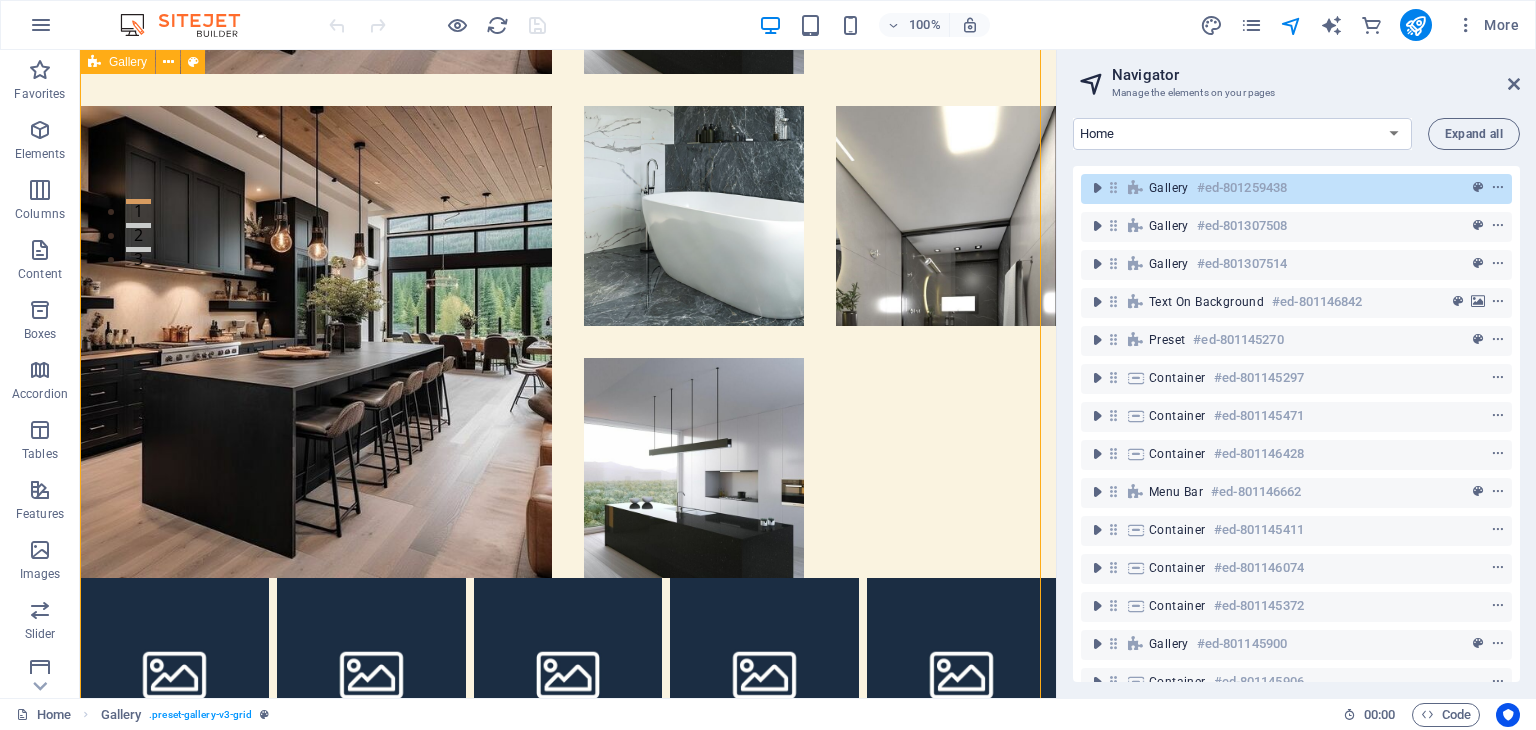scroll, scrollTop: 156, scrollLeft: 0, axis: vertical 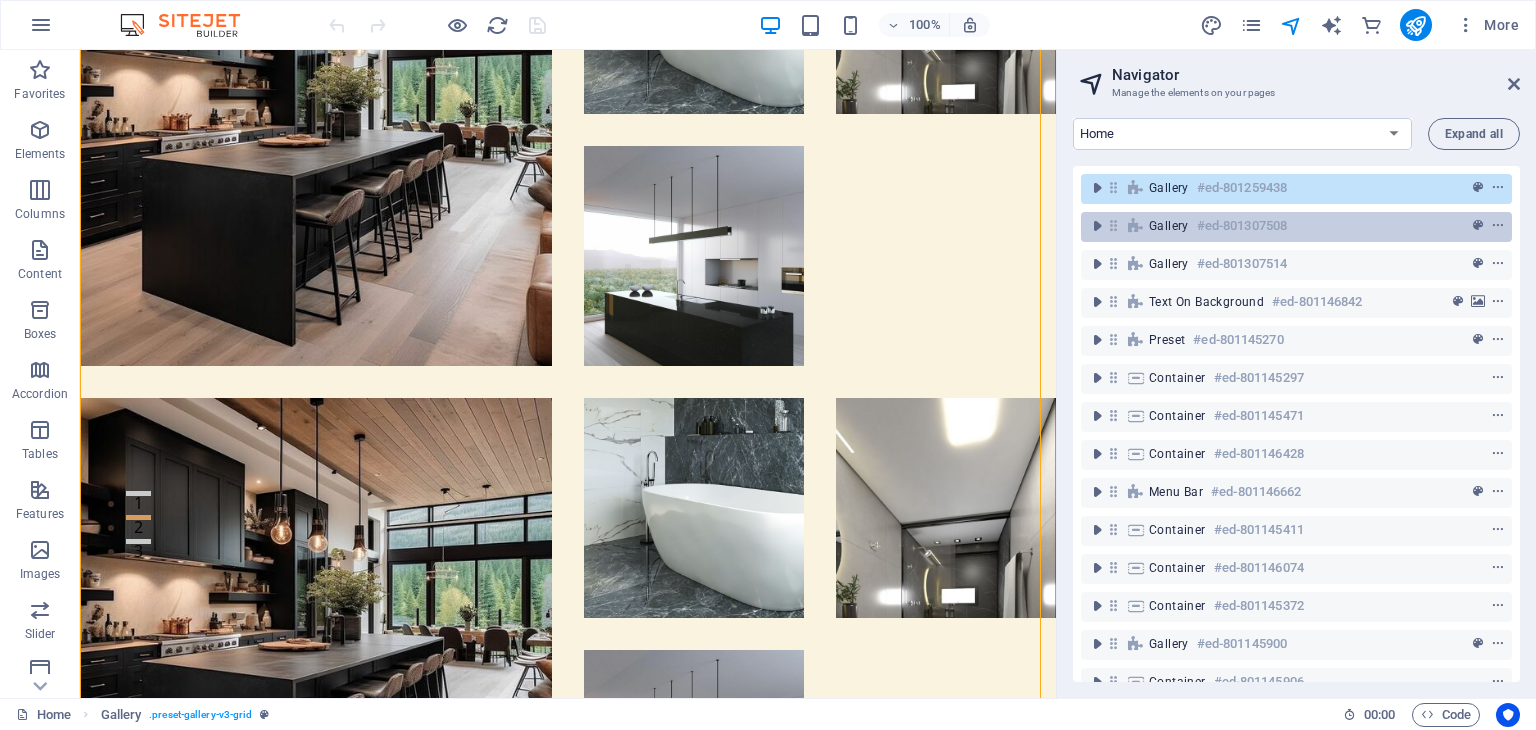 click on "#ed-801307508" at bounding box center [1242, 226] 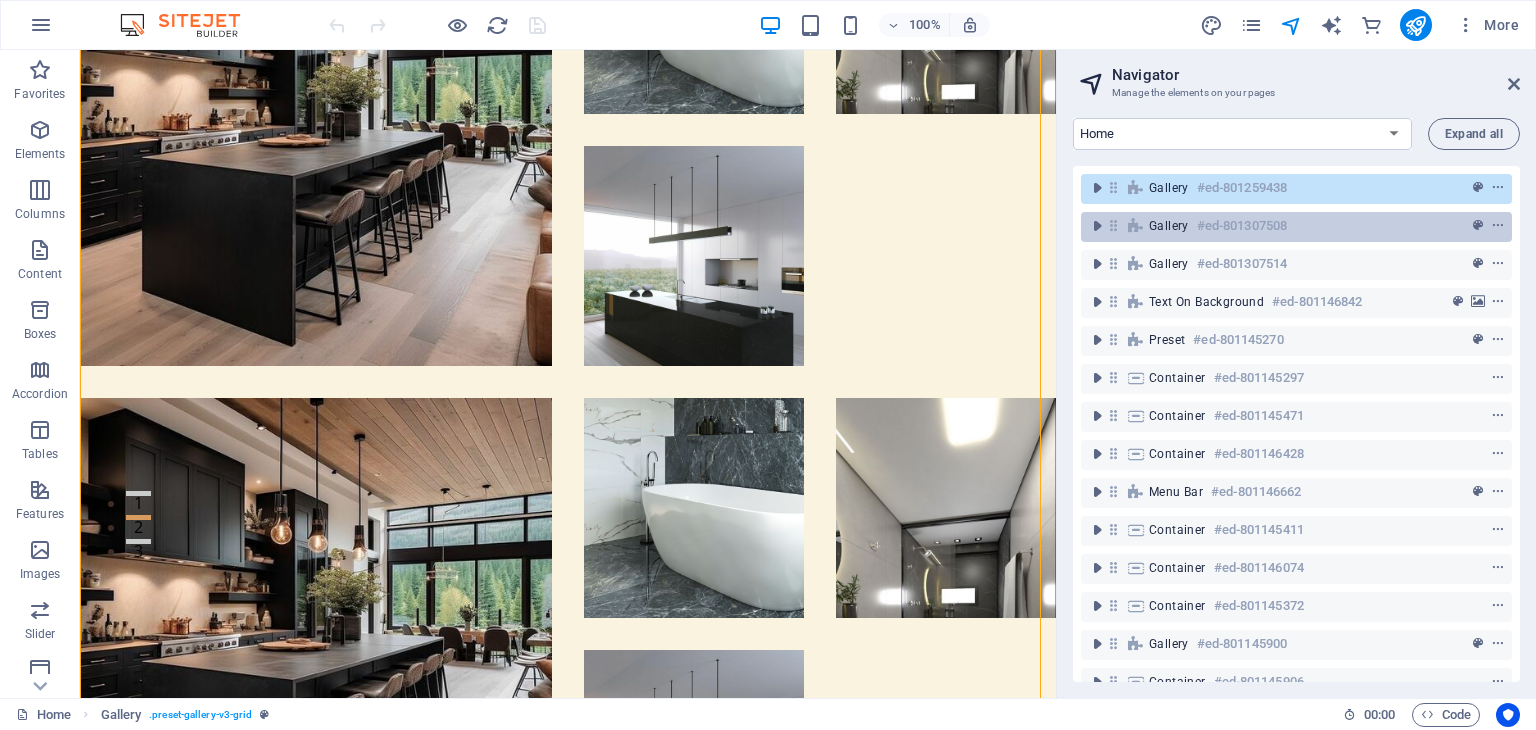 scroll, scrollTop: 729, scrollLeft: 0, axis: vertical 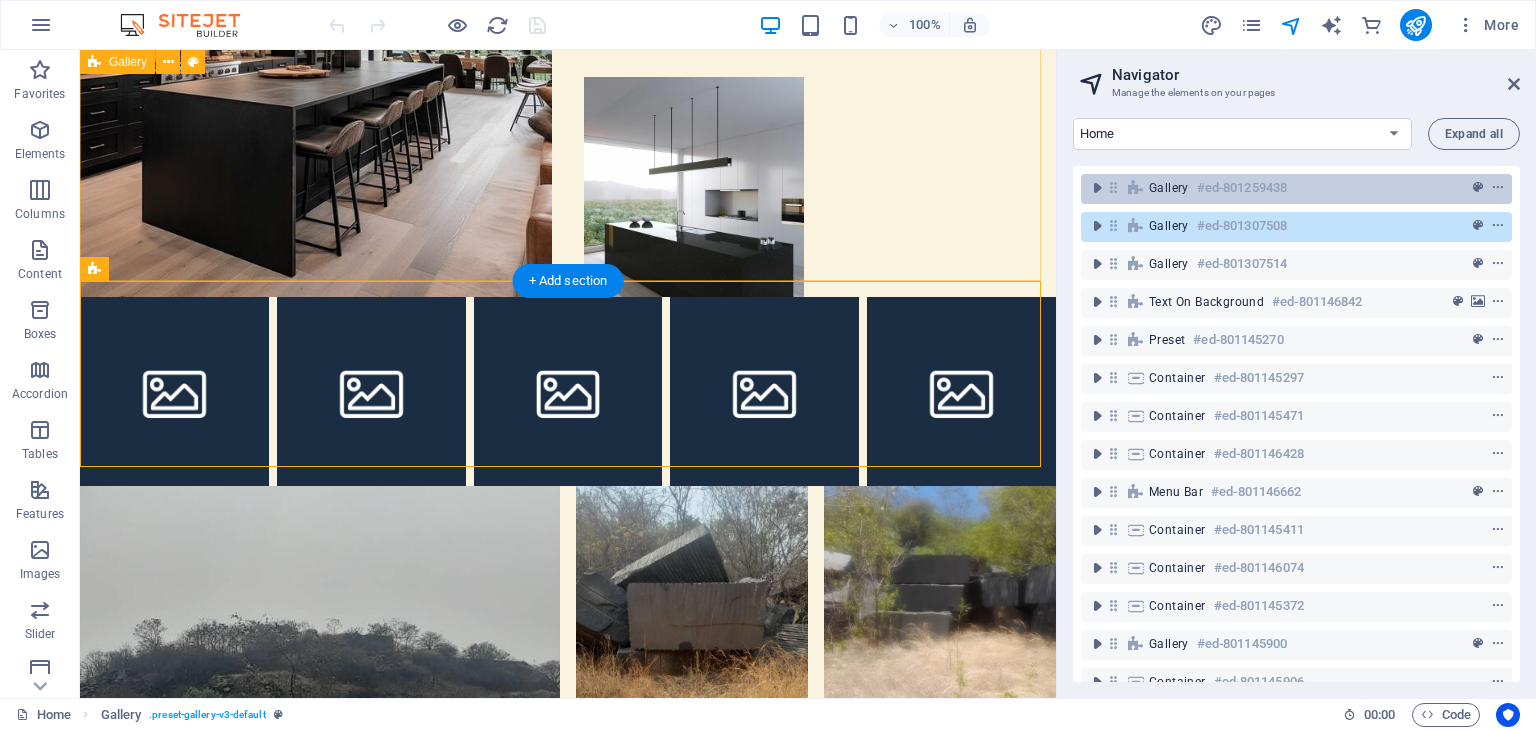 click on "#ed-801259438" at bounding box center [1242, 188] 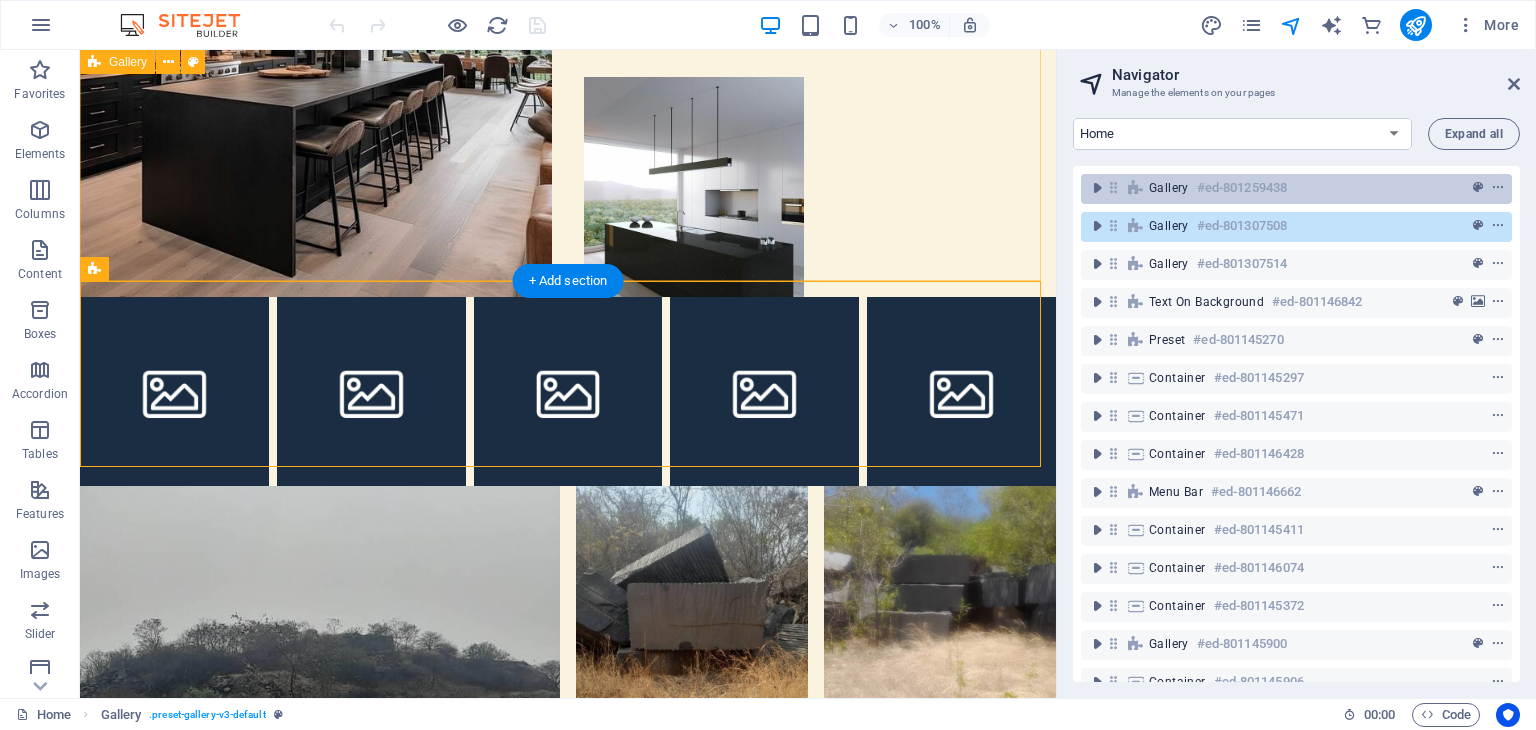 scroll, scrollTop: 156, scrollLeft: 0, axis: vertical 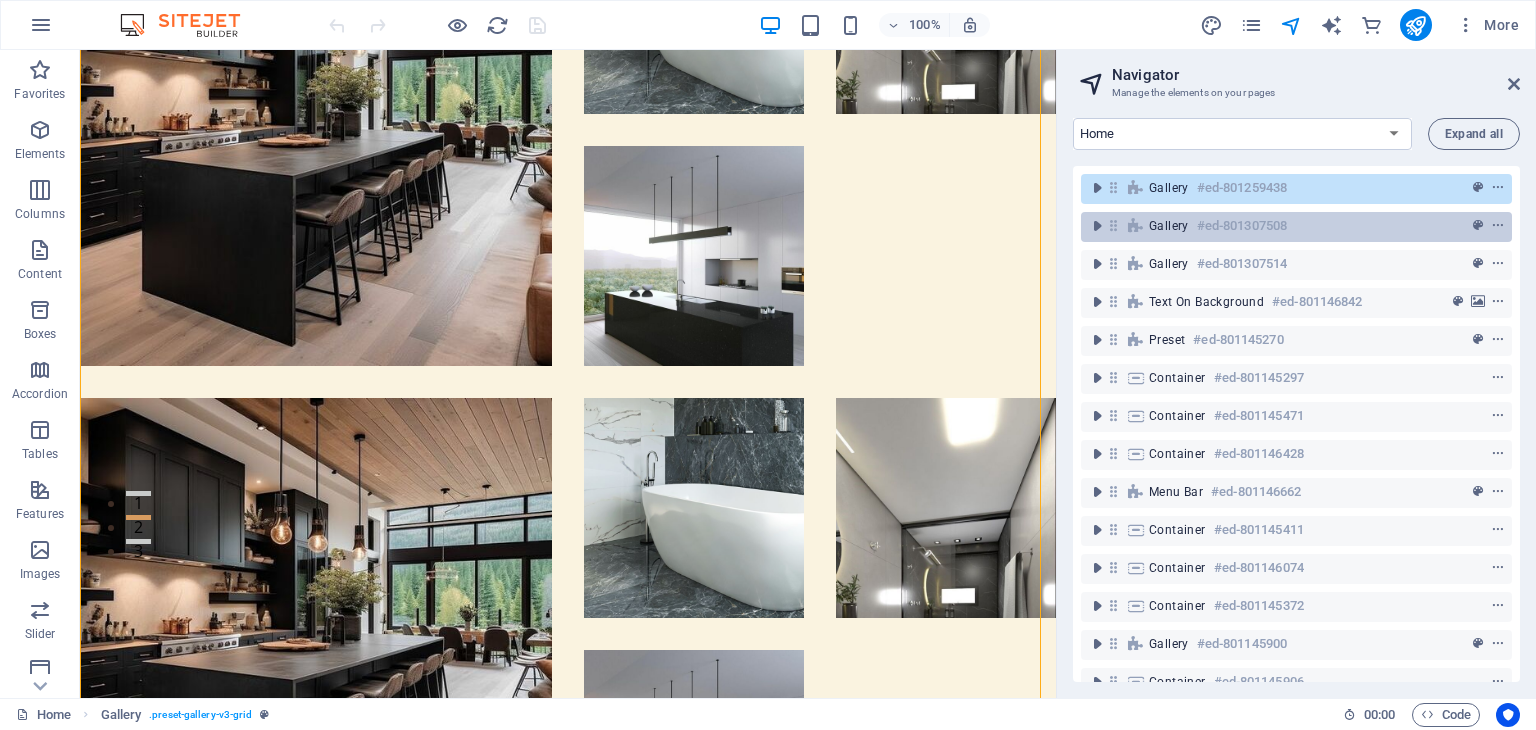 click on "#ed-801307508" at bounding box center [1242, 226] 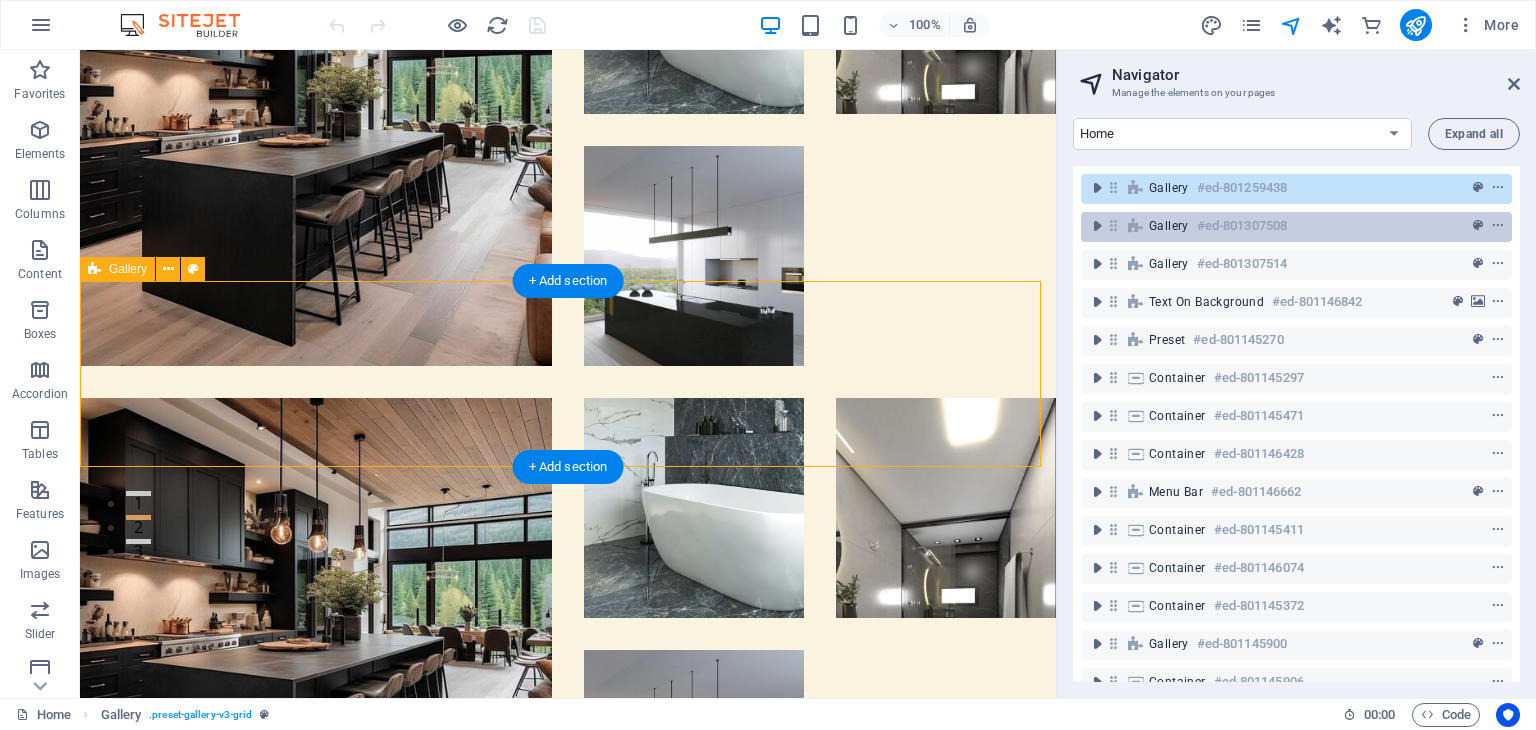 scroll, scrollTop: 729, scrollLeft: 0, axis: vertical 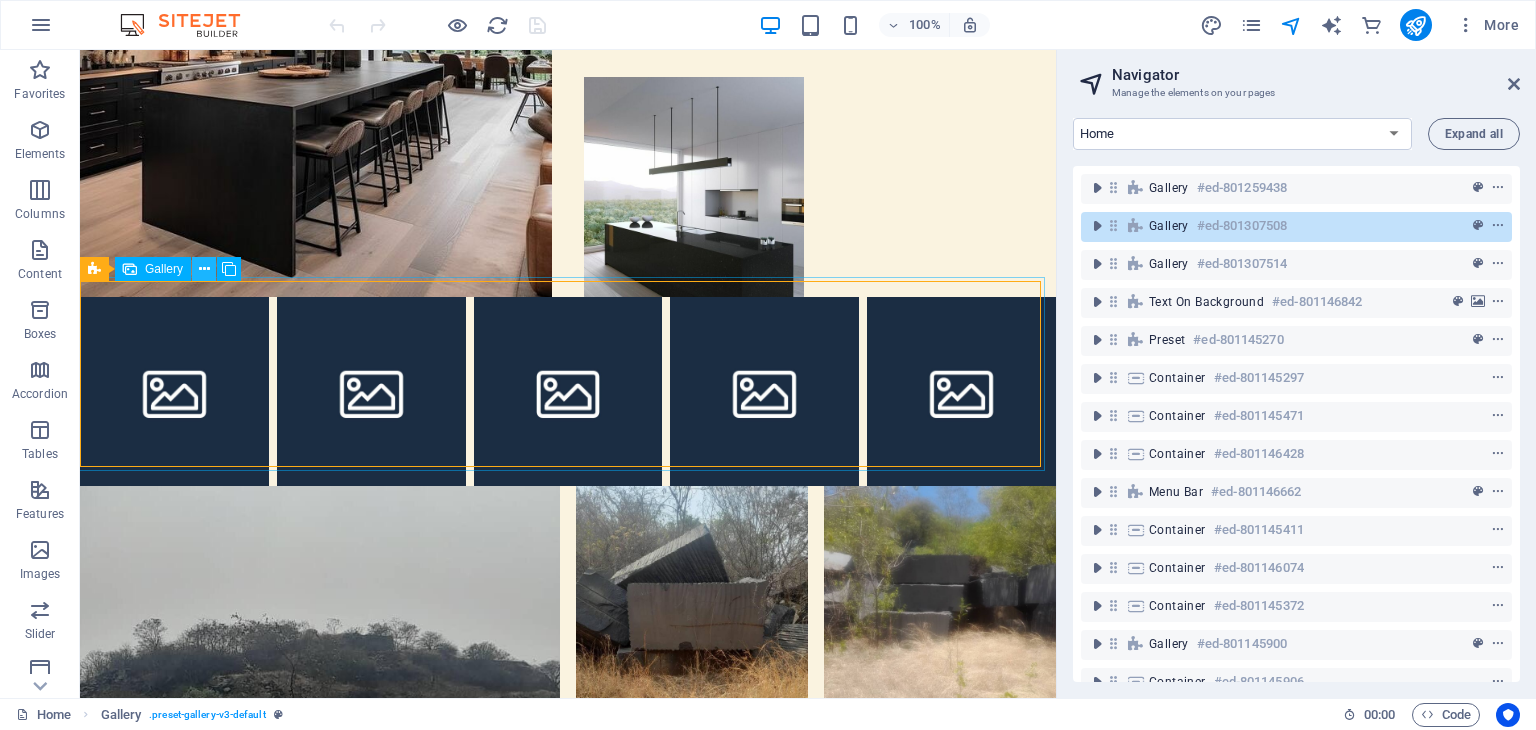 click at bounding box center [204, 269] 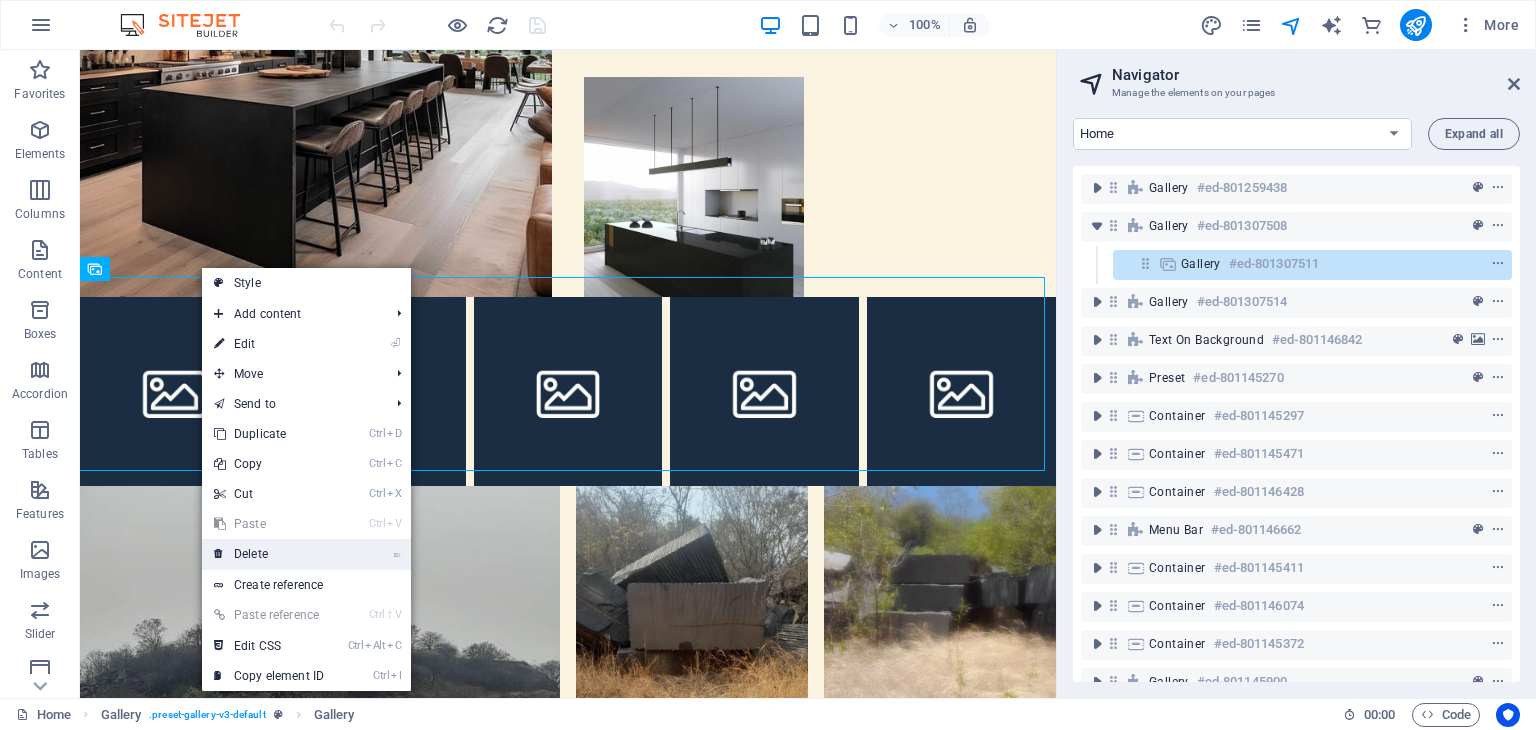 click on "⌦  Delete" at bounding box center (269, 554) 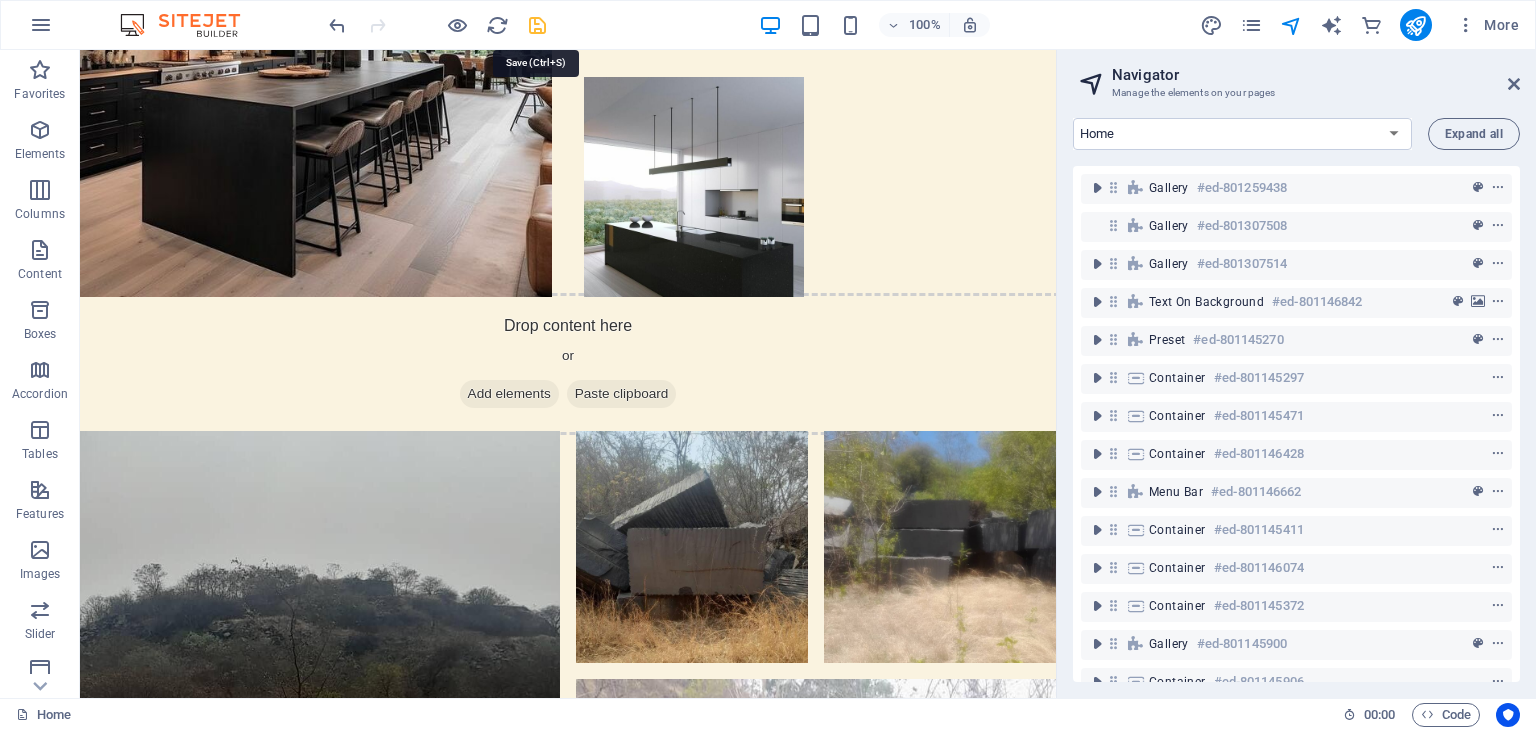 click at bounding box center [537, 25] 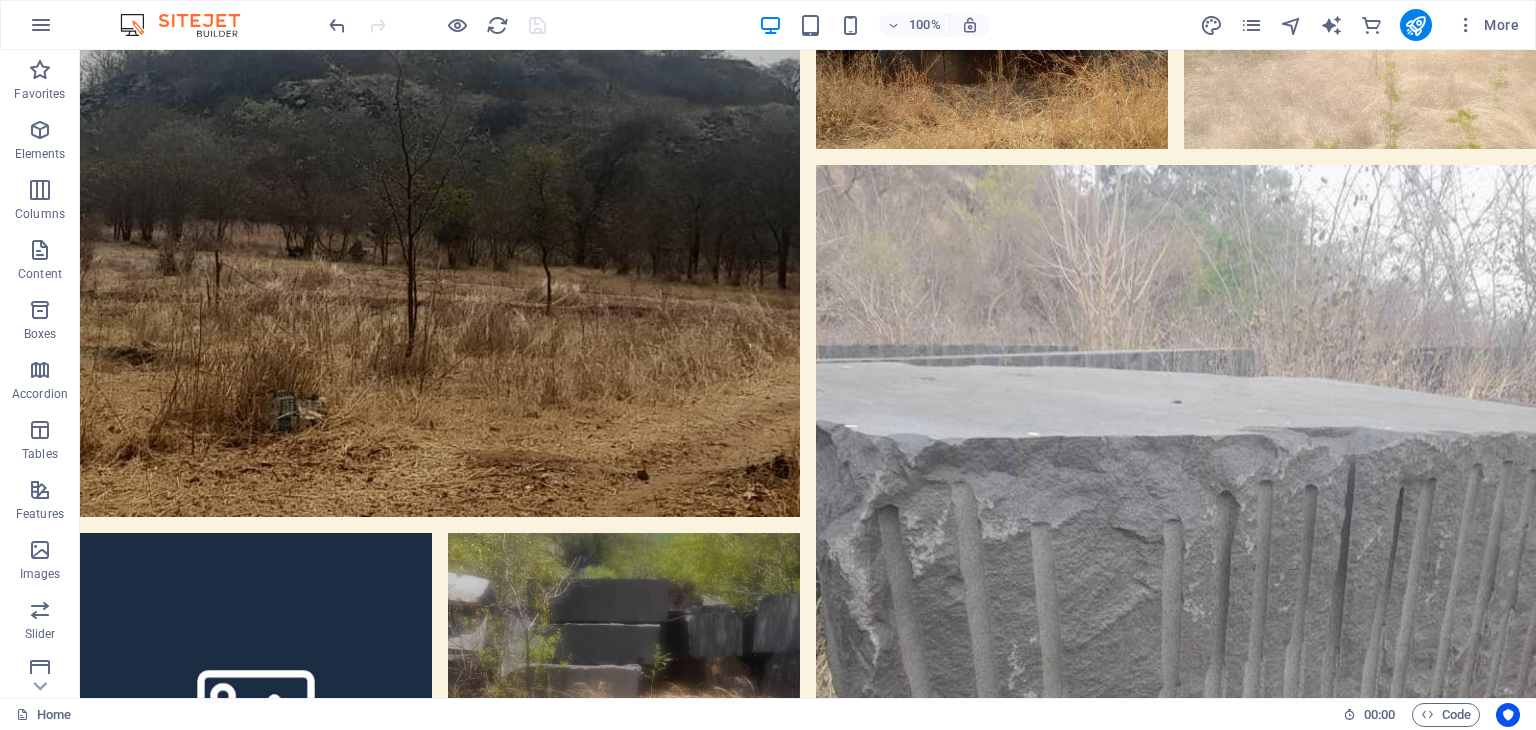 scroll, scrollTop: 1861, scrollLeft: 0, axis: vertical 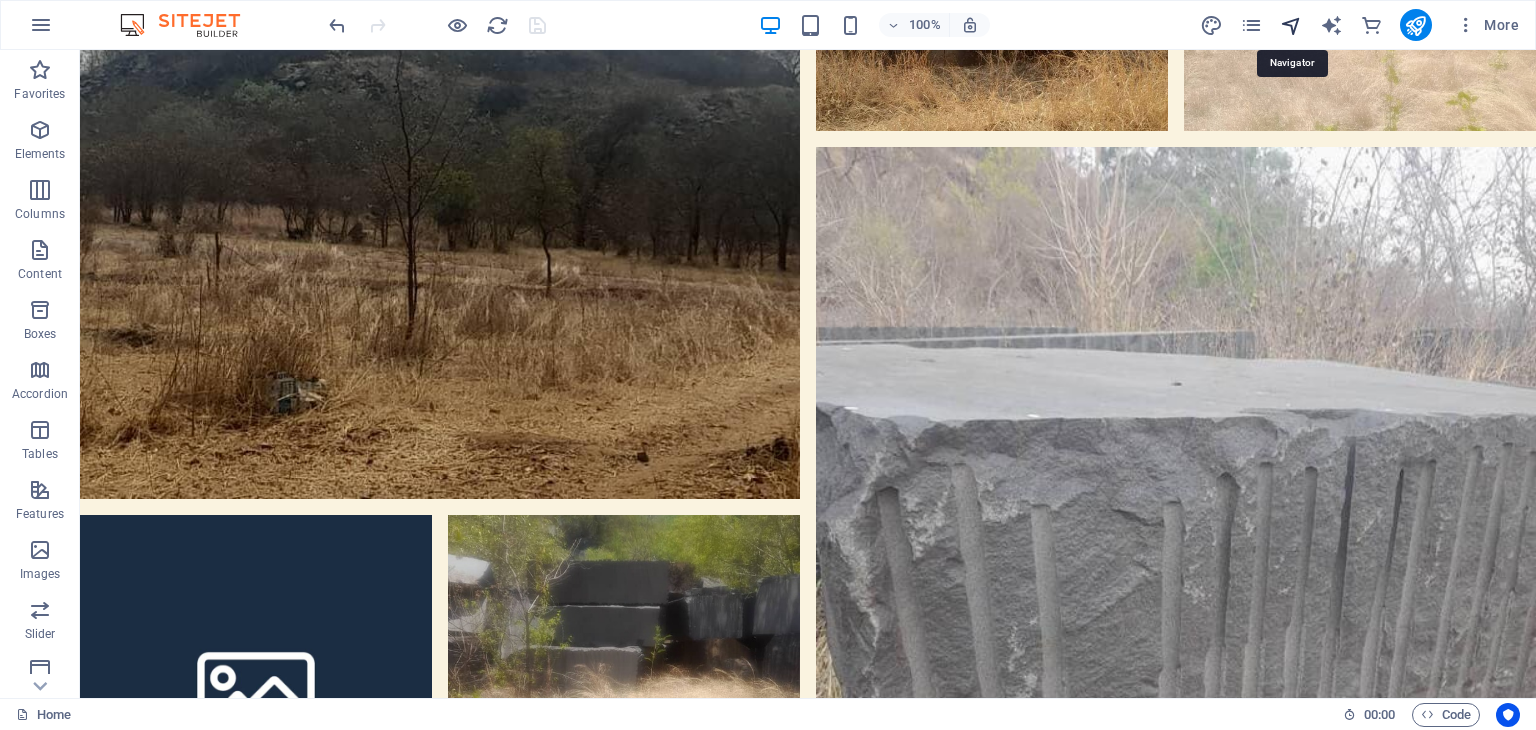 click at bounding box center (1291, 25) 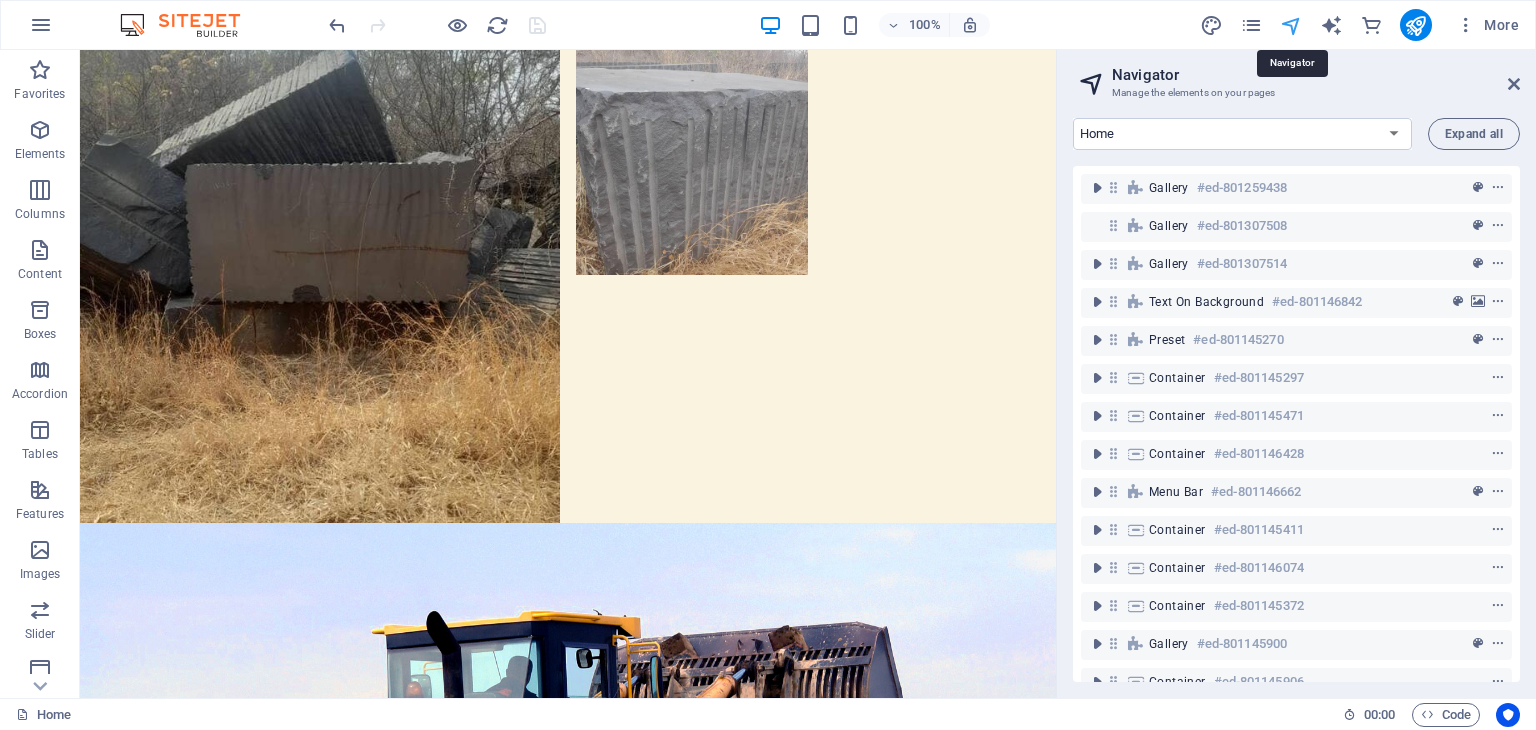 scroll, scrollTop: 1381, scrollLeft: 0, axis: vertical 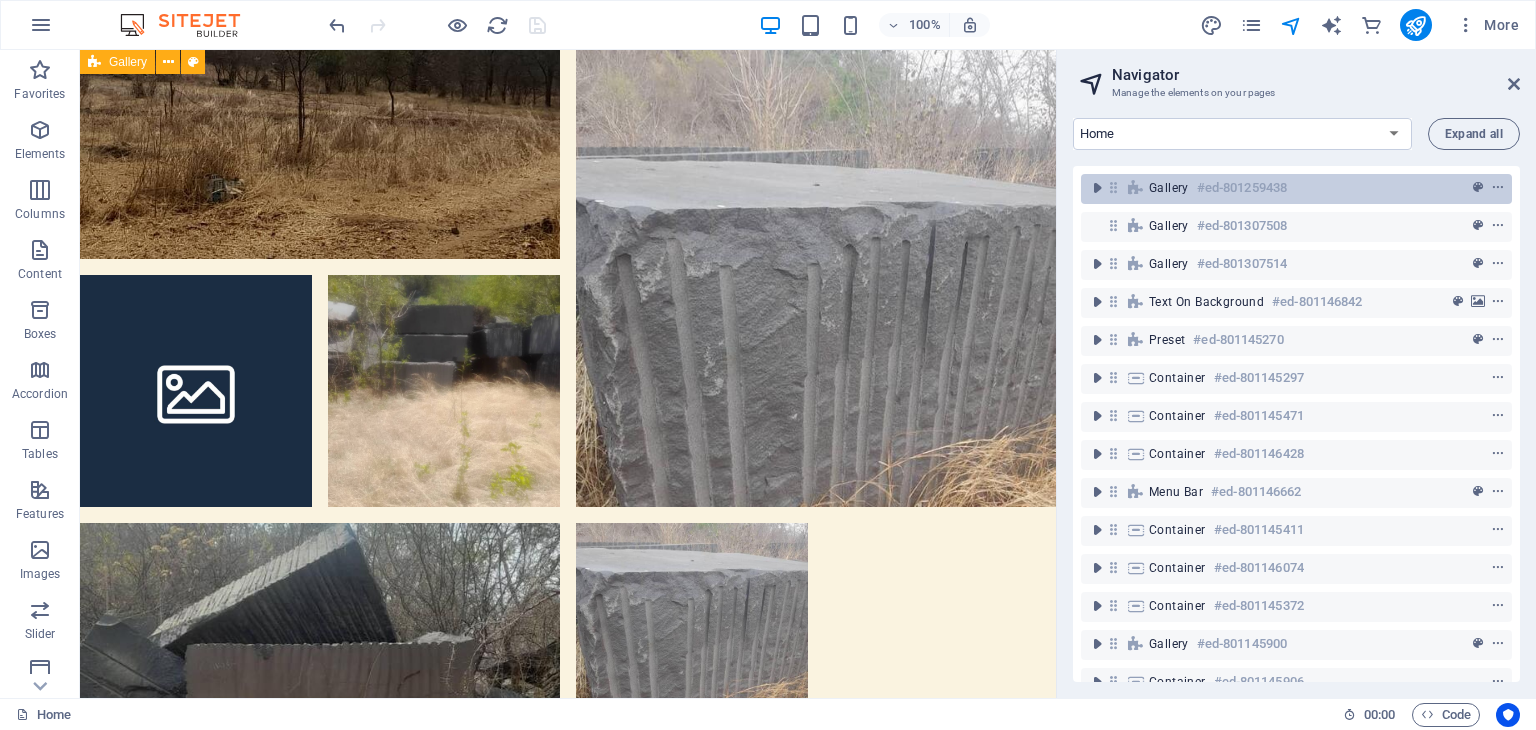 click on "#ed-801259438" at bounding box center [1242, 188] 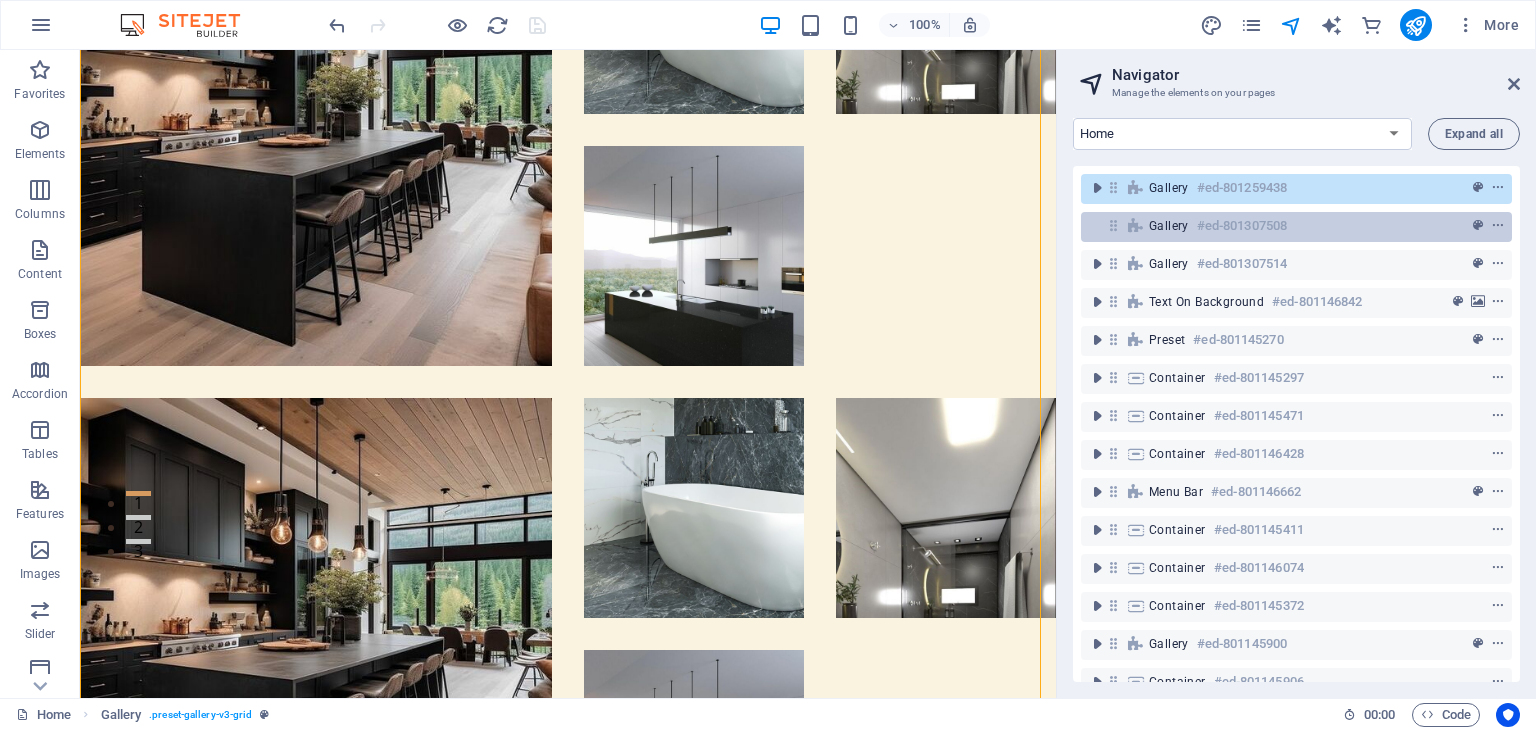 click on "#ed-801307508" at bounding box center (1242, 226) 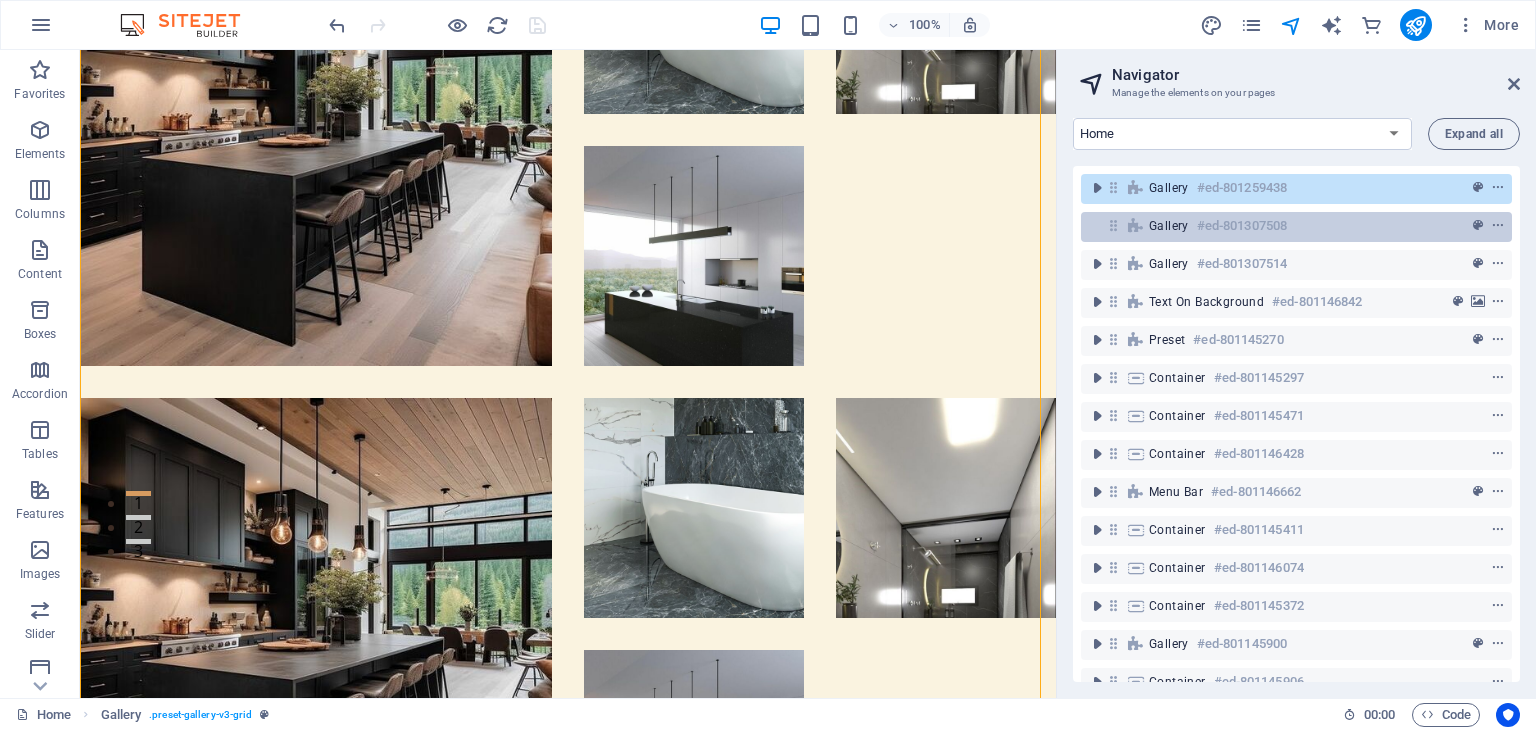 scroll, scrollTop: 703, scrollLeft: 0, axis: vertical 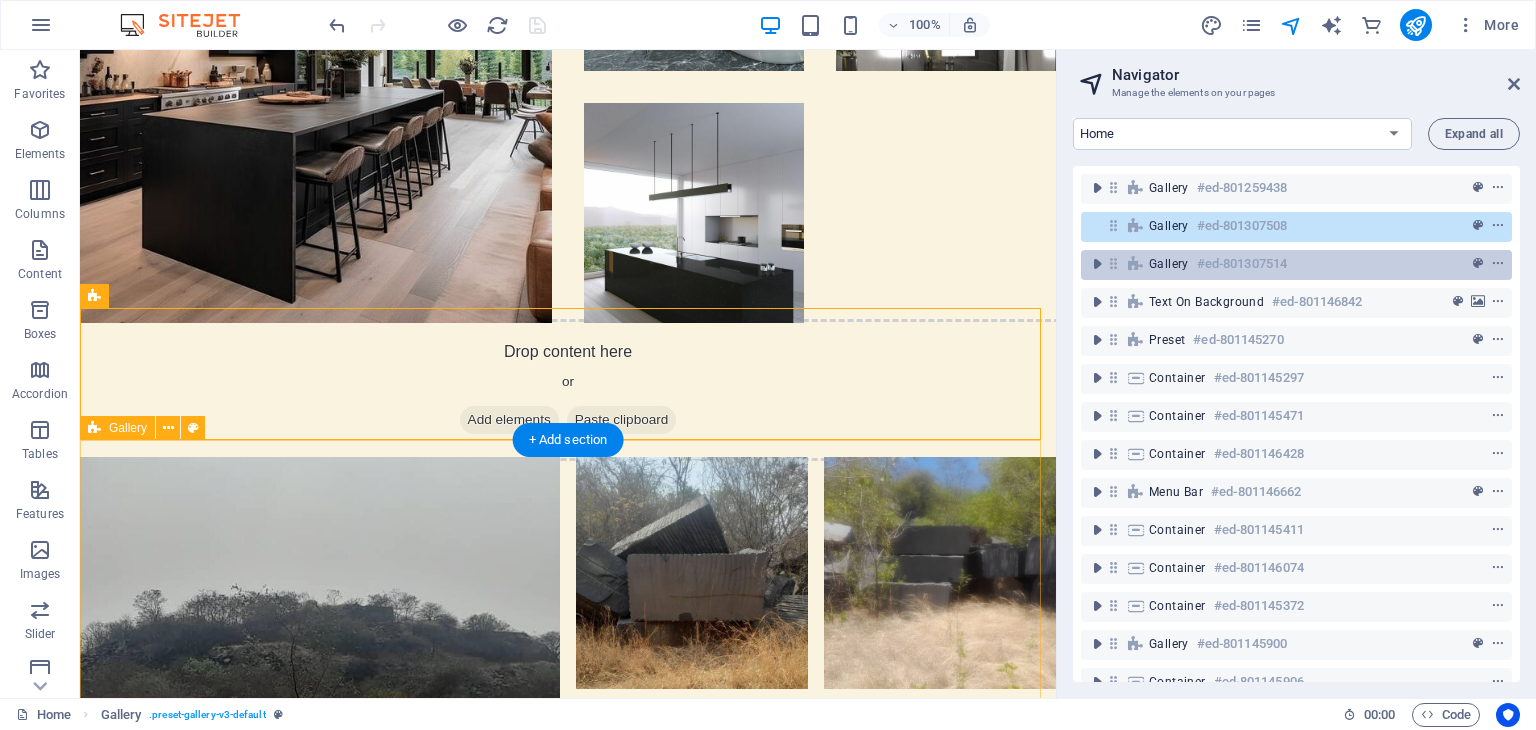 click on "#ed-801307514" at bounding box center [1242, 264] 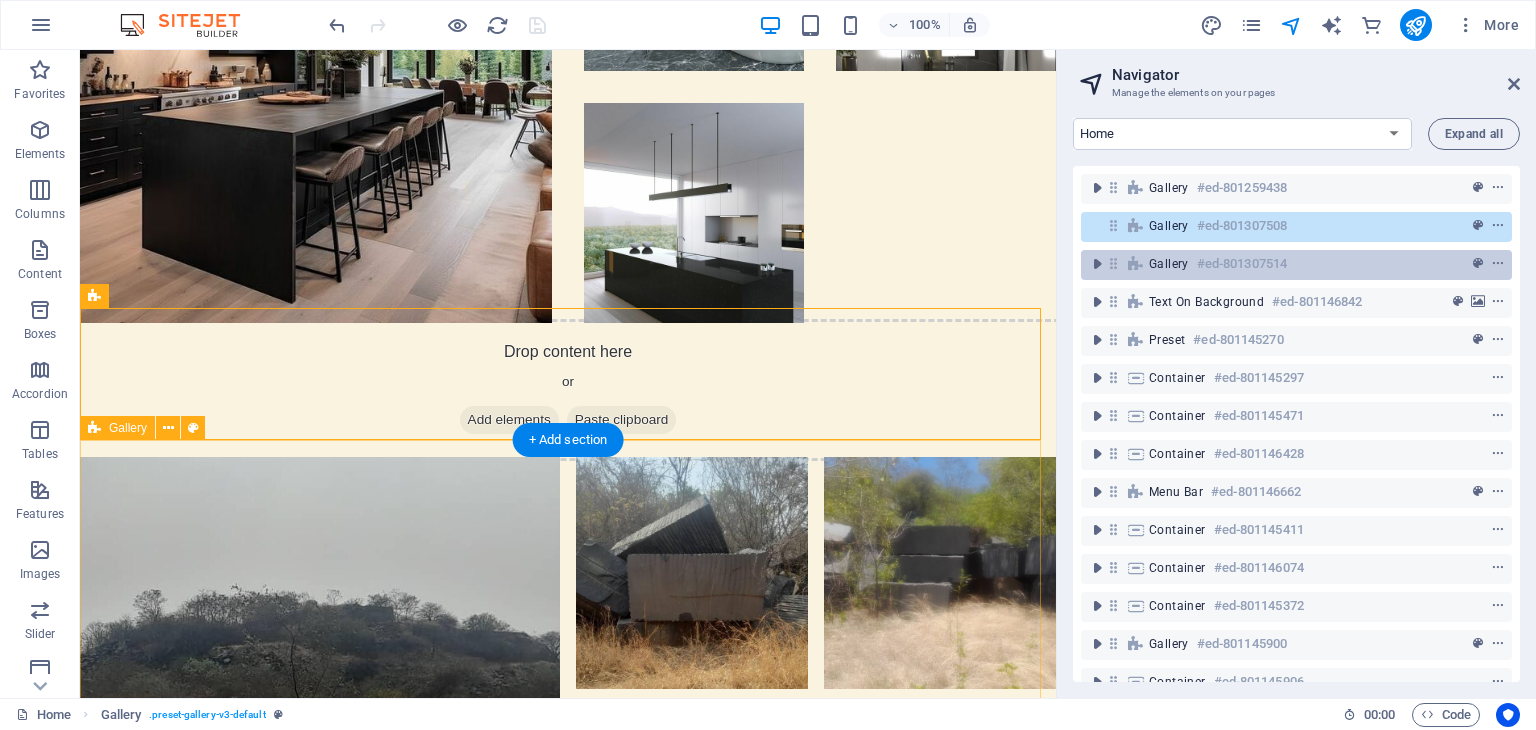 scroll, scrollTop: 1372, scrollLeft: 0, axis: vertical 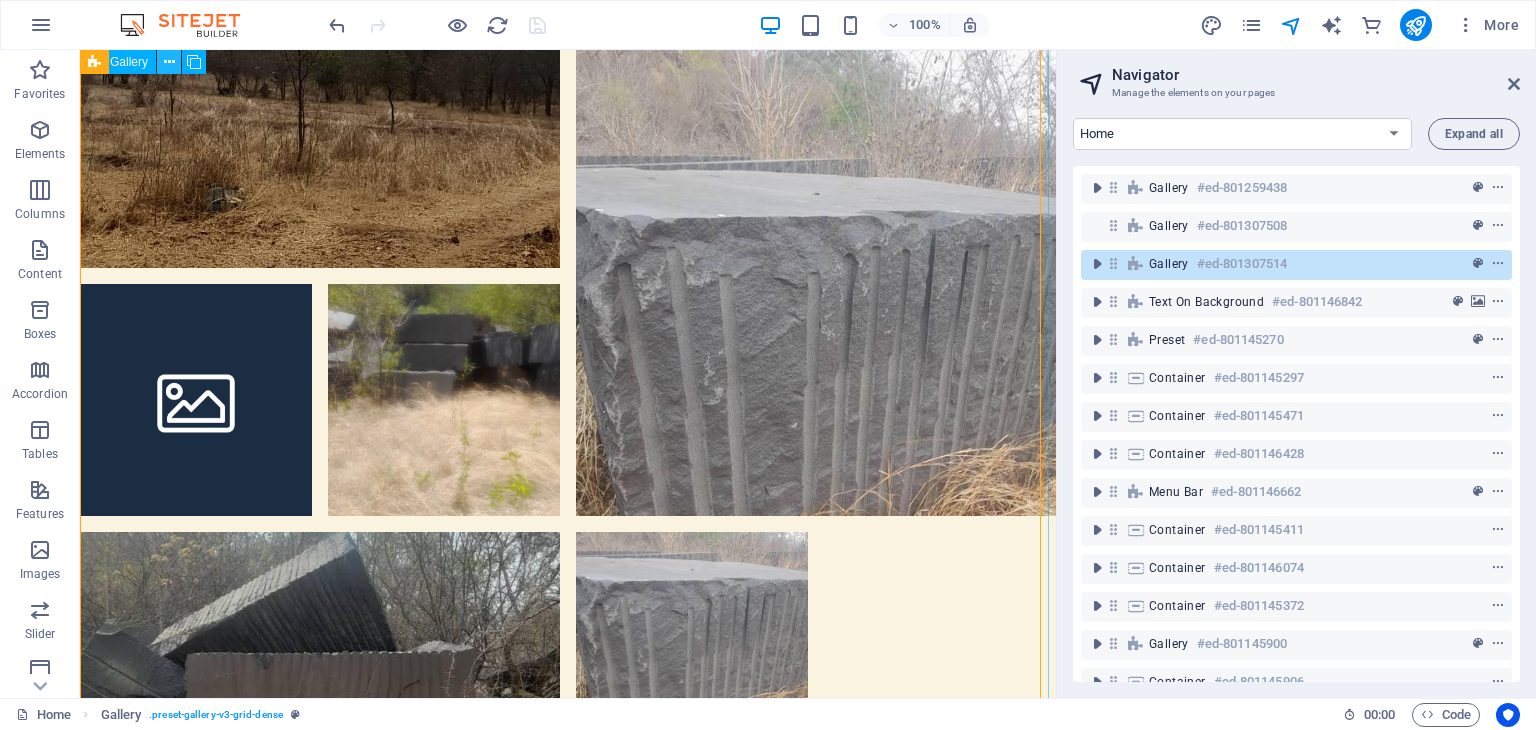 click at bounding box center [169, 62] 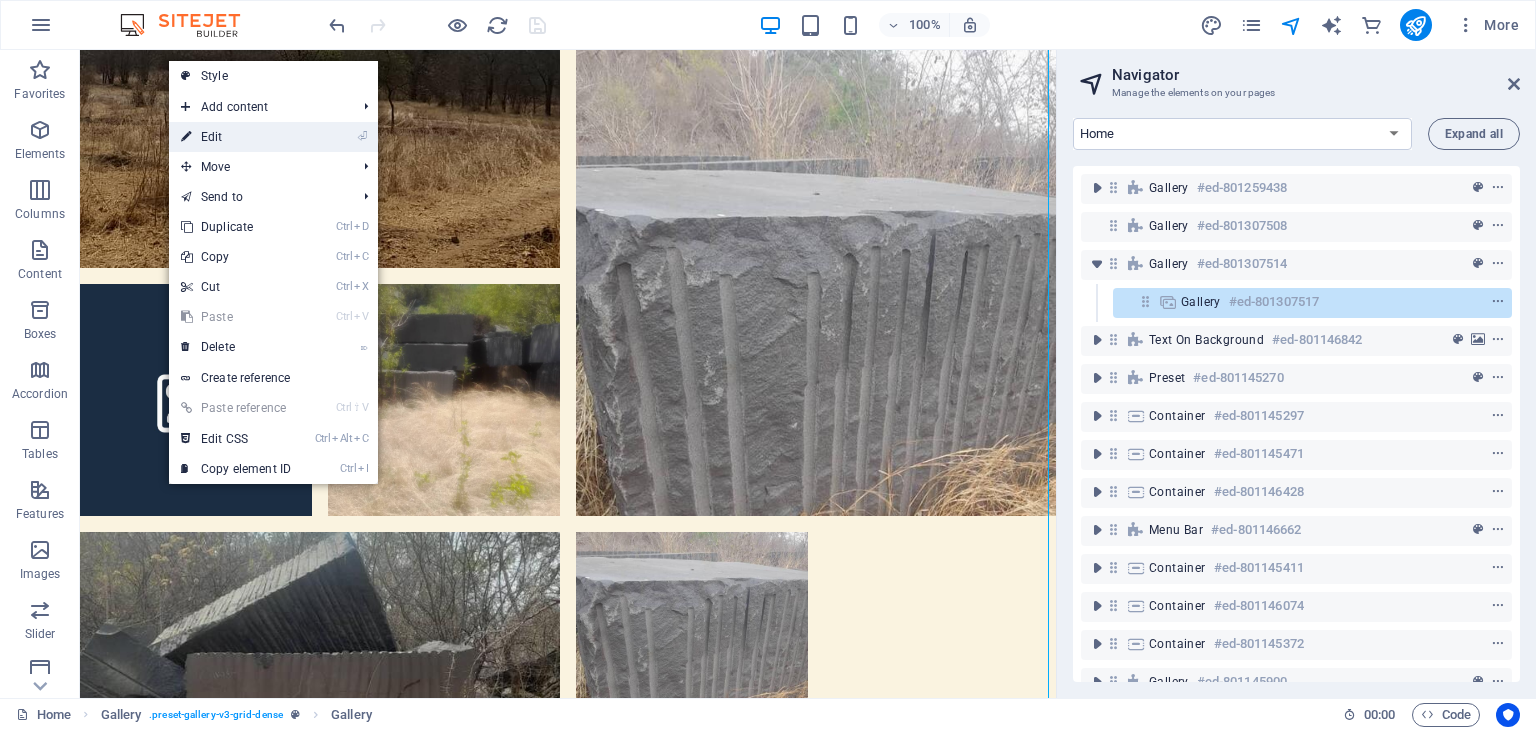 click on "⏎  Edit" at bounding box center (236, 137) 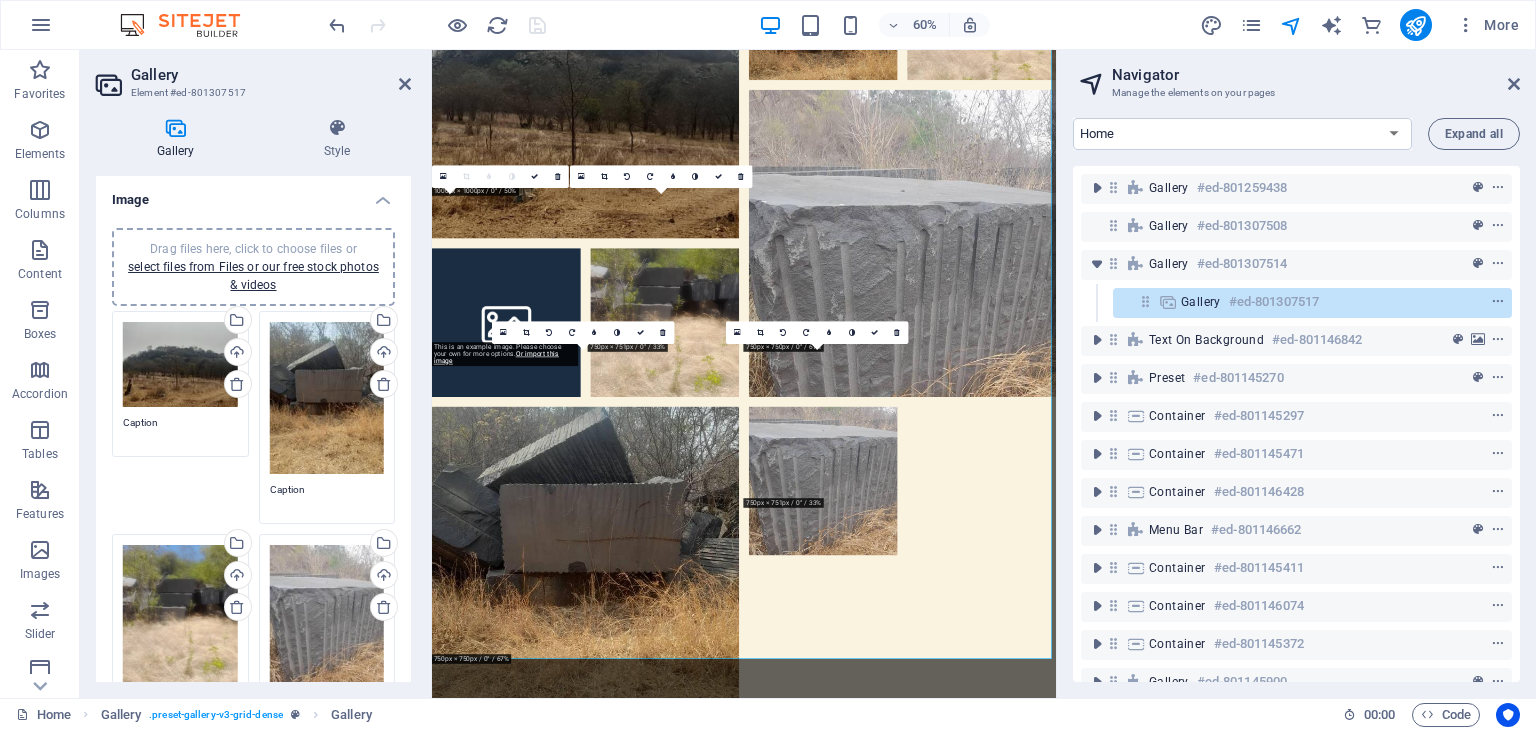 scroll, scrollTop: 1436, scrollLeft: 0, axis: vertical 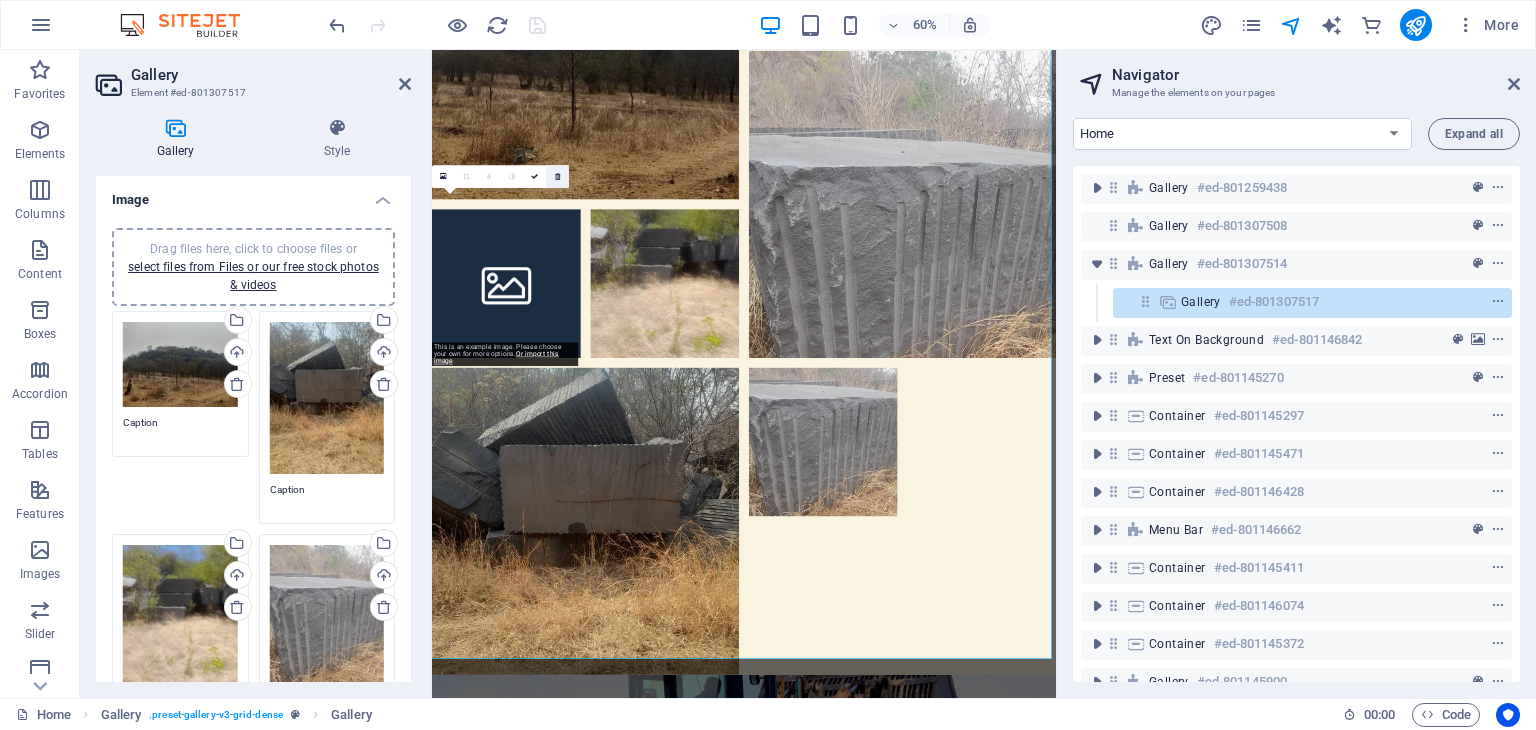 click at bounding box center (557, 176) 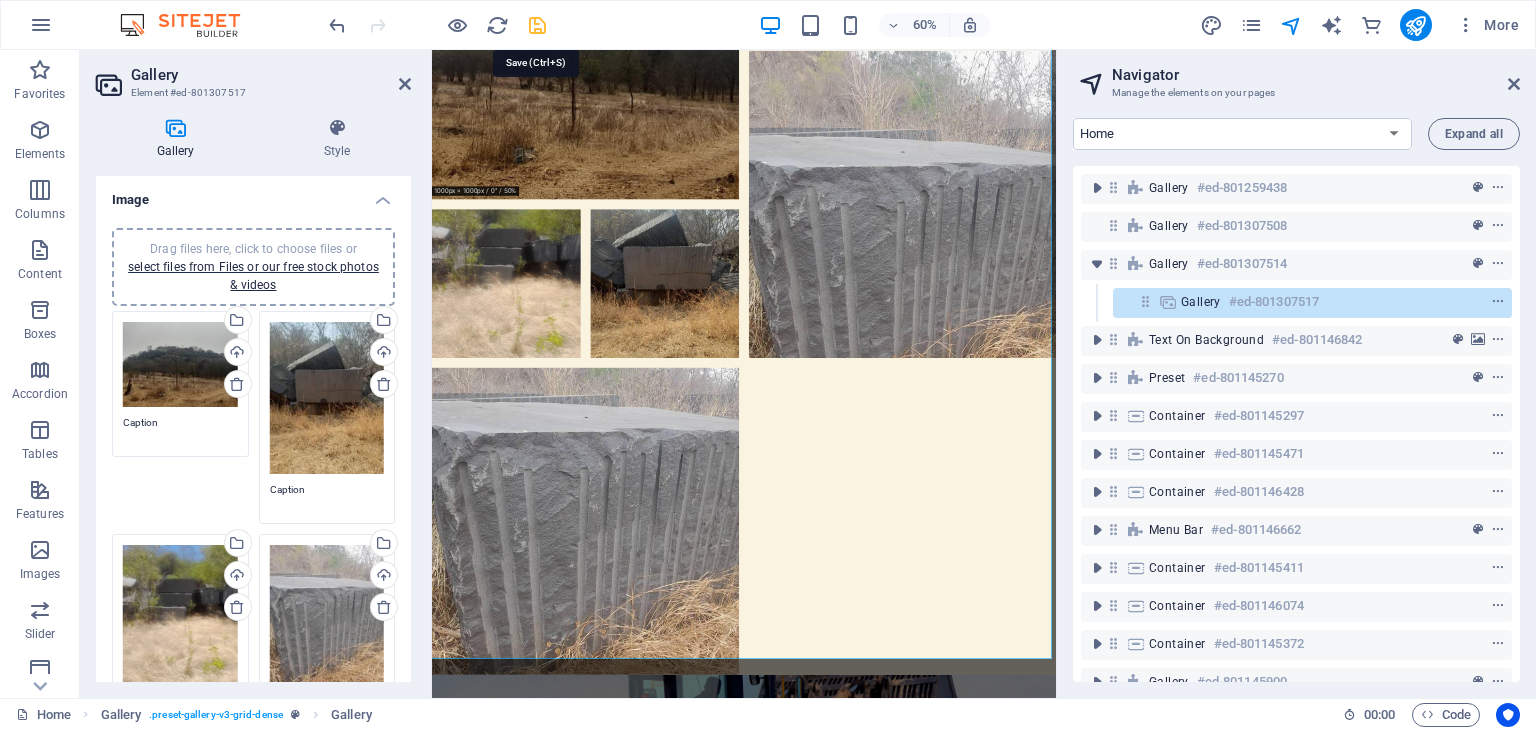 click at bounding box center (537, 25) 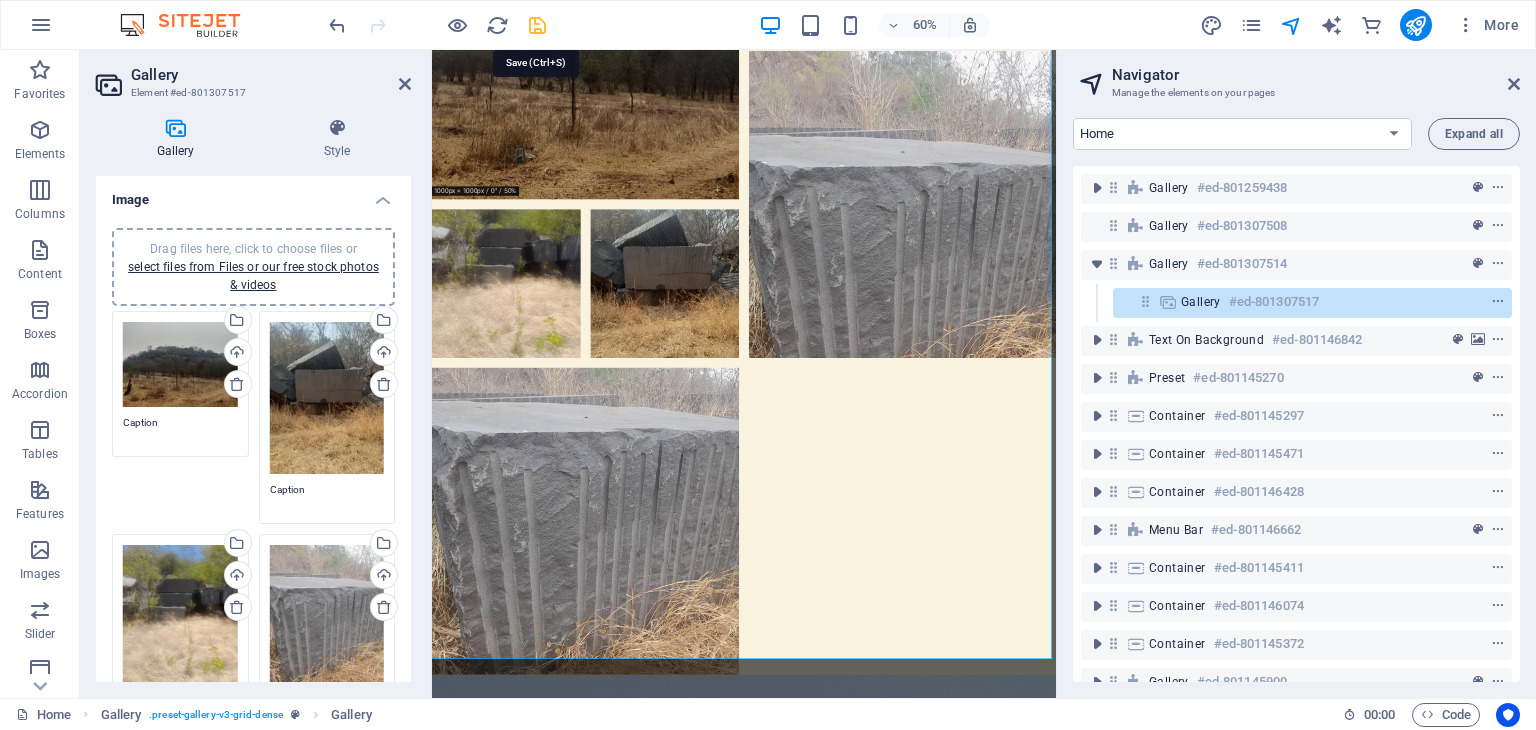 scroll, scrollTop: 2164, scrollLeft: 0, axis: vertical 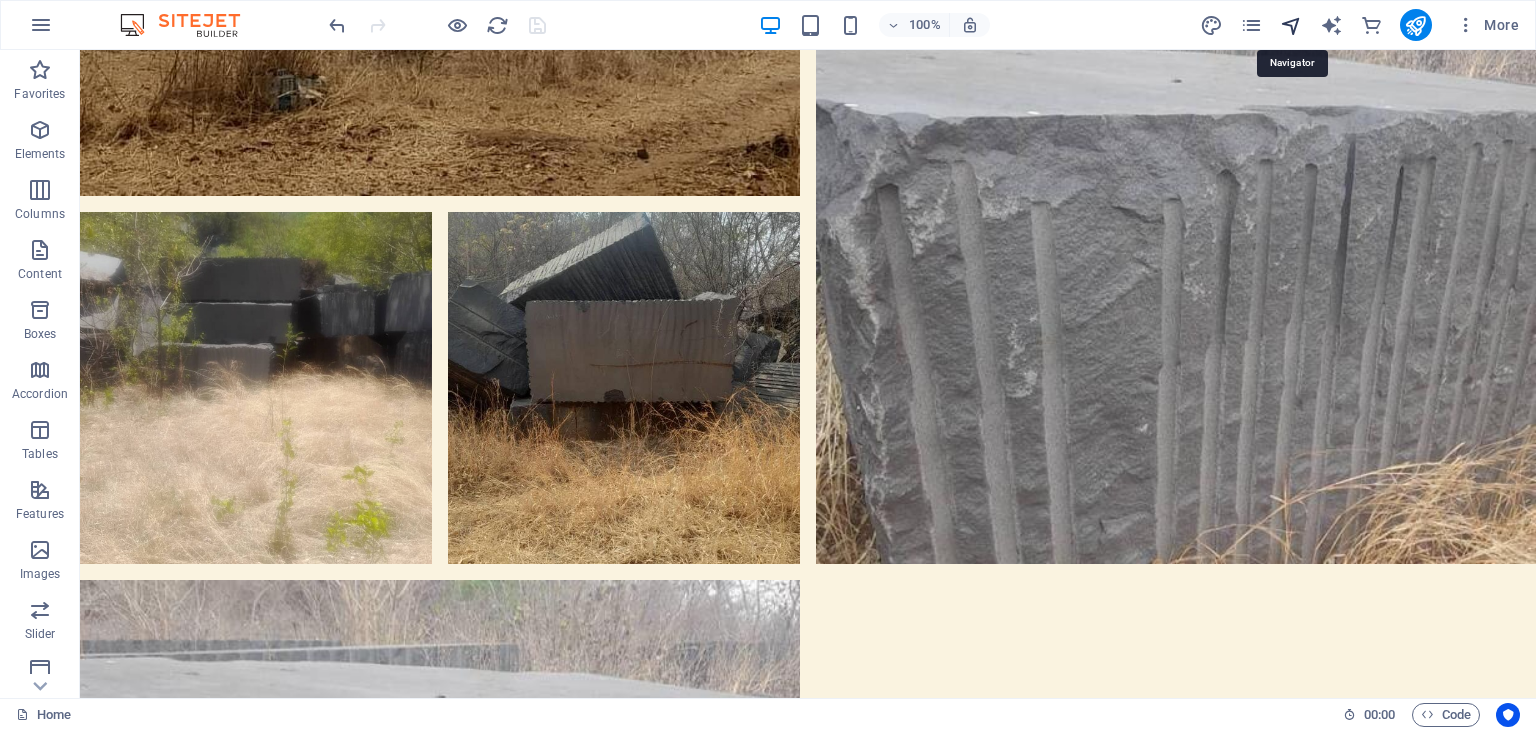 click at bounding box center [1291, 25] 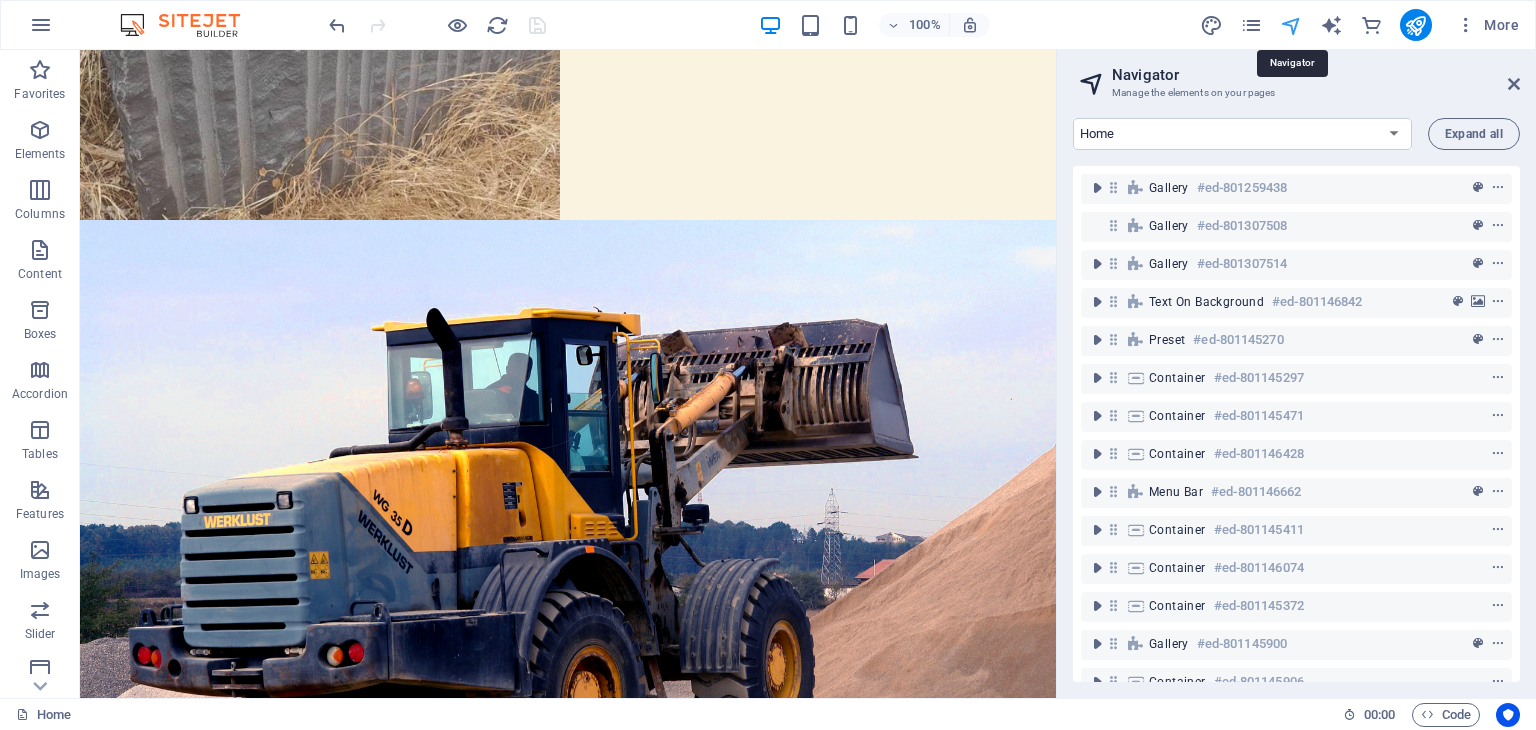 scroll, scrollTop: 1324, scrollLeft: 0, axis: vertical 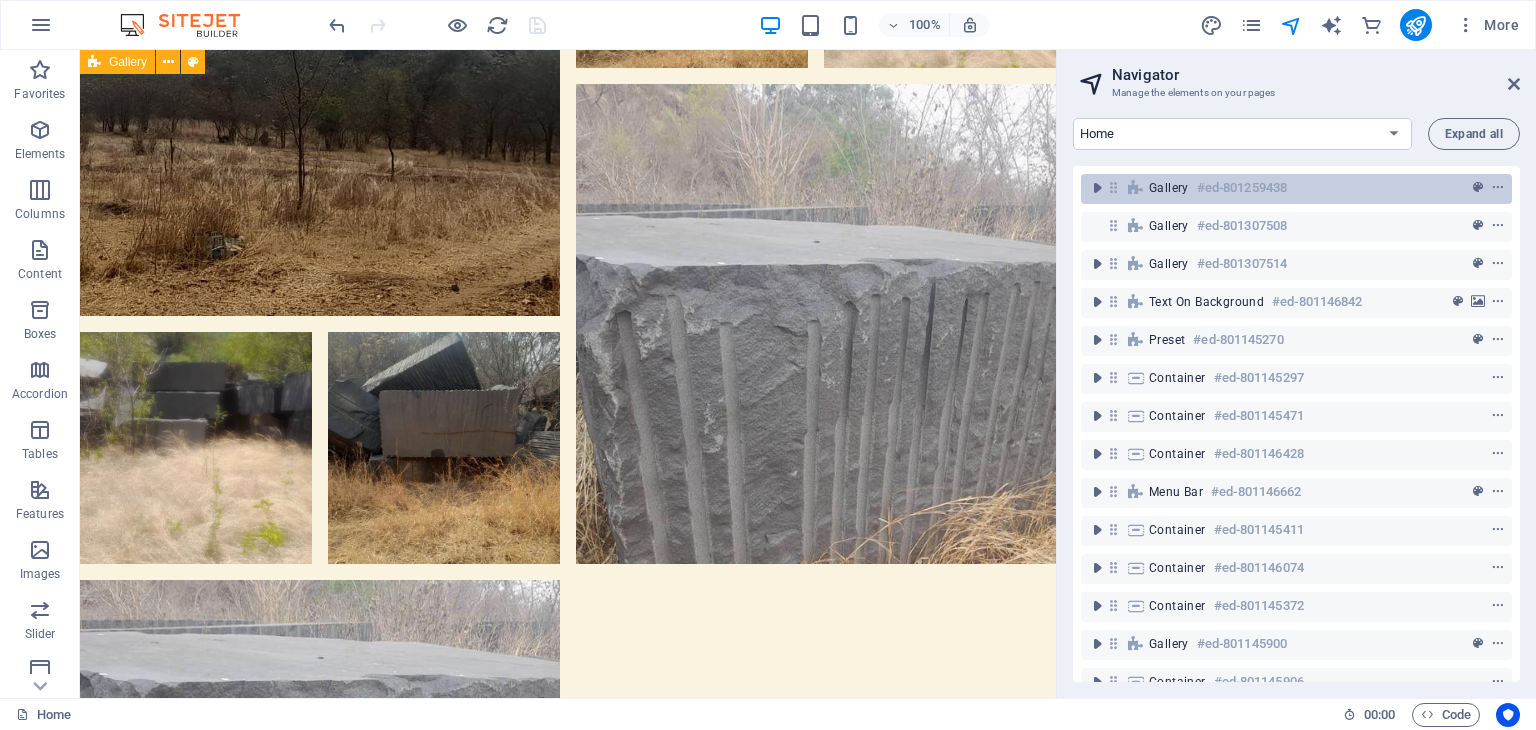 click on "#ed-801259438" at bounding box center [1242, 188] 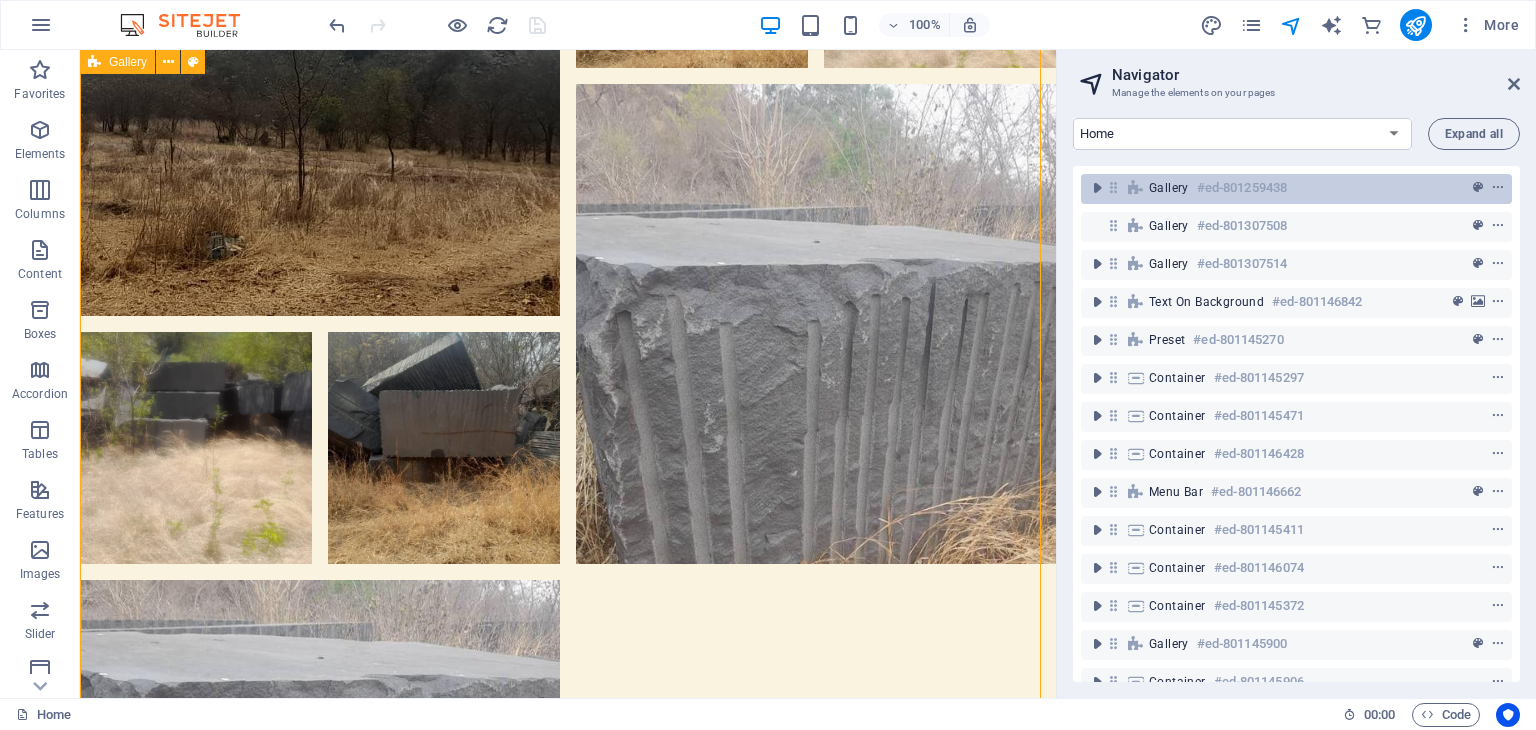 scroll, scrollTop: 156, scrollLeft: 0, axis: vertical 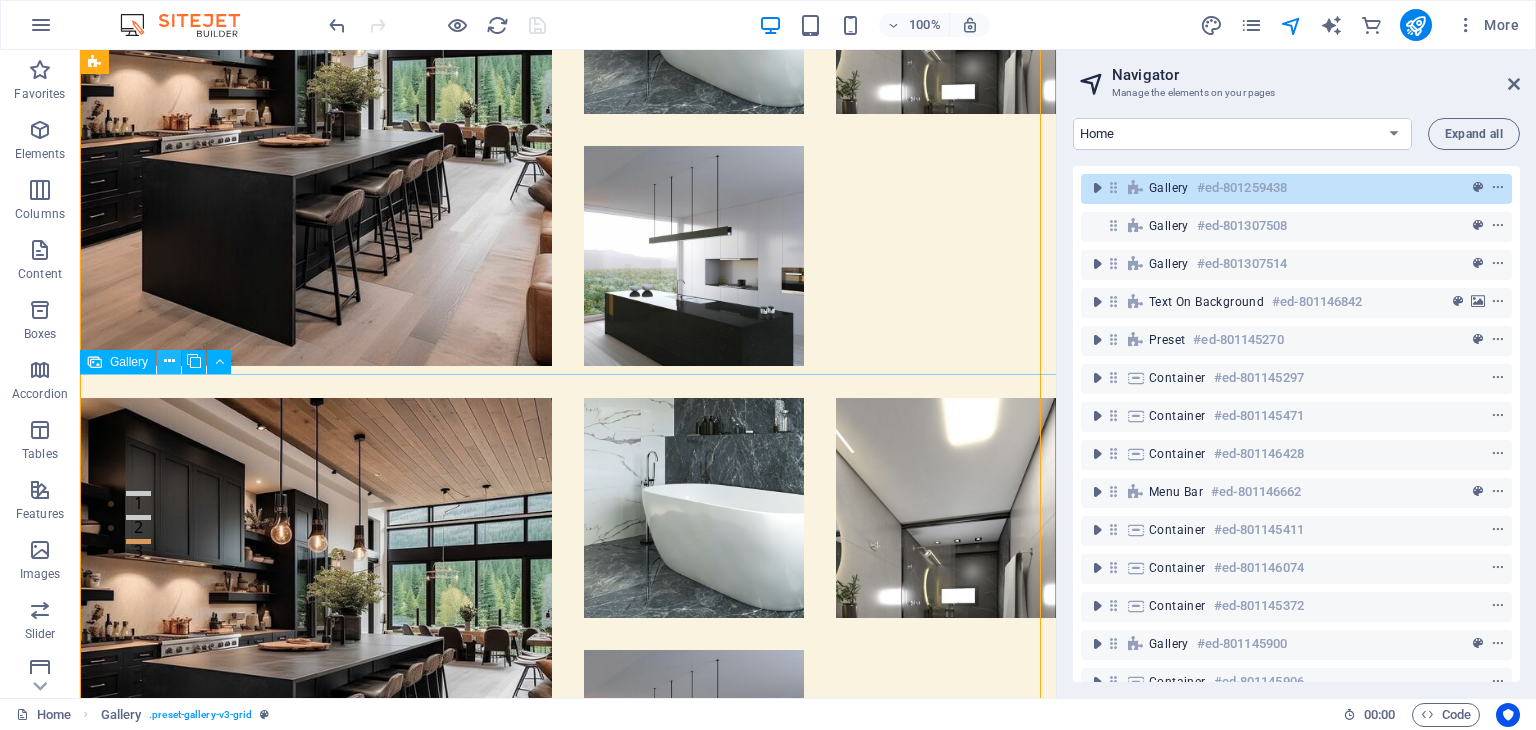 click at bounding box center (169, 361) 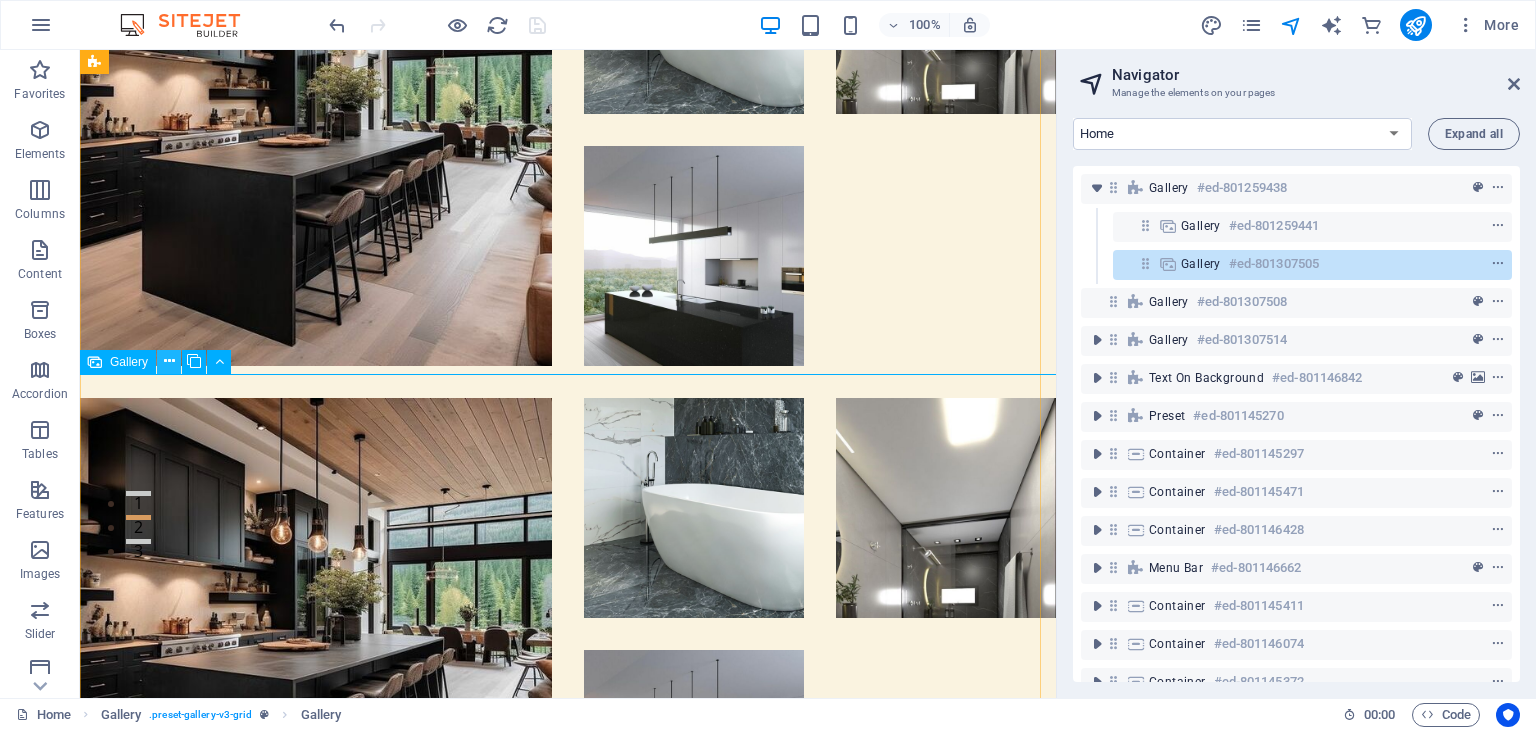 click at bounding box center [169, 361] 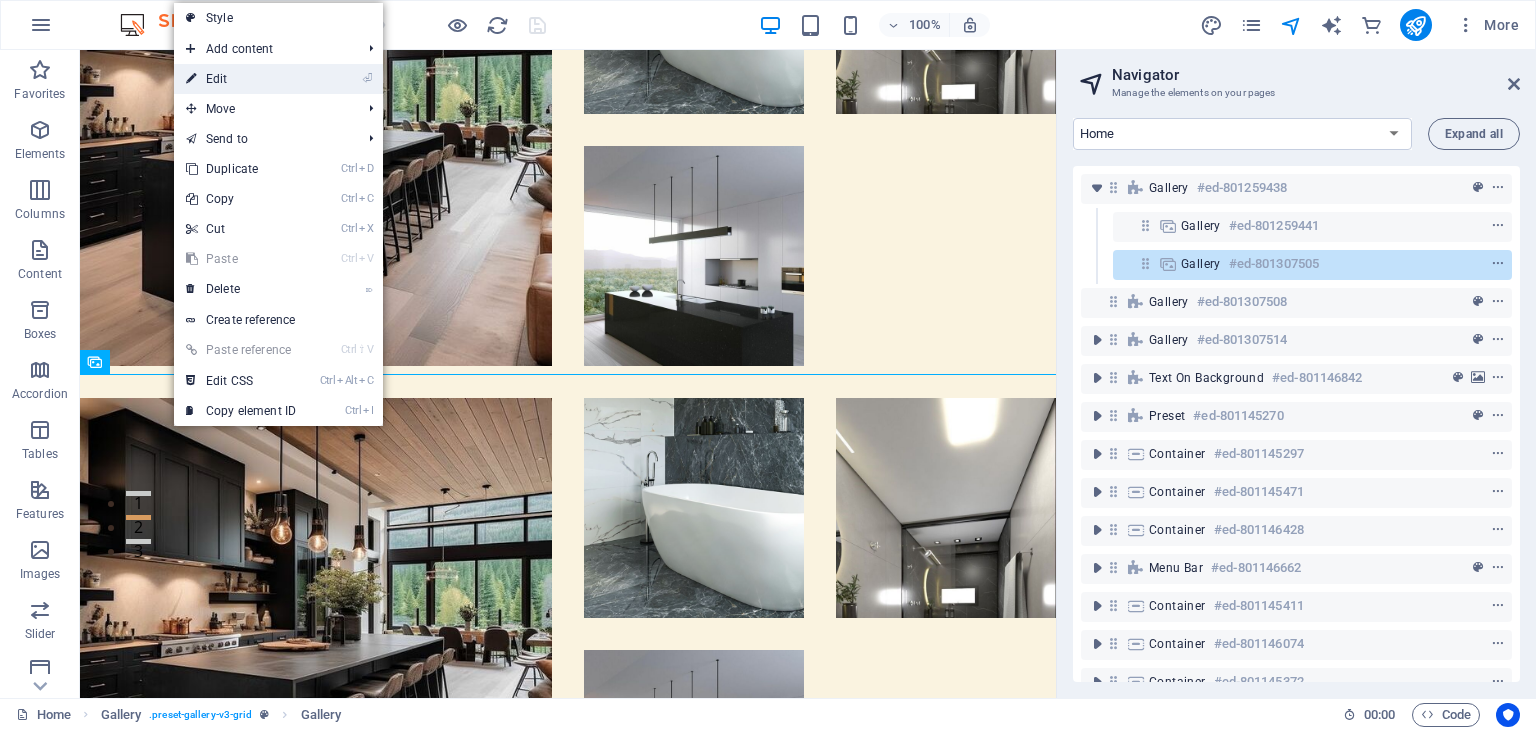 click on "⏎  Edit" at bounding box center (241, 79) 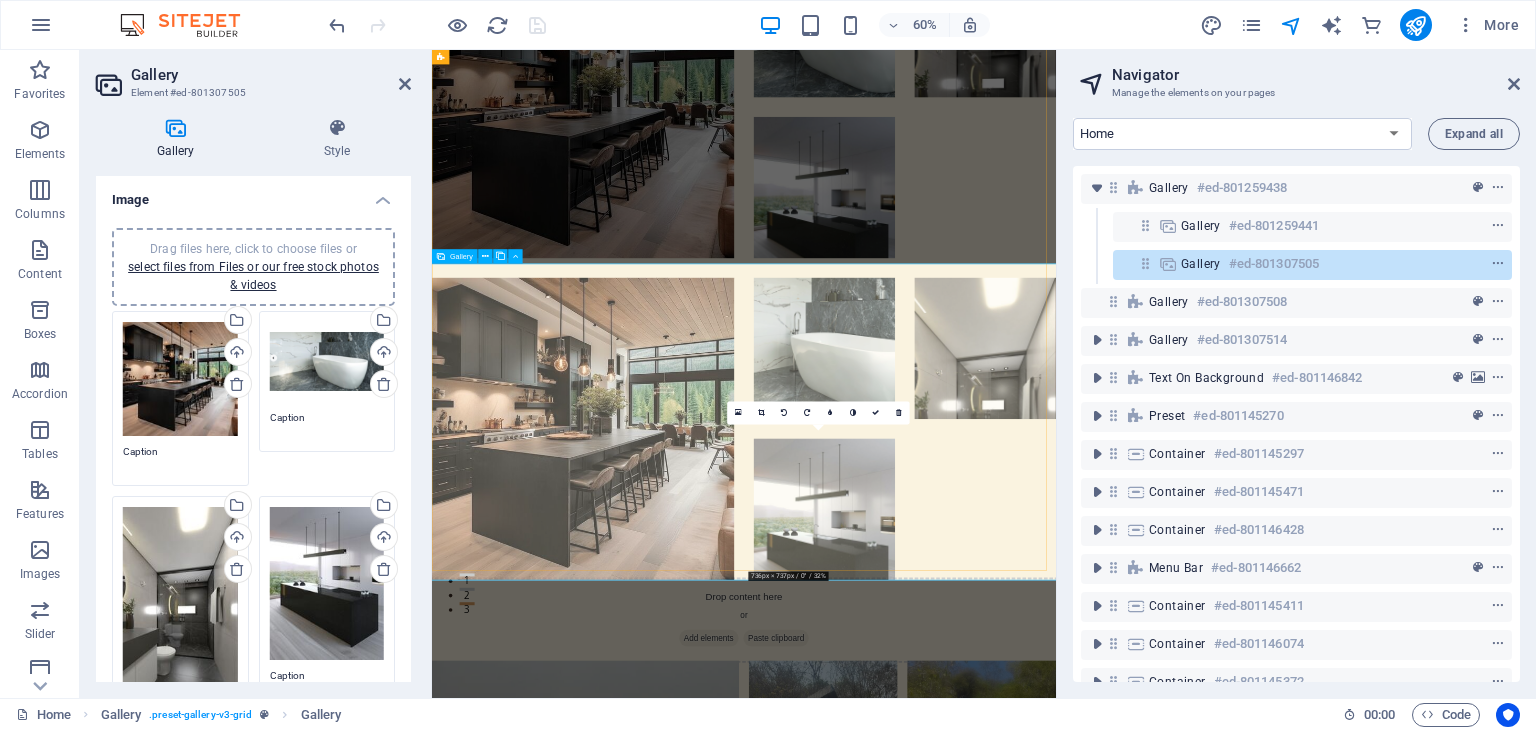 click at bounding box center [1086, 816] 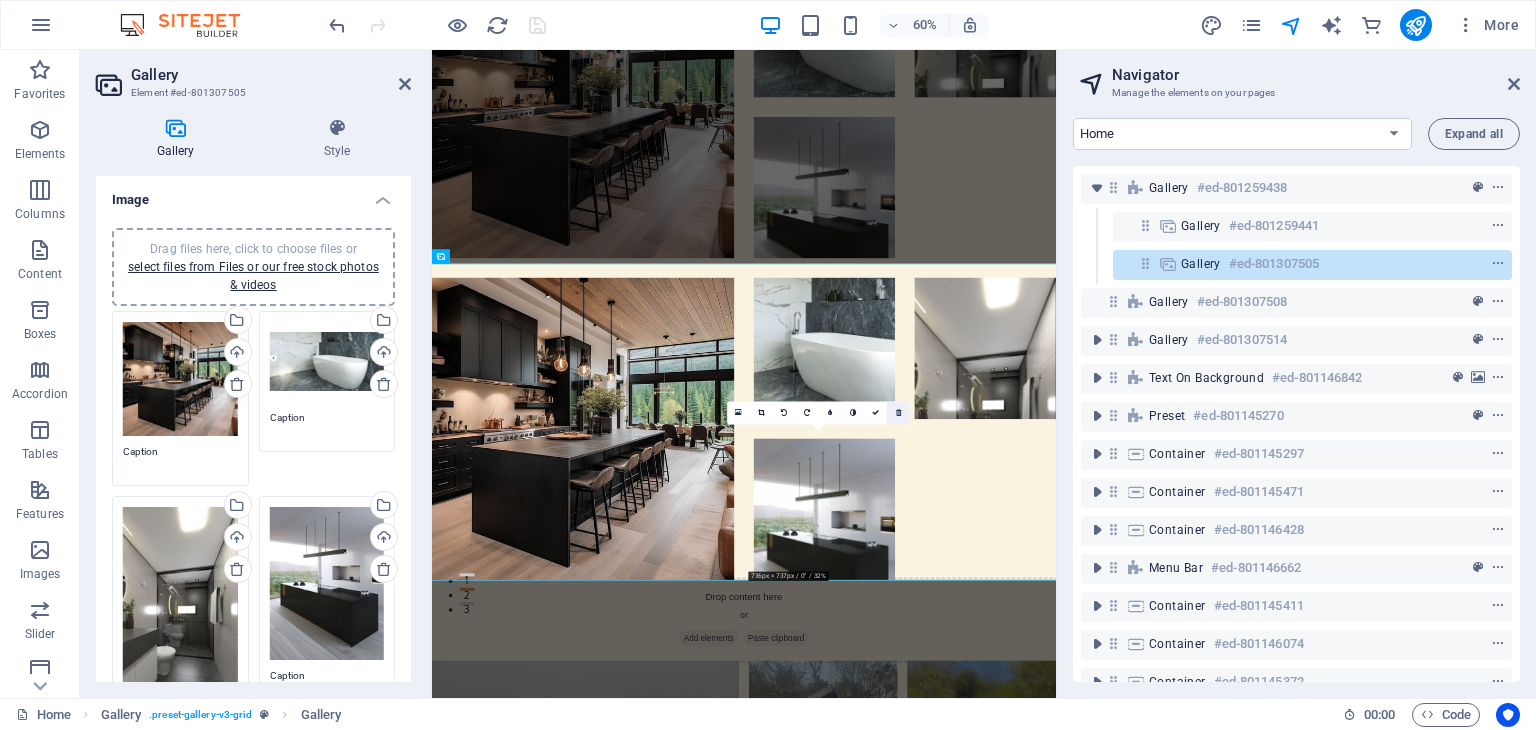 click at bounding box center [898, 412] 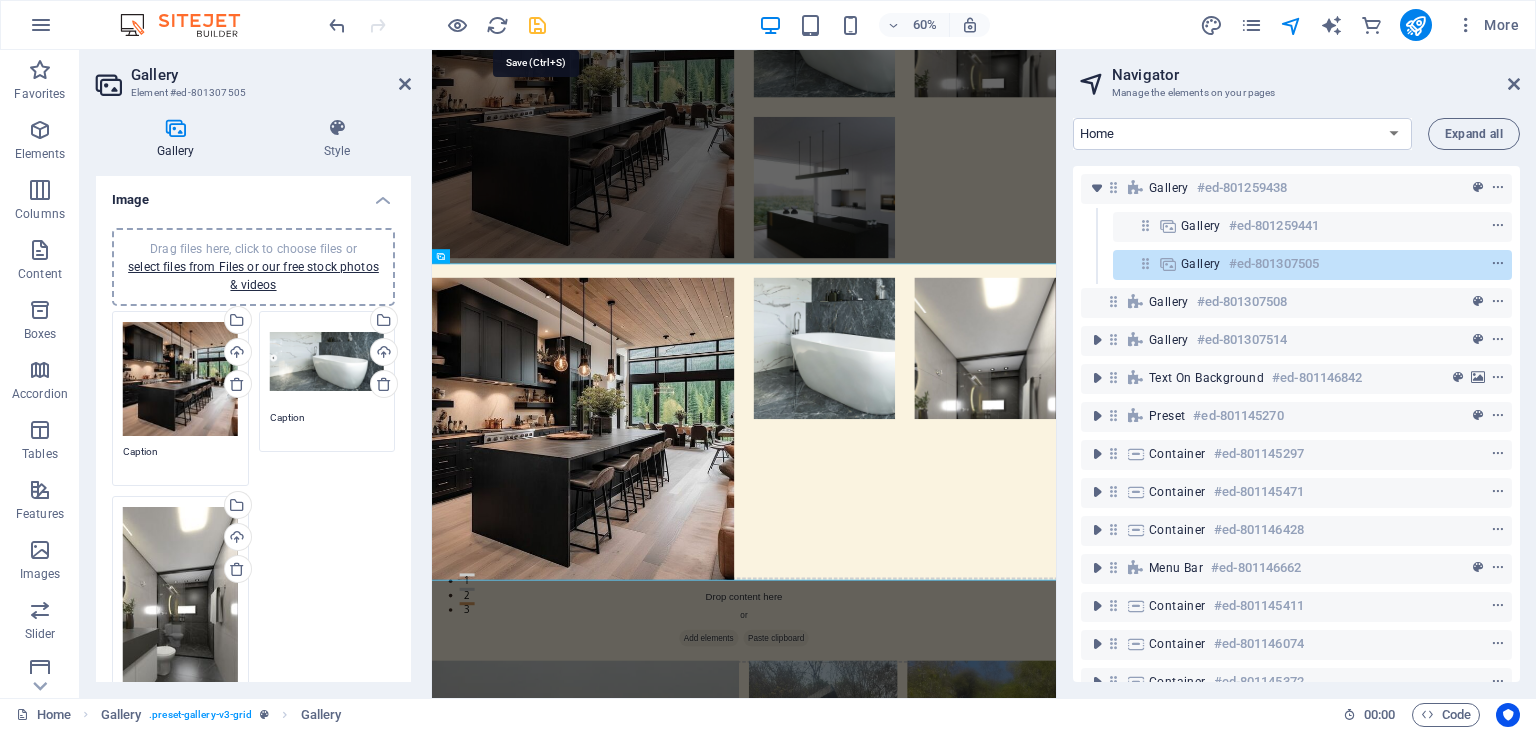 click at bounding box center (537, 25) 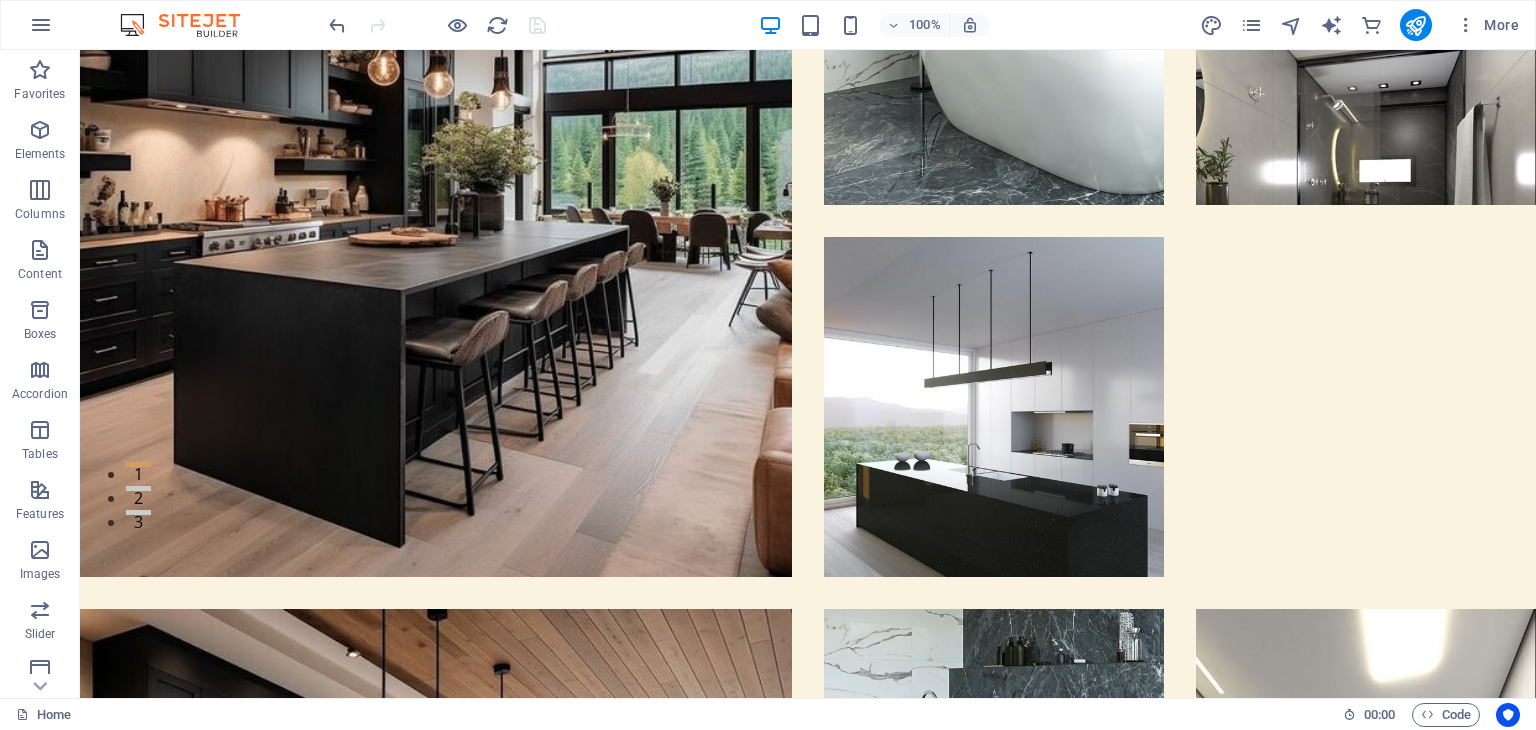 scroll, scrollTop: 196, scrollLeft: 0, axis: vertical 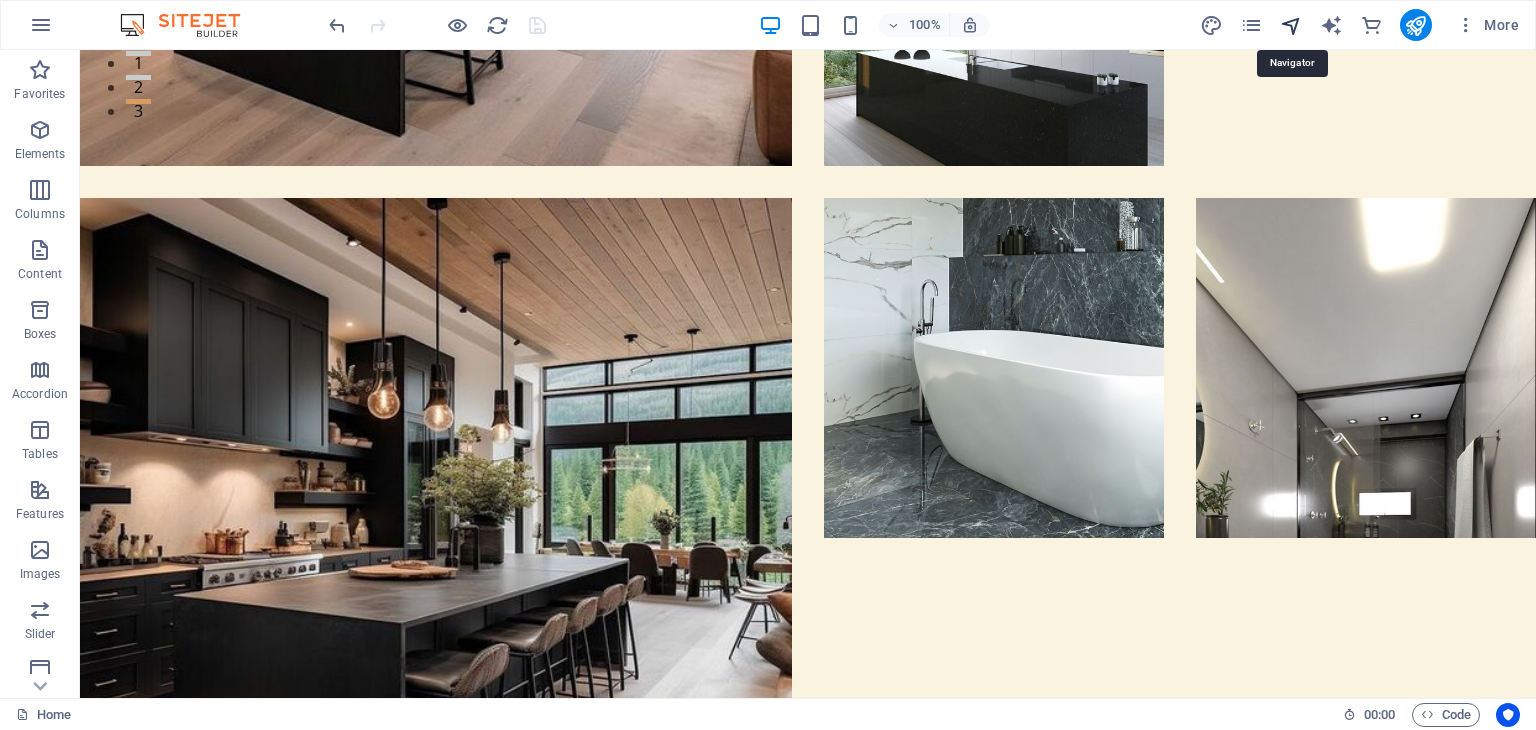 click at bounding box center [1291, 25] 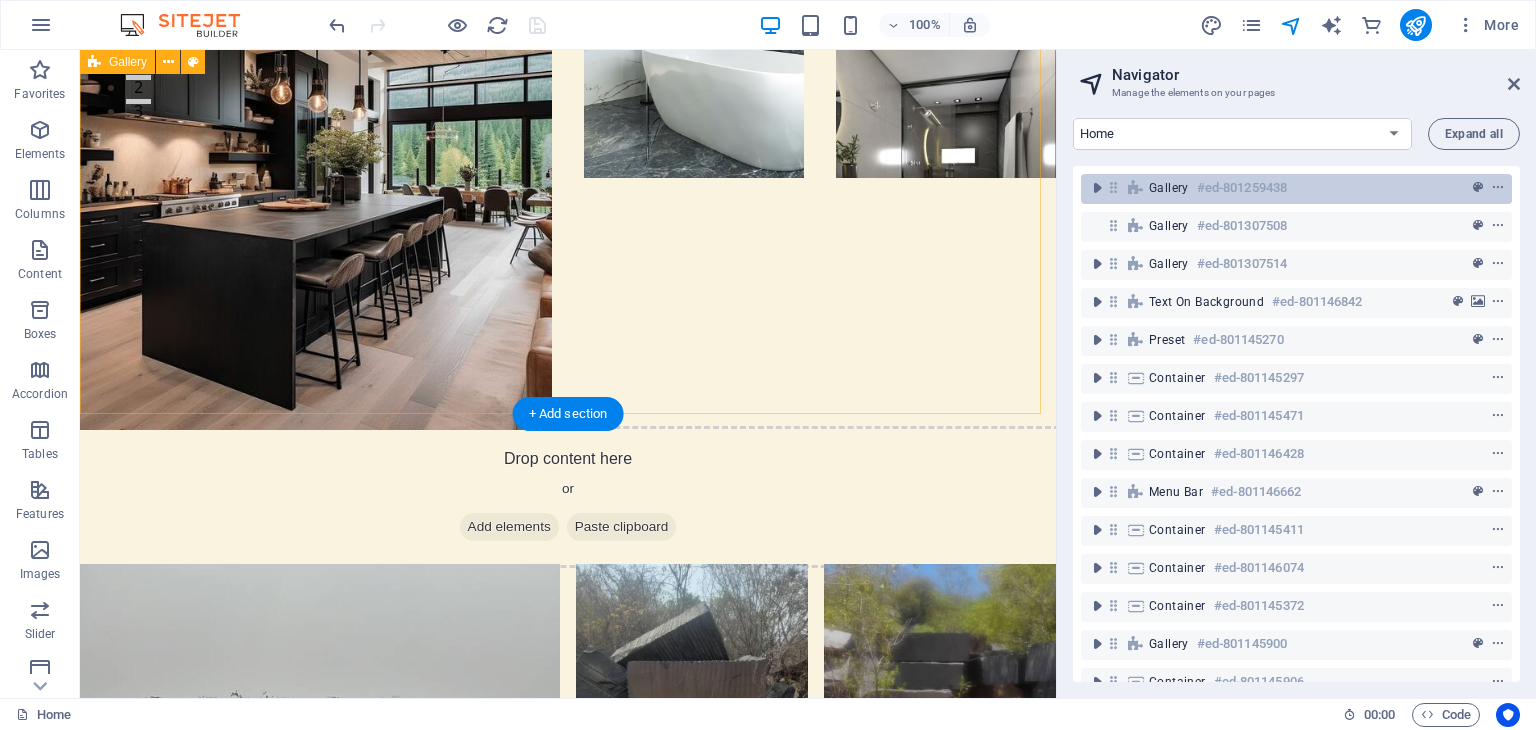 click on "#ed-801259438" at bounding box center (1242, 188) 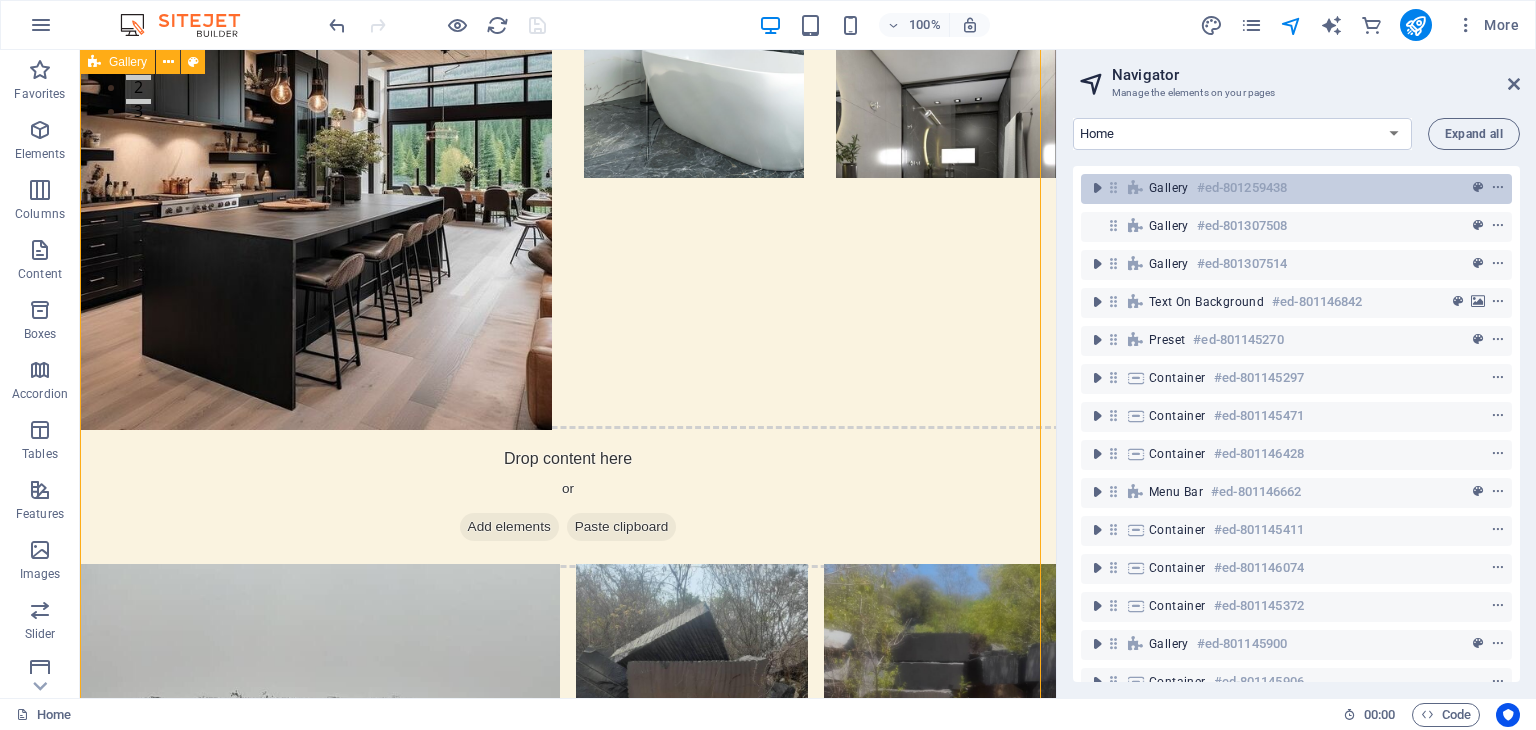 scroll, scrollTop: 156, scrollLeft: 0, axis: vertical 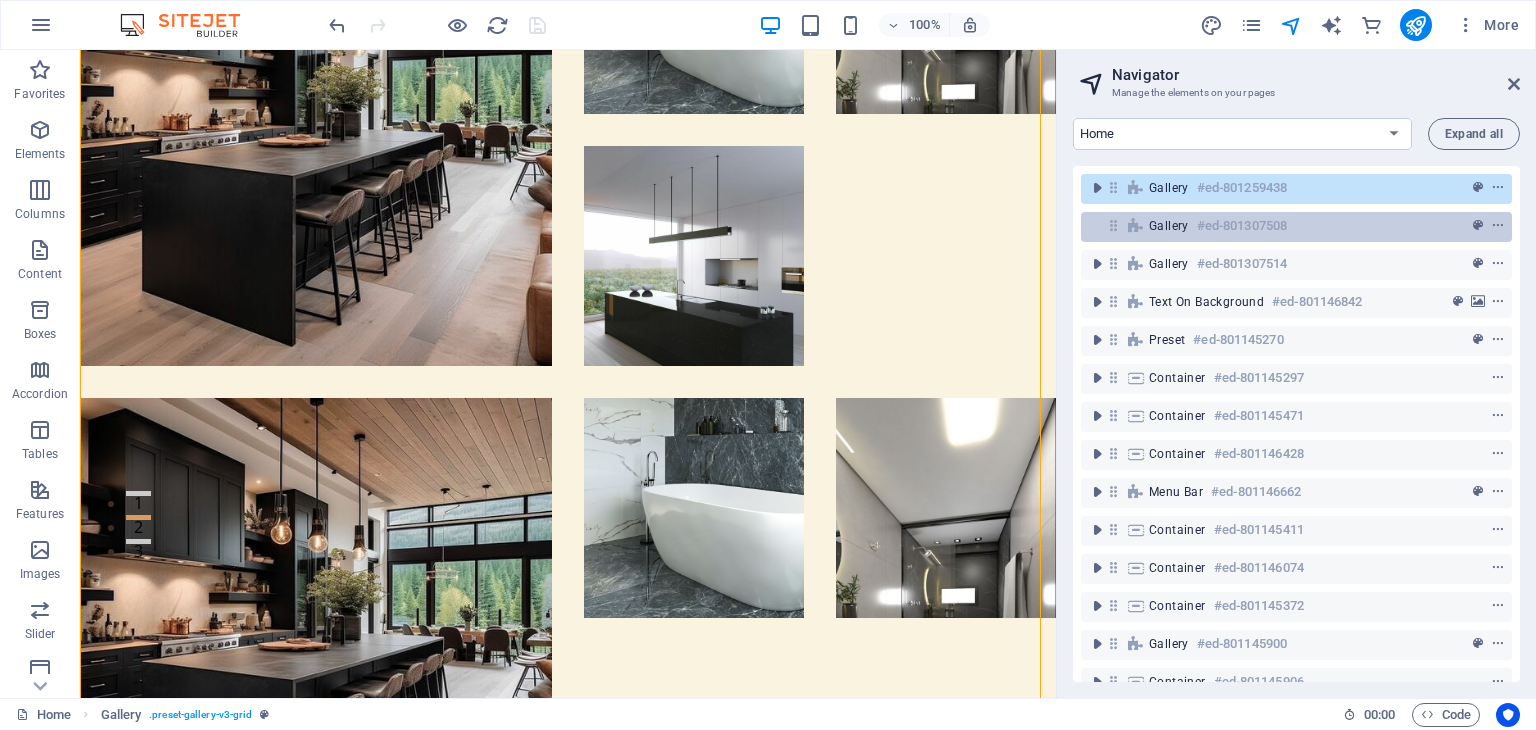 click on "#ed-801307508" at bounding box center (1242, 226) 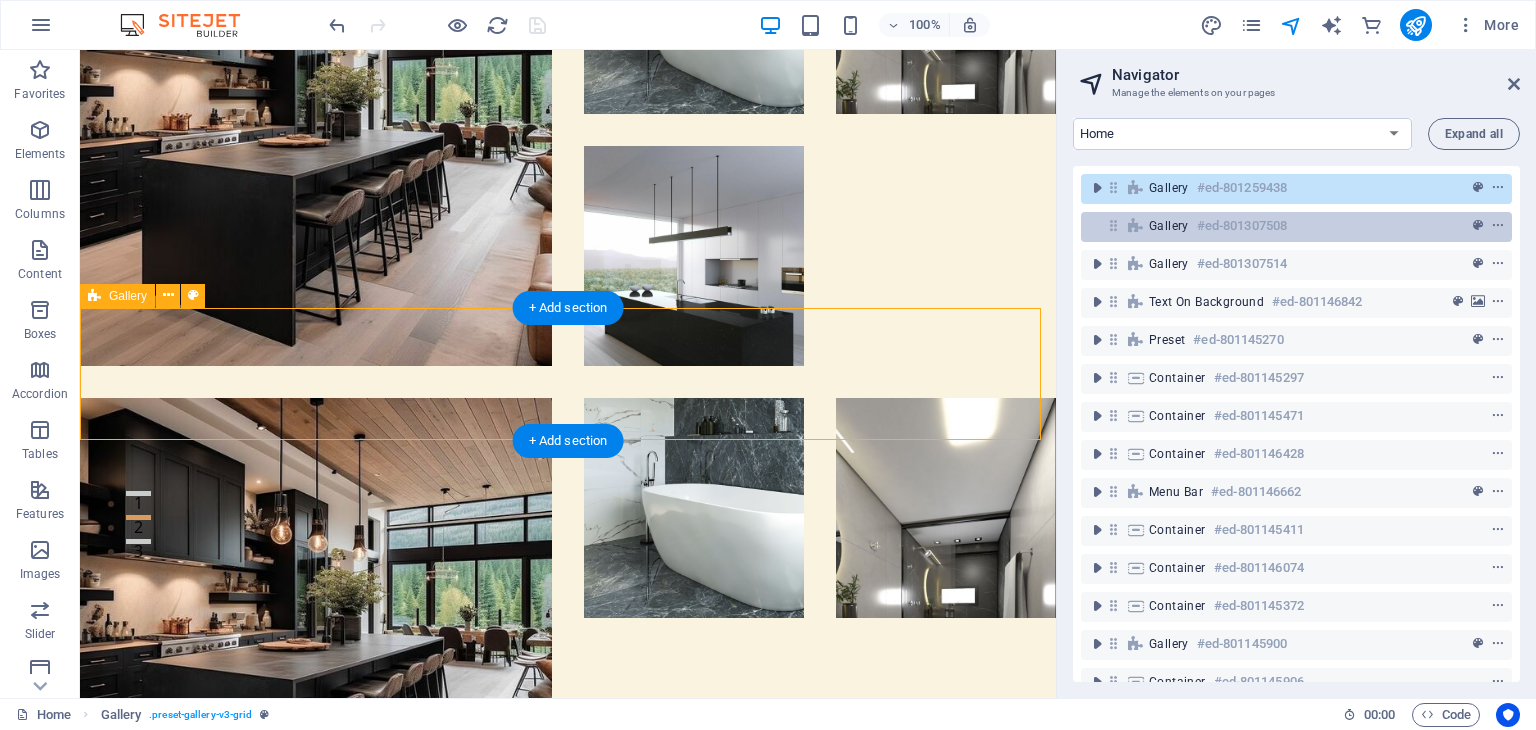 scroll, scrollTop: 703, scrollLeft: 0, axis: vertical 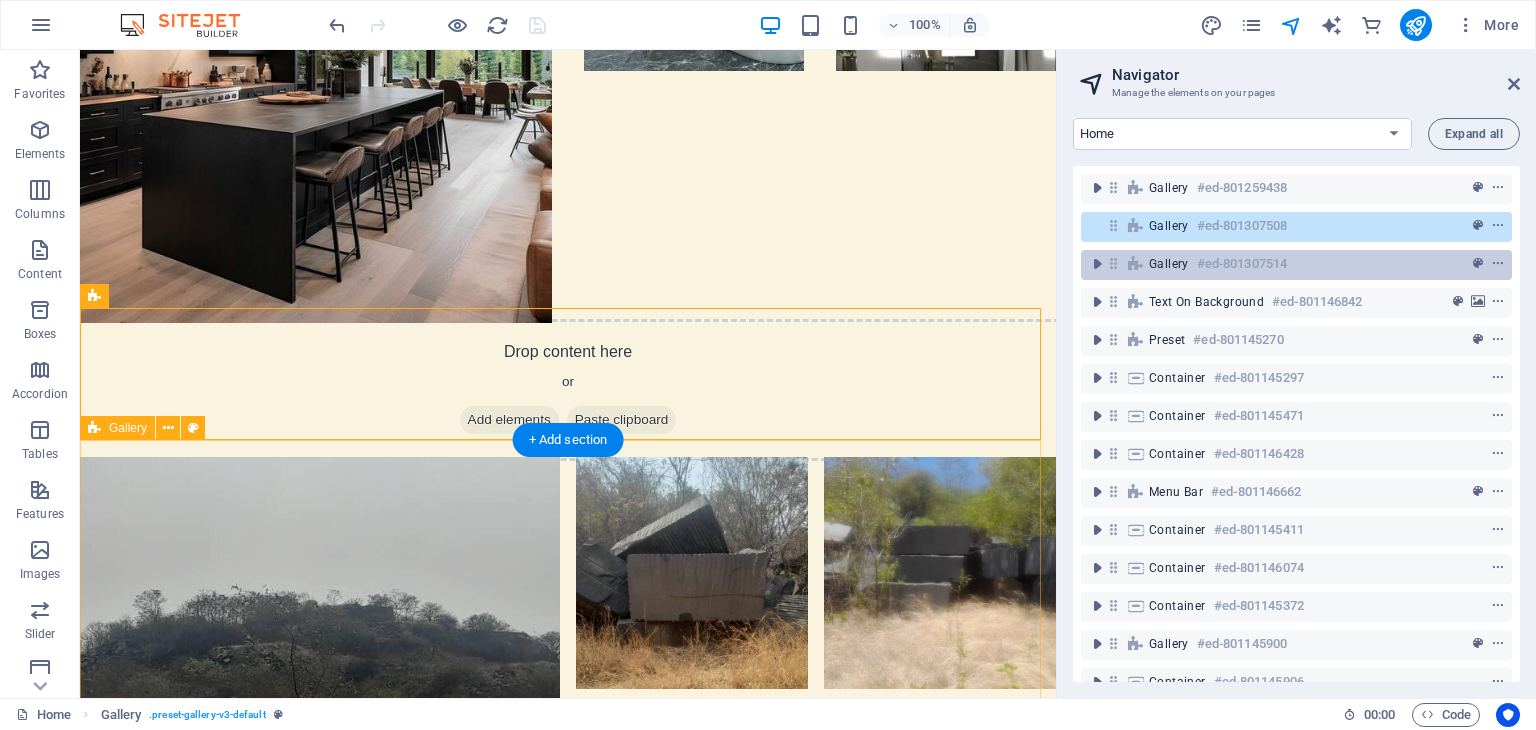 click on "#ed-801307514" at bounding box center [1242, 264] 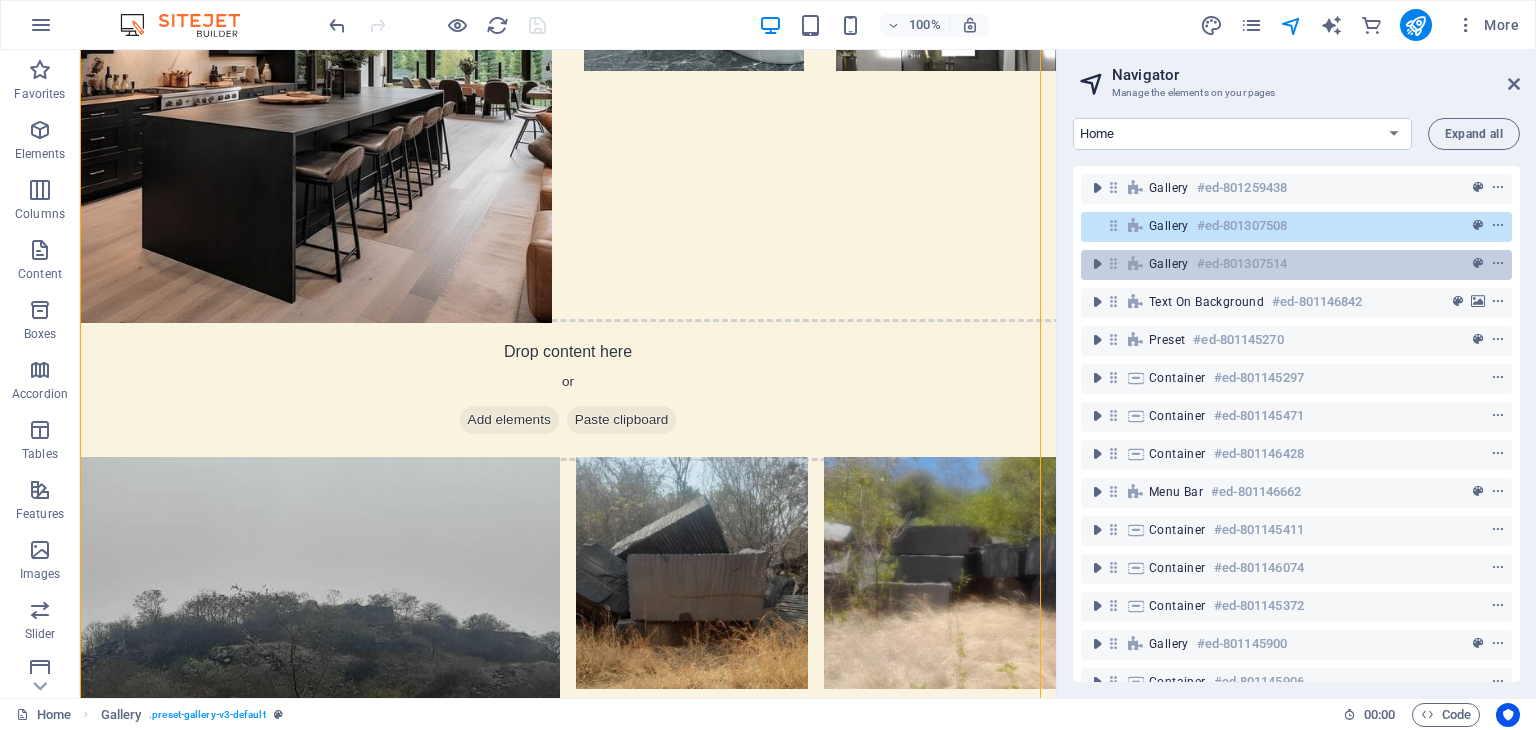 scroll, scrollTop: 1372, scrollLeft: 0, axis: vertical 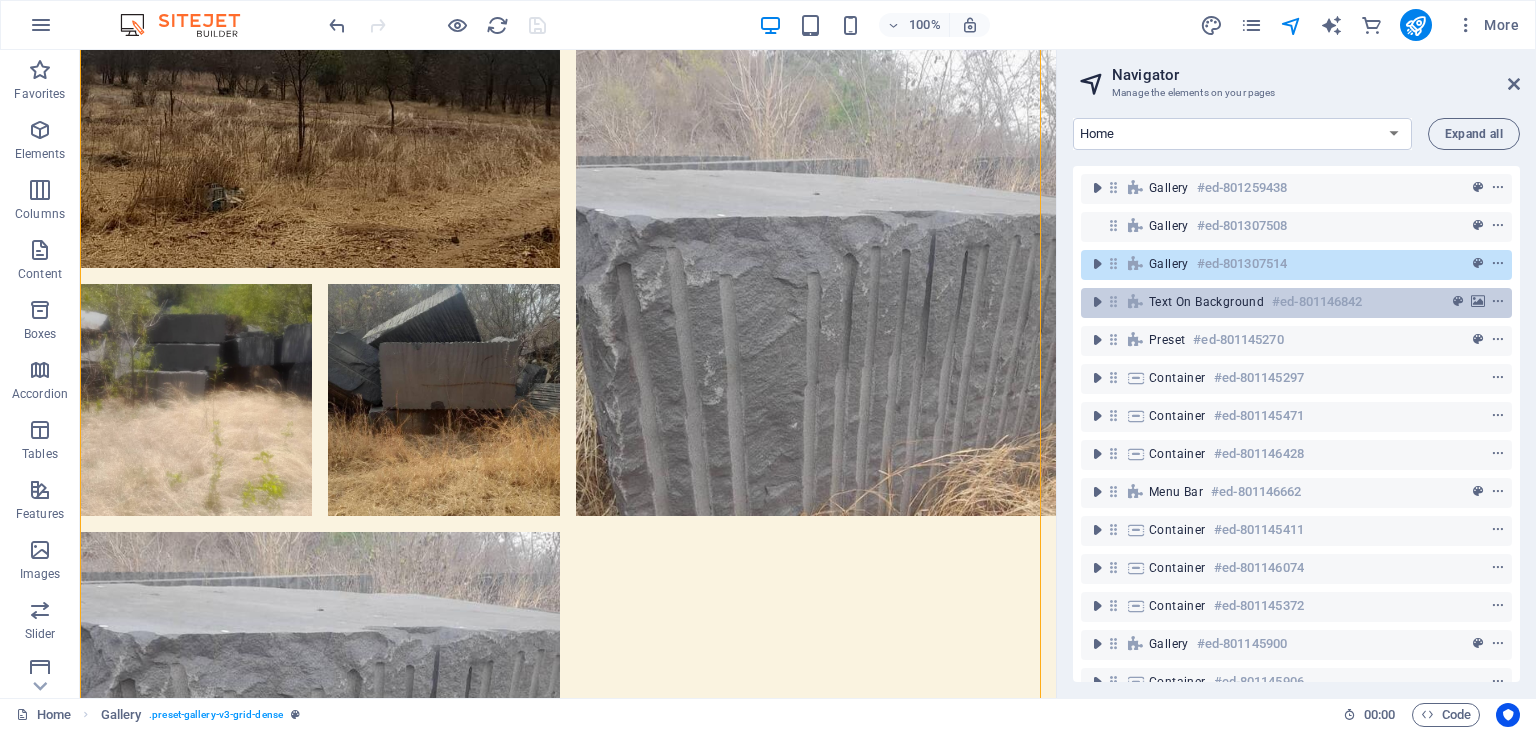 click on "Text on background" at bounding box center [1206, 302] 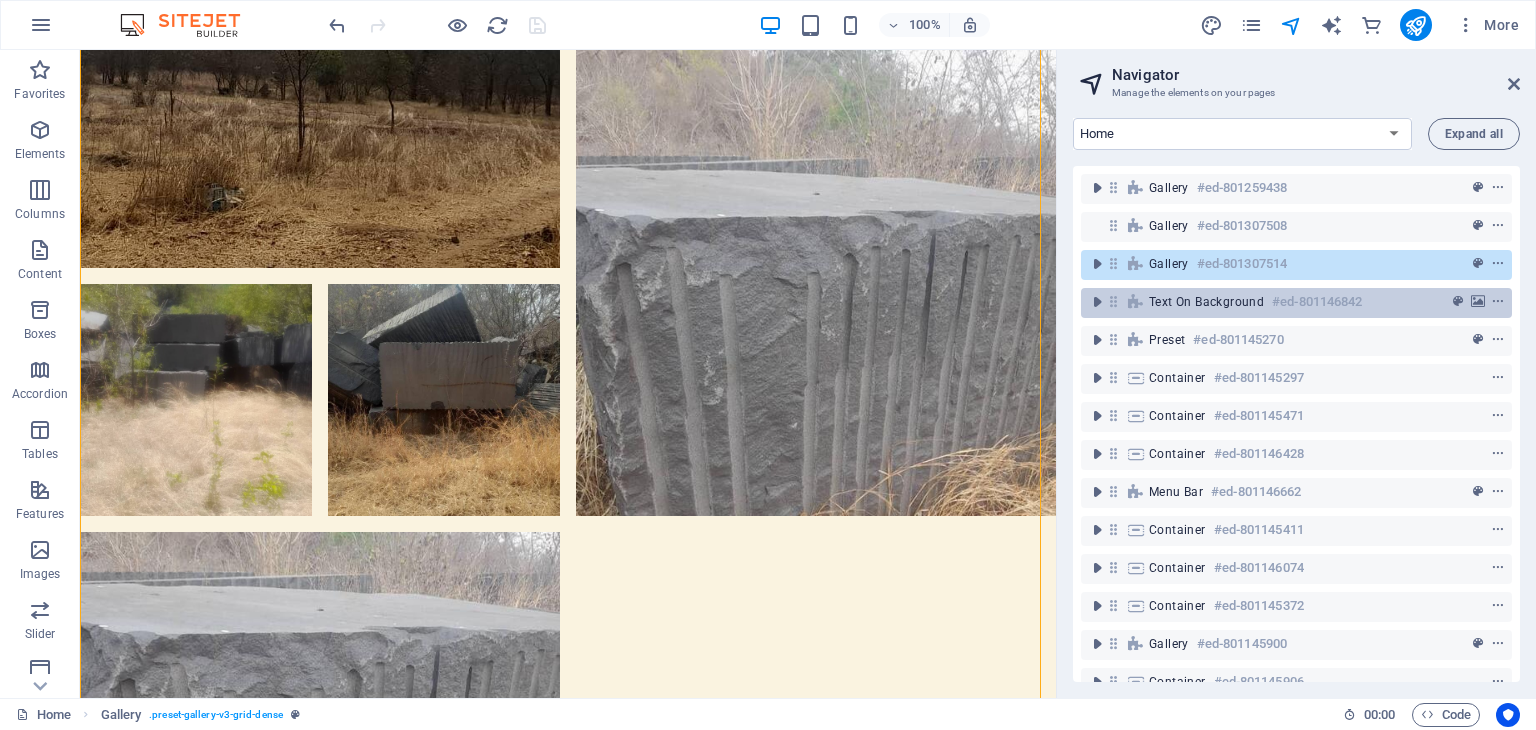 scroll, scrollTop: 2181, scrollLeft: 0, axis: vertical 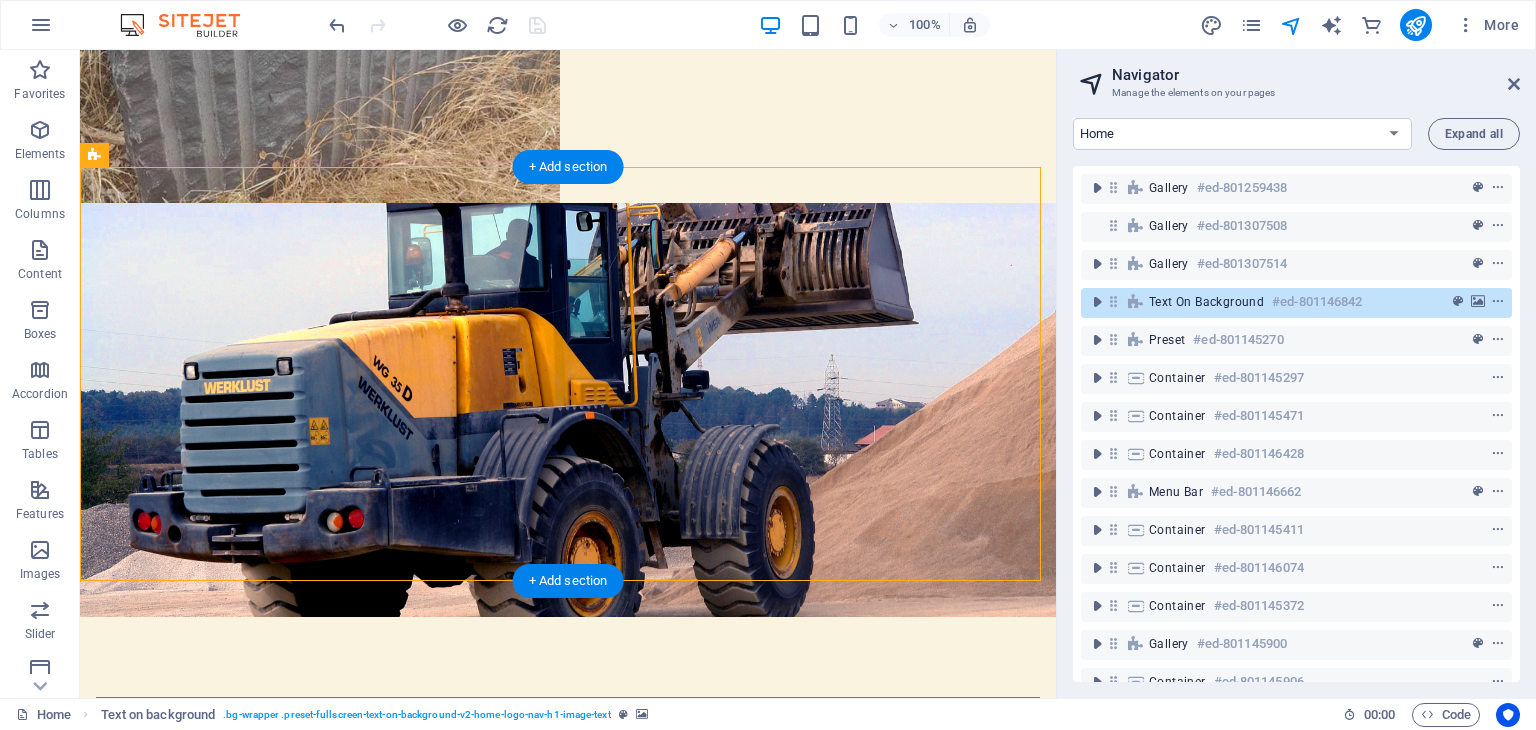 click at bounding box center (568, 410) 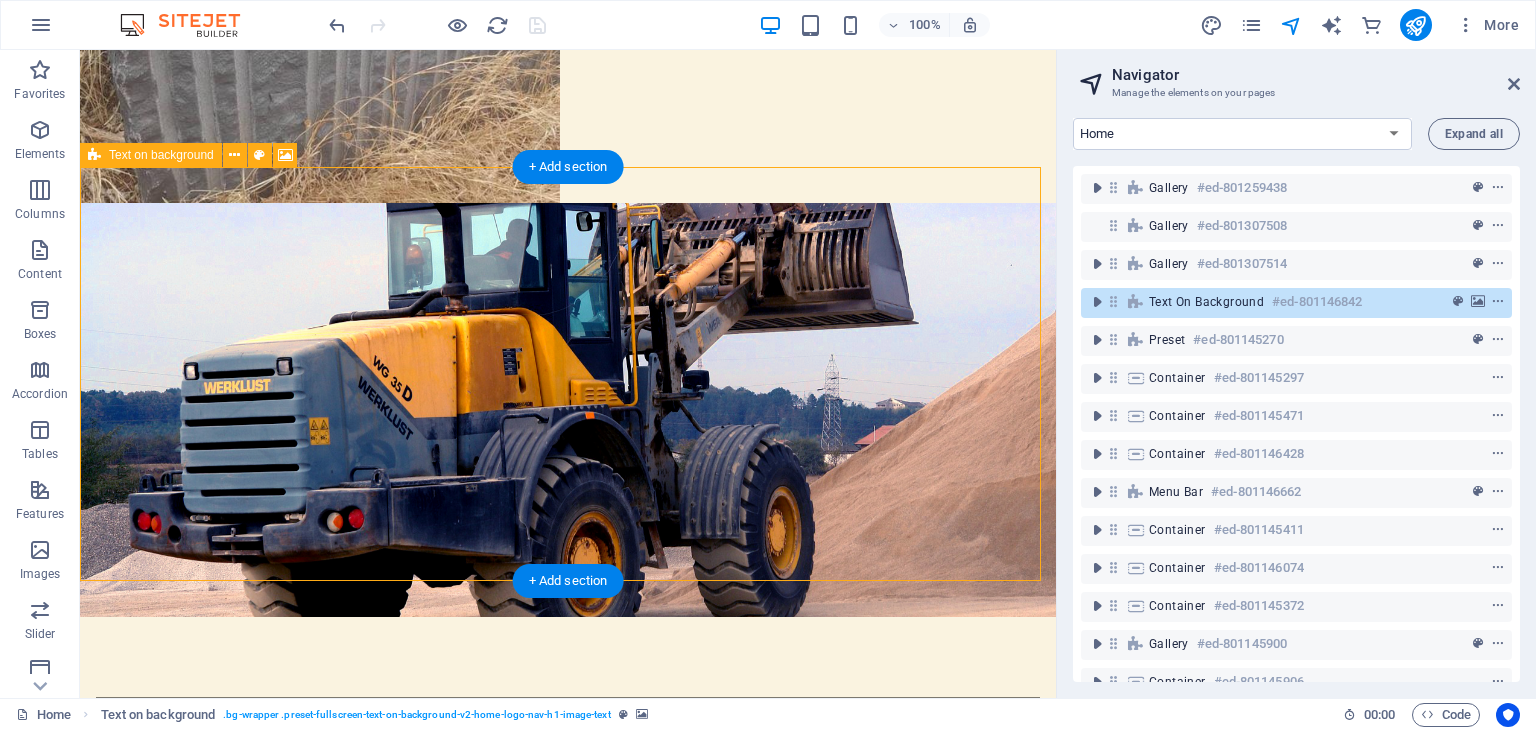 click on "Text on background #ed-801146842" at bounding box center (1280, 302) 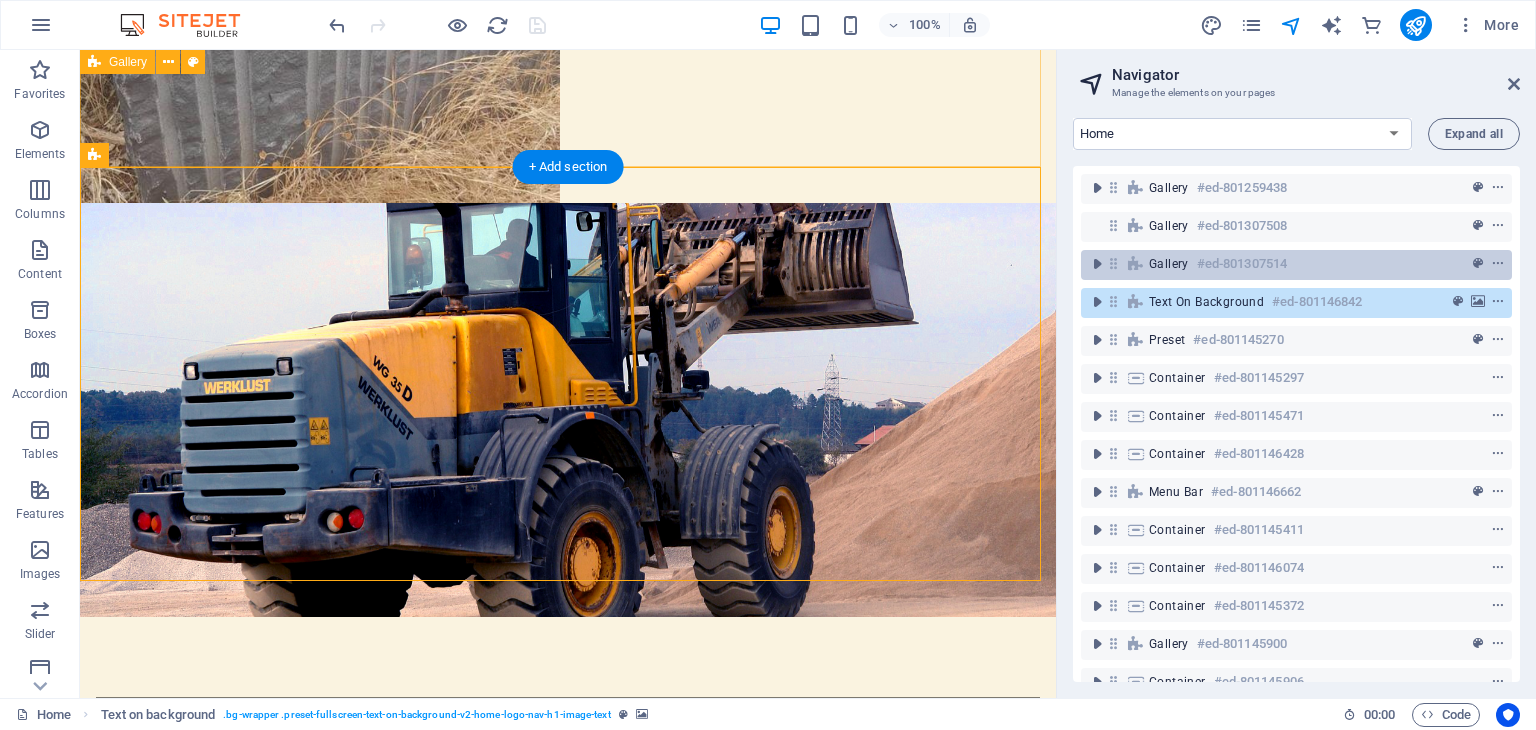 click on "Gallery" at bounding box center [1169, 264] 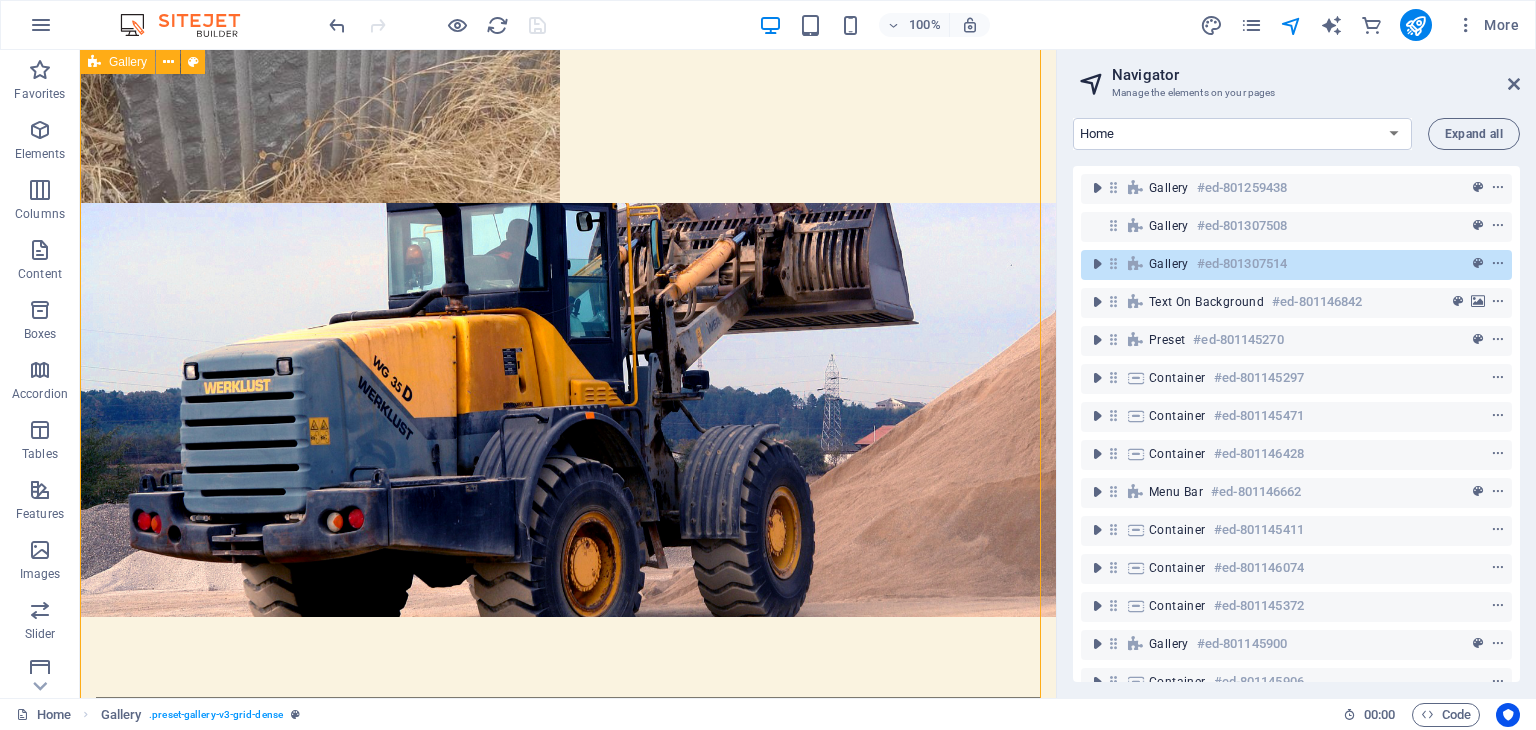 scroll, scrollTop: 1372, scrollLeft: 0, axis: vertical 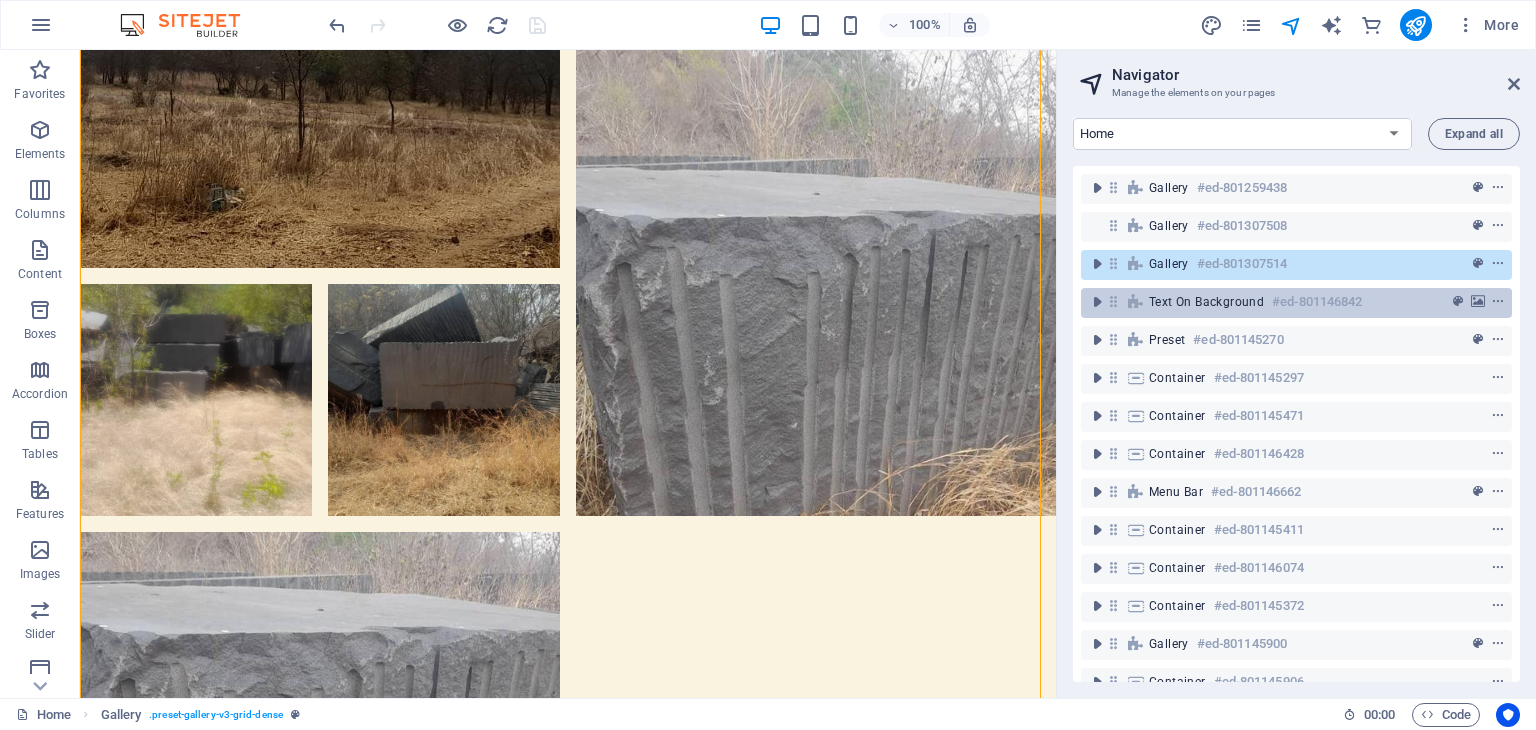 click on "Text on background" at bounding box center (1206, 302) 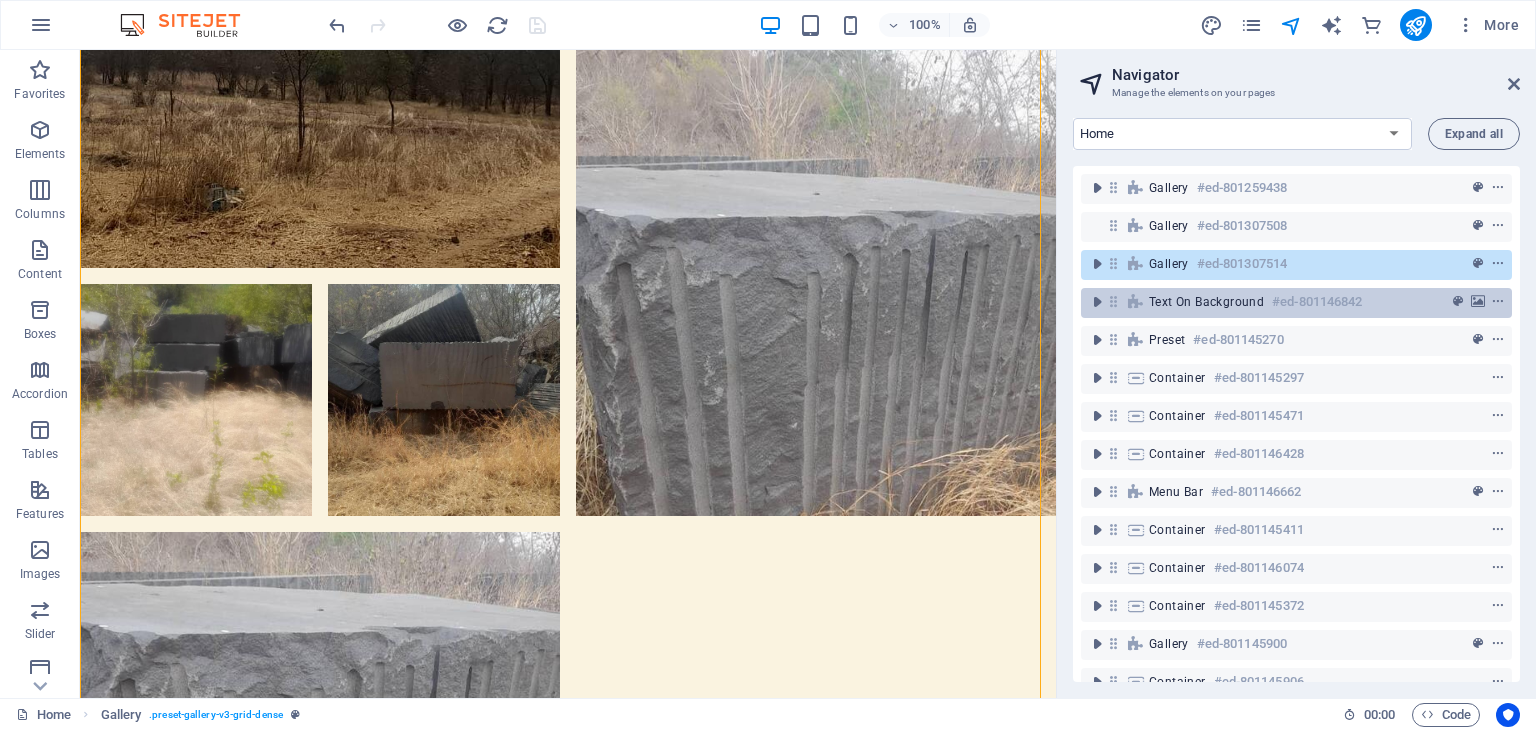 scroll, scrollTop: 2181, scrollLeft: 0, axis: vertical 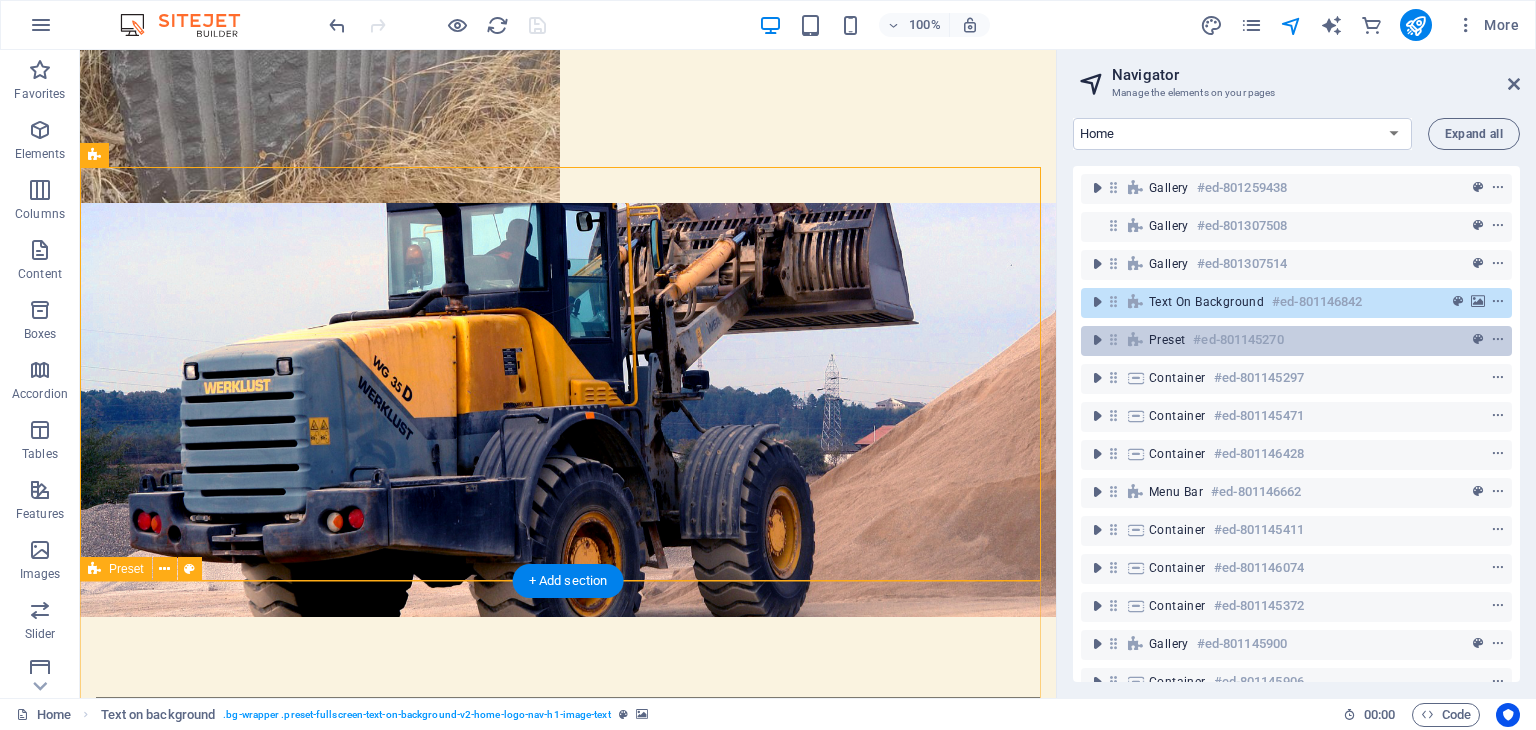 click on "Preset #ed-801145270" at bounding box center [1280, 340] 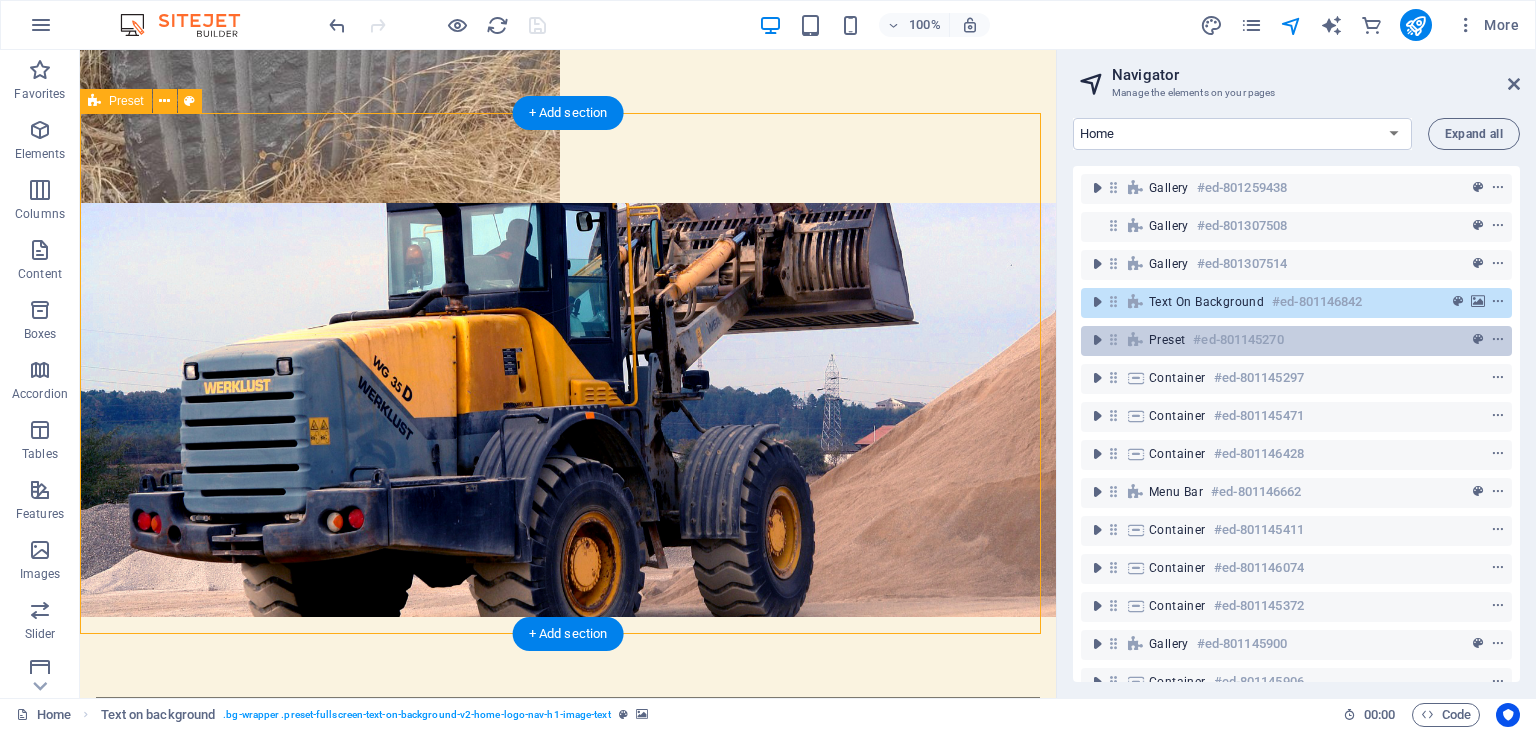 scroll, scrollTop: 2649, scrollLeft: 0, axis: vertical 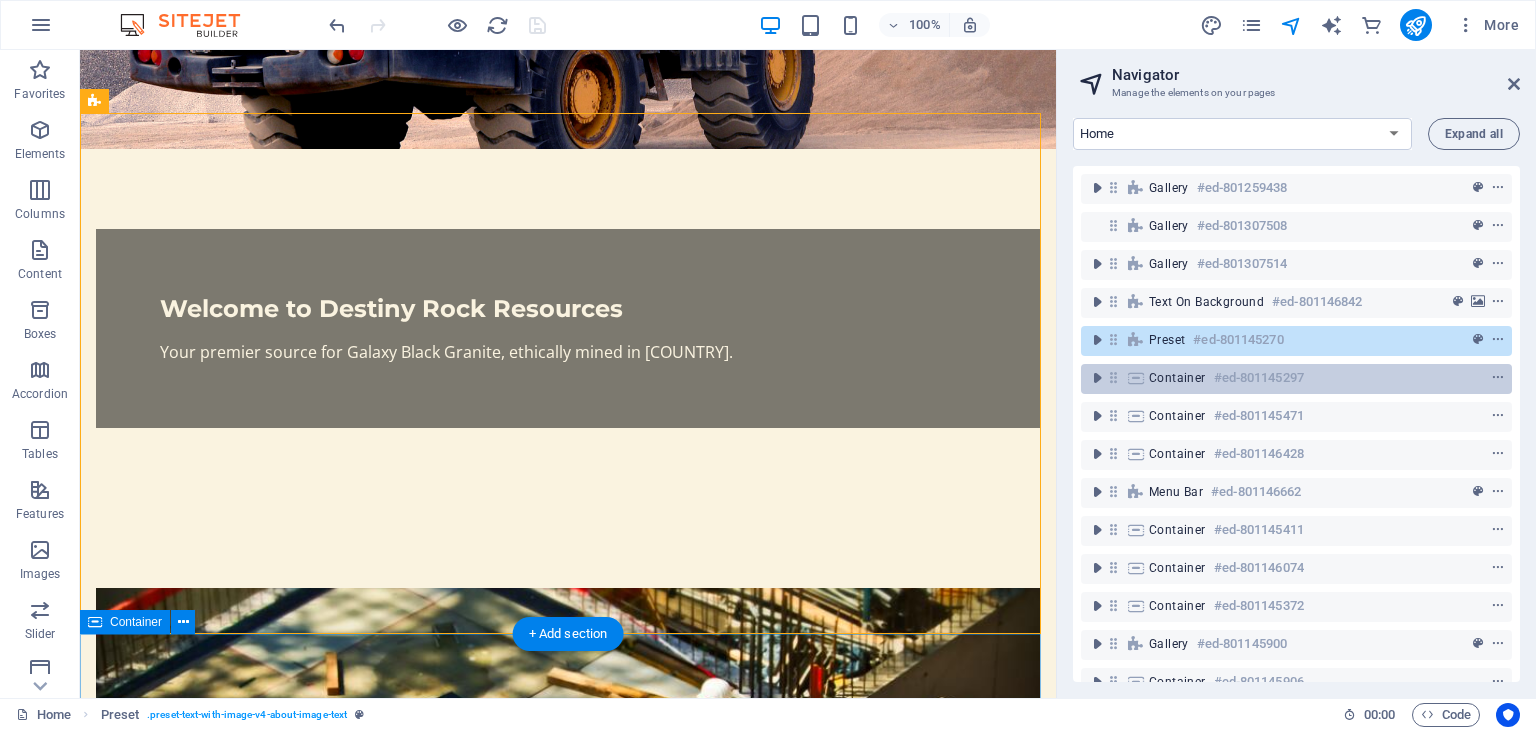 click on "Container" at bounding box center [1177, 378] 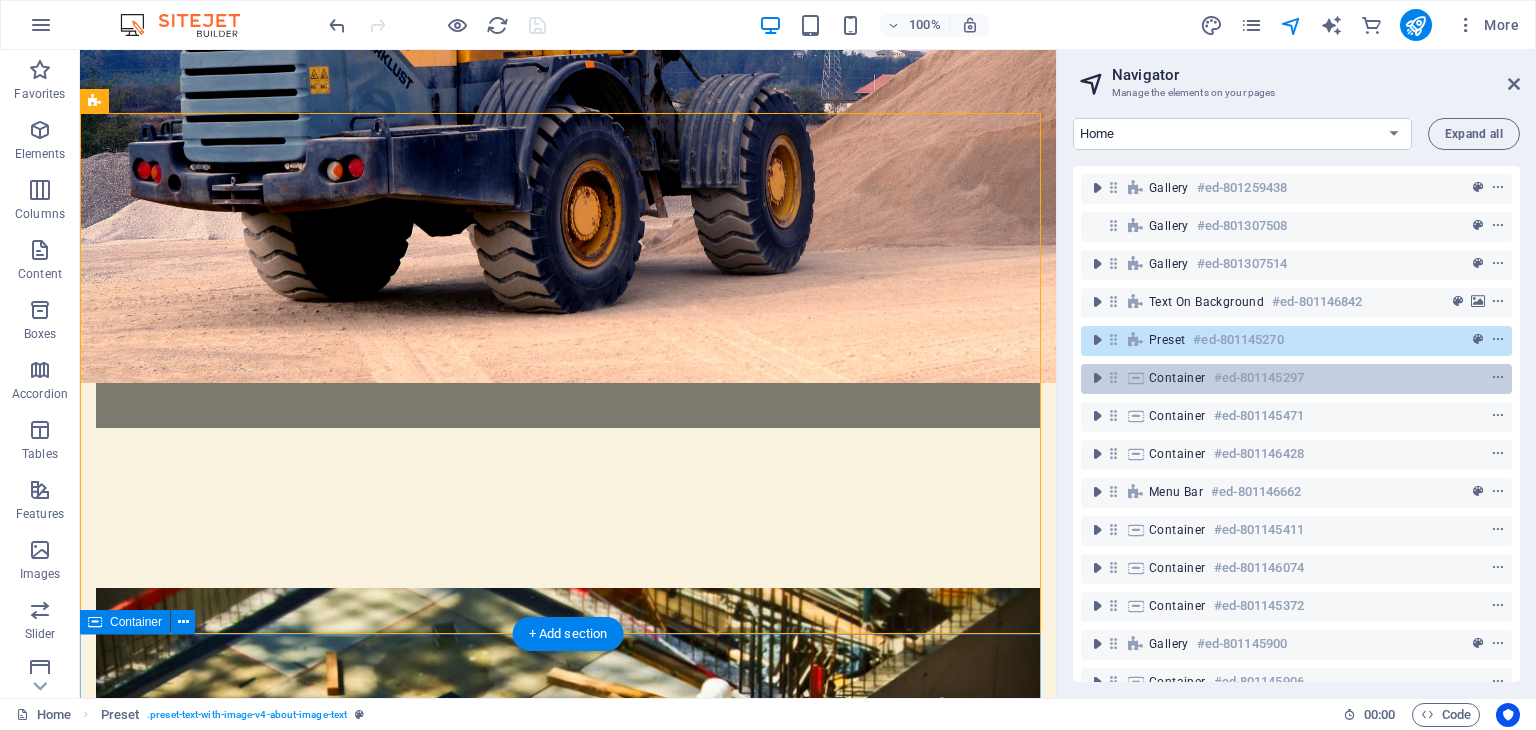 scroll, scrollTop: 3142, scrollLeft: 0, axis: vertical 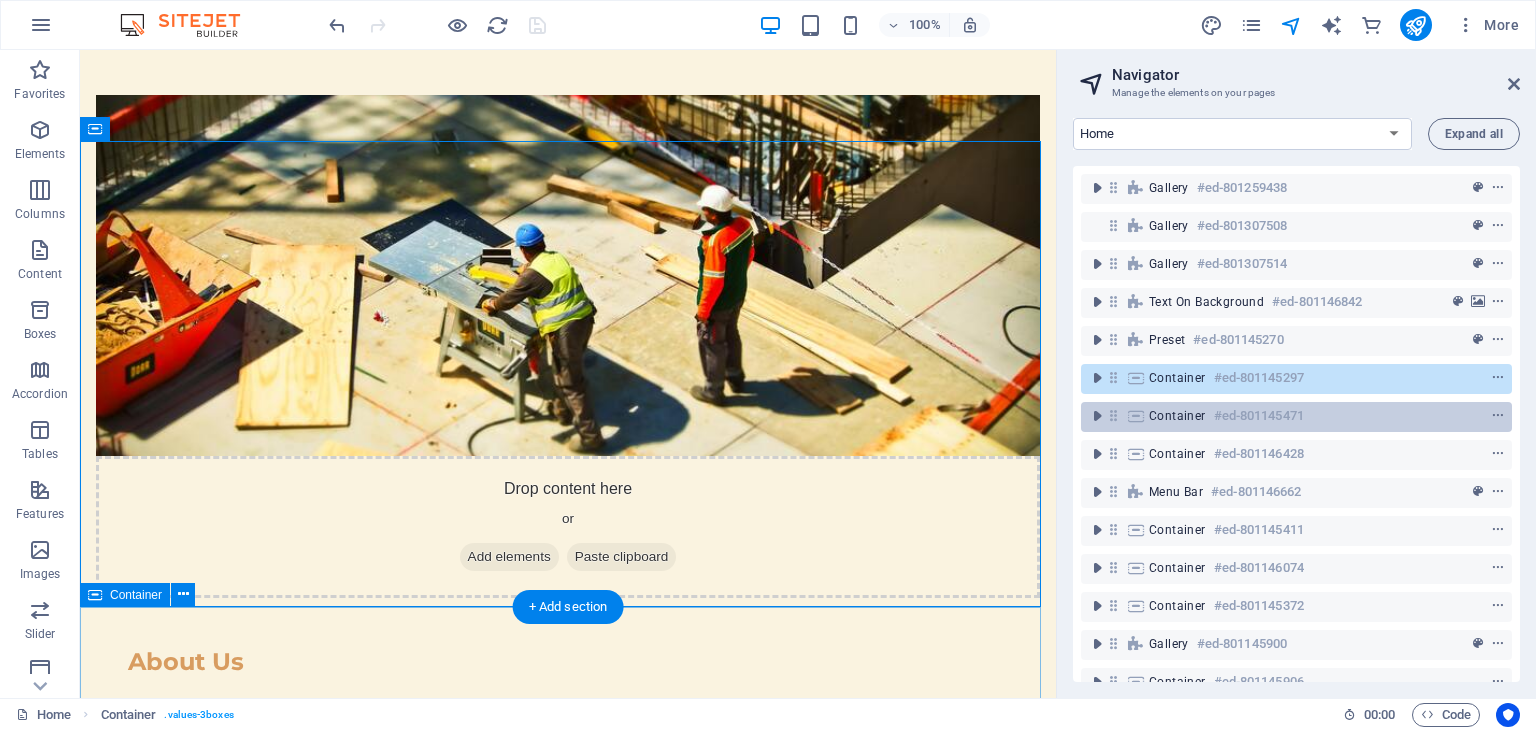 click on "Container" at bounding box center (1177, 416) 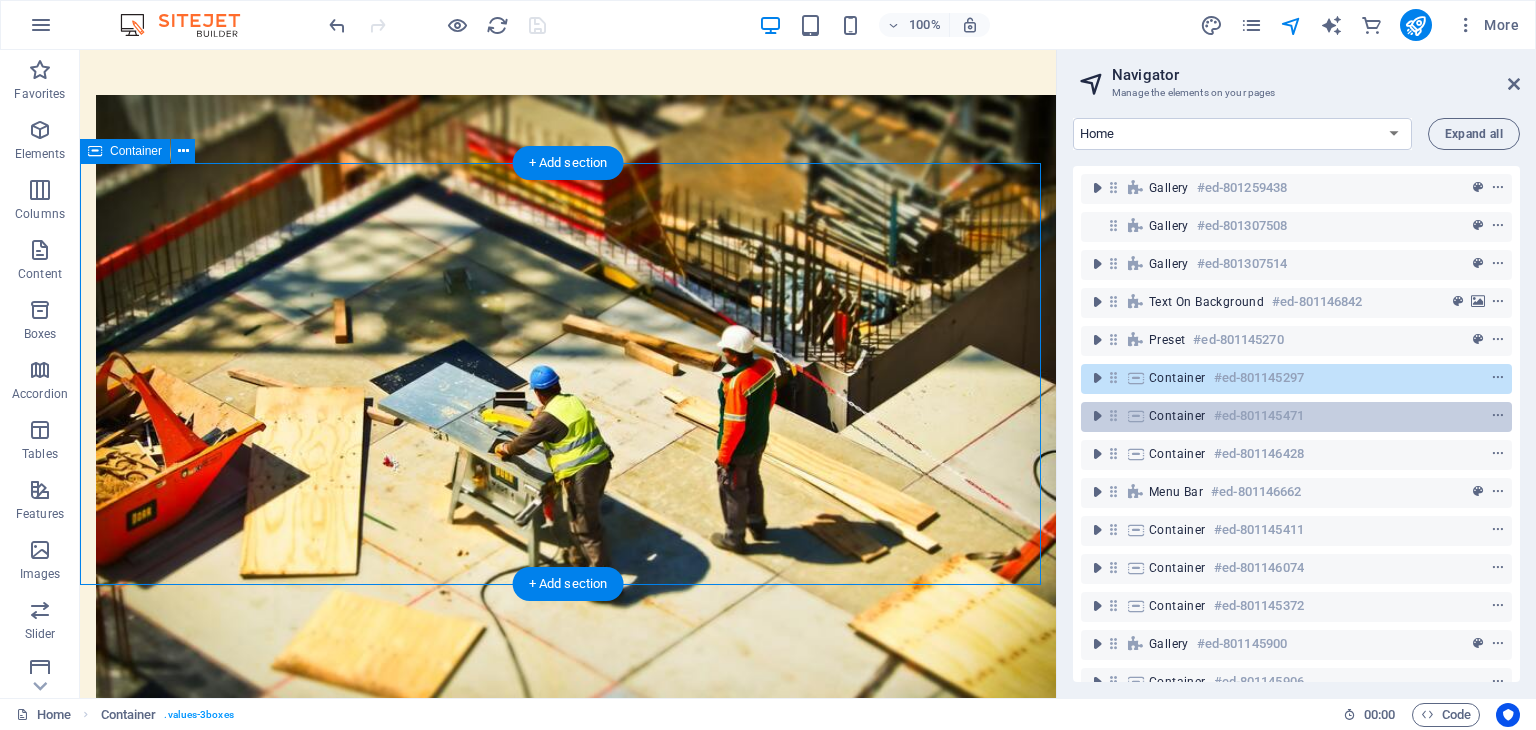 scroll, scrollTop: 3585, scrollLeft: 0, axis: vertical 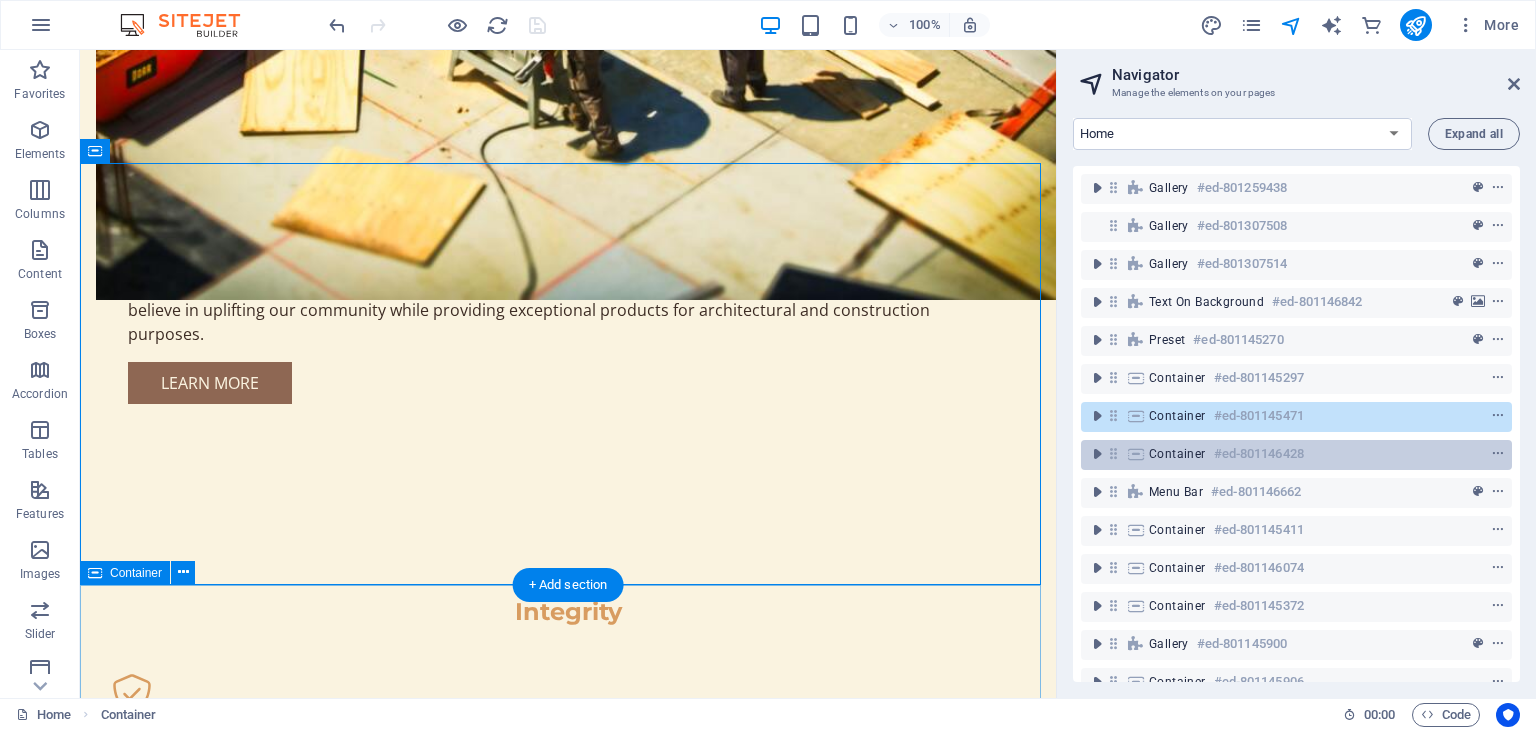 click on "Container" at bounding box center [1177, 454] 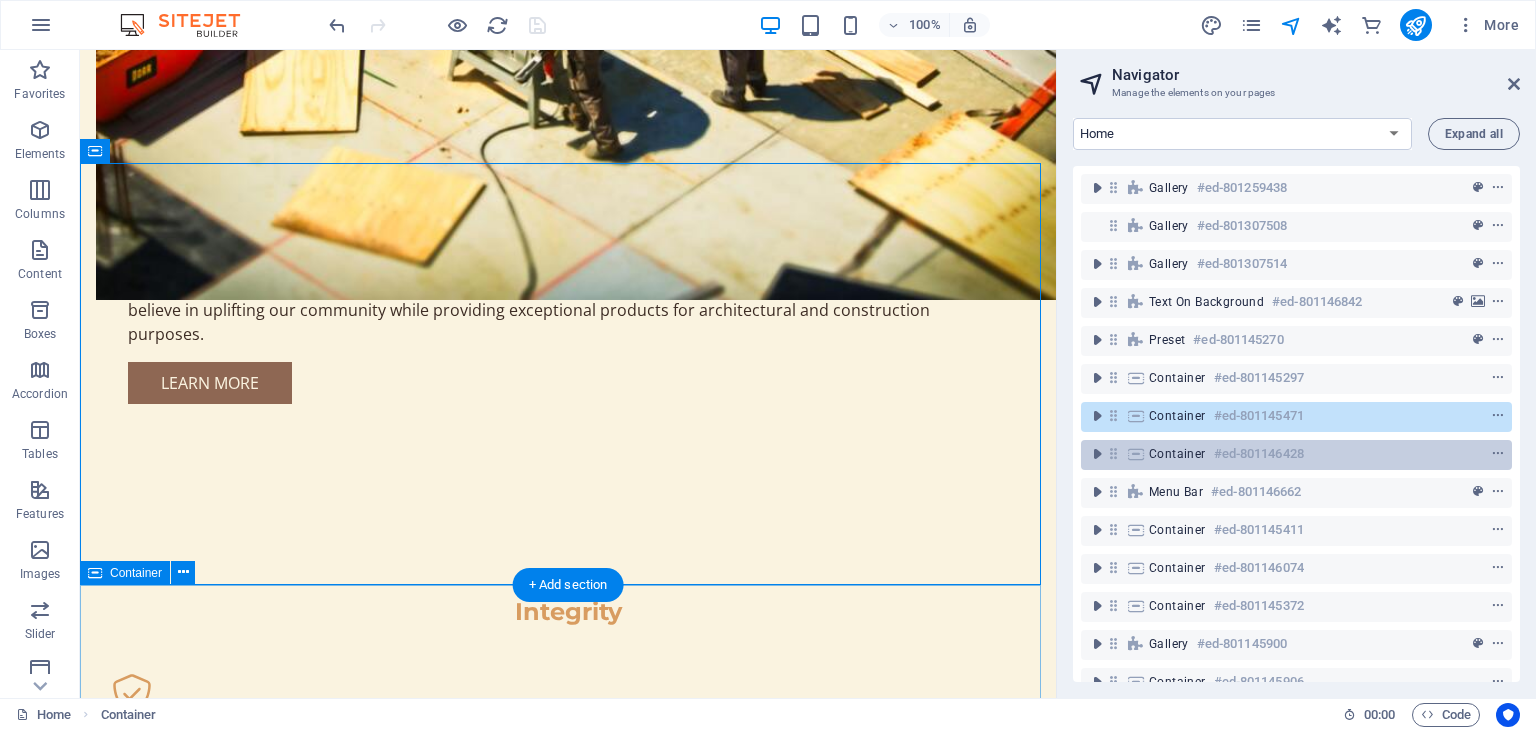 scroll, scrollTop: 4117, scrollLeft: 0, axis: vertical 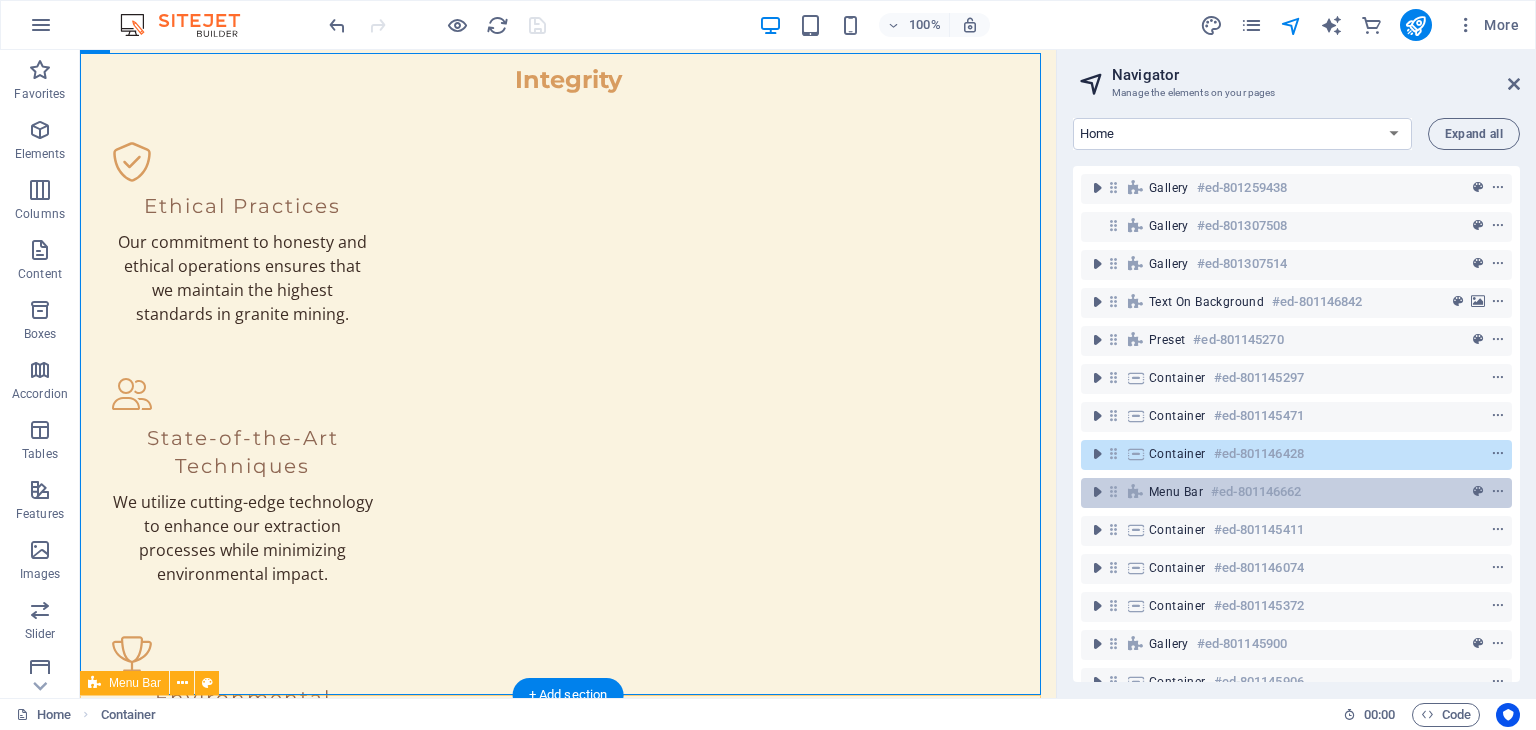 click on "Menu Bar" at bounding box center (1176, 492) 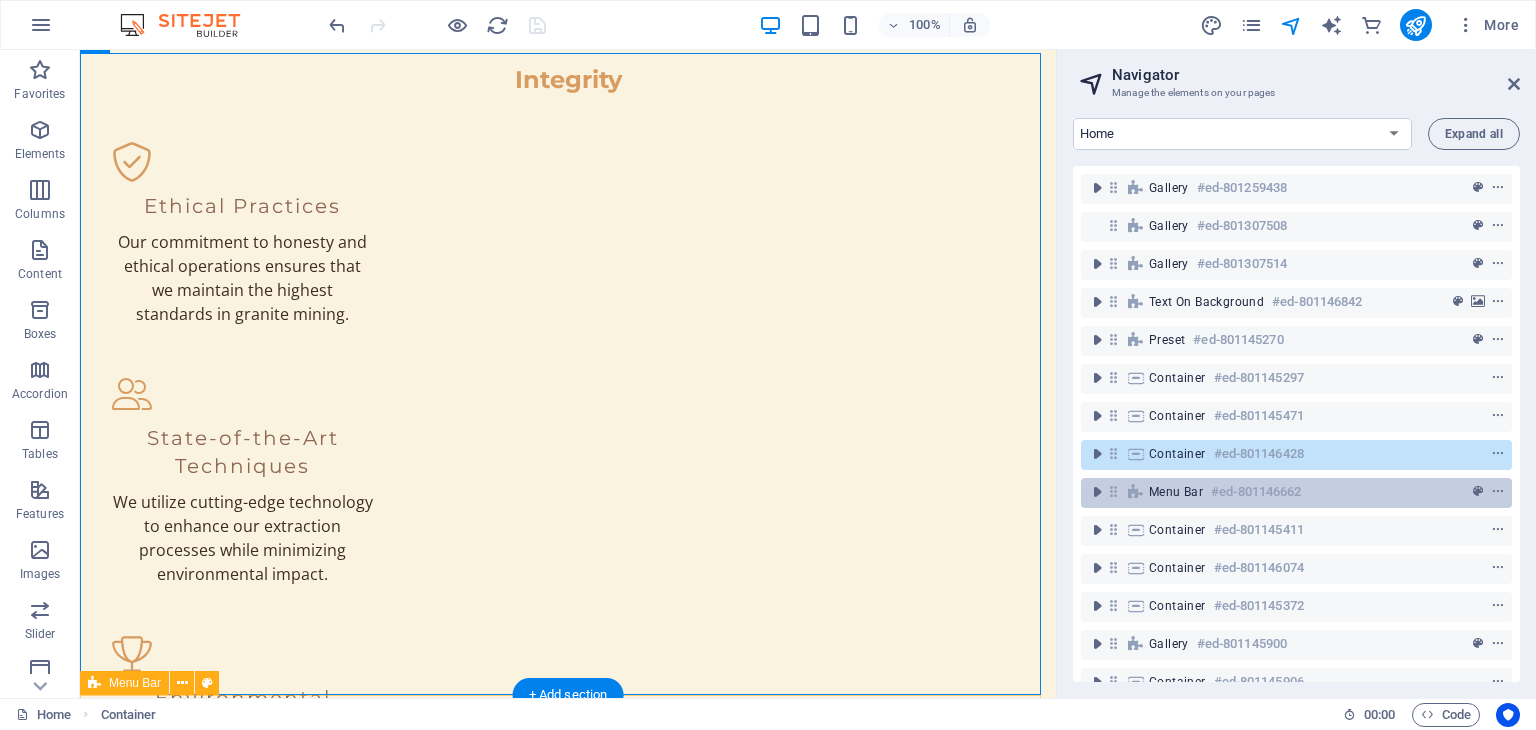 scroll, scrollTop: 4568, scrollLeft: 0, axis: vertical 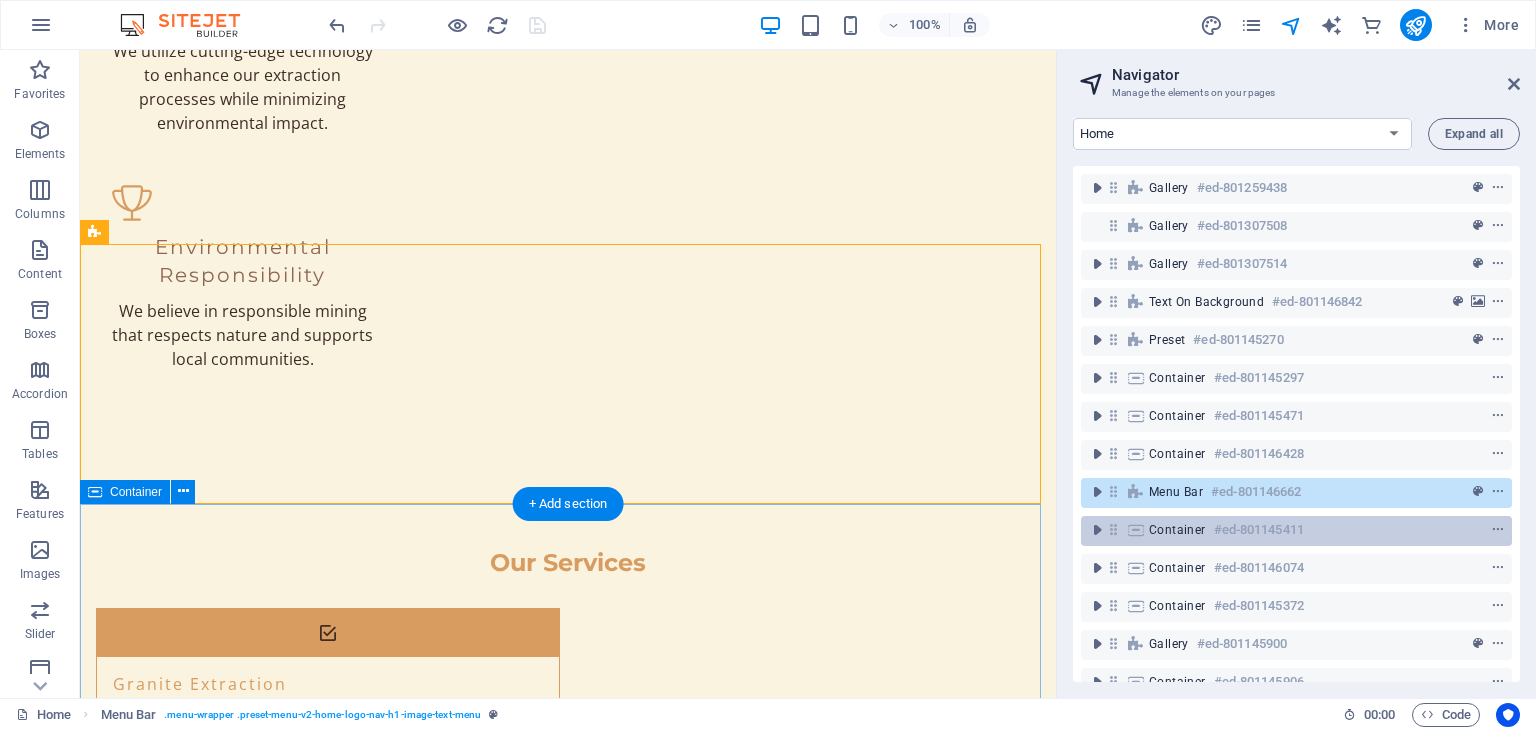 click on "Container" at bounding box center (1177, 530) 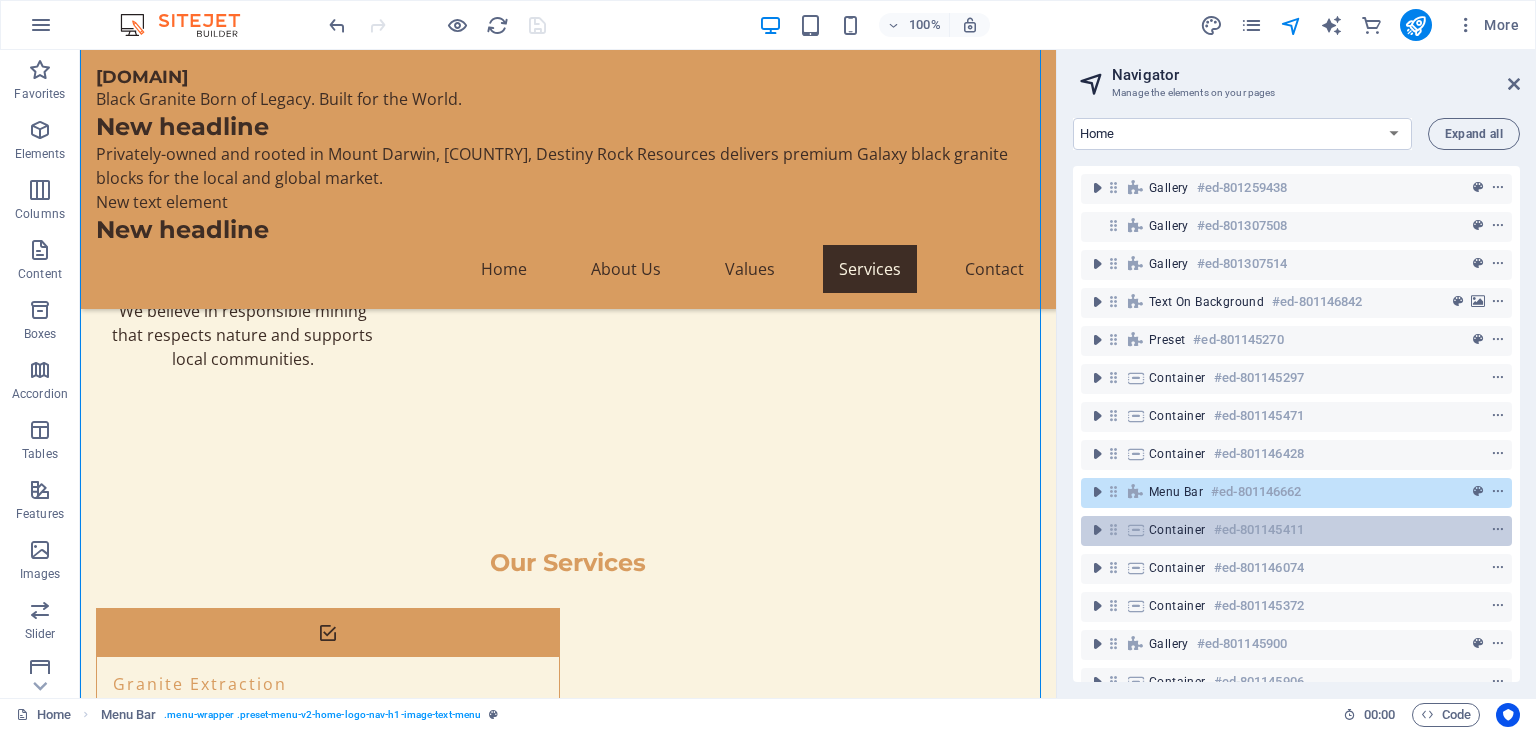 scroll, scrollTop: 5551, scrollLeft: 0, axis: vertical 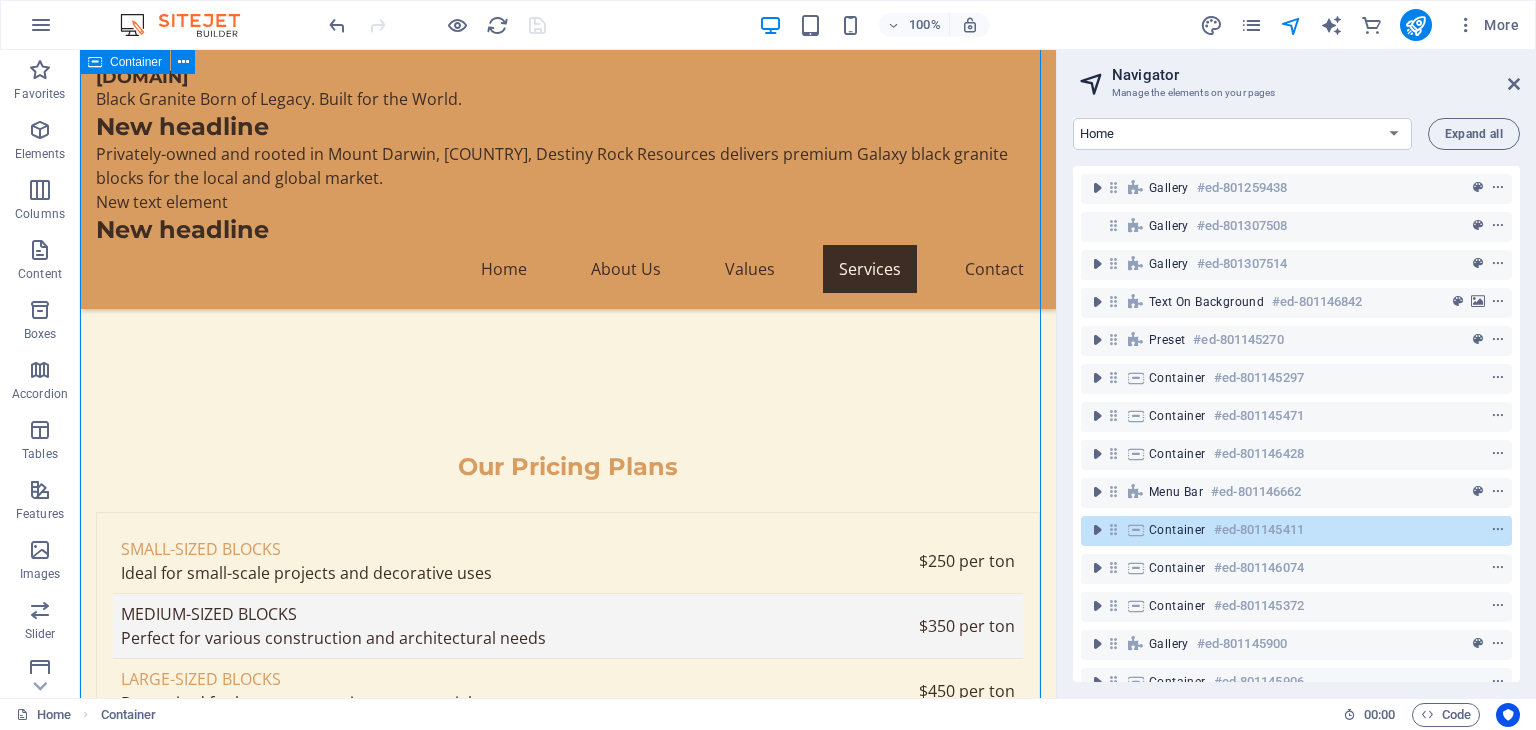 click on "Container" at bounding box center (1177, 530) 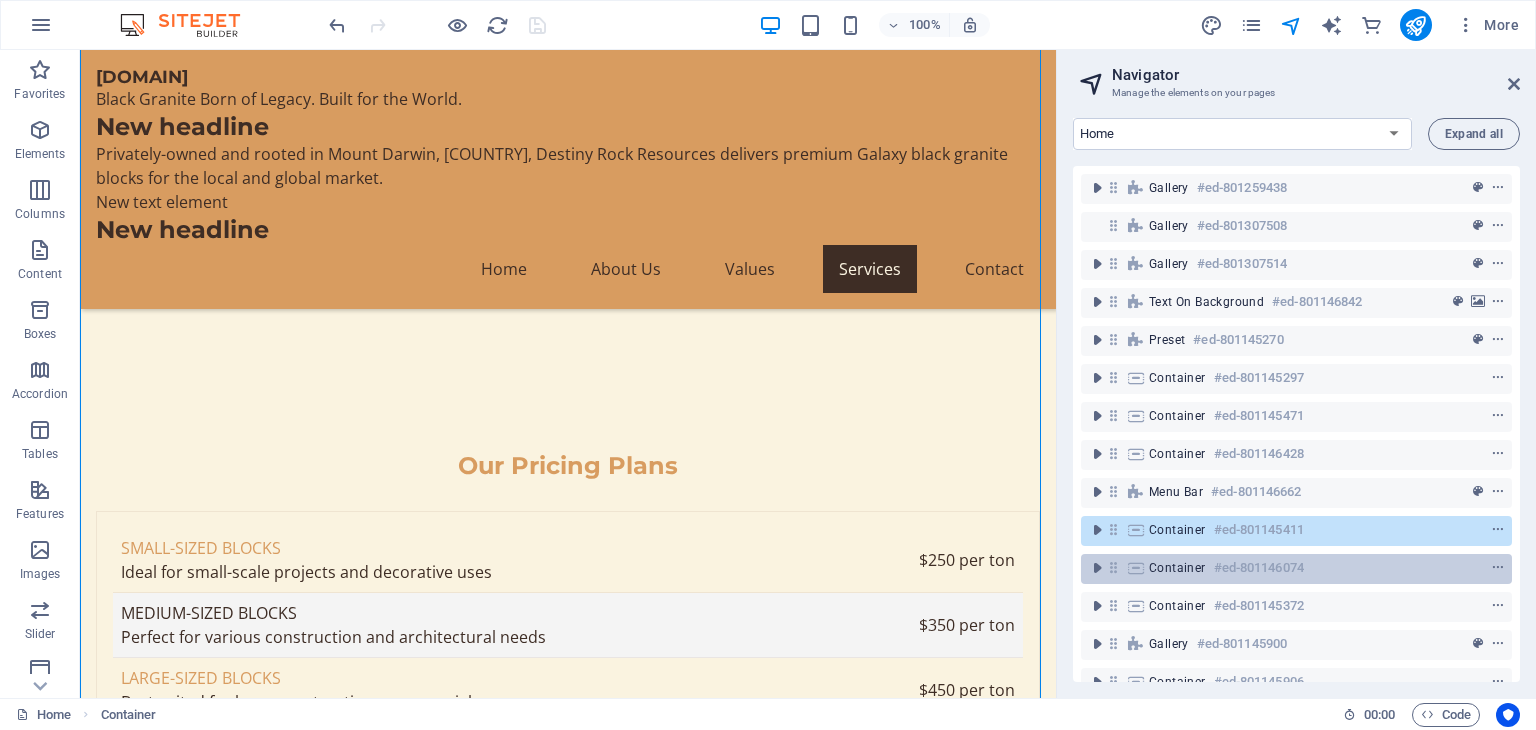 click on "Container" at bounding box center [1177, 568] 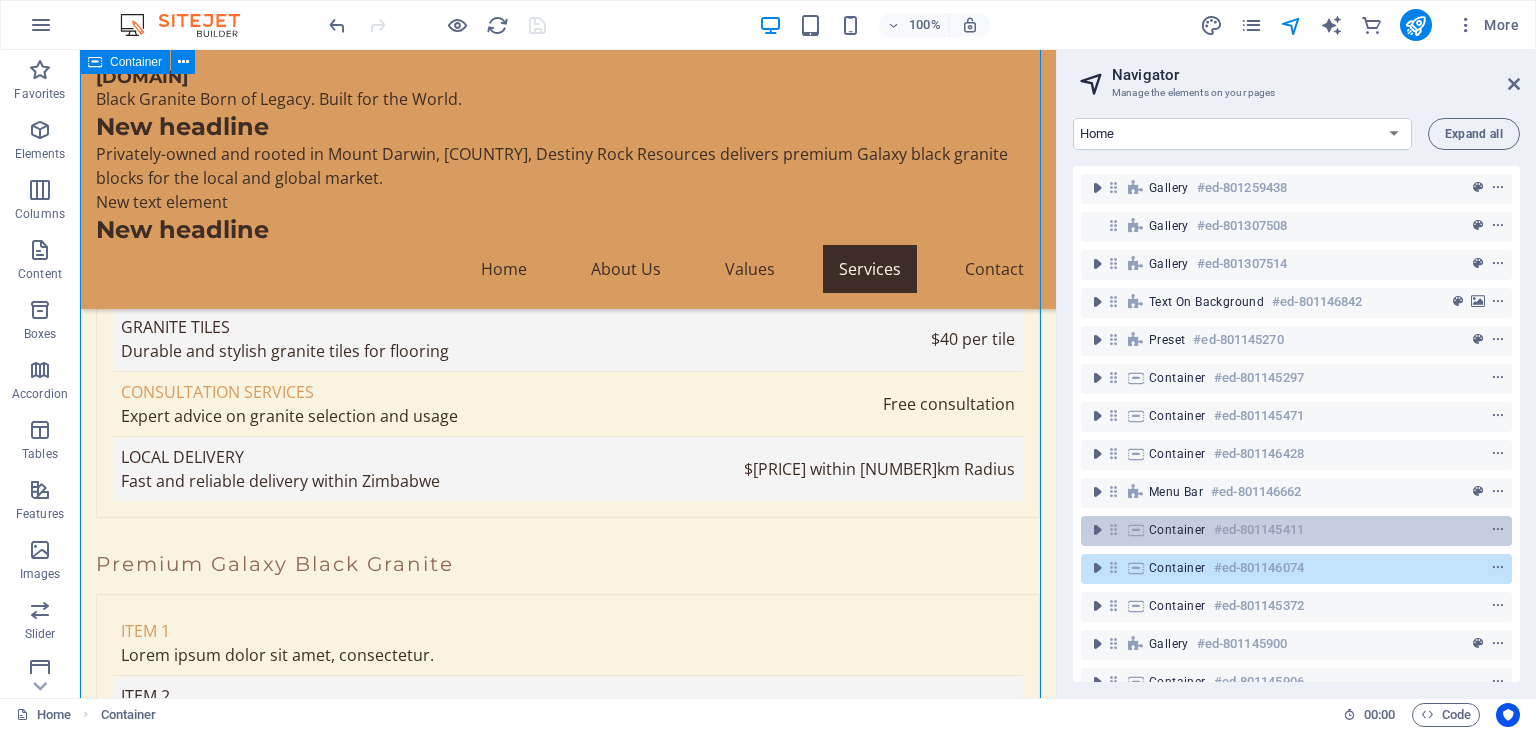 click on "Container" at bounding box center (1177, 530) 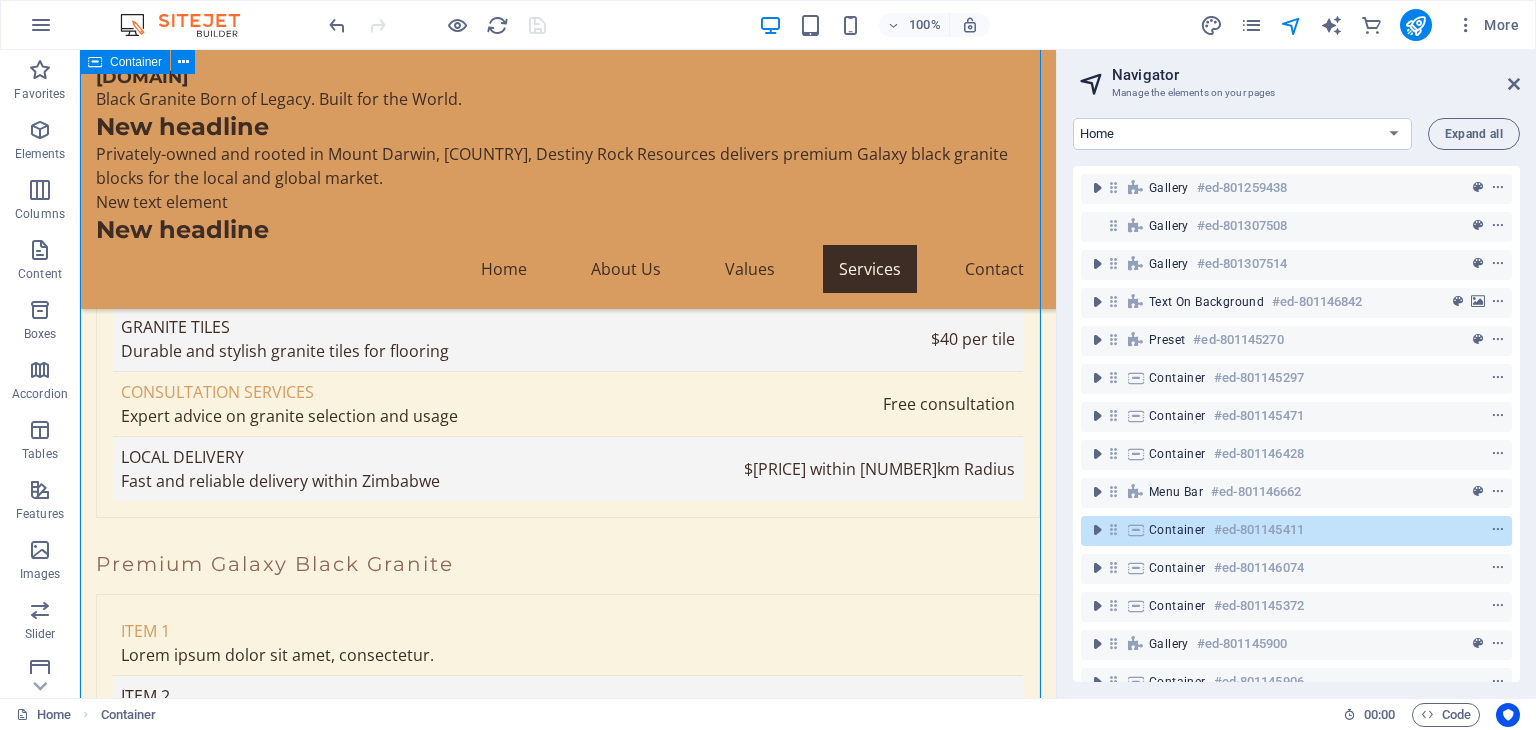 scroll, scrollTop: 5552, scrollLeft: 0, axis: vertical 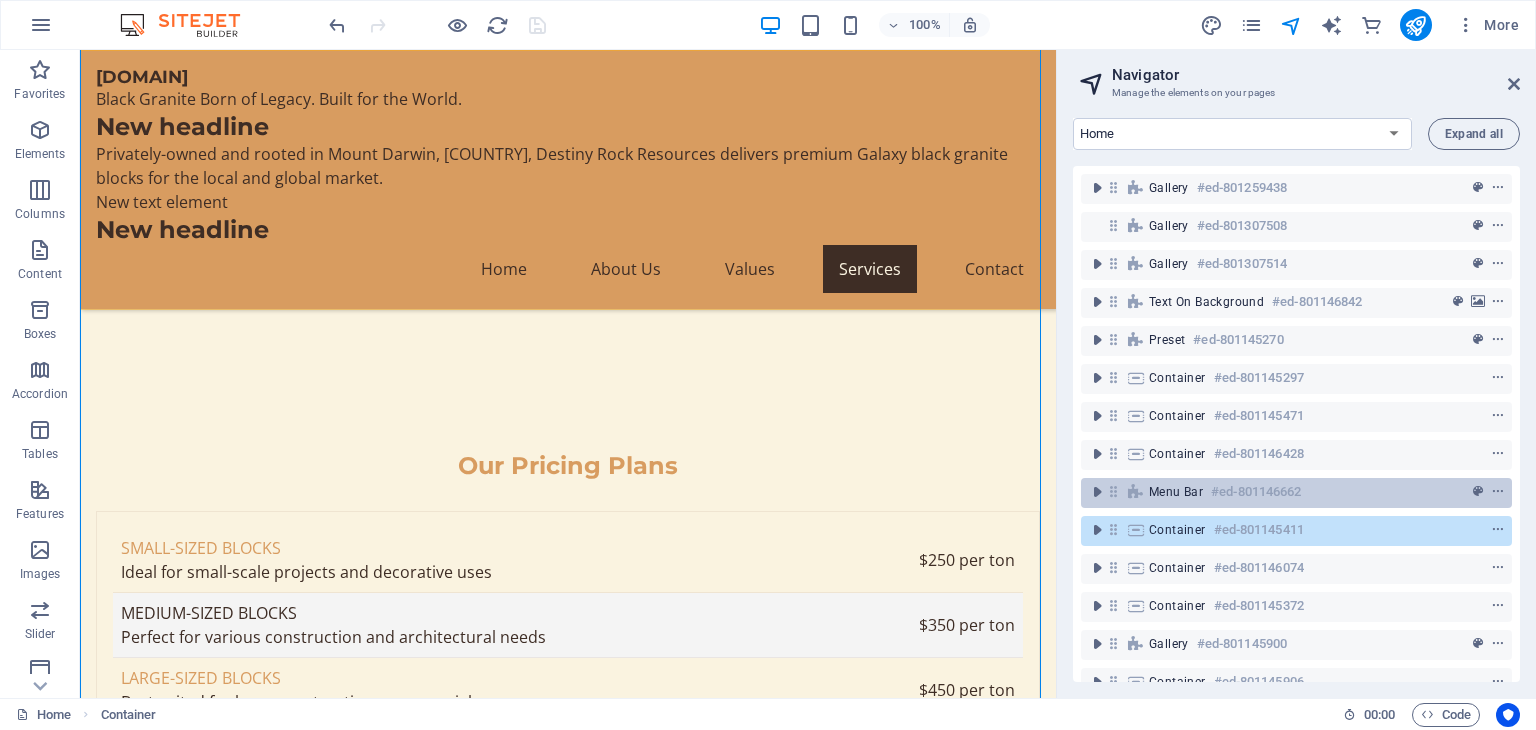 click on "Menu Bar" at bounding box center (1176, 492) 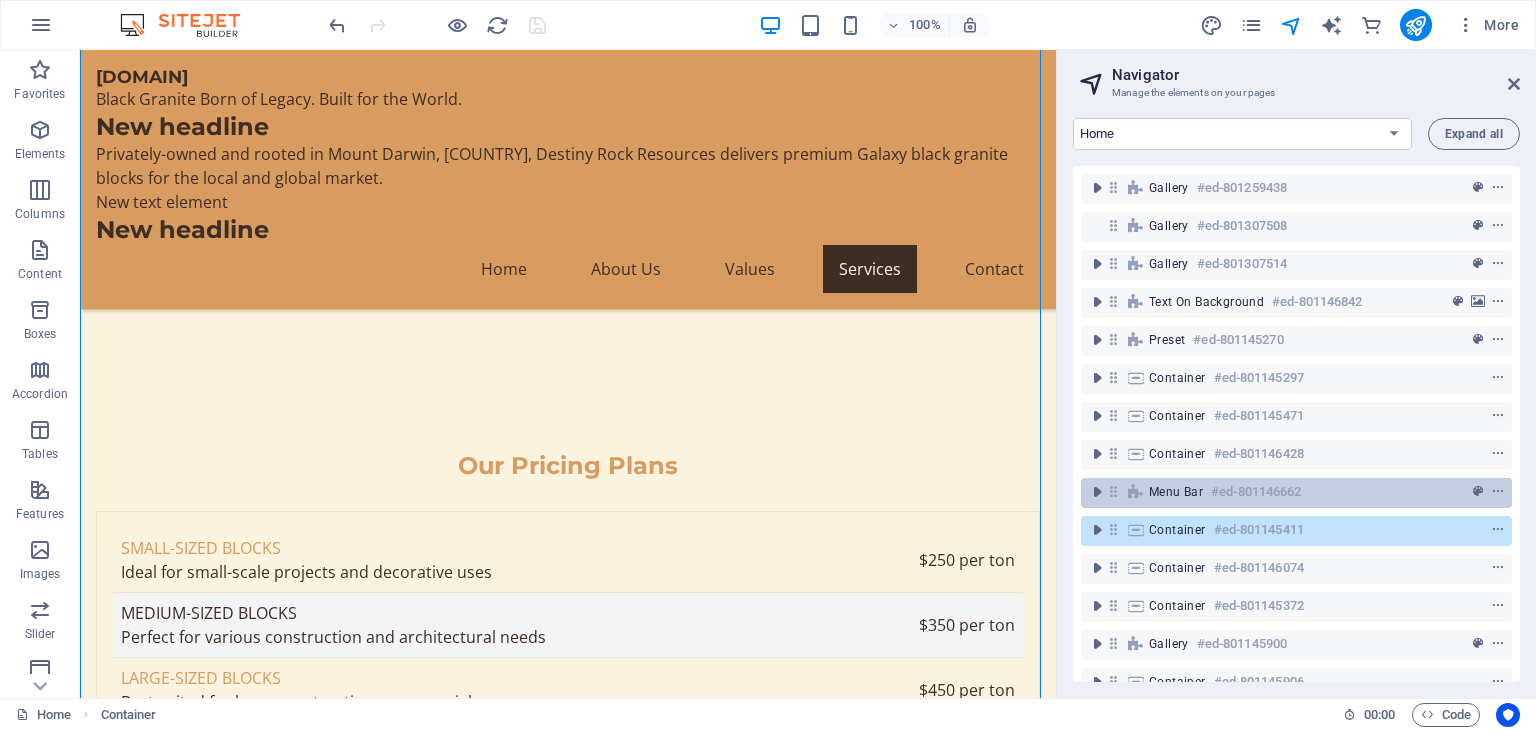 scroll, scrollTop: 5358, scrollLeft: 0, axis: vertical 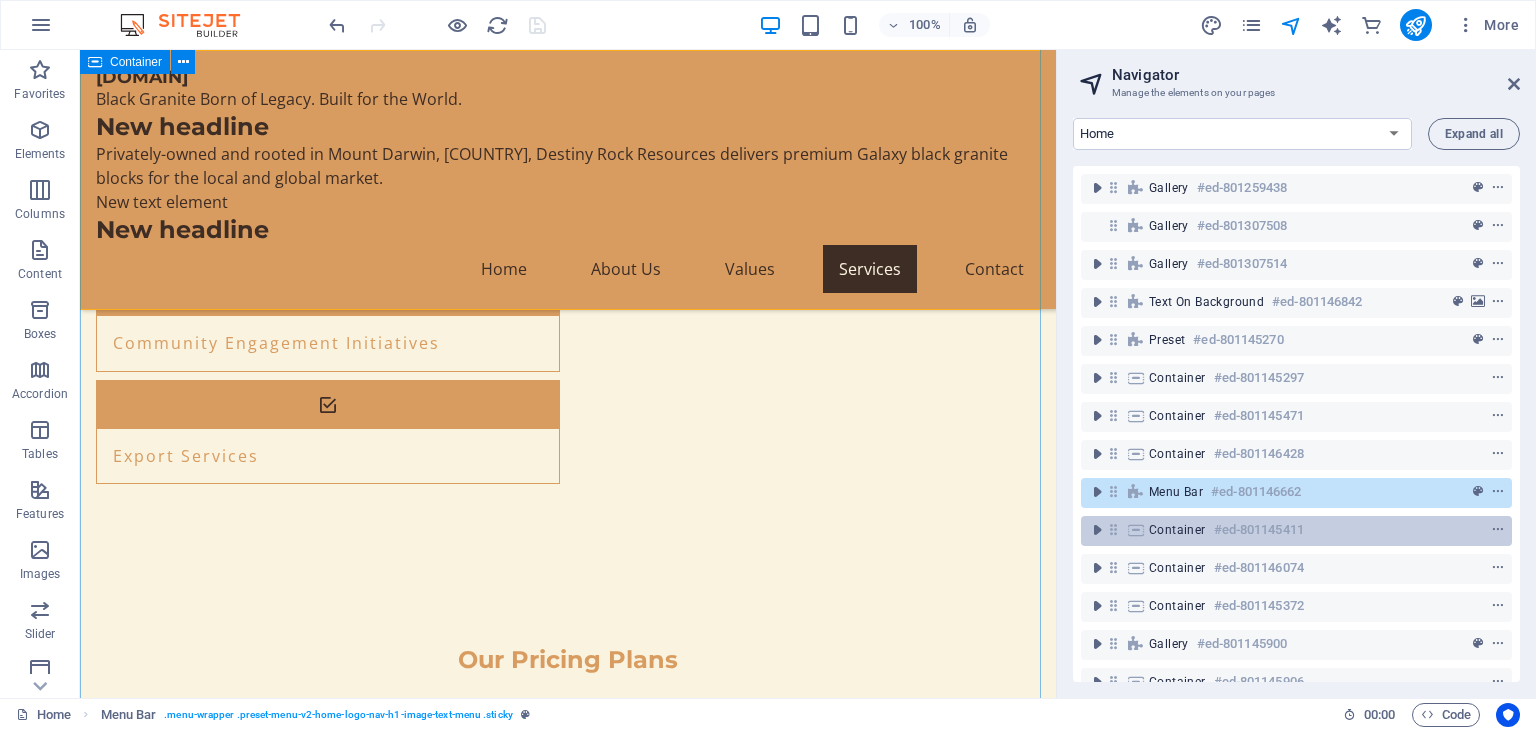 click on "Container" at bounding box center (1177, 530) 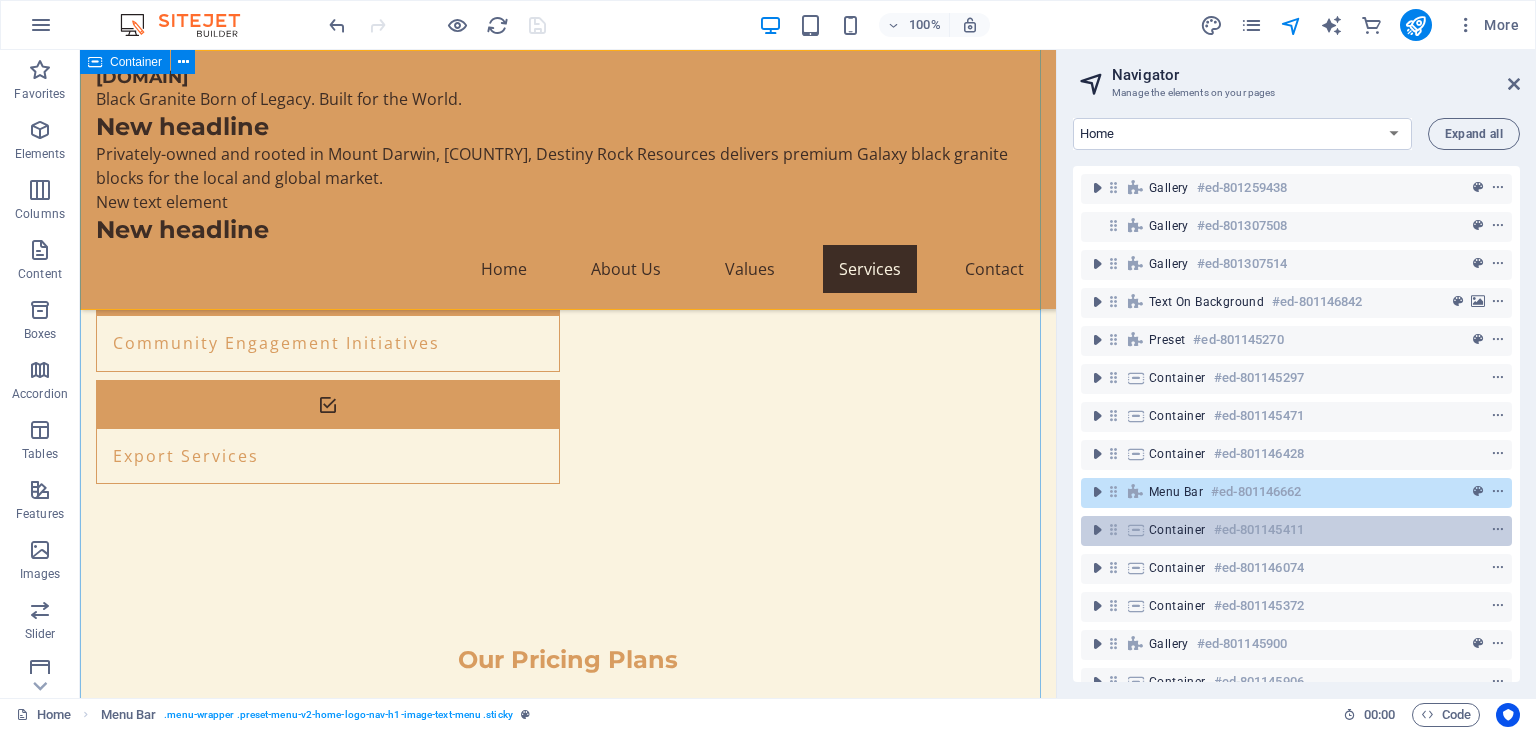 scroll, scrollTop: 5552, scrollLeft: 0, axis: vertical 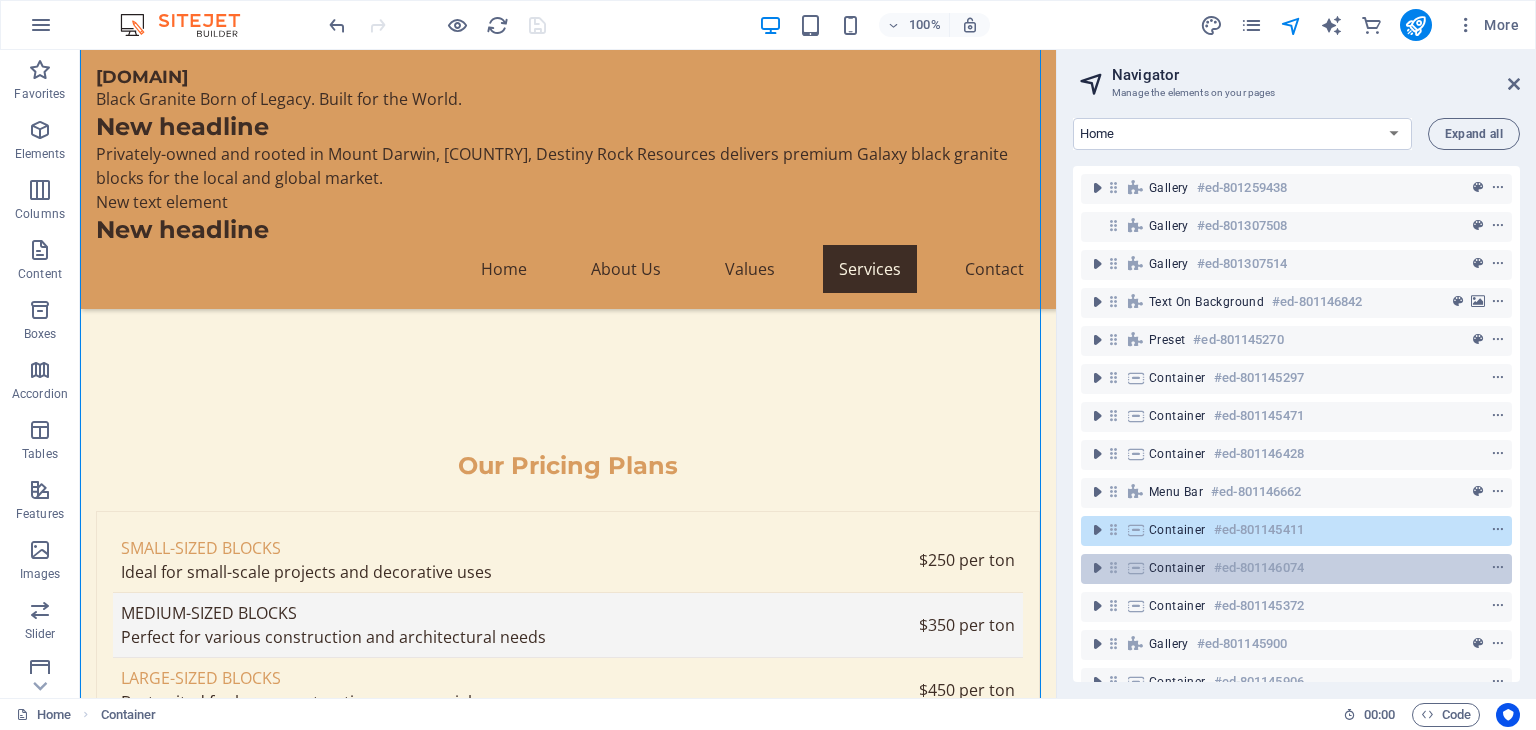 click on "Container #ed-801146074" at bounding box center (1280, 568) 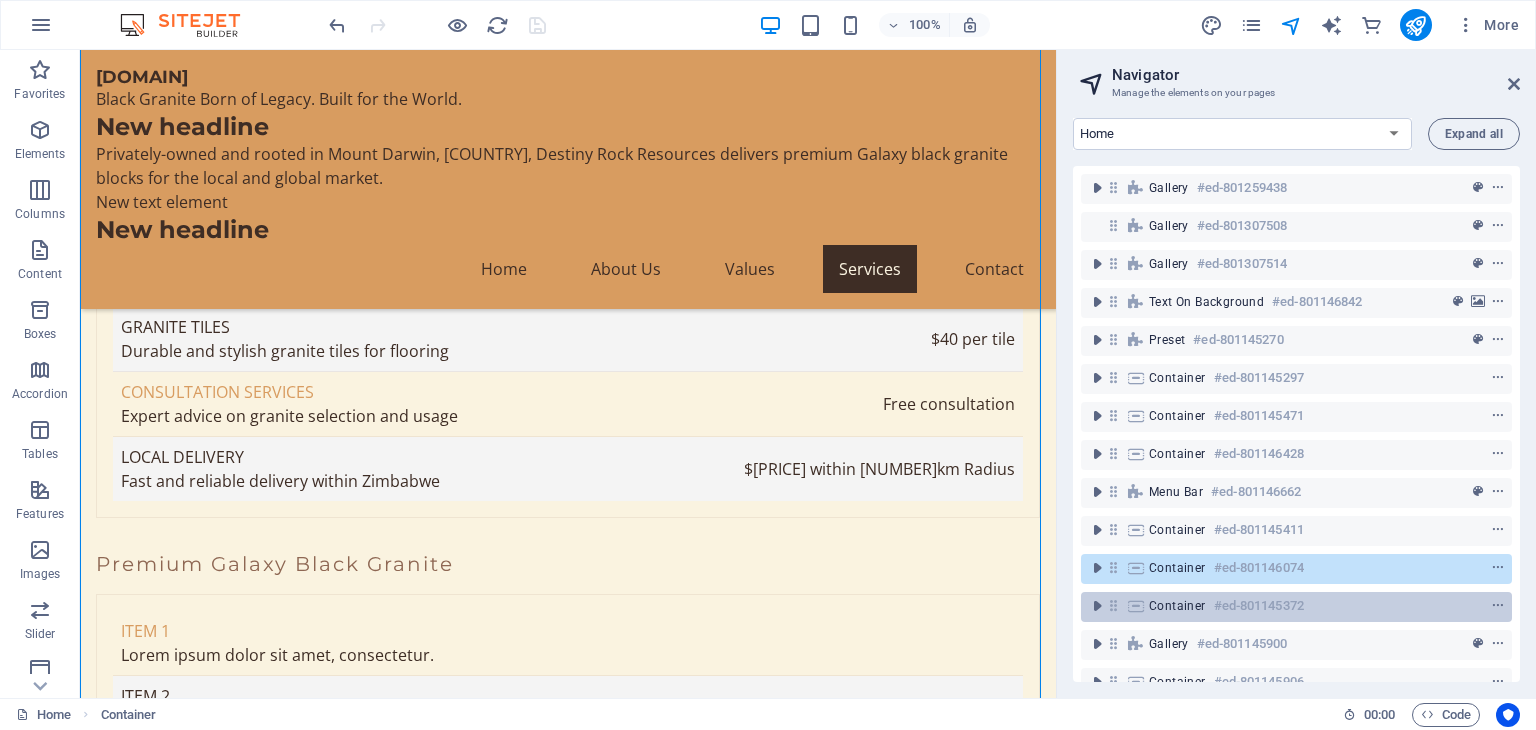 click on "Container" at bounding box center [1177, 606] 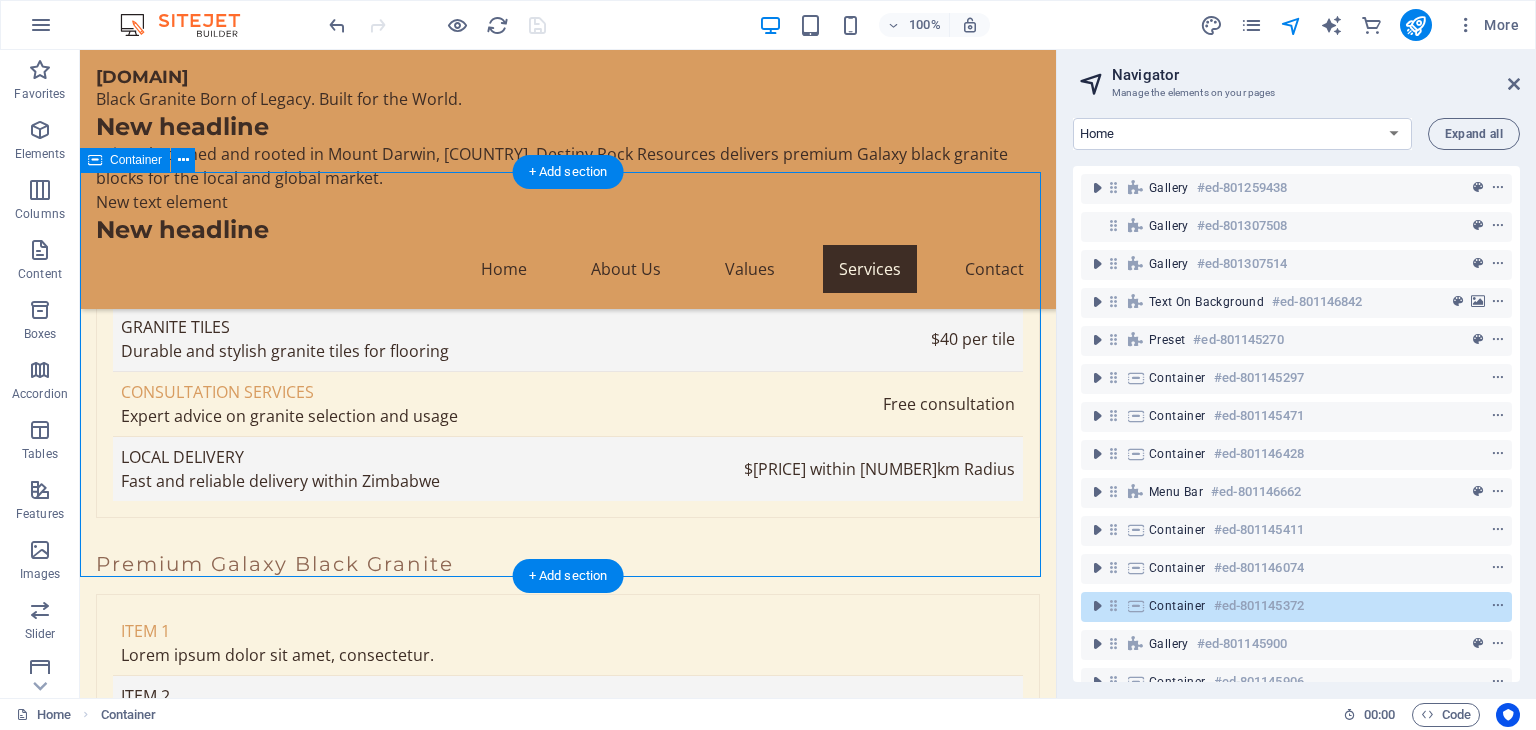 scroll, scrollTop: 7678, scrollLeft: 0, axis: vertical 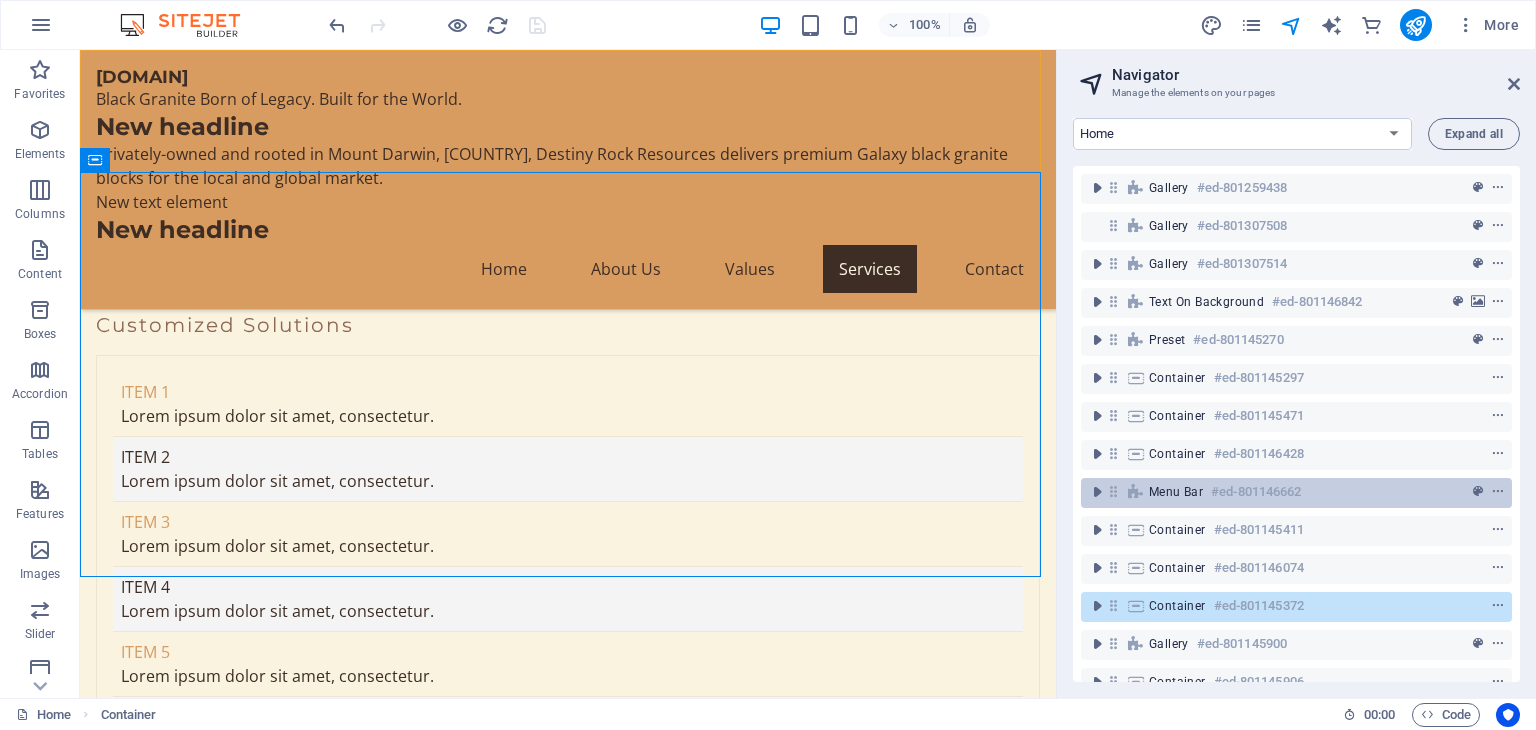 click on "Menu Bar #ed-801146662" at bounding box center (1280, 492) 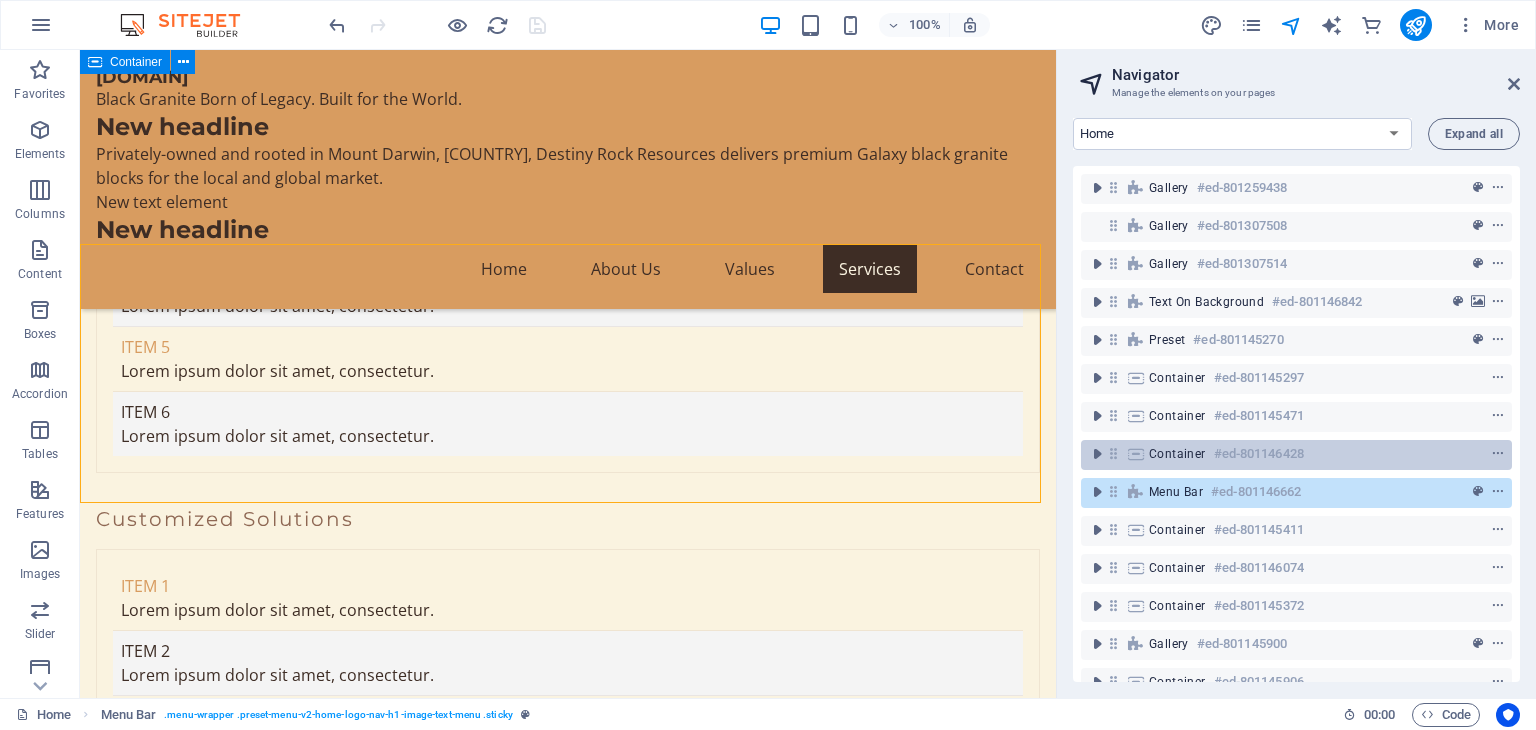 click on "Container" at bounding box center (1177, 454) 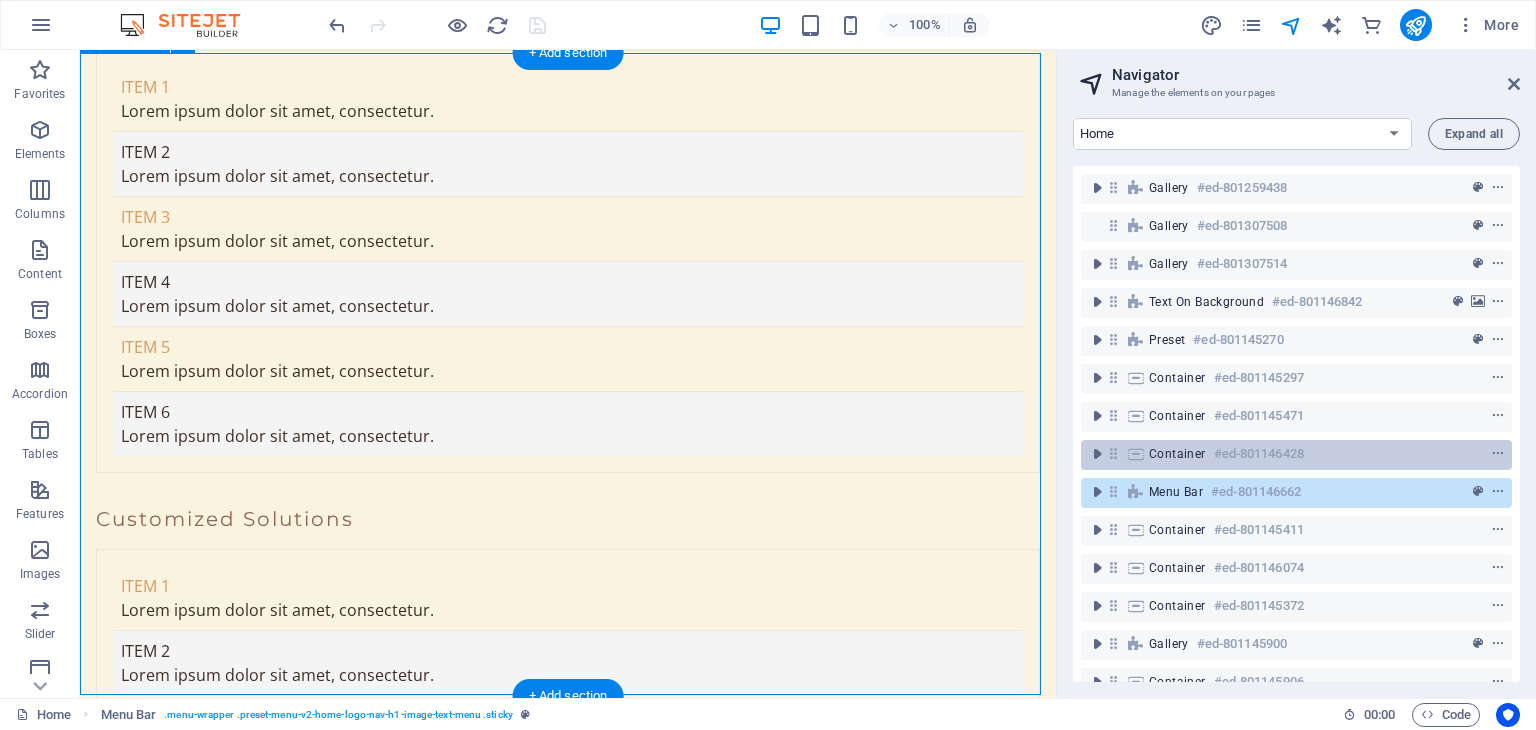 scroll, scrollTop: 4117, scrollLeft: 0, axis: vertical 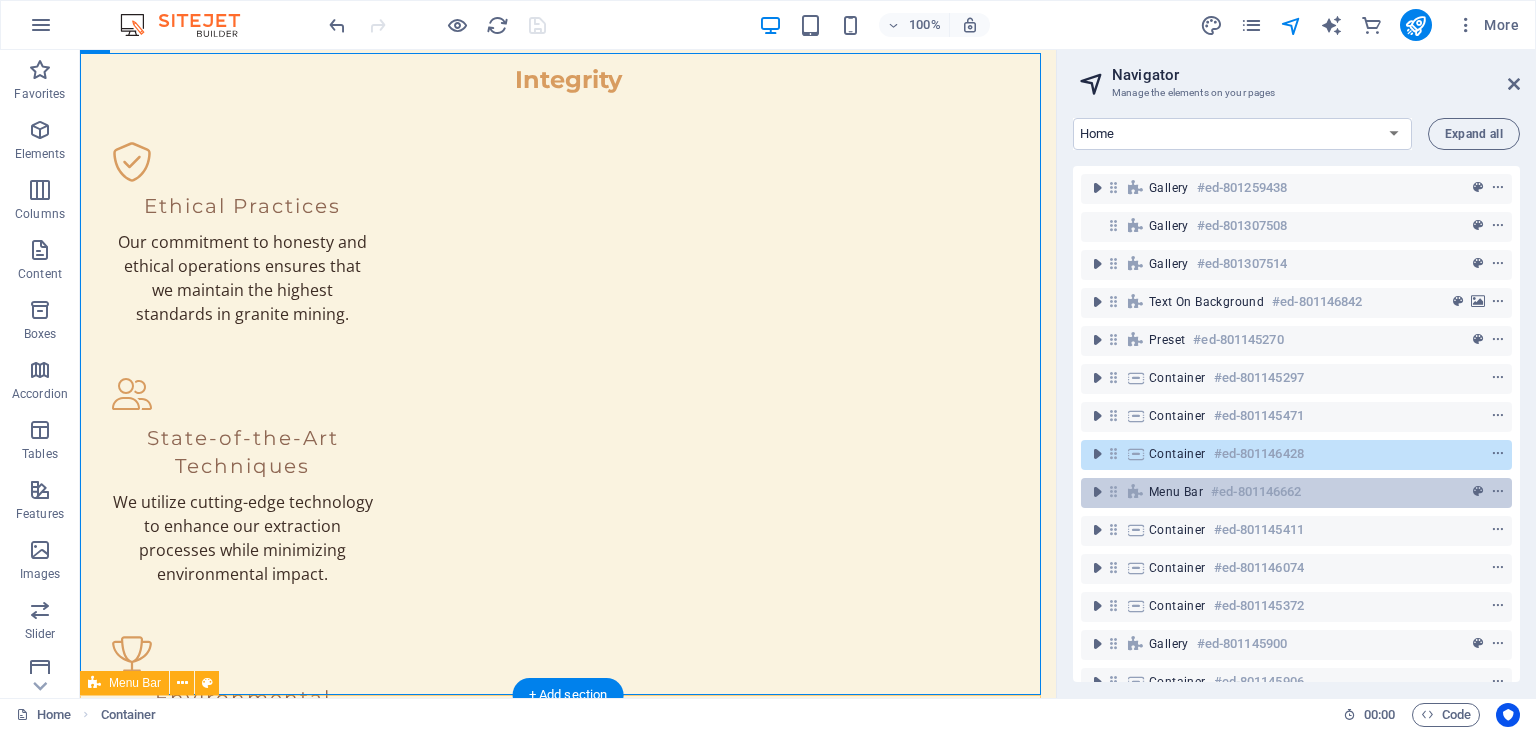 click on "Menu Bar" at bounding box center [1176, 492] 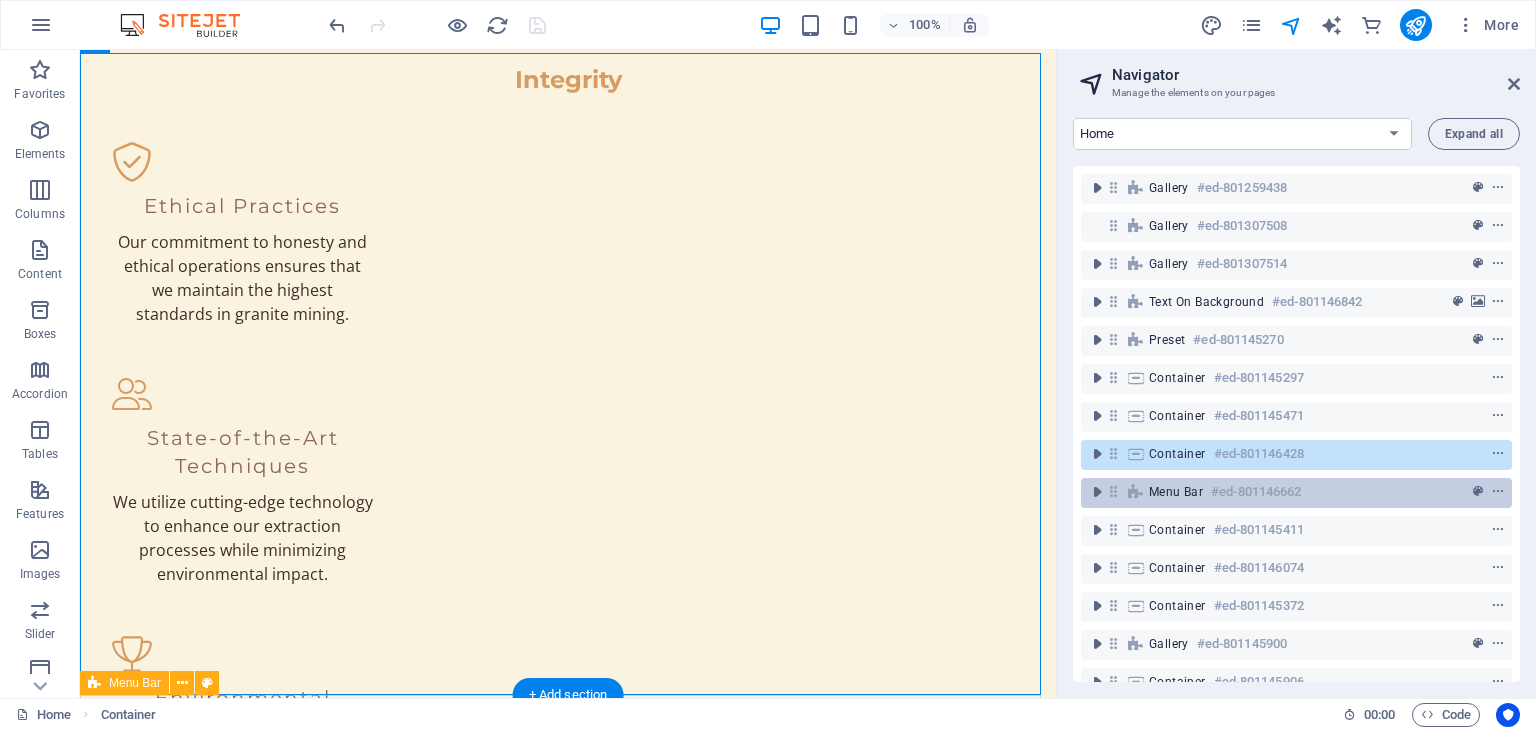 scroll, scrollTop: 4568, scrollLeft: 0, axis: vertical 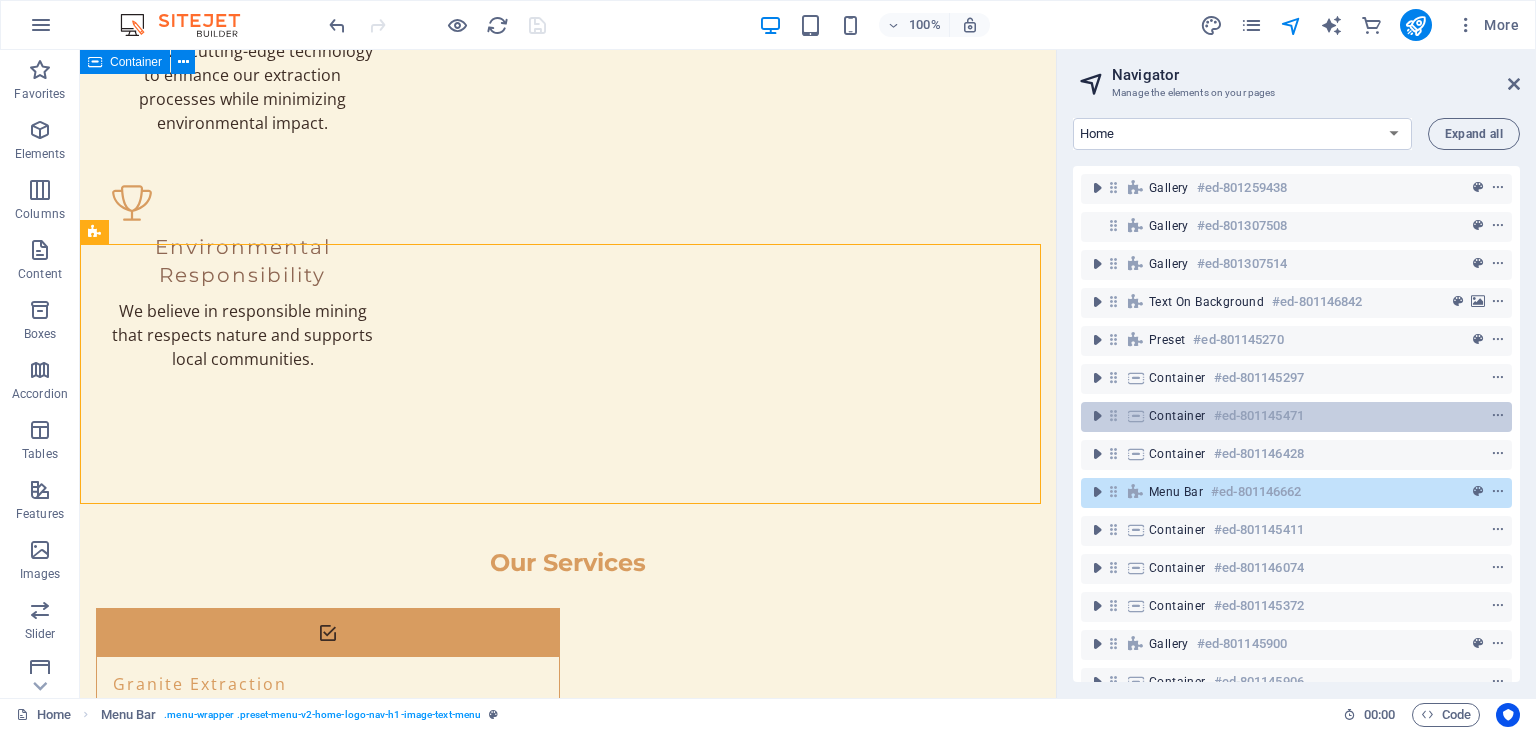 click on "Container" at bounding box center (1177, 416) 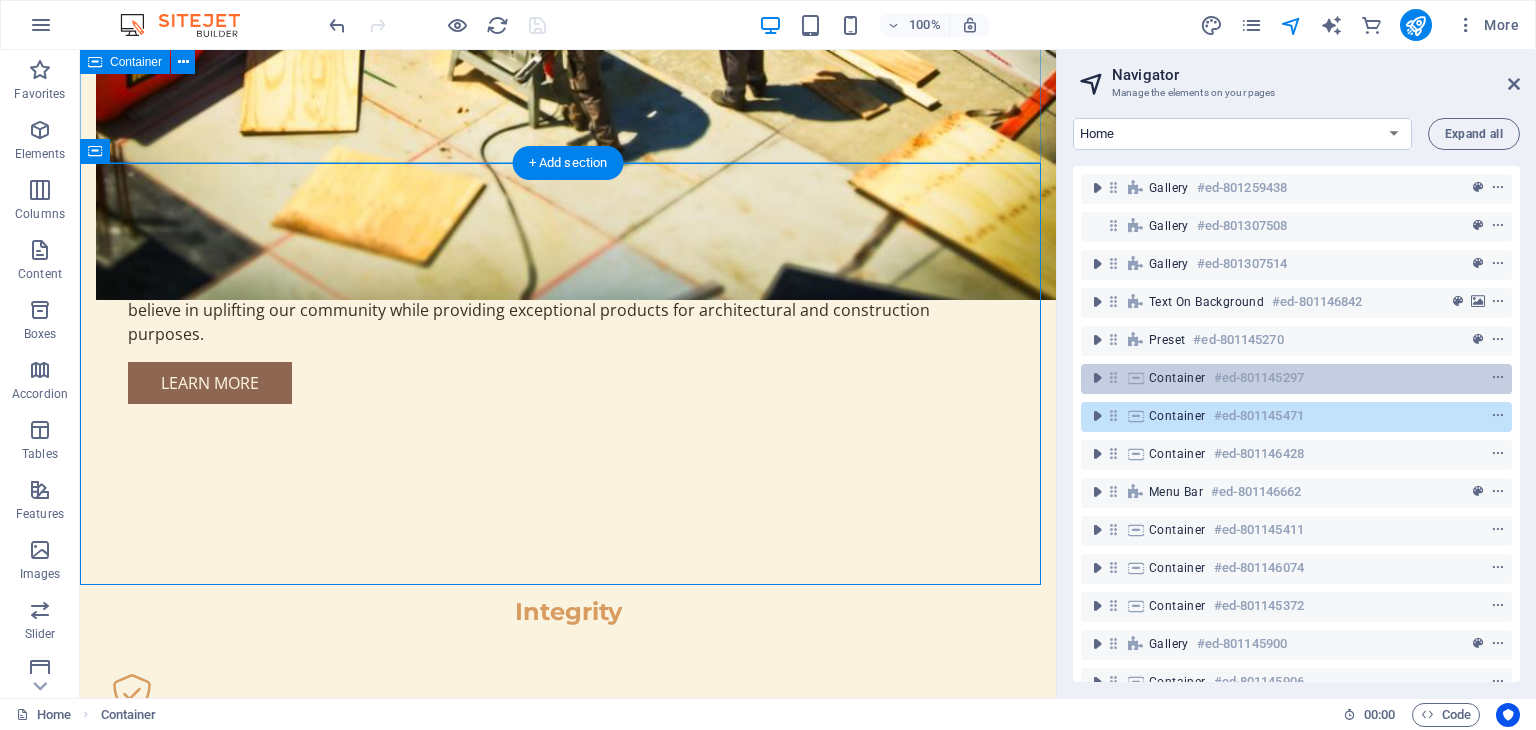 click at bounding box center (1136, 378) 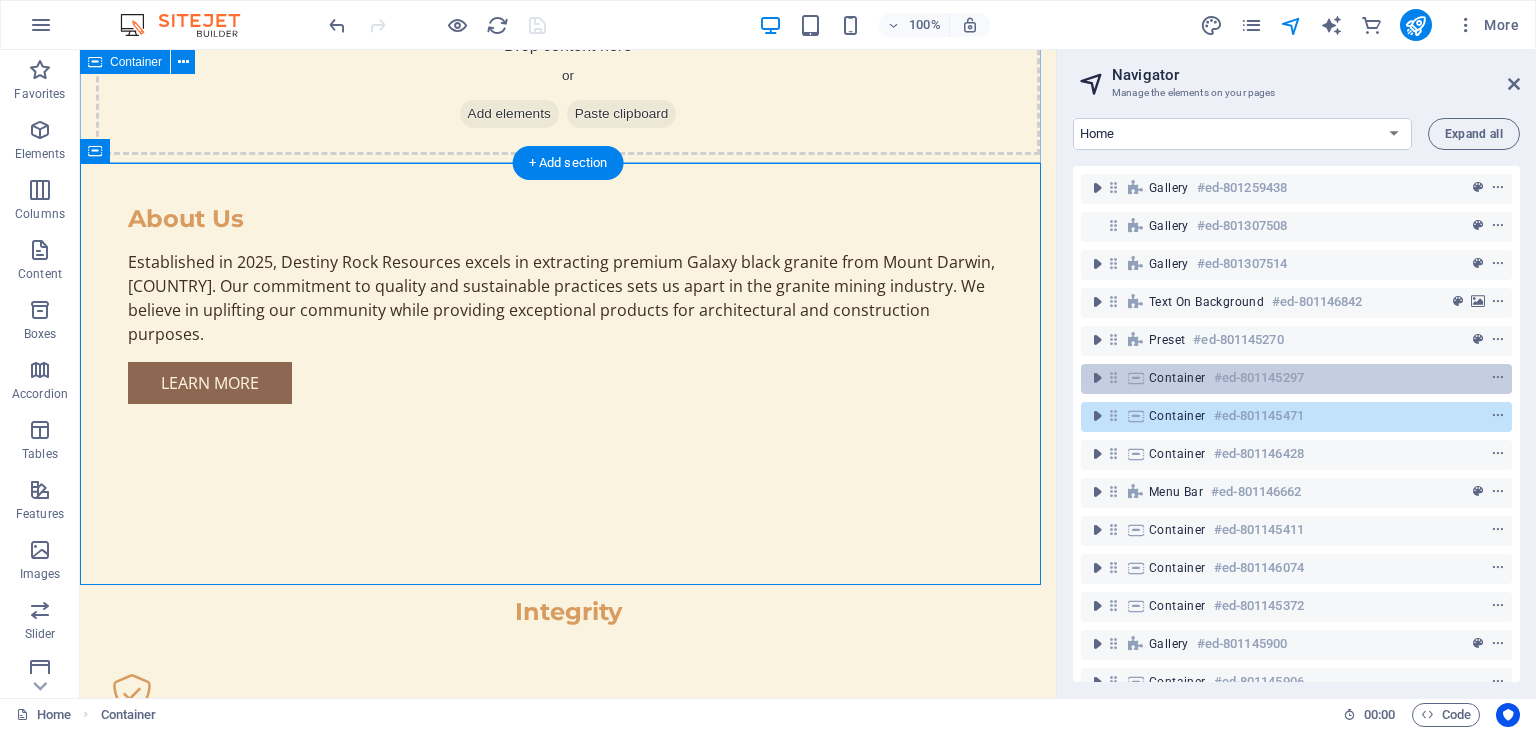 scroll, scrollTop: 3142, scrollLeft: 0, axis: vertical 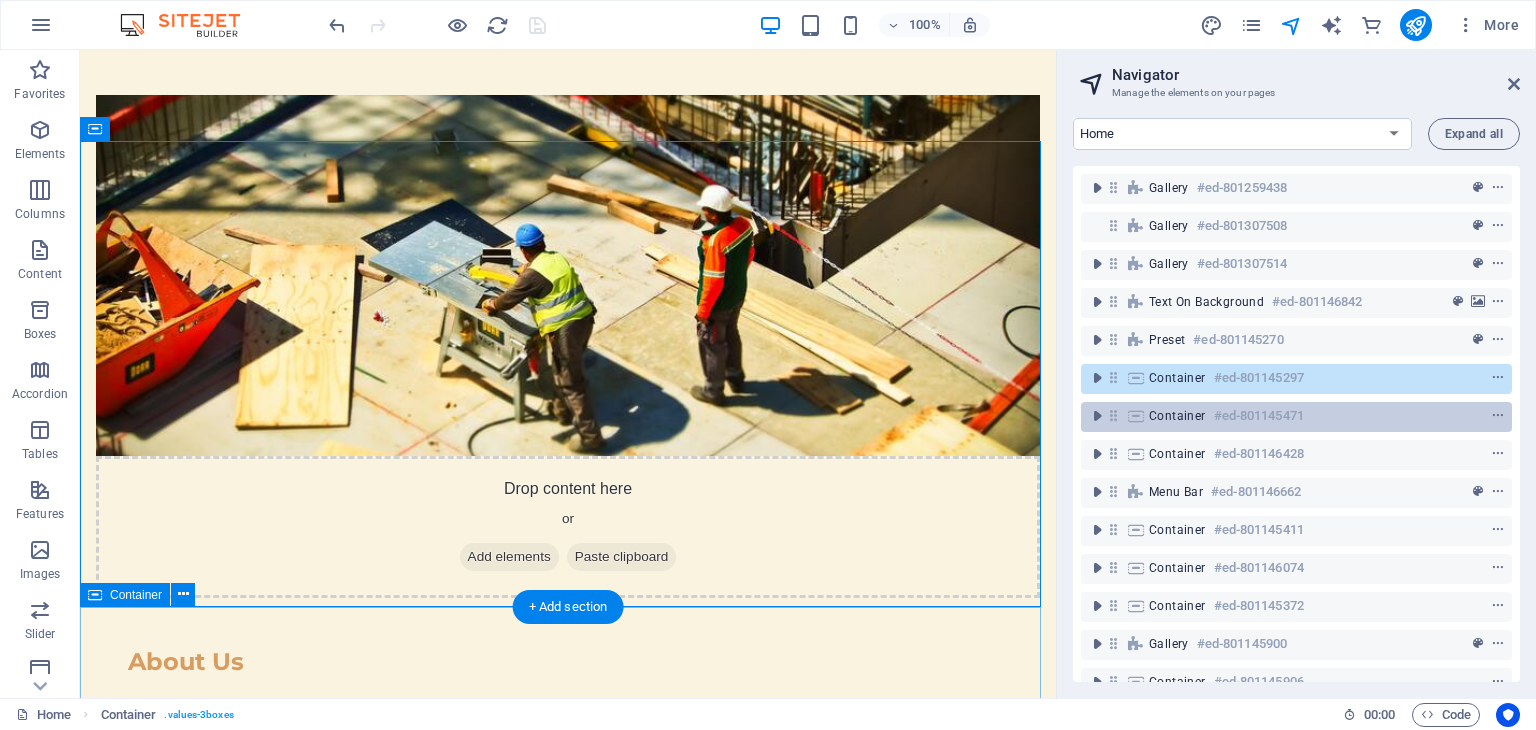 click on "Container" at bounding box center (1177, 416) 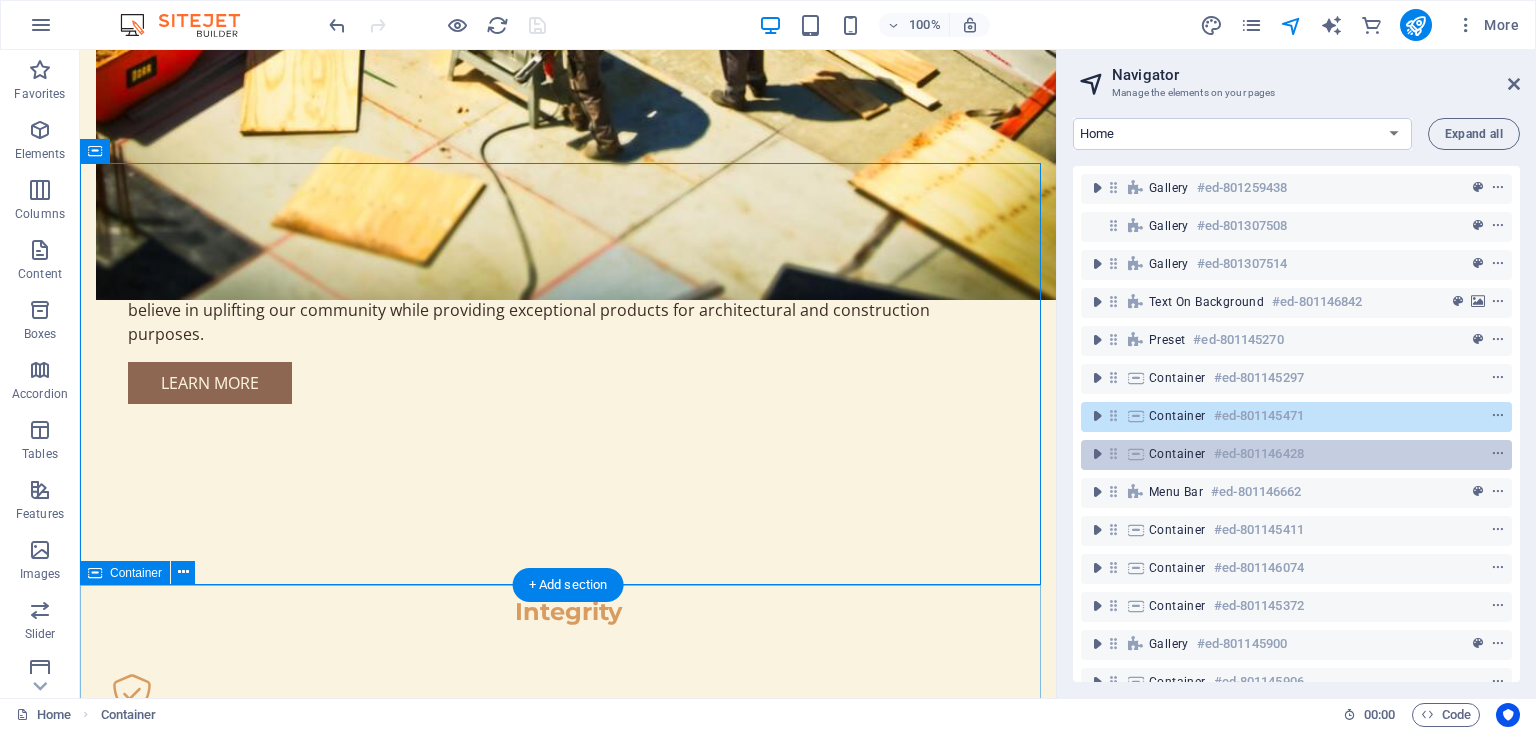 click on "Container" at bounding box center [1177, 454] 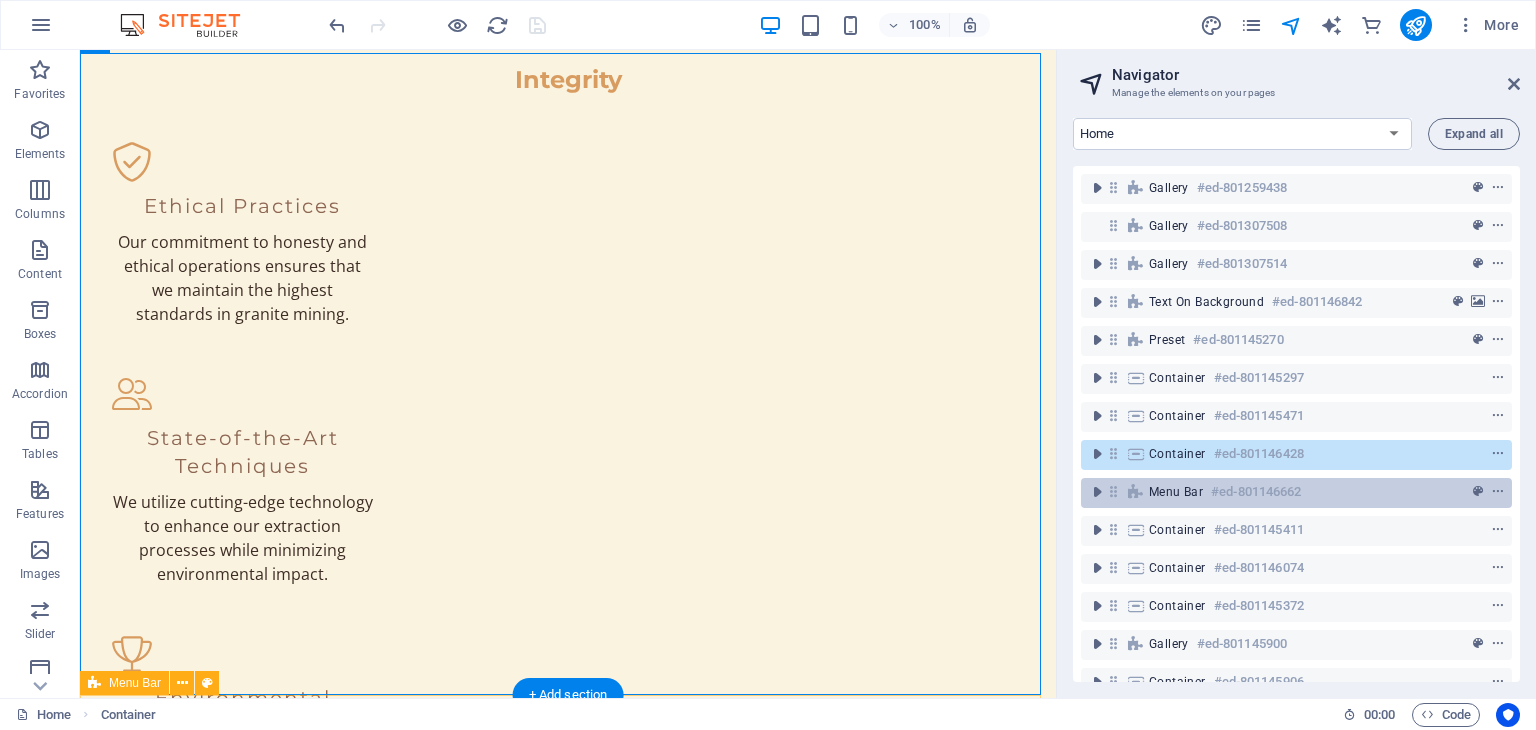 click on "Menu Bar" at bounding box center [1176, 492] 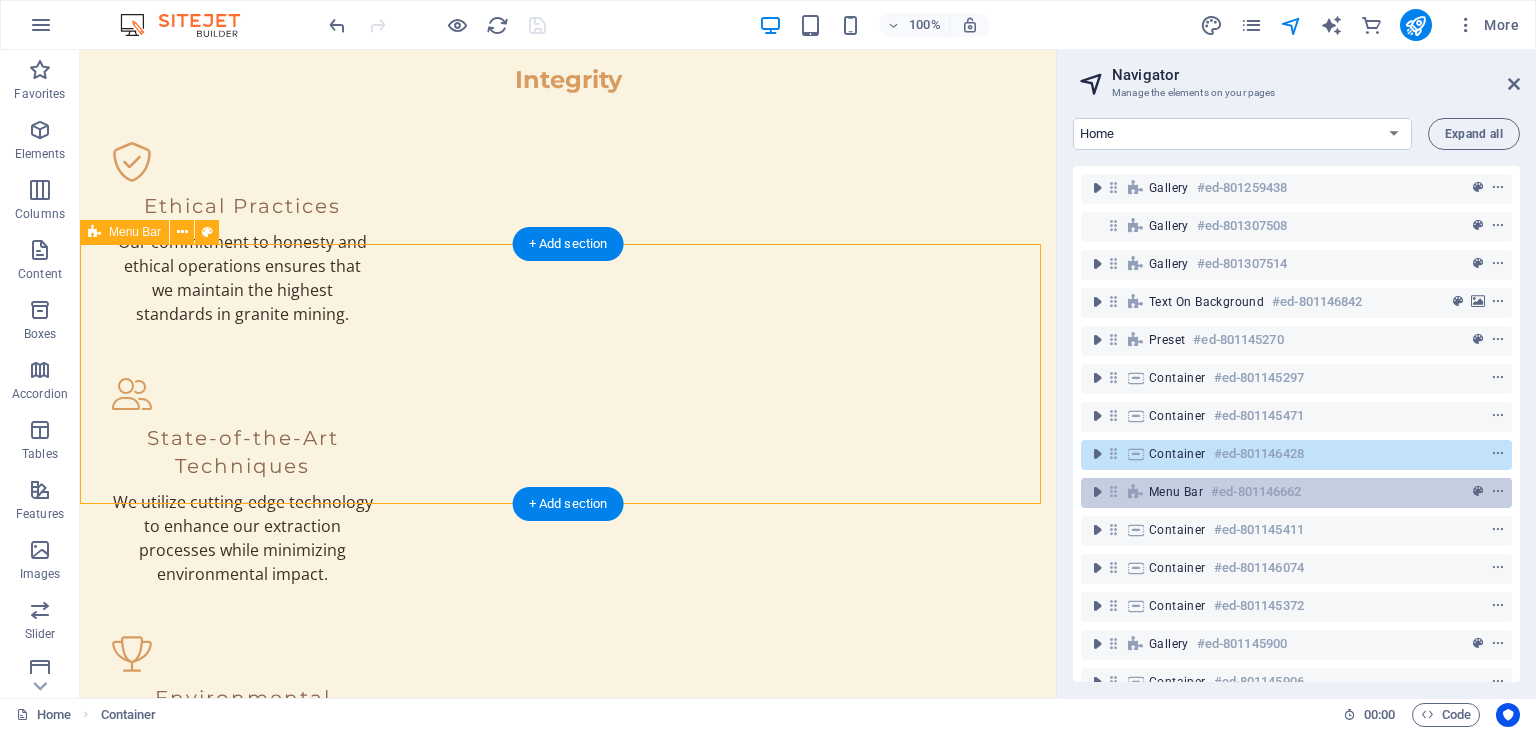 scroll, scrollTop: 4568, scrollLeft: 0, axis: vertical 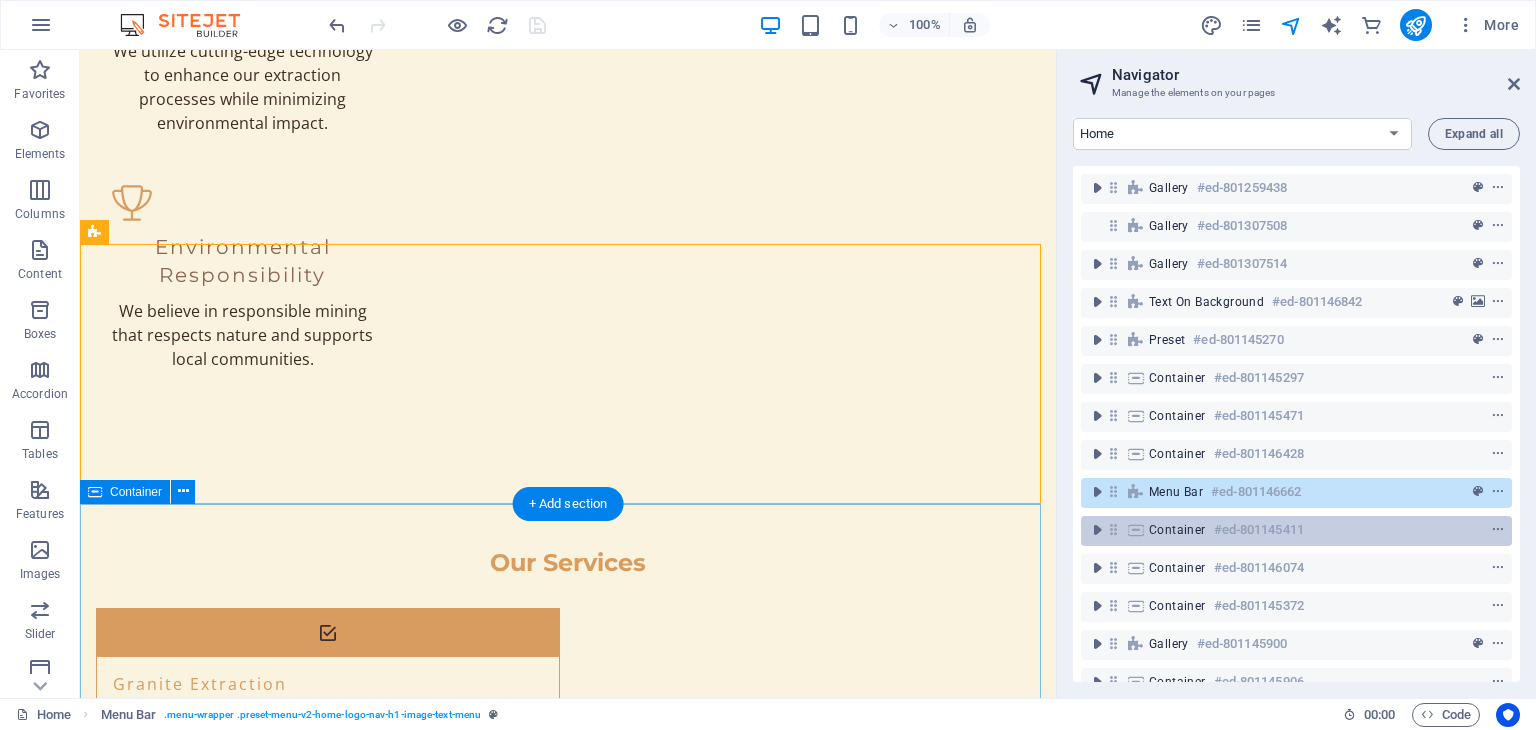 click on "Container" at bounding box center [1177, 530] 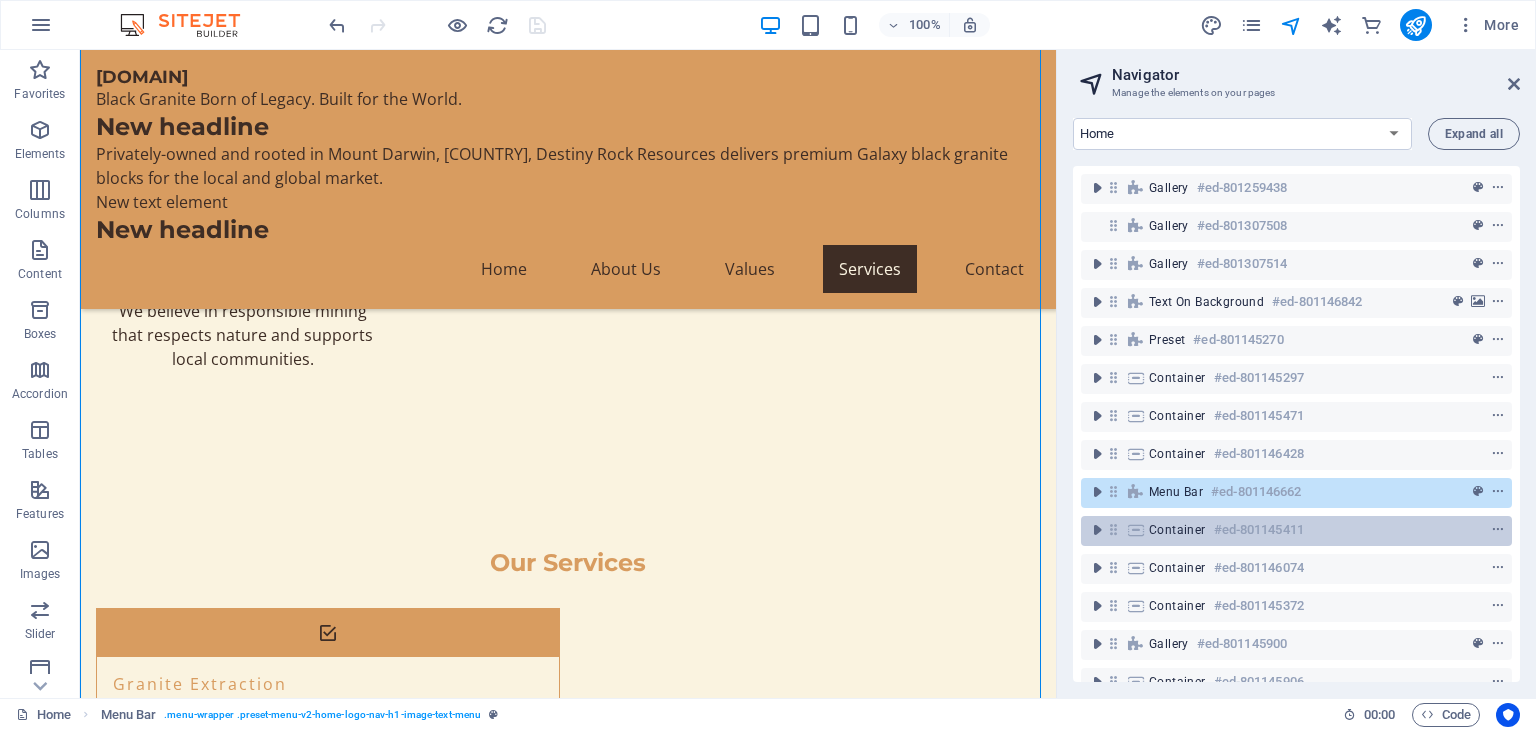 scroll, scrollTop: 5551, scrollLeft: 0, axis: vertical 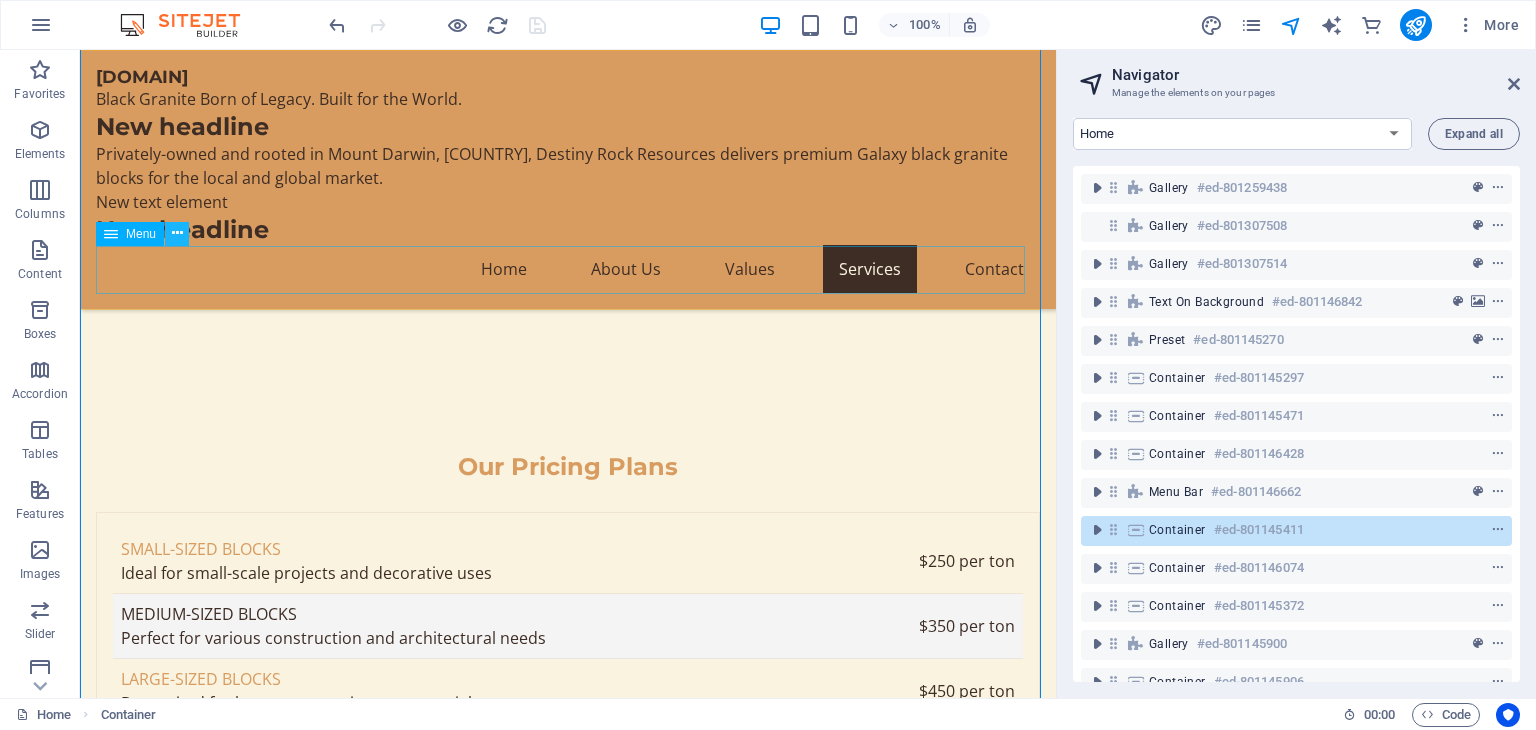 click at bounding box center (177, 233) 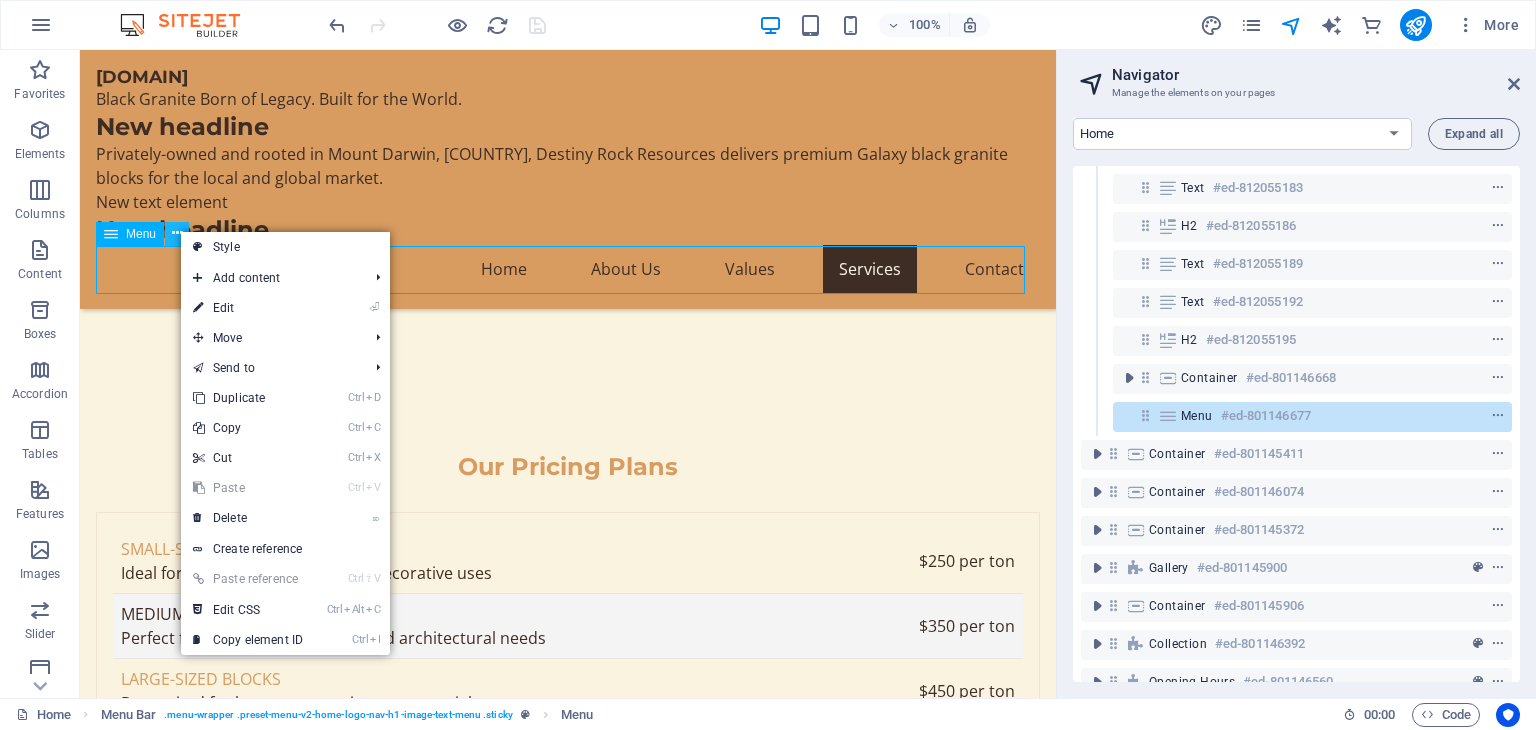 scroll, scrollTop: 380, scrollLeft: 0, axis: vertical 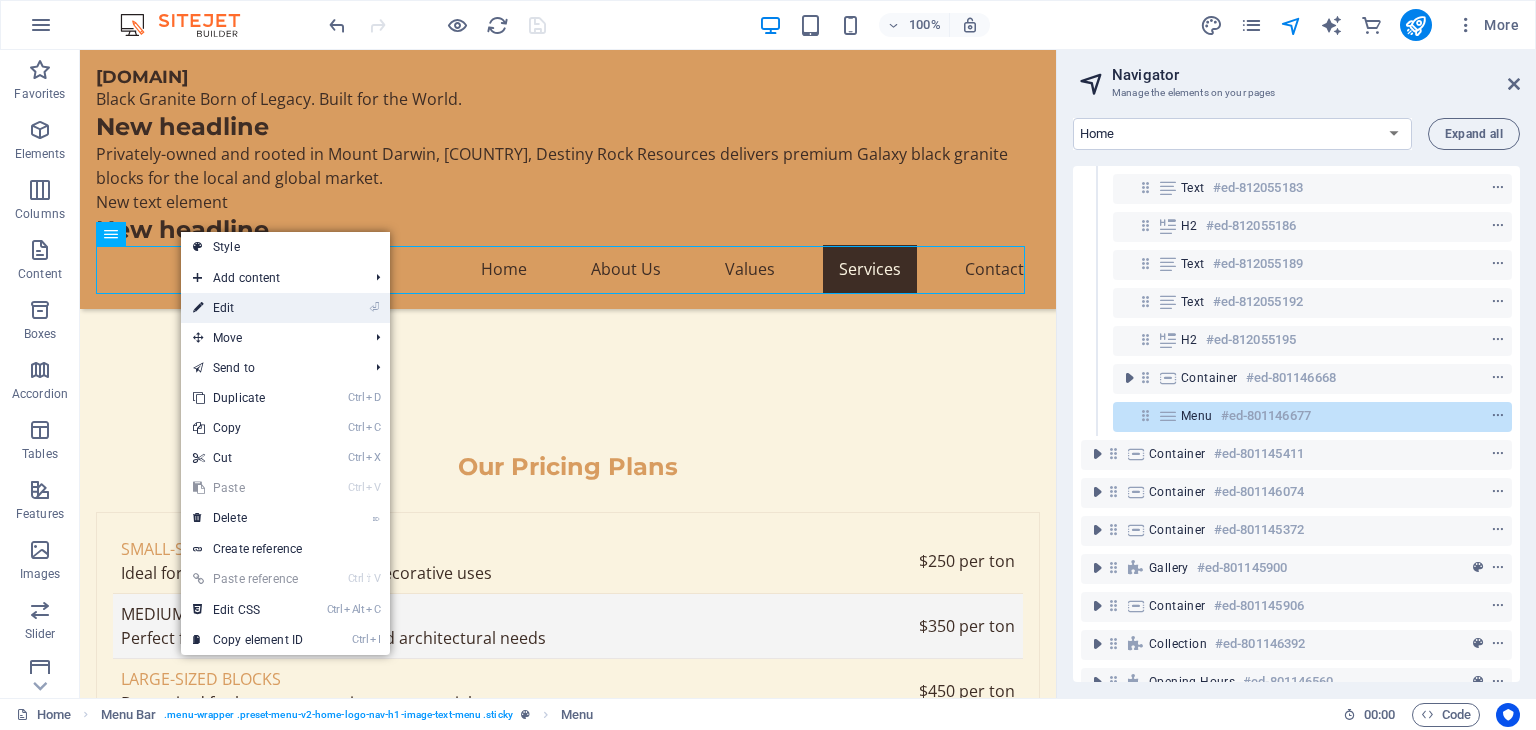 click on "⏎  Edit" at bounding box center (248, 308) 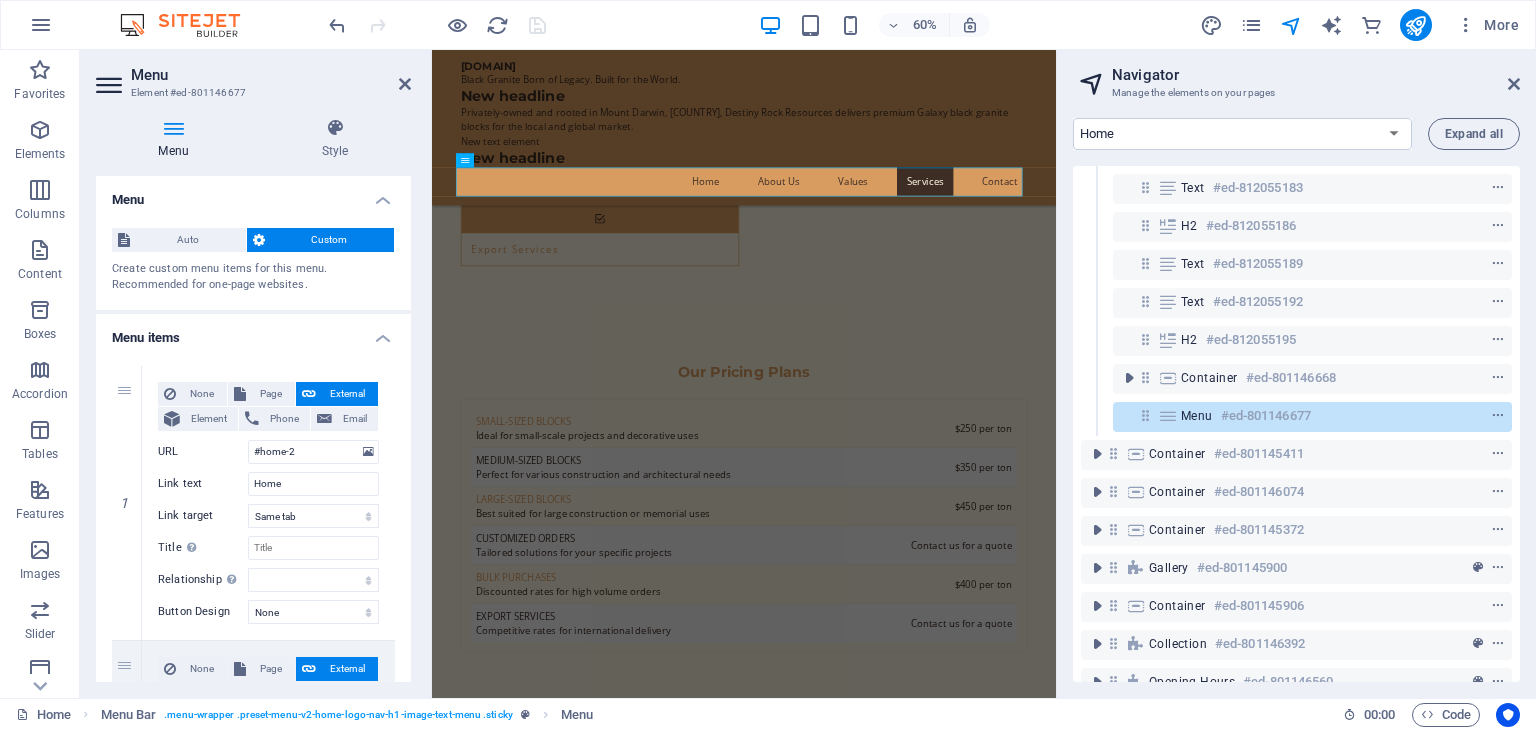 scroll, scrollTop: 5671, scrollLeft: 0, axis: vertical 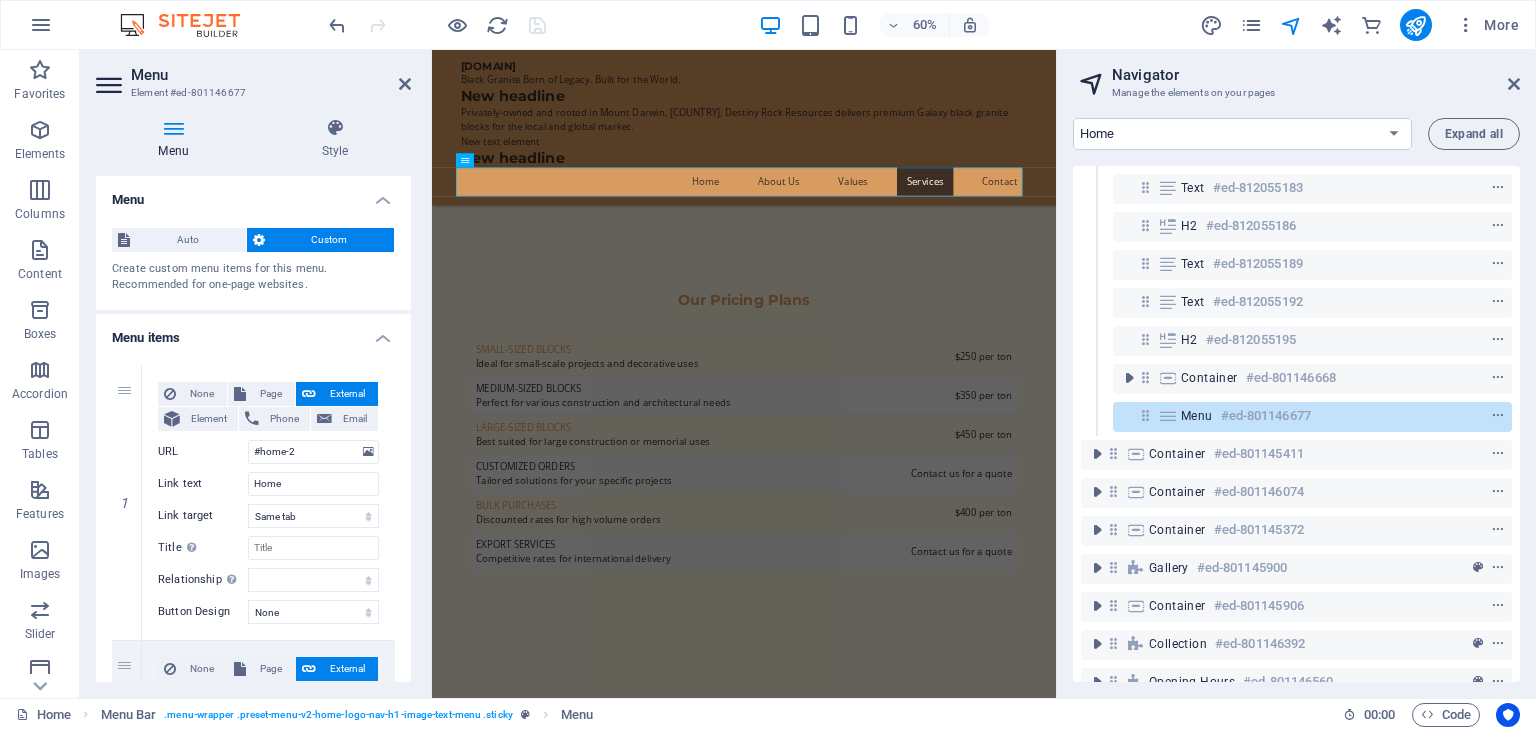 click on "Menu Element #ed-801146677" at bounding box center [253, 76] 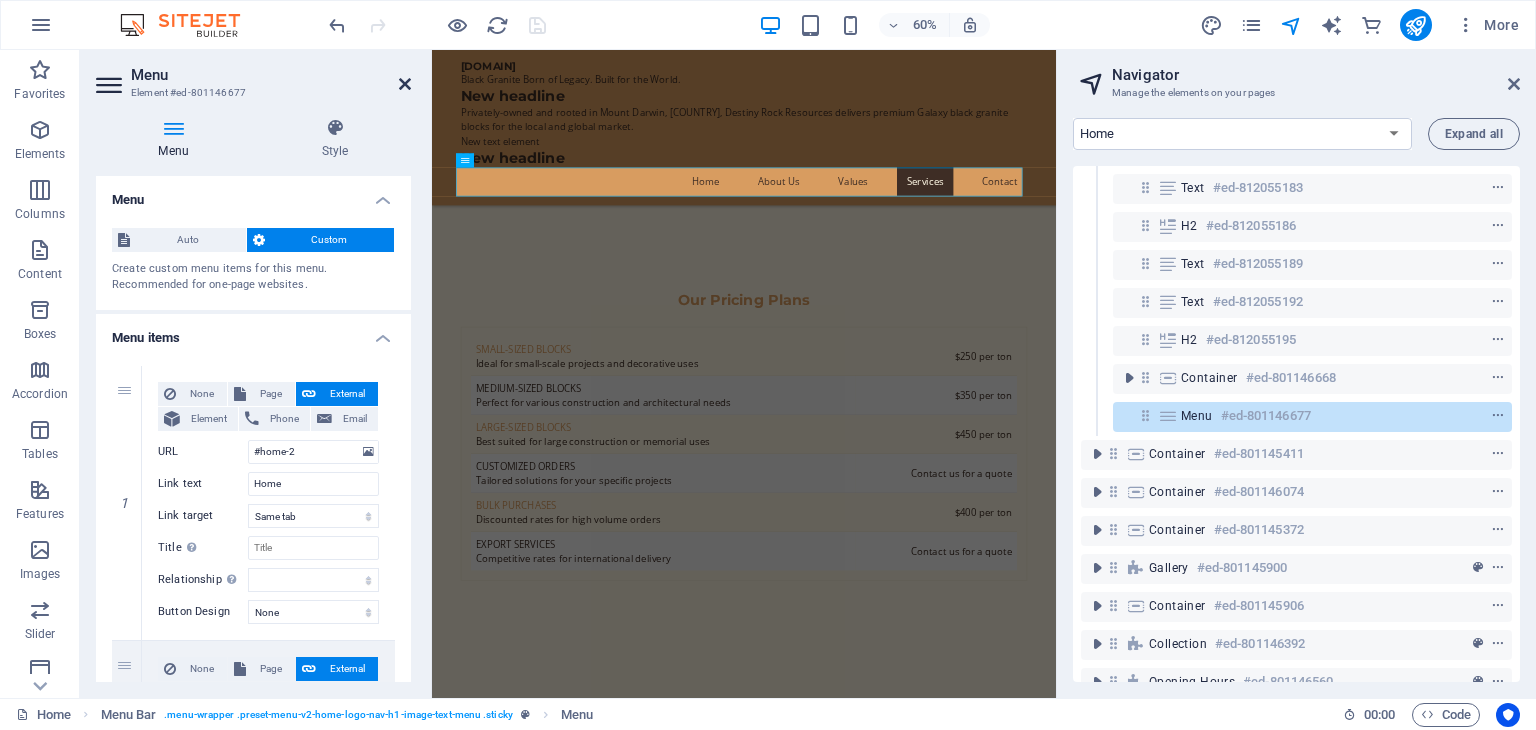click at bounding box center [405, 84] 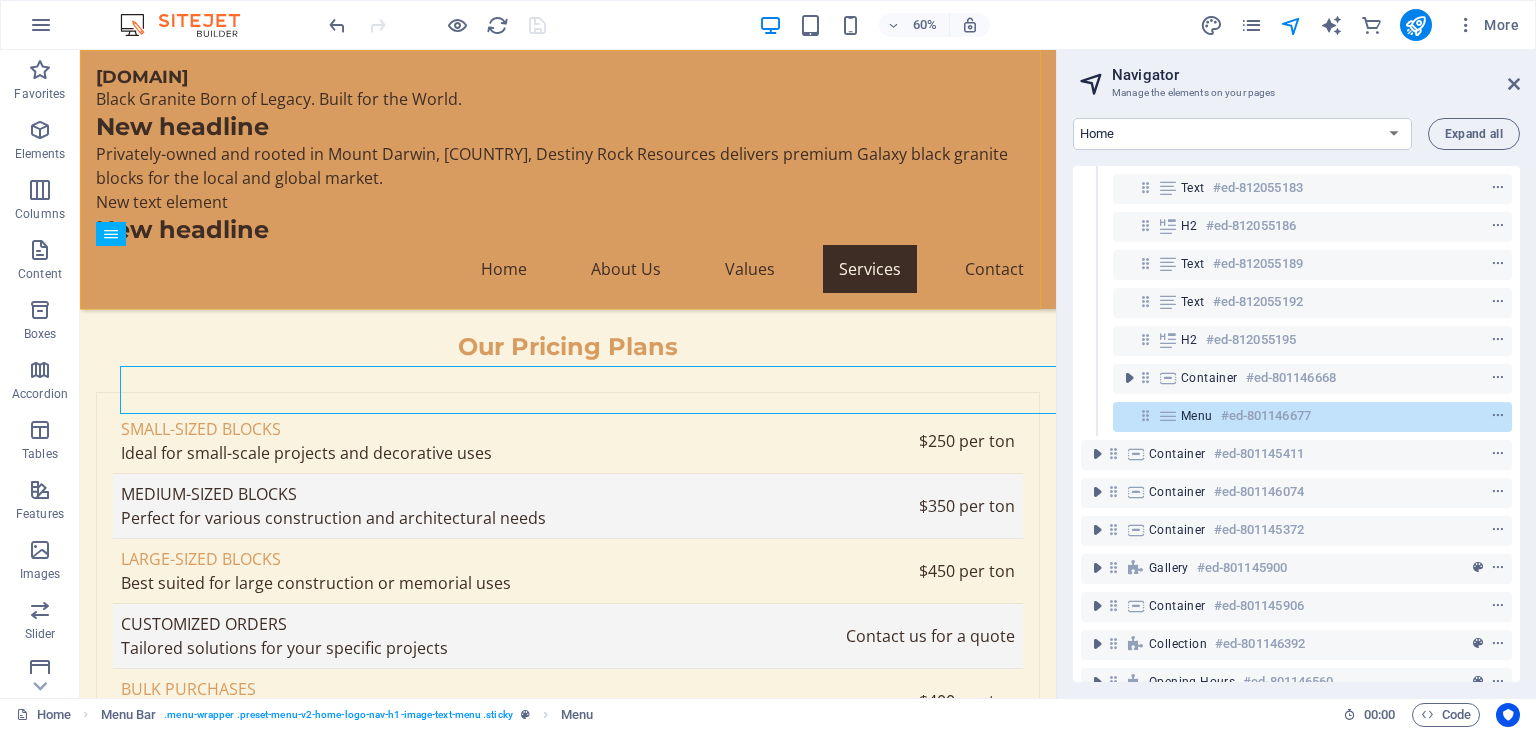 scroll, scrollTop: 5551, scrollLeft: 0, axis: vertical 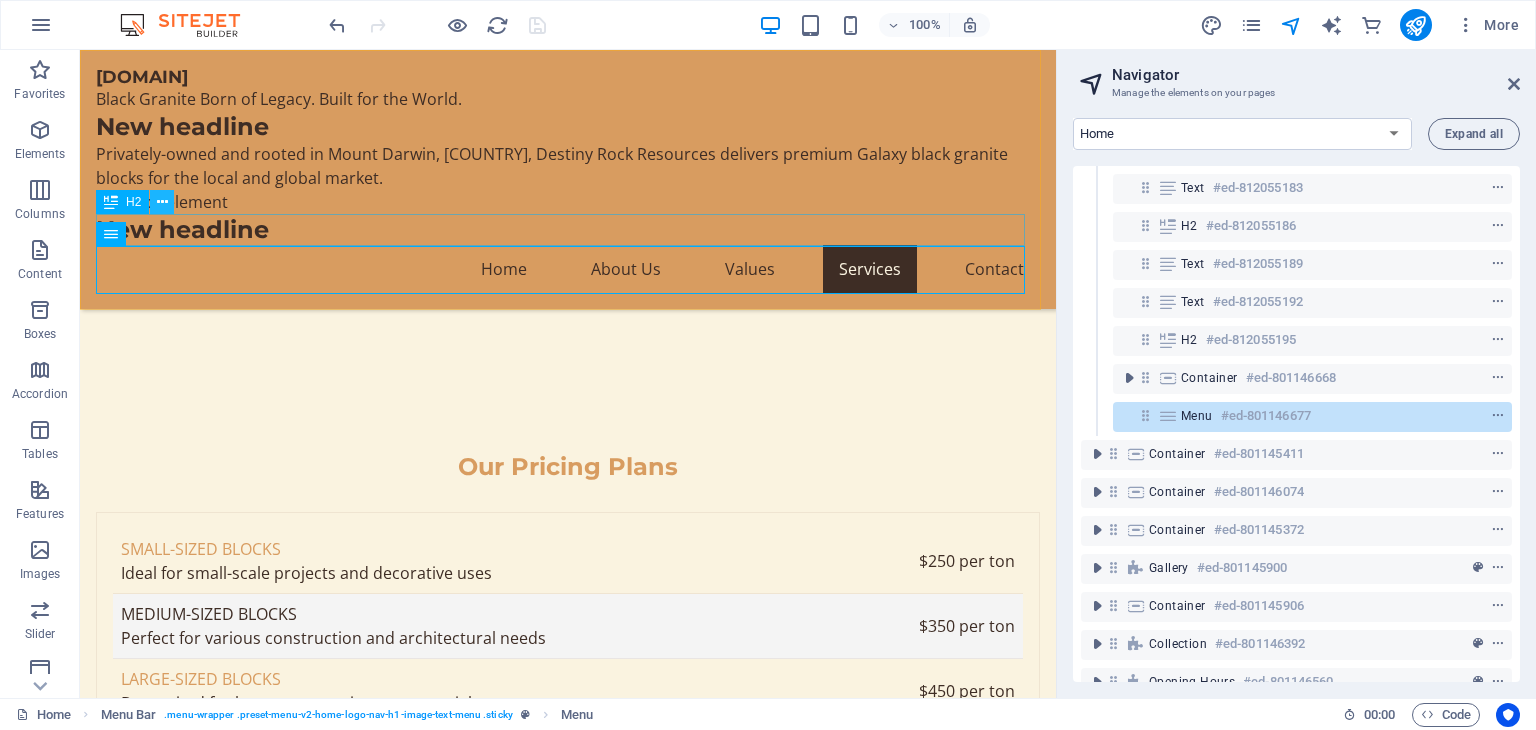 click at bounding box center [162, 202] 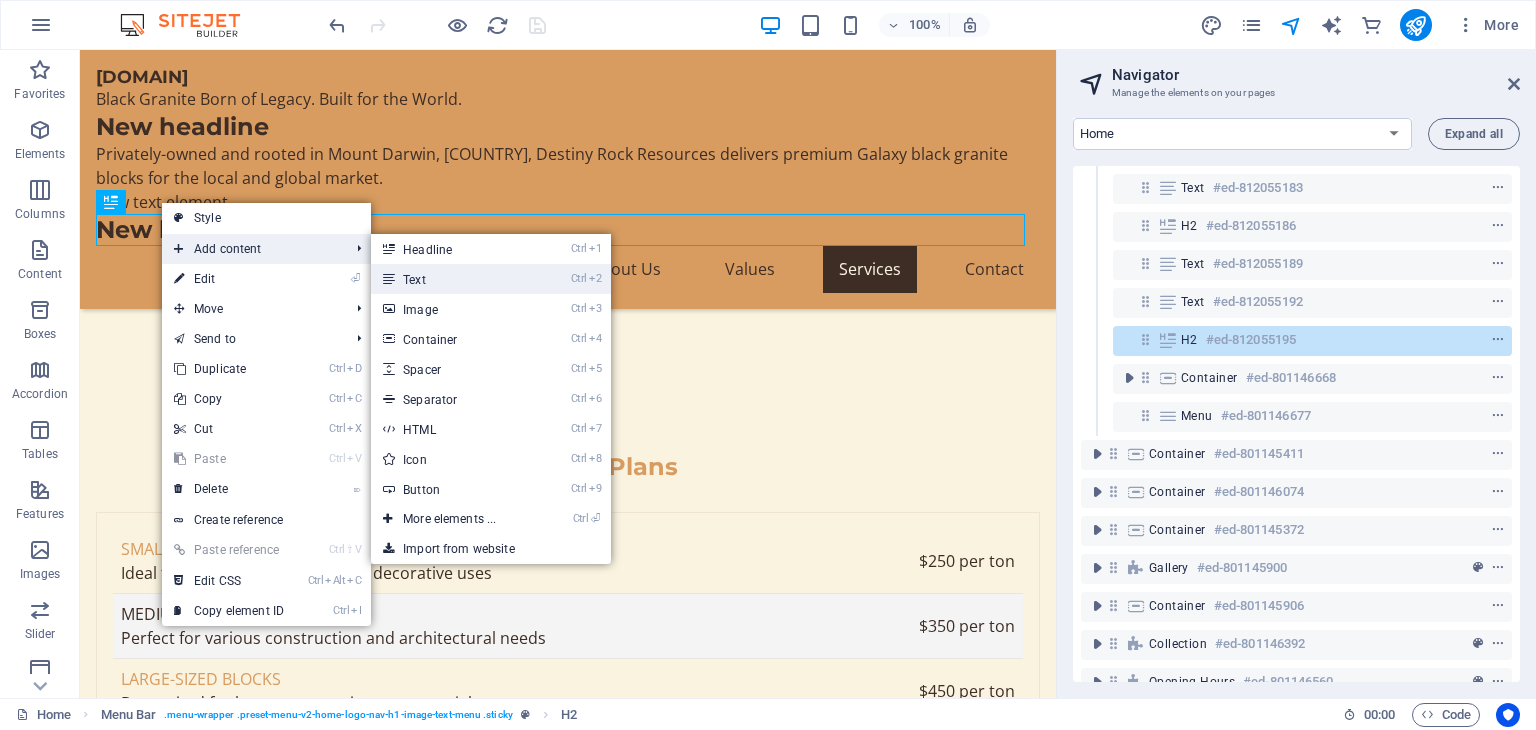 click on "Ctrl 2  Text" at bounding box center (453, 279) 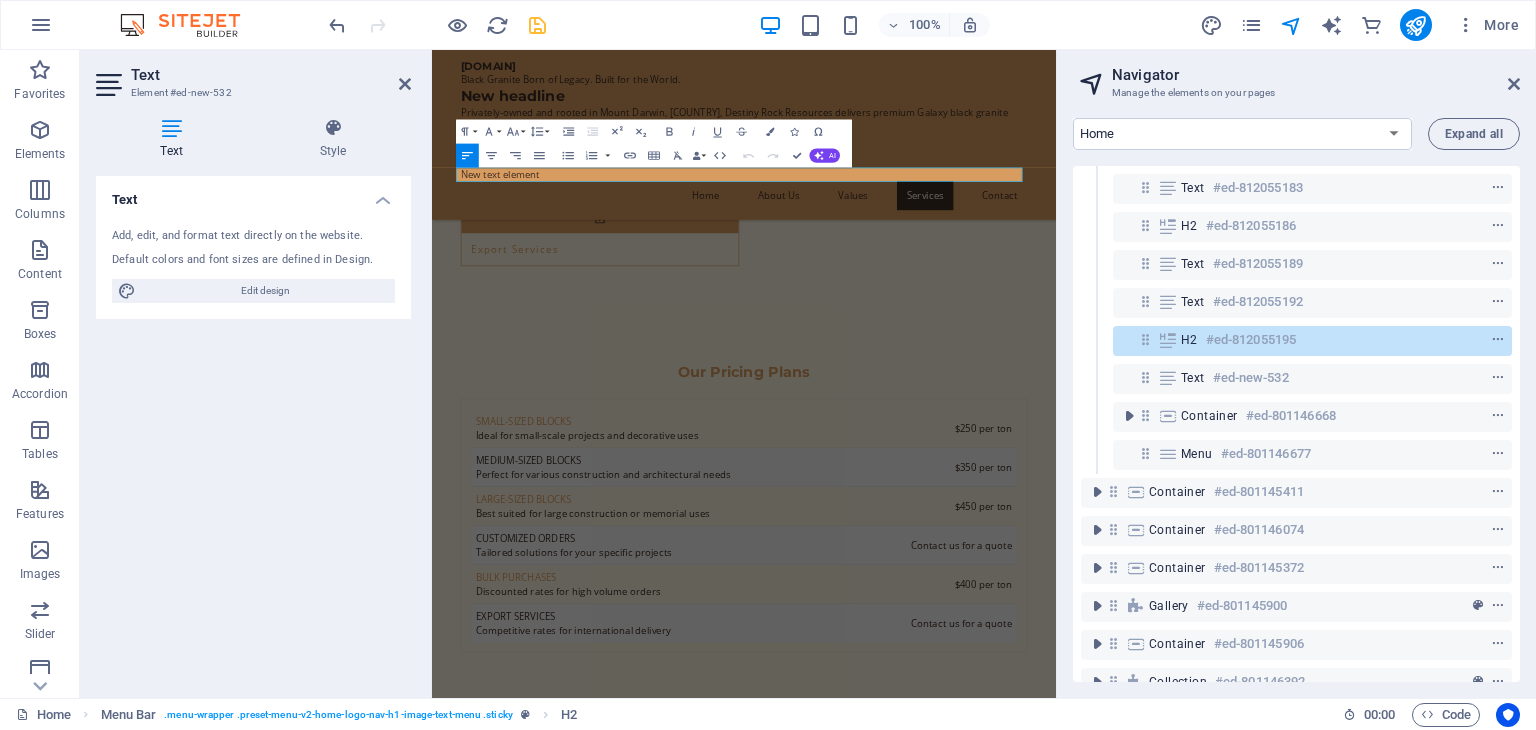 scroll, scrollTop: 5695, scrollLeft: 0, axis: vertical 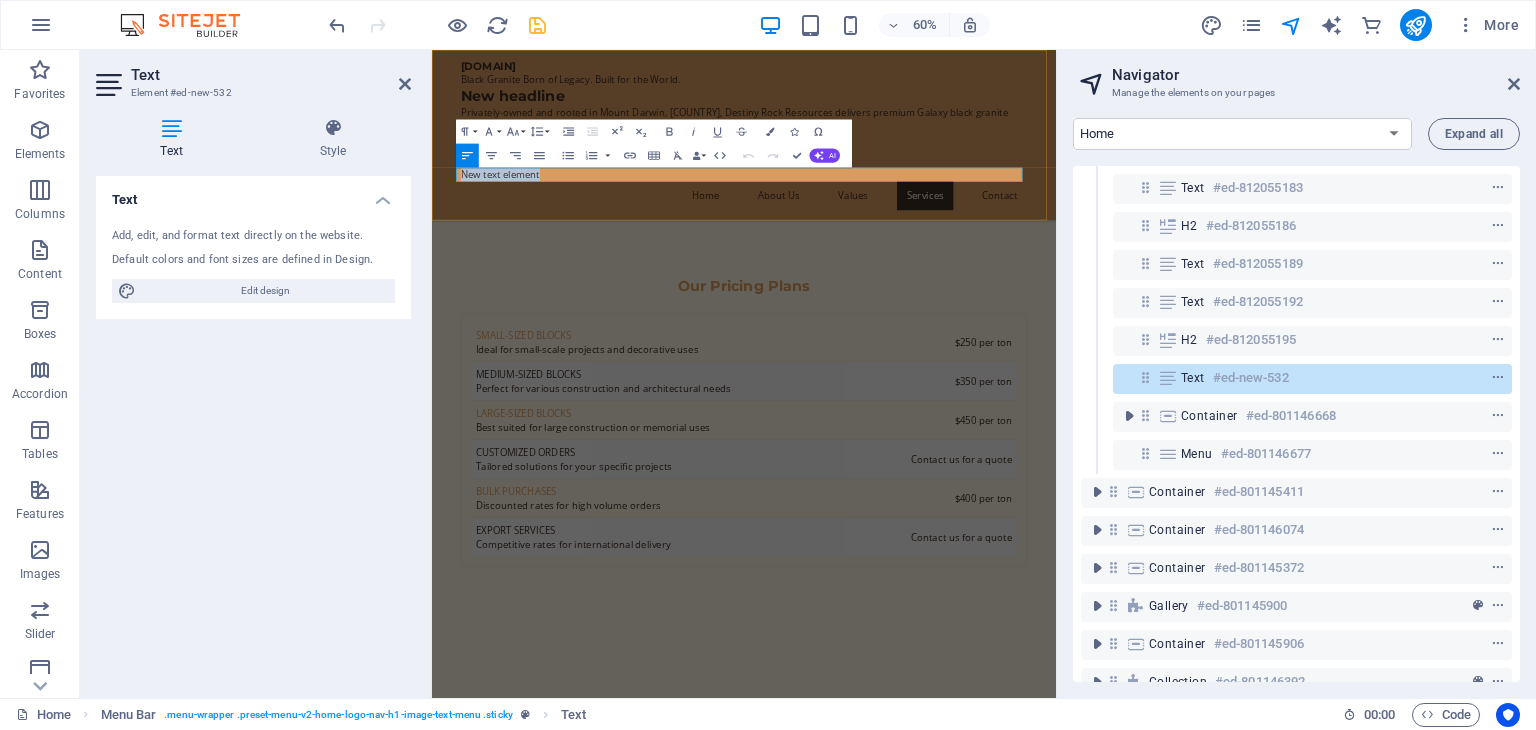 type 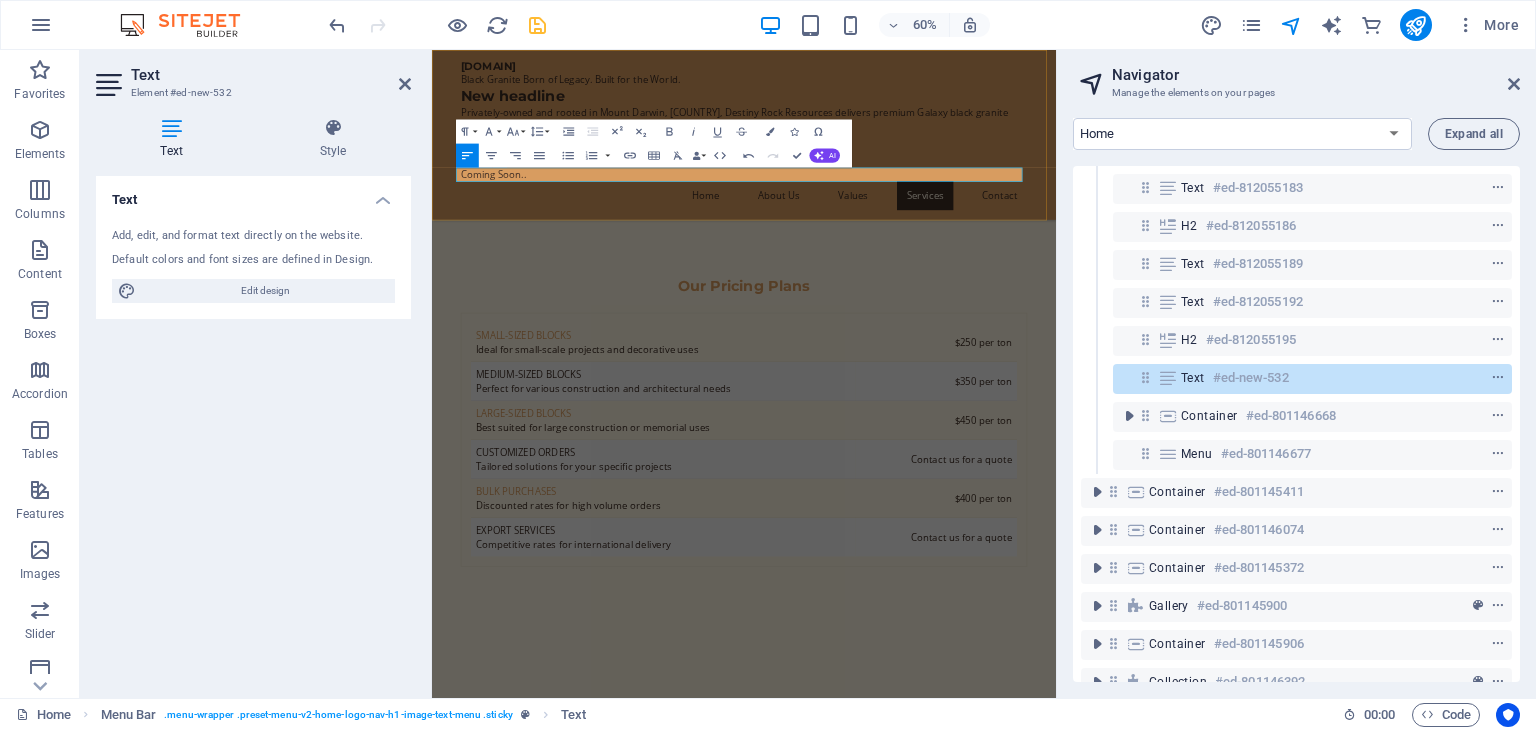 scroll, scrollTop: 6631, scrollLeft: 0, axis: vertical 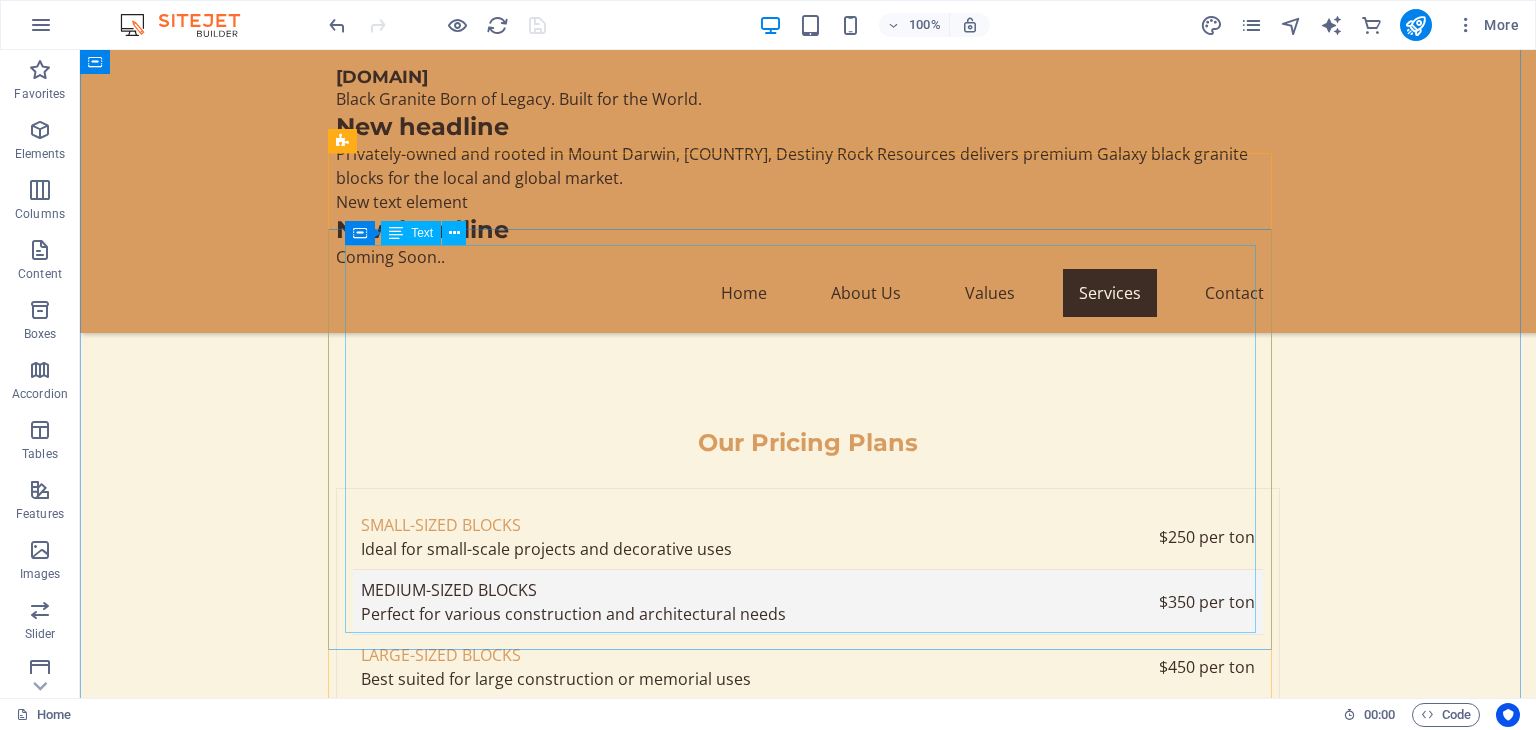 click on "Item 1 Lorem ipsum dolor sit amet, consectetur.
Item 2 Lorem ipsum dolor sit amet, consectetur.
Item 3 Lorem ipsum dolor sit amet, consectetur.
Item 4 Lorem ipsum dolor sit amet, consectetur.
Item 5 Lorem ipsum dolor sit amet, consectetur.
Item 6 Lorem ipsum dolor sit amet, consectetur." at bounding box center (808, 2194) 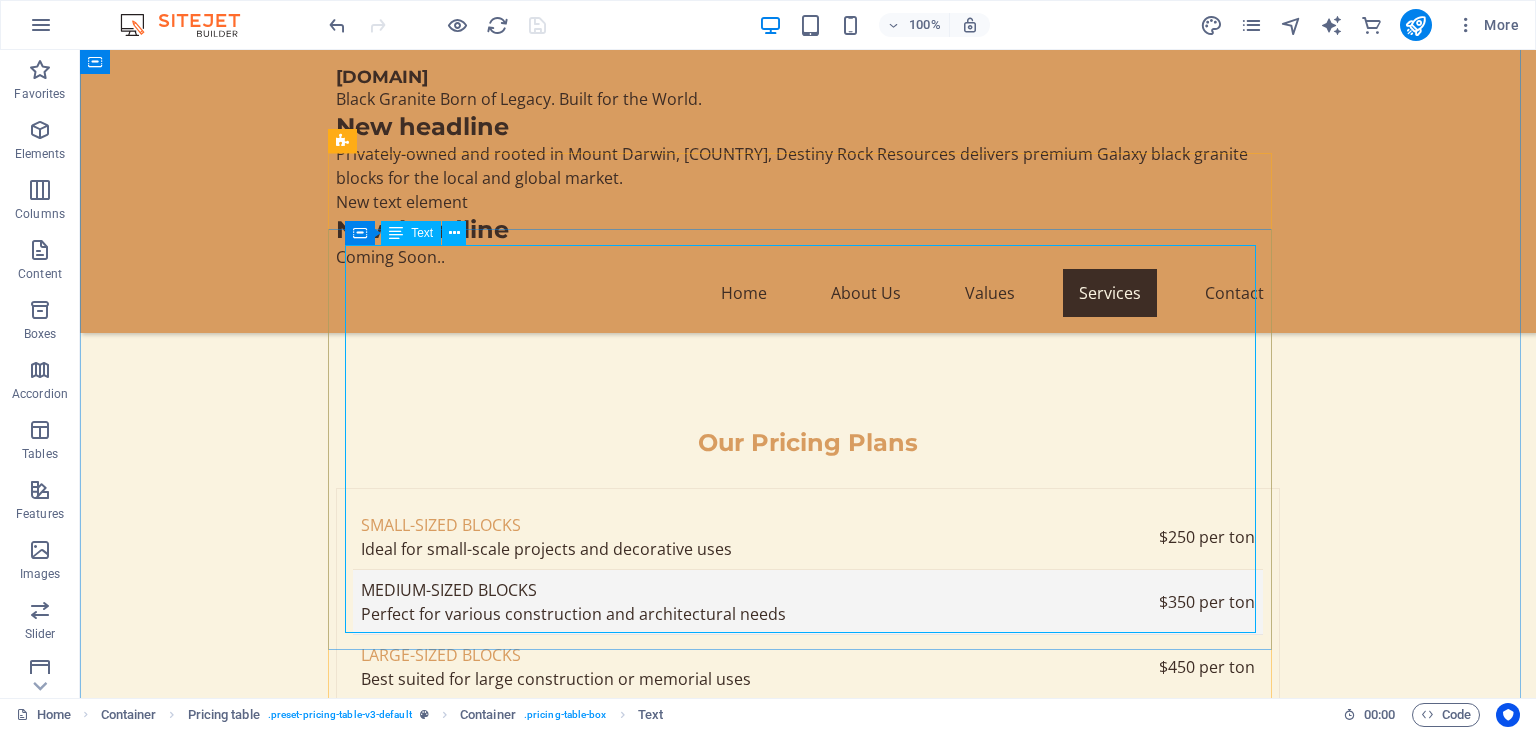 click on "Item 1 Lorem ipsum dolor sit amet, consectetur.
Item 2 Lorem ipsum dolor sit amet, consectetur.
Item 3 Lorem ipsum dolor sit amet, consectetur.
Item 4 Lorem ipsum dolor sit amet, consectetur.
Item 5 Lorem ipsum dolor sit amet, consectetur.
Item 6 Lorem ipsum dolor sit amet, consectetur." at bounding box center (808, 2194) 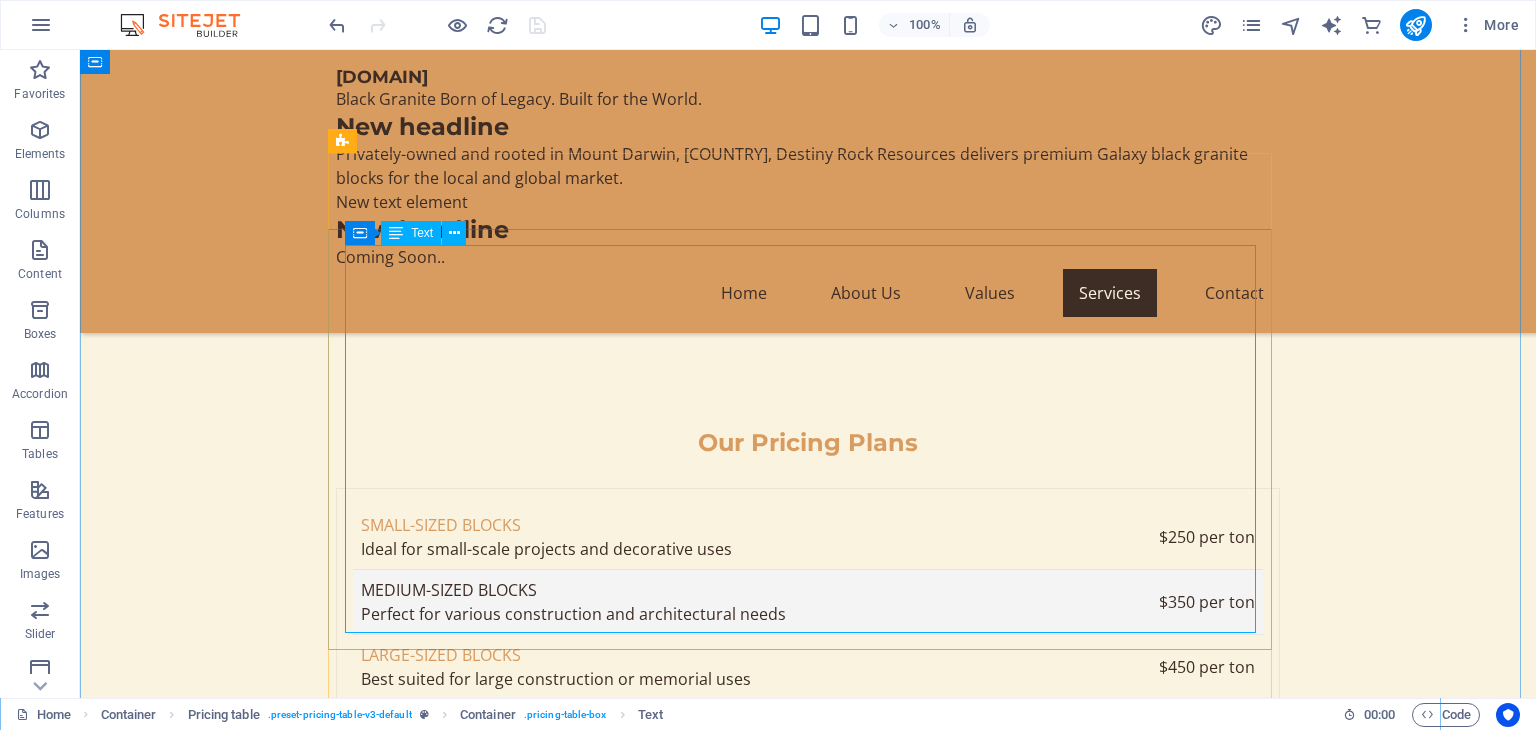 click on "Item 1 Lorem ipsum dolor sit amet, consectetur.
Item 2 Lorem ipsum dolor sit amet, consectetur.
Item 3 Lorem ipsum dolor sit amet, consectetur.
Item 4 Lorem ipsum dolor sit amet, consectetur.
Item 5 Lorem ipsum dolor sit amet, consectetur.
Item 6 Lorem ipsum dolor sit amet, consectetur." at bounding box center [808, 2194] 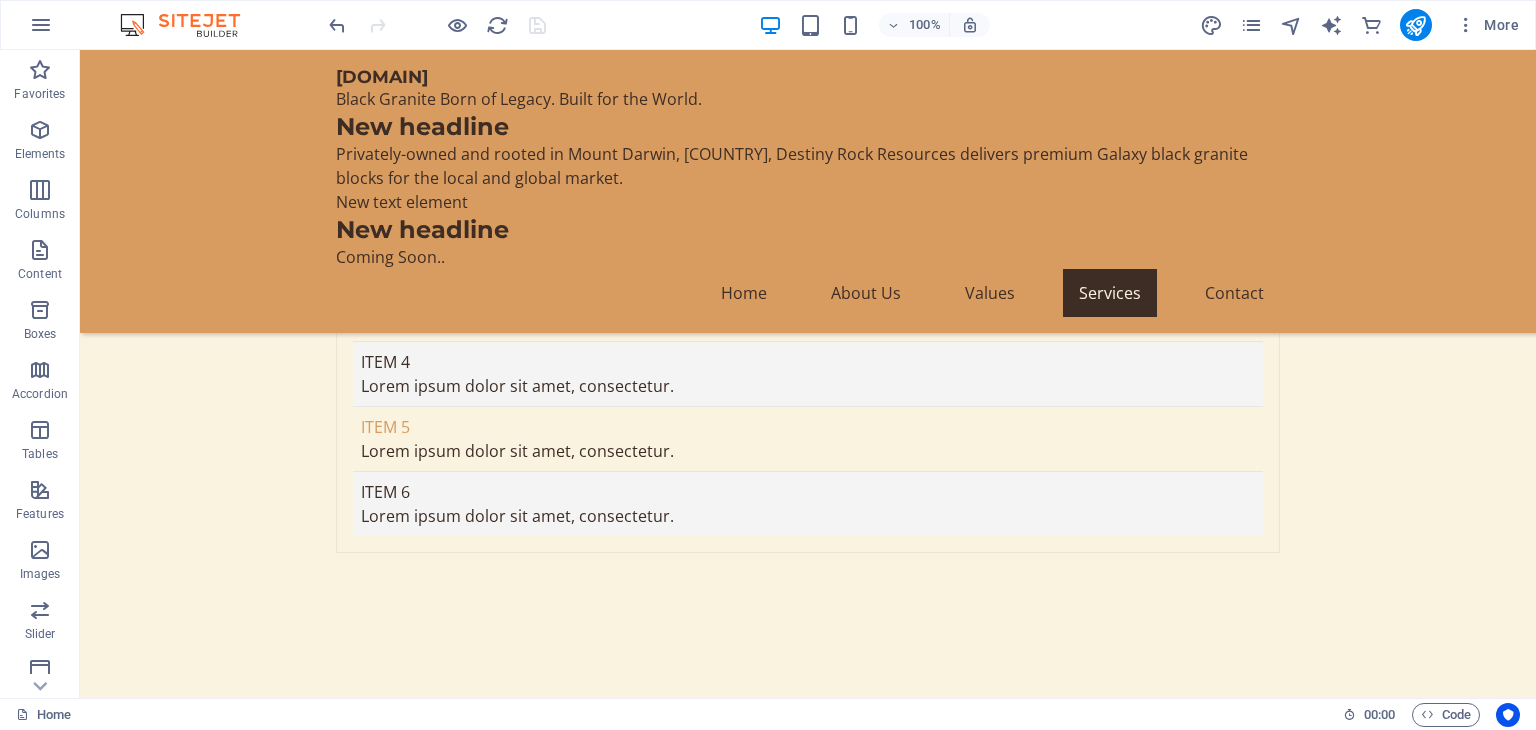 scroll, scrollTop: 9002, scrollLeft: 0, axis: vertical 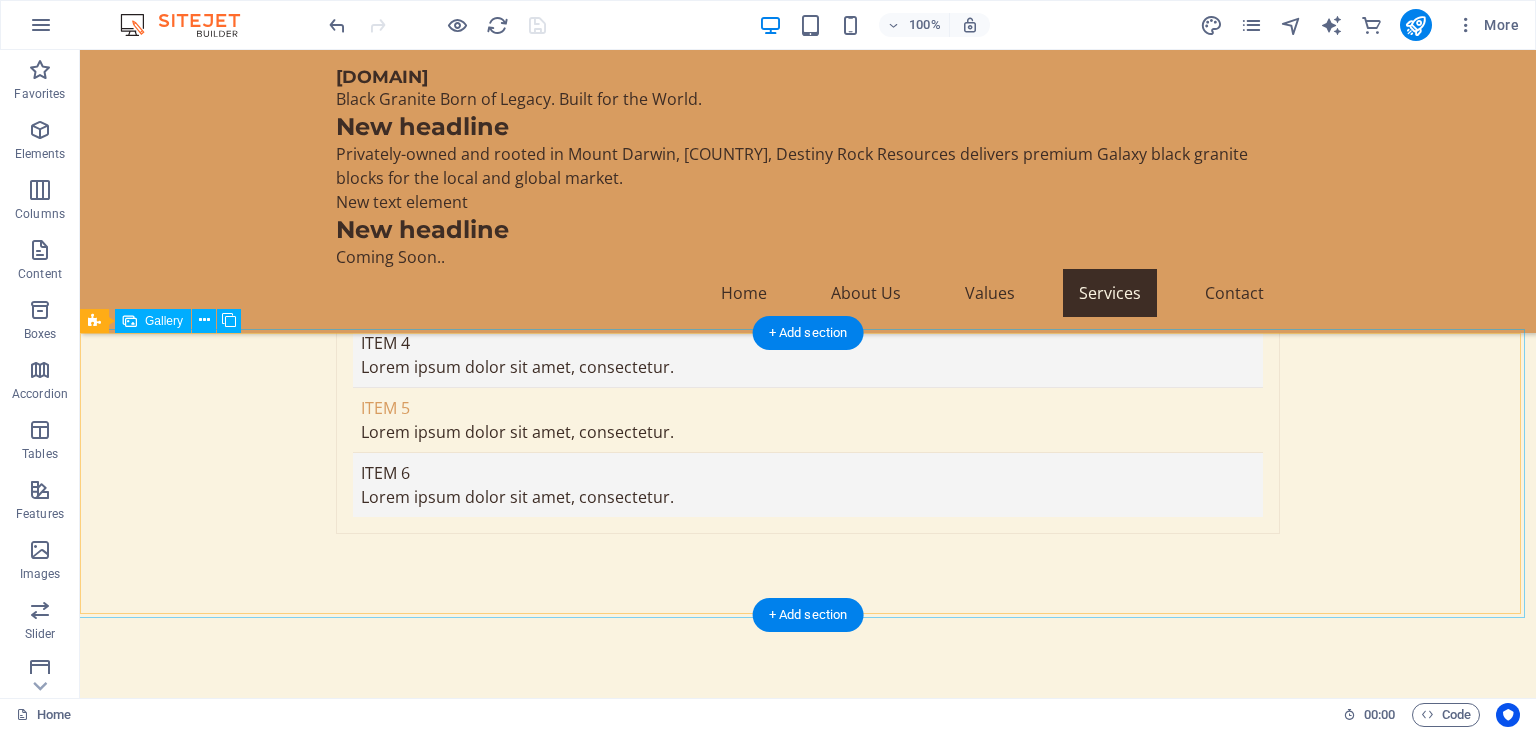 click at bounding box center [1100, 3978] 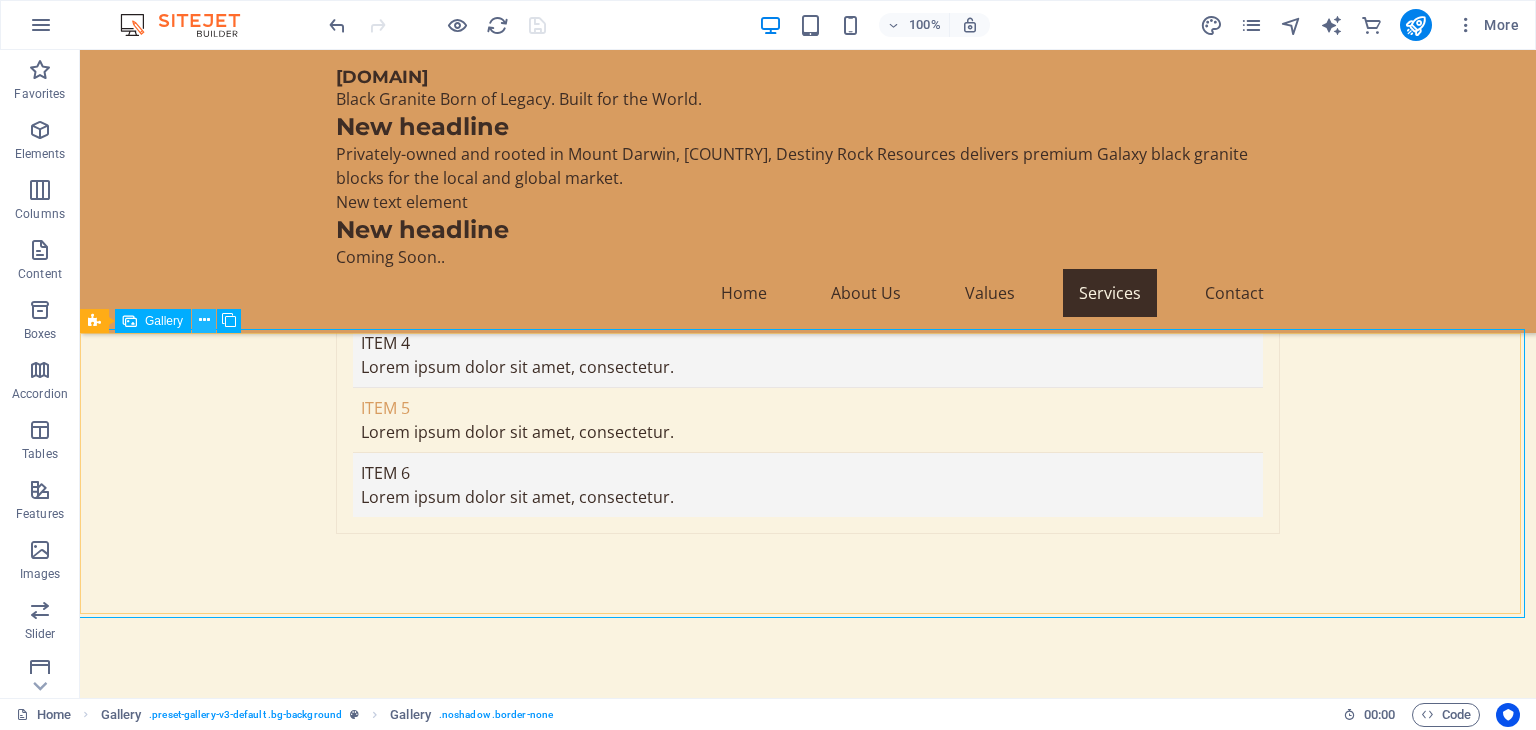 click at bounding box center (204, 320) 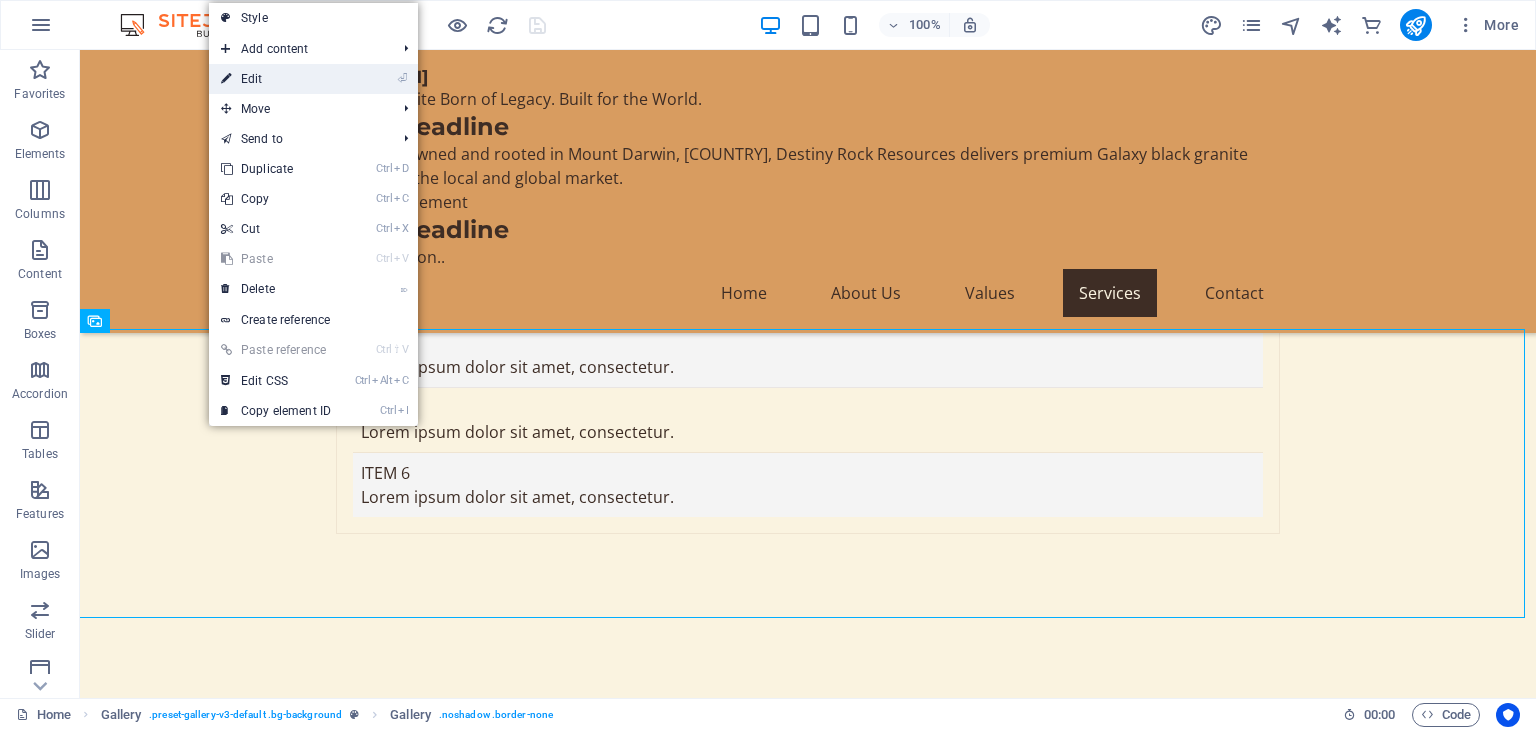click on "⏎  Edit" at bounding box center [276, 79] 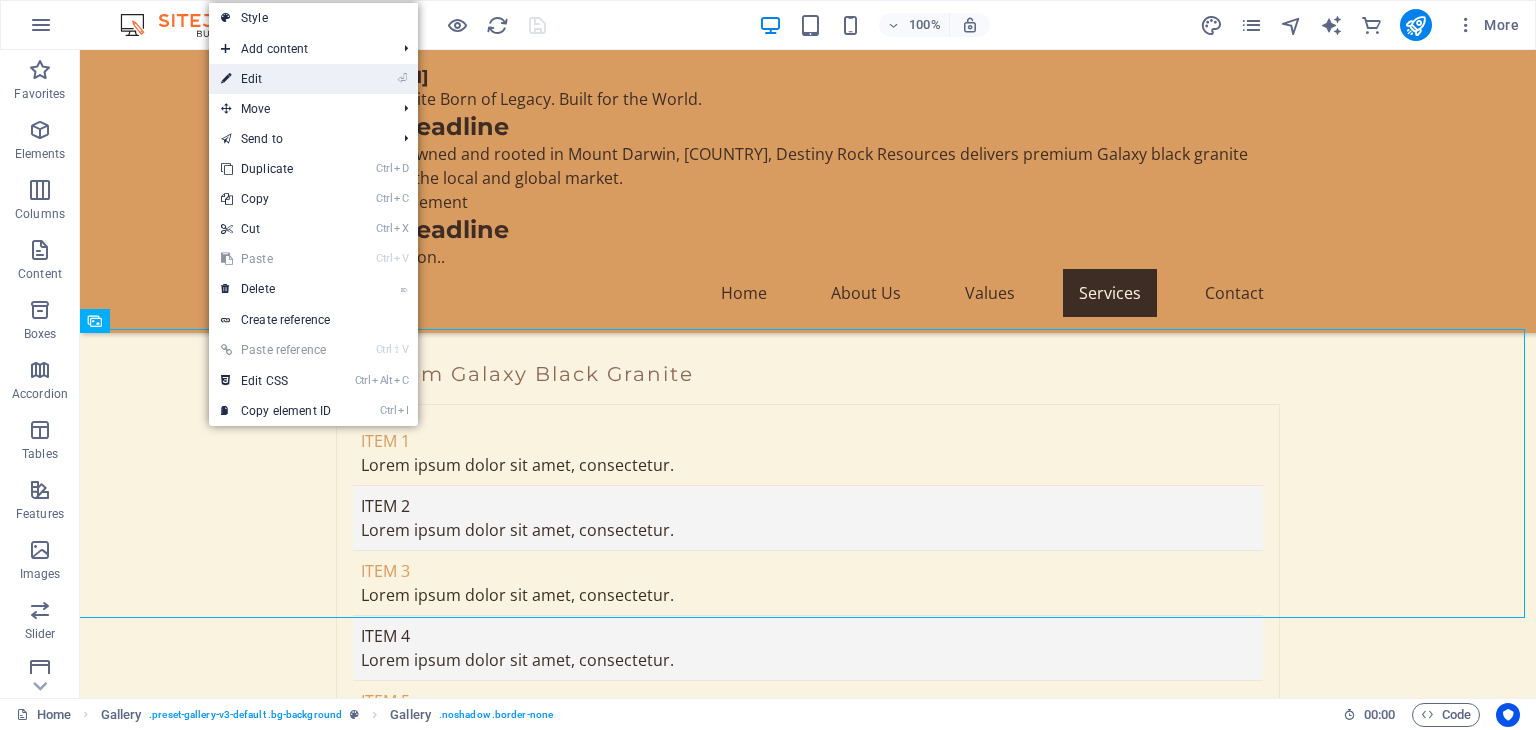select on "px" 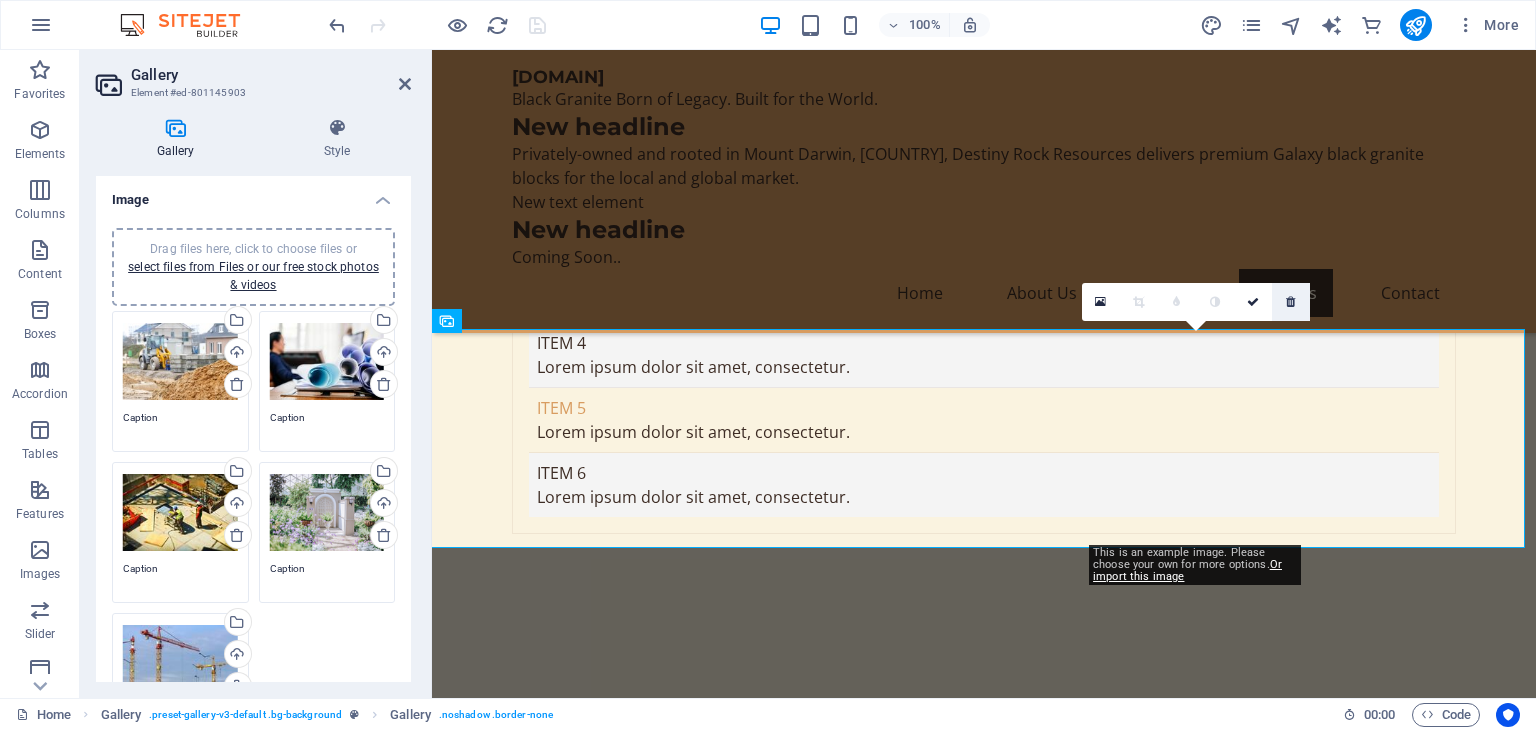 click at bounding box center [1290, 302] 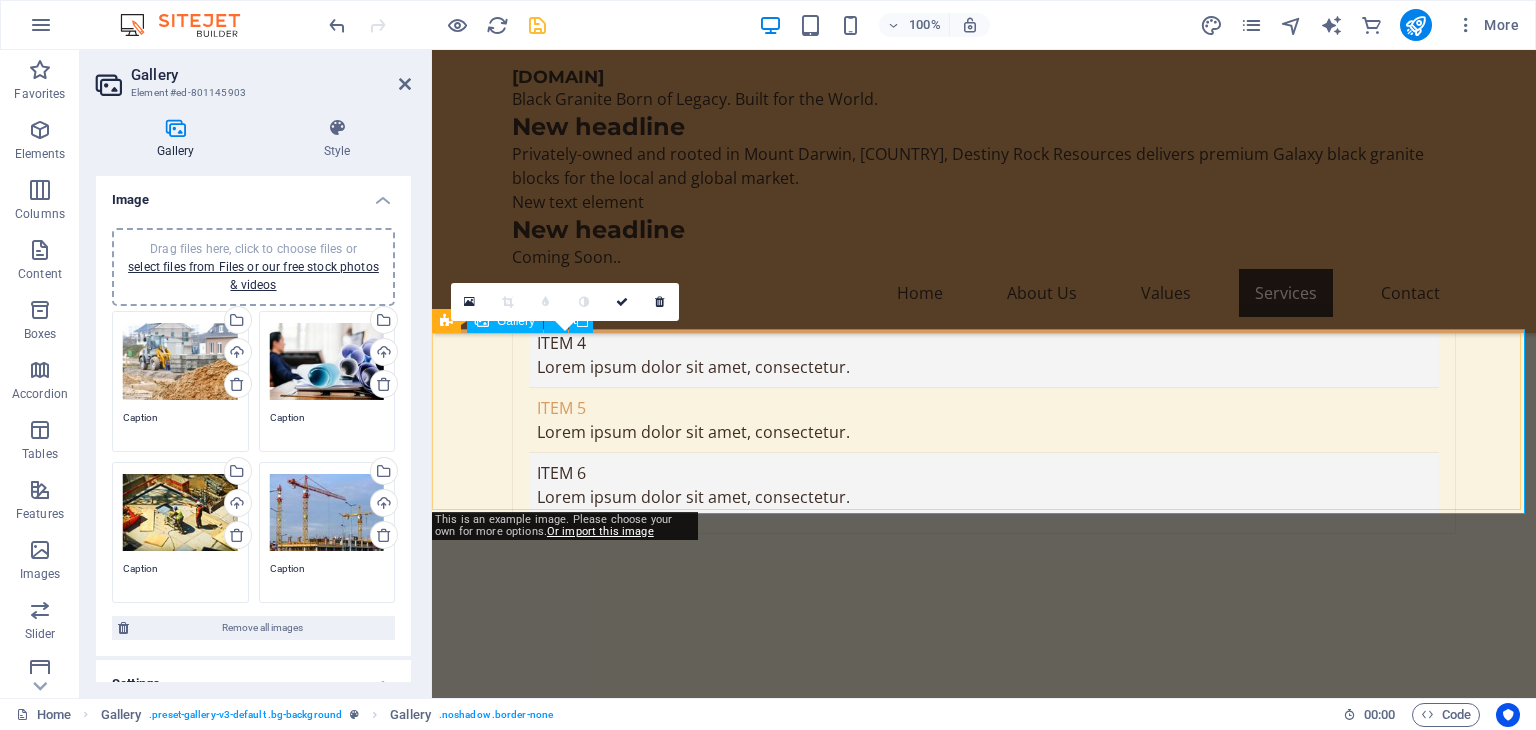 click at bounding box center (567, 3926) 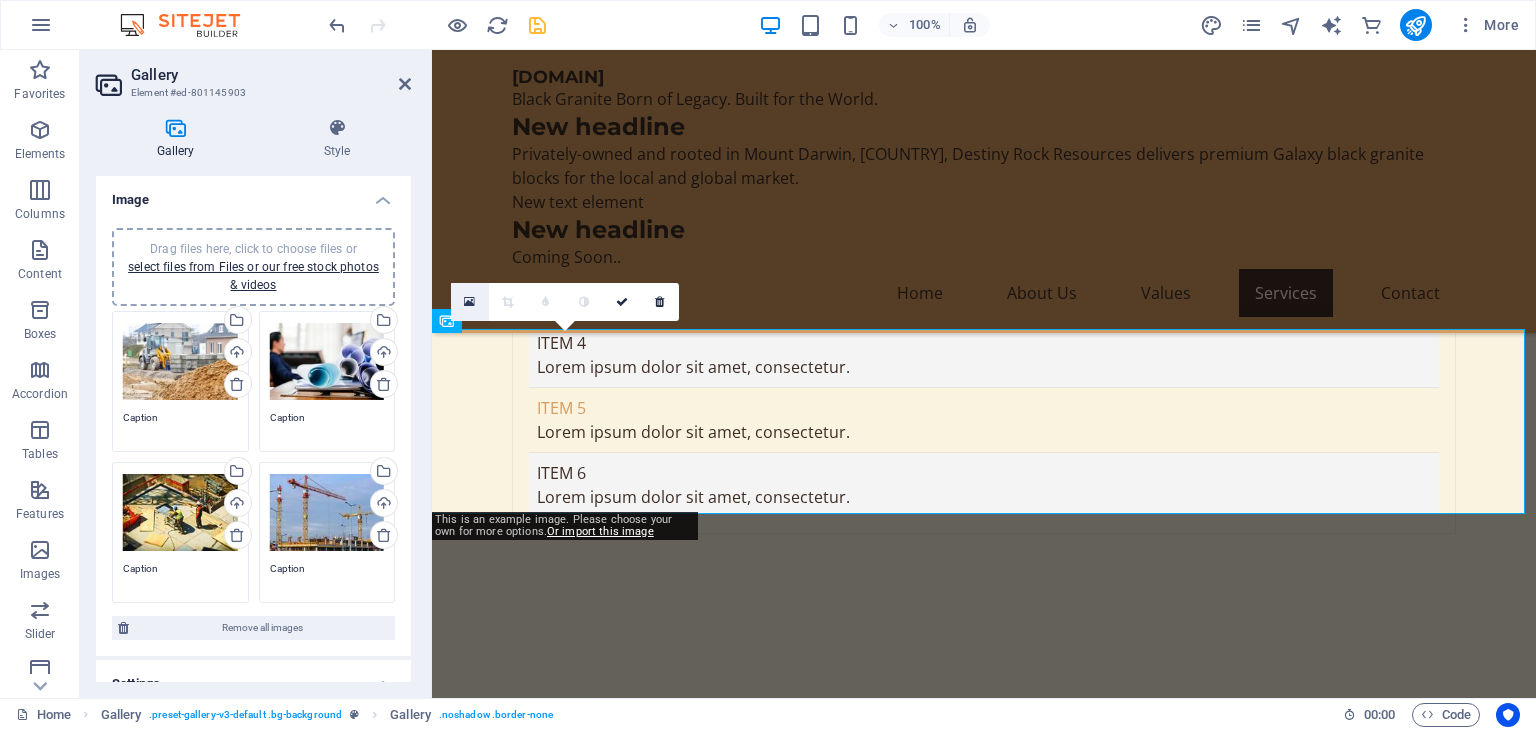 click at bounding box center (469, 302) 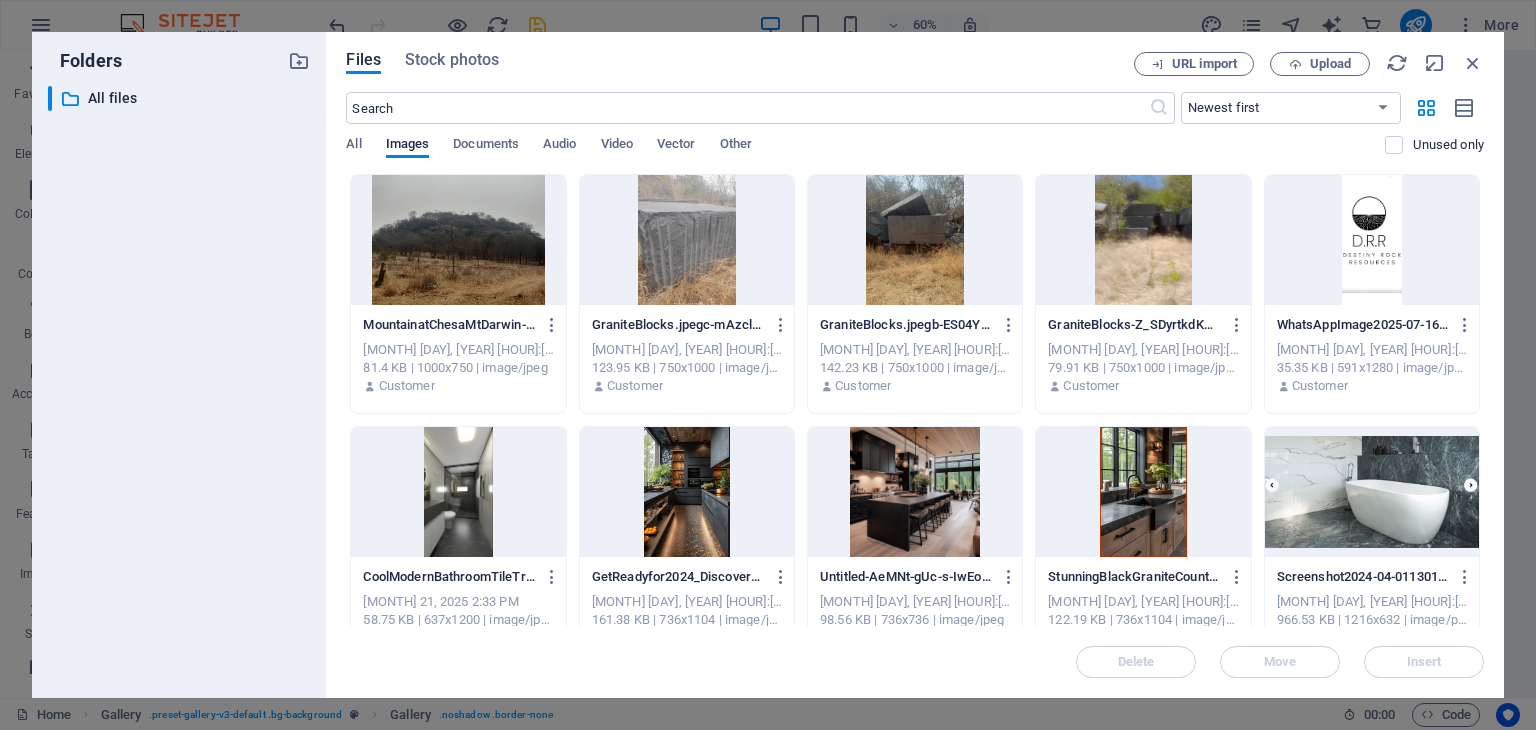 click at bounding box center (458, 240) 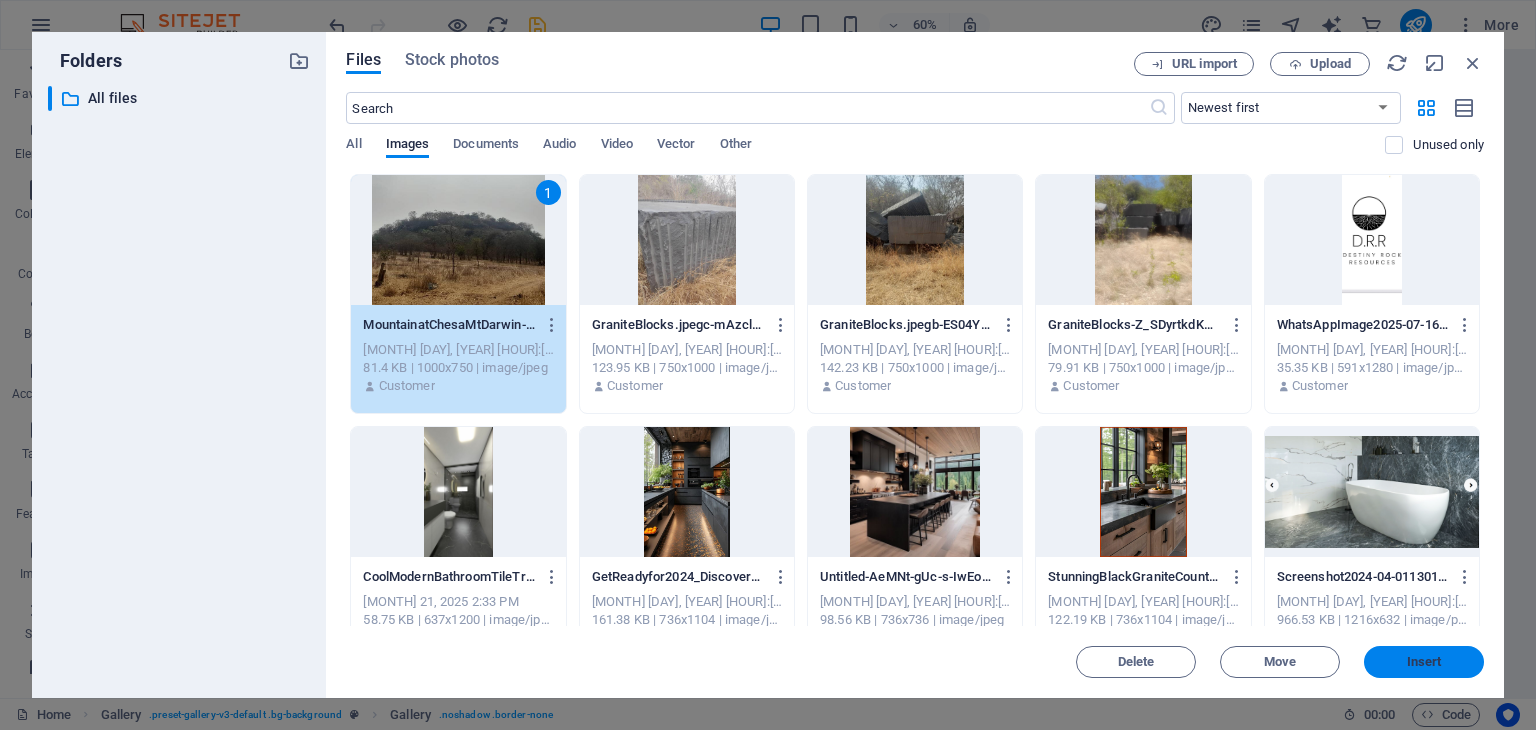 click on "Insert" at bounding box center (1424, 662) 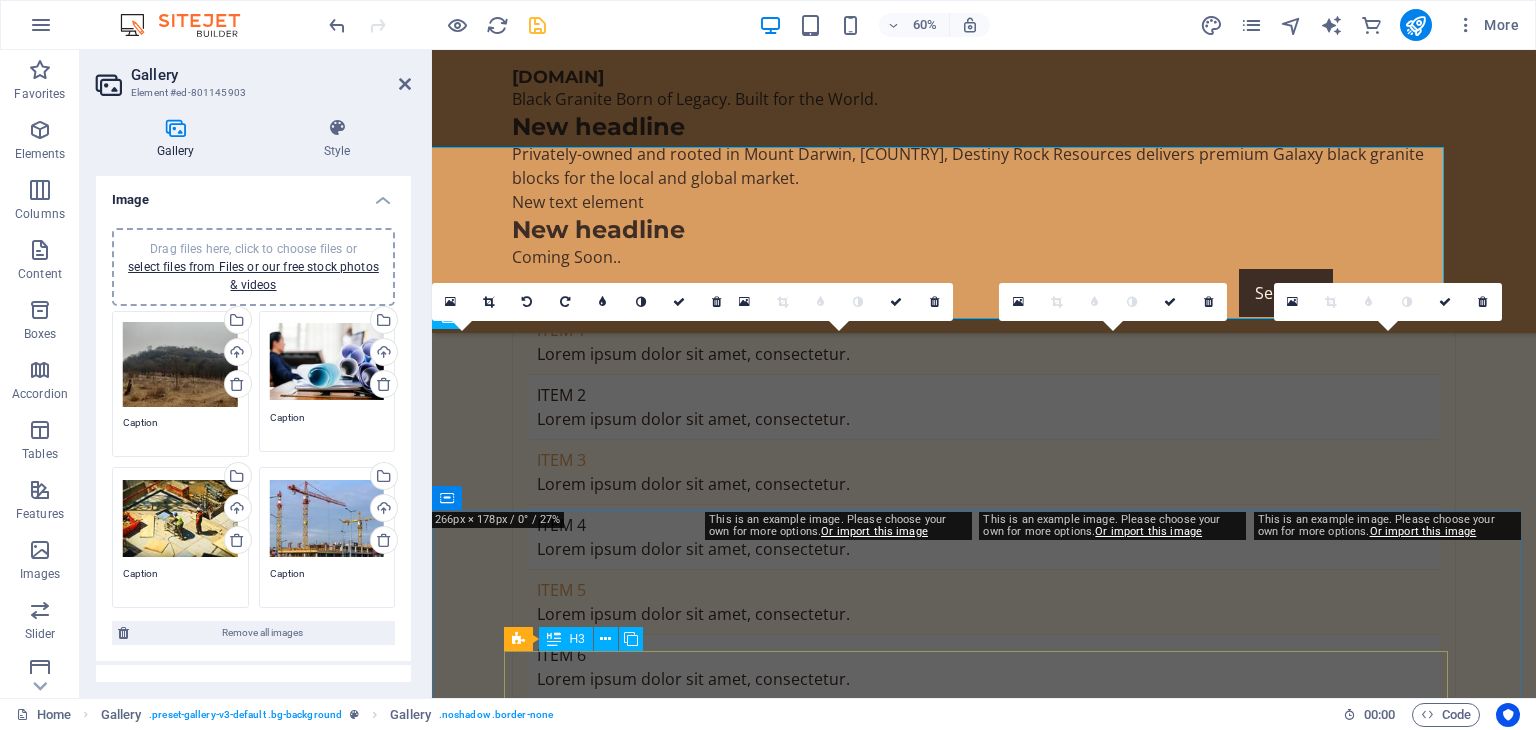 scroll, scrollTop: 8210, scrollLeft: 0, axis: vertical 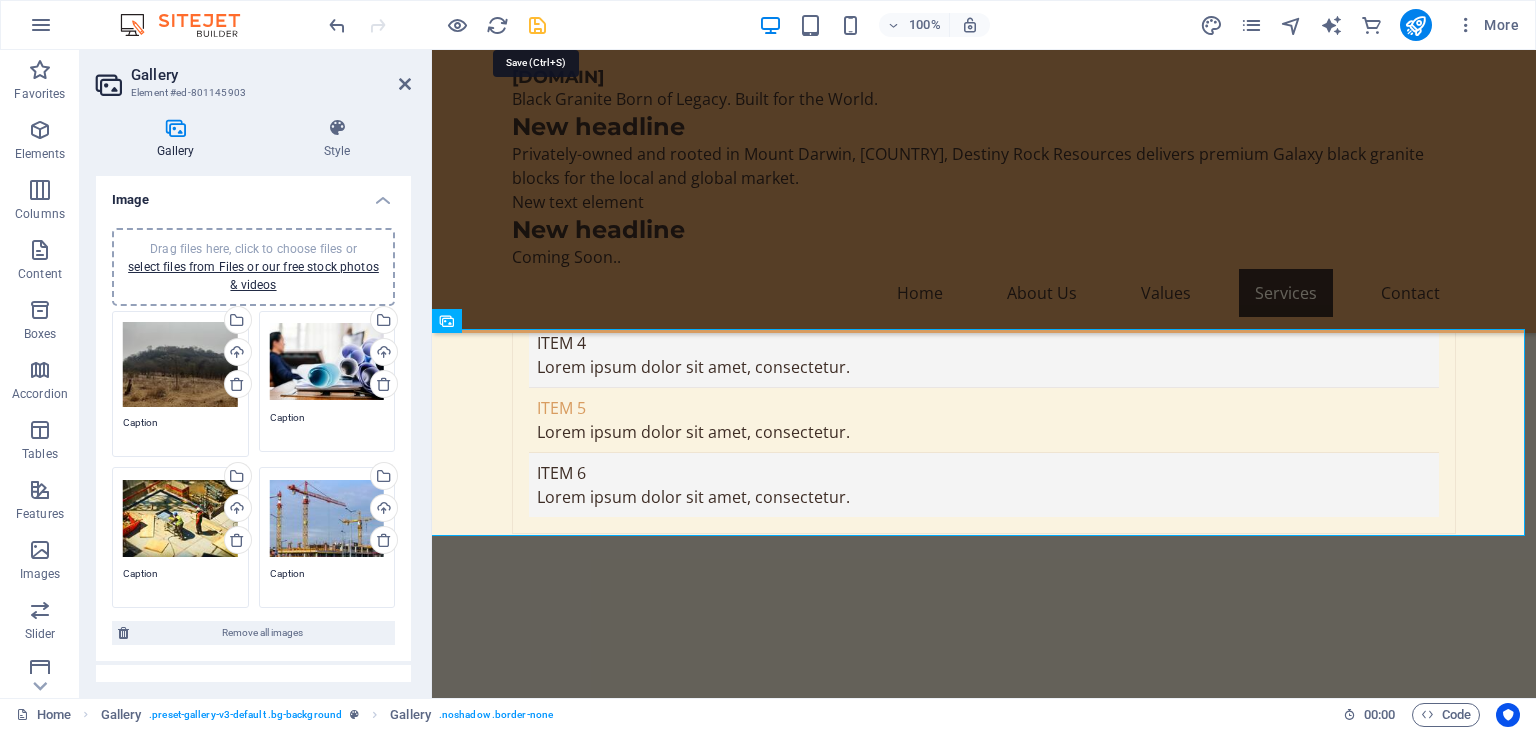 click at bounding box center [537, 25] 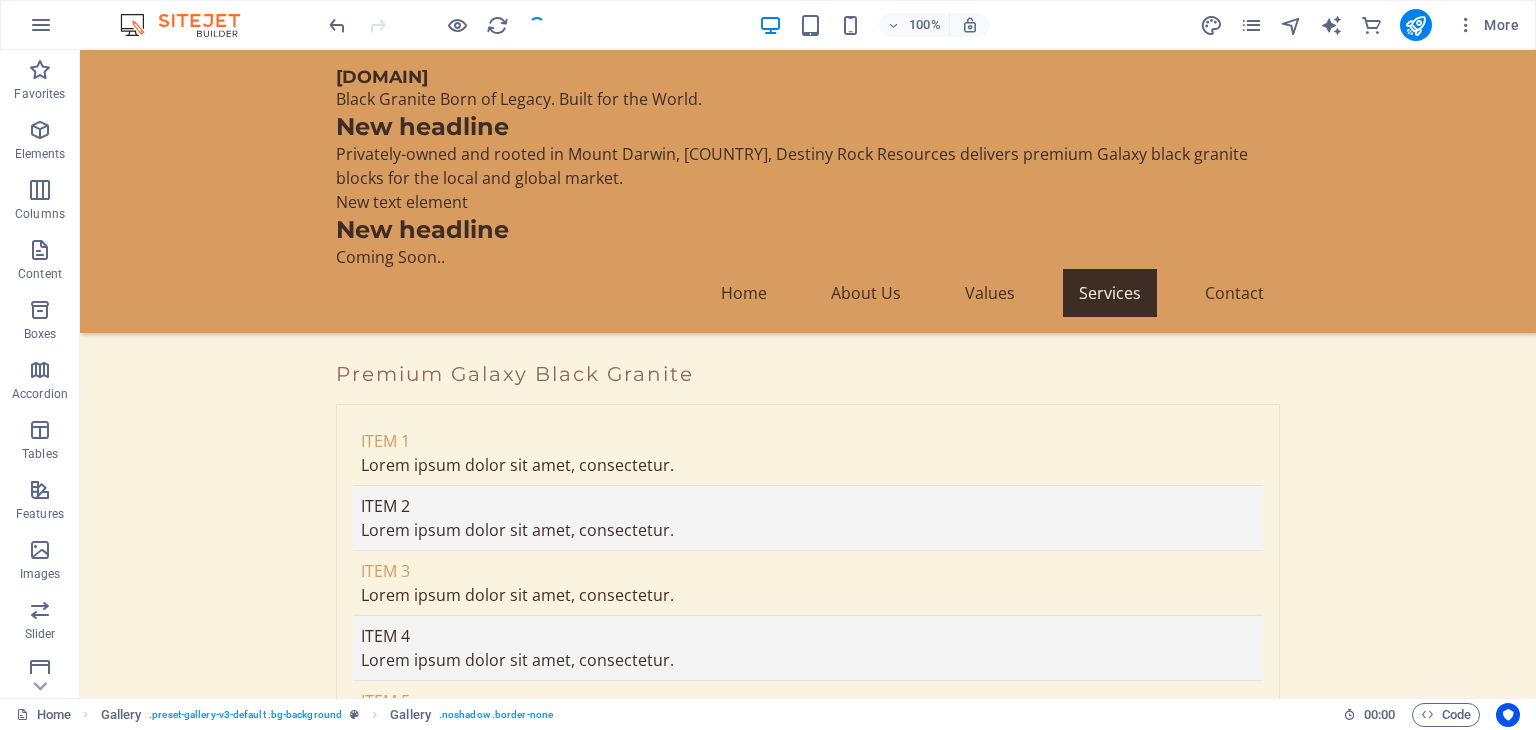 scroll, scrollTop: 9002, scrollLeft: 0, axis: vertical 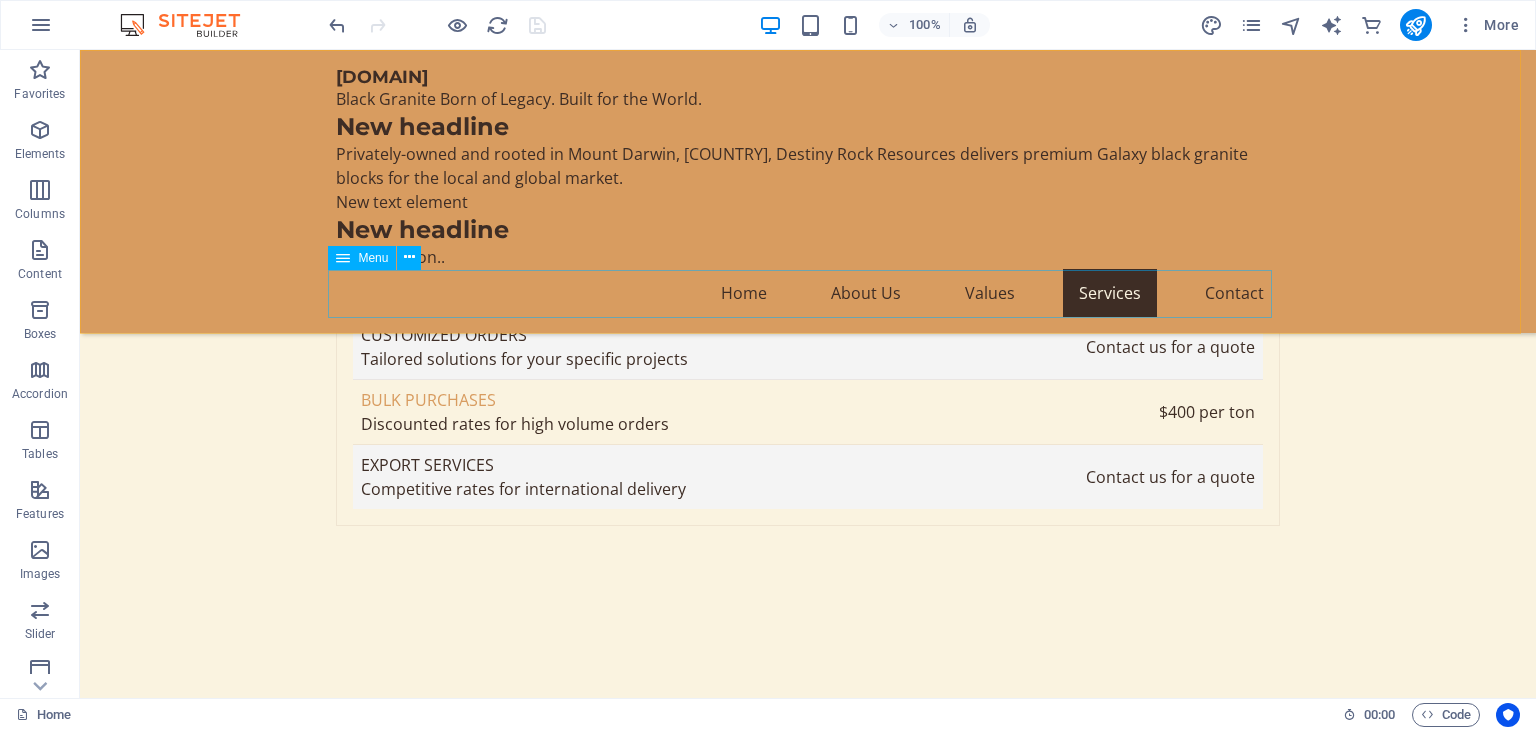 click on "Home About Us Values Services Contact" at bounding box center [808, 293] 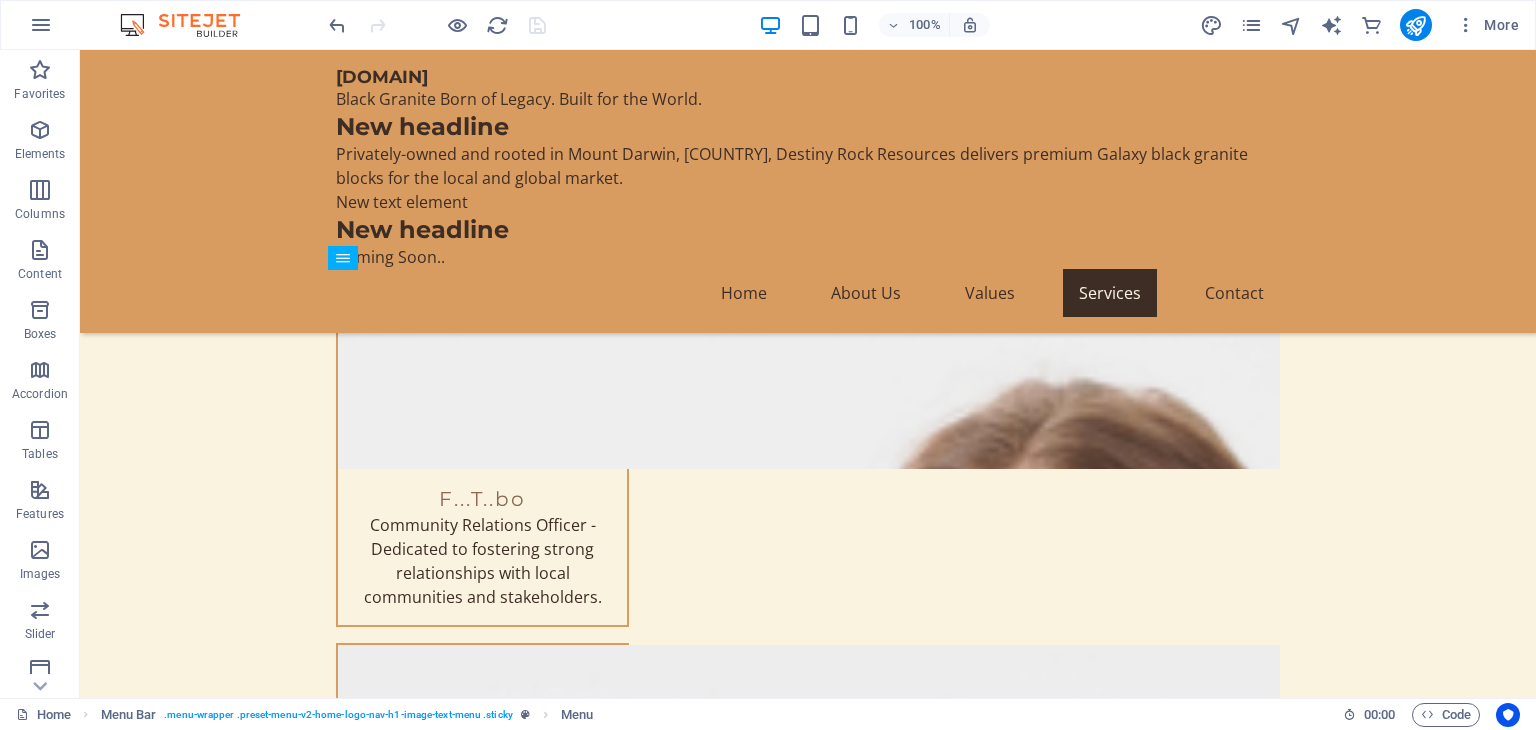 scroll, scrollTop: 10412, scrollLeft: 0, axis: vertical 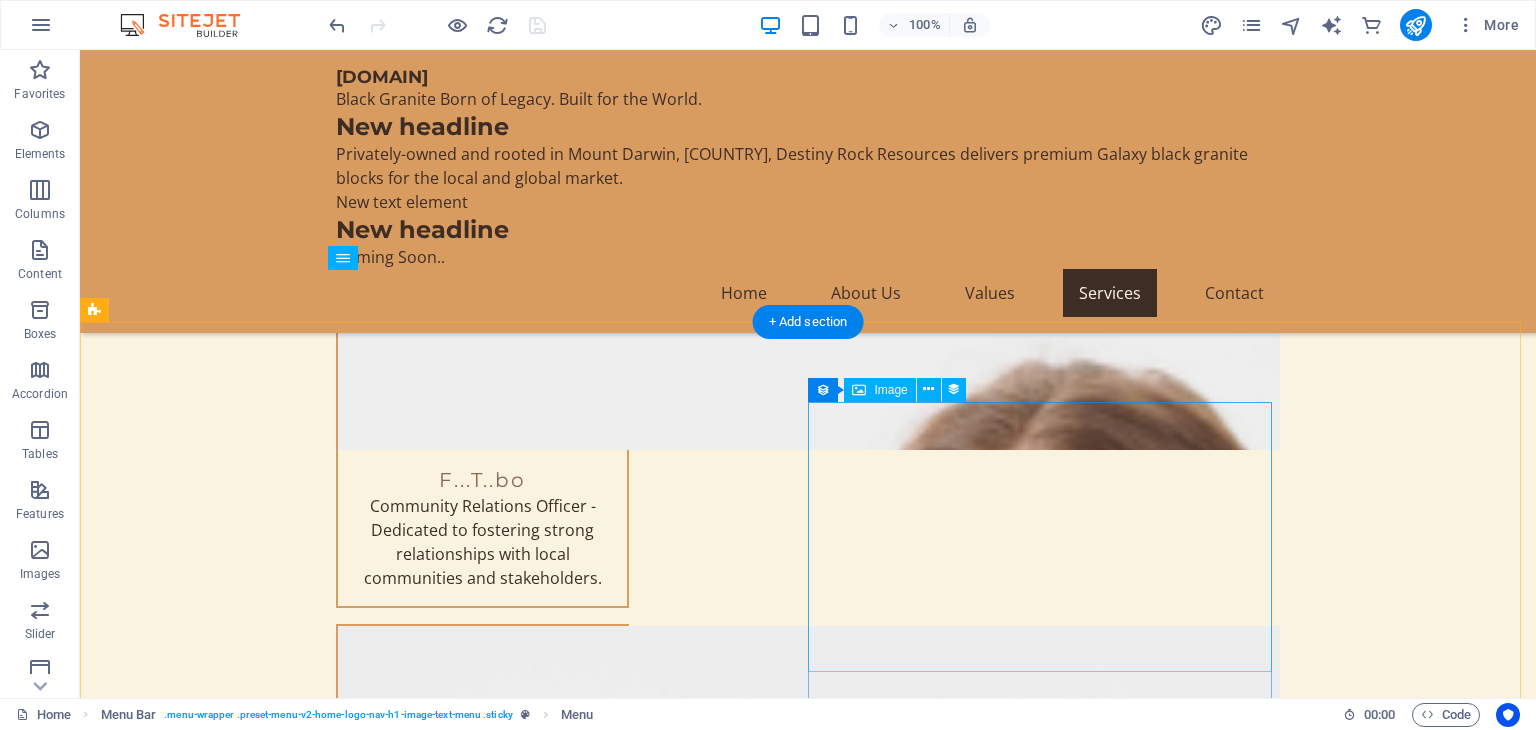 click at bounding box center [568, 4501] 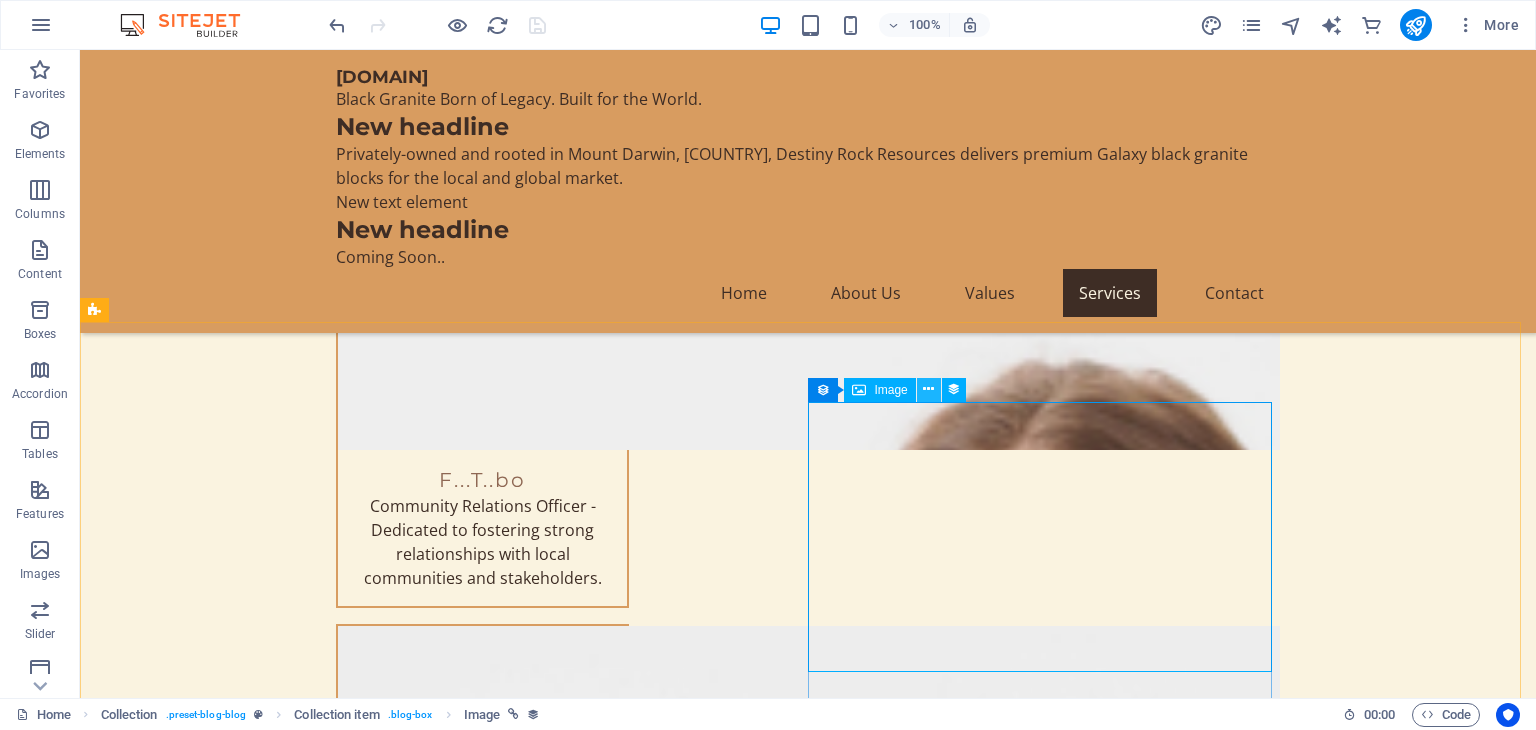 click at bounding box center [928, 389] 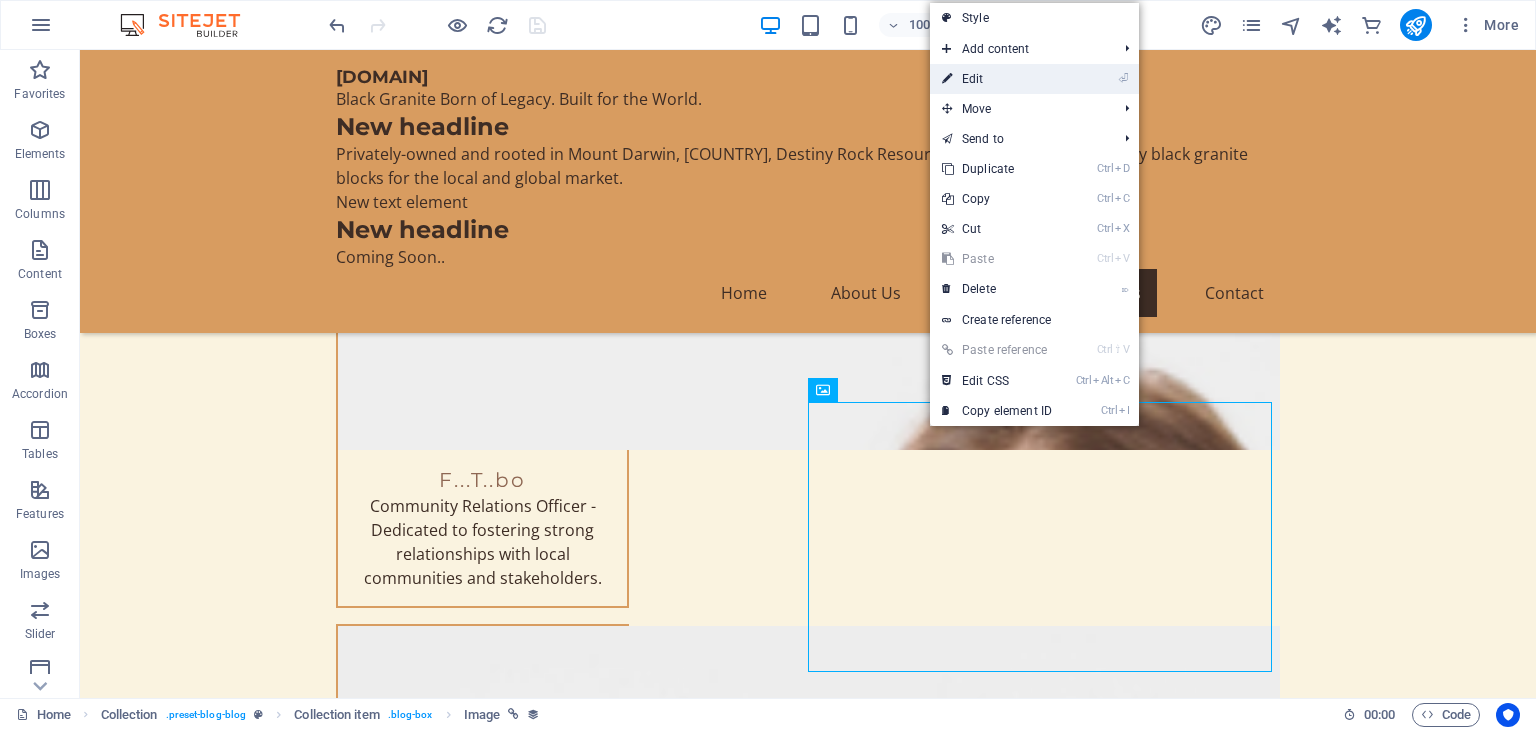 click on "⏎  Edit" at bounding box center (997, 79) 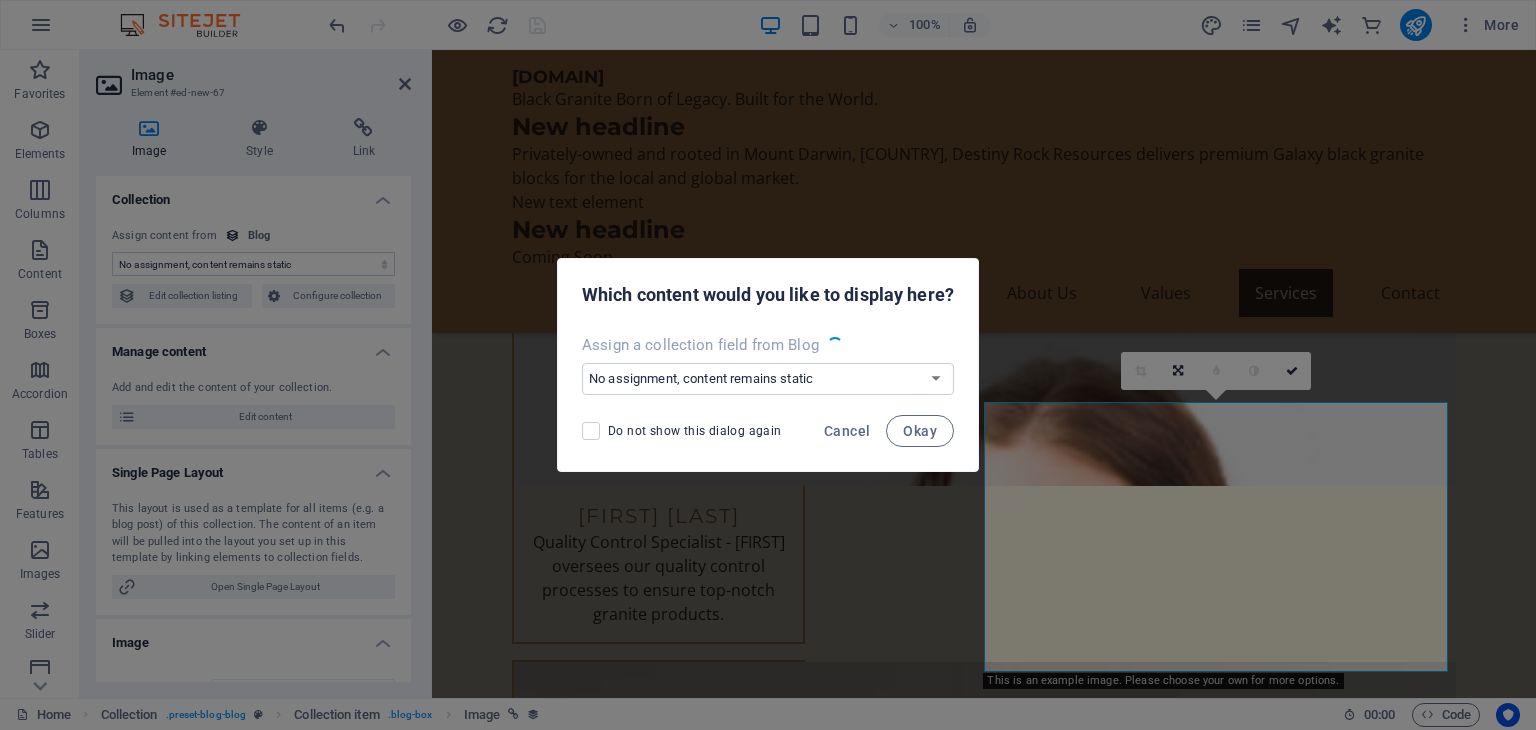 scroll, scrollTop: 9553, scrollLeft: 0, axis: vertical 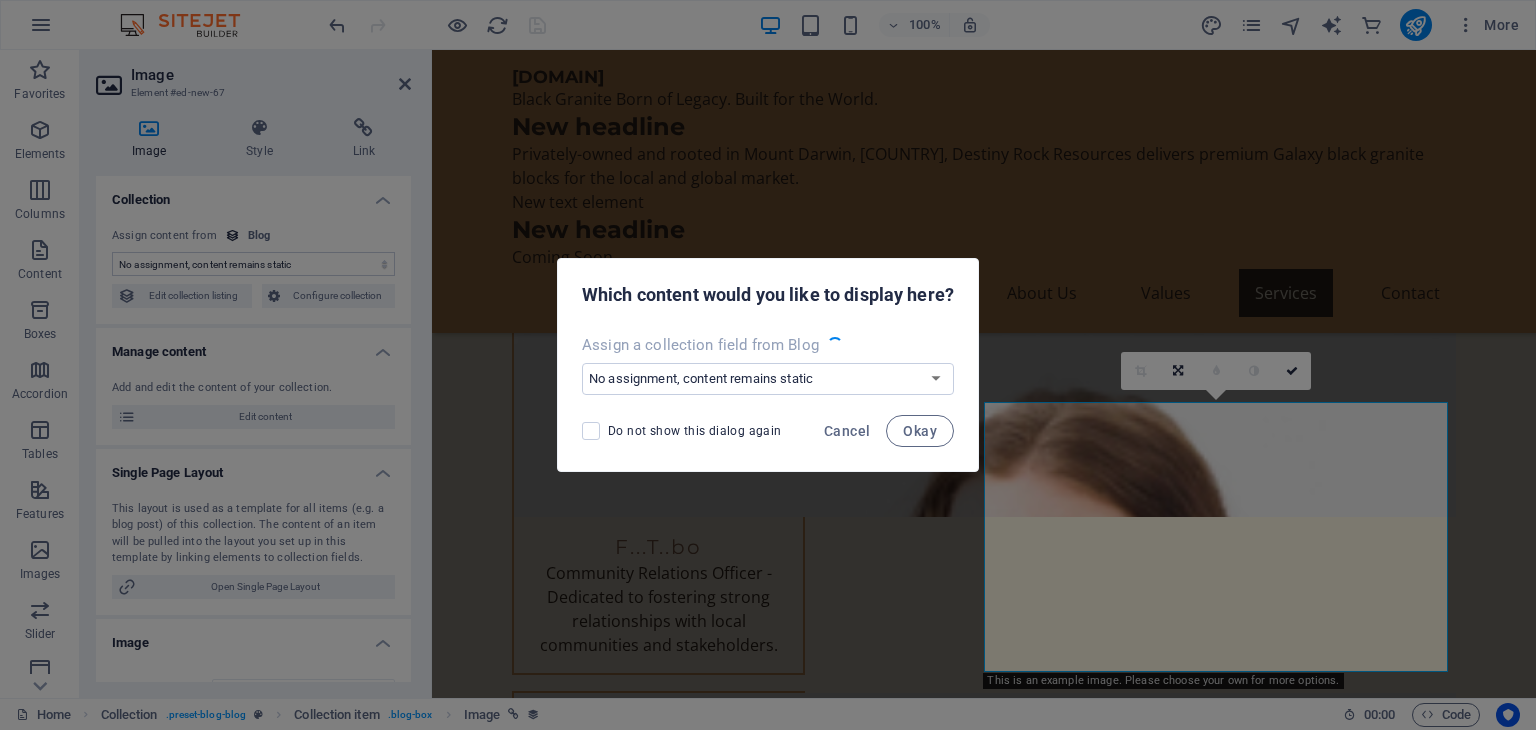 select on "image" 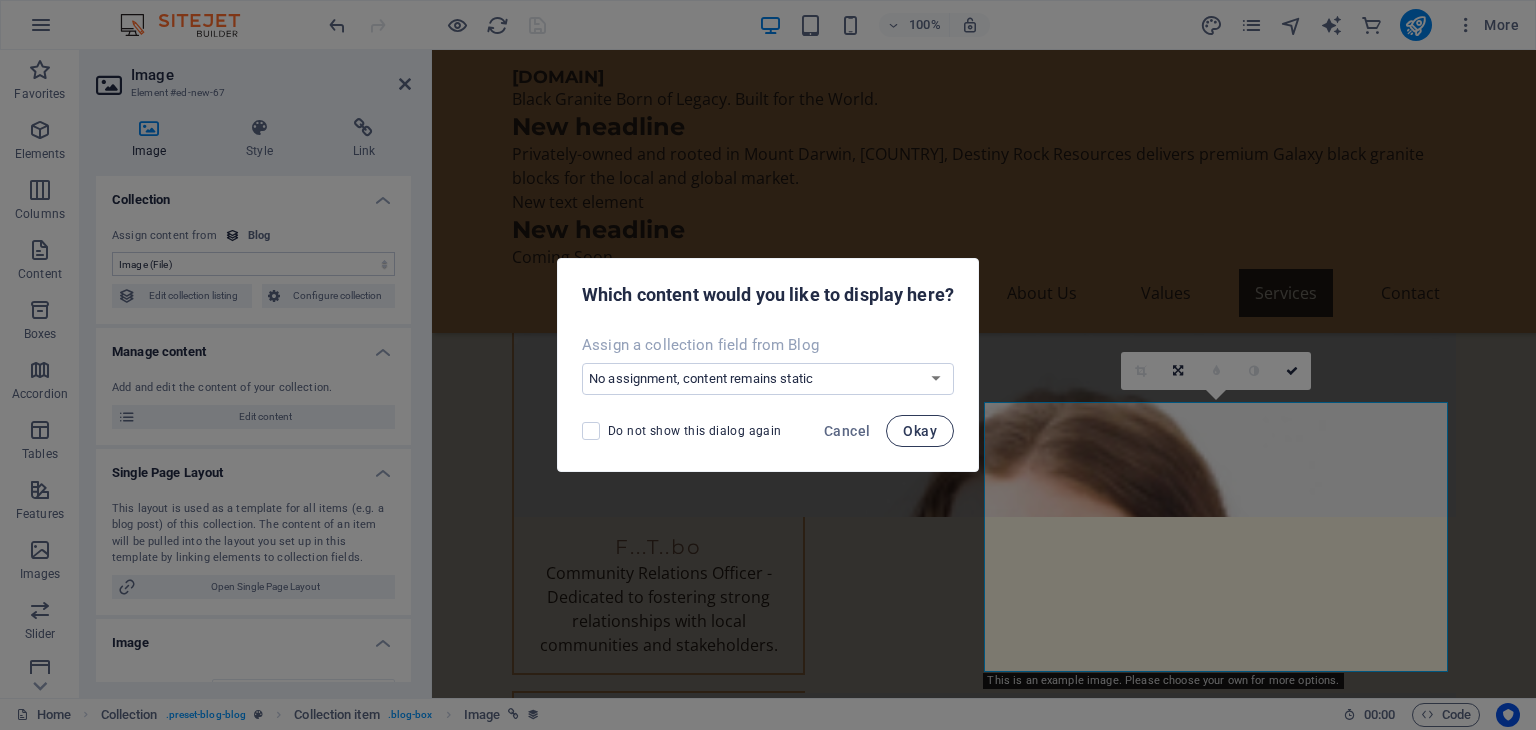 click on "Okay" at bounding box center [920, 431] 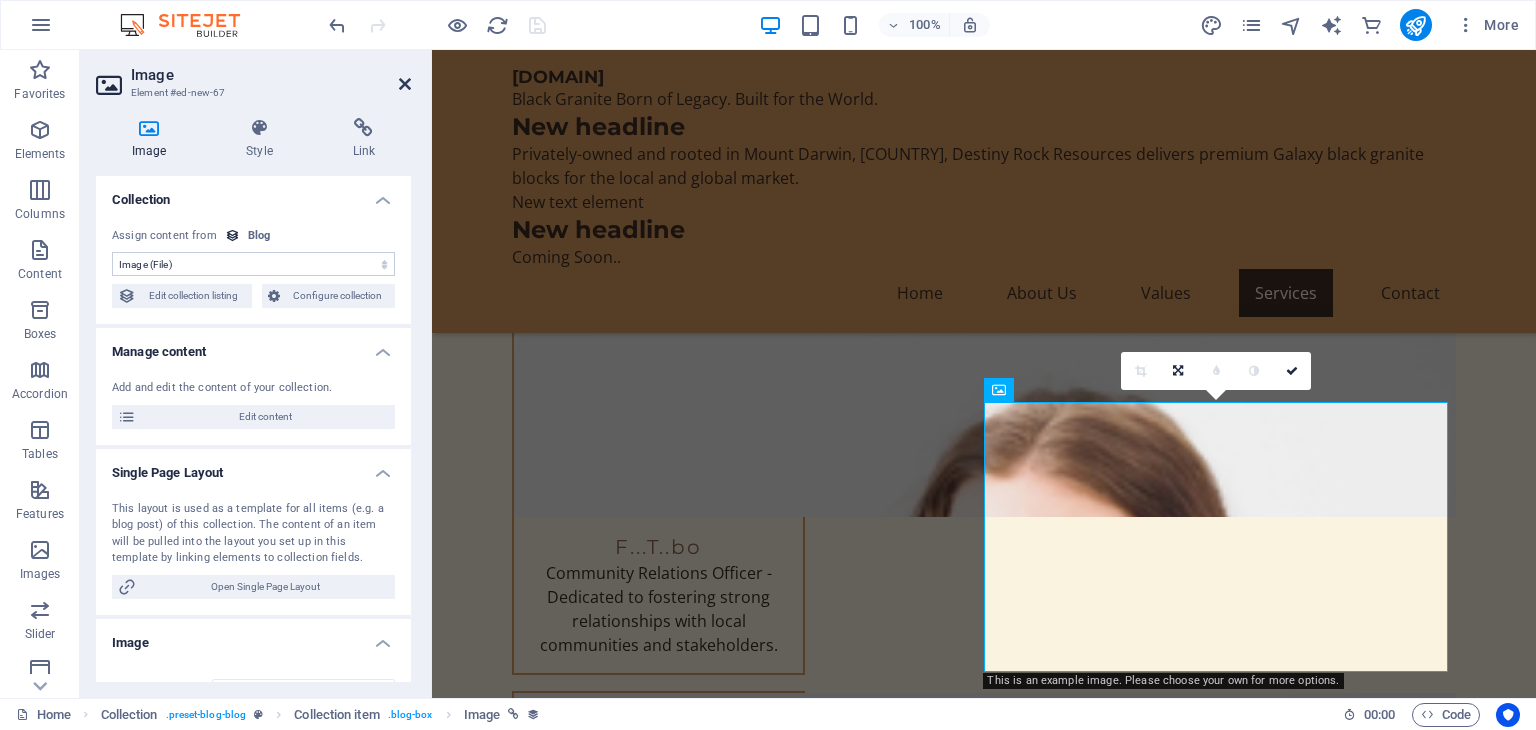 click at bounding box center (405, 84) 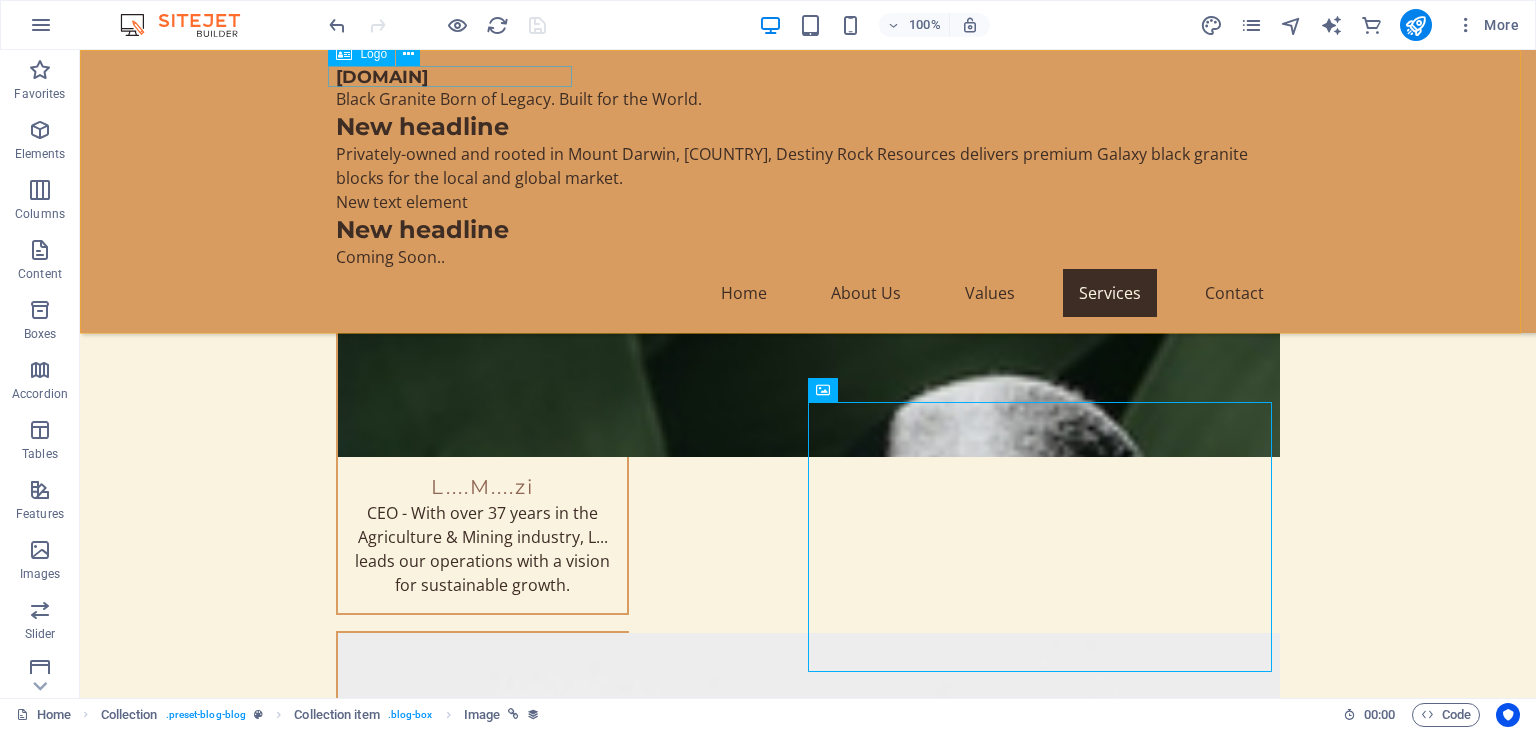 scroll, scrollTop: 10412, scrollLeft: 0, axis: vertical 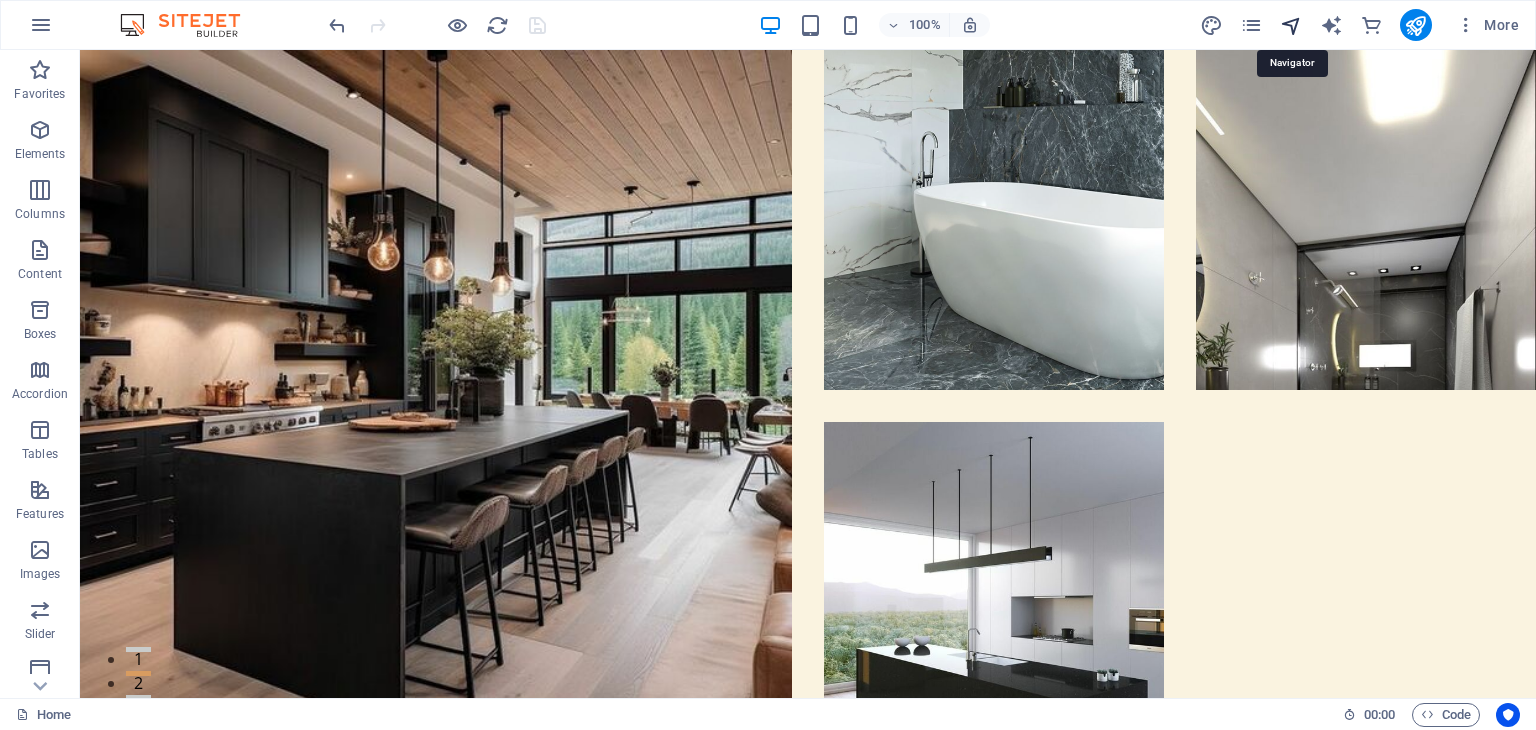 click at bounding box center [1291, 25] 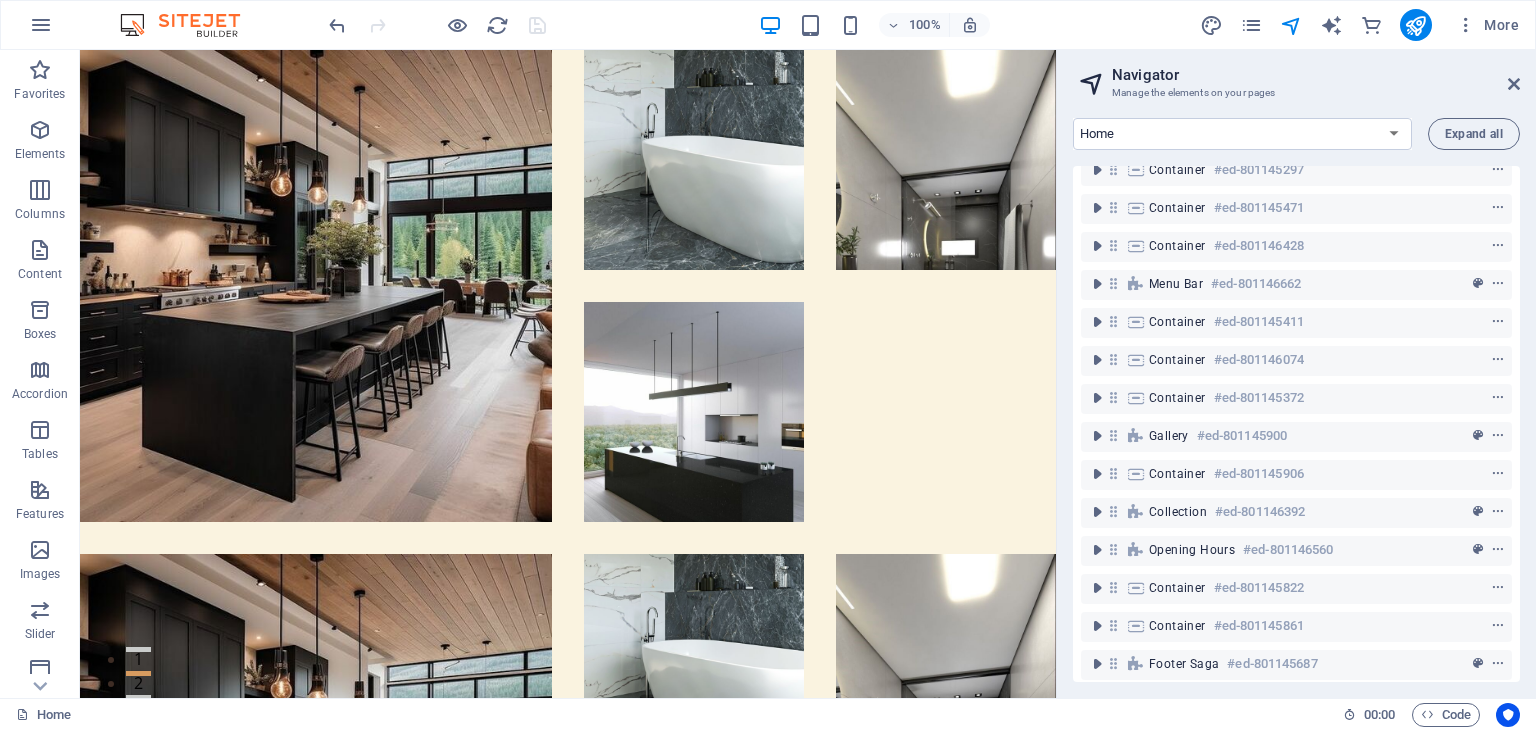 scroll, scrollTop: 229, scrollLeft: 0, axis: vertical 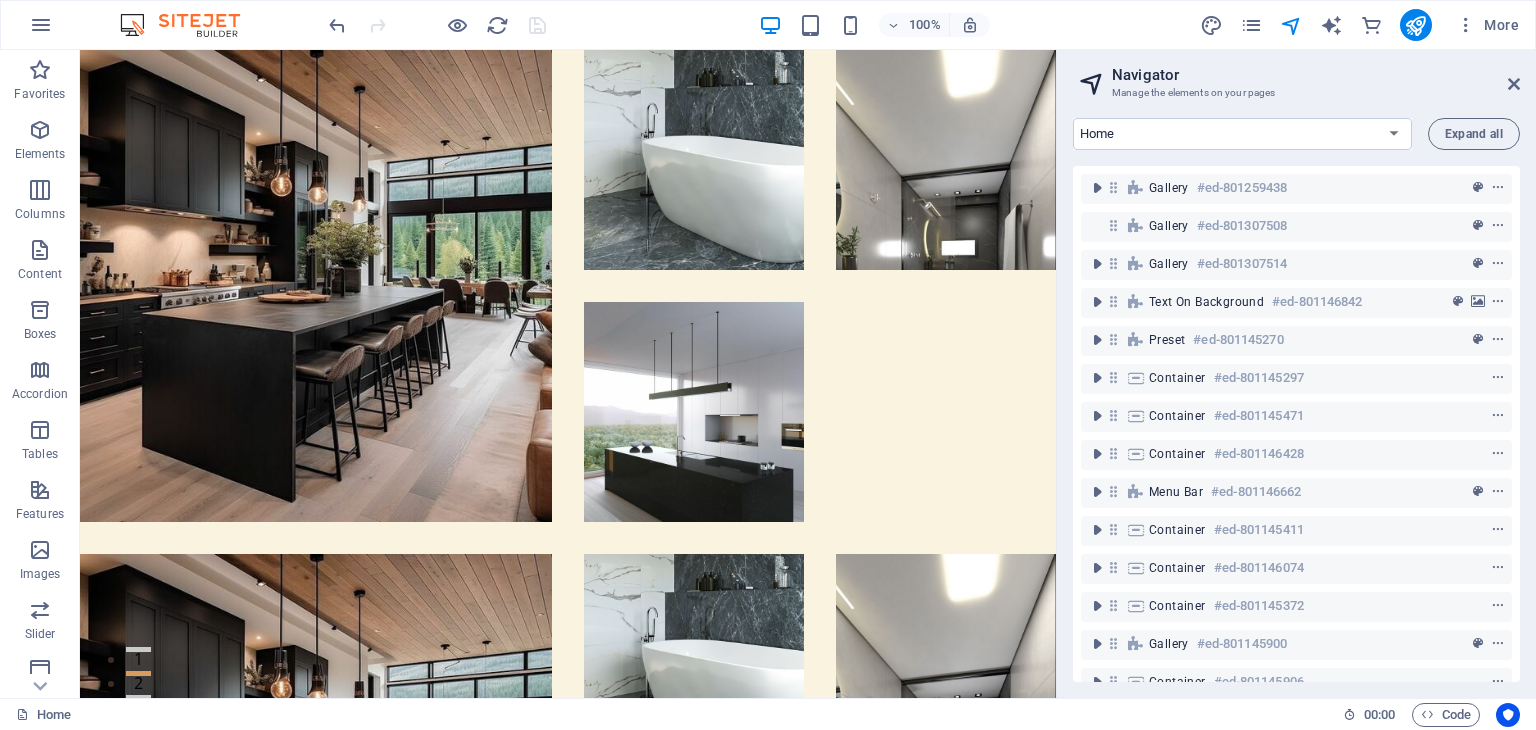 click on "Home  New page 4  New page  Subpage  Legal Notice  Privacy  New Collection: Single Page Layout  Real Estate: Single Page Layout  Blog: Single Page Layout  New page 1  New page 2  New page 3  New page 5  Expand all Gallery #ed-801259438 Gallery #ed-801307508 Gallery #ed-801307514 Text on background #ed-801146842 Preset #ed-801145270 Container #ed-801145297 Container #ed-801145471 Container #ed-801146428 Menu Bar #ed-801146662 Container #ed-801145411 Container #ed-801146074 Container #ed-801145372 Gallery #ed-801145900 Container #ed-801145906 Collection #ed-801146392 Opening Hours #ed-801146560 Container #ed-801145822 Container #ed-801145861 Footer Saga #ed-801145687" at bounding box center (1296, 400) 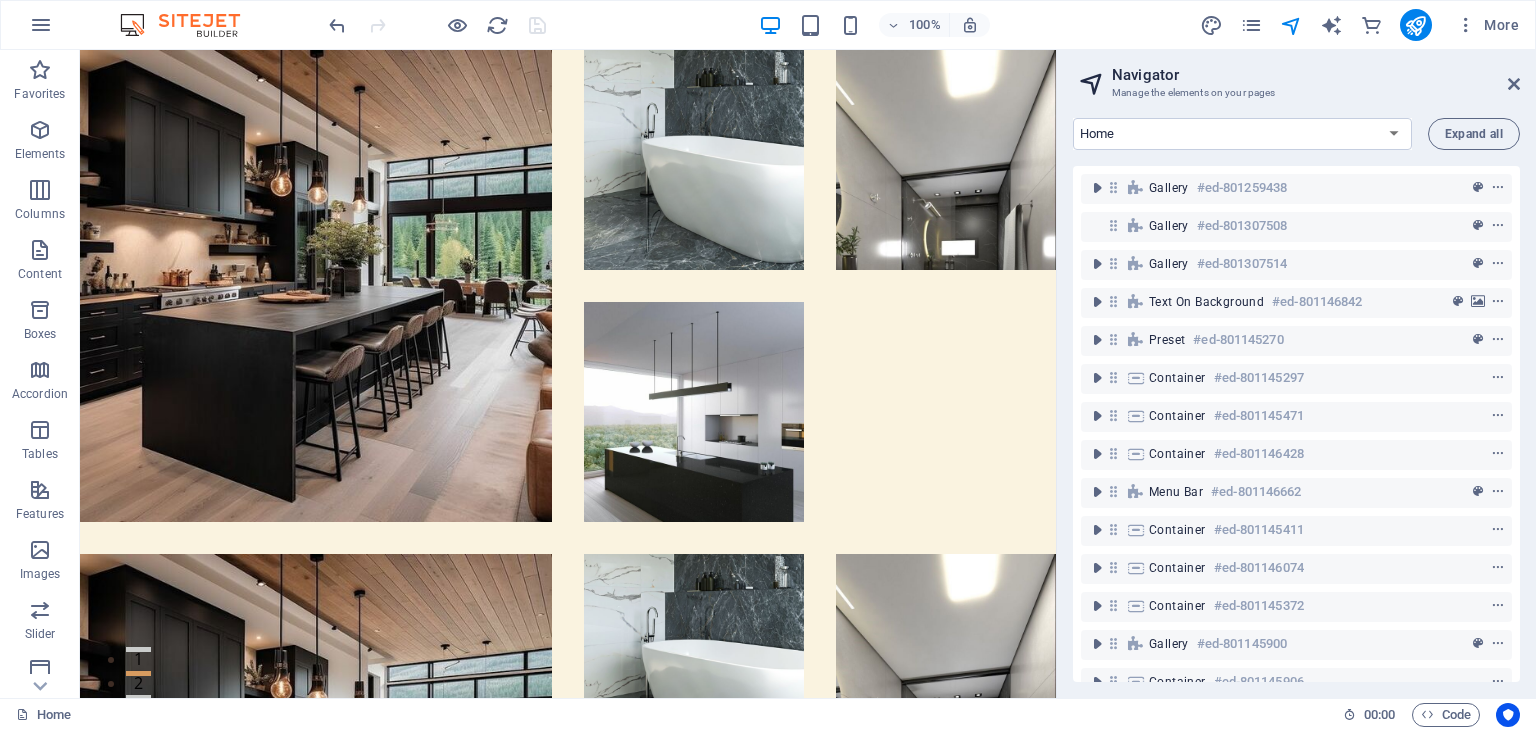 drag, startPoint x: 1520, startPoint y: 346, endPoint x: 1515, endPoint y: 299, distance: 47.26521 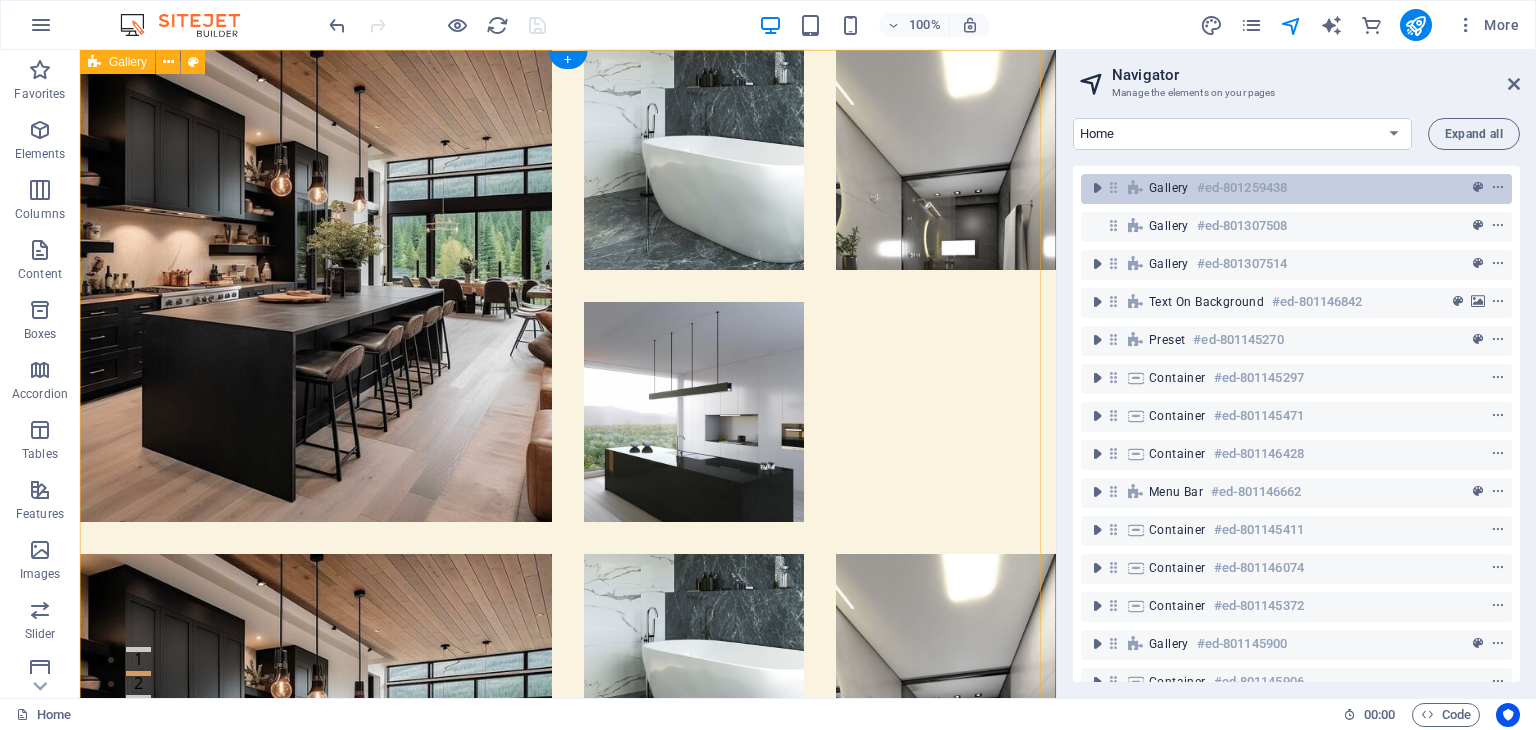 click on "Gallery" at bounding box center (1169, 188) 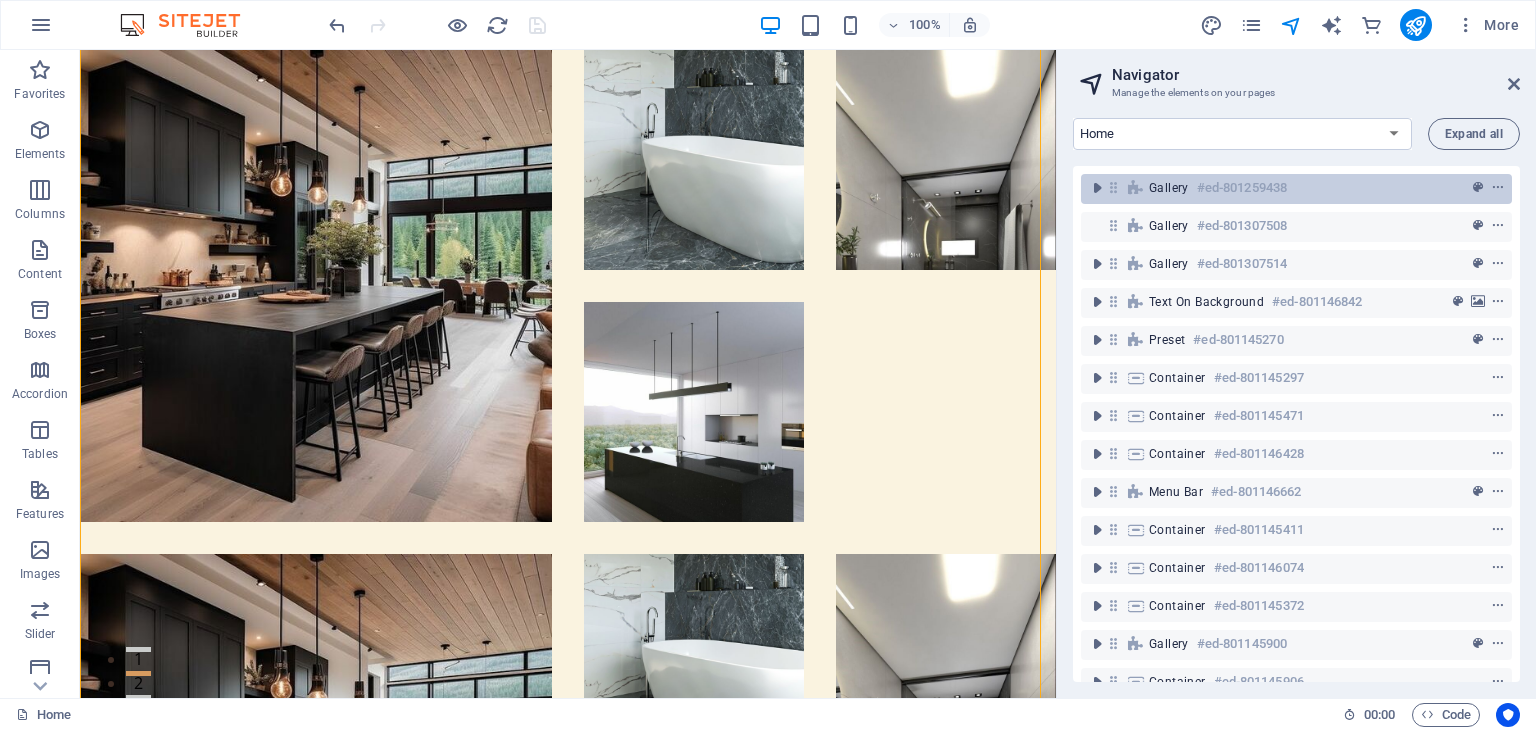scroll, scrollTop: 156, scrollLeft: 0, axis: vertical 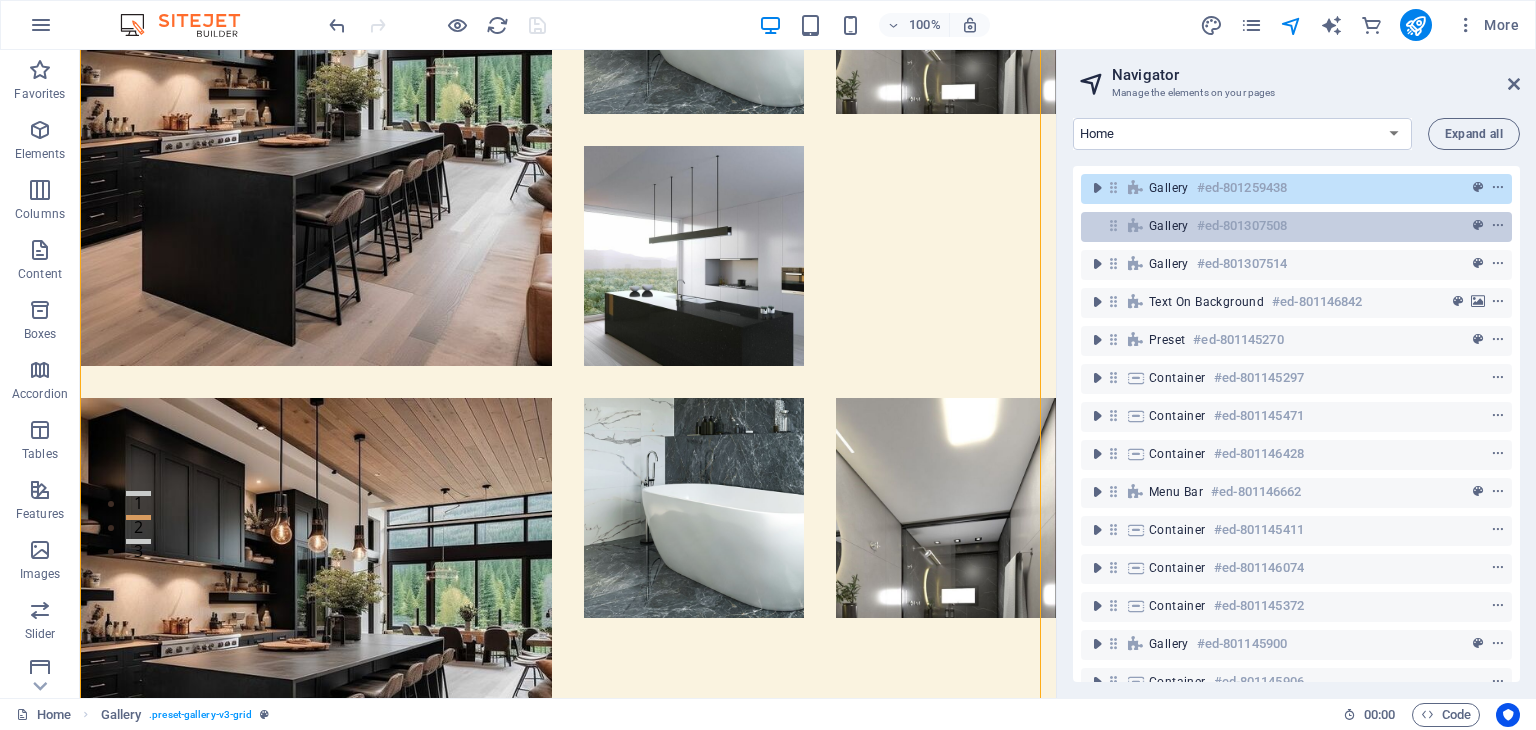 click on "Gallery" at bounding box center [1169, 226] 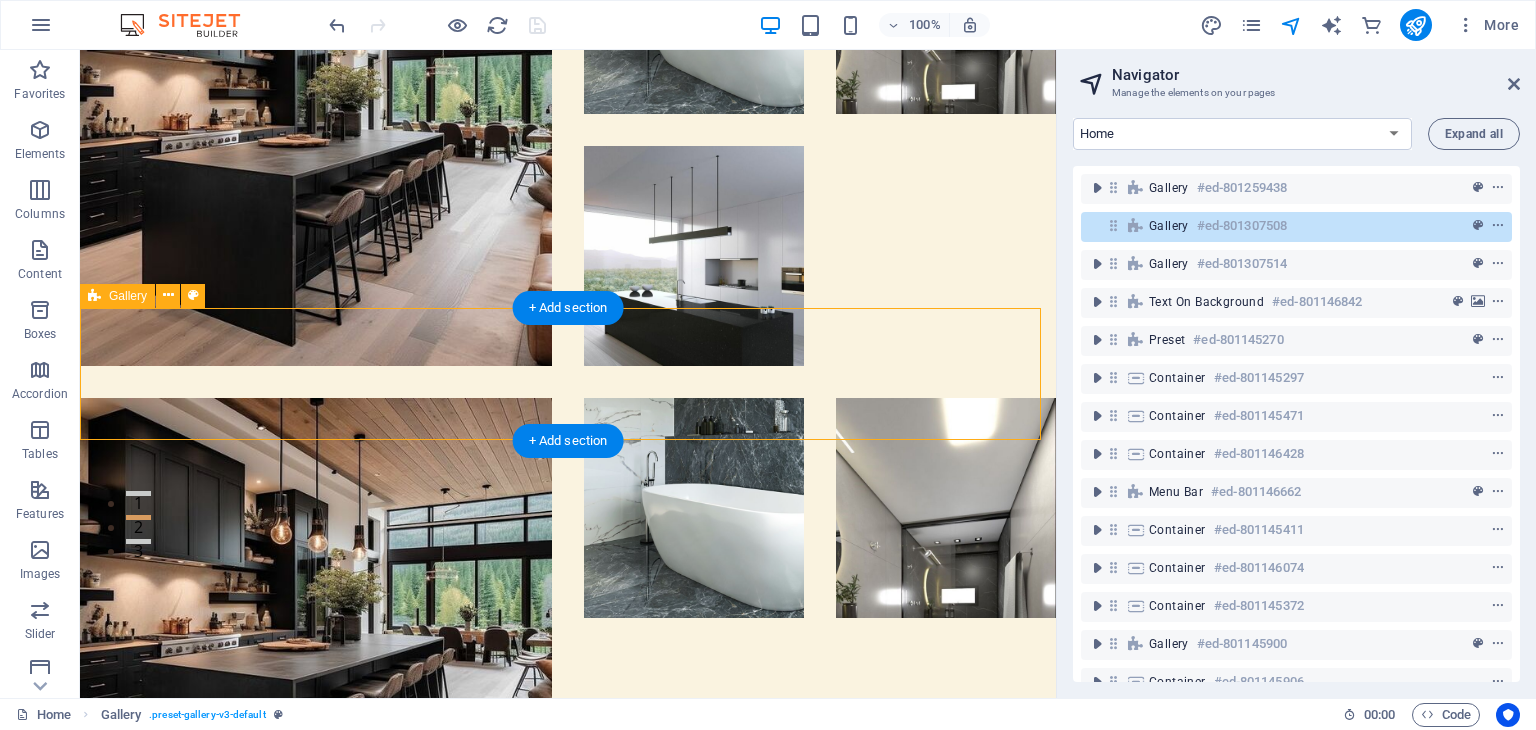 scroll, scrollTop: 703, scrollLeft: 0, axis: vertical 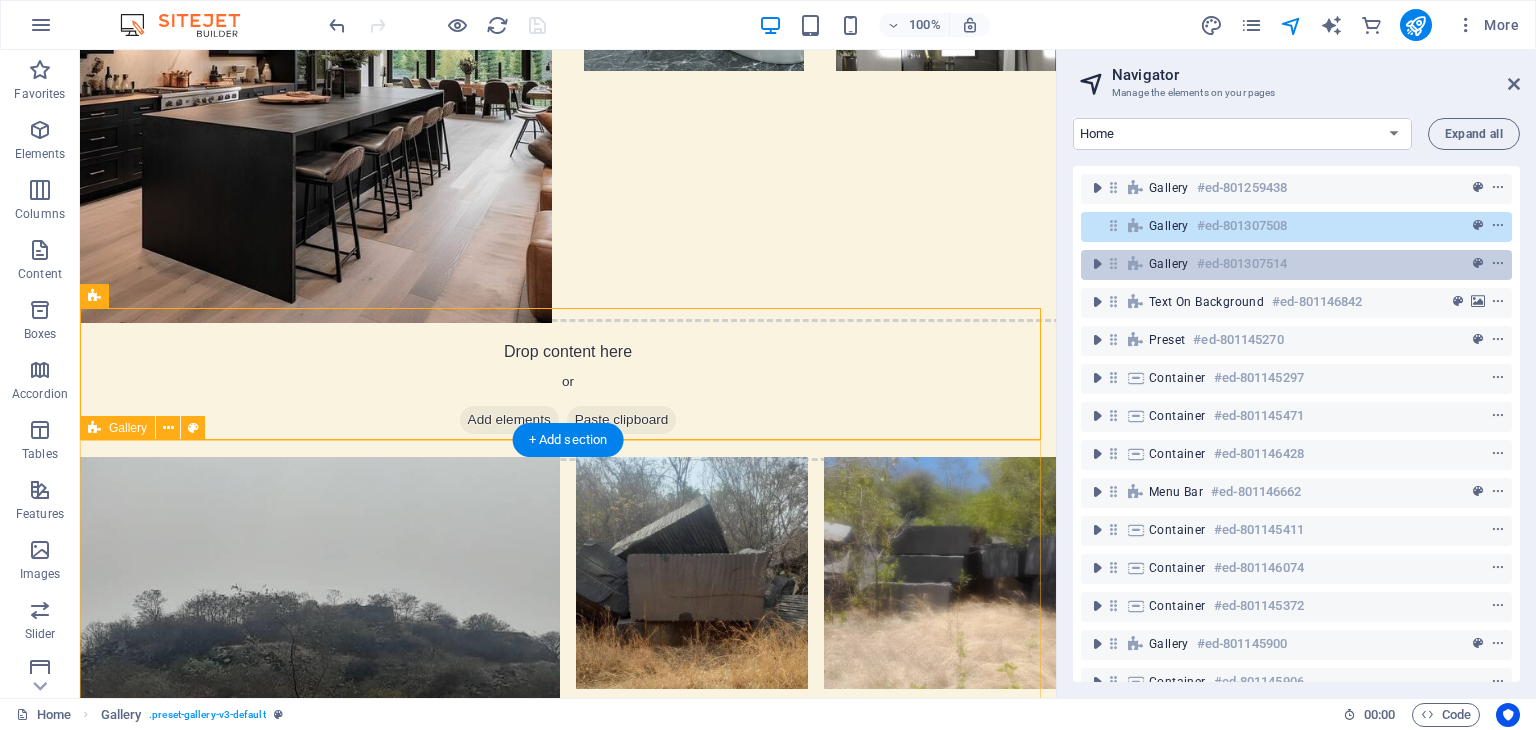 click on "Gallery" at bounding box center [1169, 264] 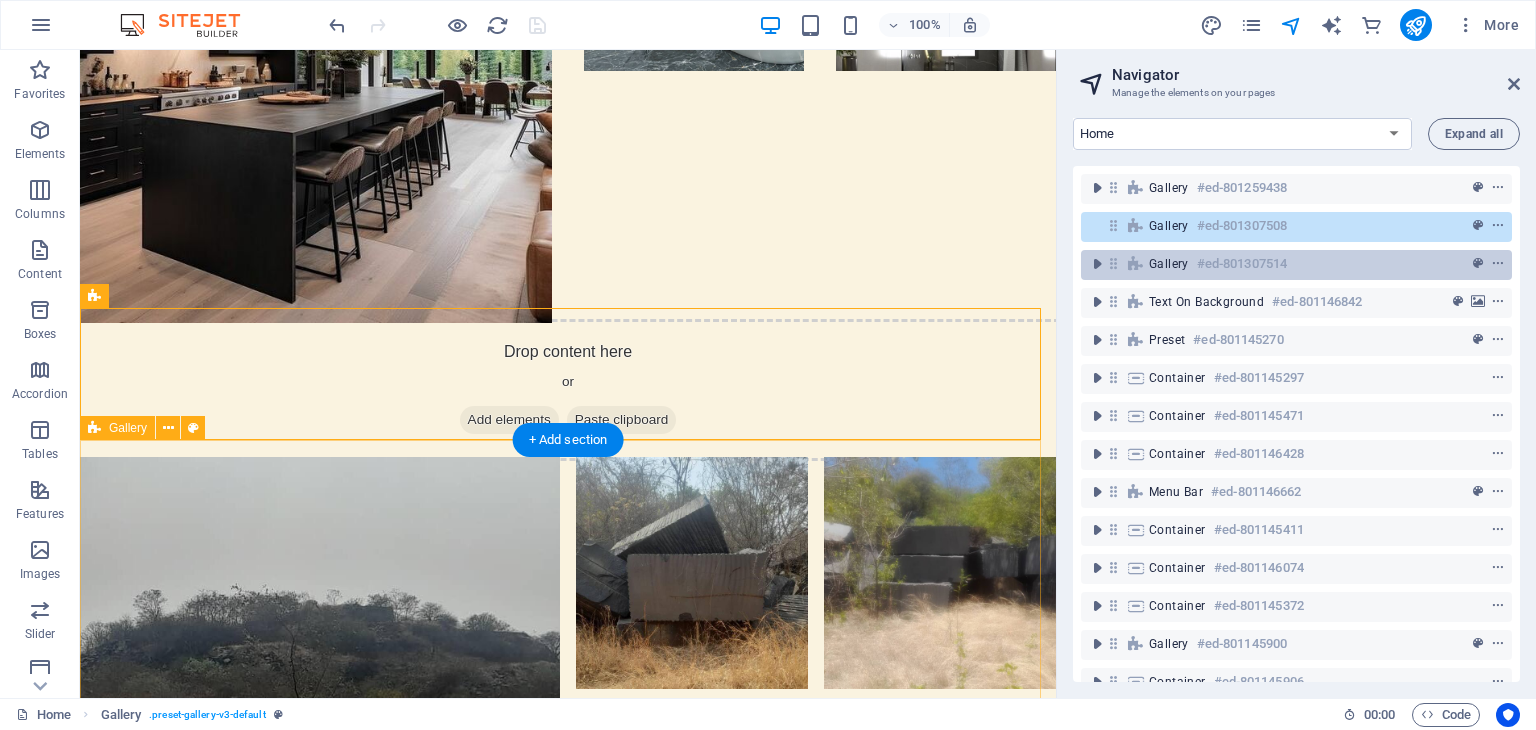 scroll, scrollTop: 1372, scrollLeft: 0, axis: vertical 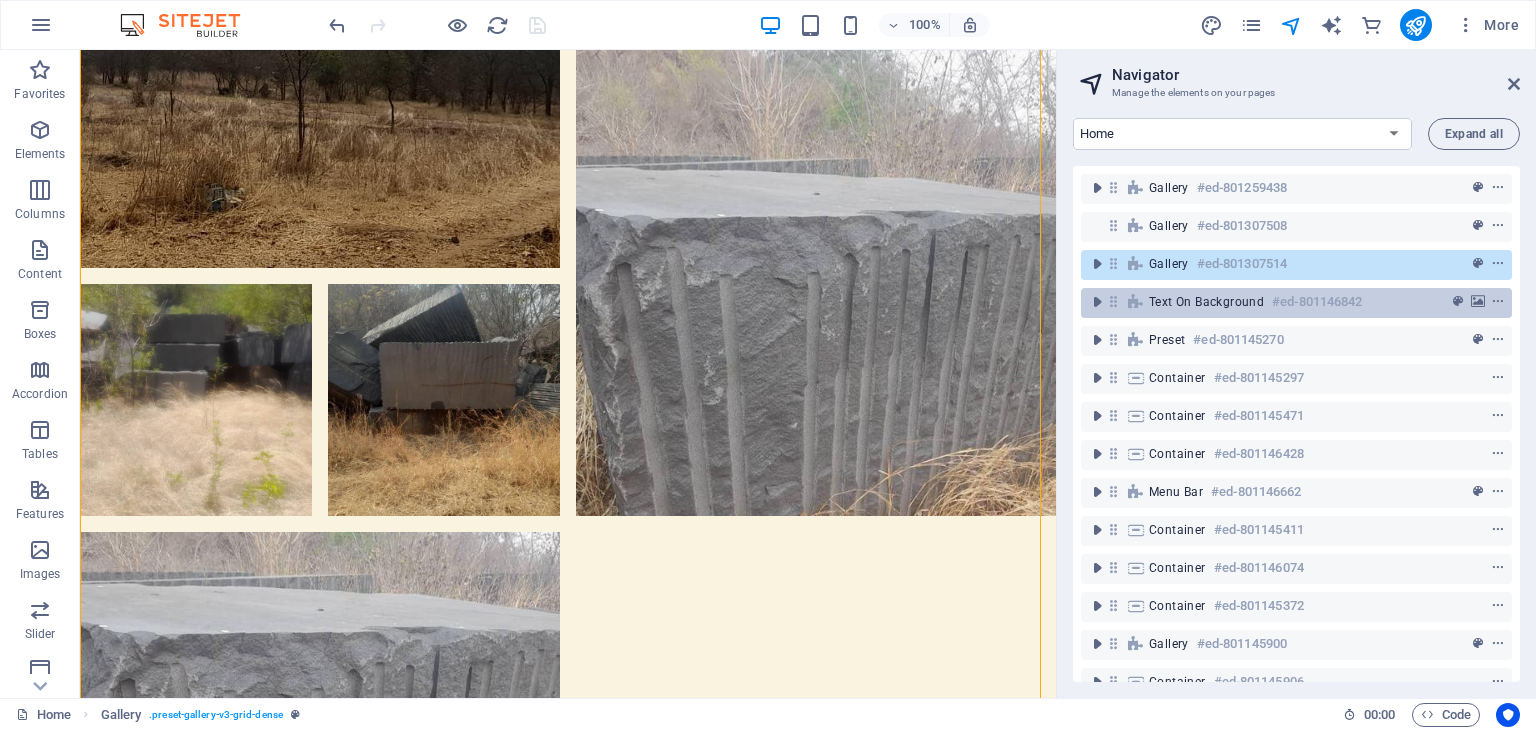 click on "Text on background" at bounding box center (1206, 302) 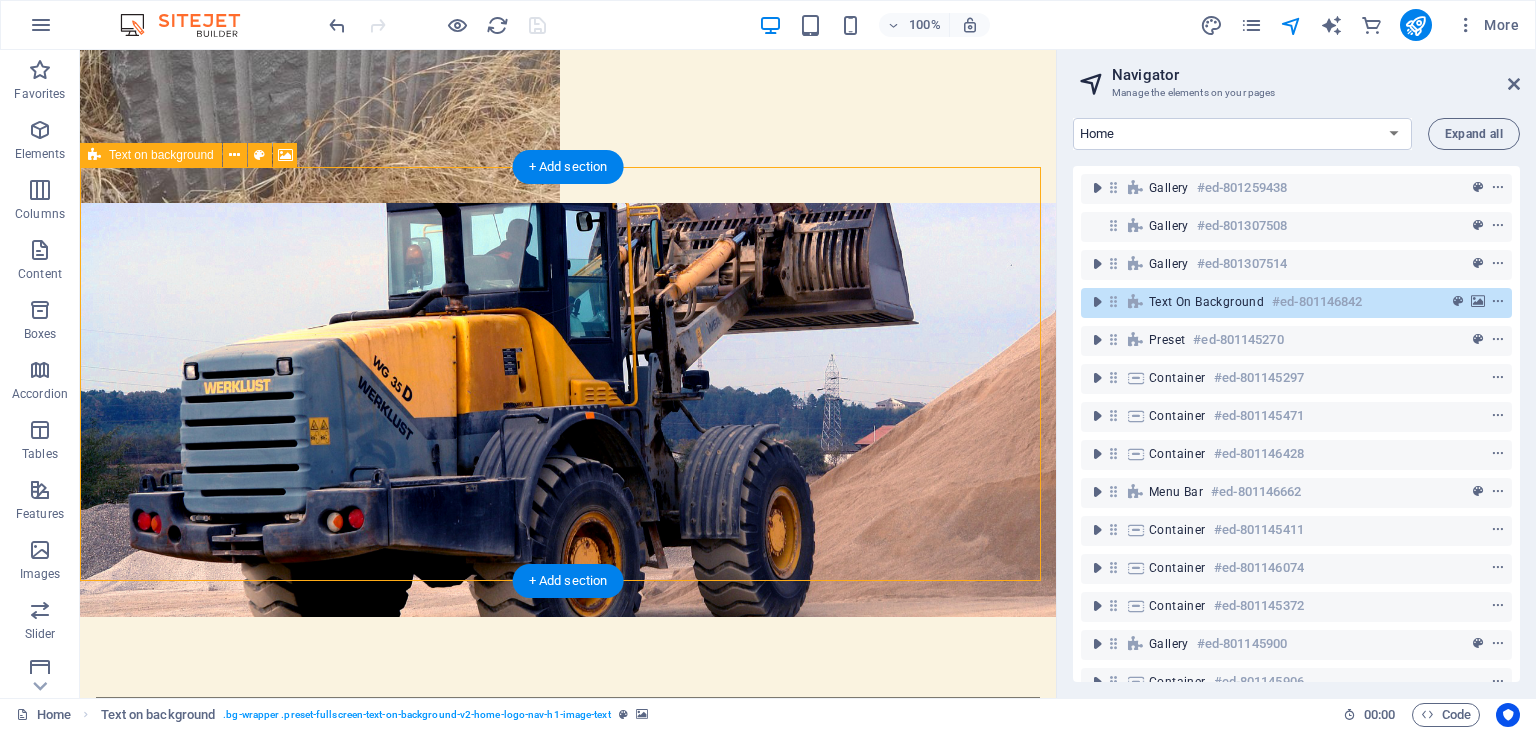 click on "Text on background" at bounding box center (1206, 302) 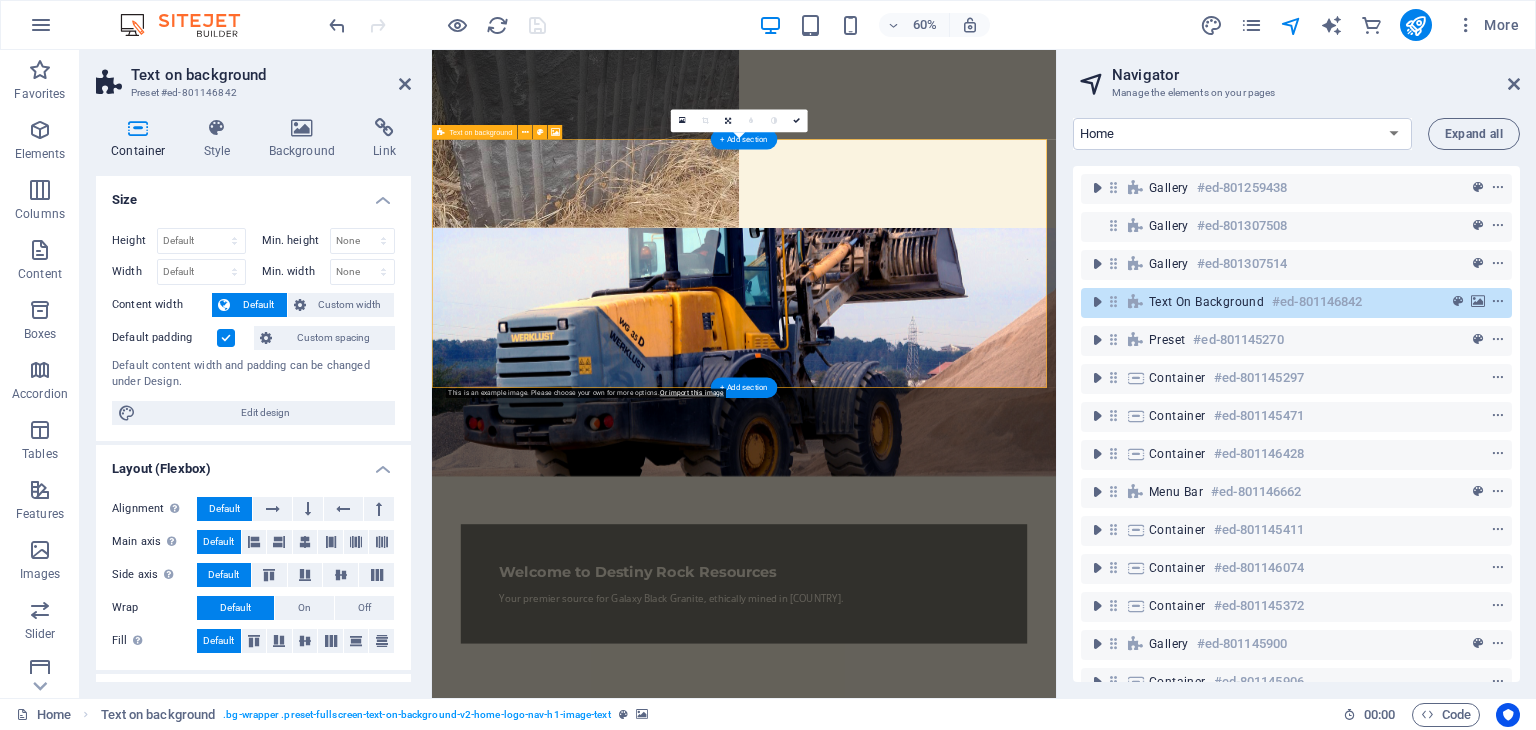 scroll, scrollTop: 2293, scrollLeft: 0, axis: vertical 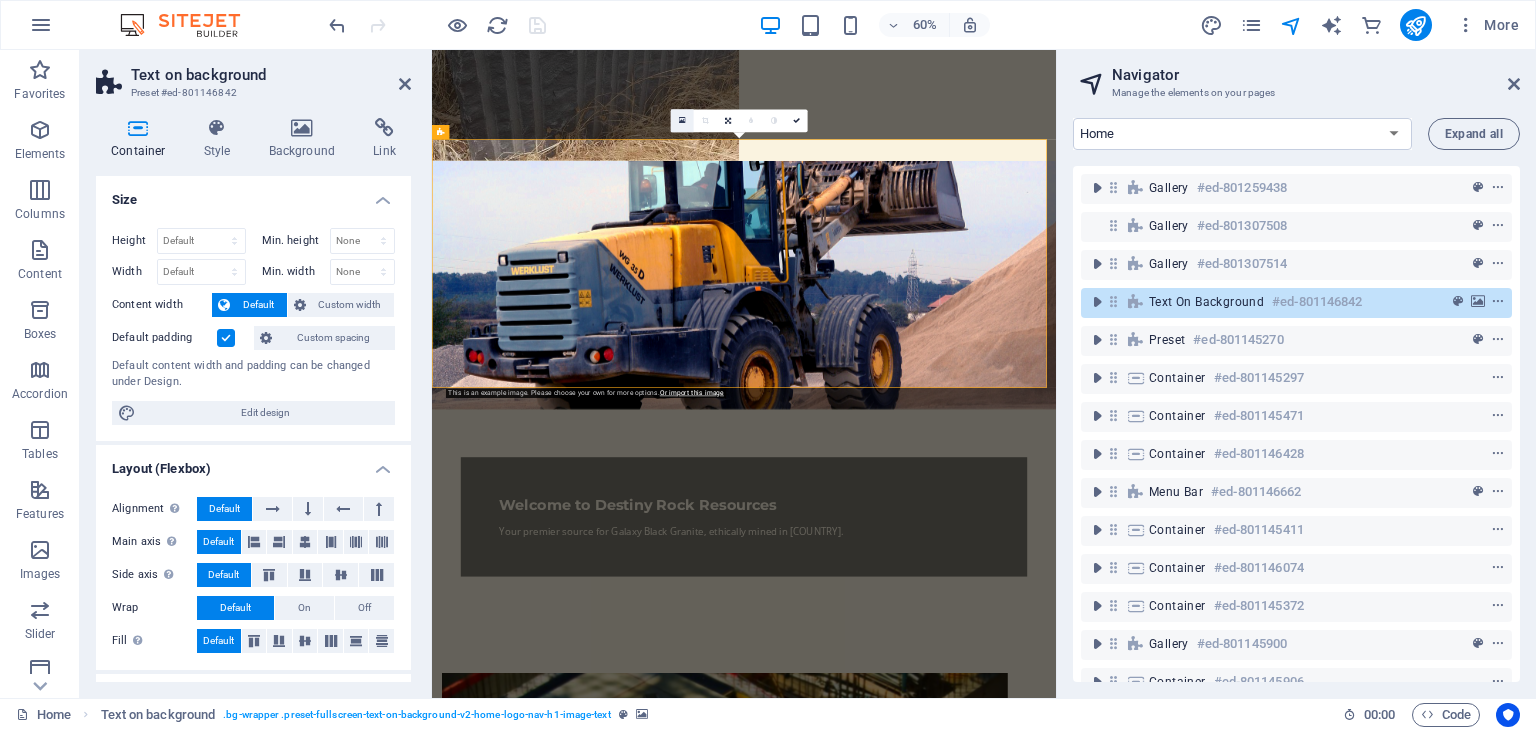 click at bounding box center [682, 121] 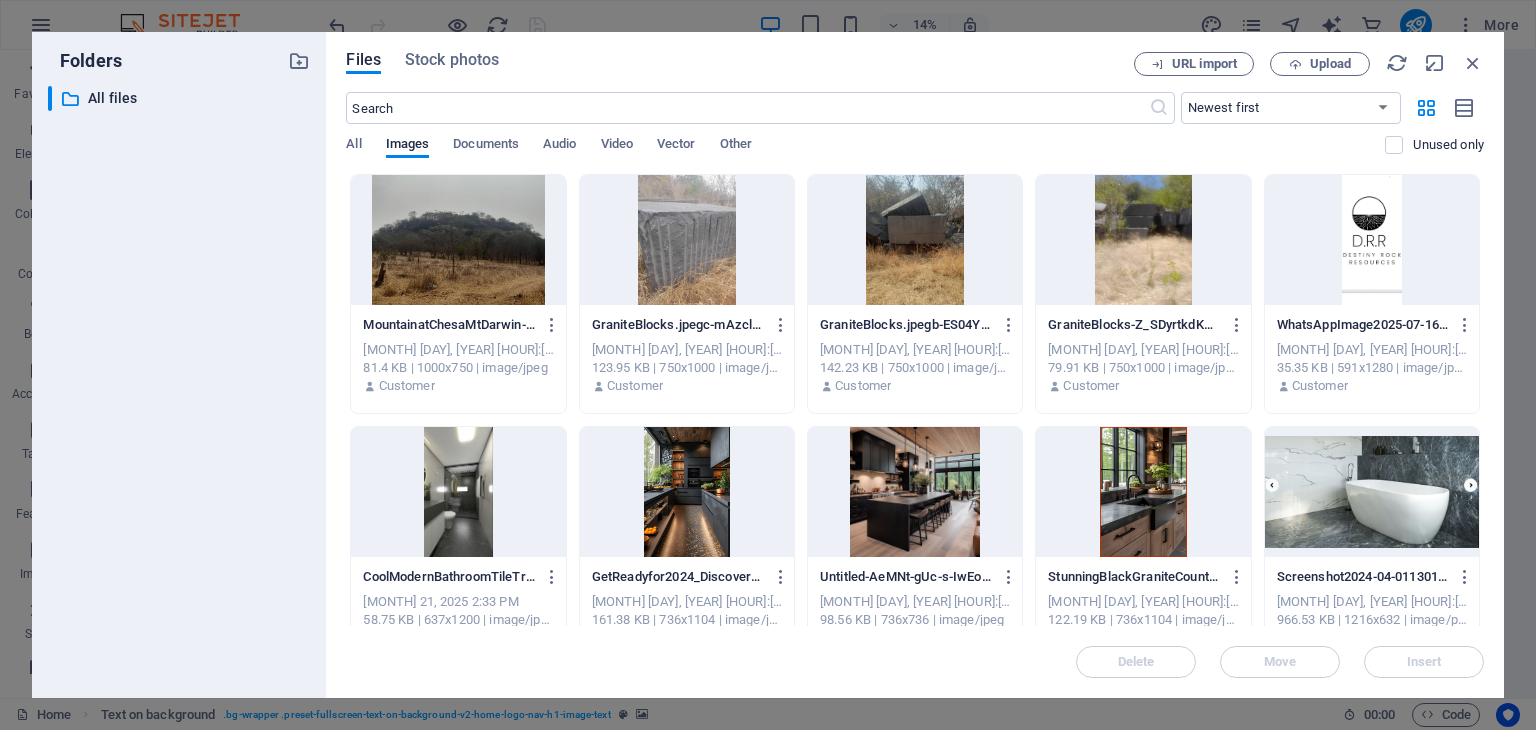 drag, startPoint x: 1476, startPoint y: 228, endPoint x: 1480, endPoint y: 256, distance: 28.284271 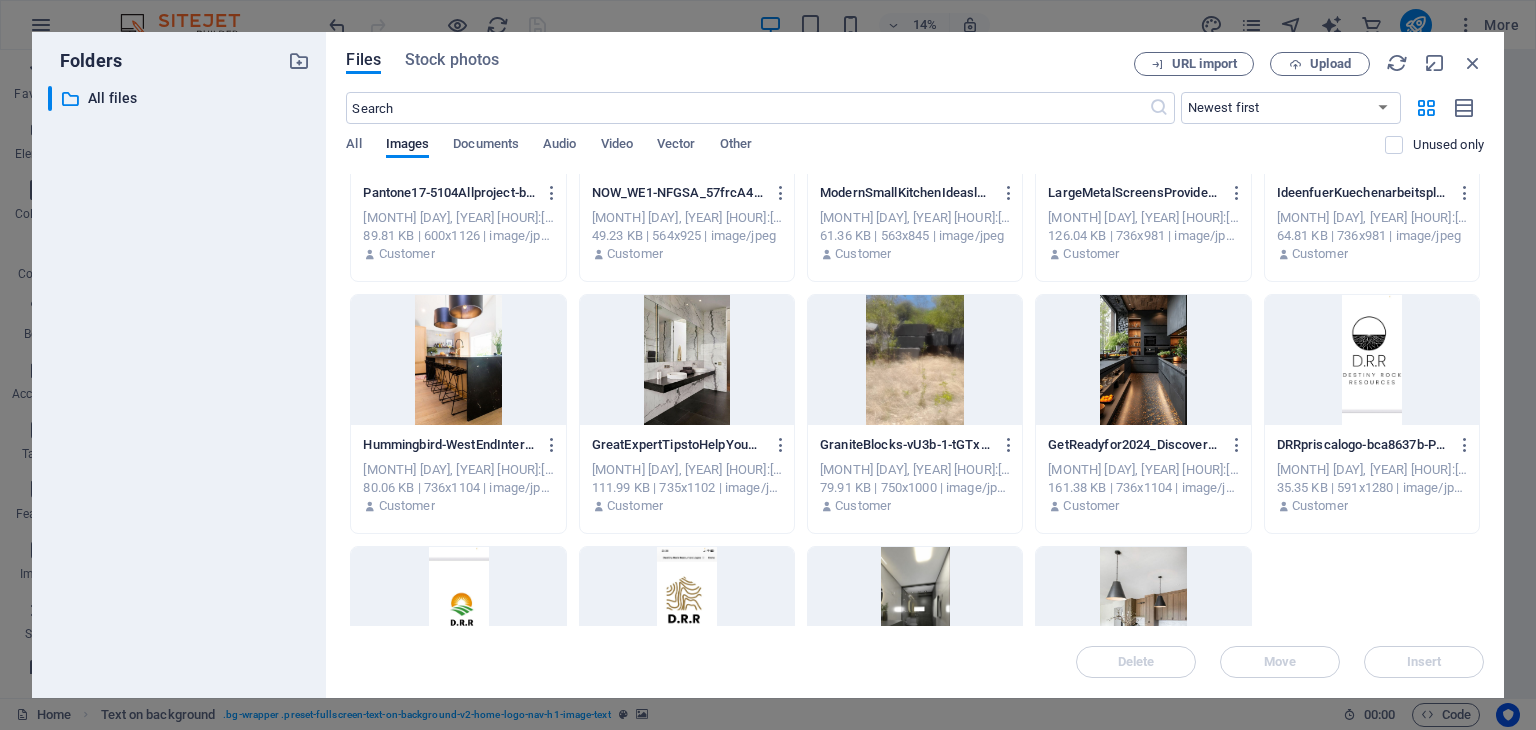 scroll, scrollTop: 796, scrollLeft: 0, axis: vertical 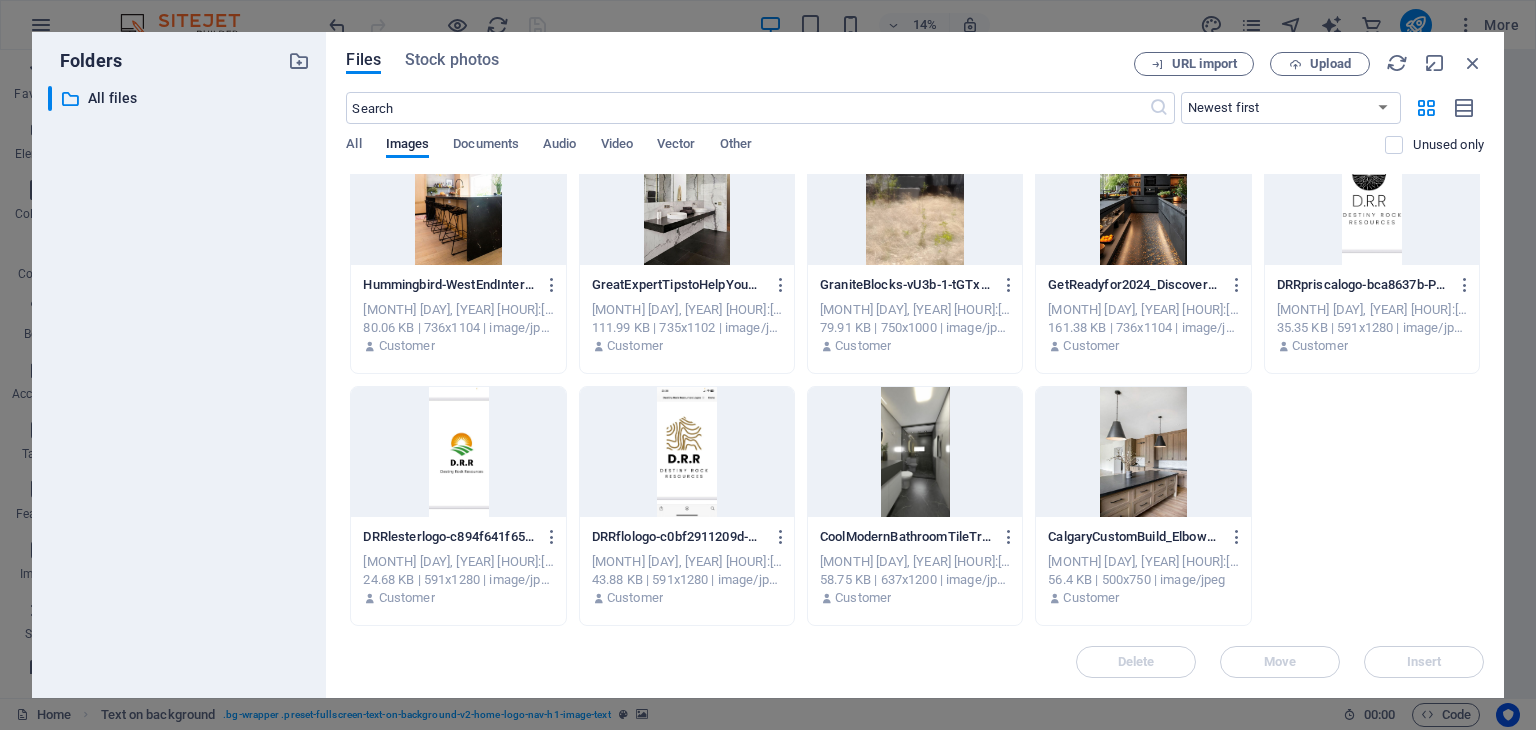 click at bounding box center (687, 452) 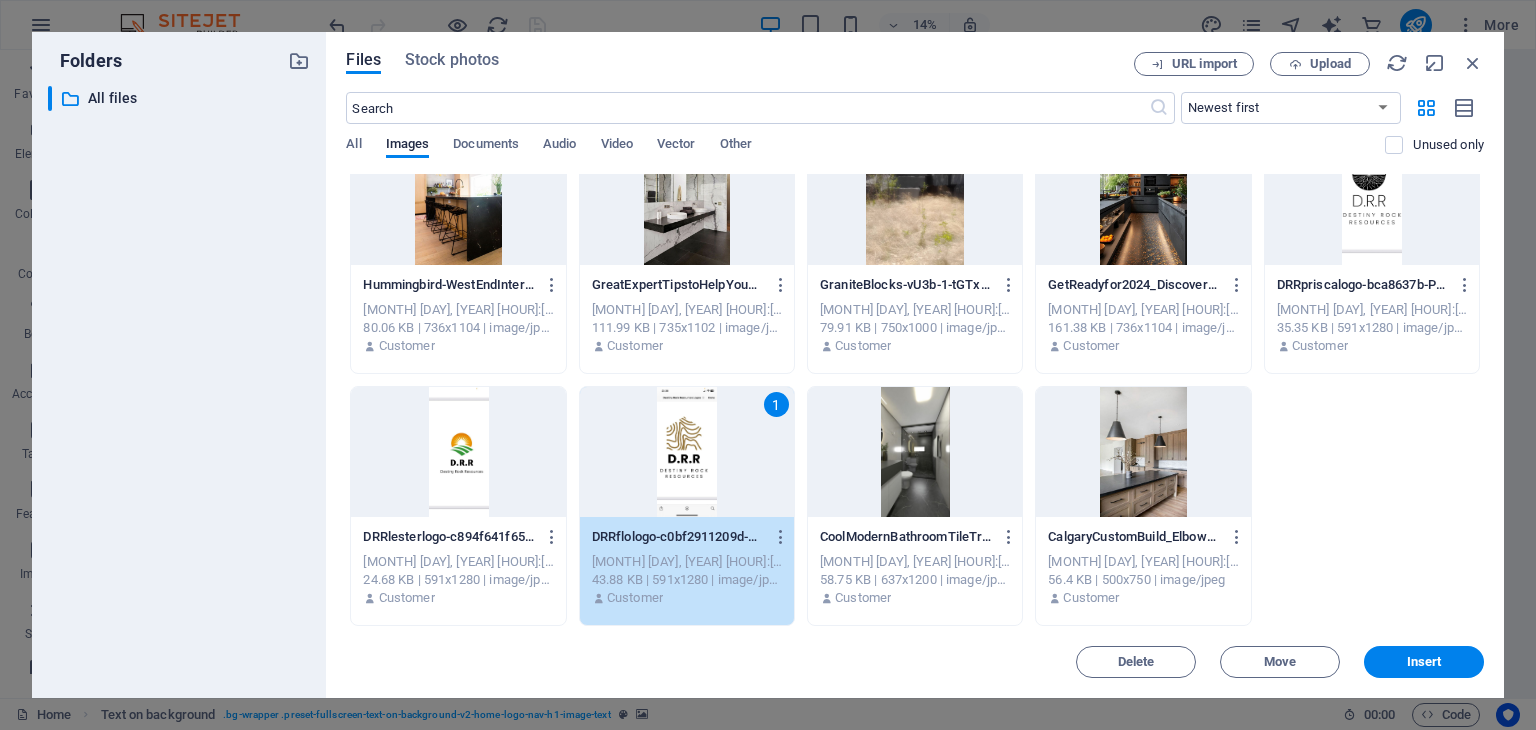 drag, startPoint x: 1478, startPoint y: 545, endPoint x: 1476, endPoint y: 463, distance: 82.02438 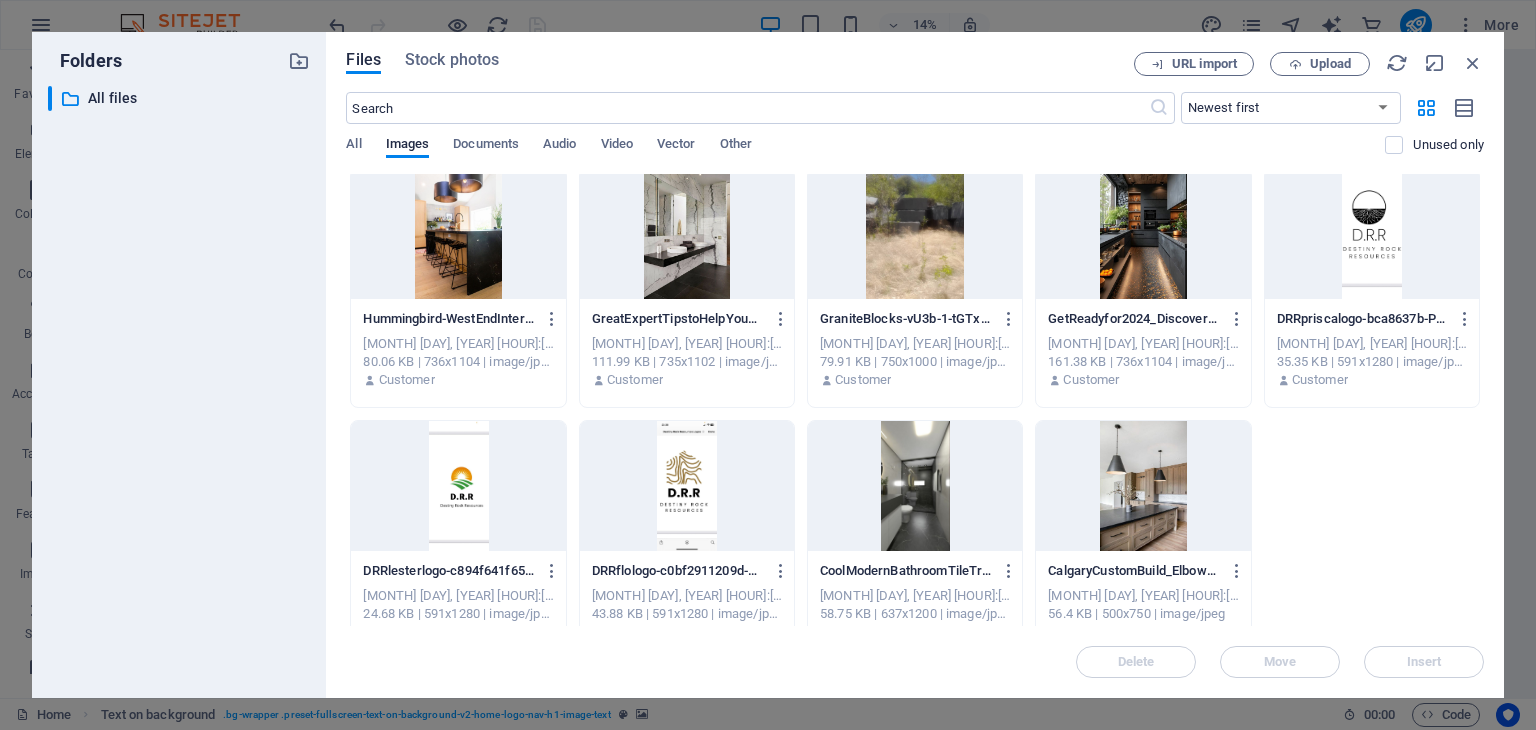 scroll, scrollTop: 796, scrollLeft: 0, axis: vertical 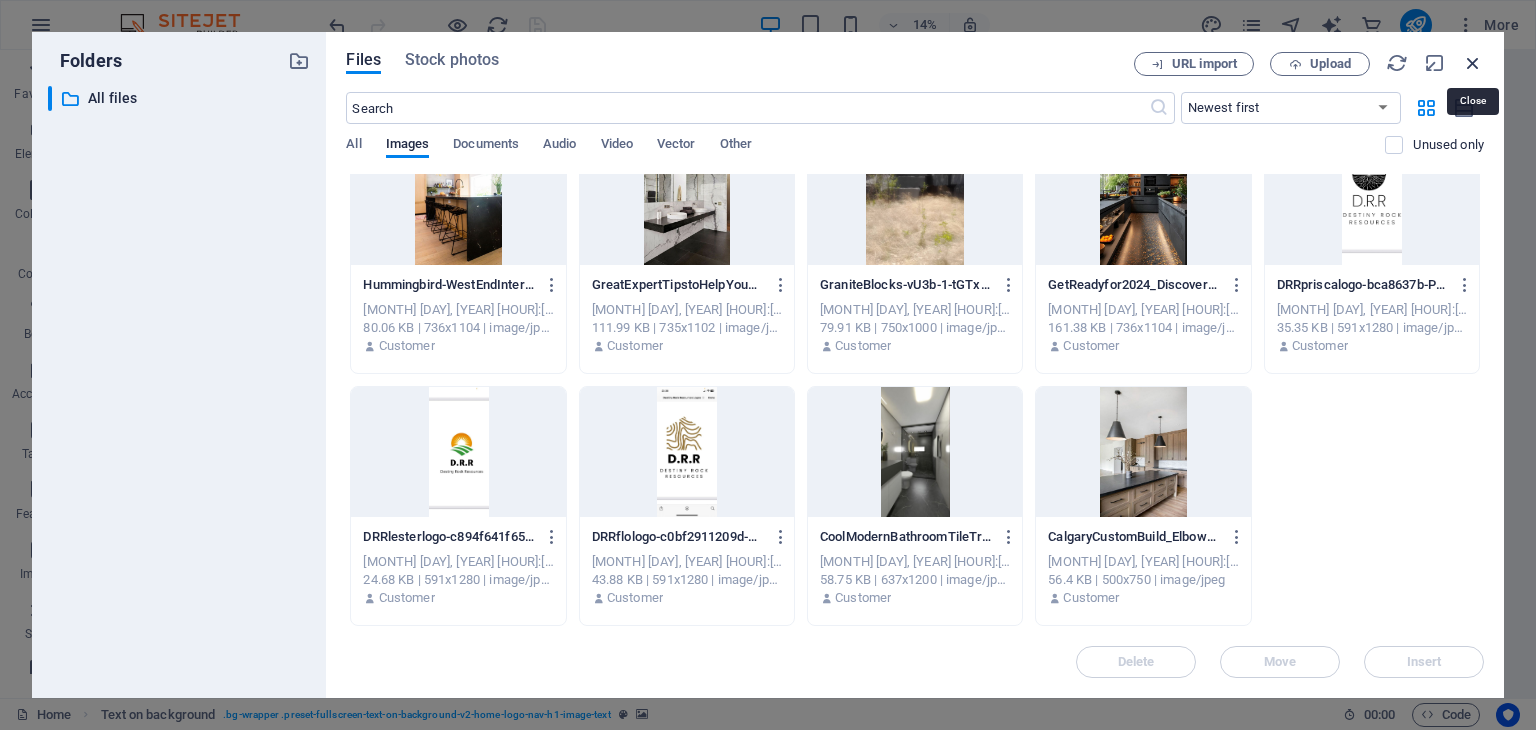 click at bounding box center (1473, 63) 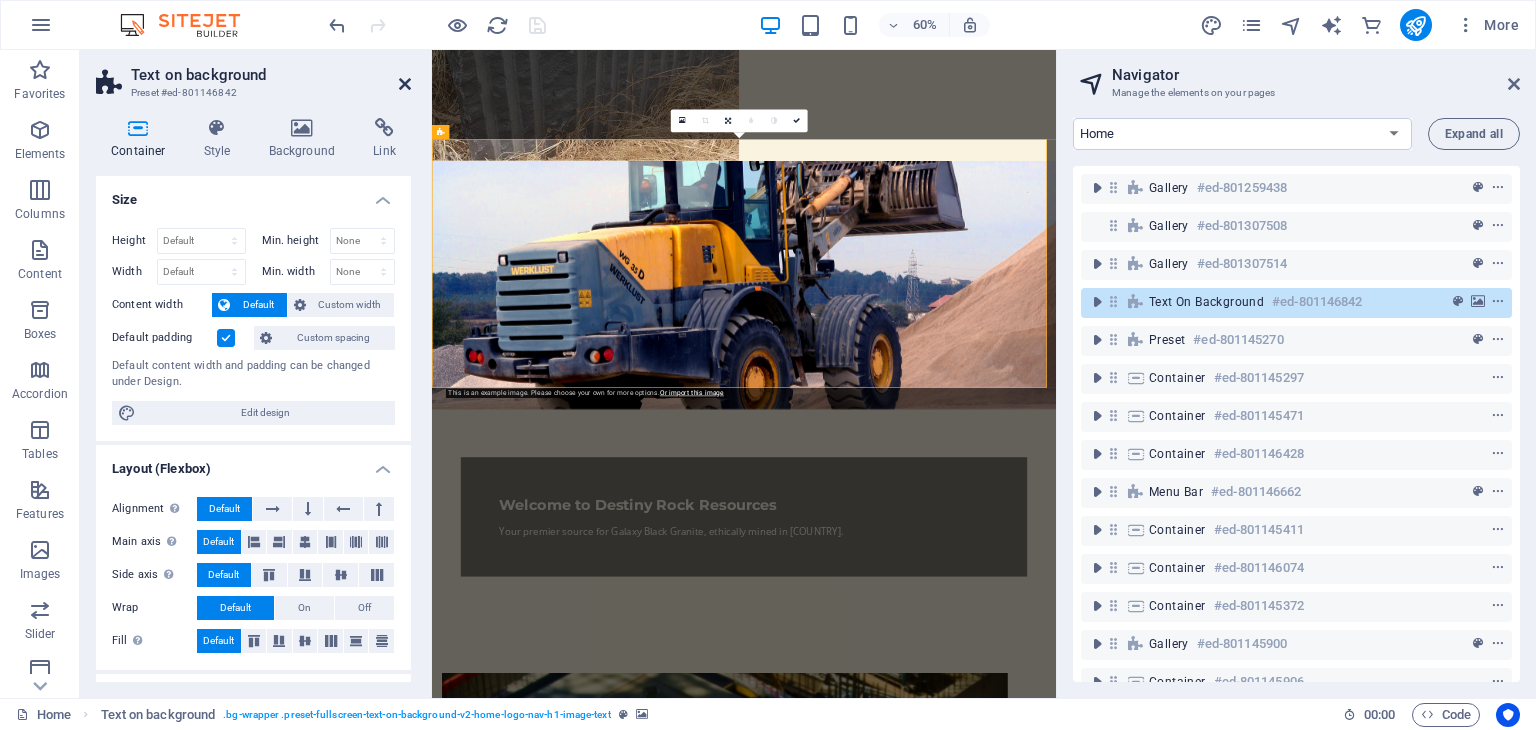 click at bounding box center (405, 84) 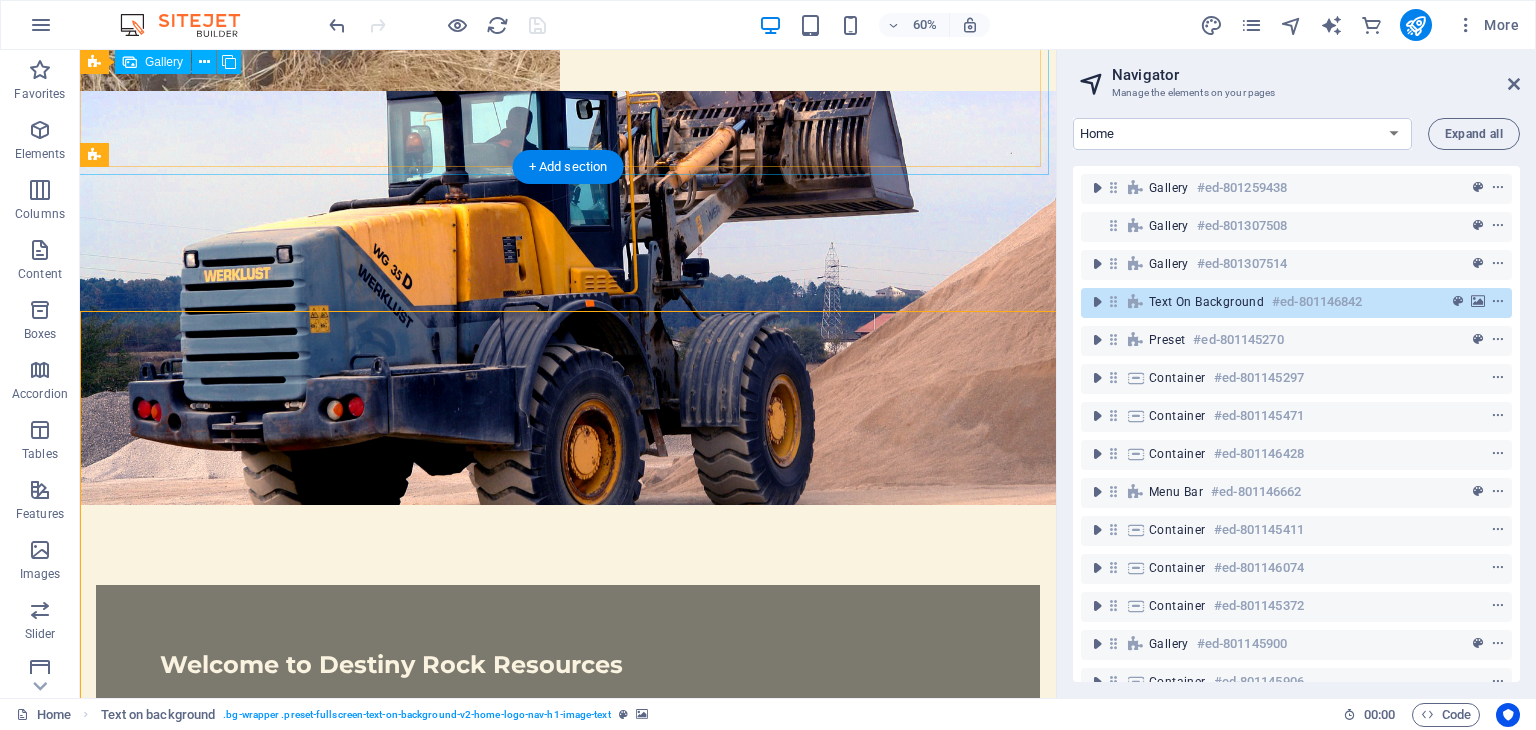 scroll, scrollTop: 2181, scrollLeft: 0, axis: vertical 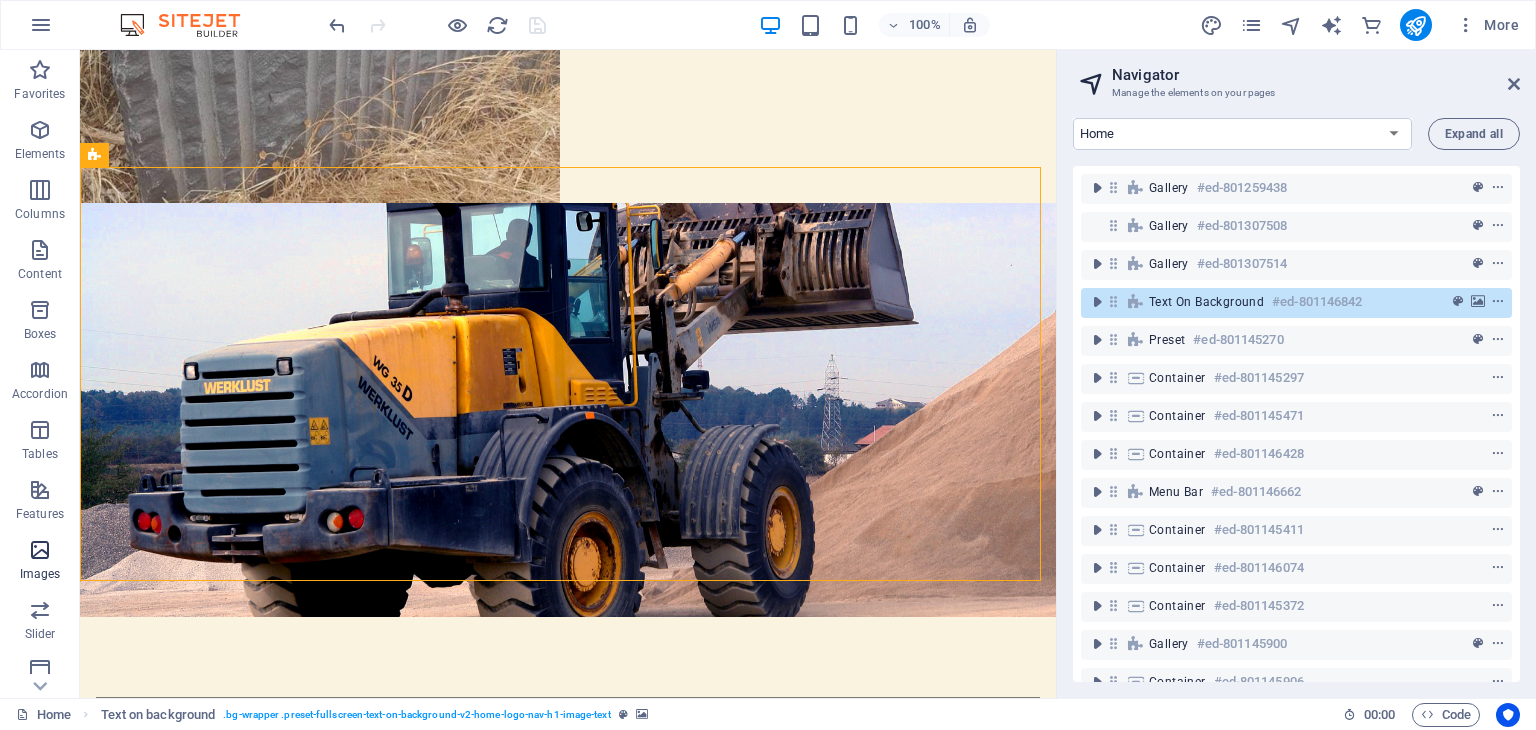 click at bounding box center [40, 550] 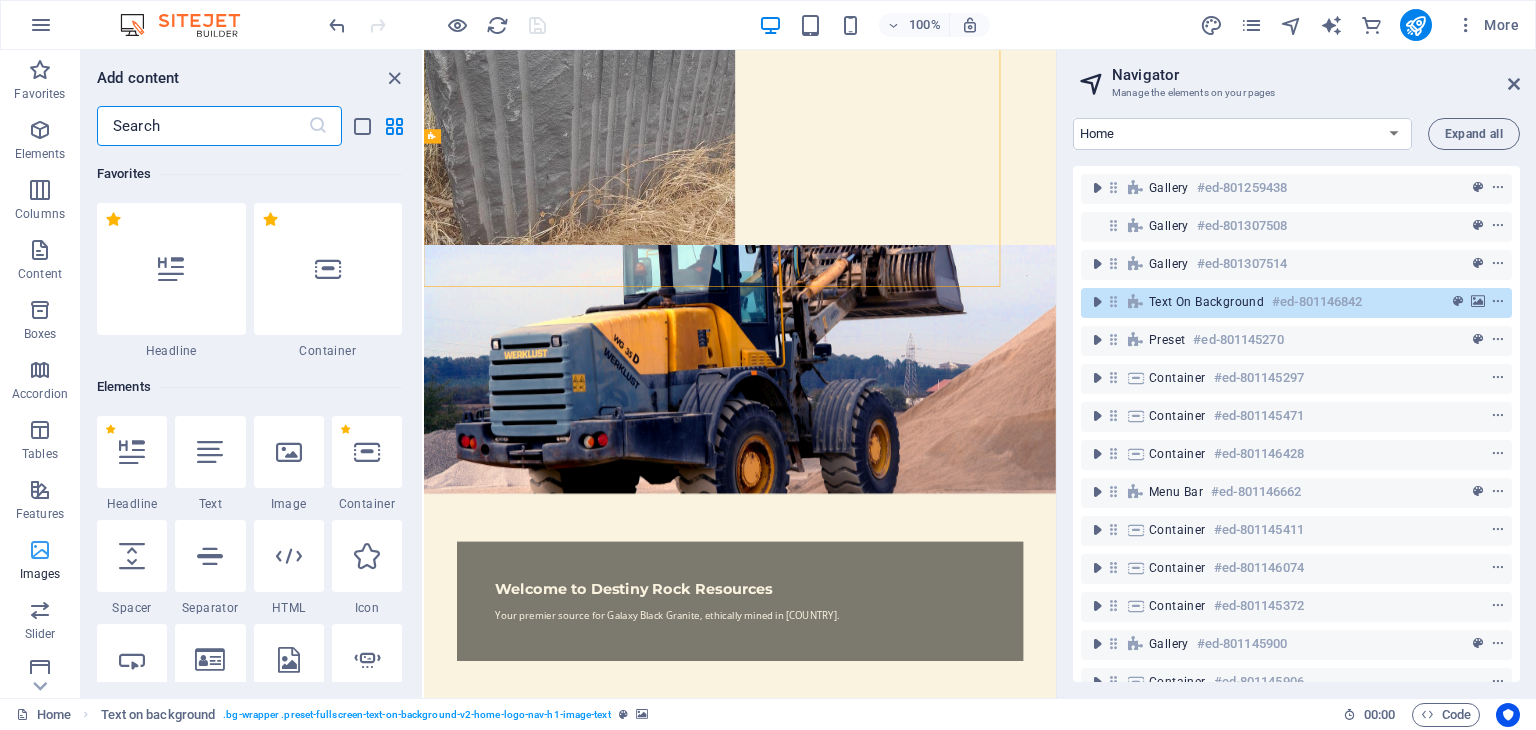 scroll, scrollTop: 2317, scrollLeft: 0, axis: vertical 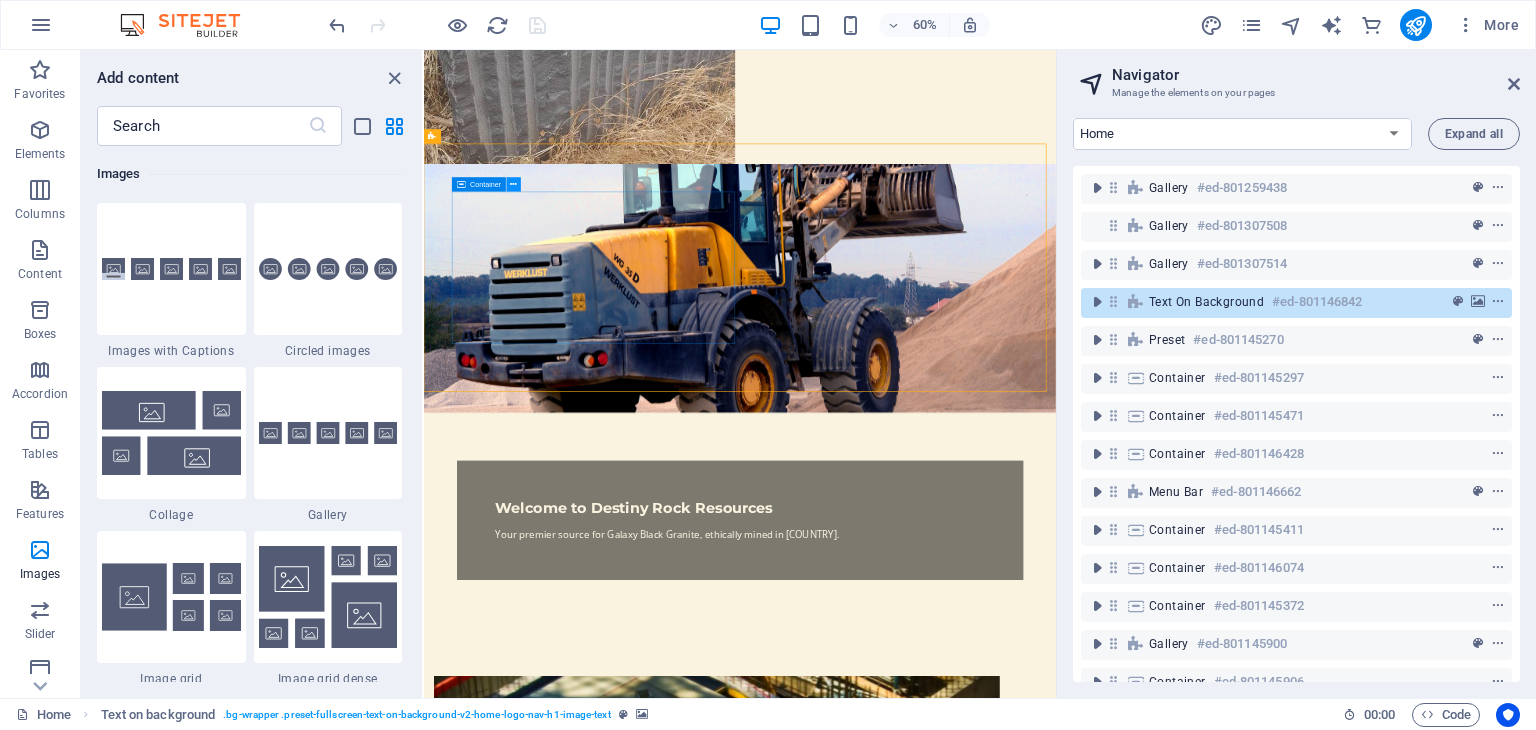 click at bounding box center [514, 184] 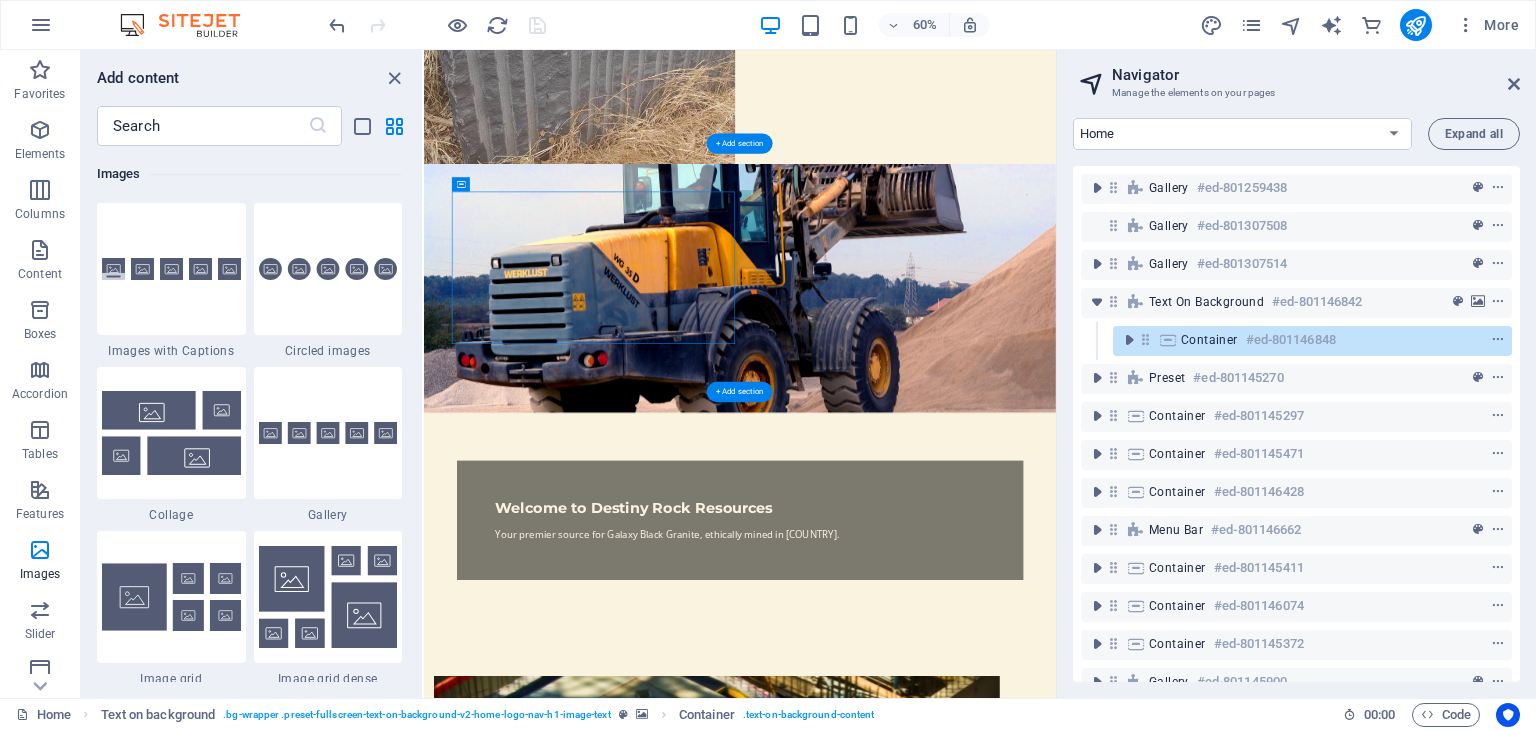 click at bounding box center (950, 447) 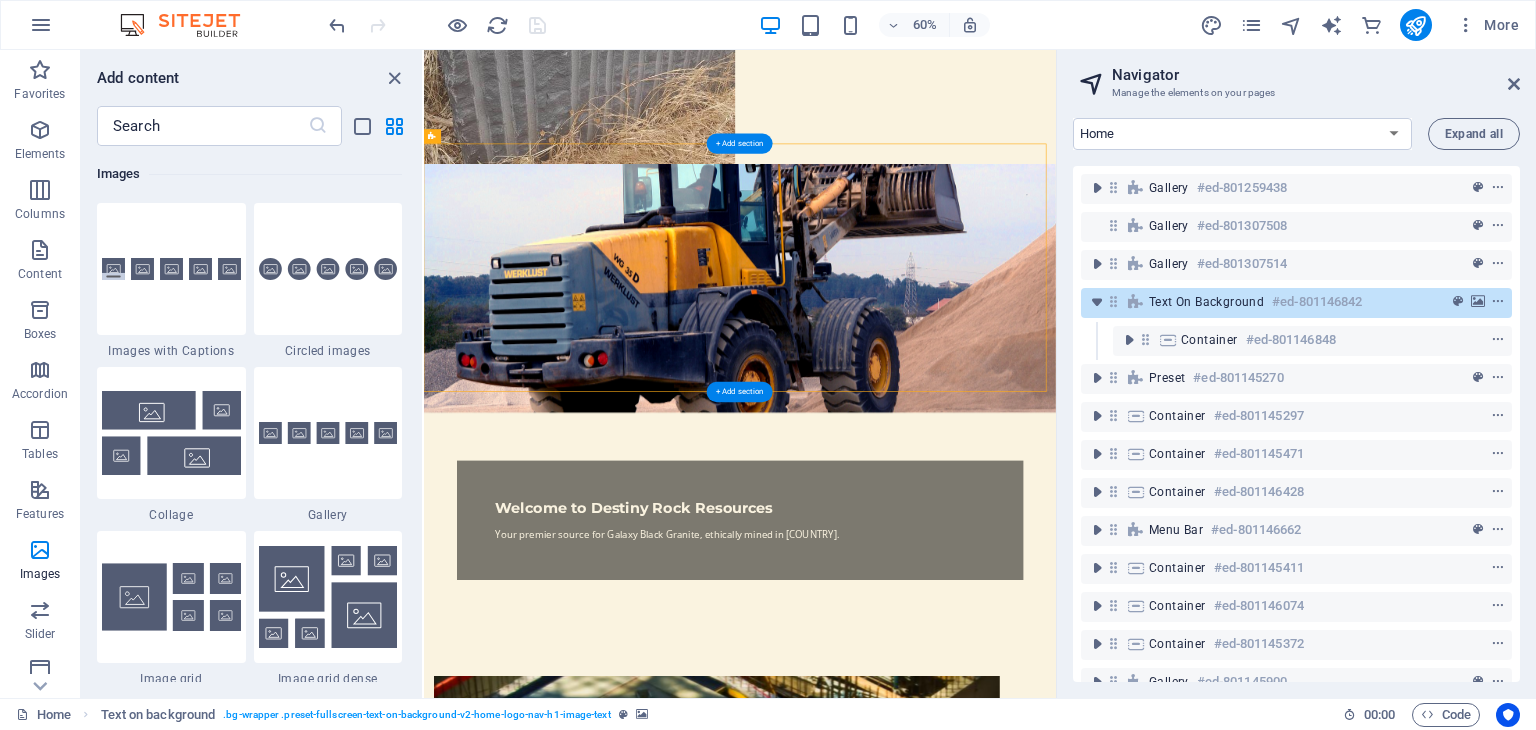 click at bounding box center (950, 447) 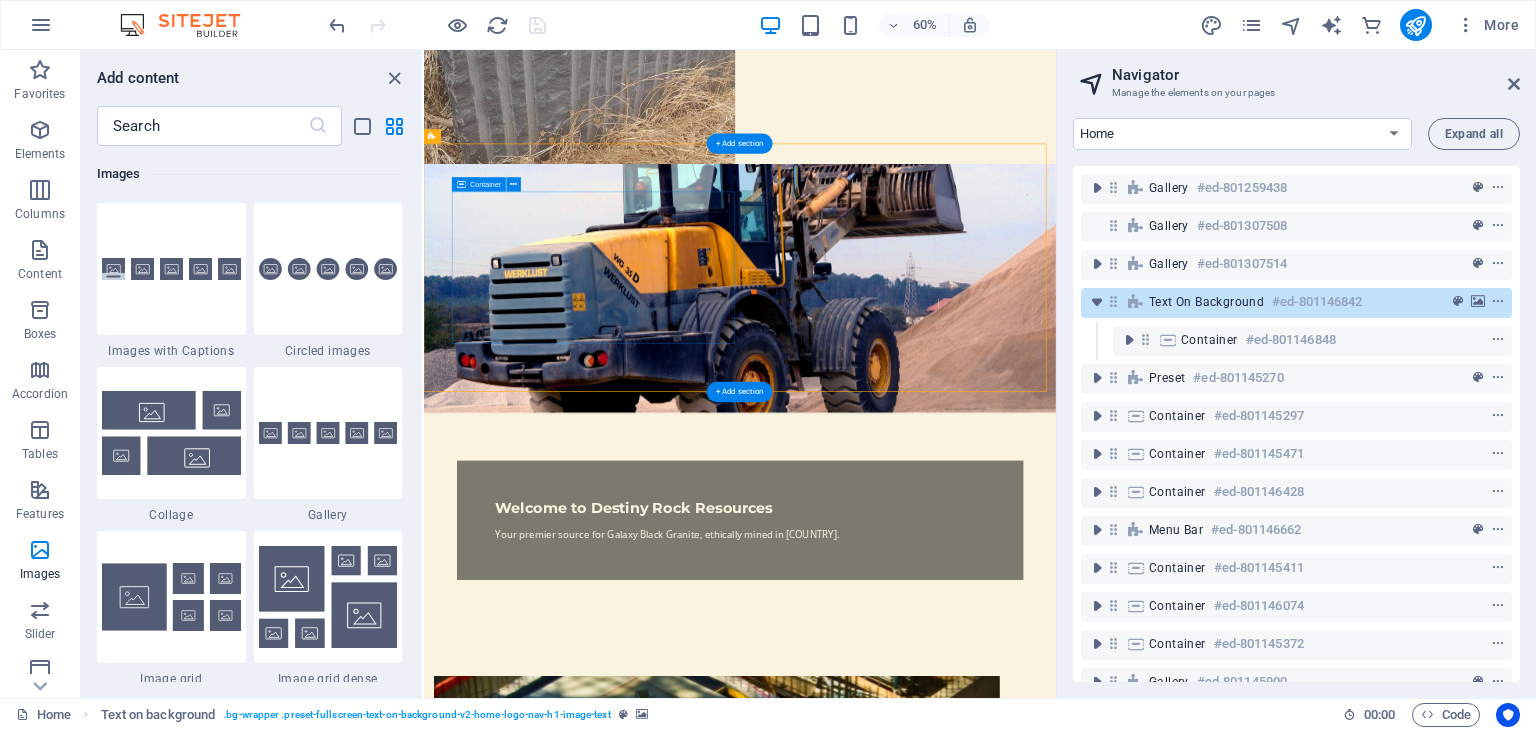 click on "Welcome to Destiny Rock Resources Your premier source for Galaxy Black Granite, ethically mined in Zimbabwe." at bounding box center [951, 833] 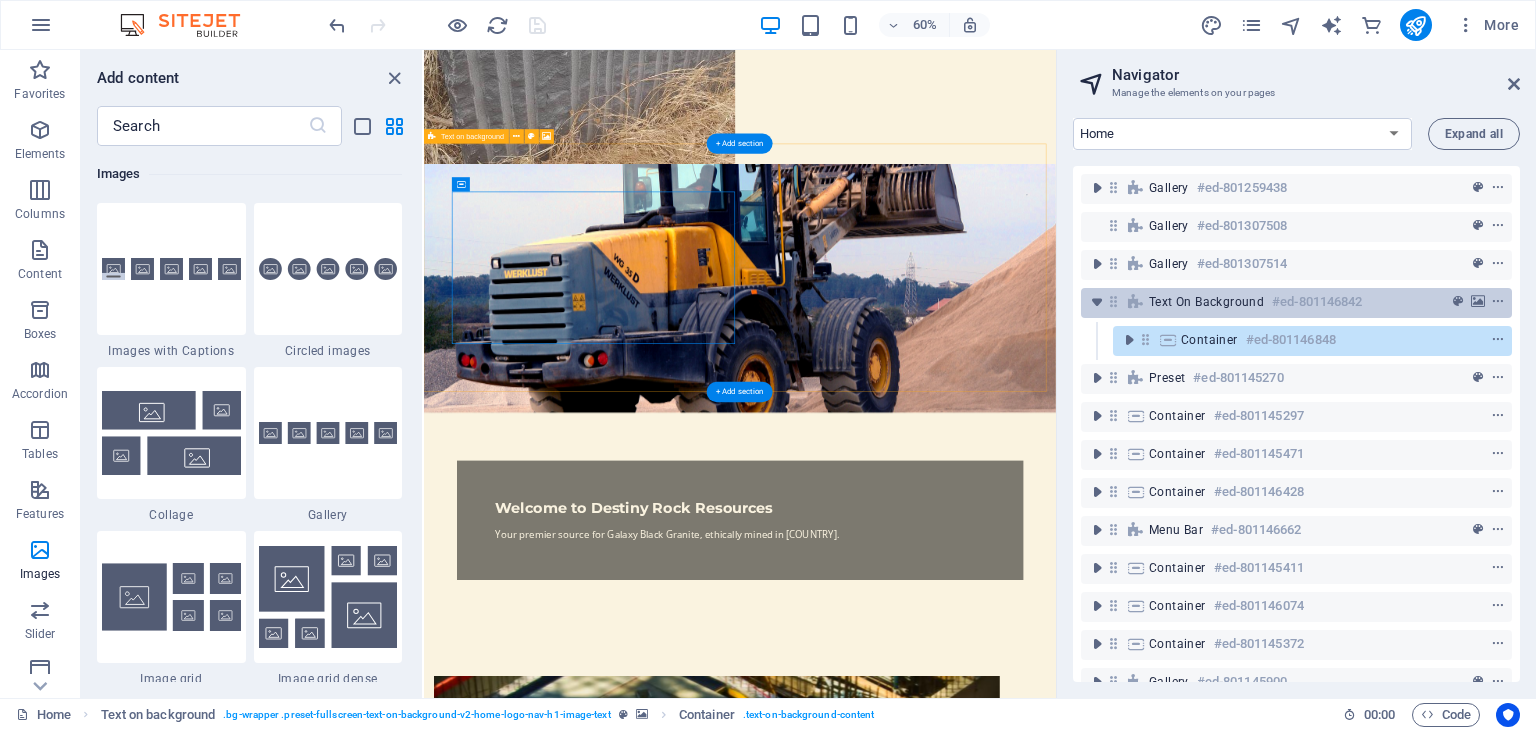click on "Text on background" at bounding box center (1206, 302) 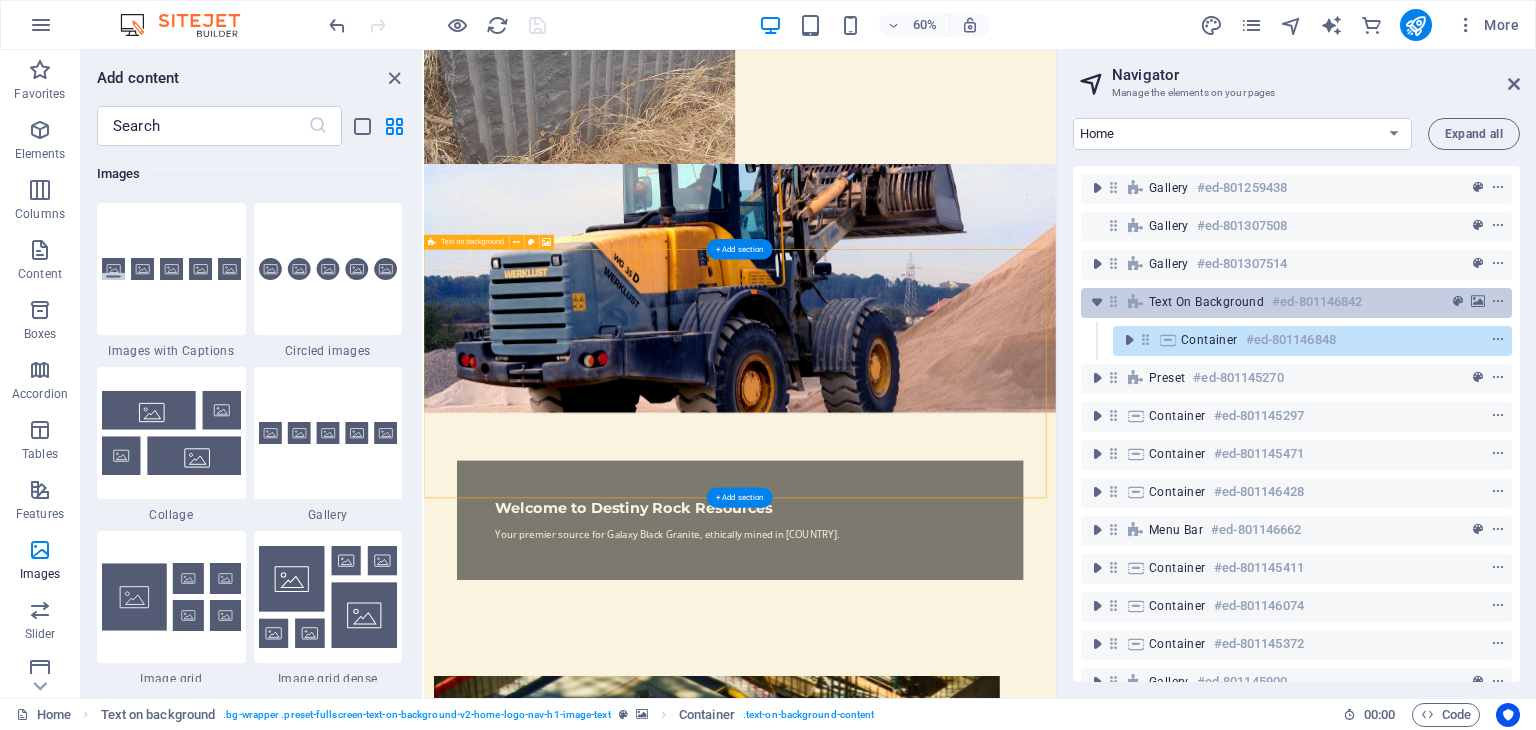 scroll, scrollTop: 2140, scrollLeft: 0, axis: vertical 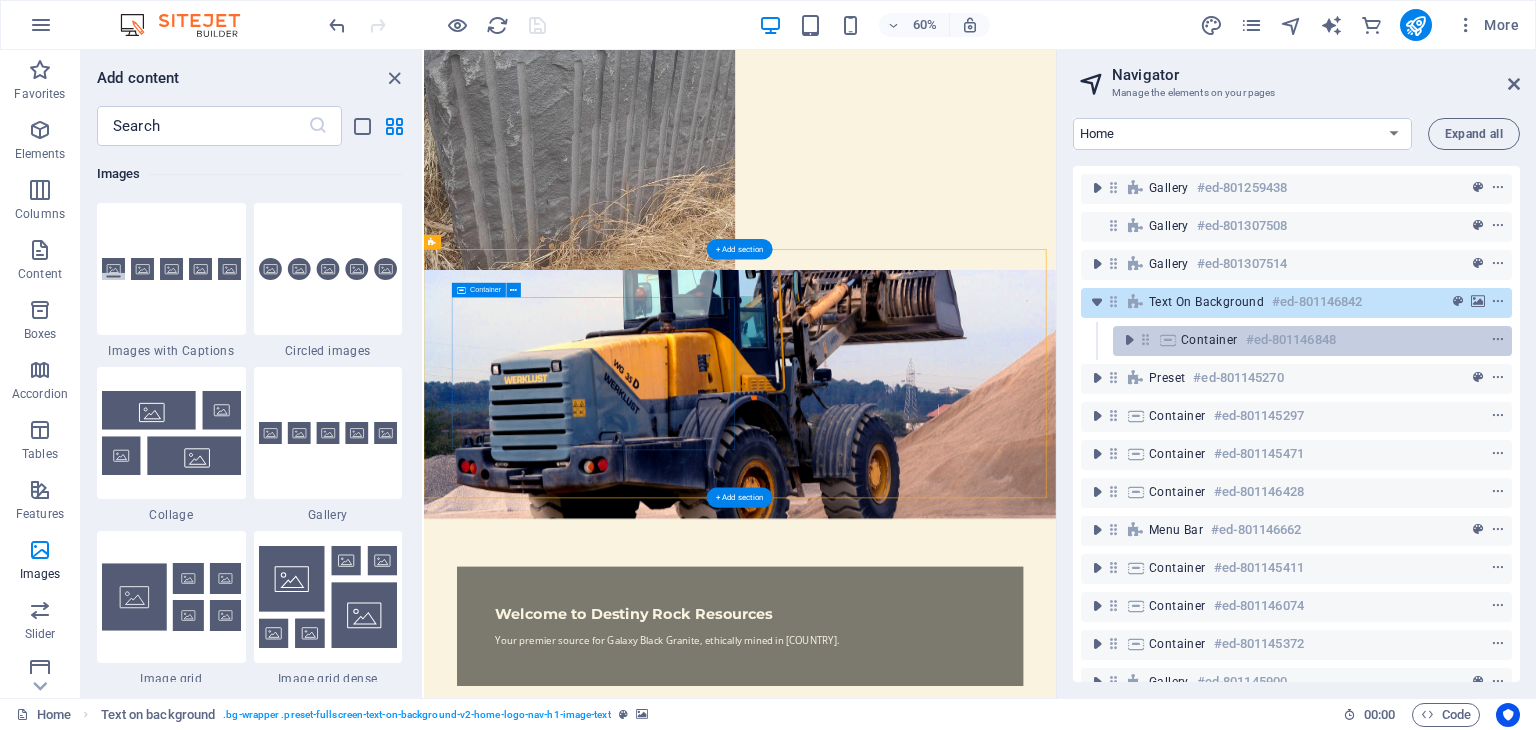 click at bounding box center (1168, 340) 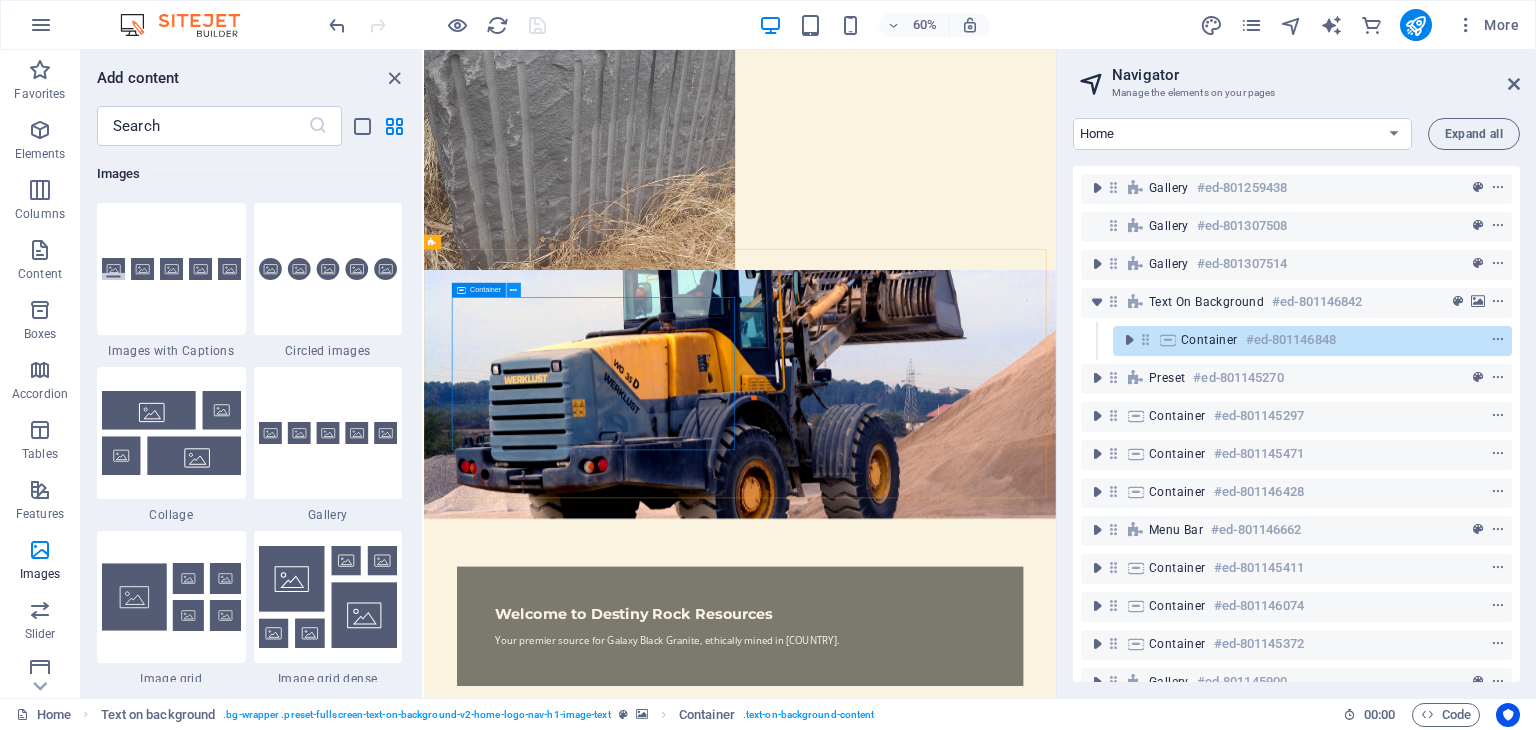 click at bounding box center (514, 290) 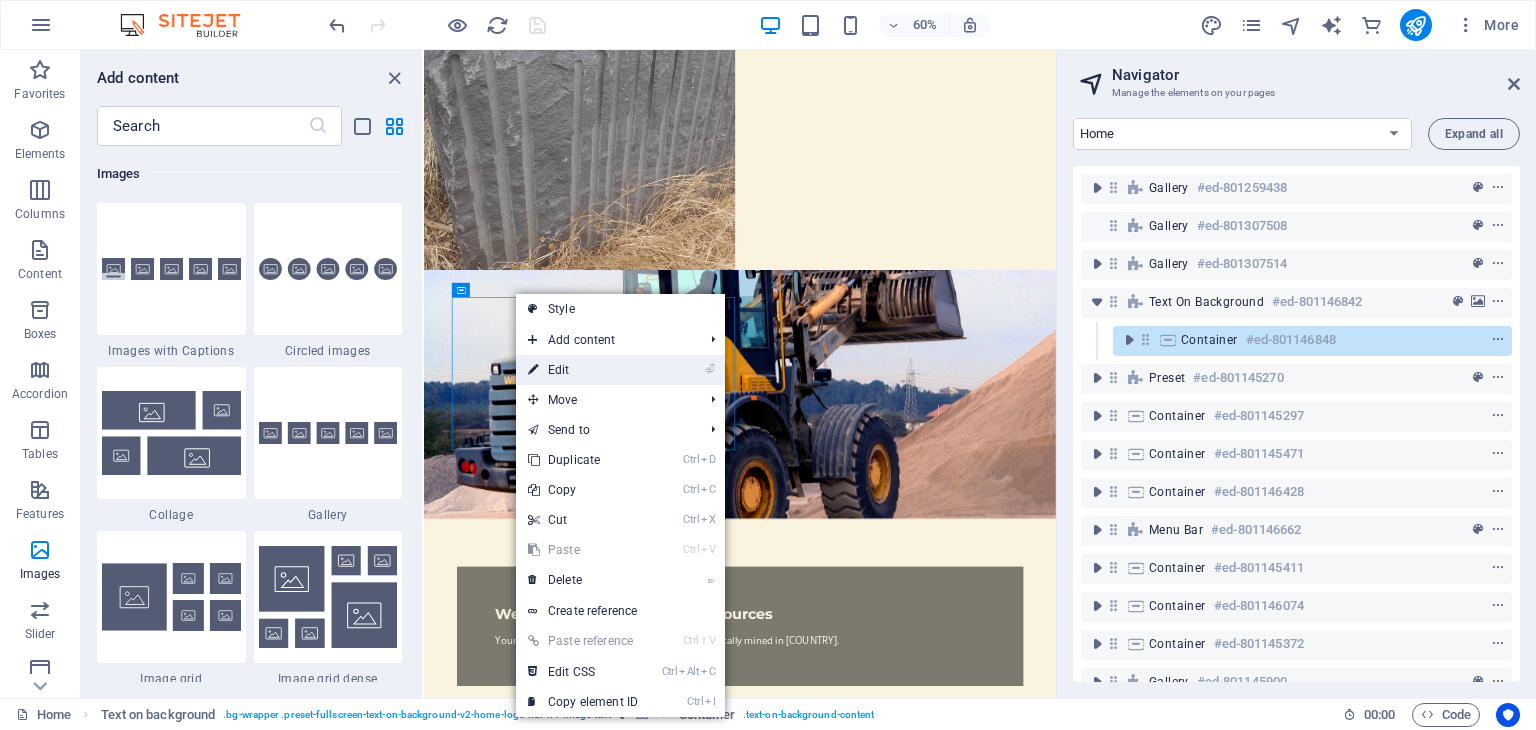 click on "⏎  Edit" at bounding box center [583, 370] 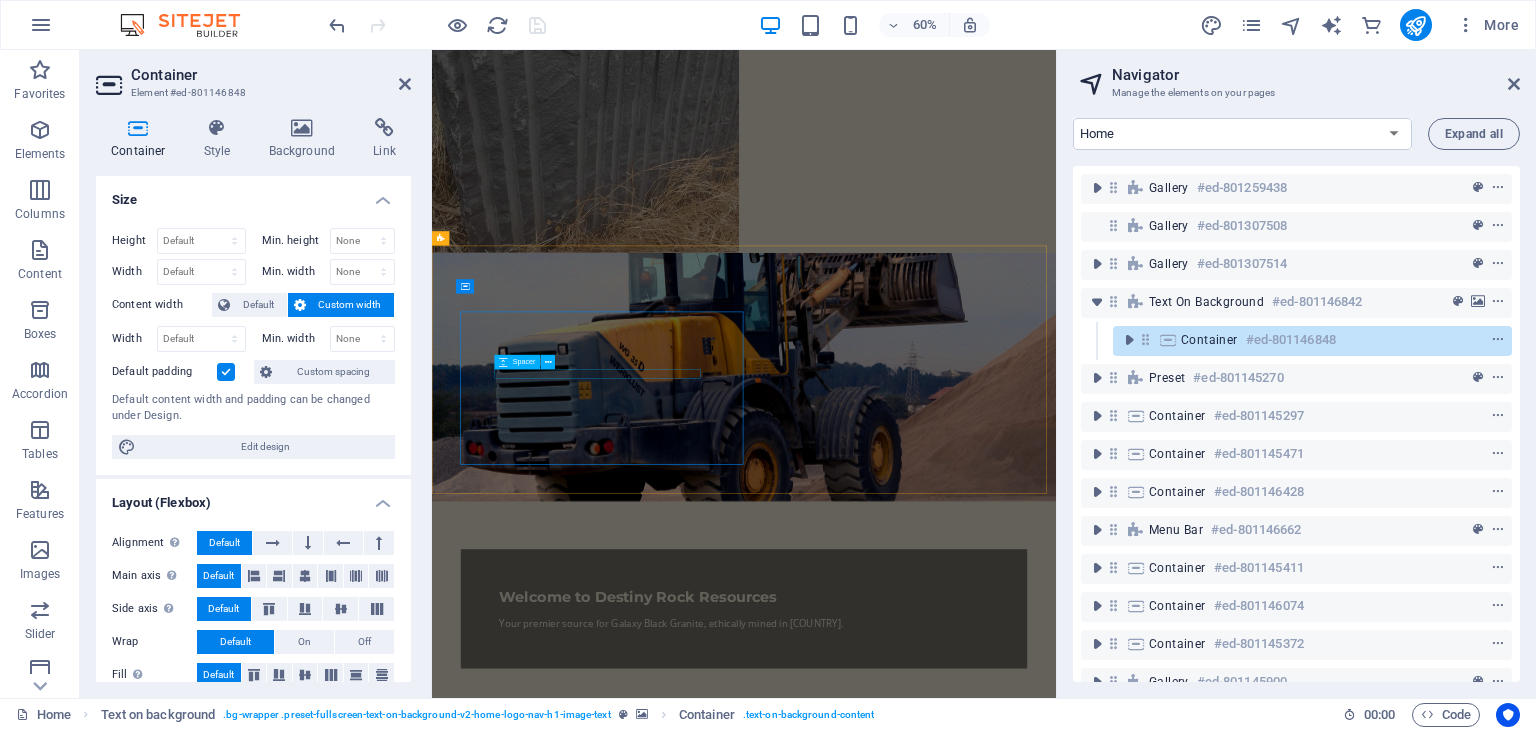 scroll, scrollTop: 2116, scrollLeft: 0, axis: vertical 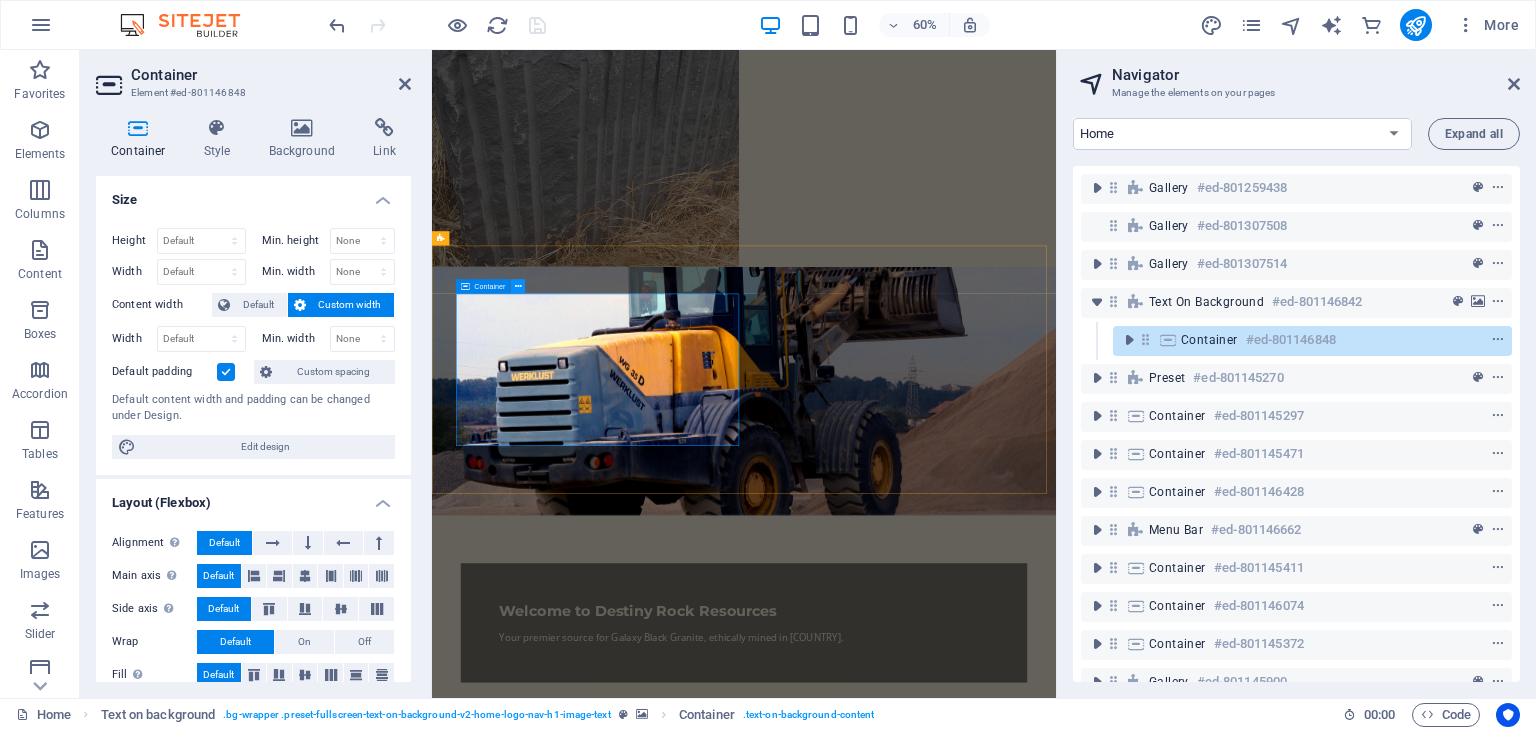 click at bounding box center (518, 286) 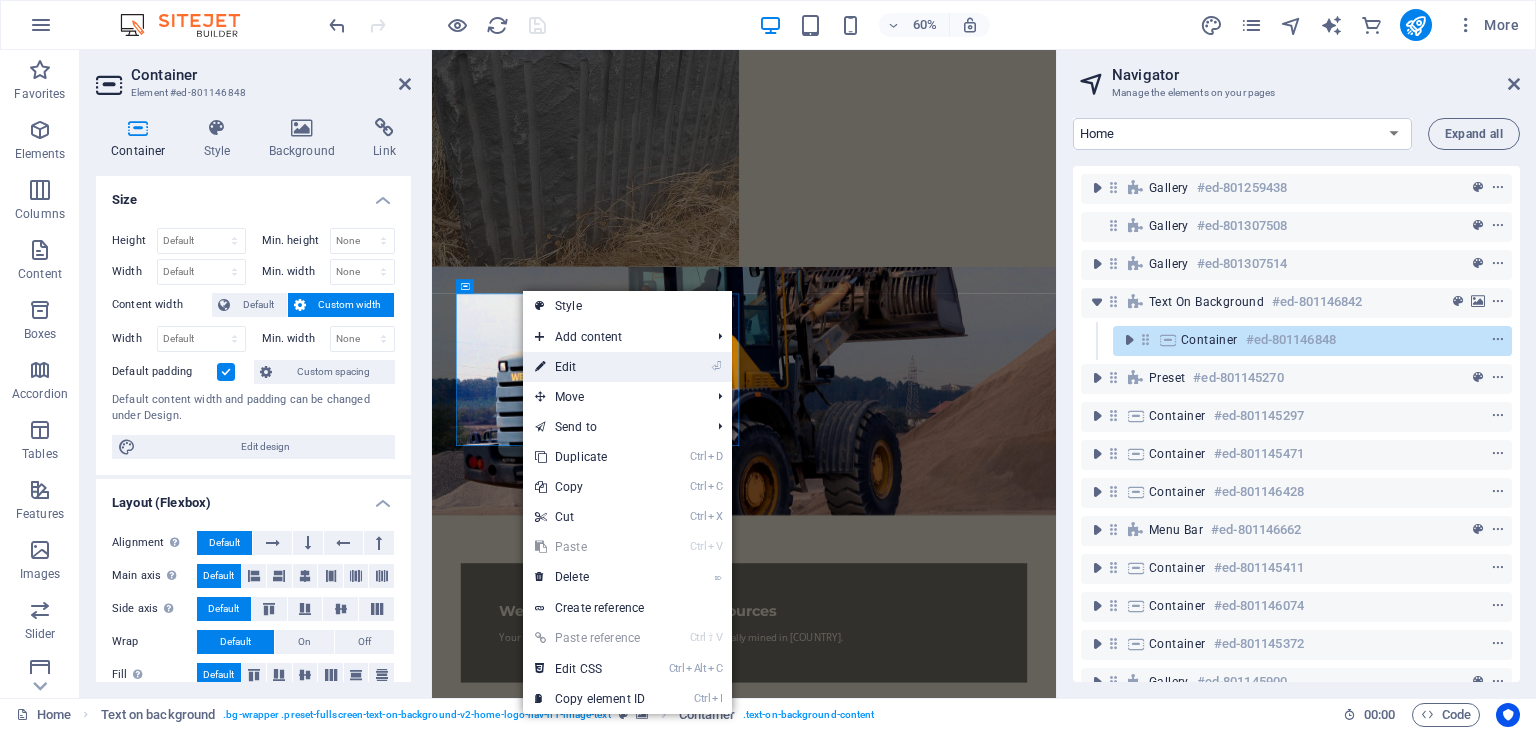 click on "⏎  Edit" at bounding box center (590, 367) 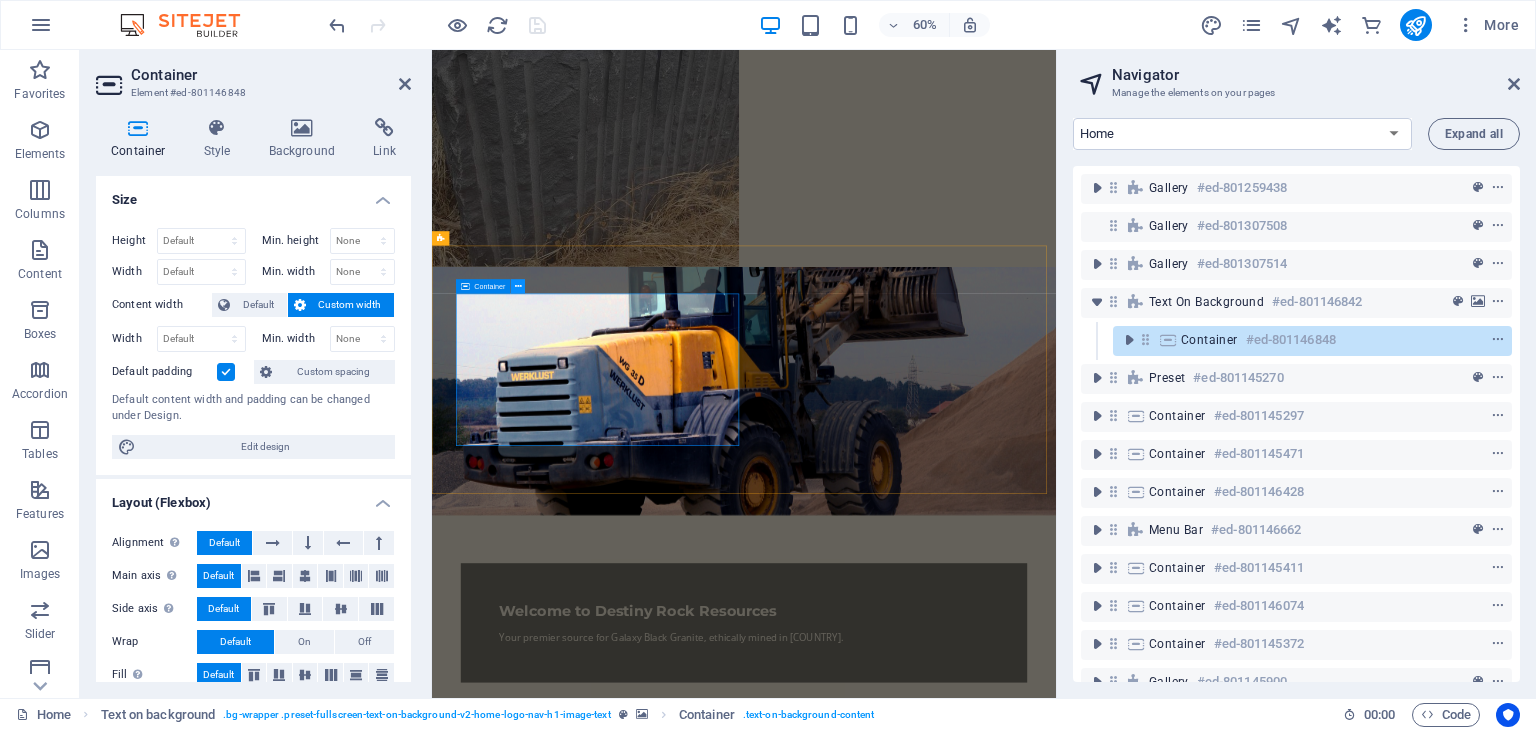 click at bounding box center (518, 286) 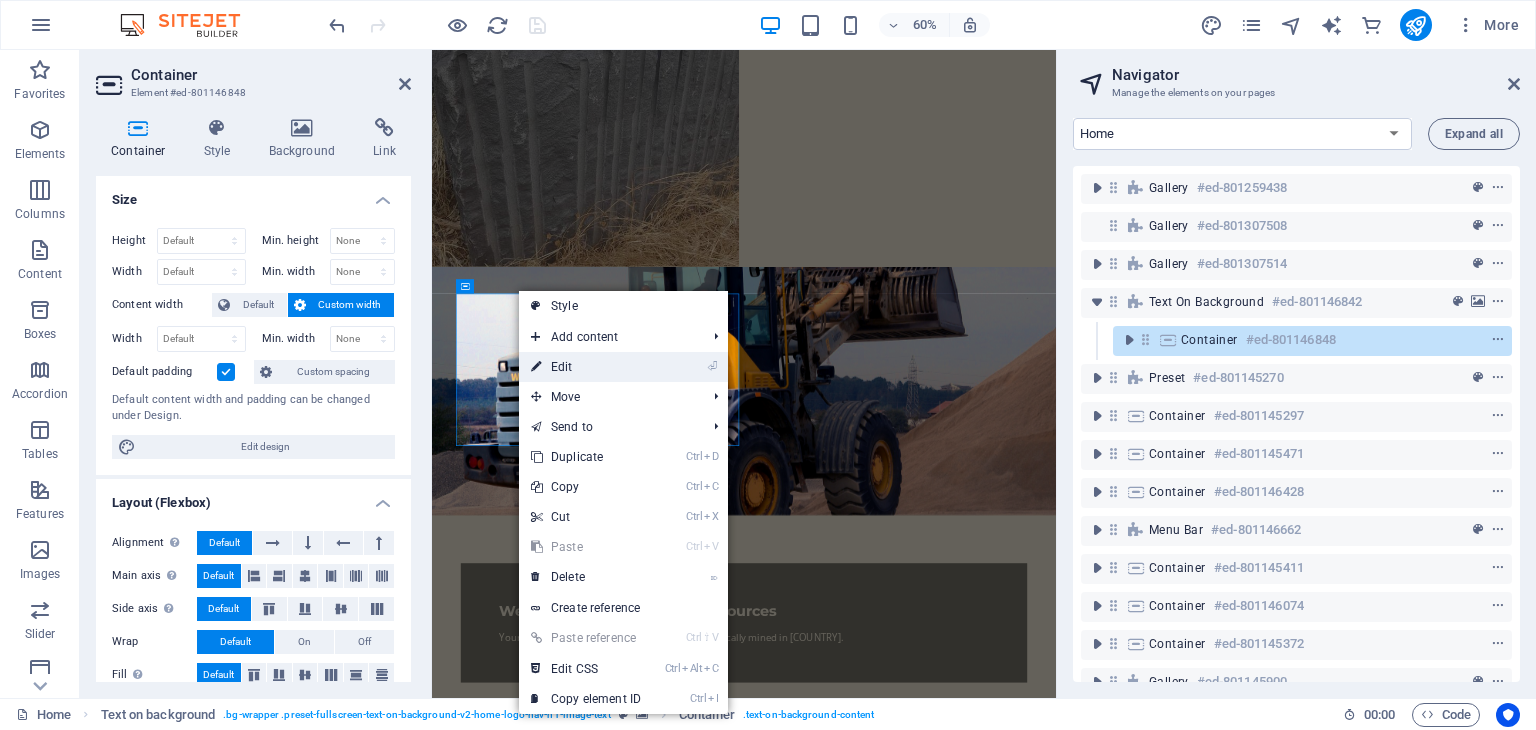 click on "⏎  Edit" at bounding box center [586, 367] 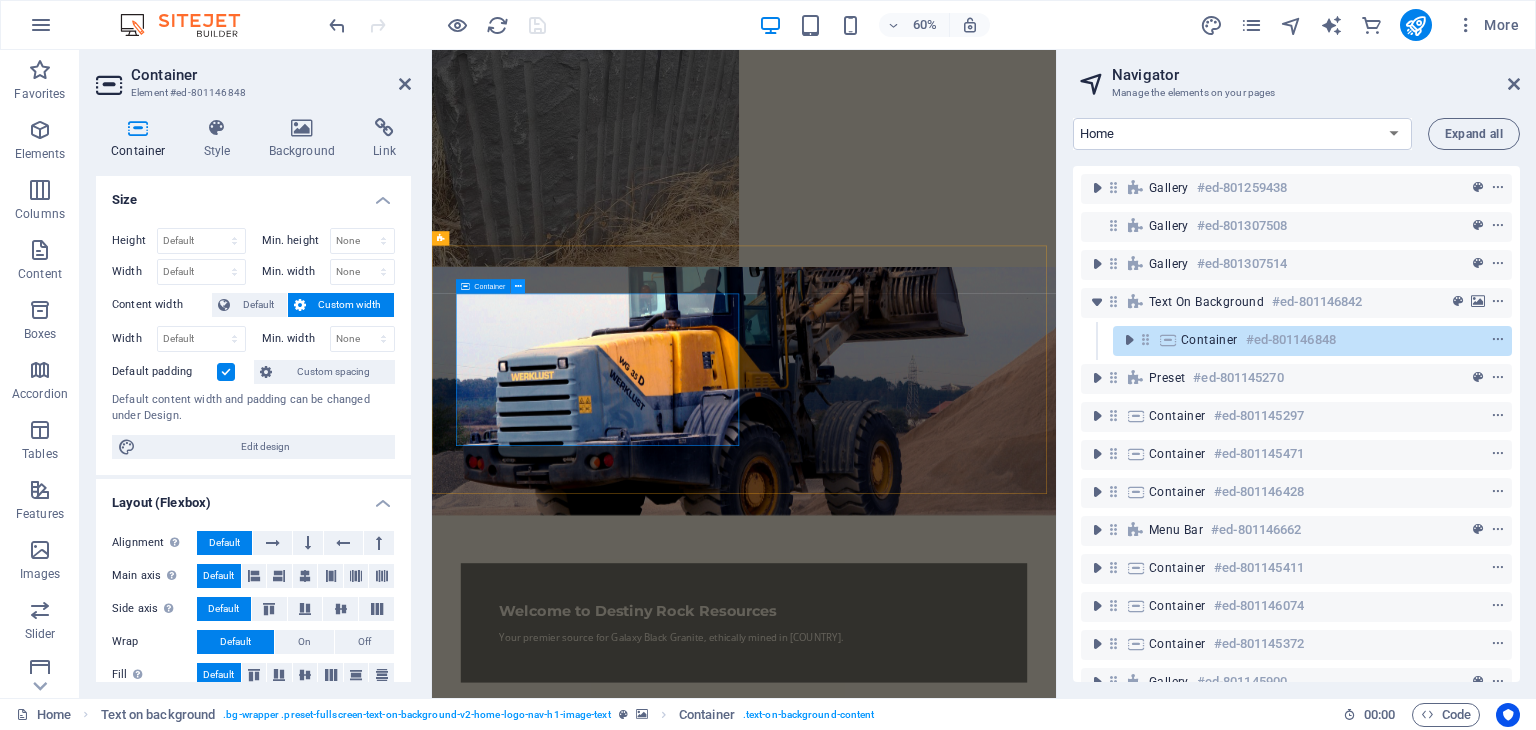 click at bounding box center (518, 286) 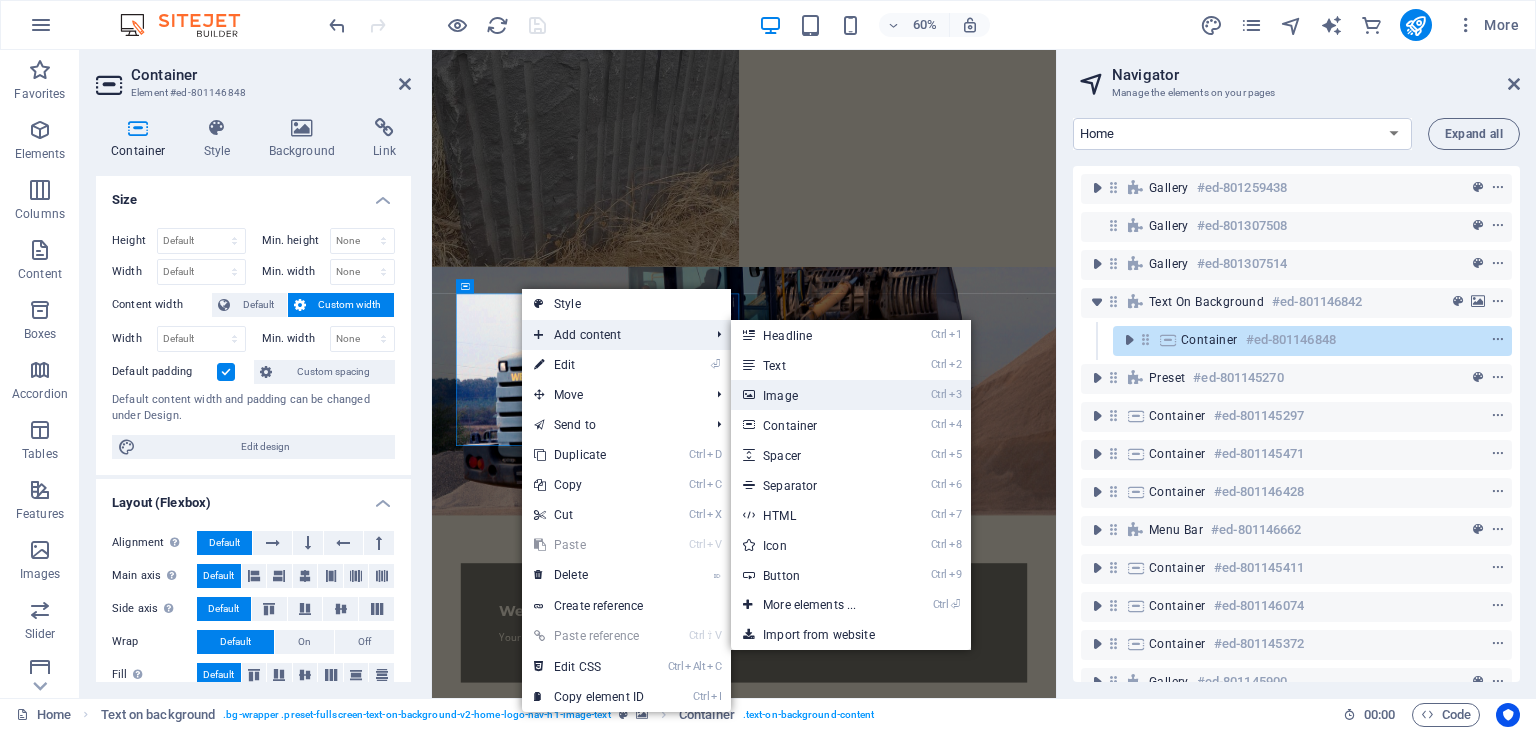 click on "Ctrl 3  Image" at bounding box center [813, 395] 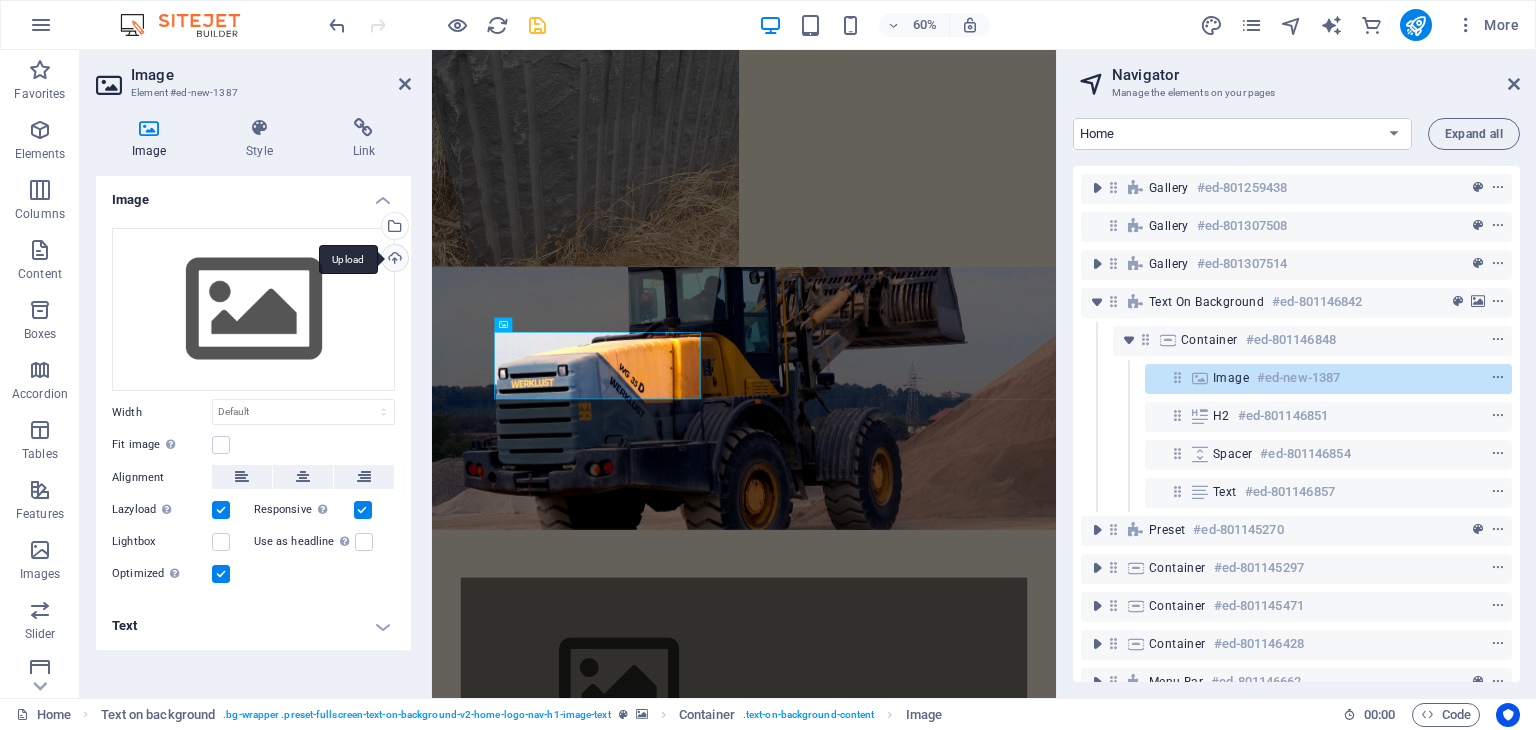 click on "Upload" at bounding box center [393, 260] 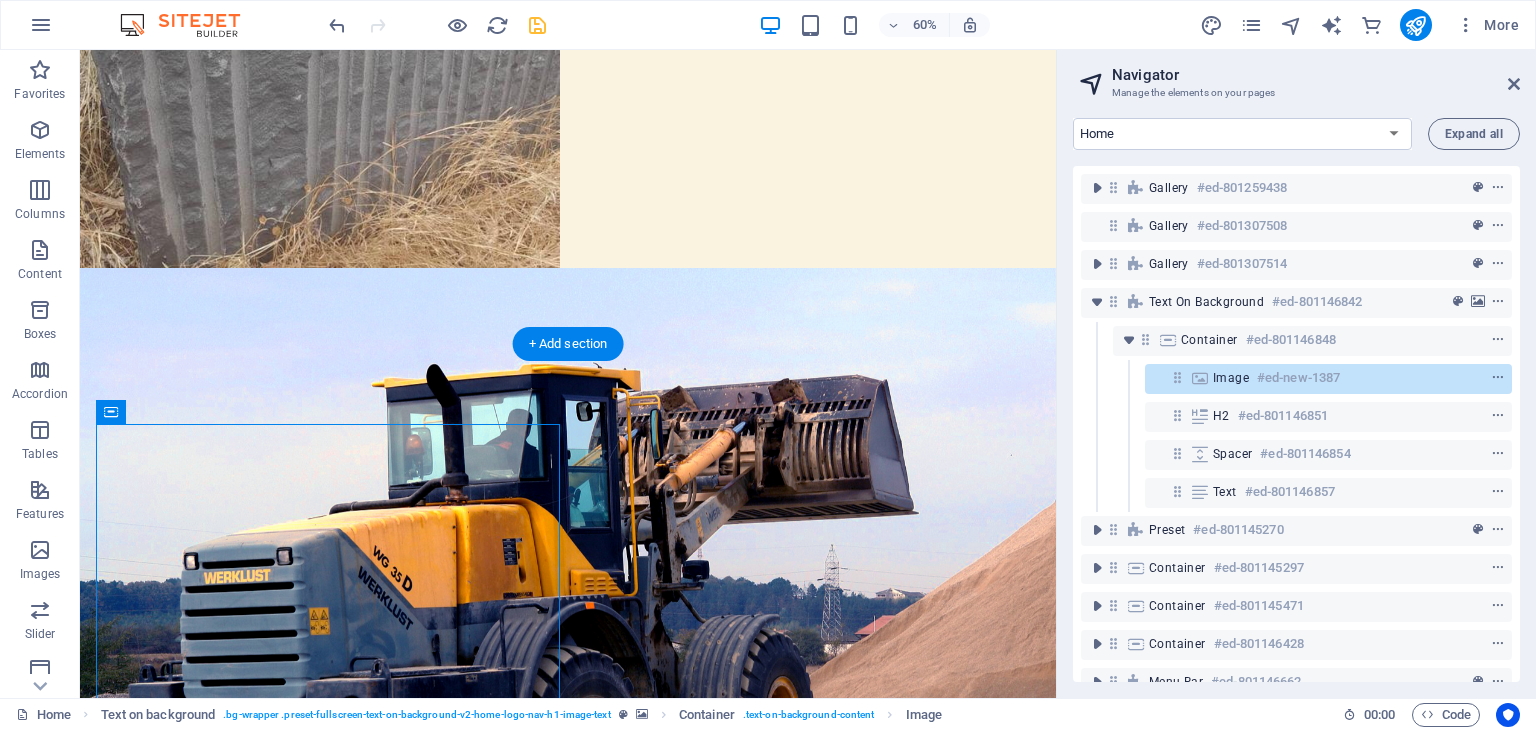 scroll, scrollTop: 2004, scrollLeft: 0, axis: vertical 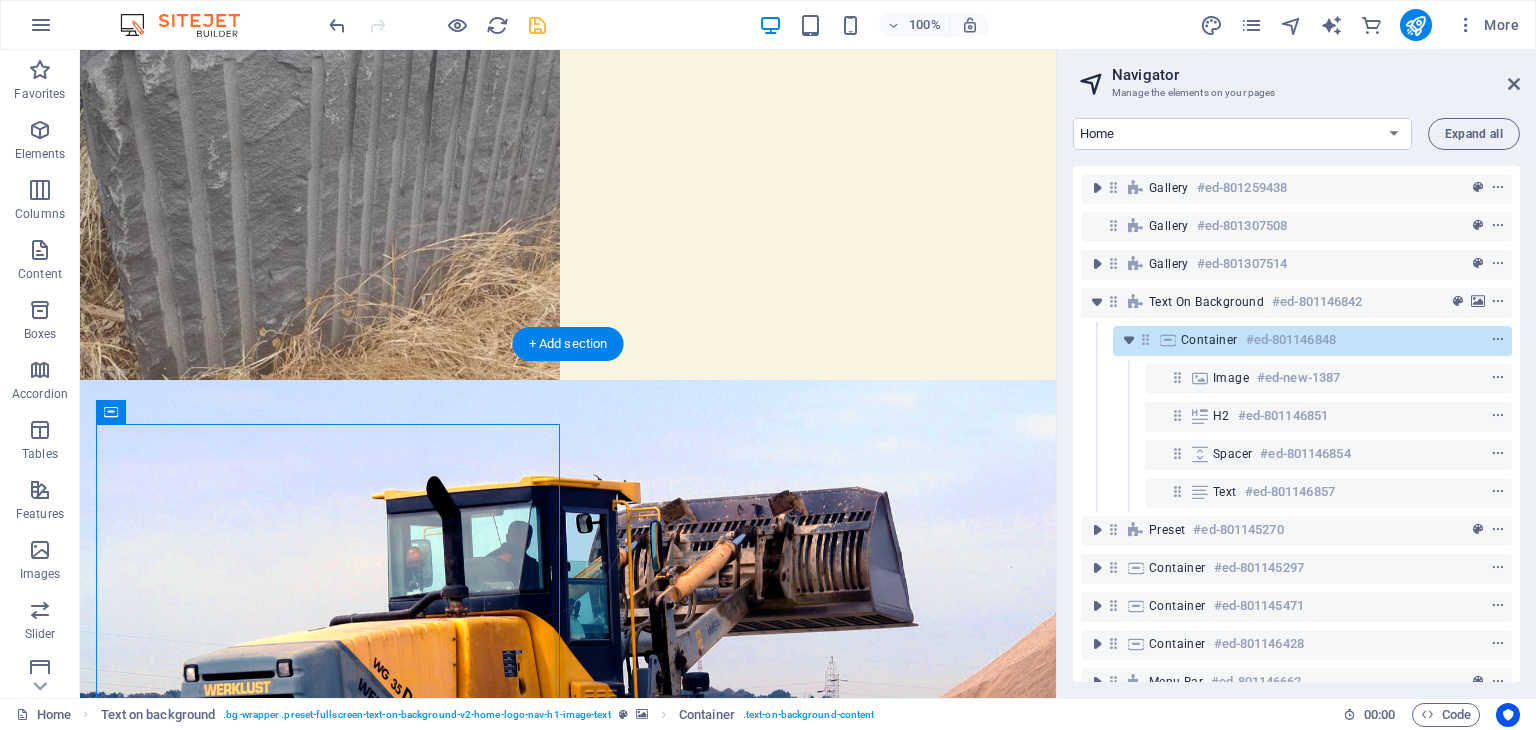 drag, startPoint x: 534, startPoint y: 610, endPoint x: 772, endPoint y: 394, distance: 321.40317 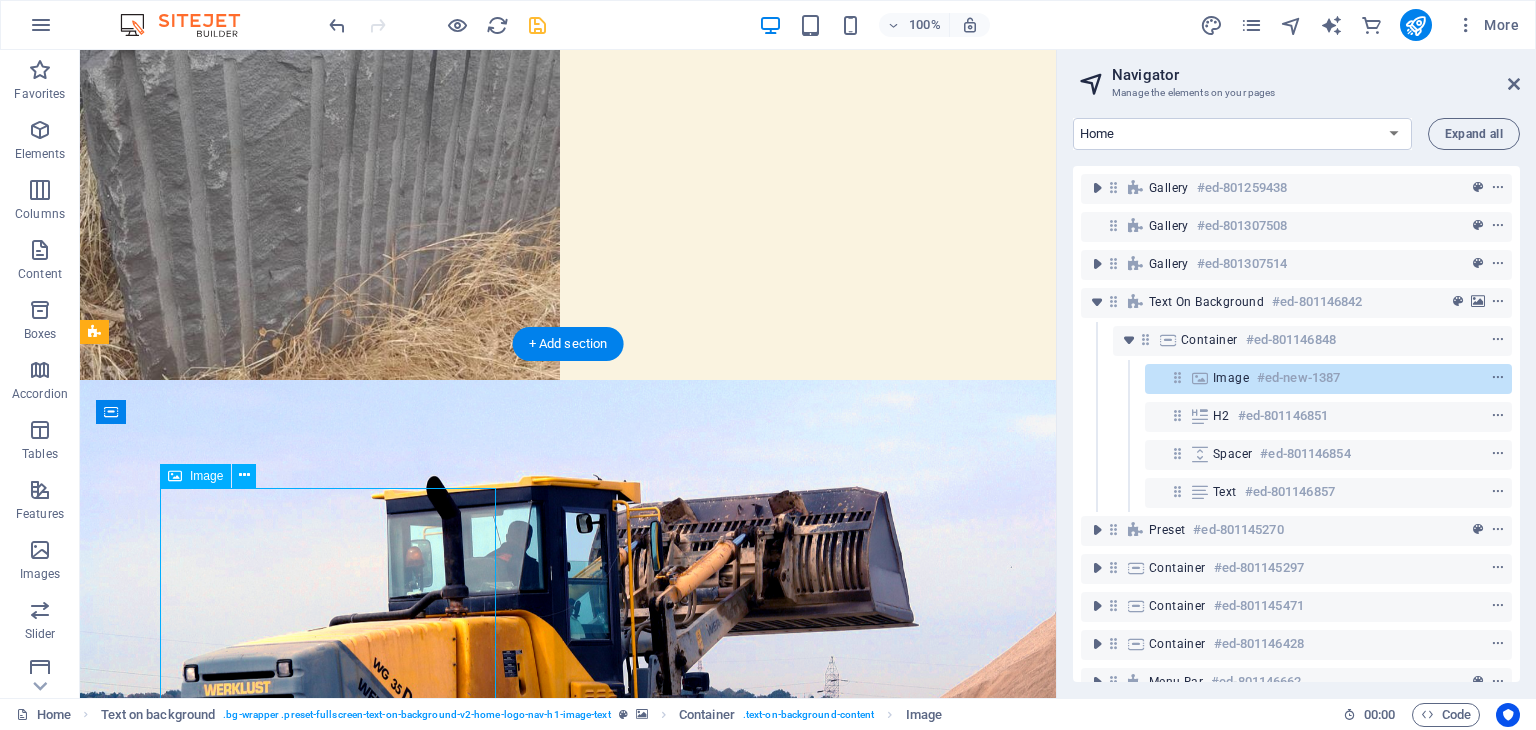 drag, startPoint x: 296, startPoint y: 558, endPoint x: 388, endPoint y: 533, distance: 95.33625 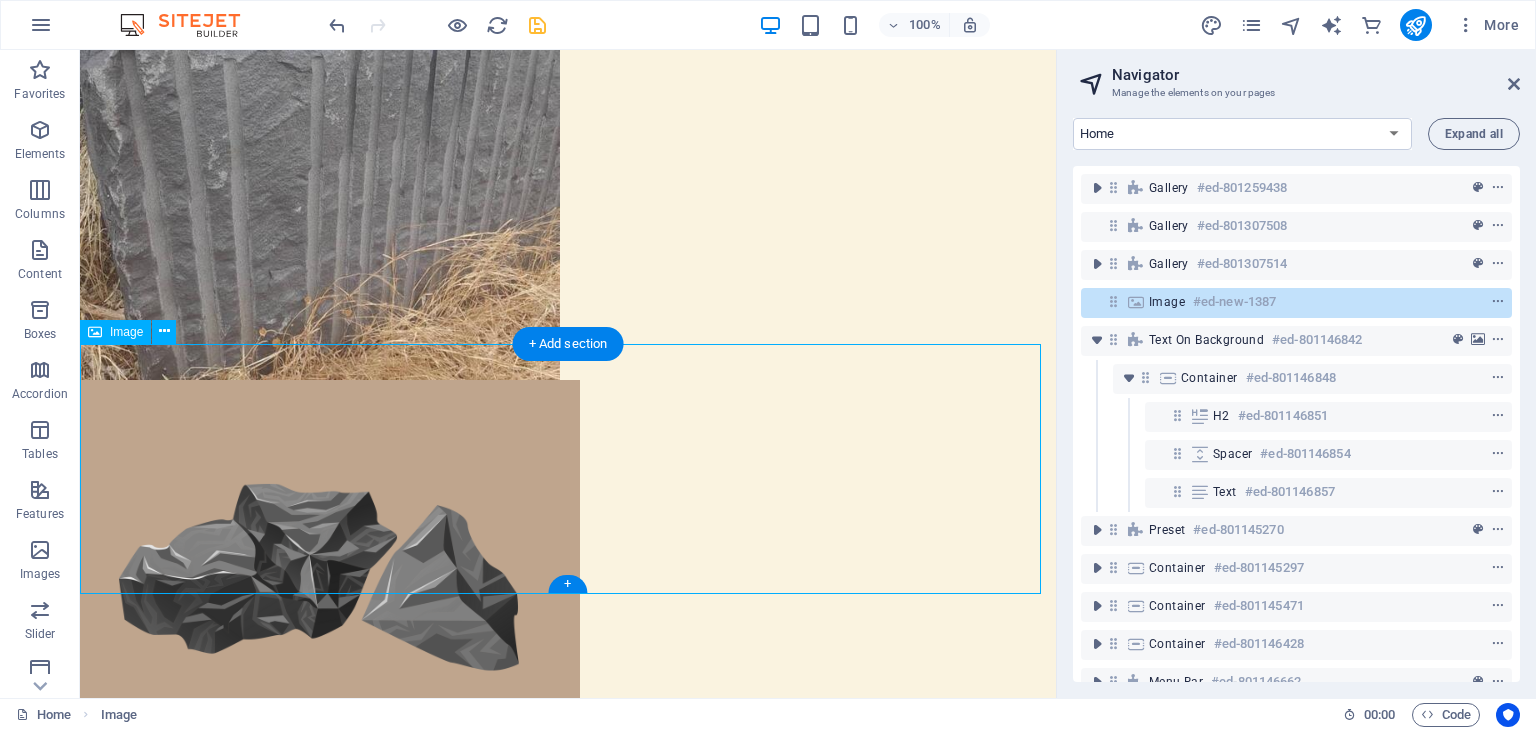 click at bounding box center (568, 630) 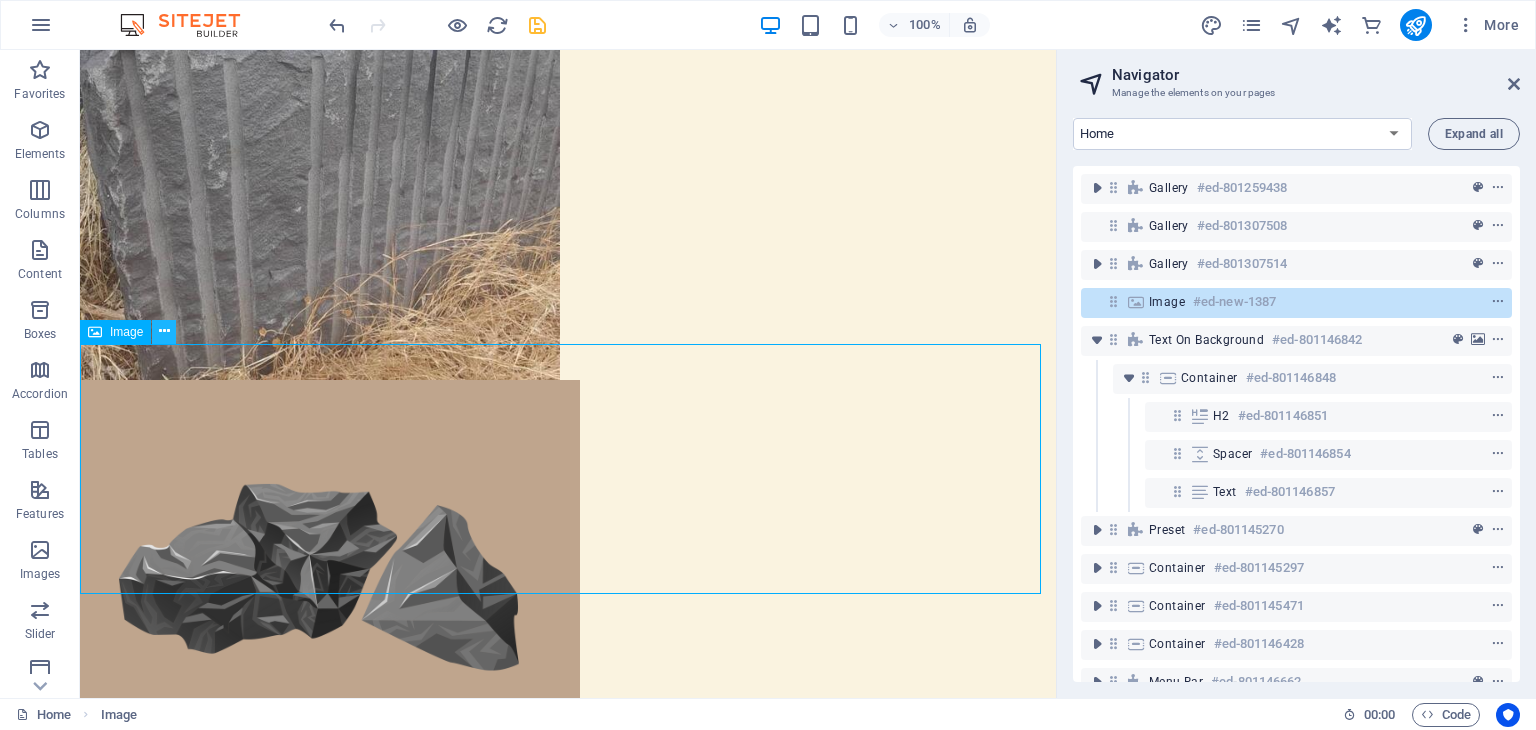 click at bounding box center [164, 331] 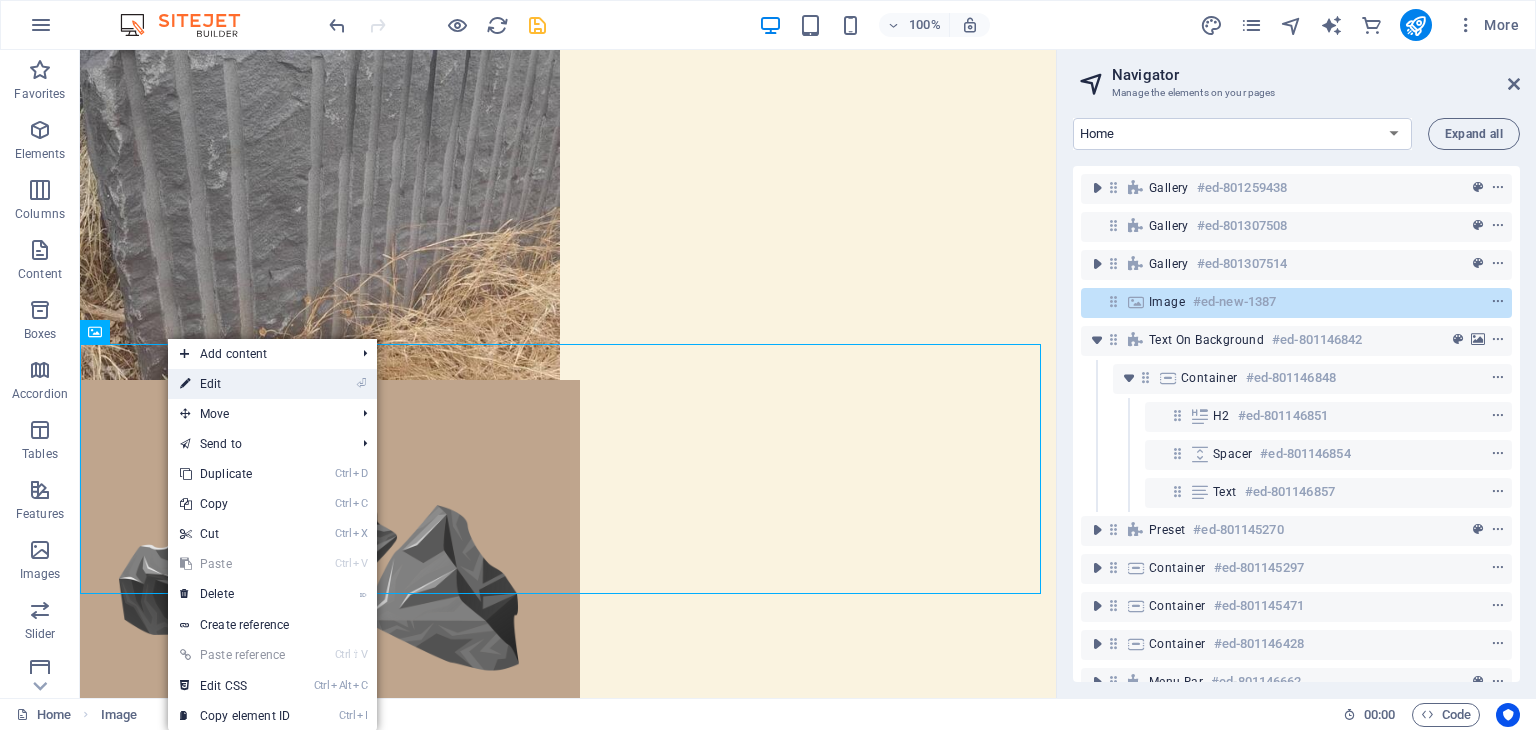 click on "⏎  Edit" at bounding box center [235, 384] 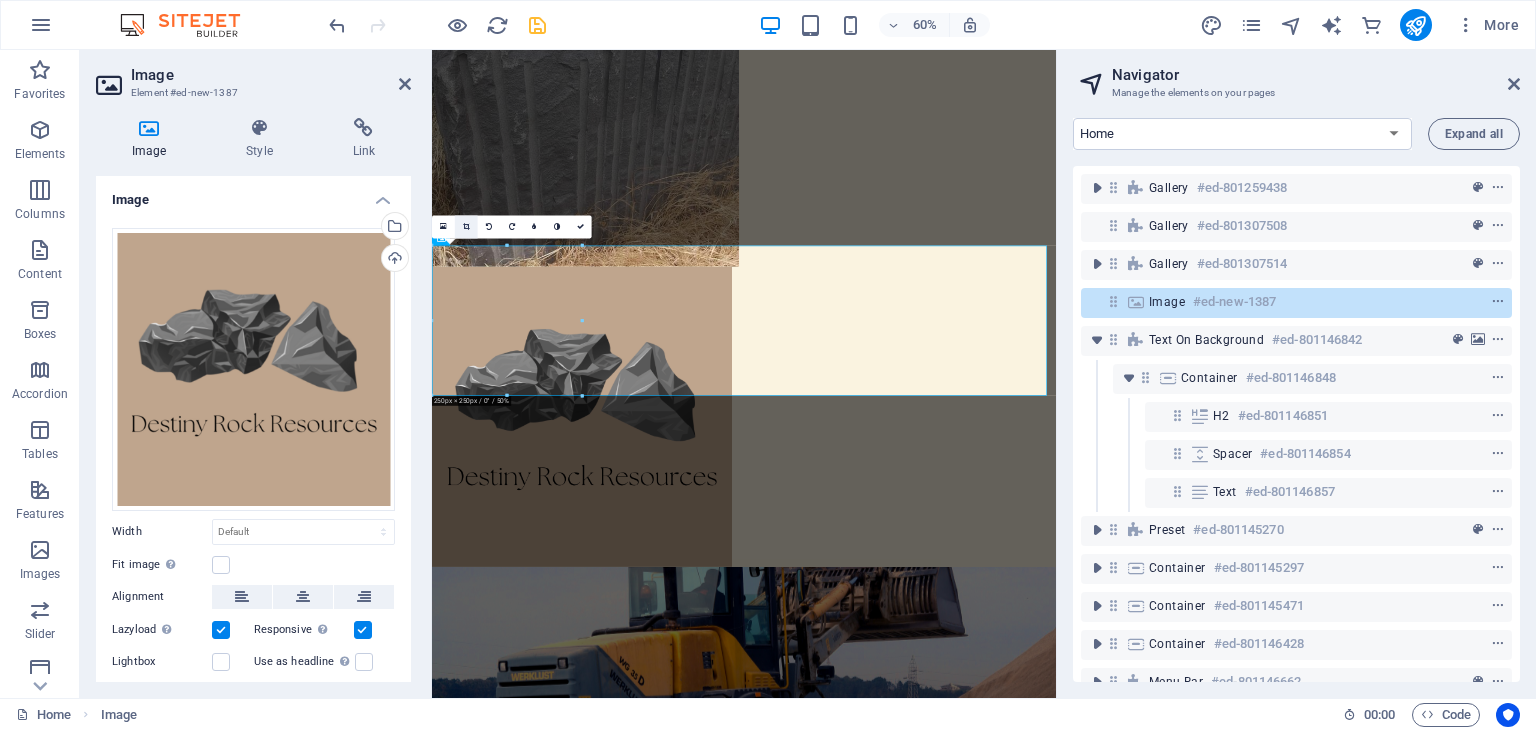 click at bounding box center (466, 226) 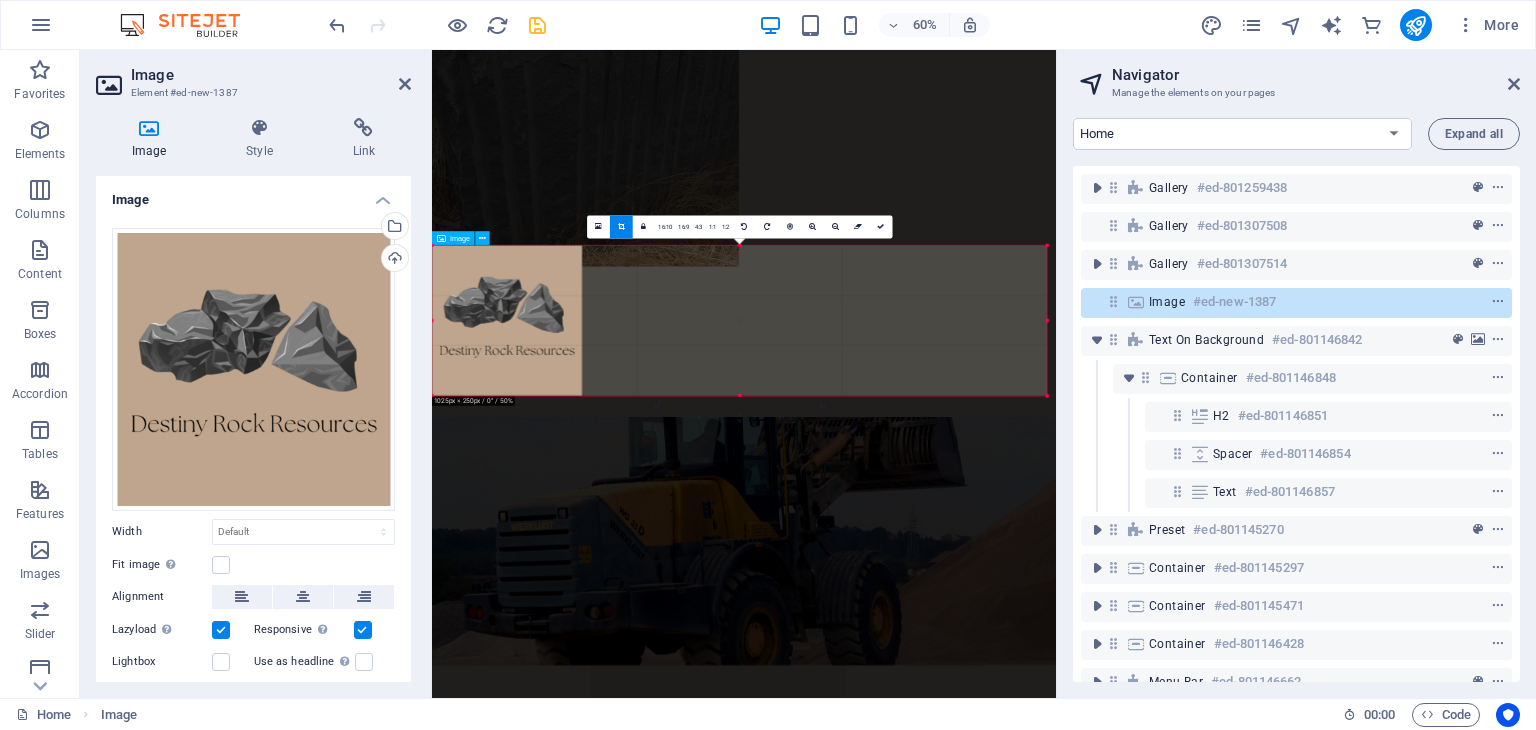 drag, startPoint x: 582, startPoint y: 320, endPoint x: 1356, endPoint y: 295, distance: 774.4036 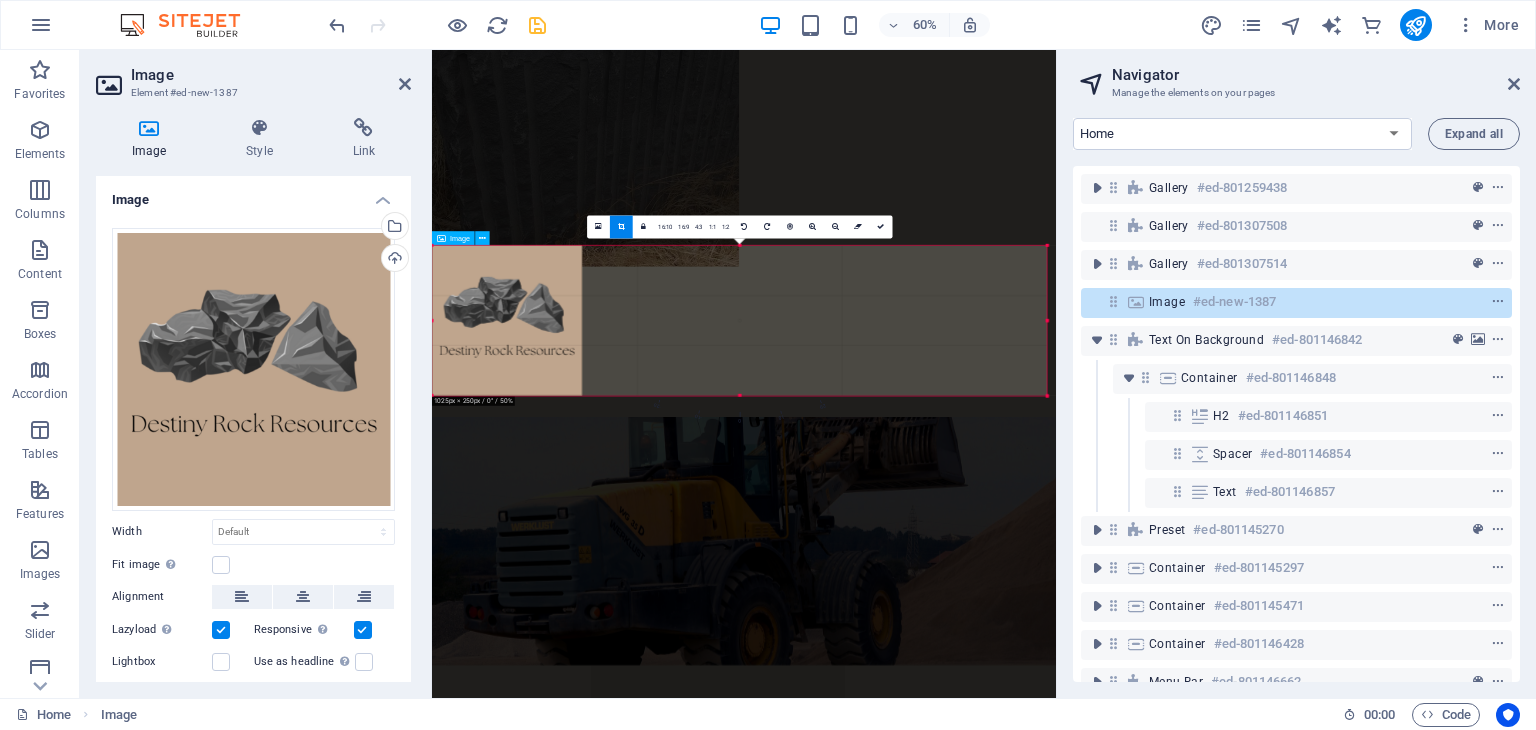 click on "Home Favorites Elements Columns Content Boxes Accordion Tables Features Images Slider Header Footer Forms Marketing Collections Commerce Image Element #ed-new-1387 Image Style Link Image Drag files here, click to choose files or select files from Files or our free stock photos & videos Select files from the file manager, stock photos, or upload file(s) Upload Width Default auto px rem % em vh vw Fit image Automatically fit image to a fixed width and height Height Default auto px Alignment Lazyload Loading images after the page loads improves page speed. Responsive Automatically load retina image and smartphone optimized sizes. Lightbox Use as headline The image will be wrapped in an H1 headline tag. Useful for giving alternative text the weight of an H1 headline, e.g. for the logo. Leave unchecked if uncertain. Optimized Images are compressed to improve page speed. Position Direction Custom X offset 50 px rem % vh vw Y offset 50 px rem % vh vw Text Float No float Image left Image right Text Alternative text 8" at bounding box center (768, 374) 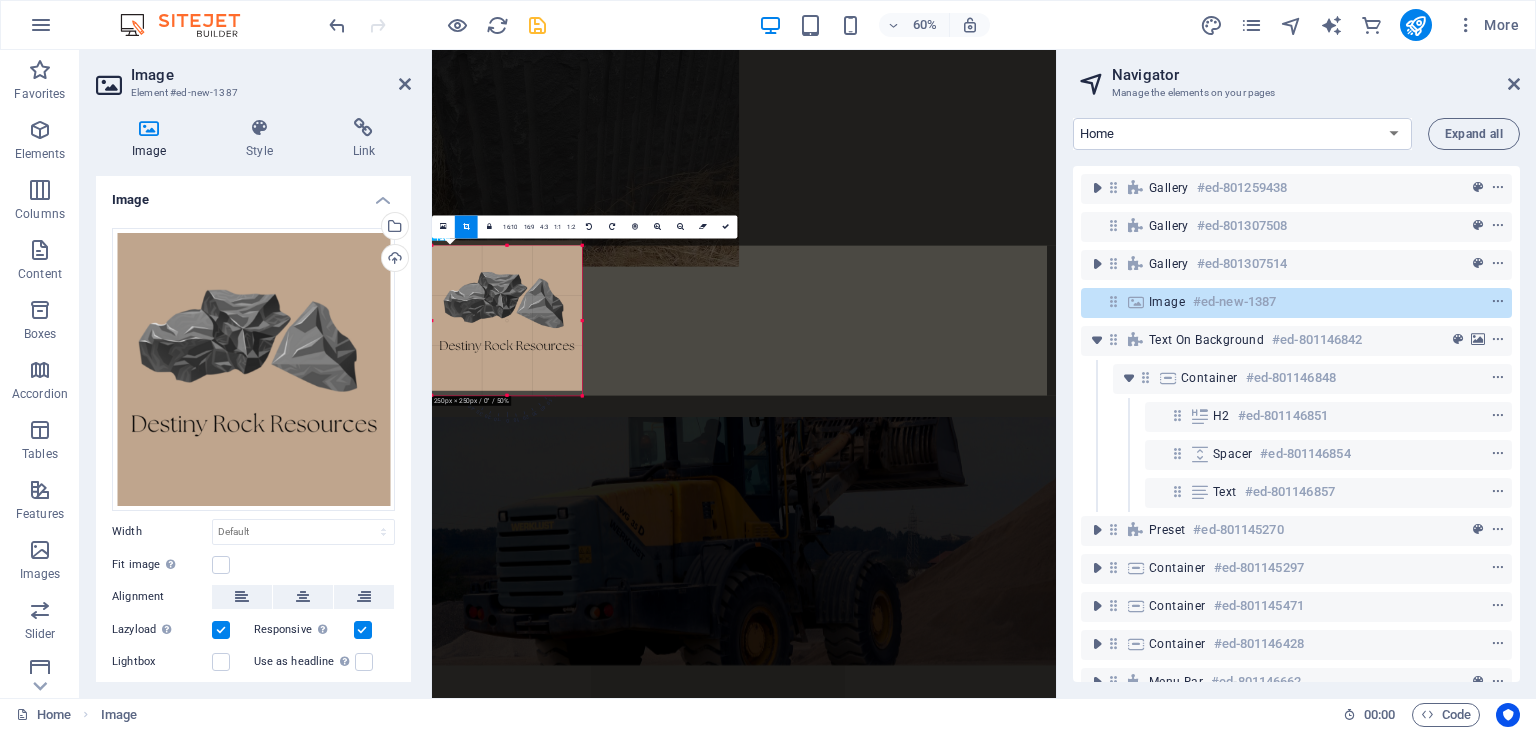 drag, startPoint x: 270, startPoint y: 483, endPoint x: 508, endPoint y: 324, distance: 286.22543 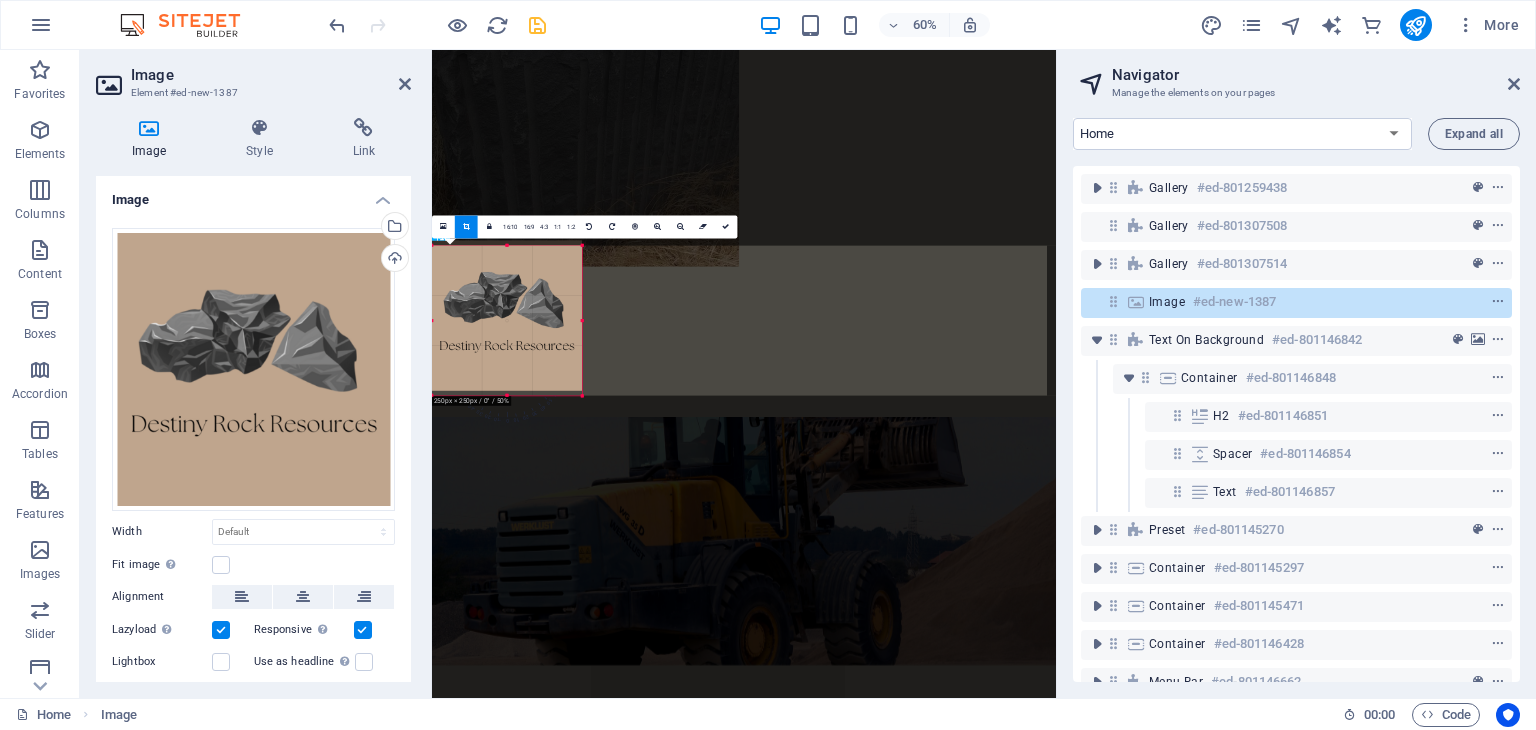 click at bounding box center [507, 316] 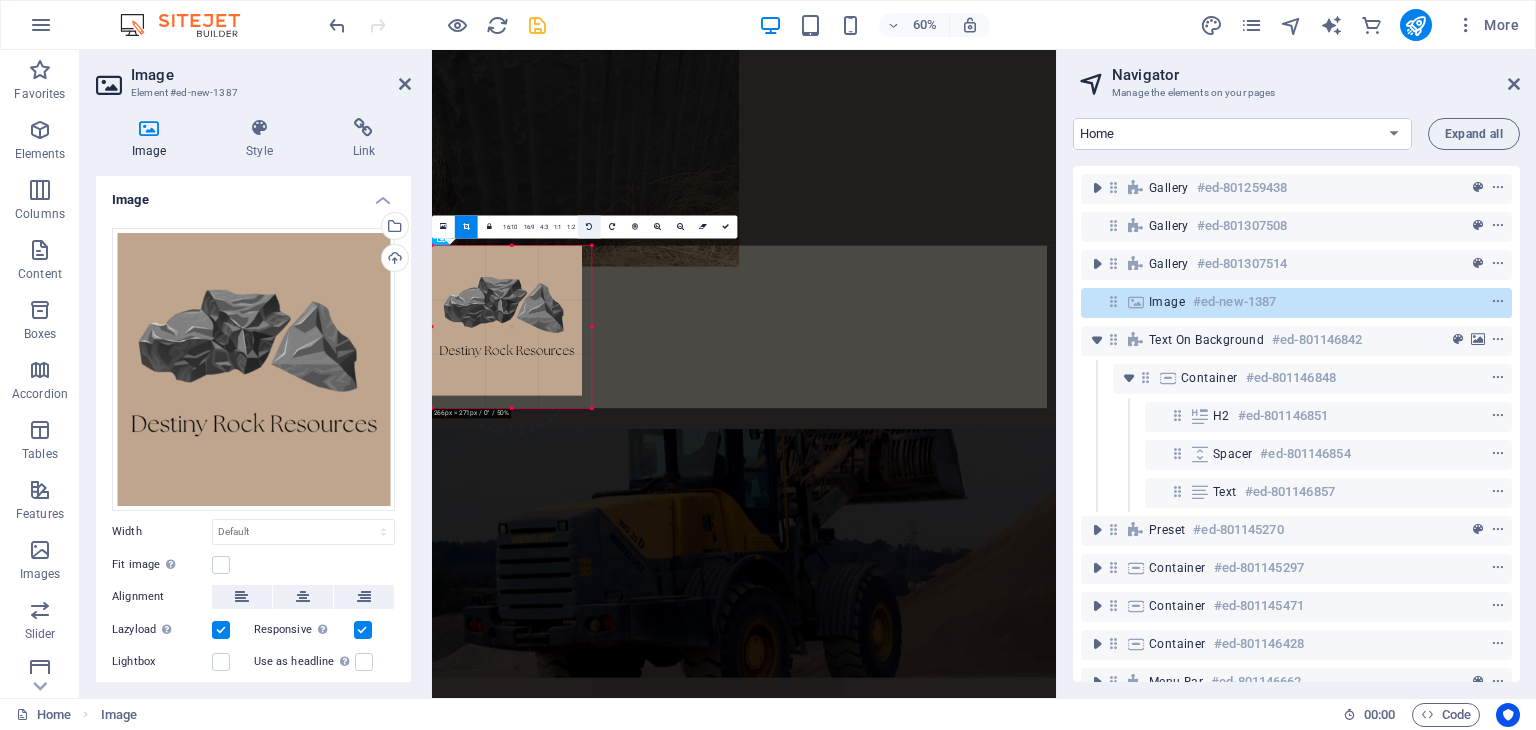 drag, startPoint x: 580, startPoint y: 244, endPoint x: 596, endPoint y: 223, distance: 26.400757 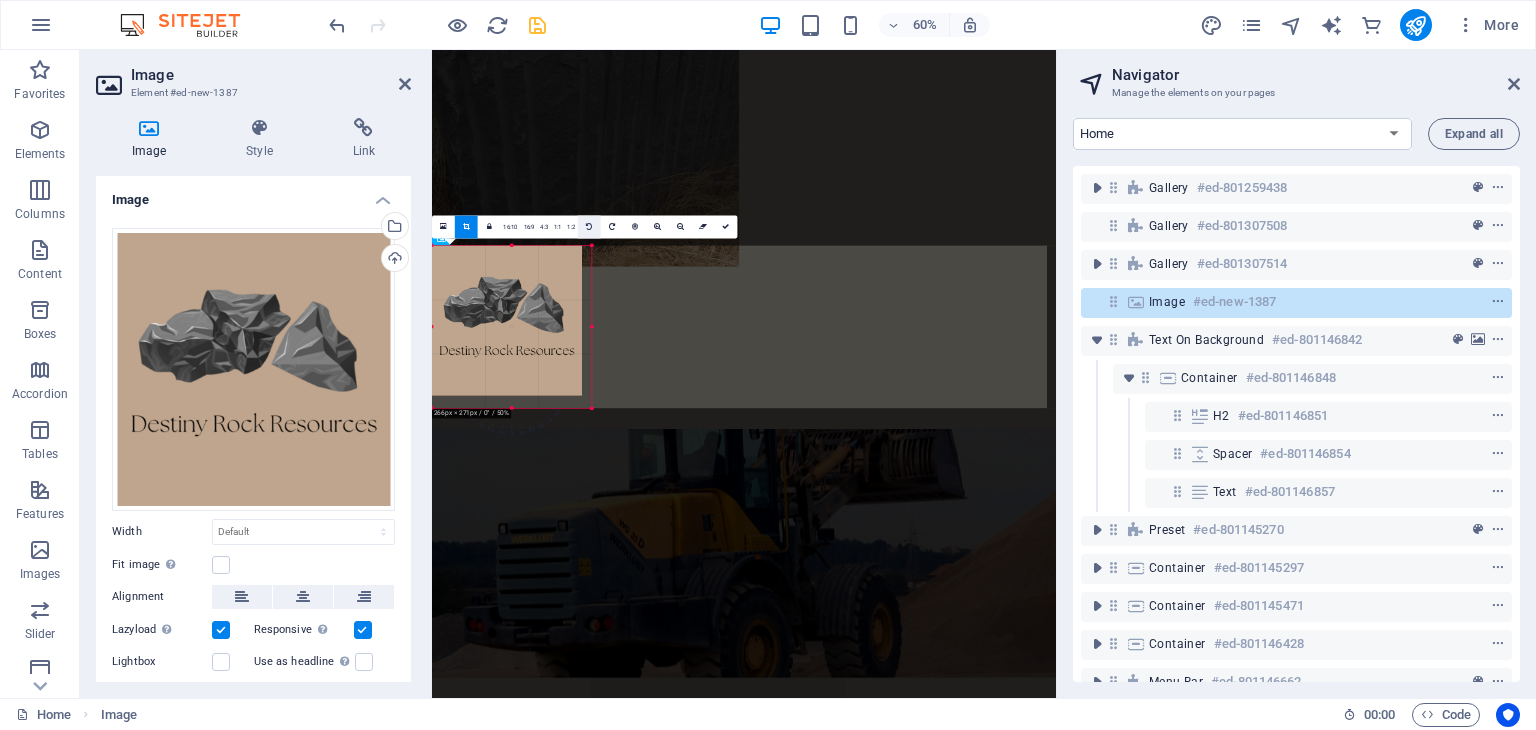 click on "180 170 160 150 140 130 120 110 100 90 80 70 60 50 40 30 20 10 0 -10 -20 -30 -40 -50 -60 -70 -80 -90 -100 -110 -120 -130 -140 -150 -160 -170 266px × 271px / 0° / 50% 16:10 16:9 4:3 1:1 1:2 0" at bounding box center [512, 326] 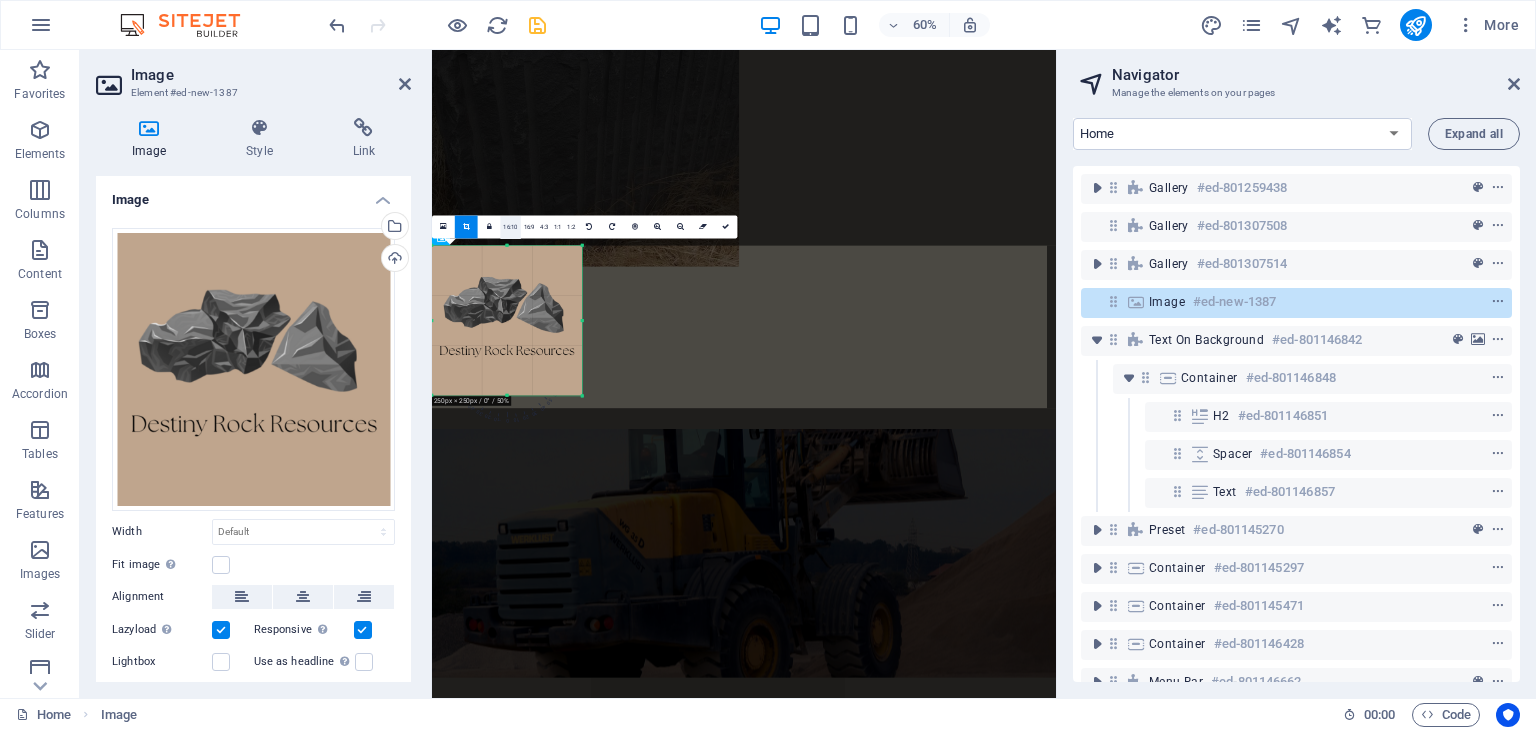click on "16:10" at bounding box center [510, 227] 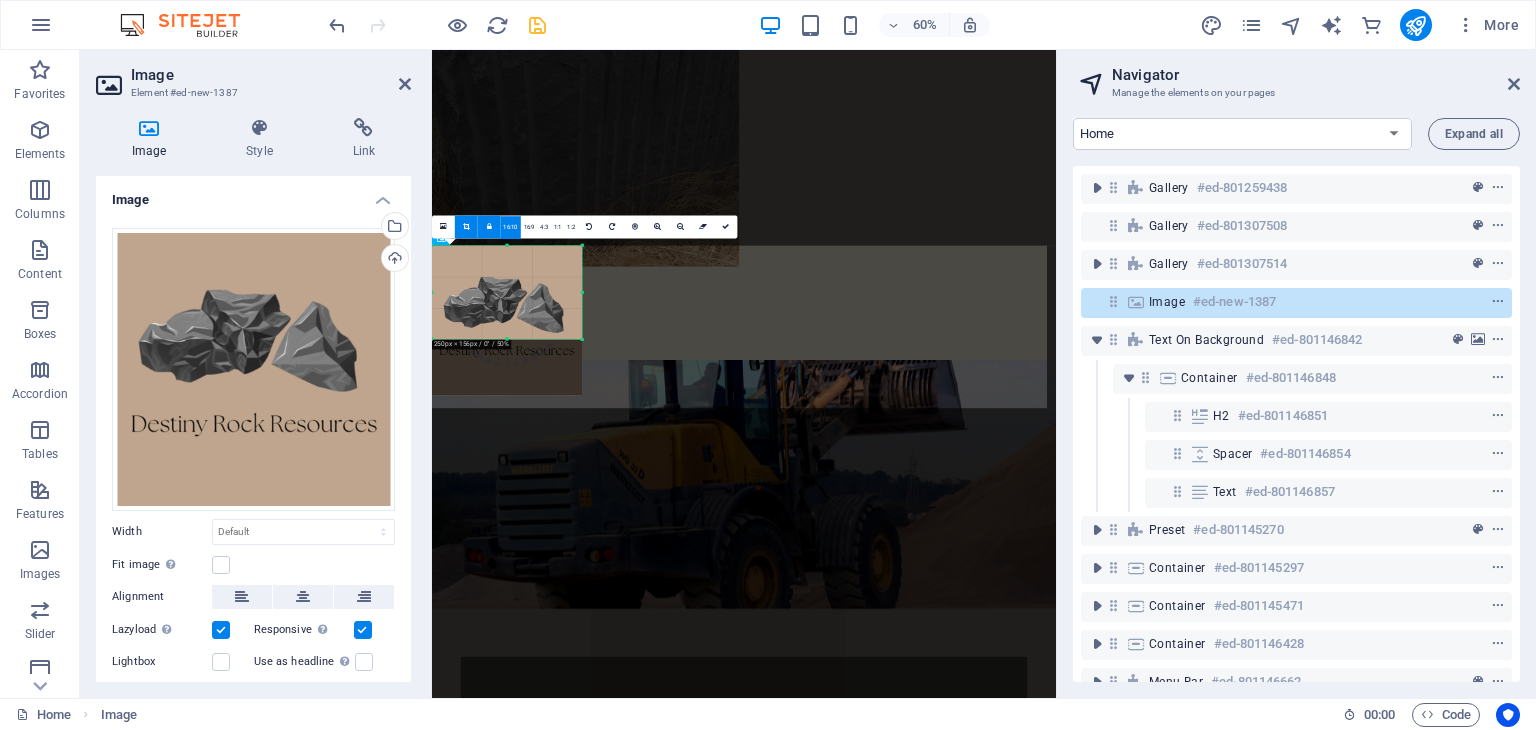 click at bounding box center [952, 775] 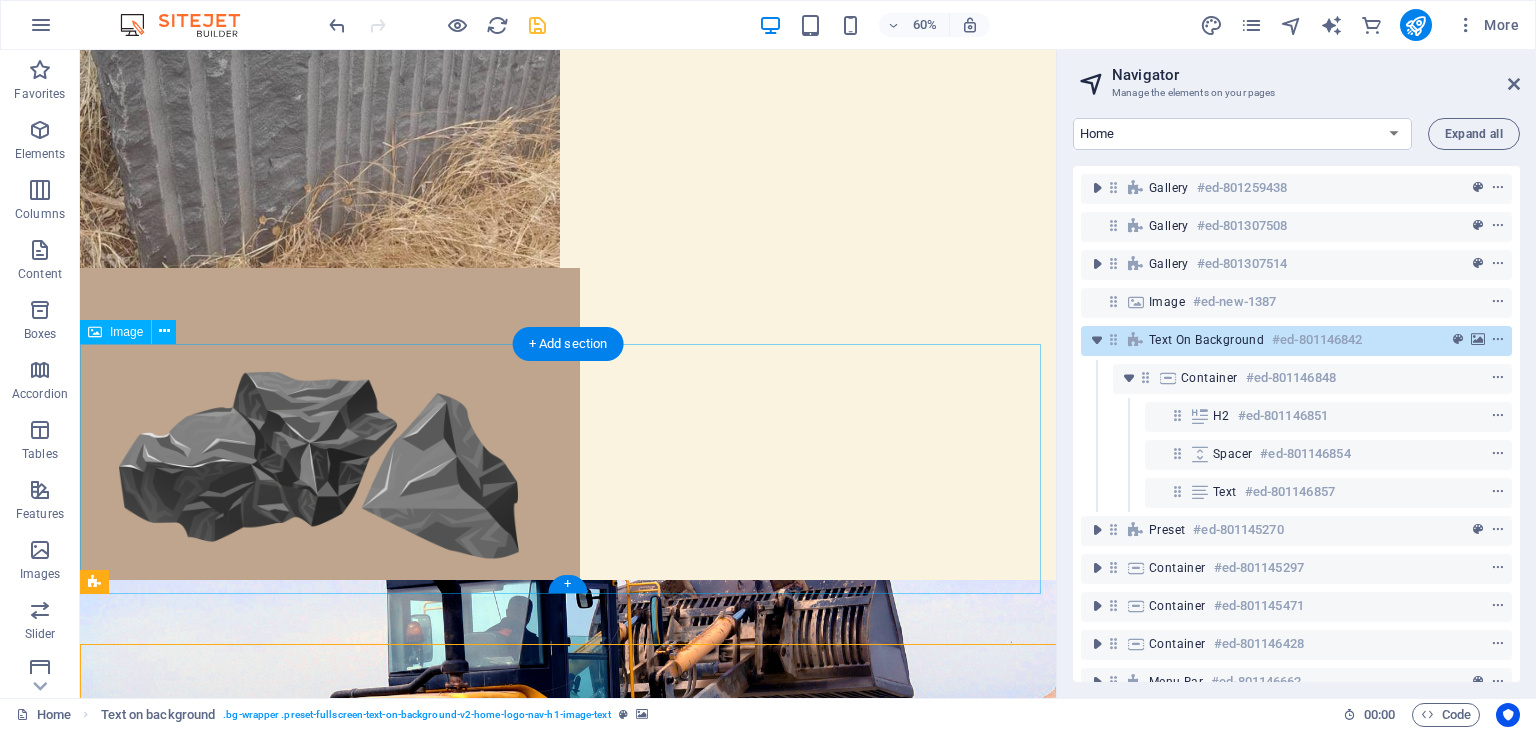 scroll, scrollTop: 2004, scrollLeft: 0, axis: vertical 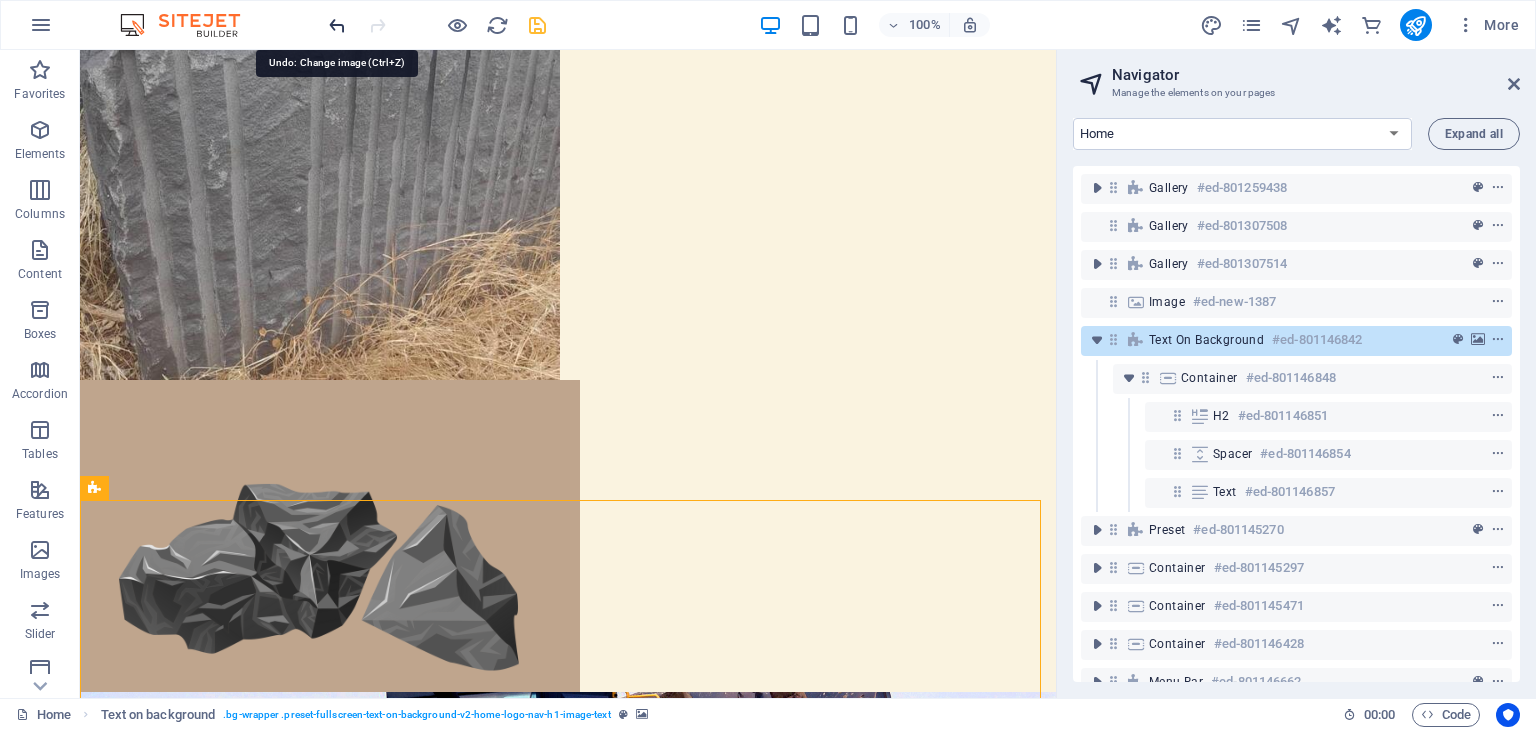 click at bounding box center [337, 25] 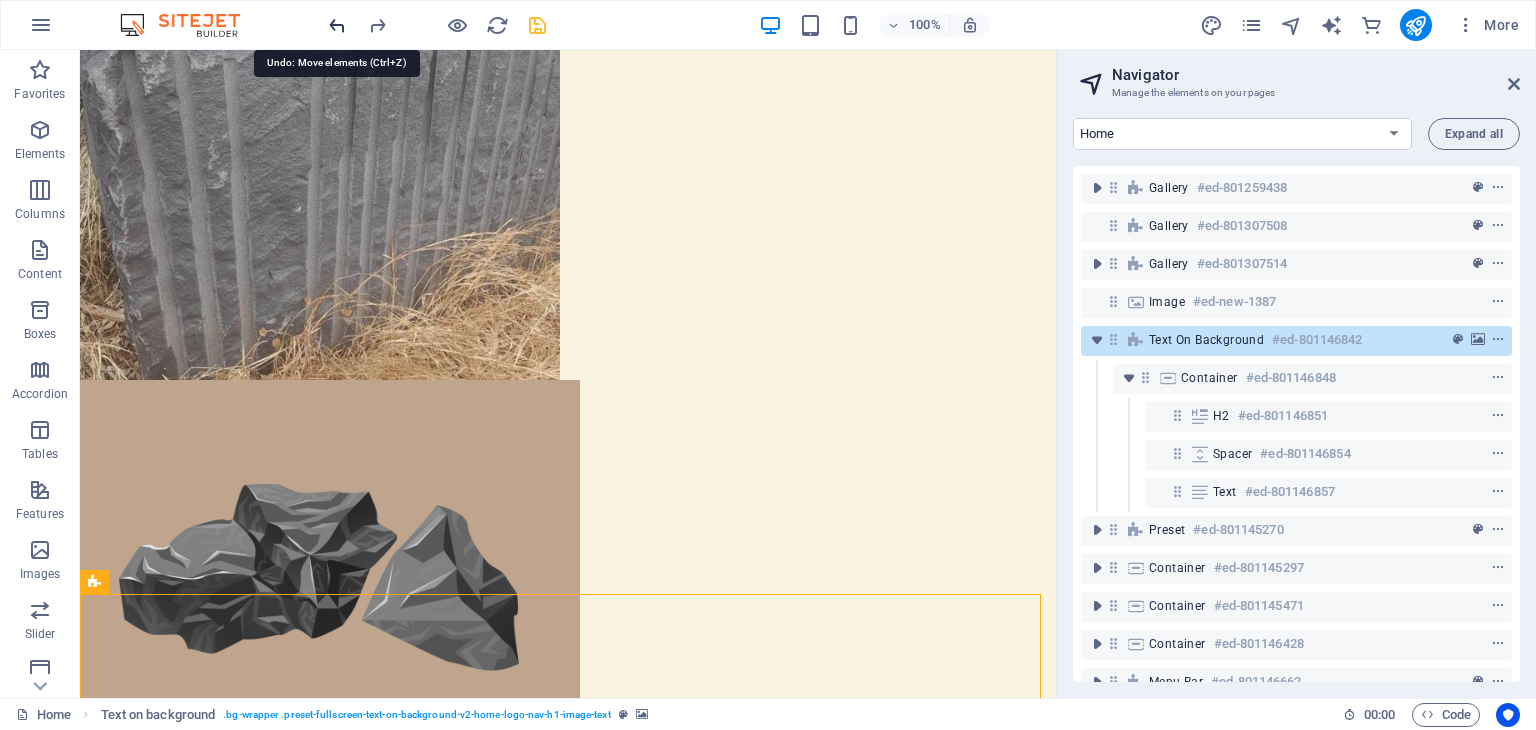click at bounding box center (337, 25) 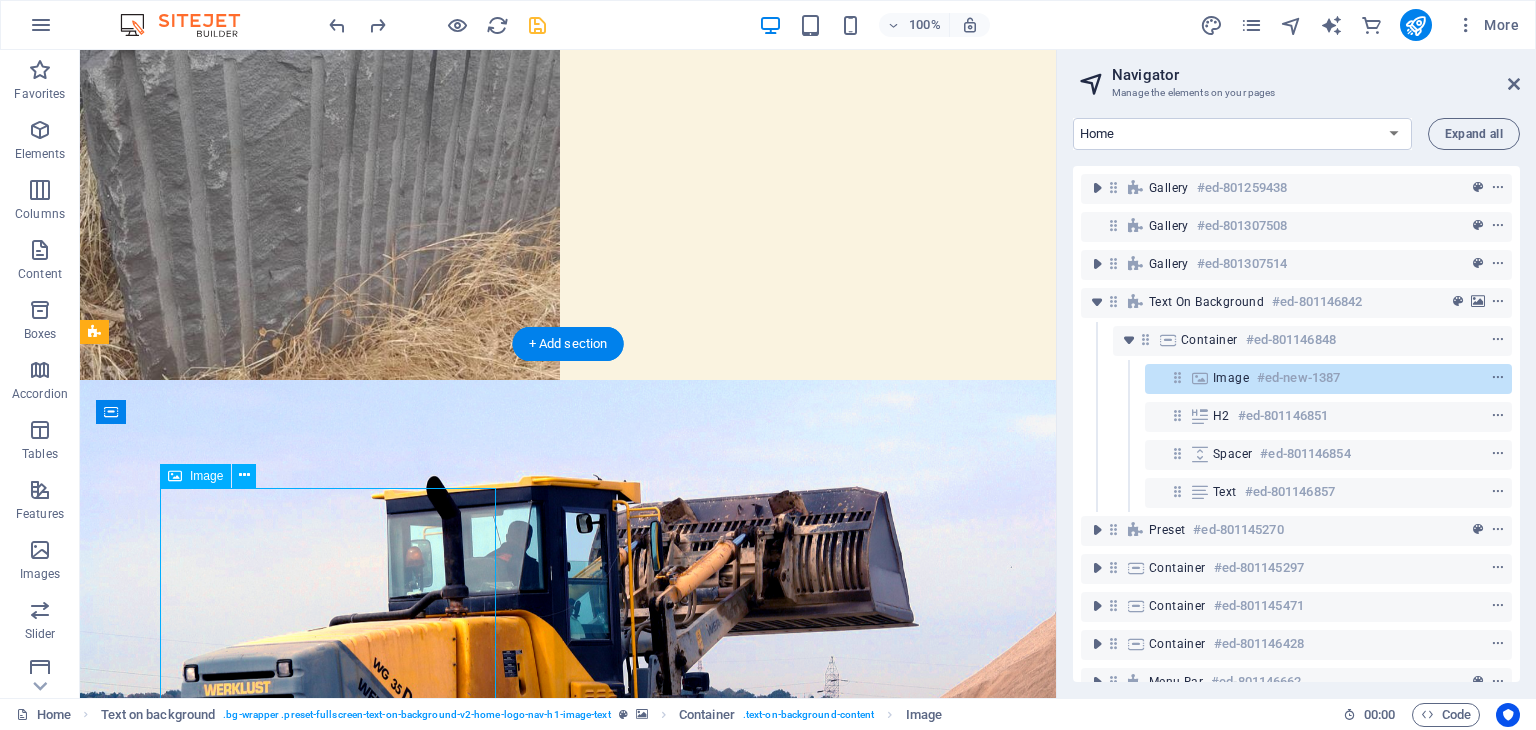 drag, startPoint x: 240, startPoint y: 589, endPoint x: 293, endPoint y: 559, distance: 60.90156 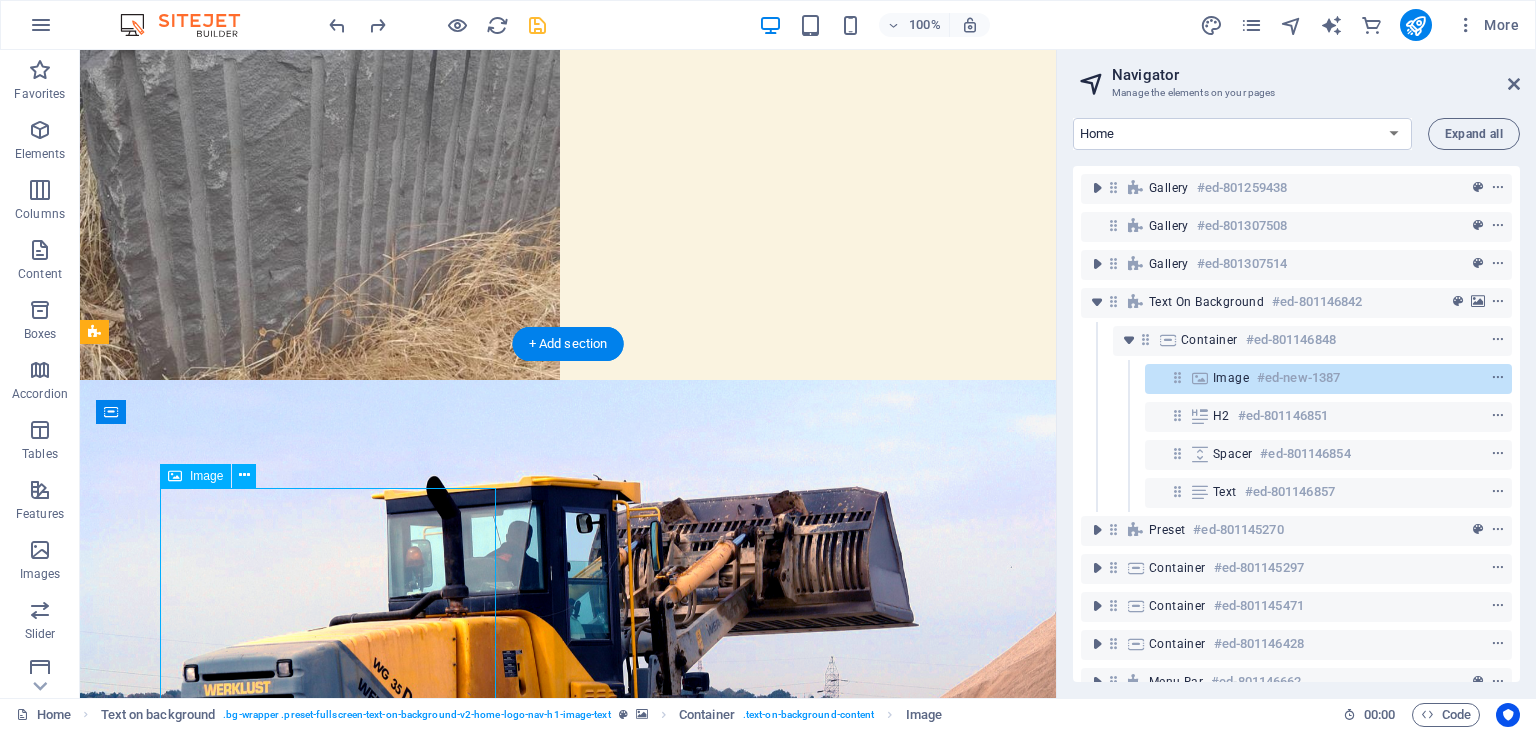 drag, startPoint x: 262, startPoint y: 548, endPoint x: 415, endPoint y: 569, distance: 154.43445 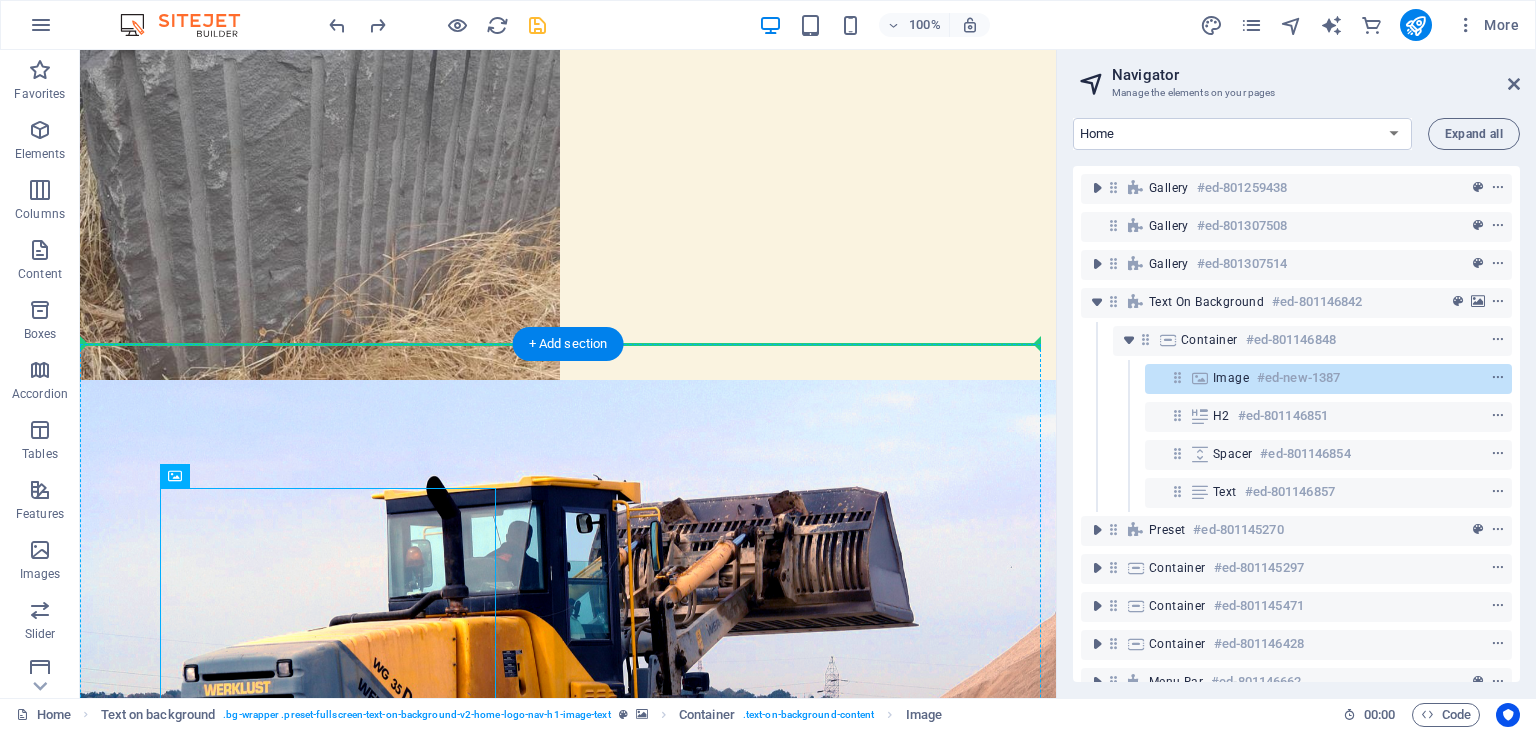 drag, startPoint x: 386, startPoint y: 585, endPoint x: 610, endPoint y: 635, distance: 229.51253 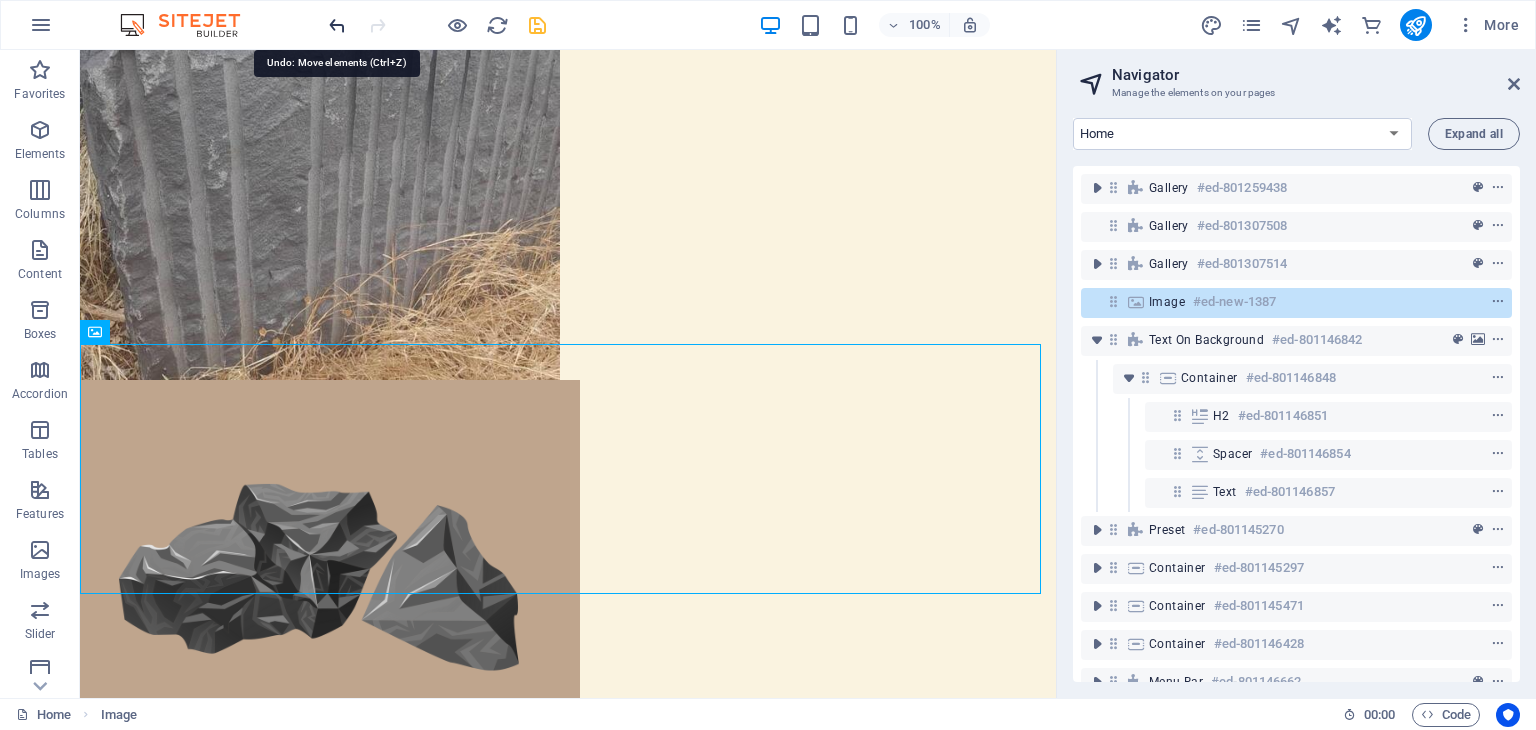 click at bounding box center [337, 25] 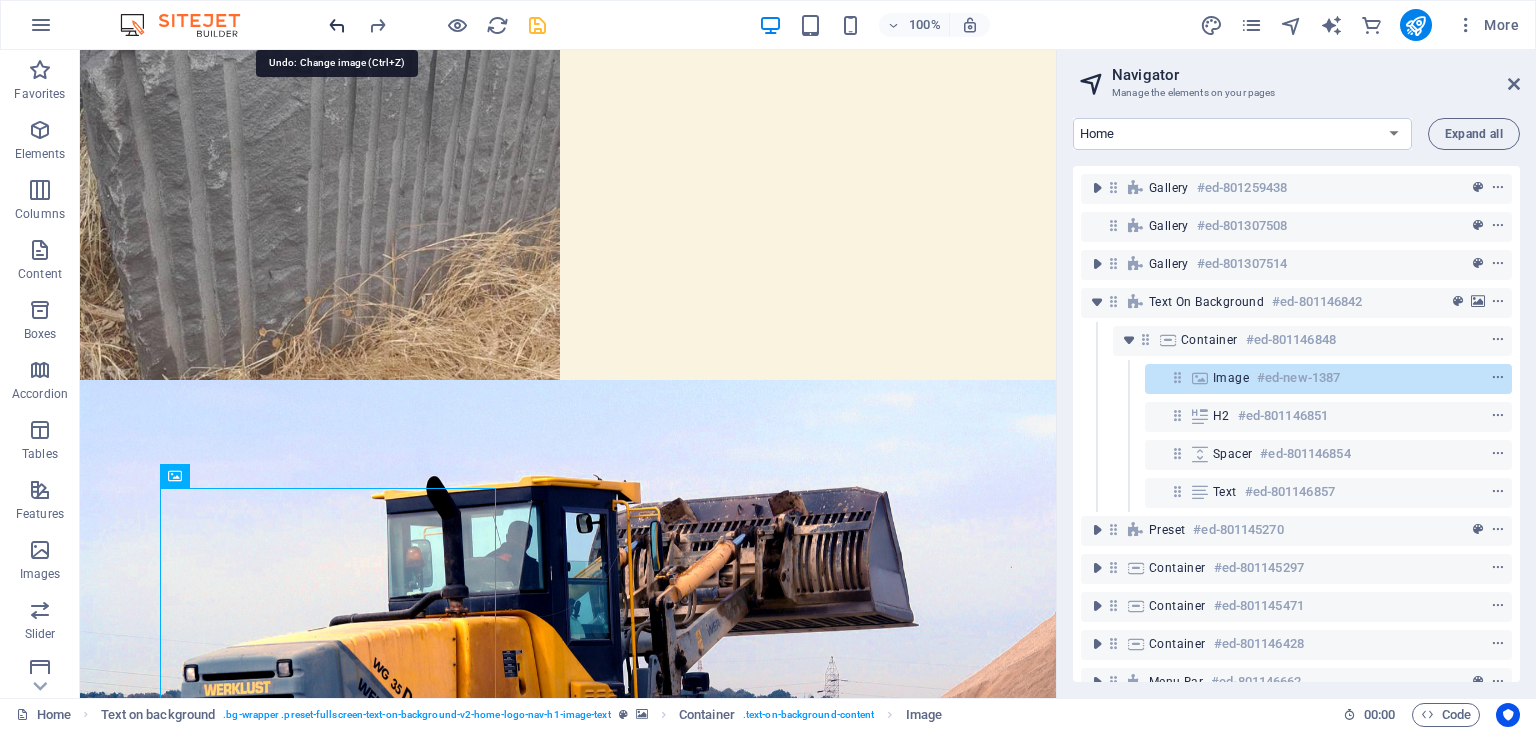 click at bounding box center (337, 25) 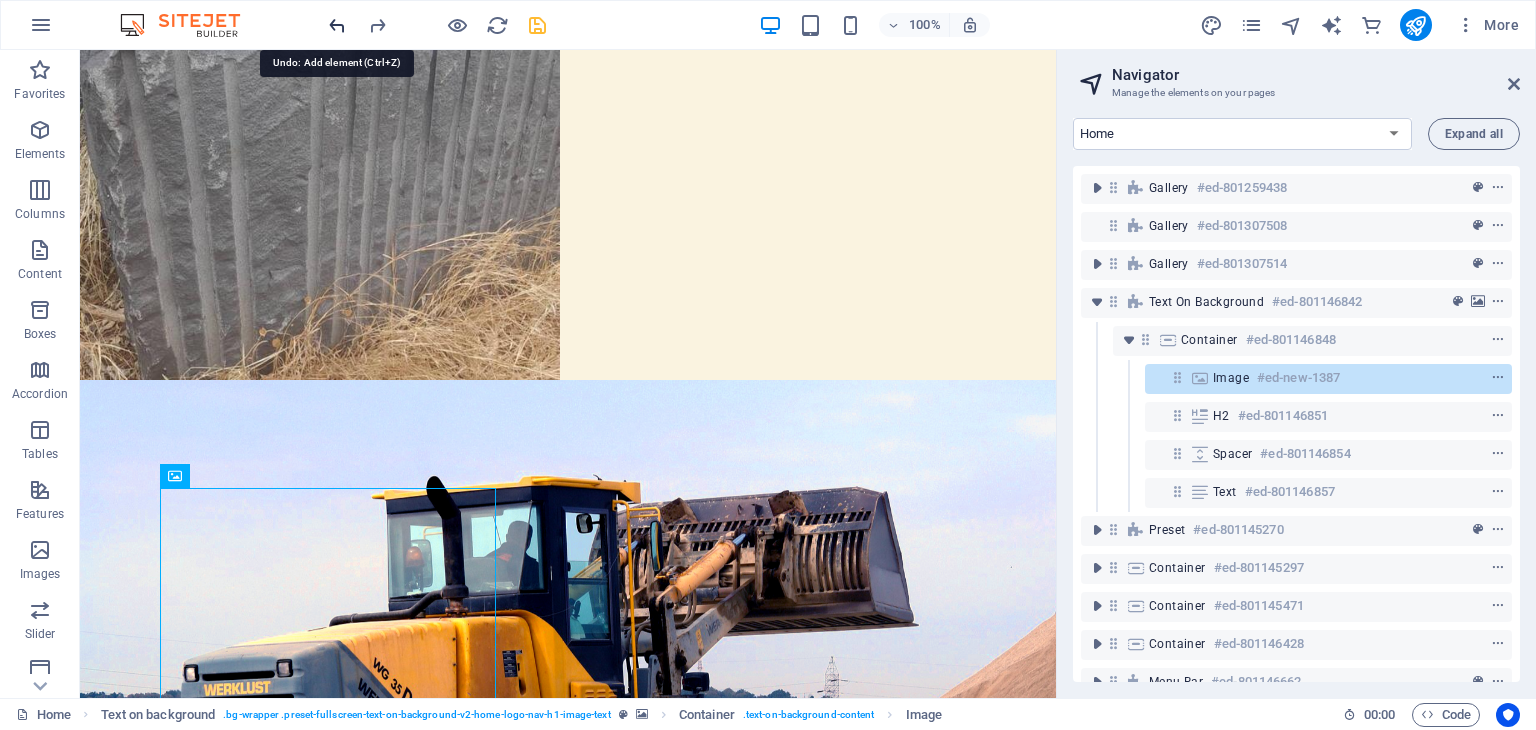 click at bounding box center (337, 25) 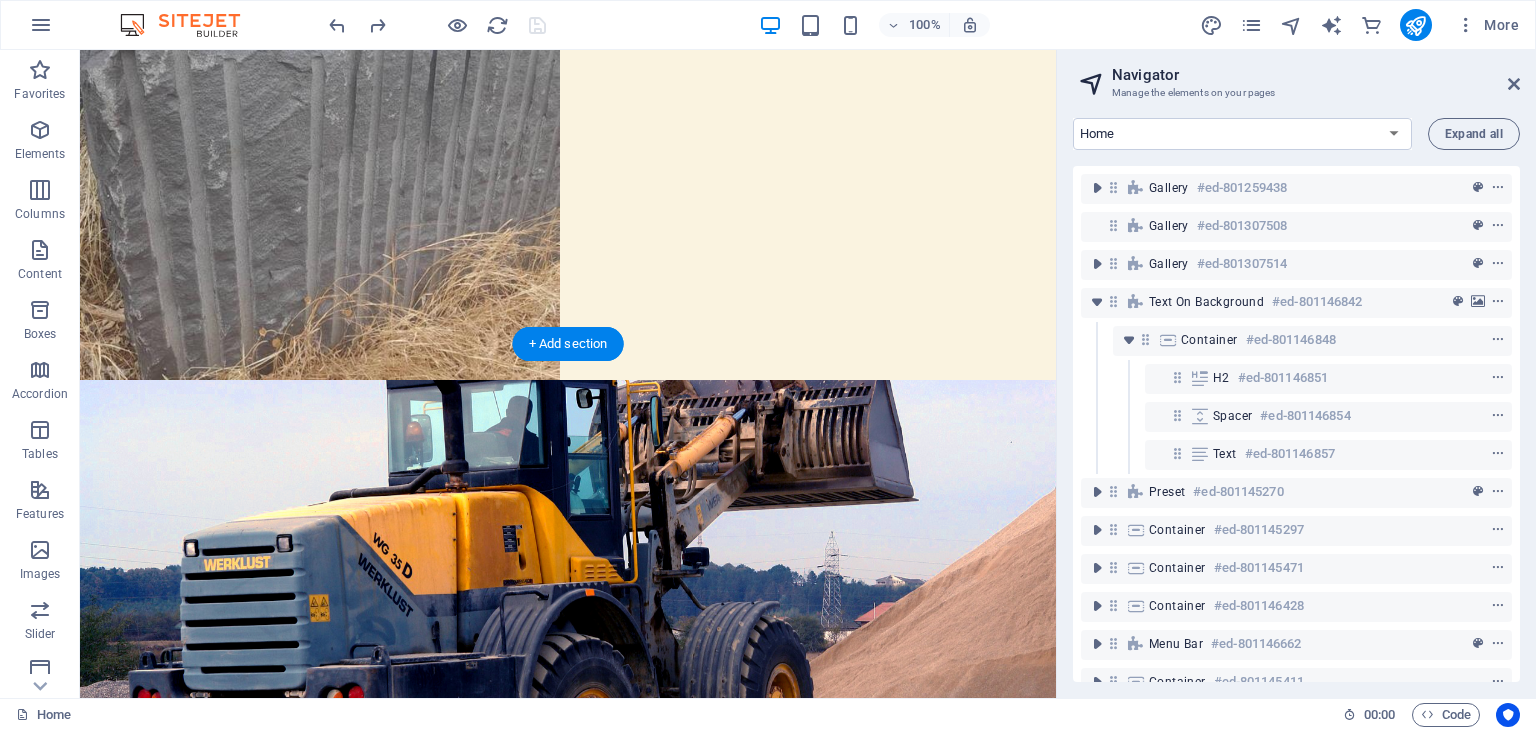 click at bounding box center [568, 587] 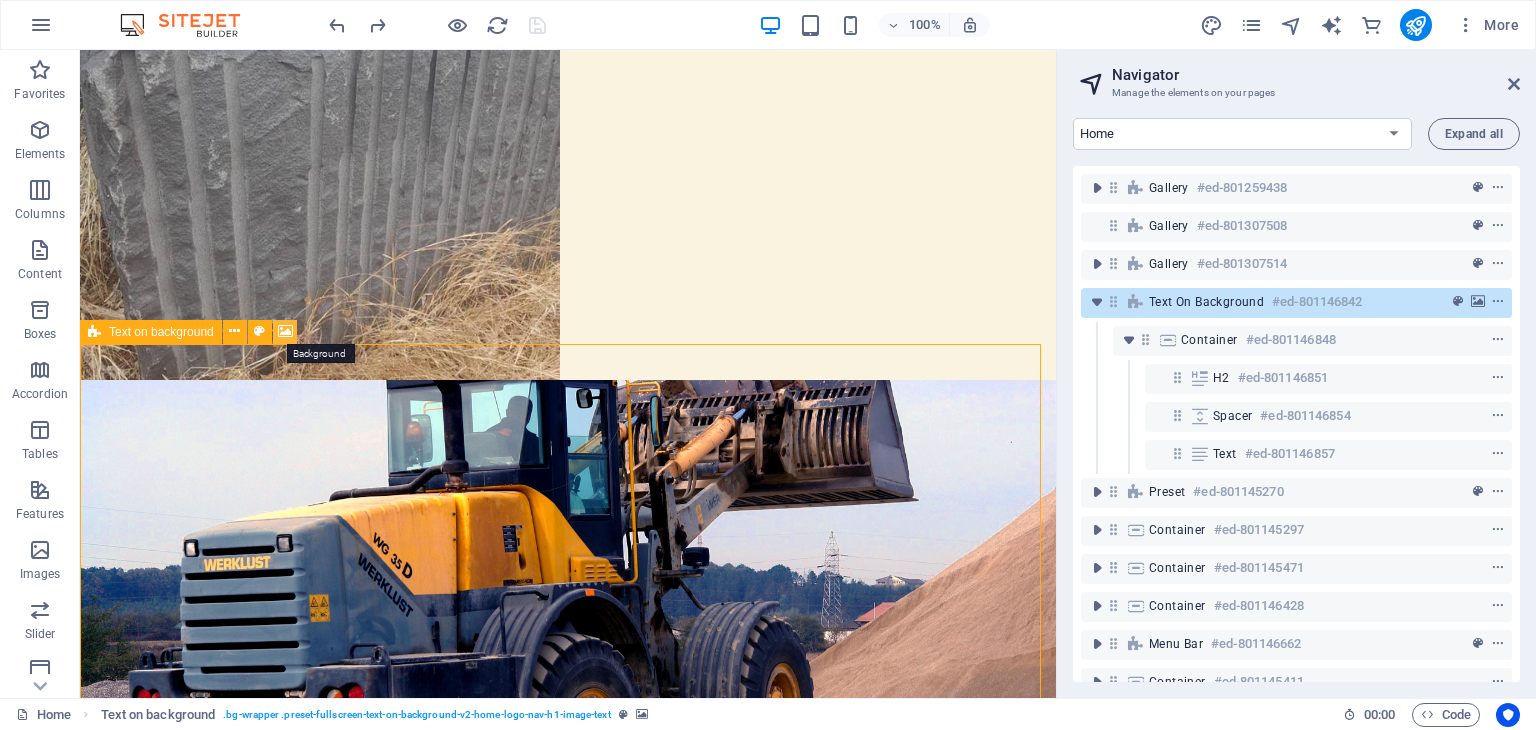 click at bounding box center [285, 331] 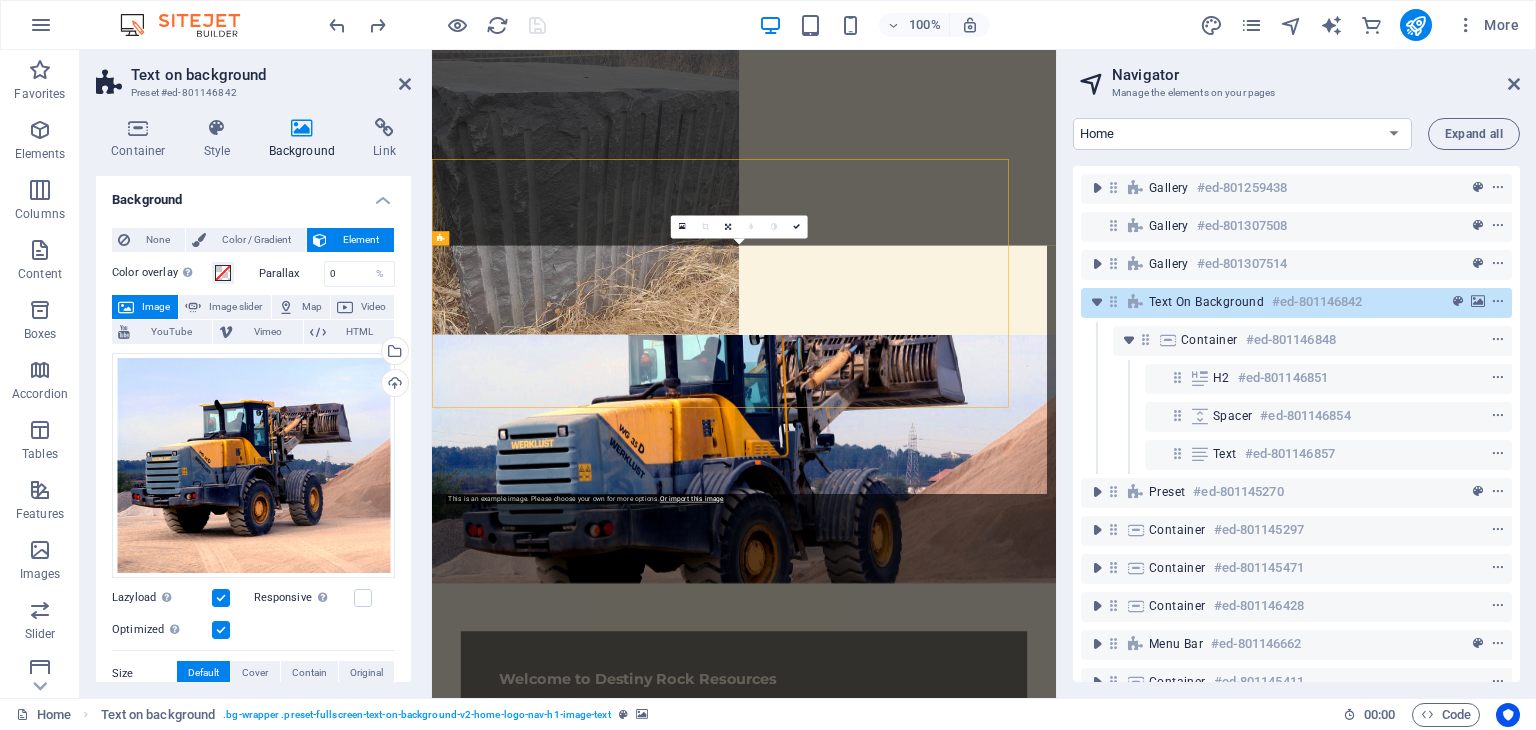 scroll, scrollTop: 2116, scrollLeft: 0, axis: vertical 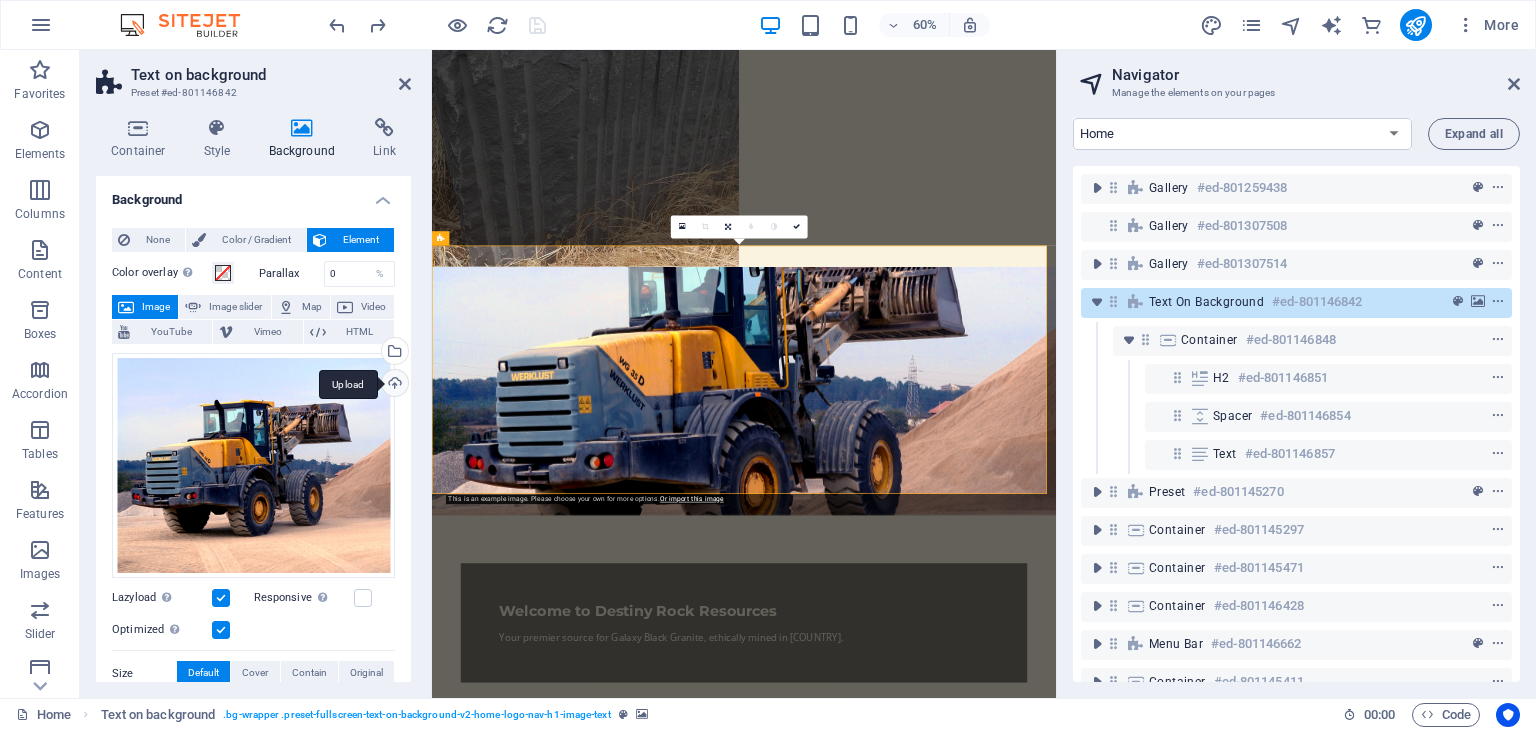 click on "Upload" at bounding box center (393, 385) 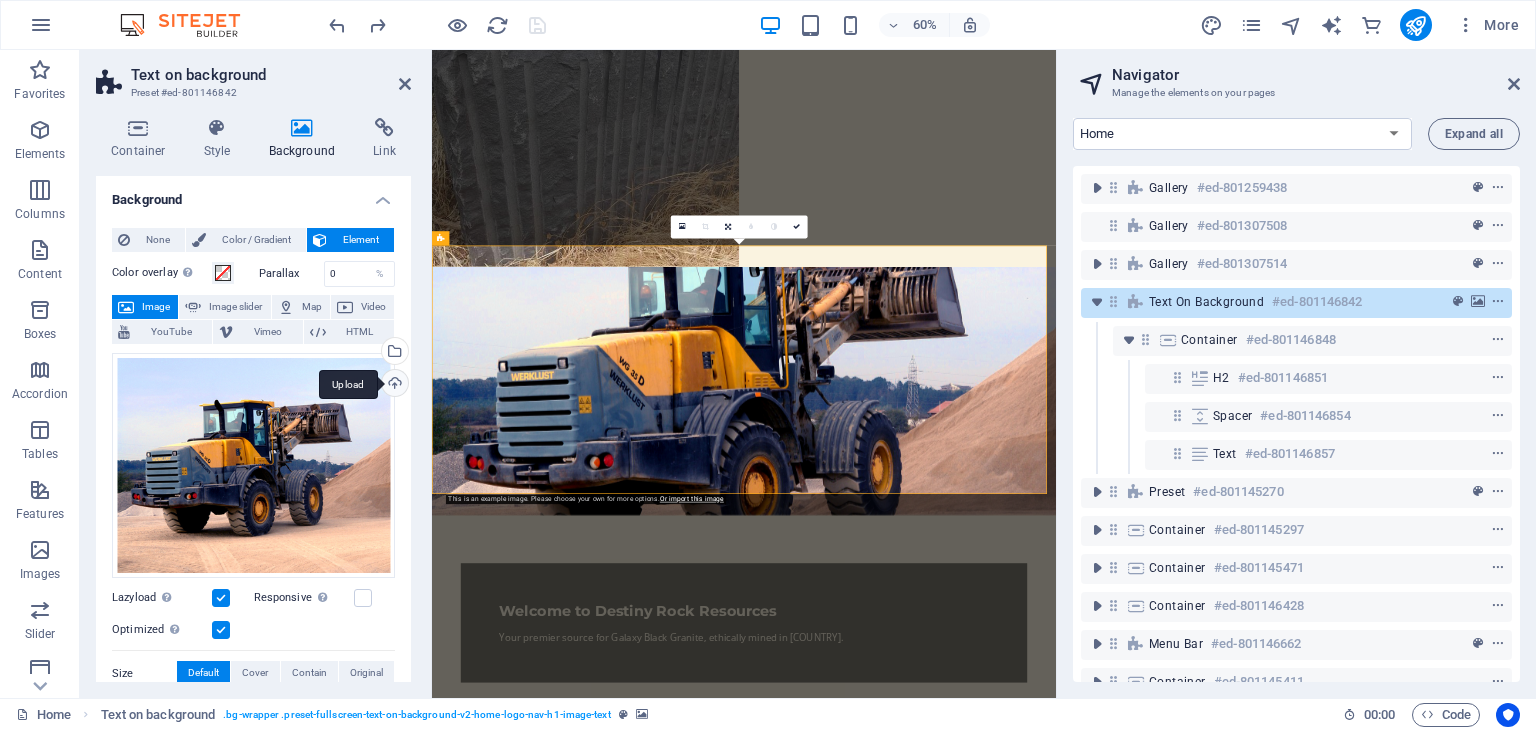 click on "Upload" at bounding box center (393, 385) 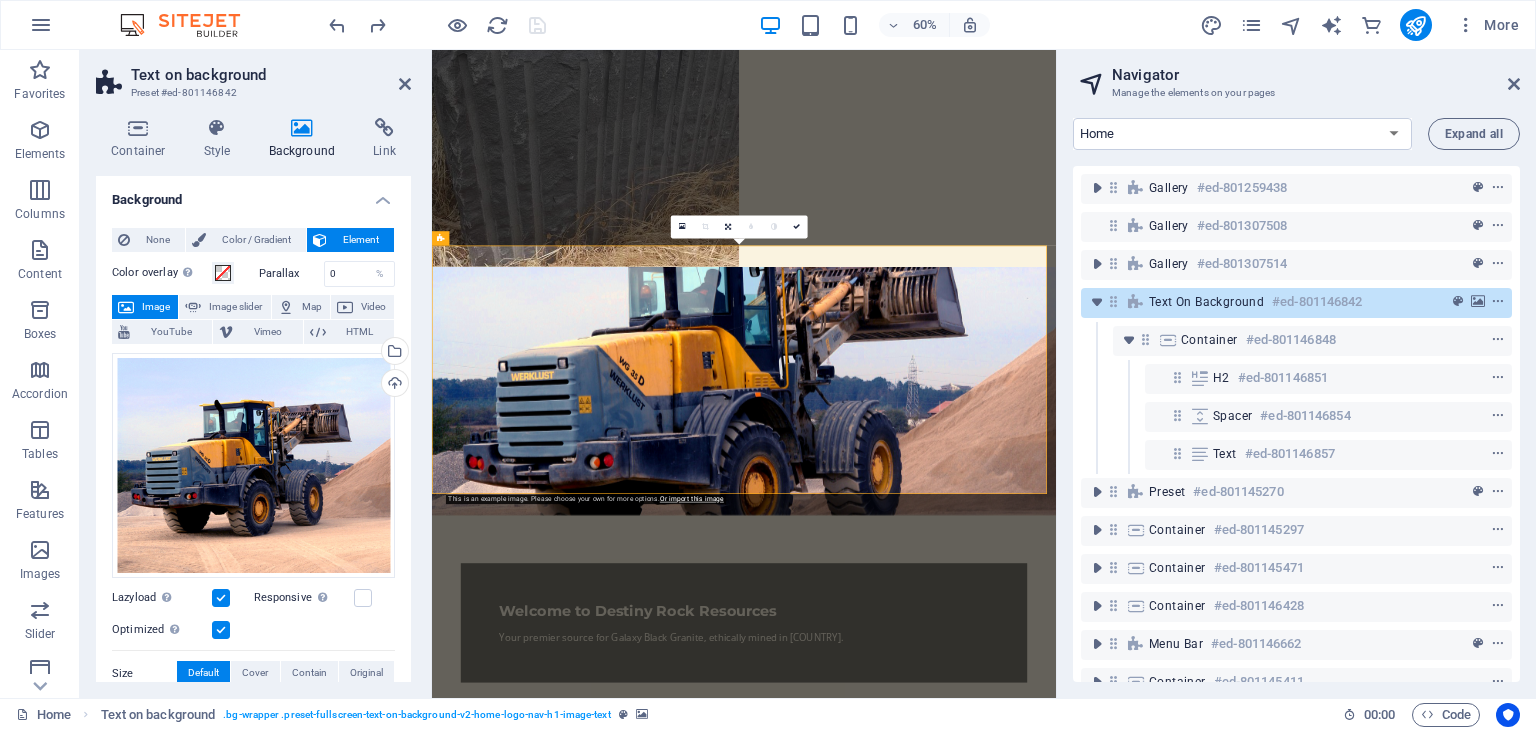 click on "Image" at bounding box center (156, 307) 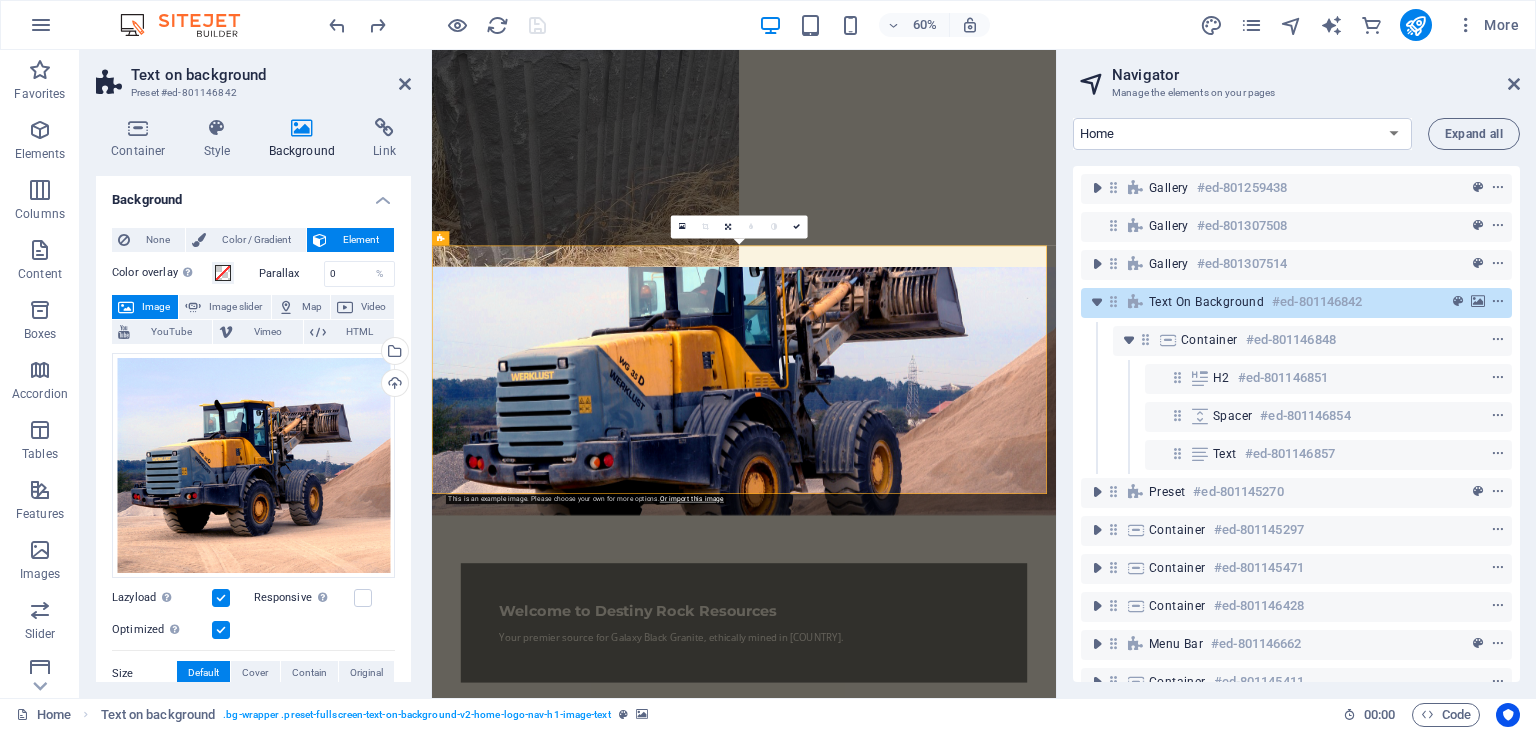 click at bounding box center [126, 307] 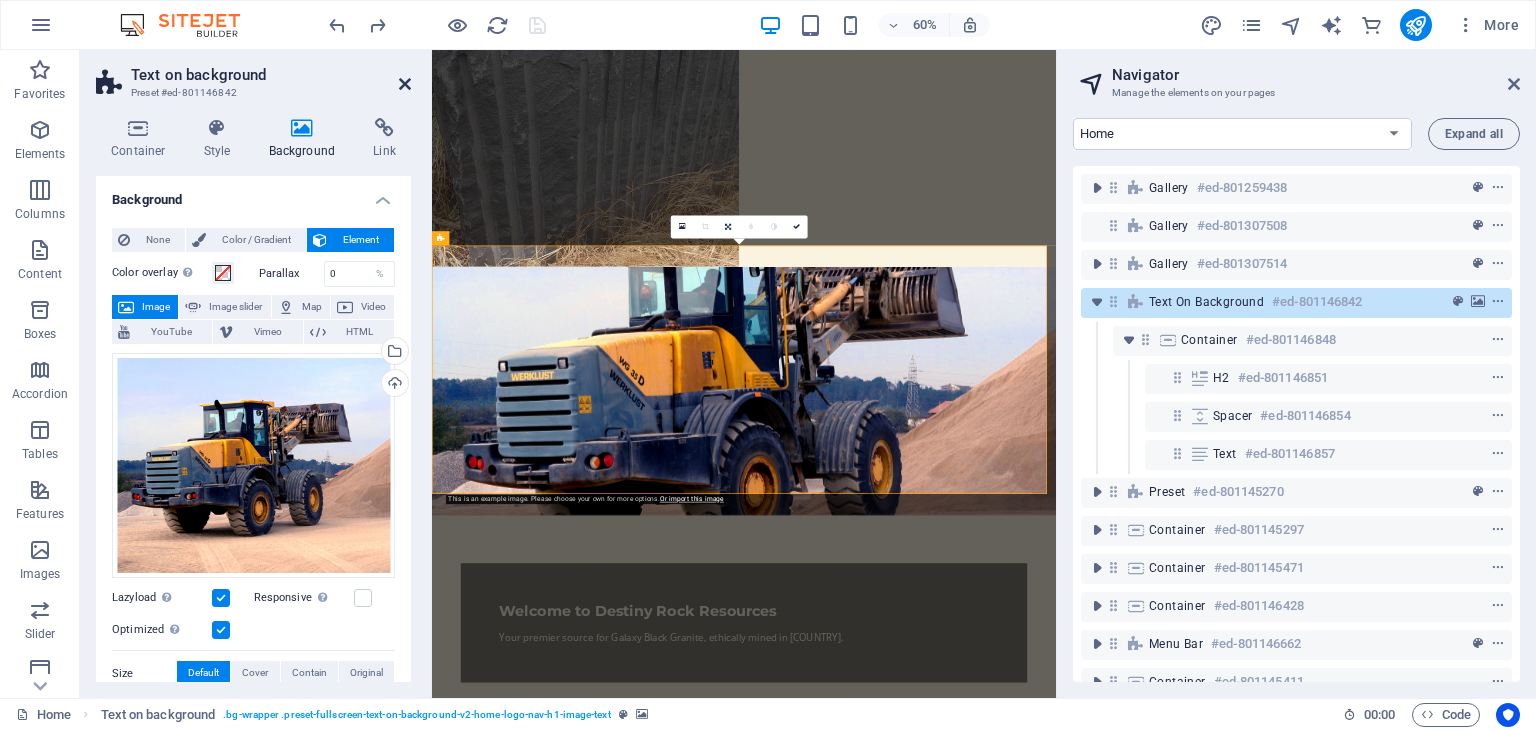 click at bounding box center [405, 84] 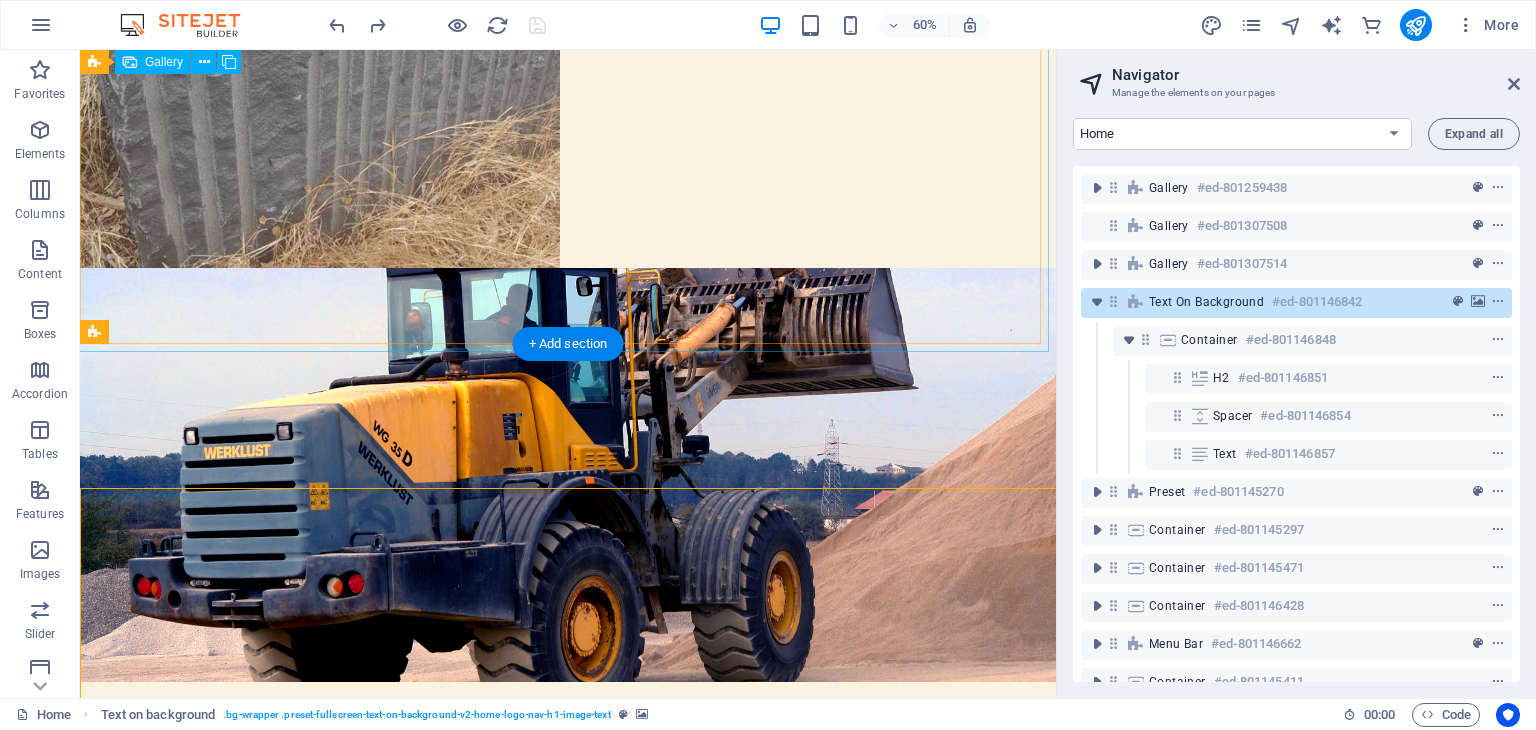 scroll, scrollTop: 2004, scrollLeft: 0, axis: vertical 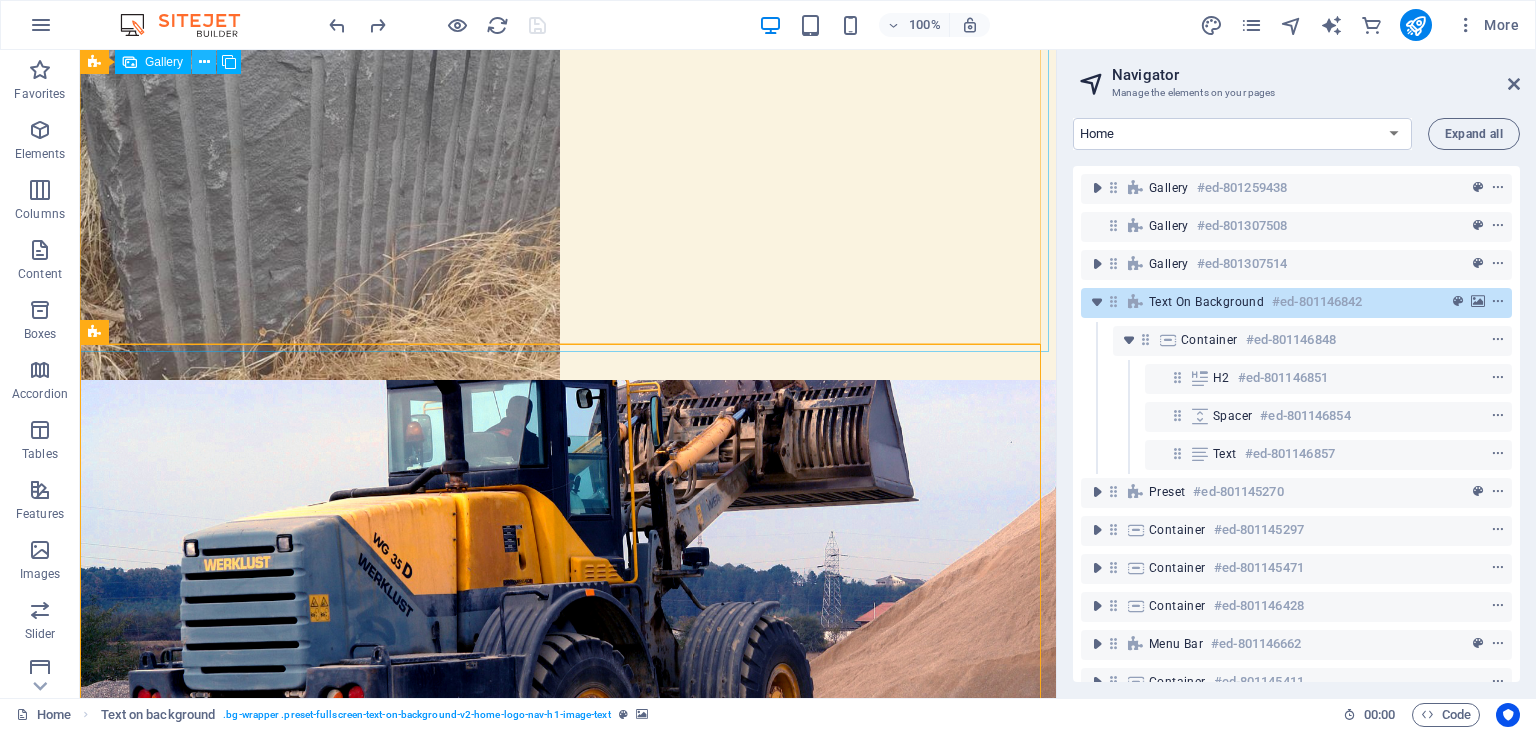 click at bounding box center (204, 62) 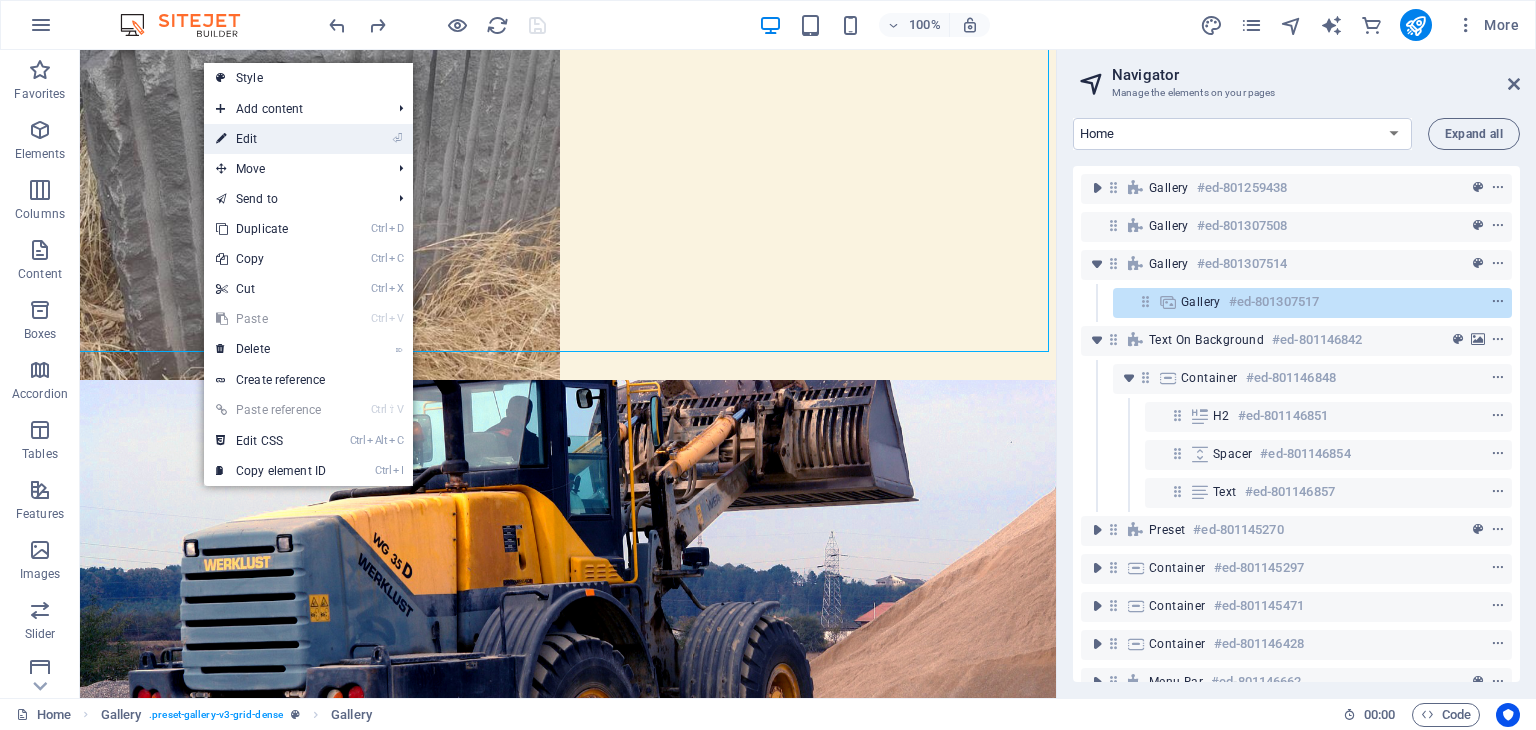 click on "⏎  Edit" at bounding box center (271, 139) 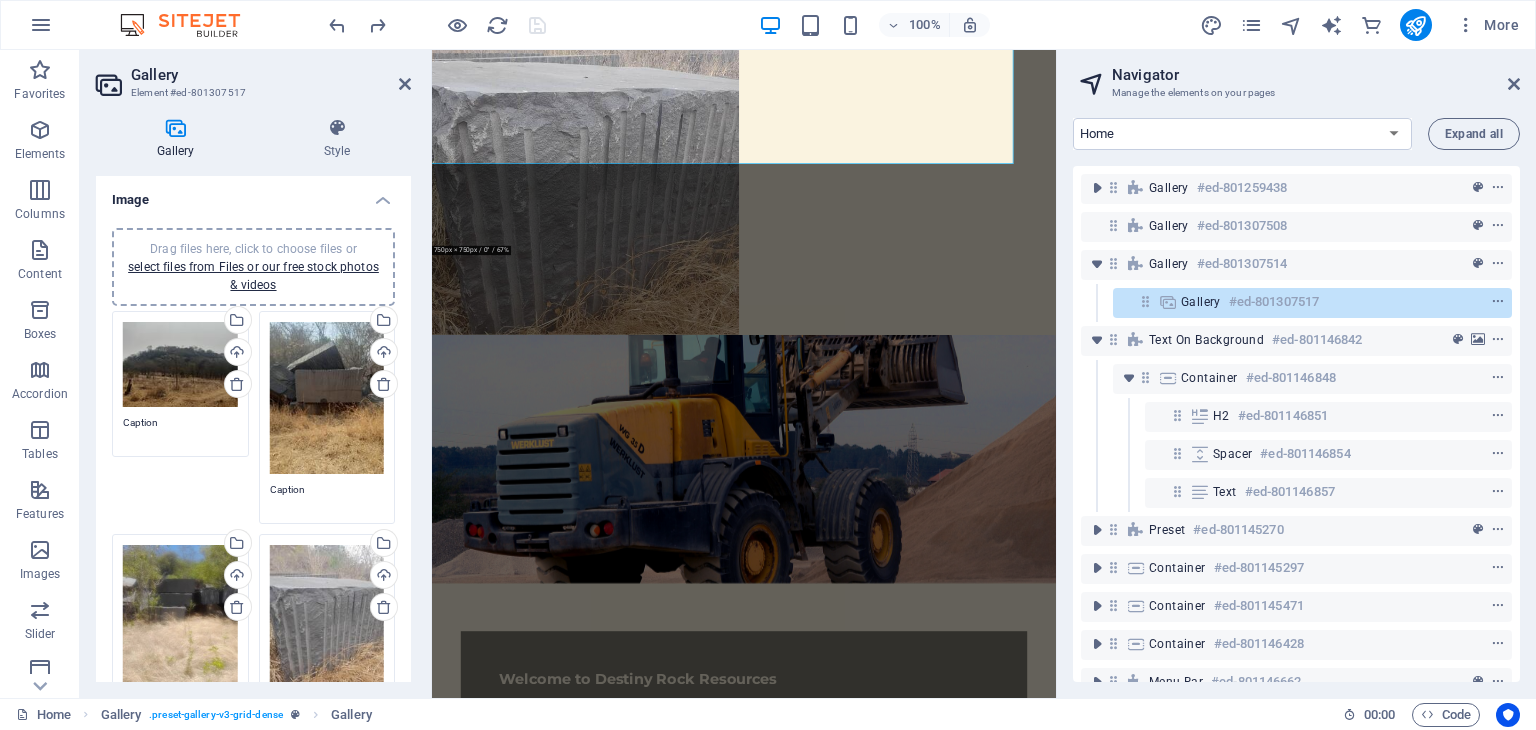 scroll, scrollTop: 2116, scrollLeft: 0, axis: vertical 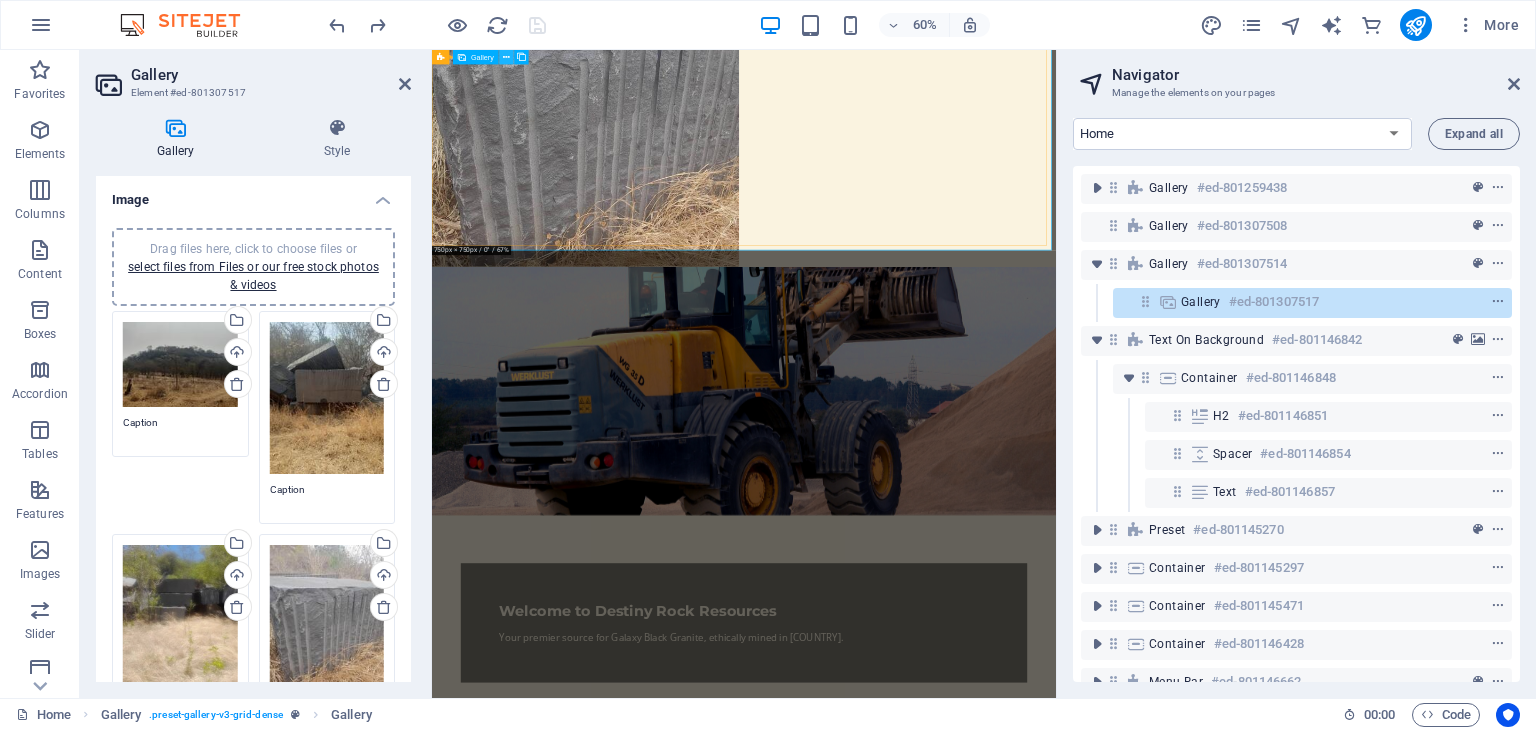 click at bounding box center [506, 57] 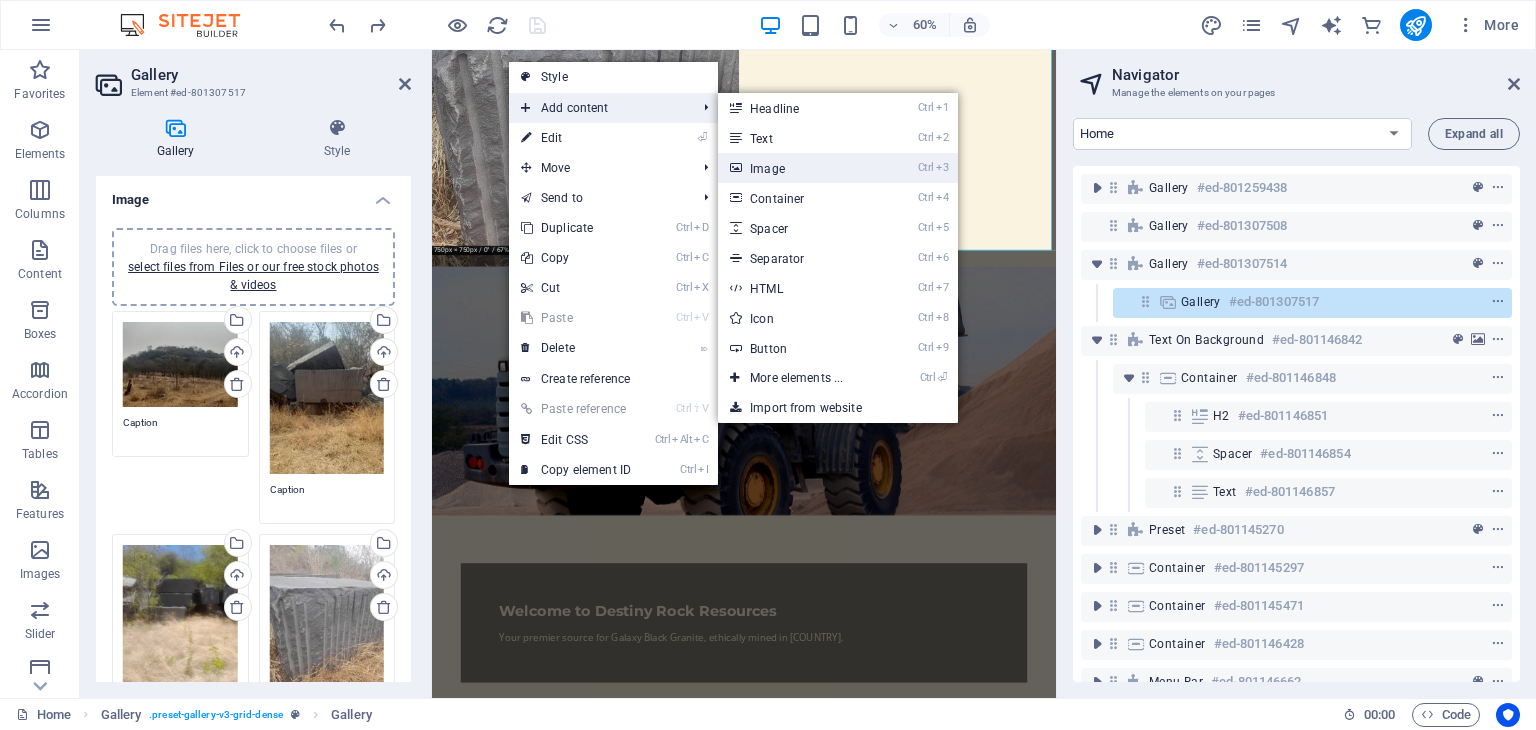 click on "Ctrl 3  Image" at bounding box center [800, 168] 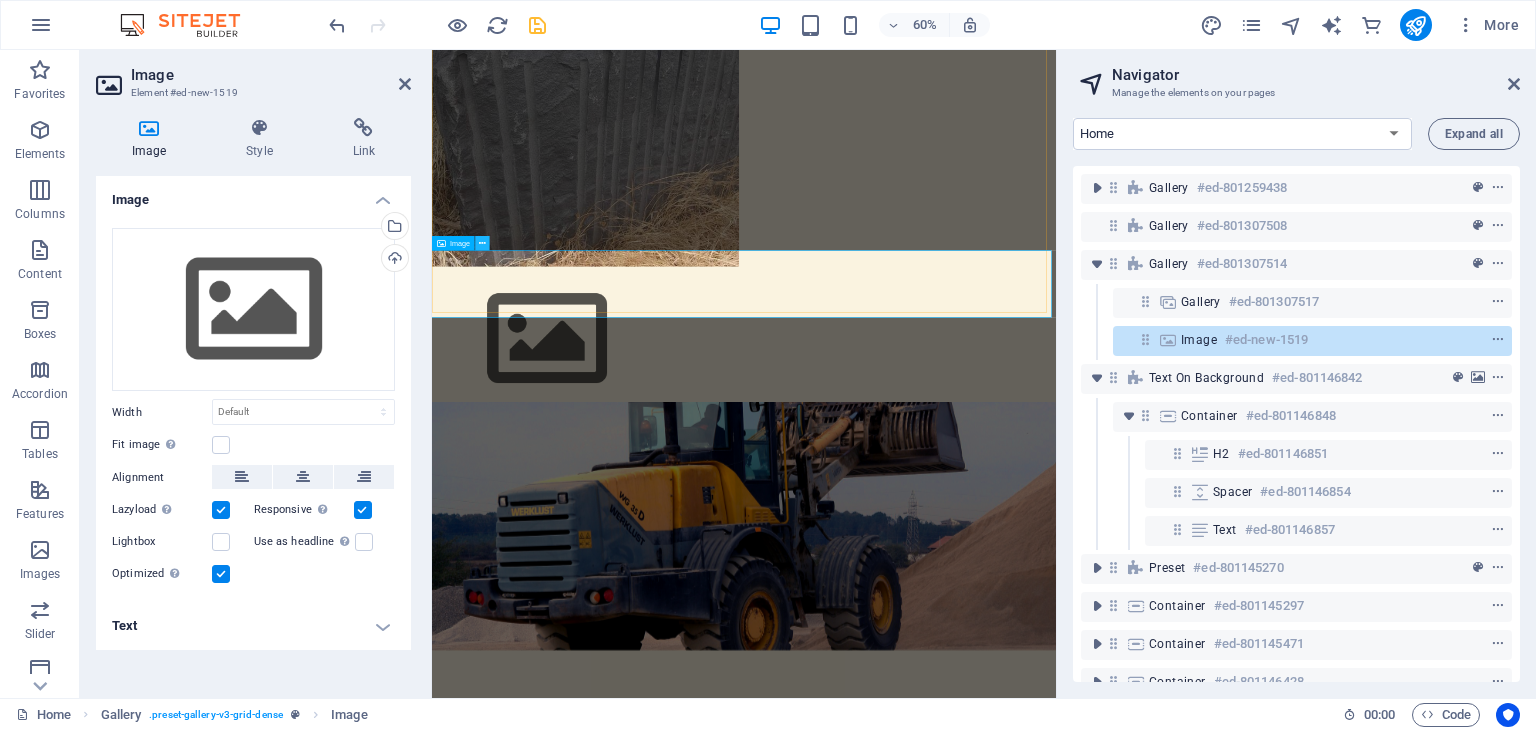 click at bounding box center [482, 243] 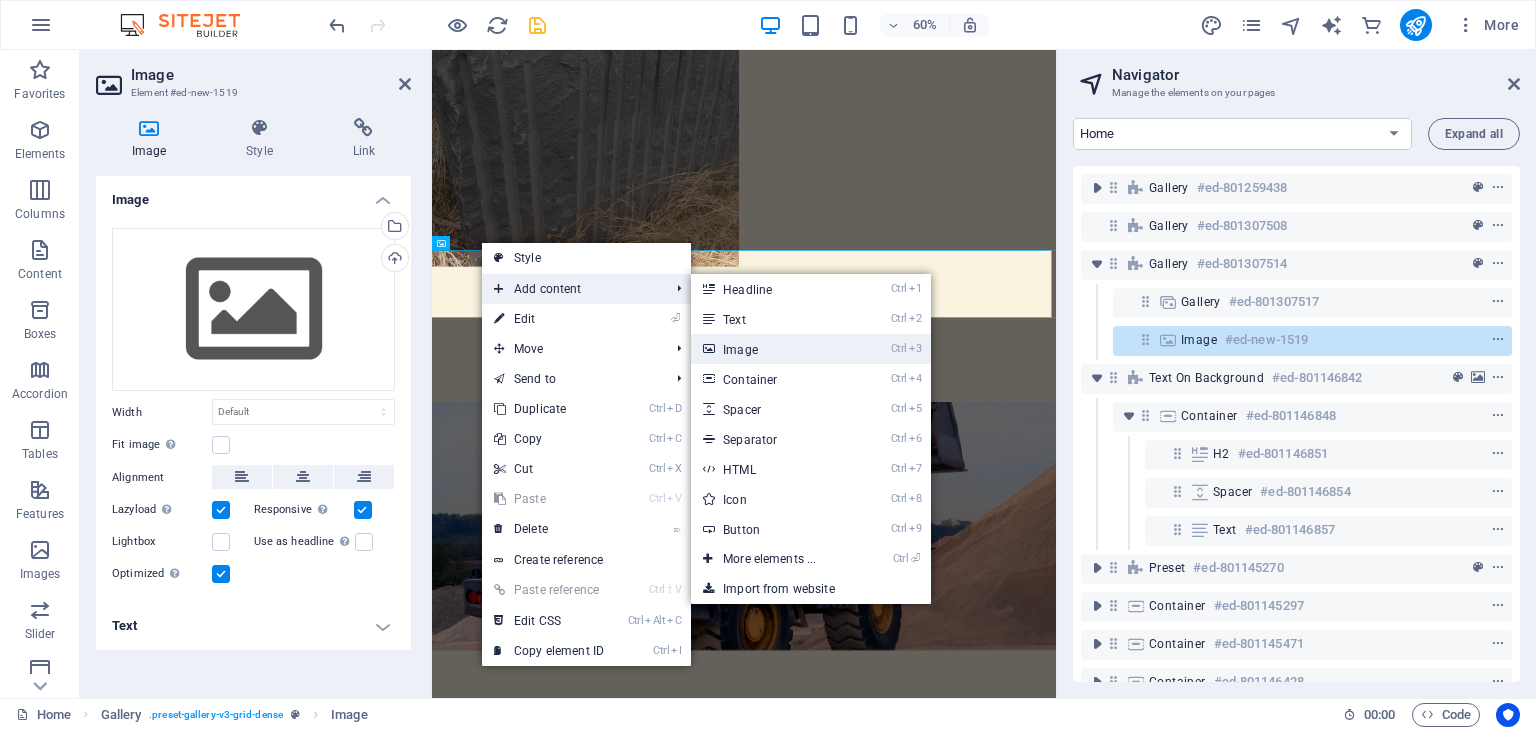 click on "Ctrl 3  Image" at bounding box center [773, 349] 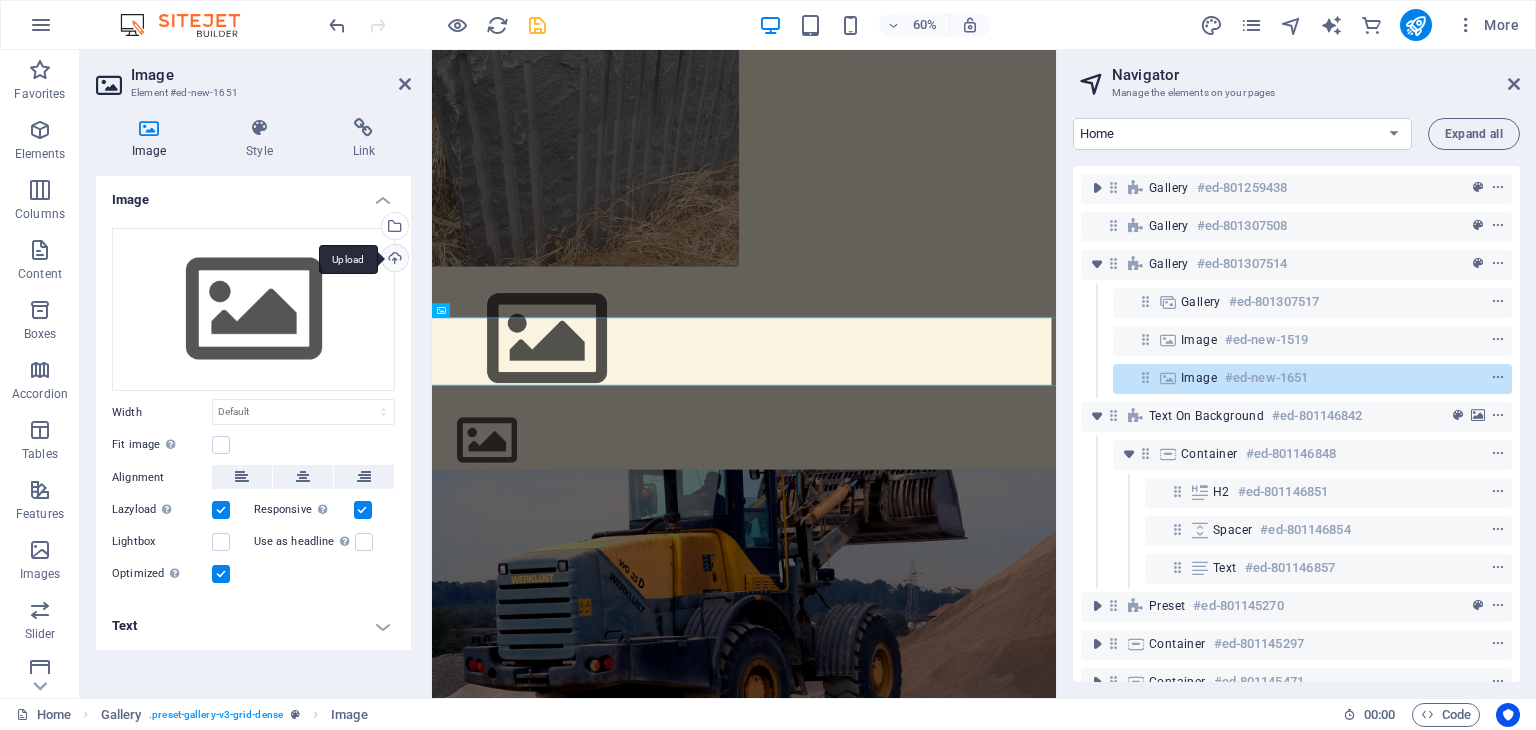 click on "Upload" at bounding box center [393, 260] 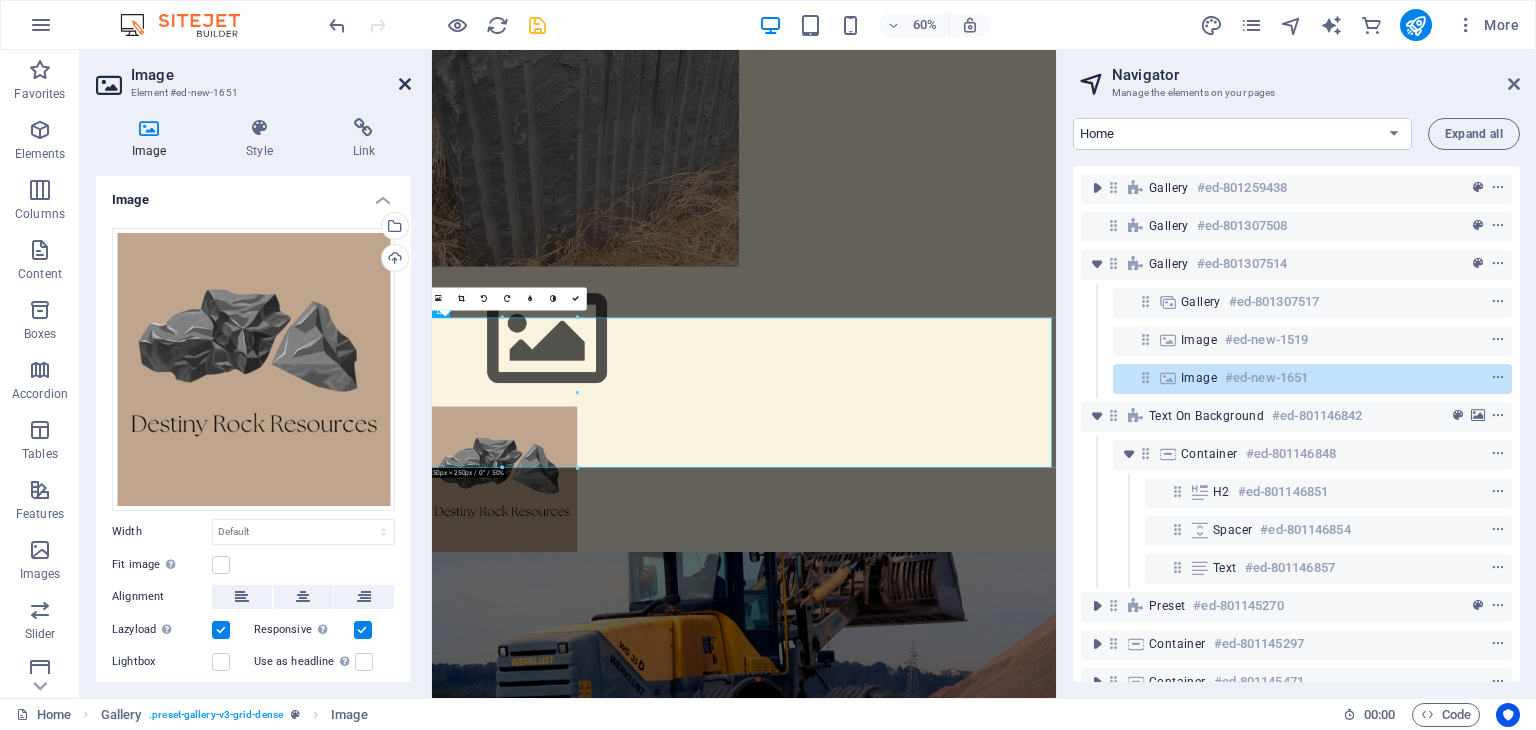 click at bounding box center (405, 84) 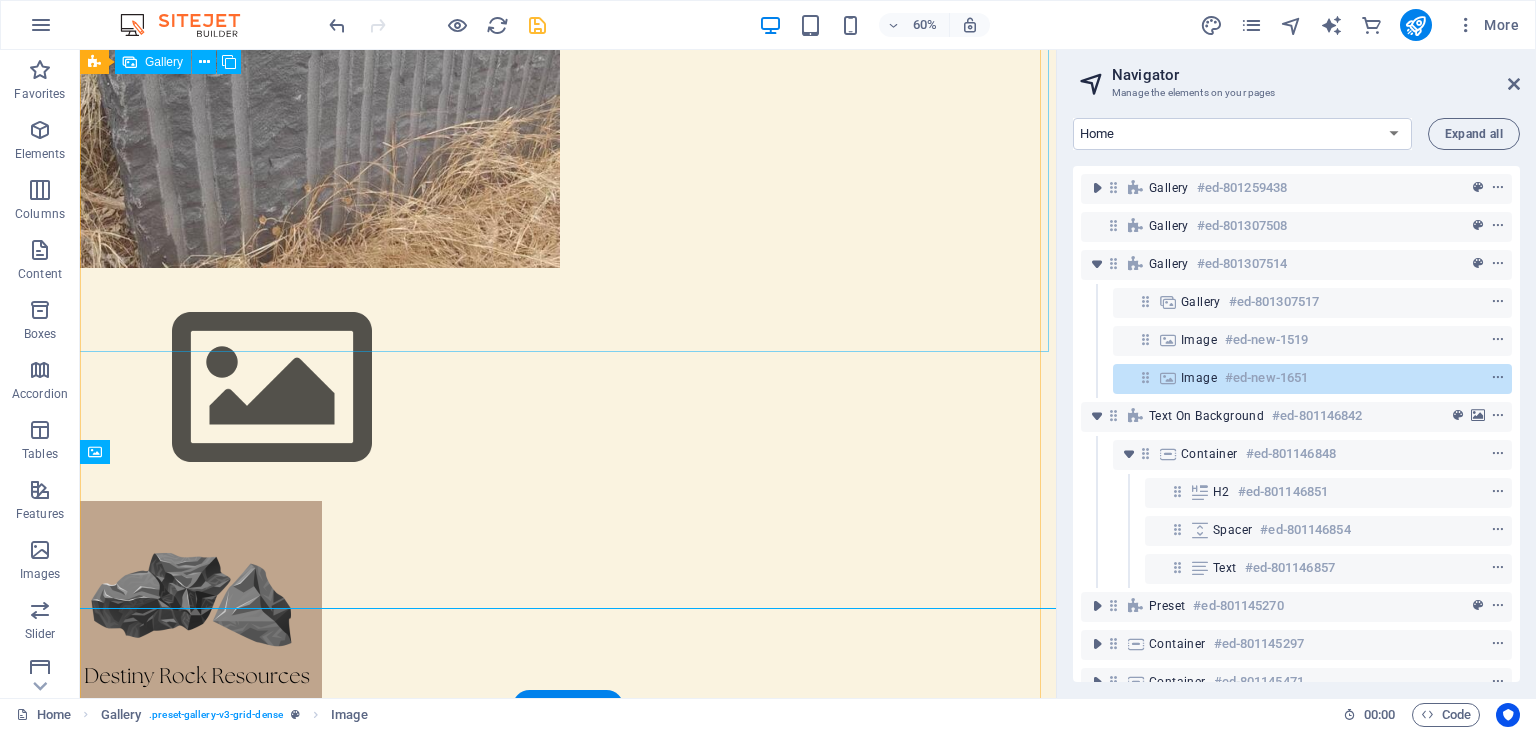 scroll, scrollTop: 2004, scrollLeft: 0, axis: vertical 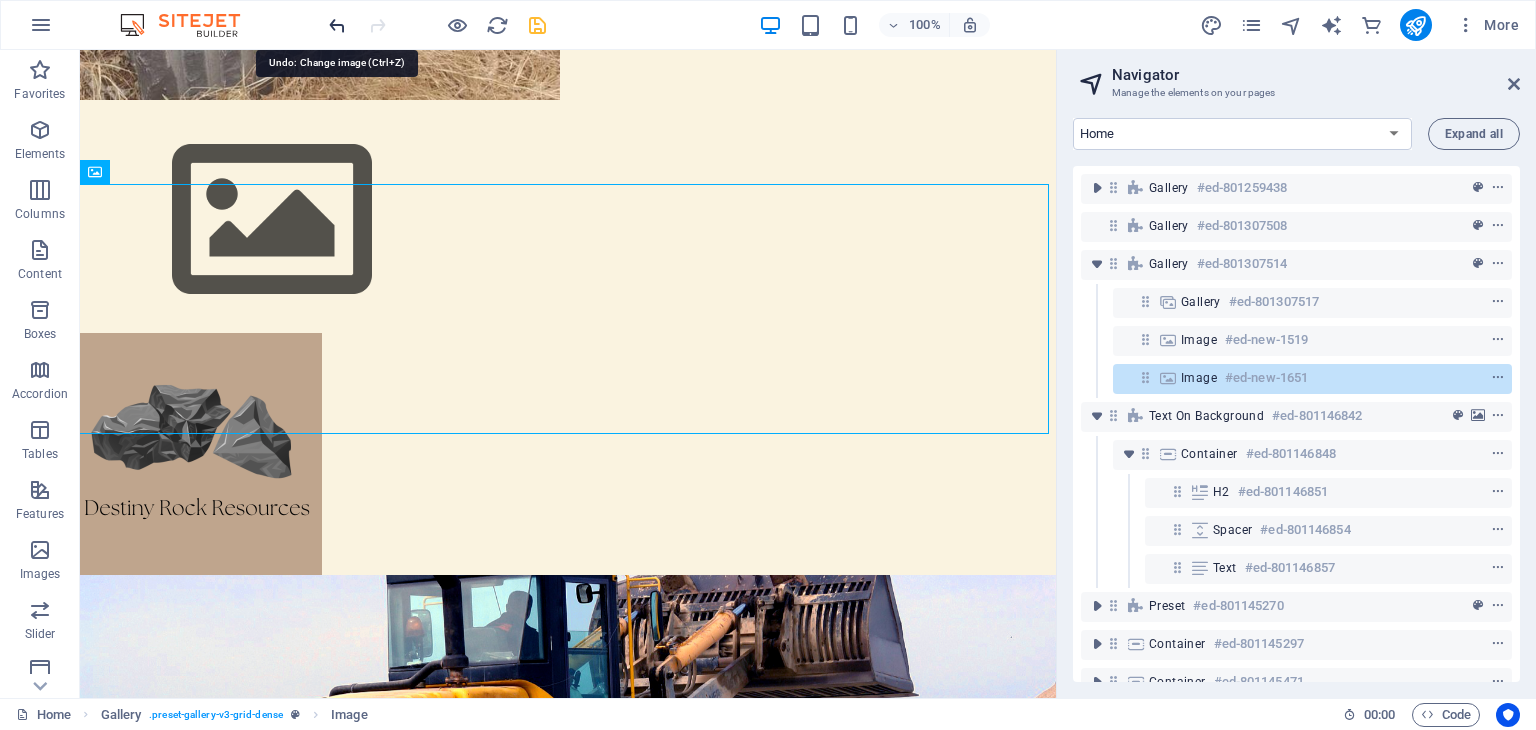 click at bounding box center (337, 25) 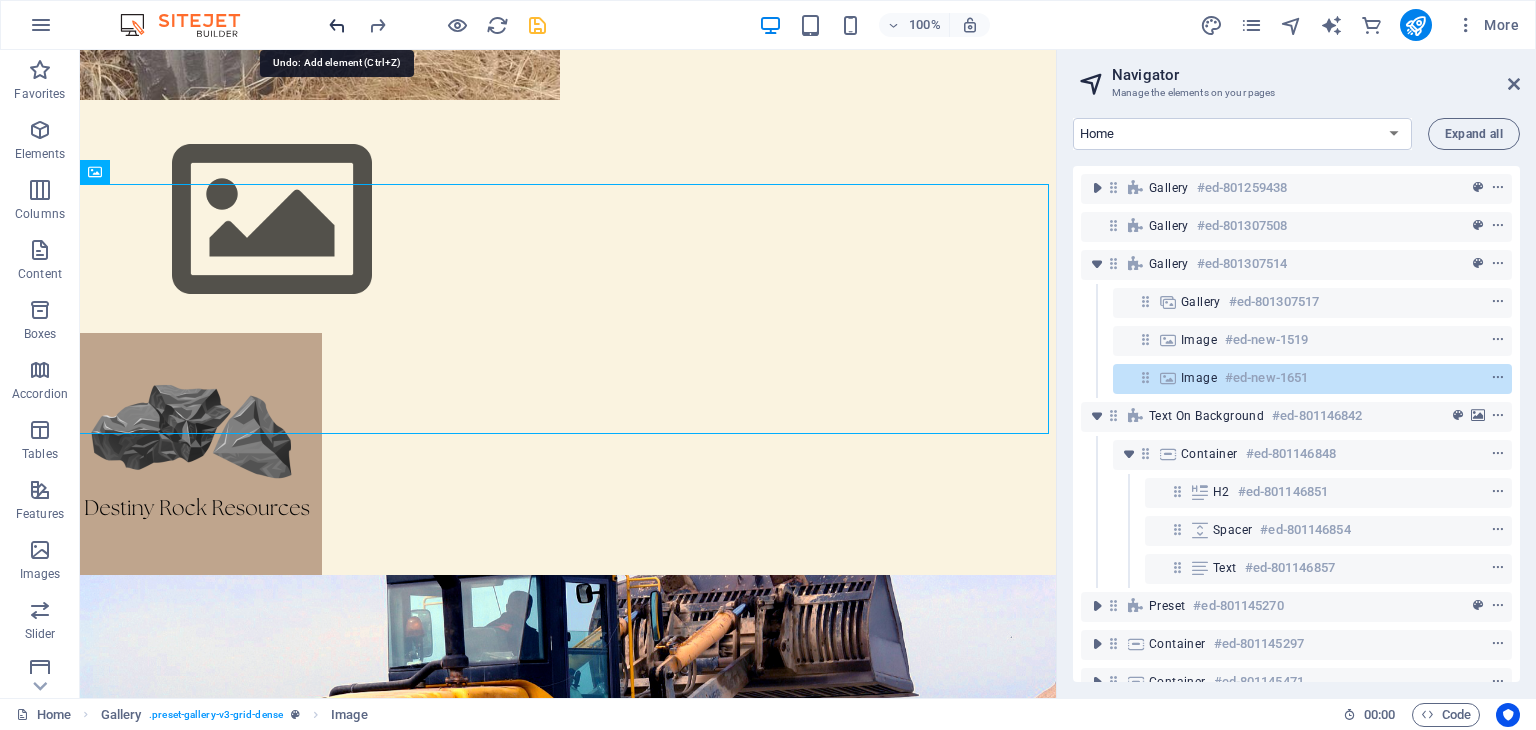 click at bounding box center [337, 25] 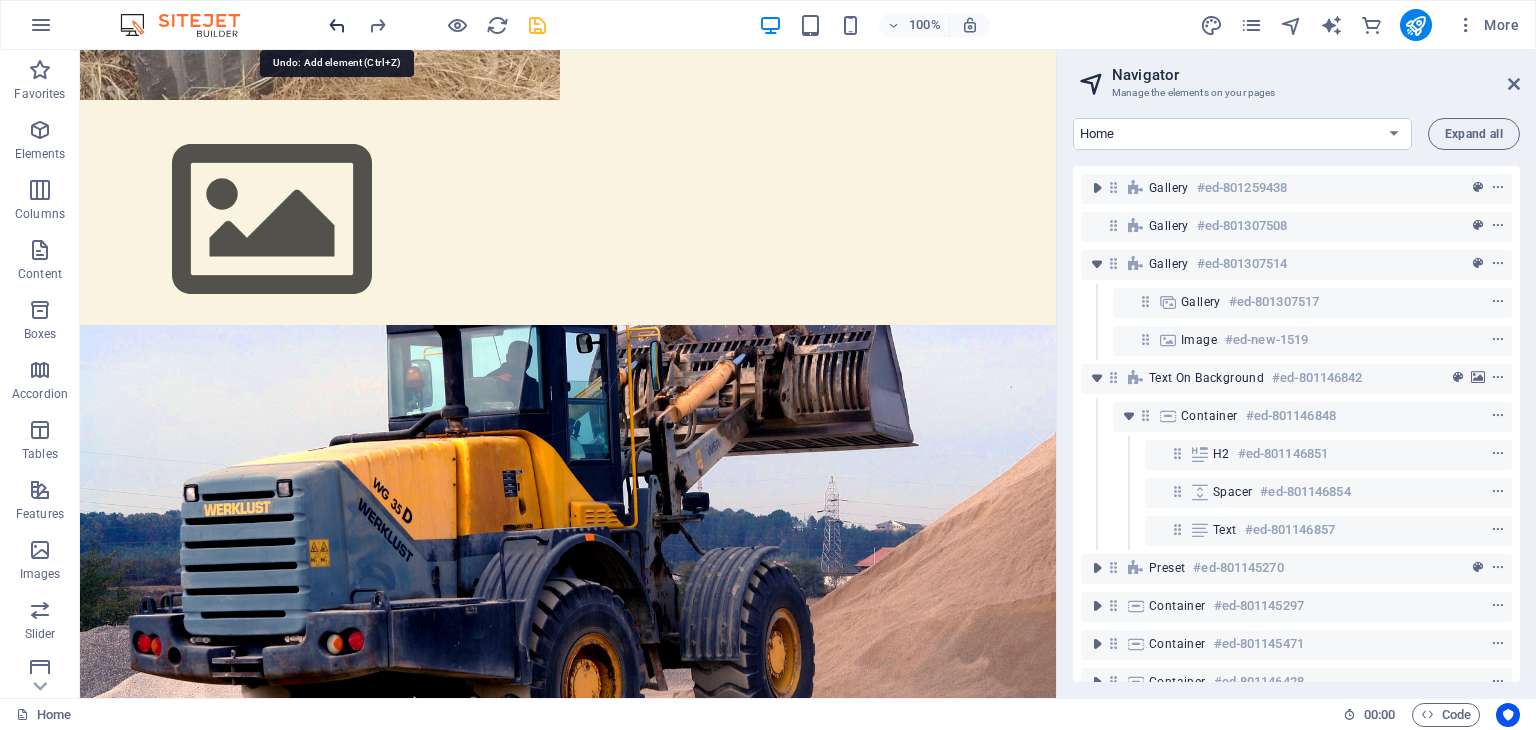 click at bounding box center [337, 25] 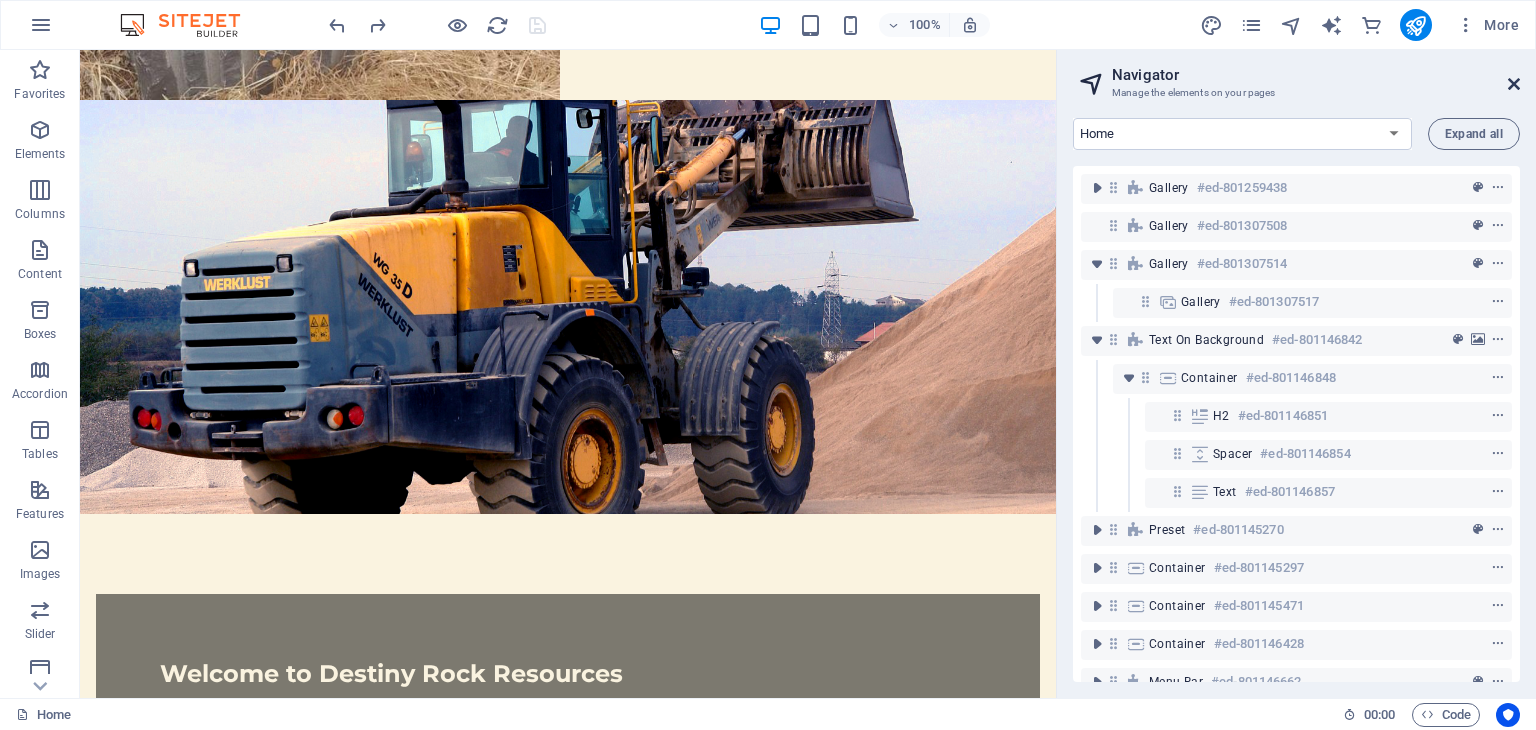 click at bounding box center [1514, 84] 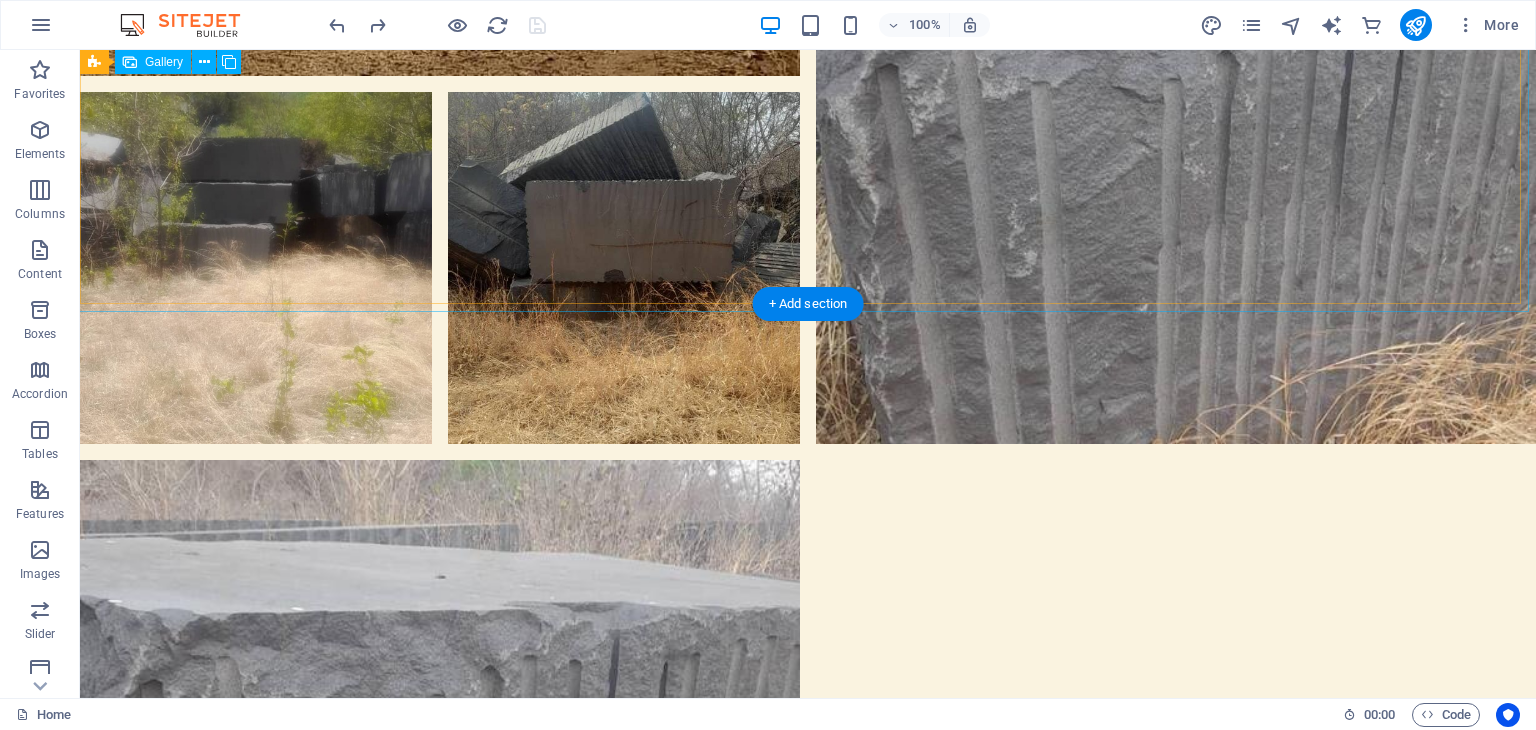 scroll, scrollTop: 3124, scrollLeft: 0, axis: vertical 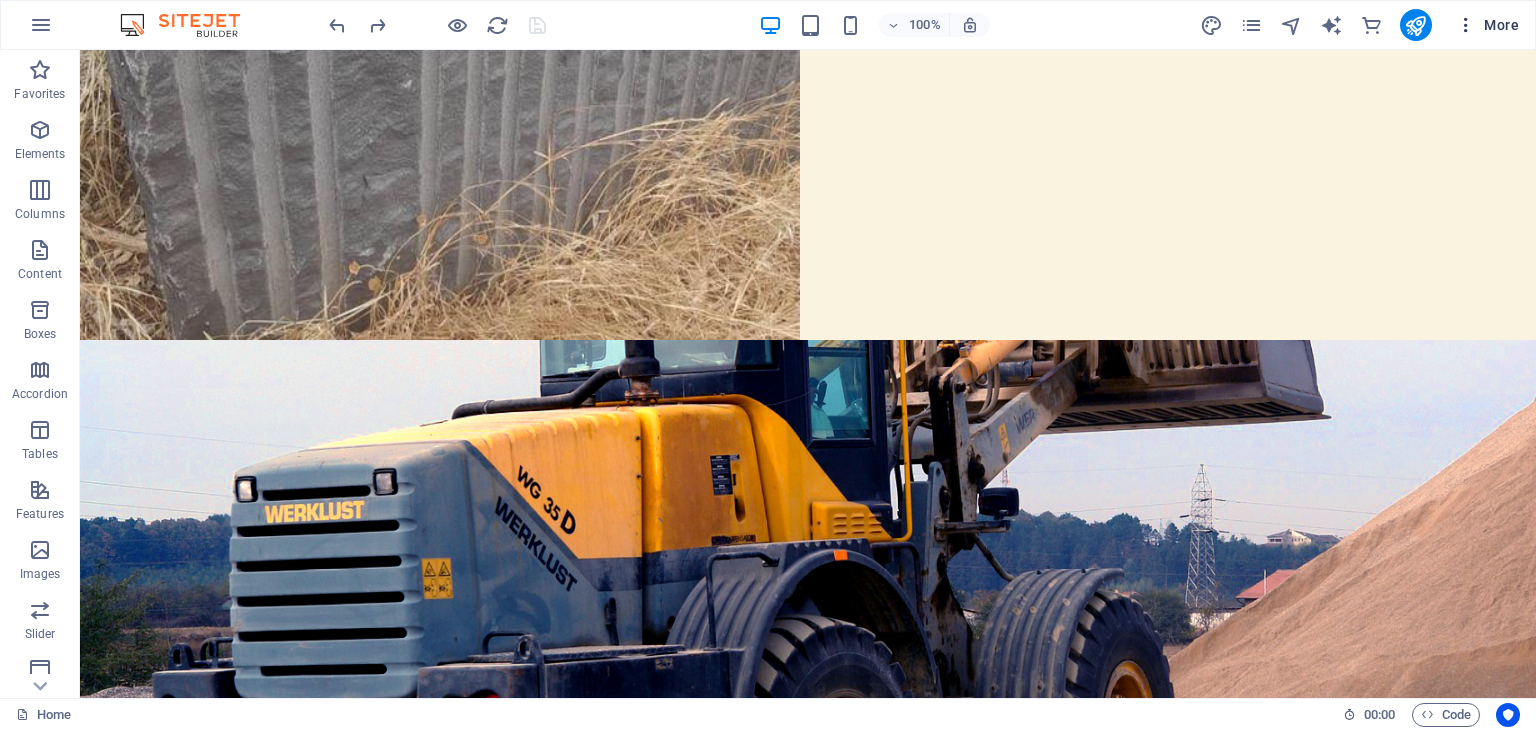 click on "More" at bounding box center [1487, 25] 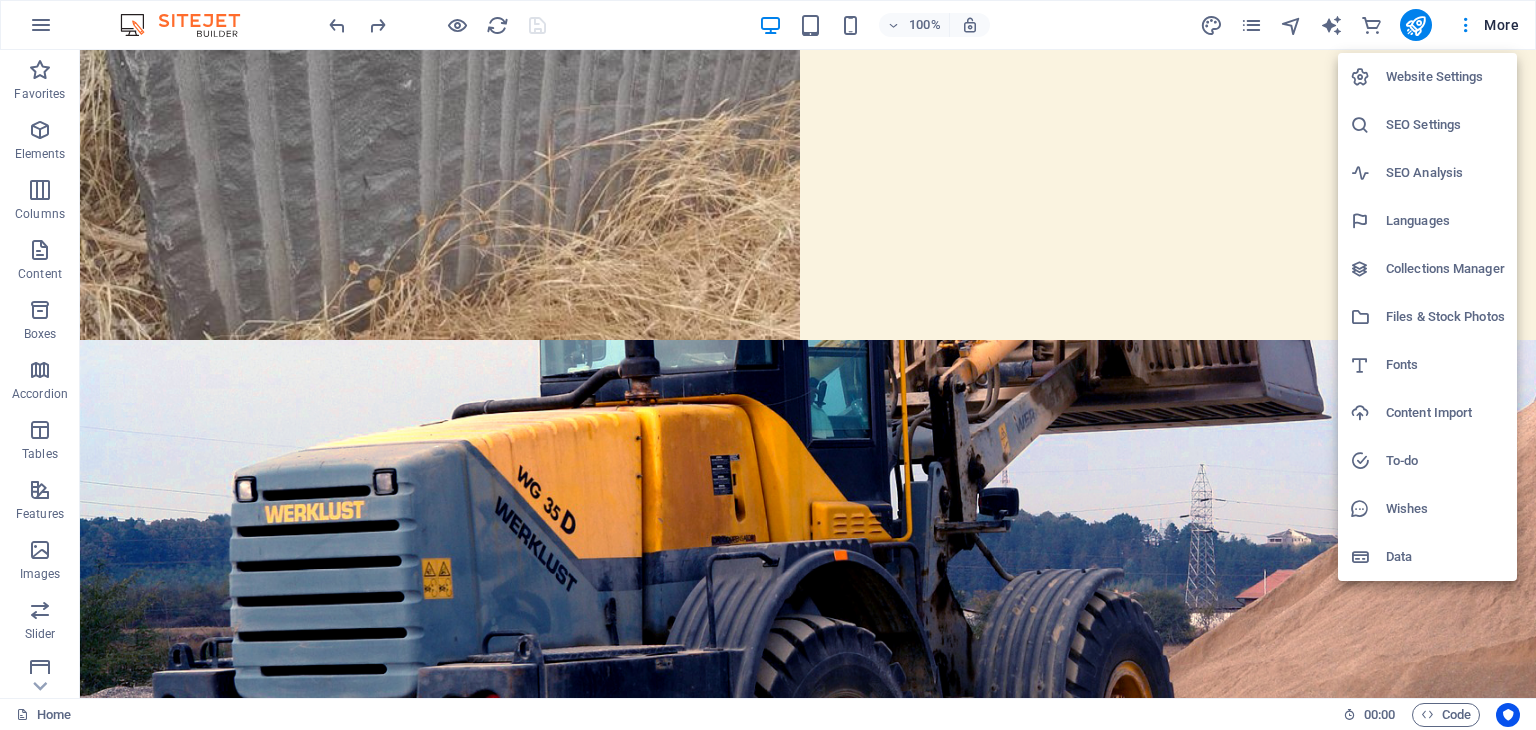 click at bounding box center [768, 365] 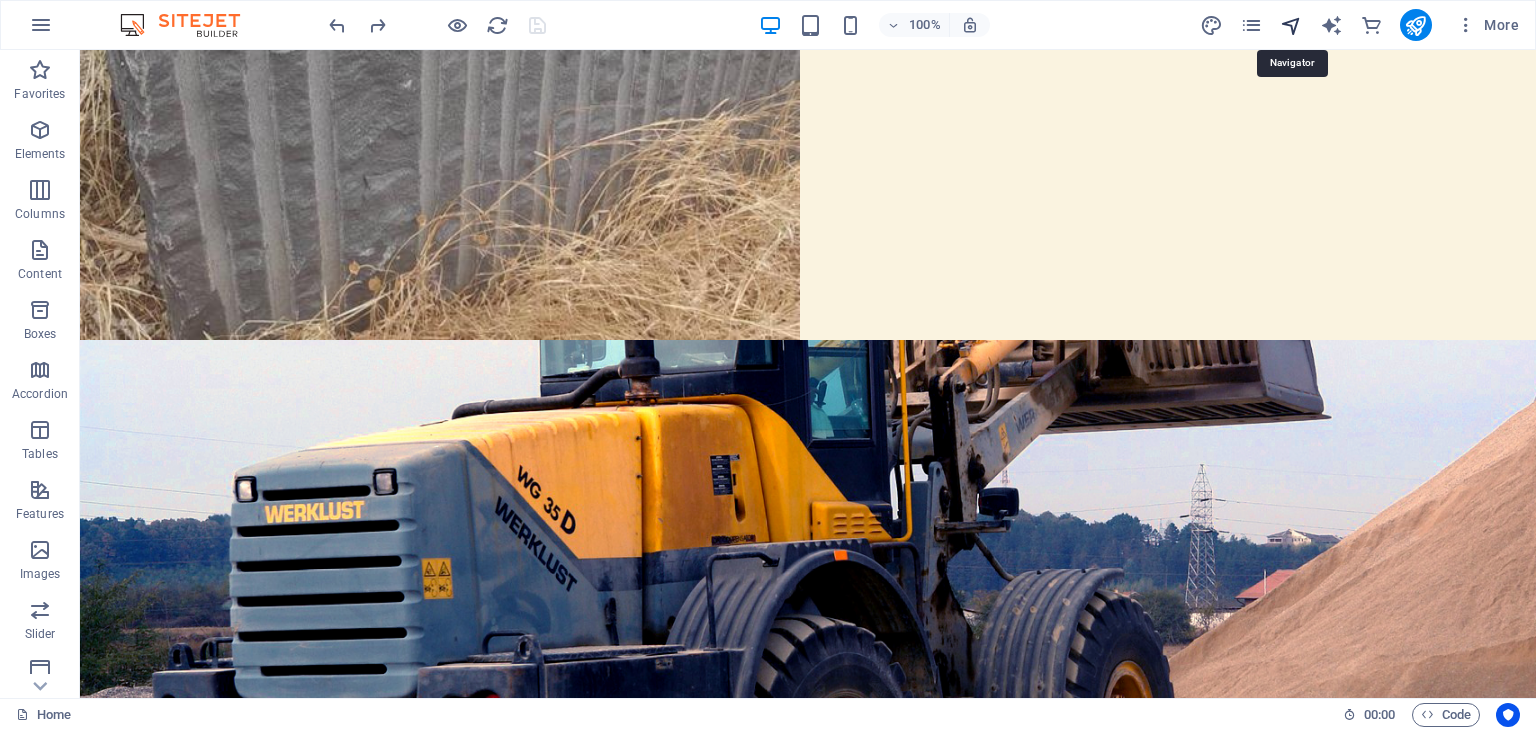 click at bounding box center (1291, 25) 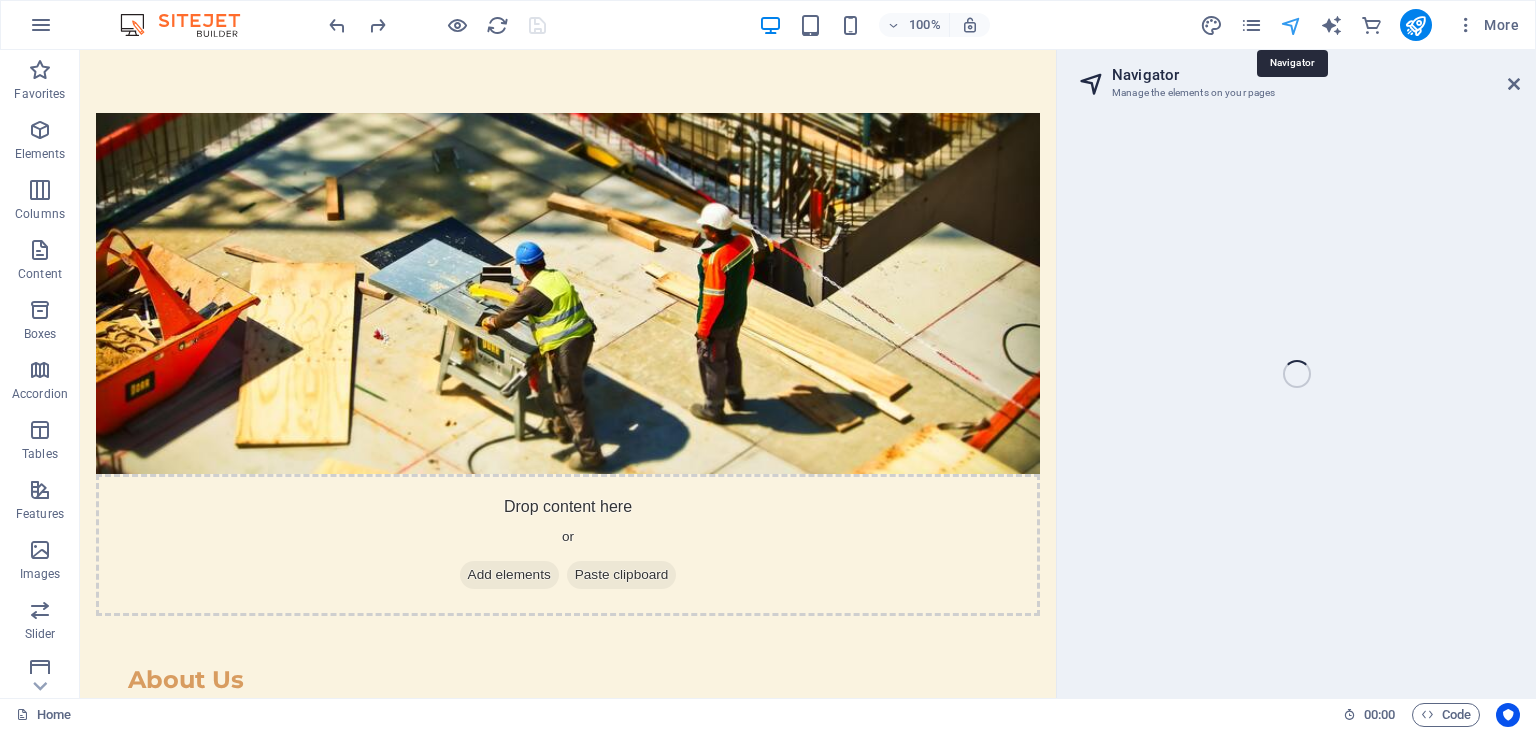 scroll, scrollTop: 2284, scrollLeft: 0, axis: vertical 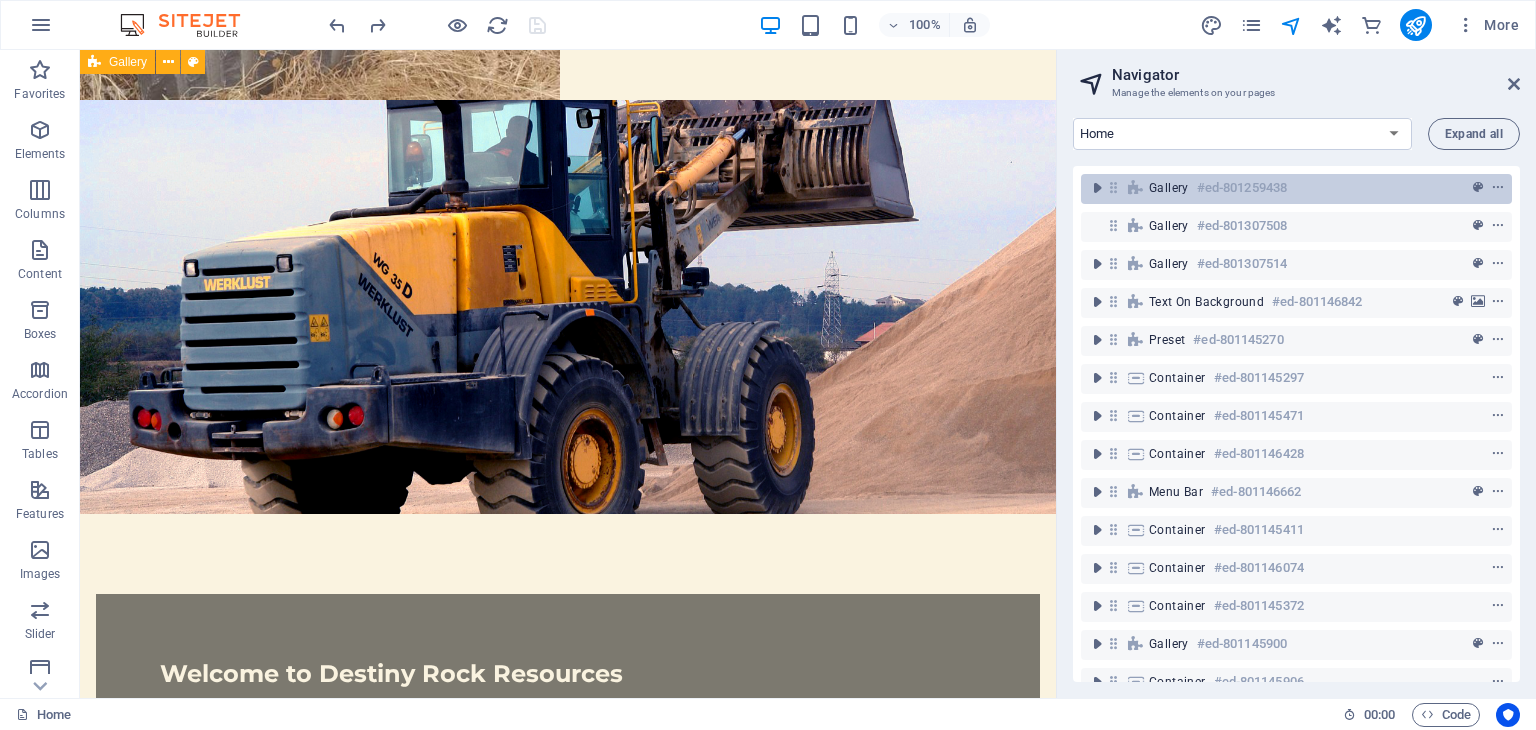 click on "#ed-801259438" at bounding box center (1242, 188) 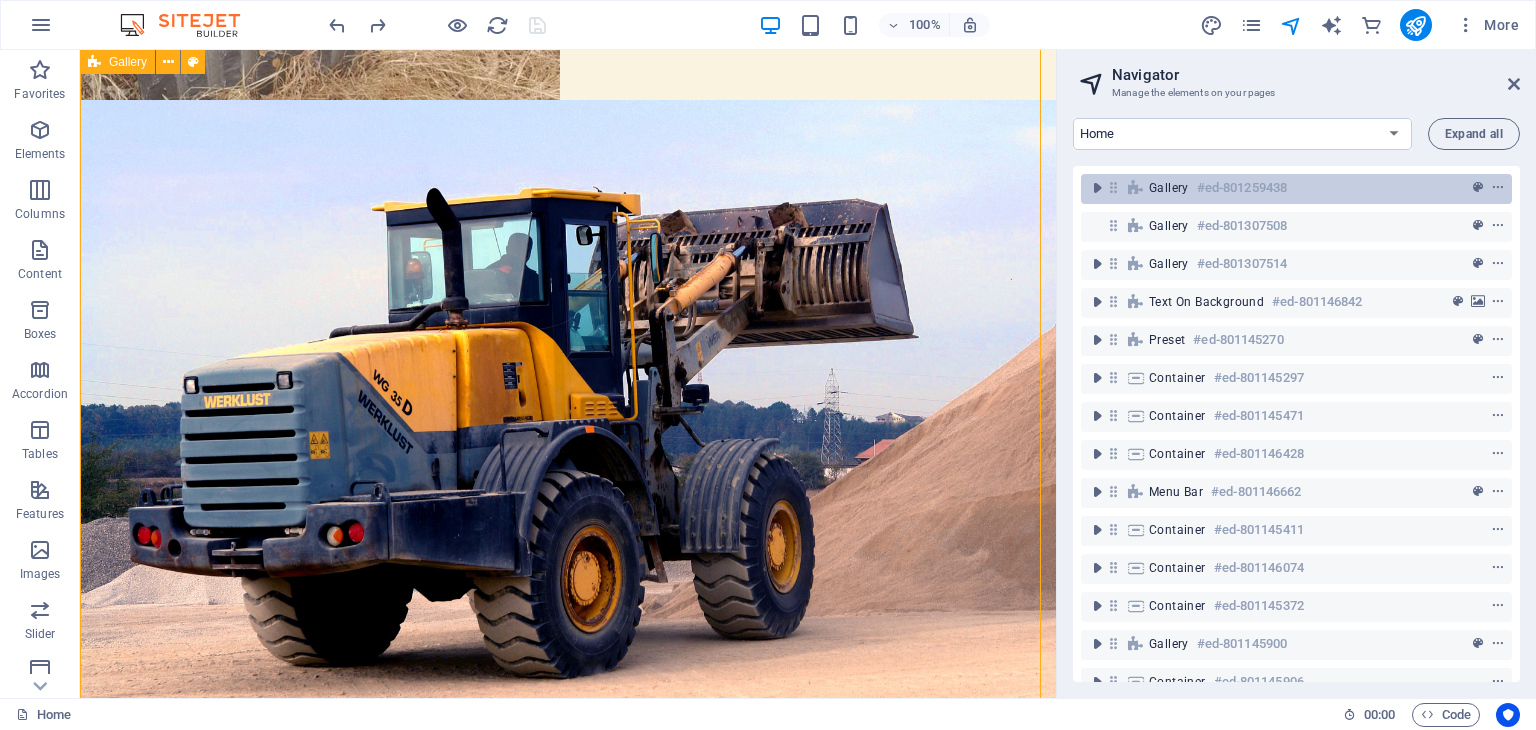 scroll, scrollTop: 156, scrollLeft: 0, axis: vertical 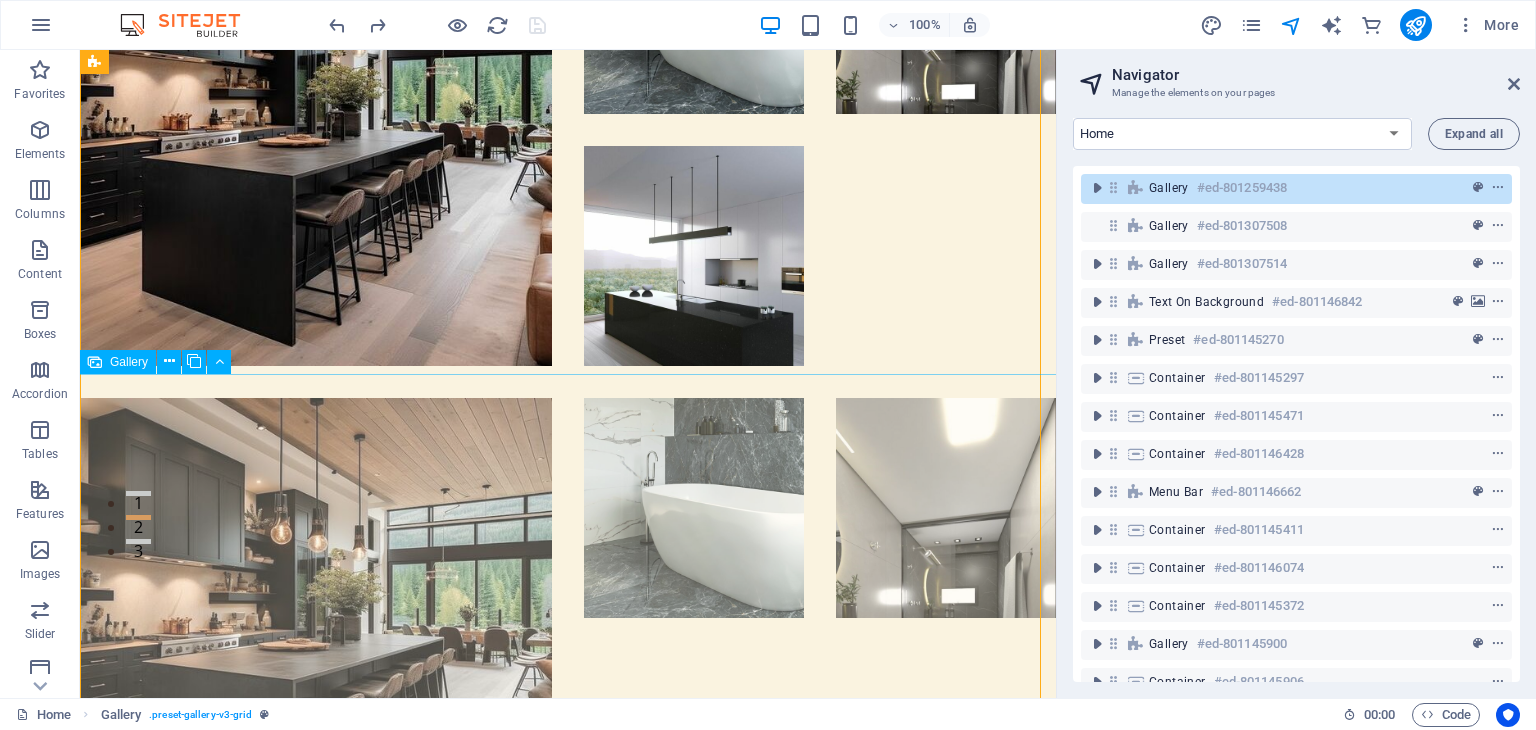 click at bounding box center [946, 508] 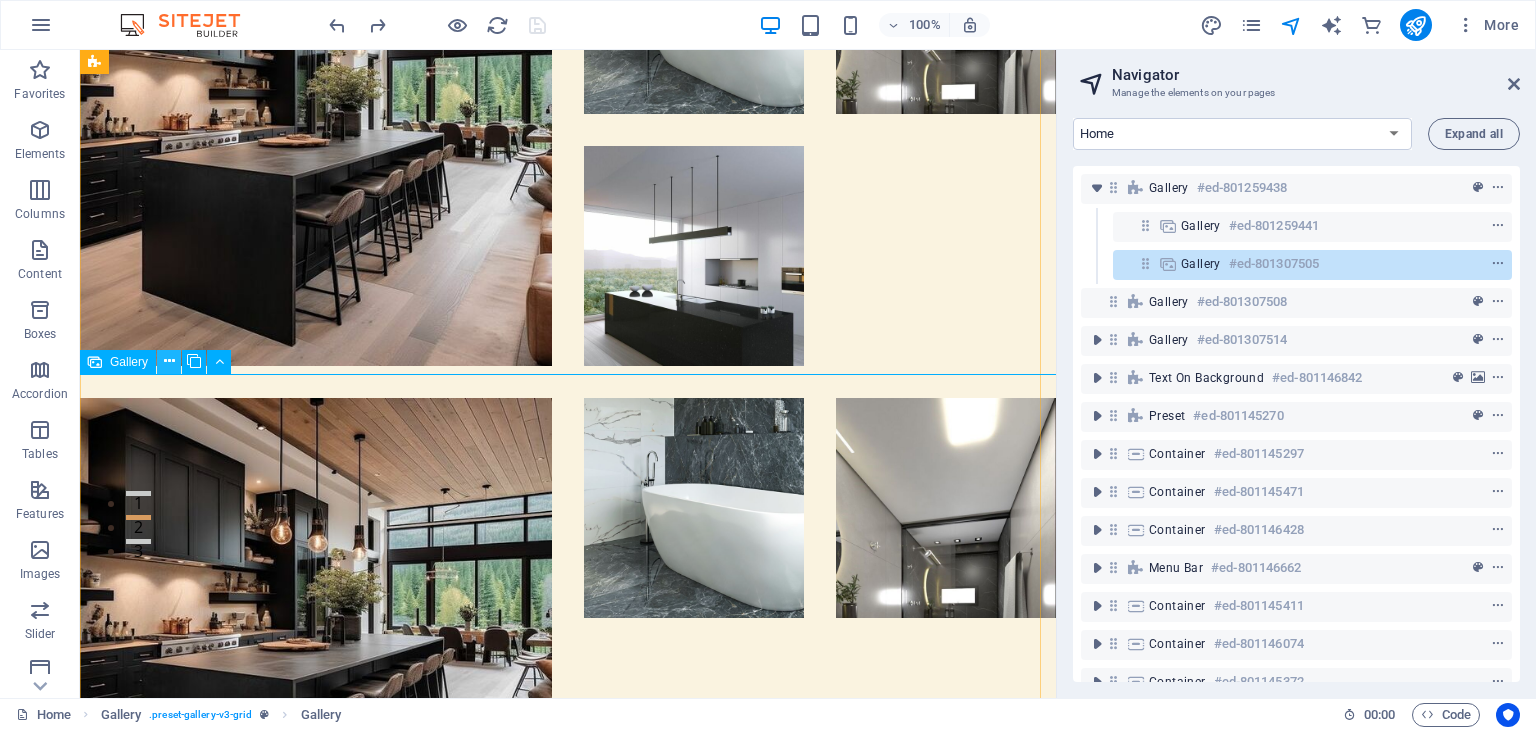 click at bounding box center [169, 362] 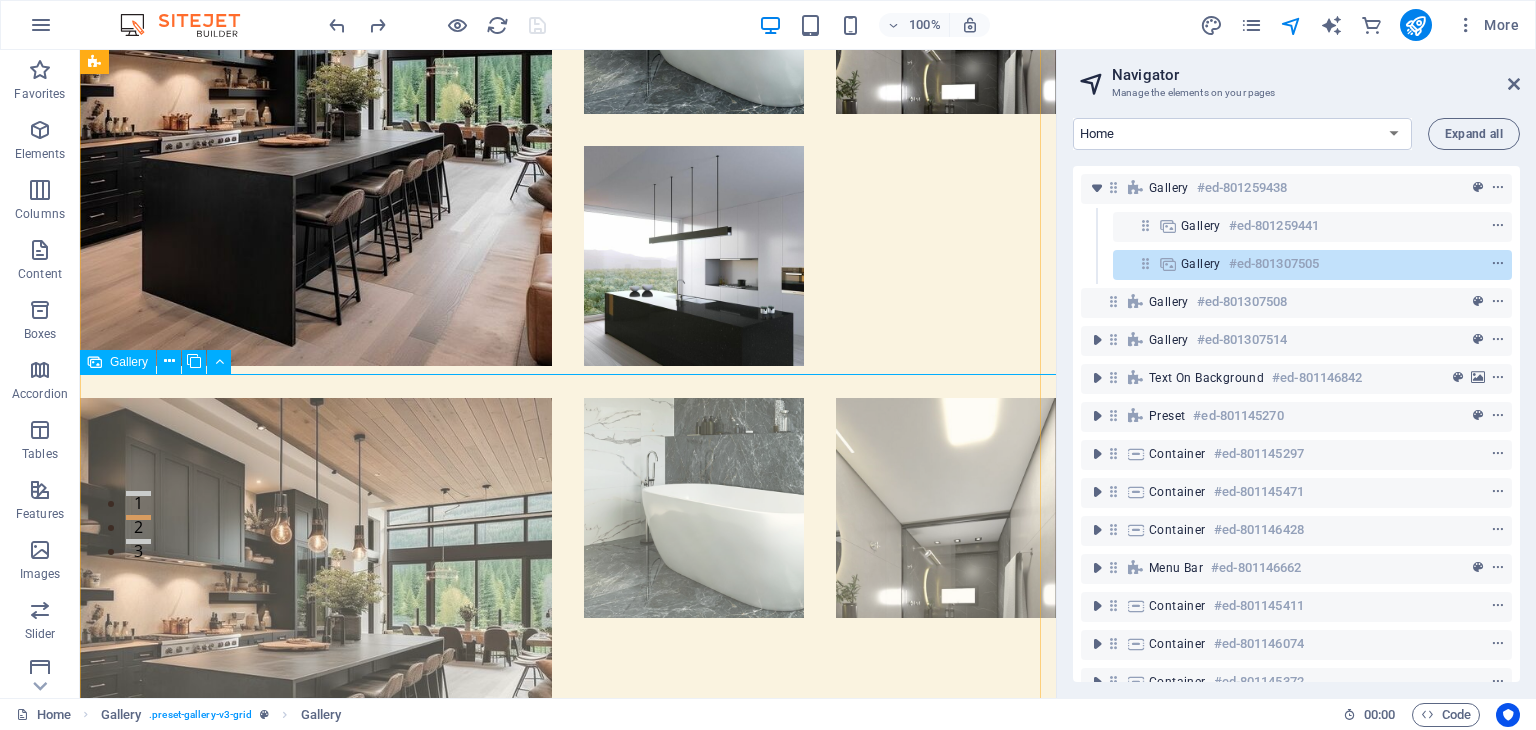 click at bounding box center (946, 508) 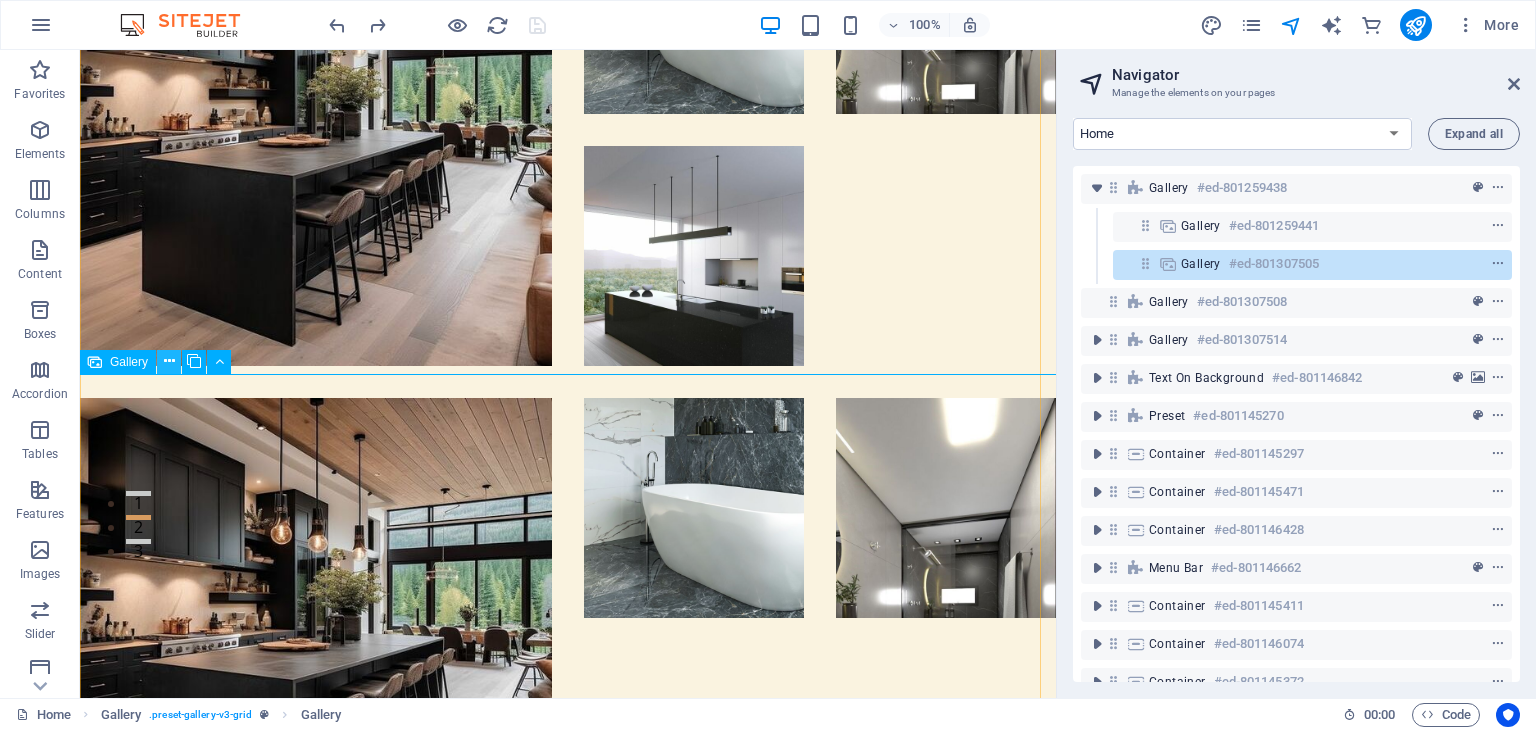 click at bounding box center [169, 361] 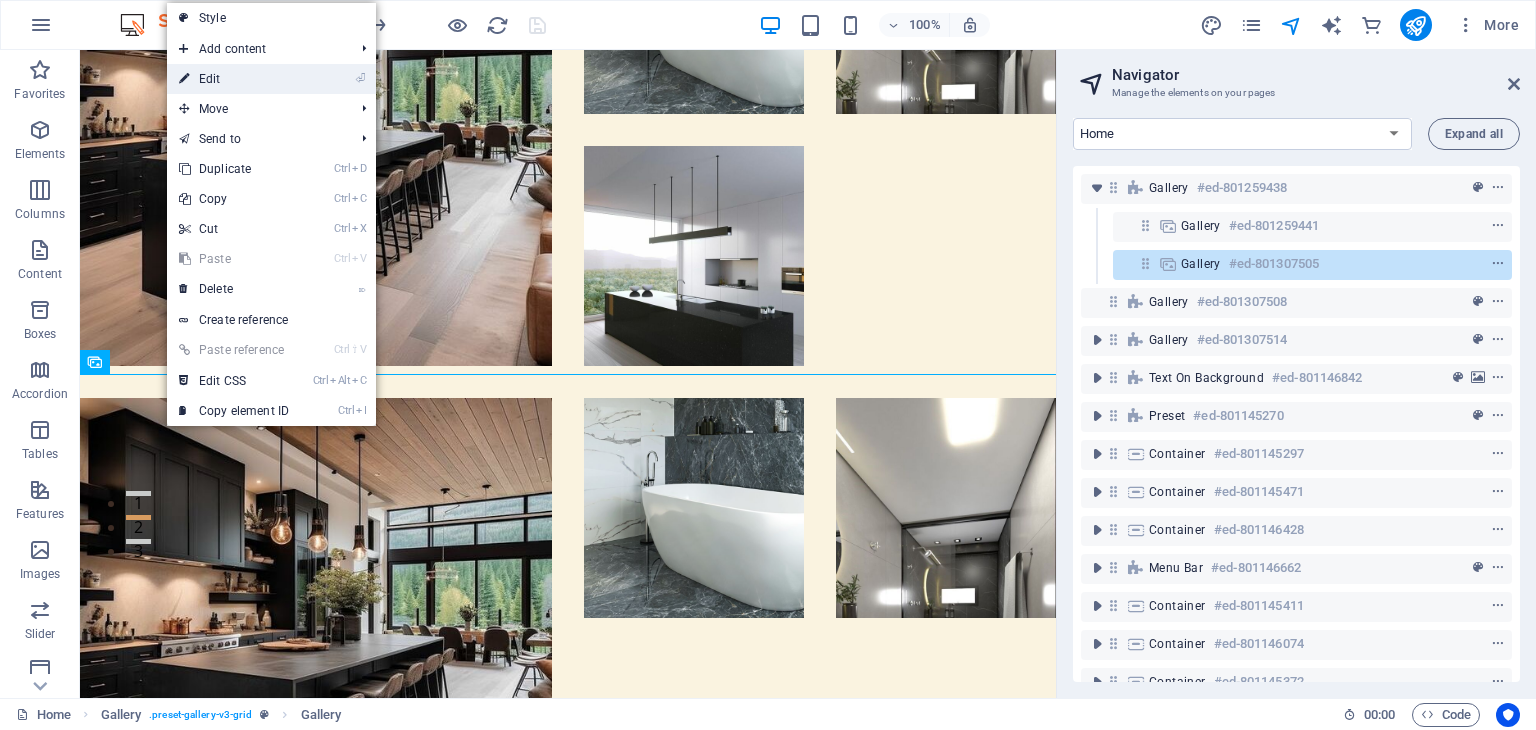 click on "⏎  Edit" at bounding box center (234, 79) 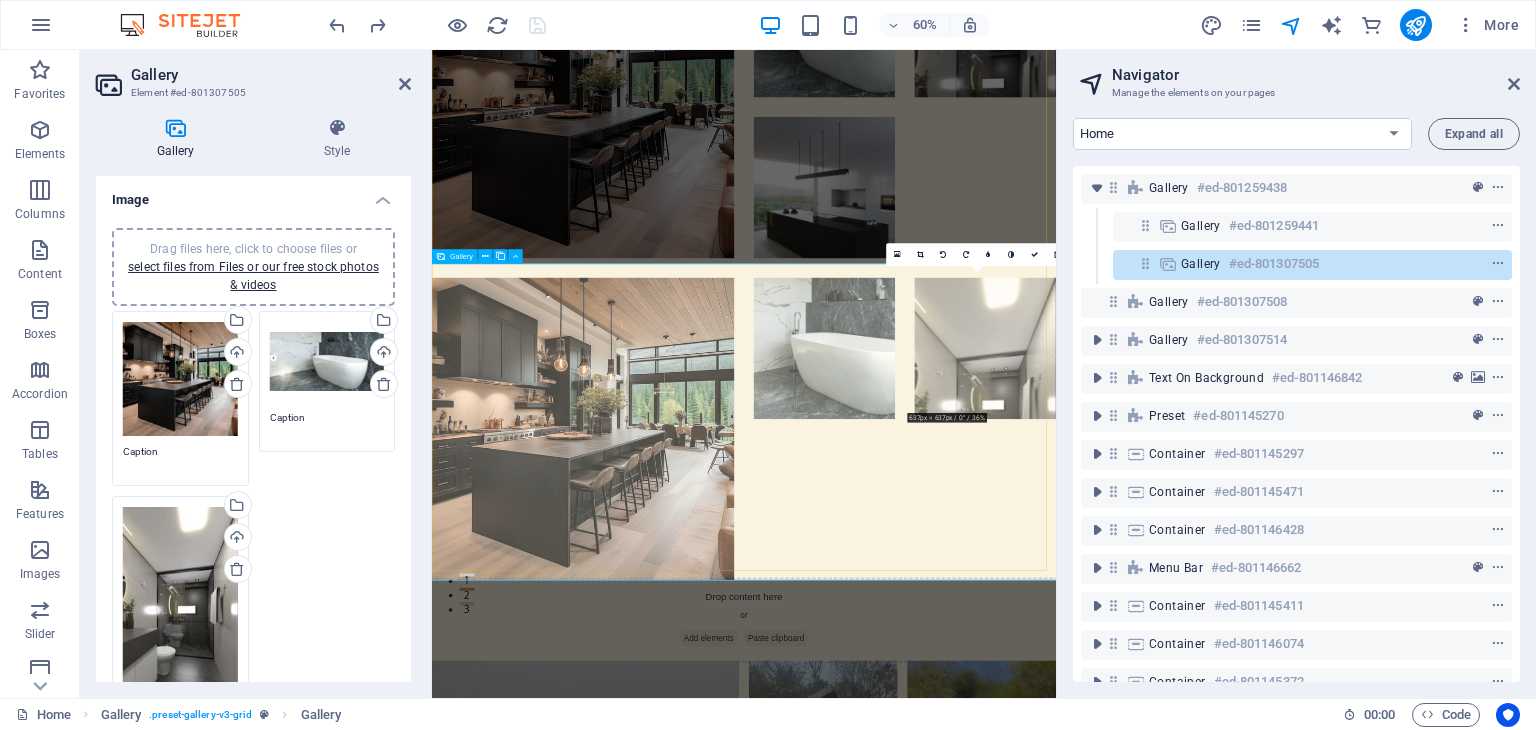 click at bounding box center [1354, 548] 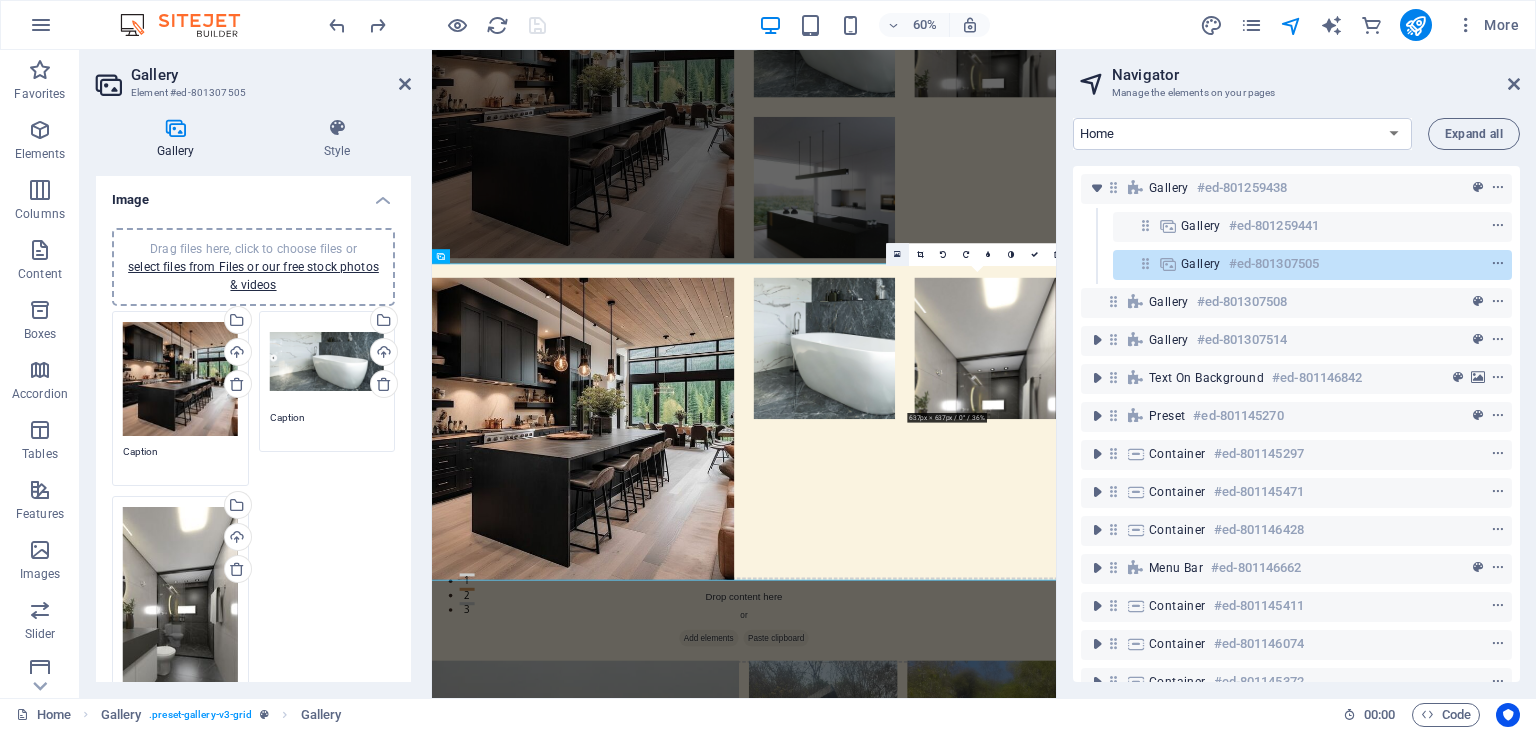 click at bounding box center (897, 254) 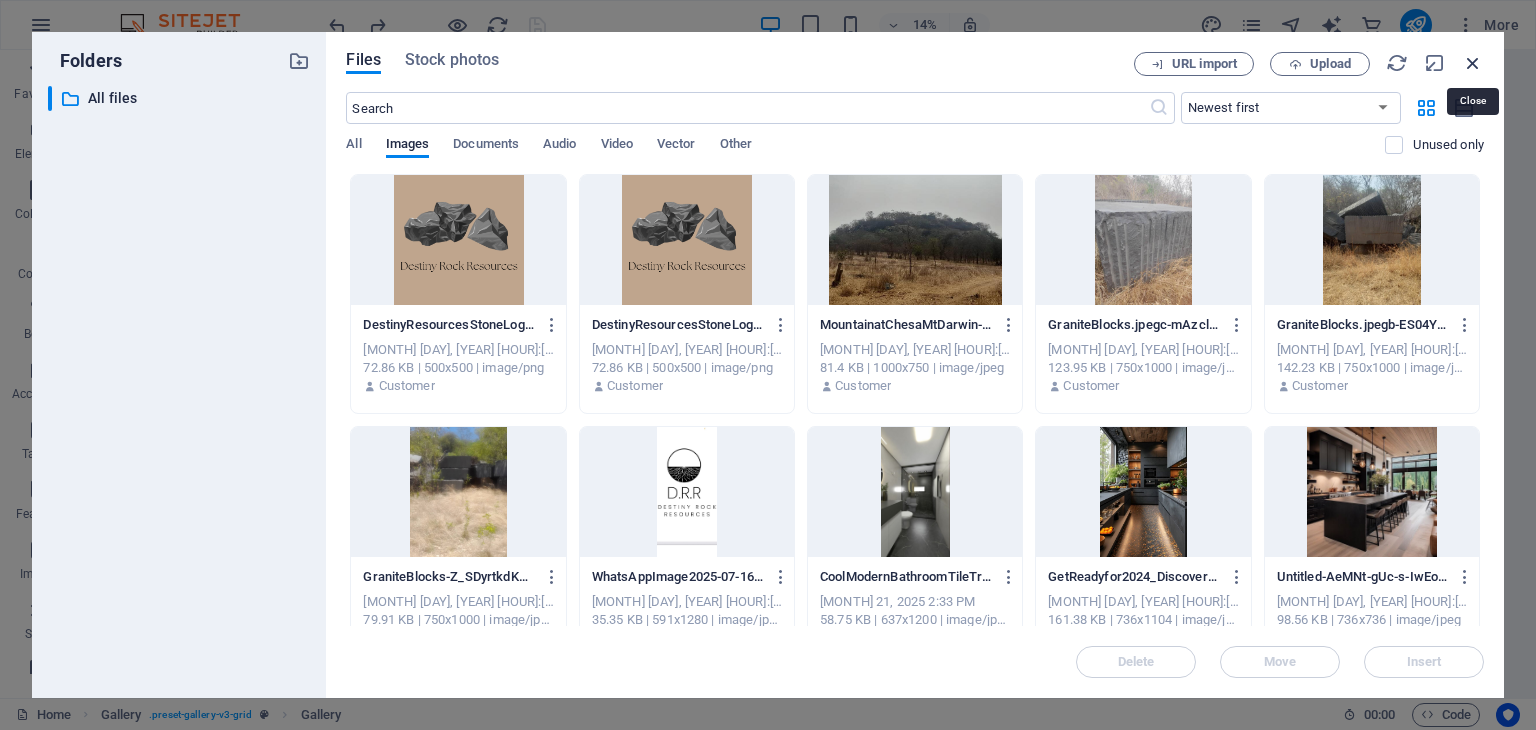 click at bounding box center [1473, 63] 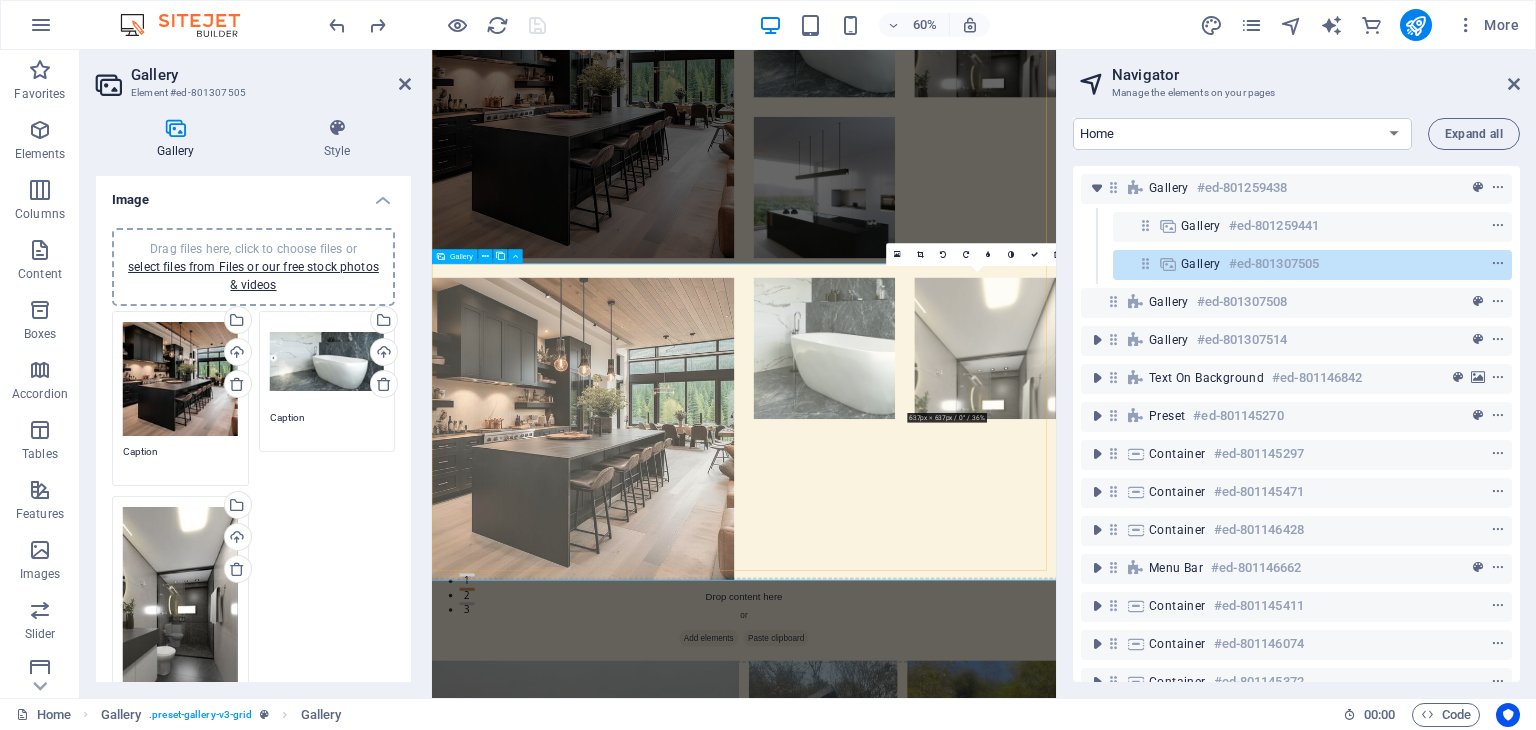 click at bounding box center [1354, 548] 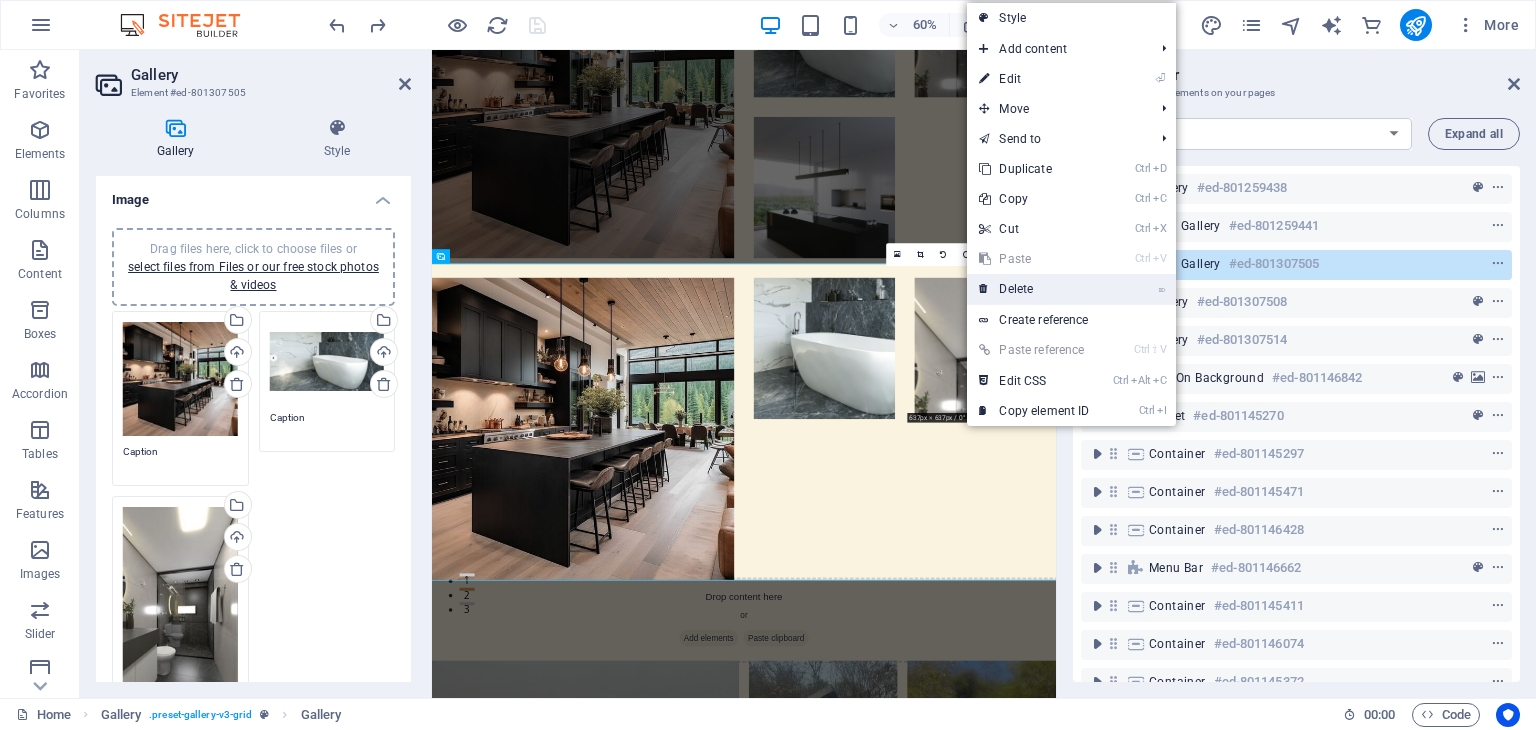 click on "⌦  Delete" at bounding box center (1034, 289) 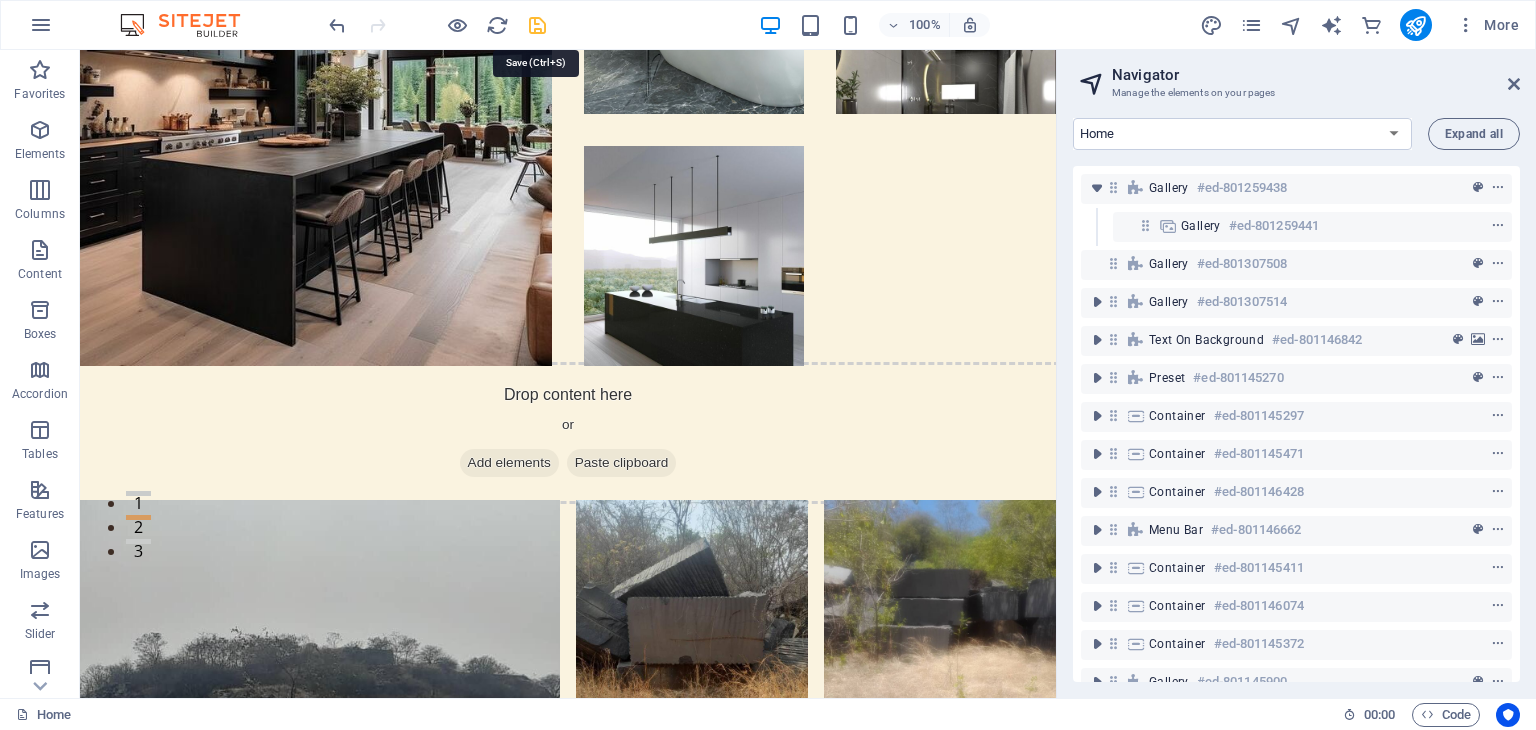 click at bounding box center (537, 25) 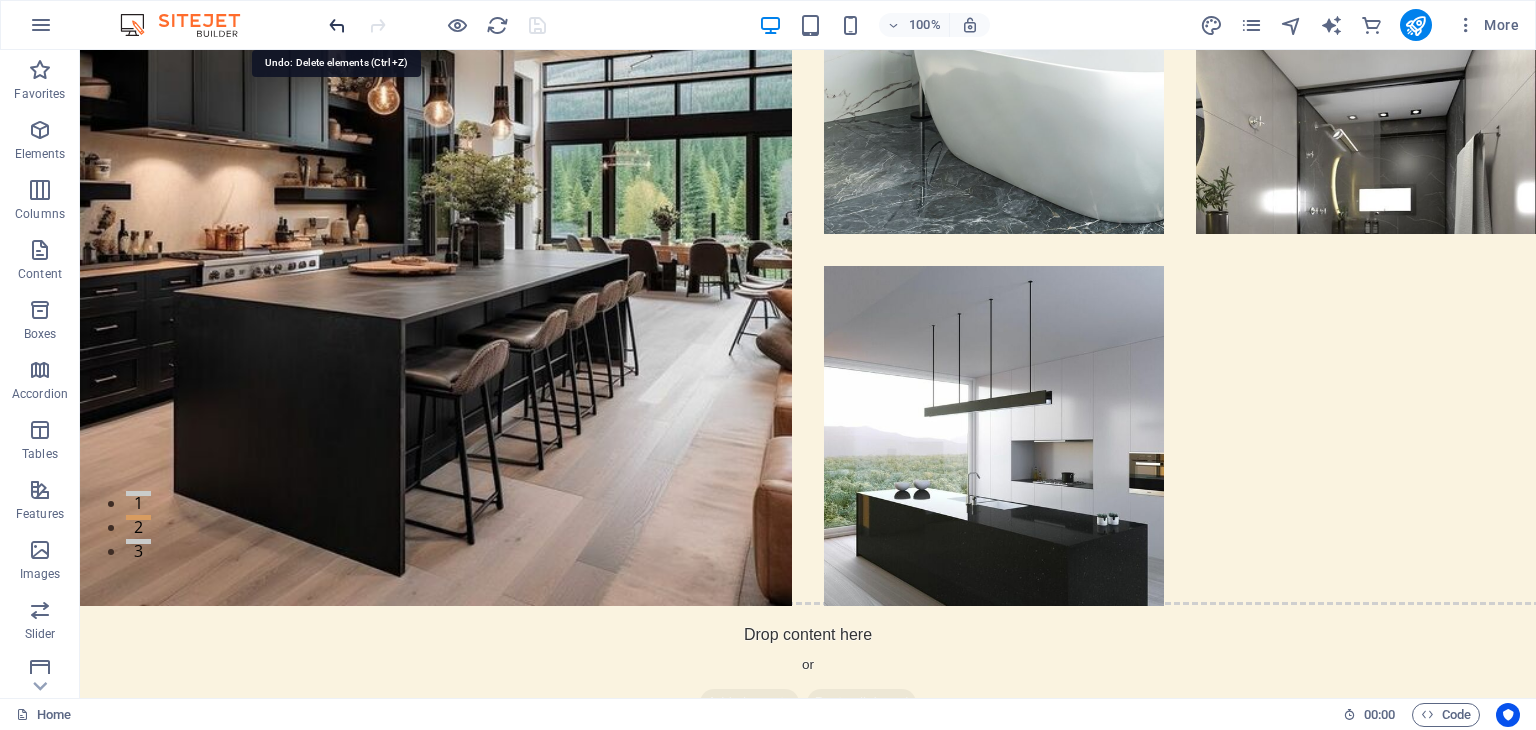 click at bounding box center [337, 25] 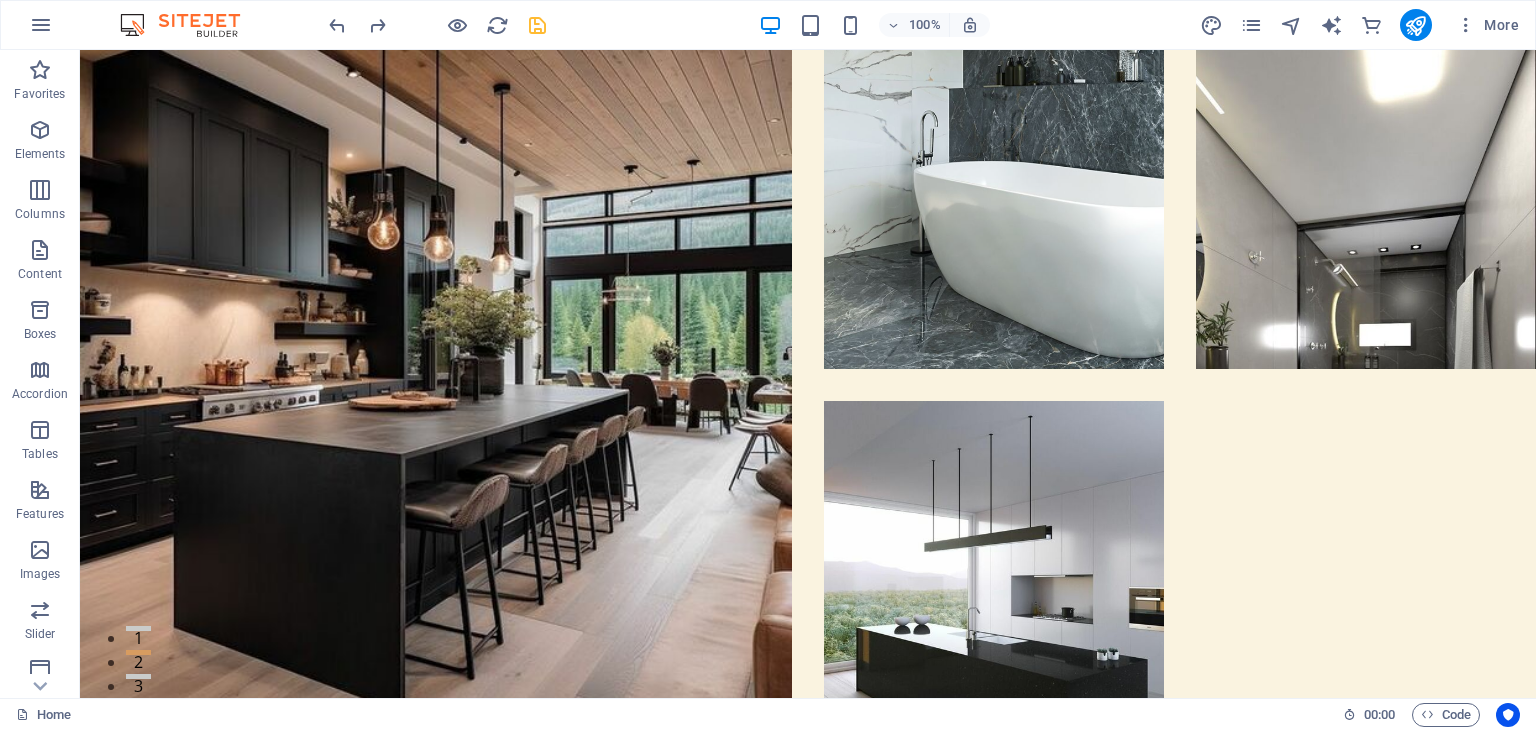 scroll, scrollTop: 2, scrollLeft: 0, axis: vertical 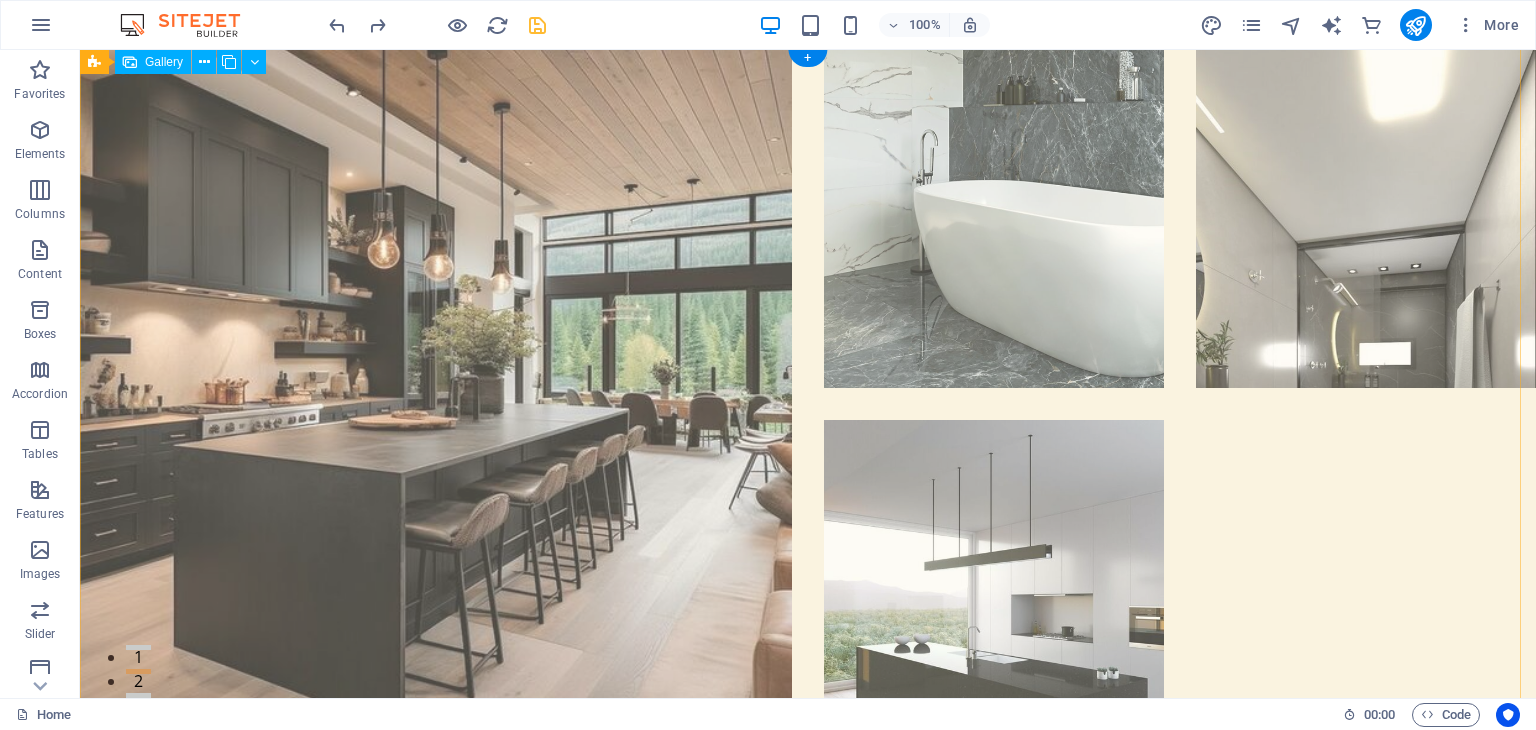 click at bounding box center (1366, 218) 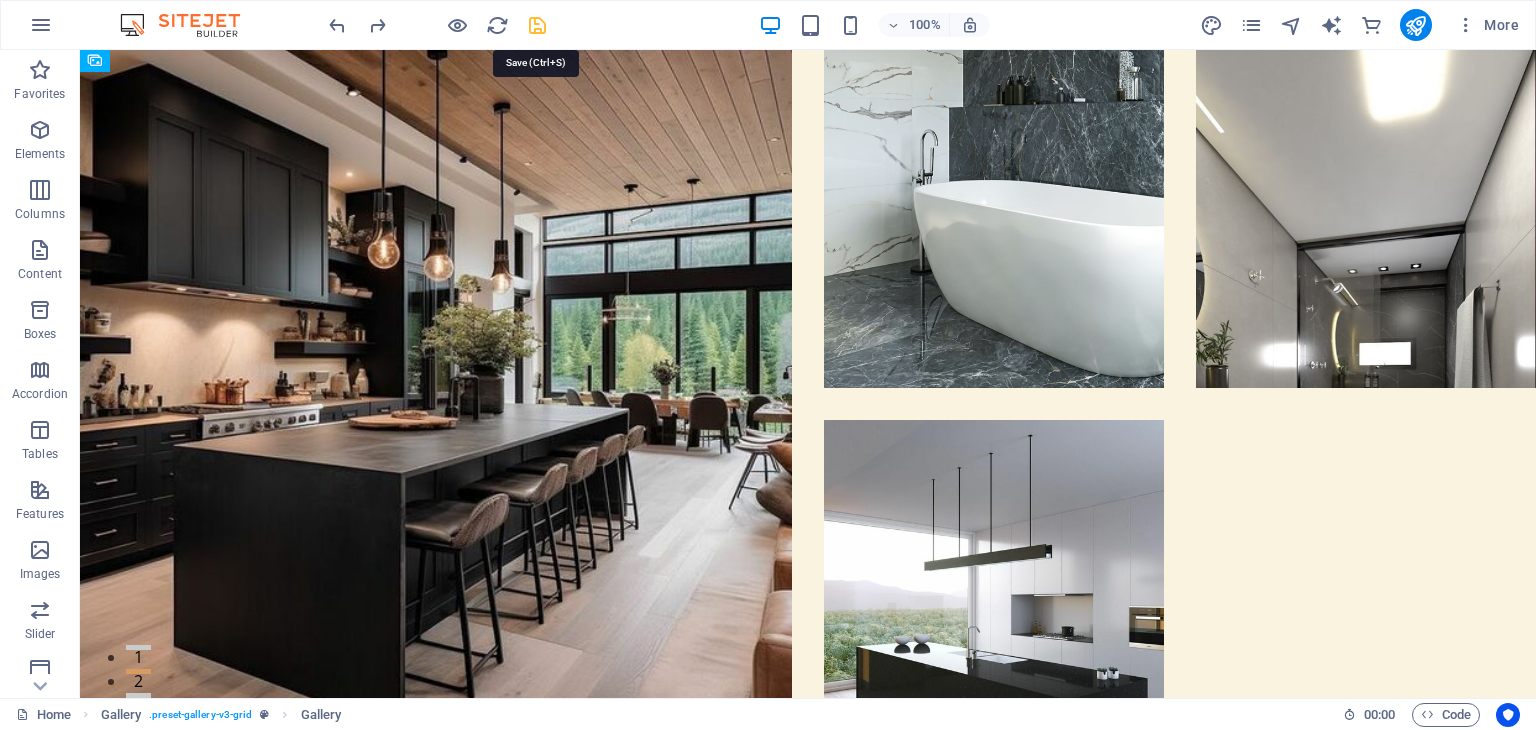 click at bounding box center (537, 25) 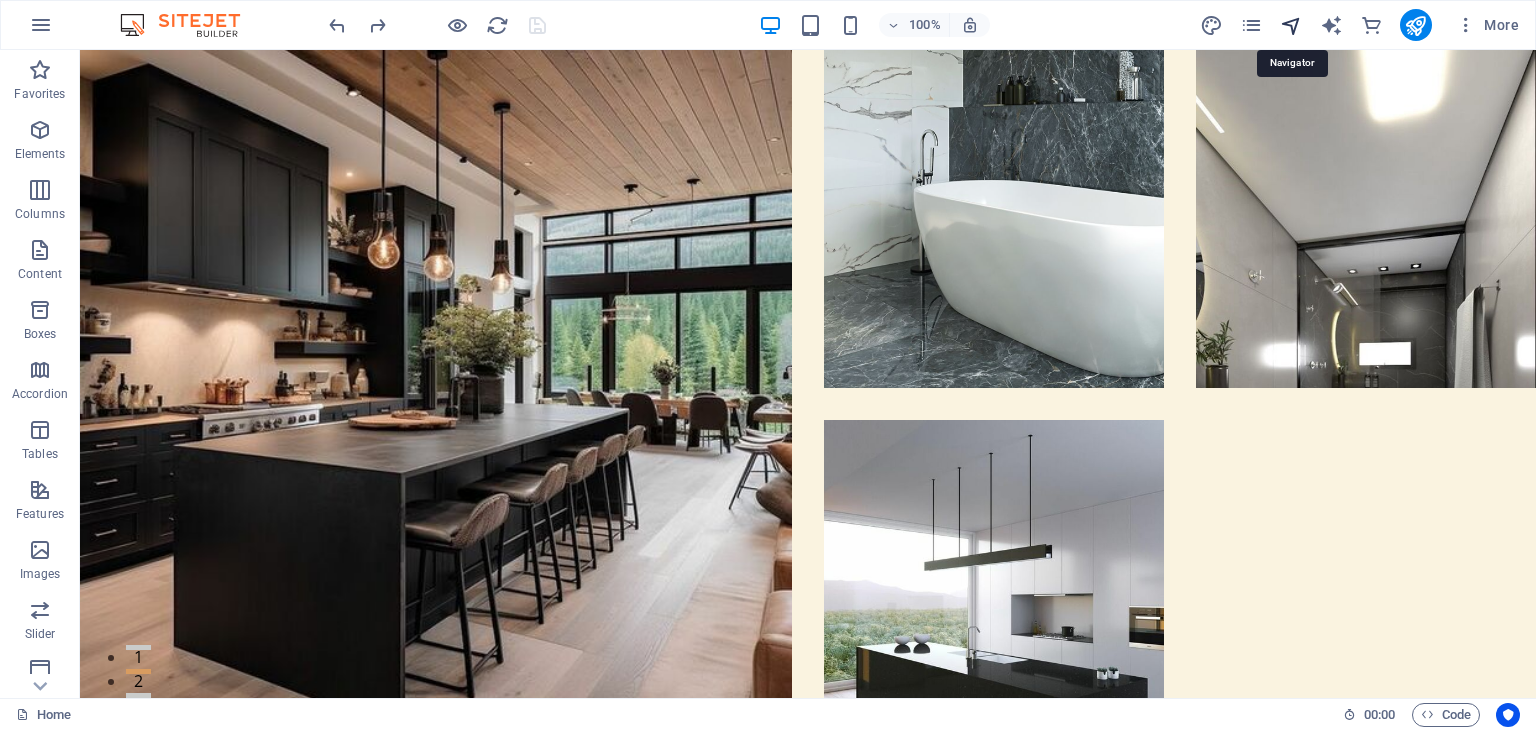 click at bounding box center (1291, 25) 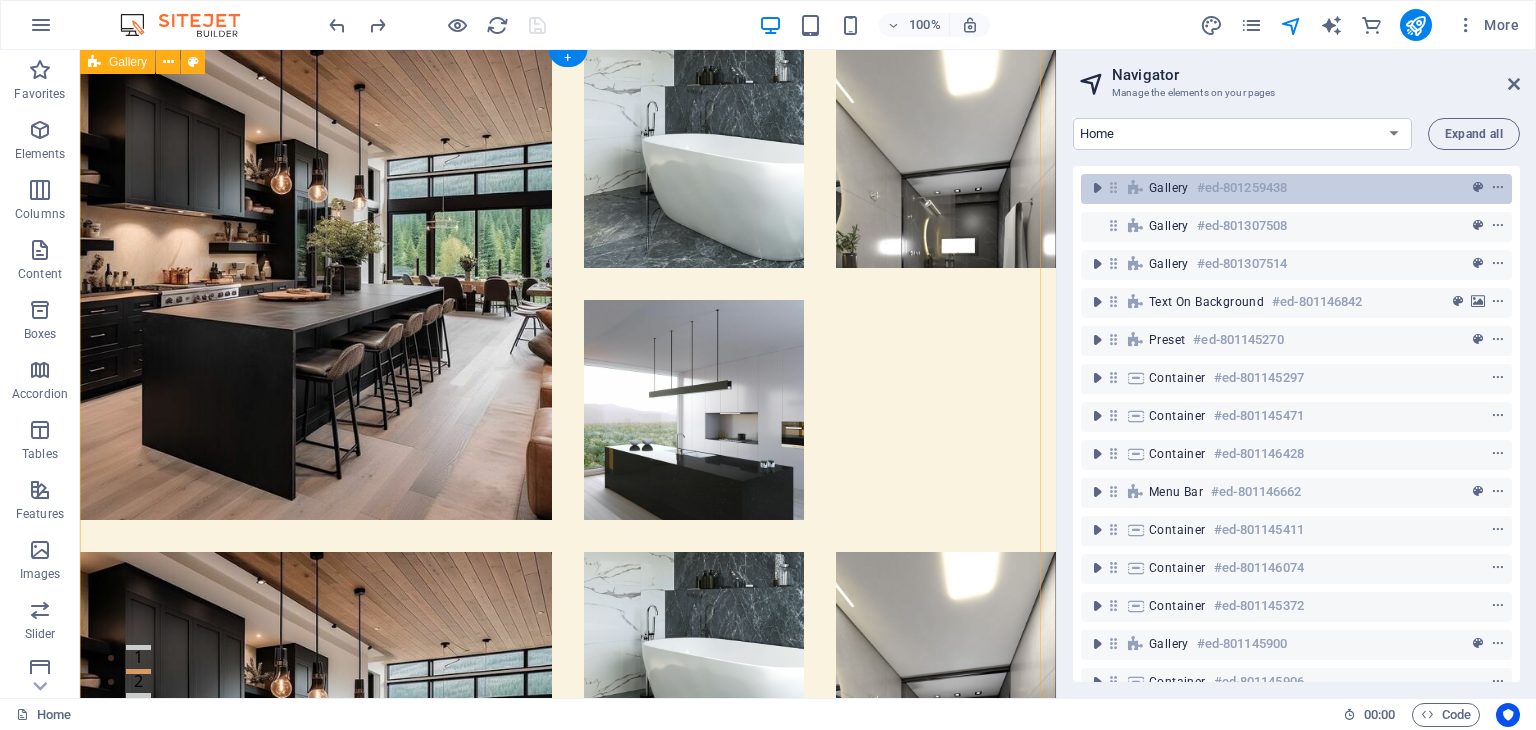 click on "#ed-801259438" at bounding box center (1242, 188) 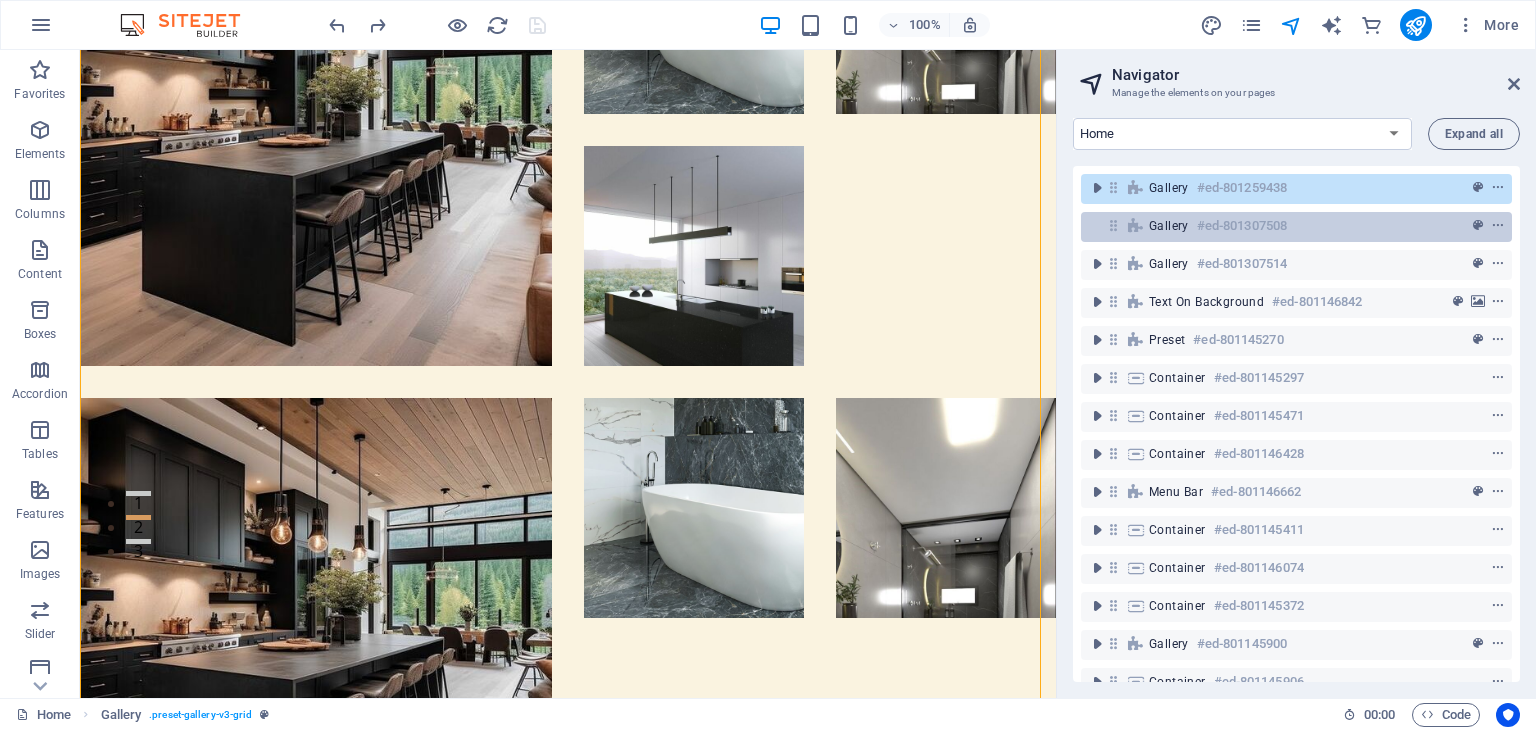 click on "#ed-801307508" at bounding box center [1242, 226] 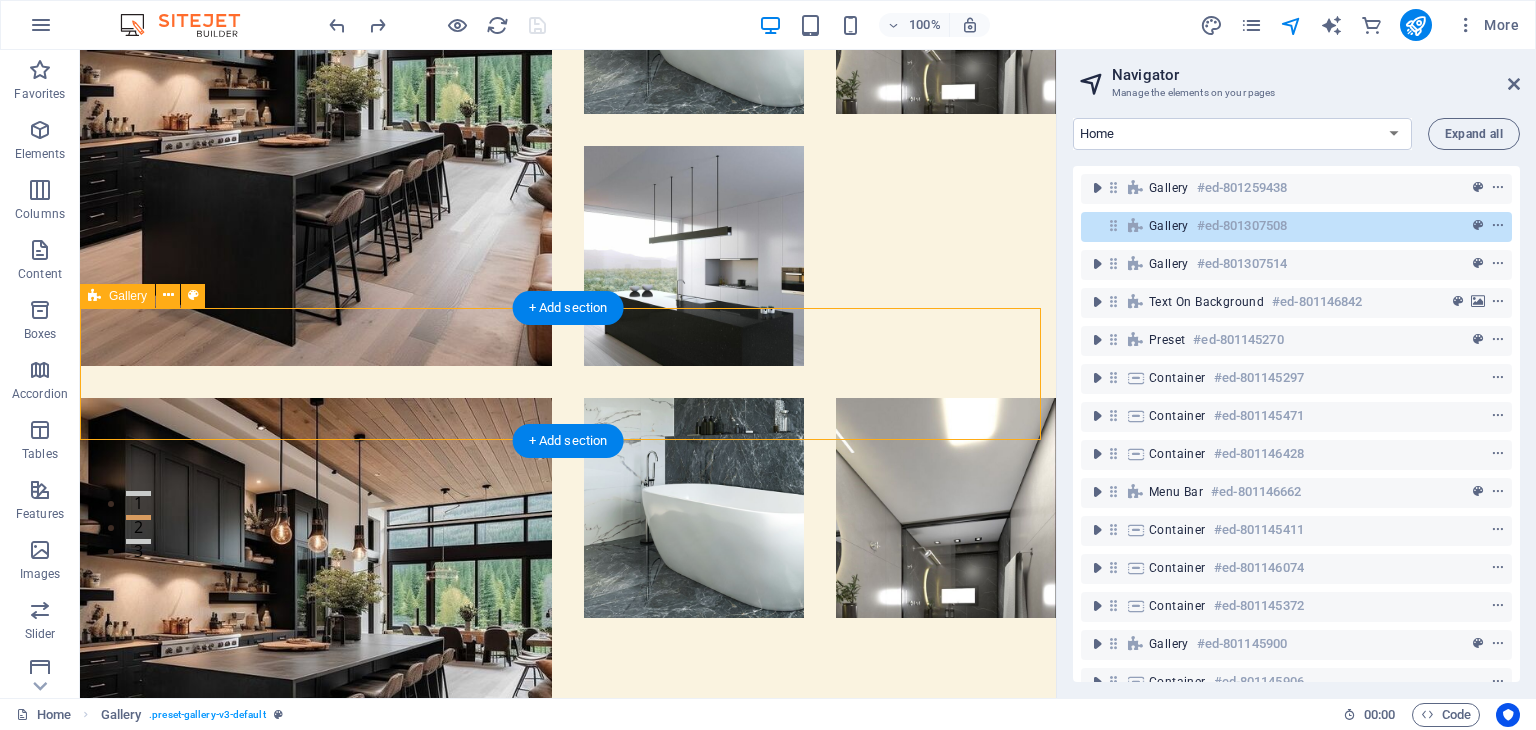 scroll, scrollTop: 703, scrollLeft: 0, axis: vertical 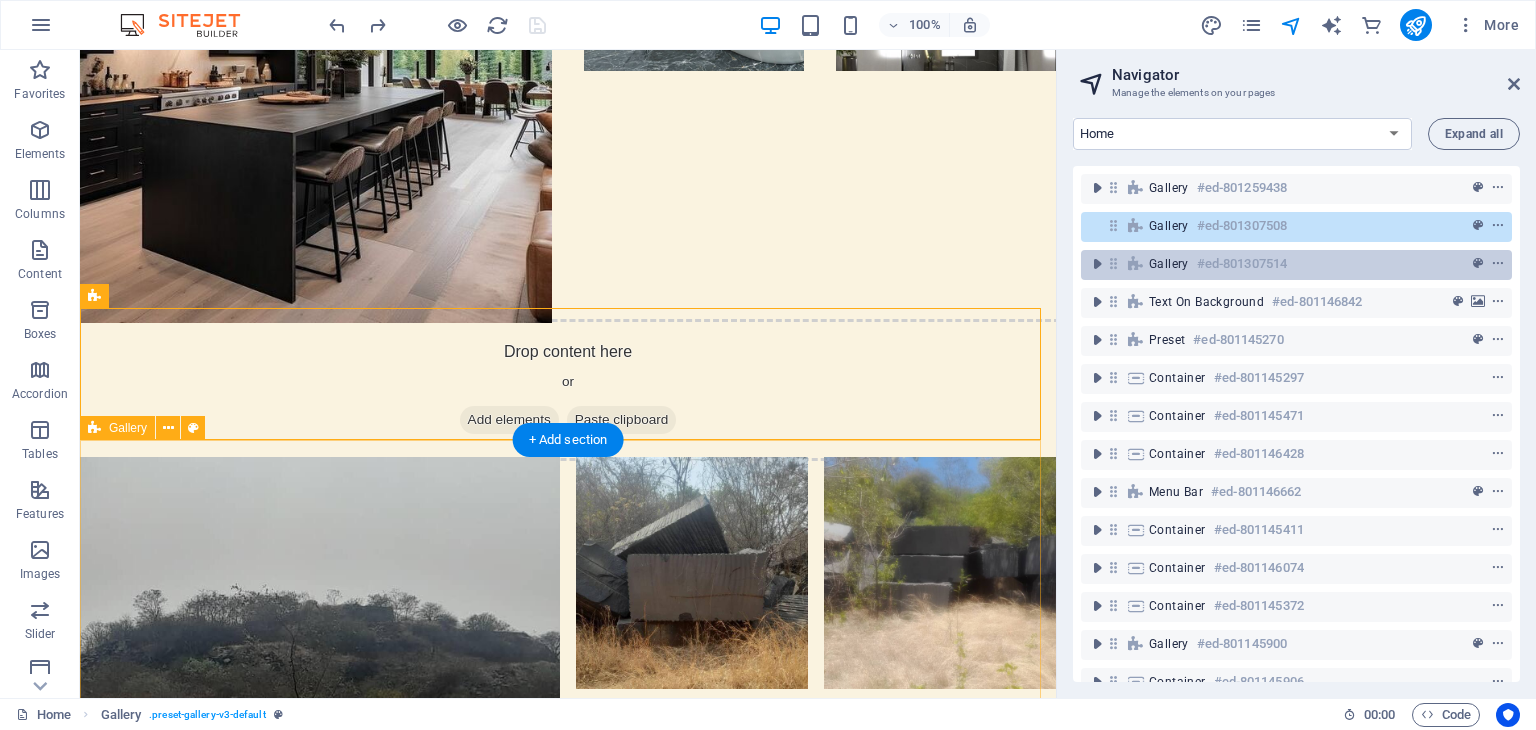 click on "#ed-801307514" at bounding box center [1242, 264] 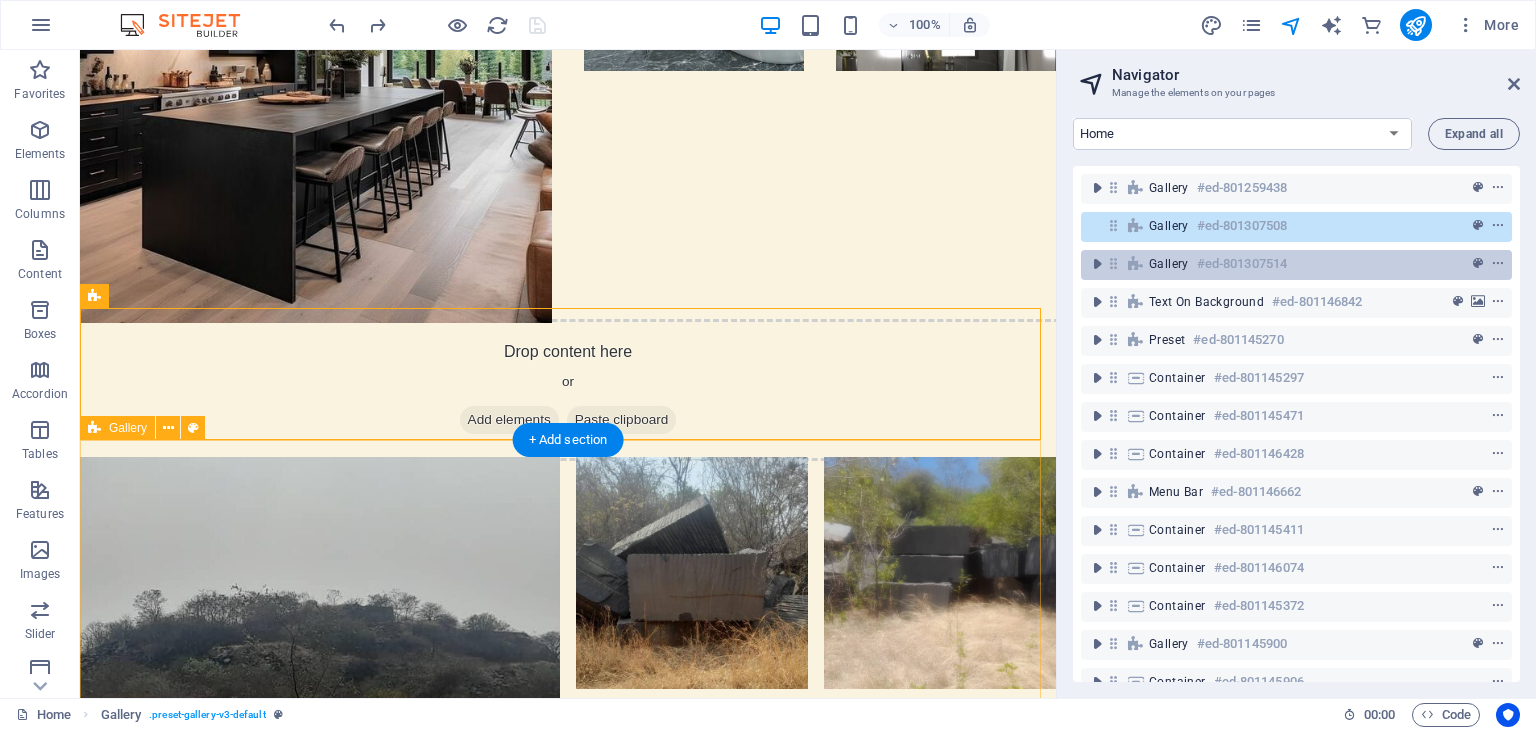 scroll, scrollTop: 1372, scrollLeft: 0, axis: vertical 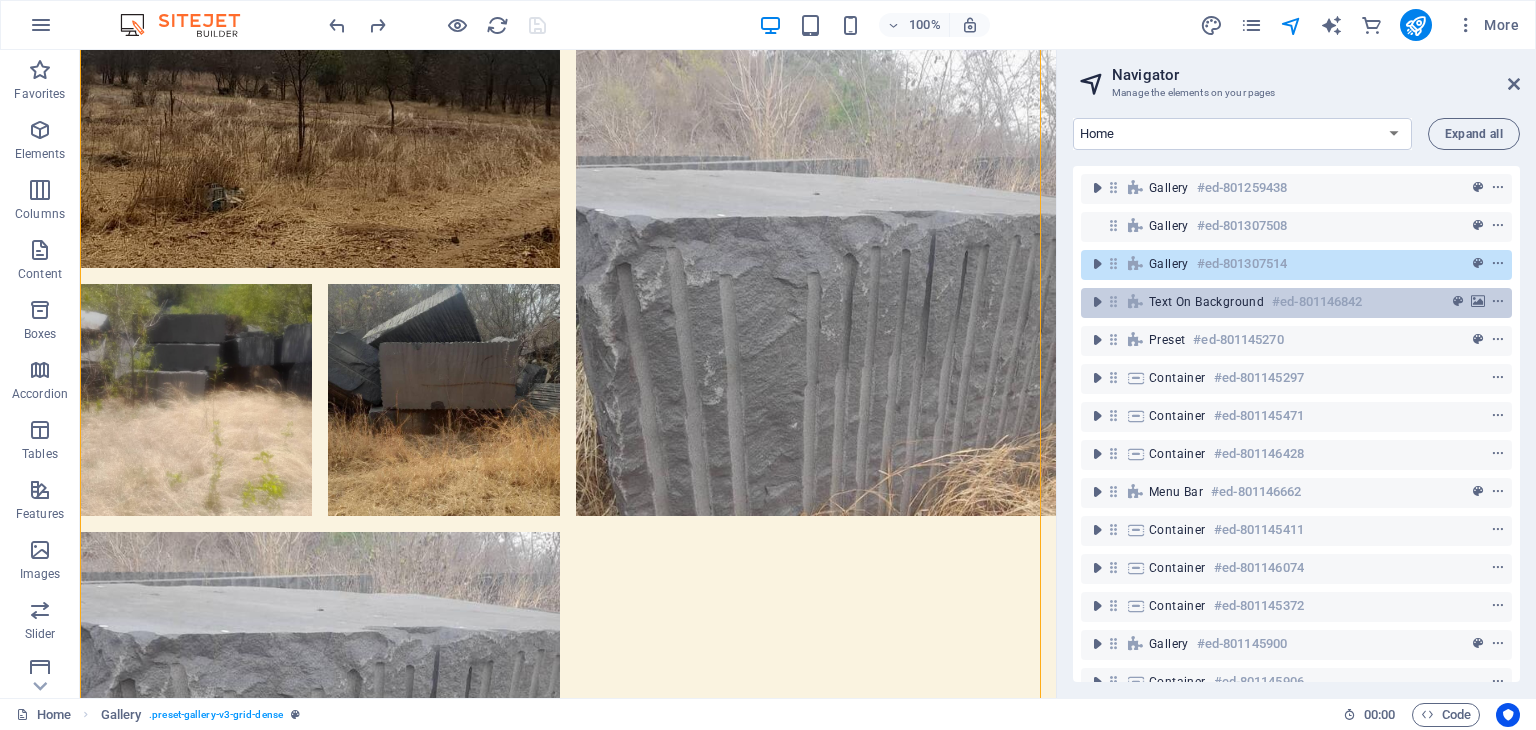 click on "Text on background" at bounding box center [1206, 302] 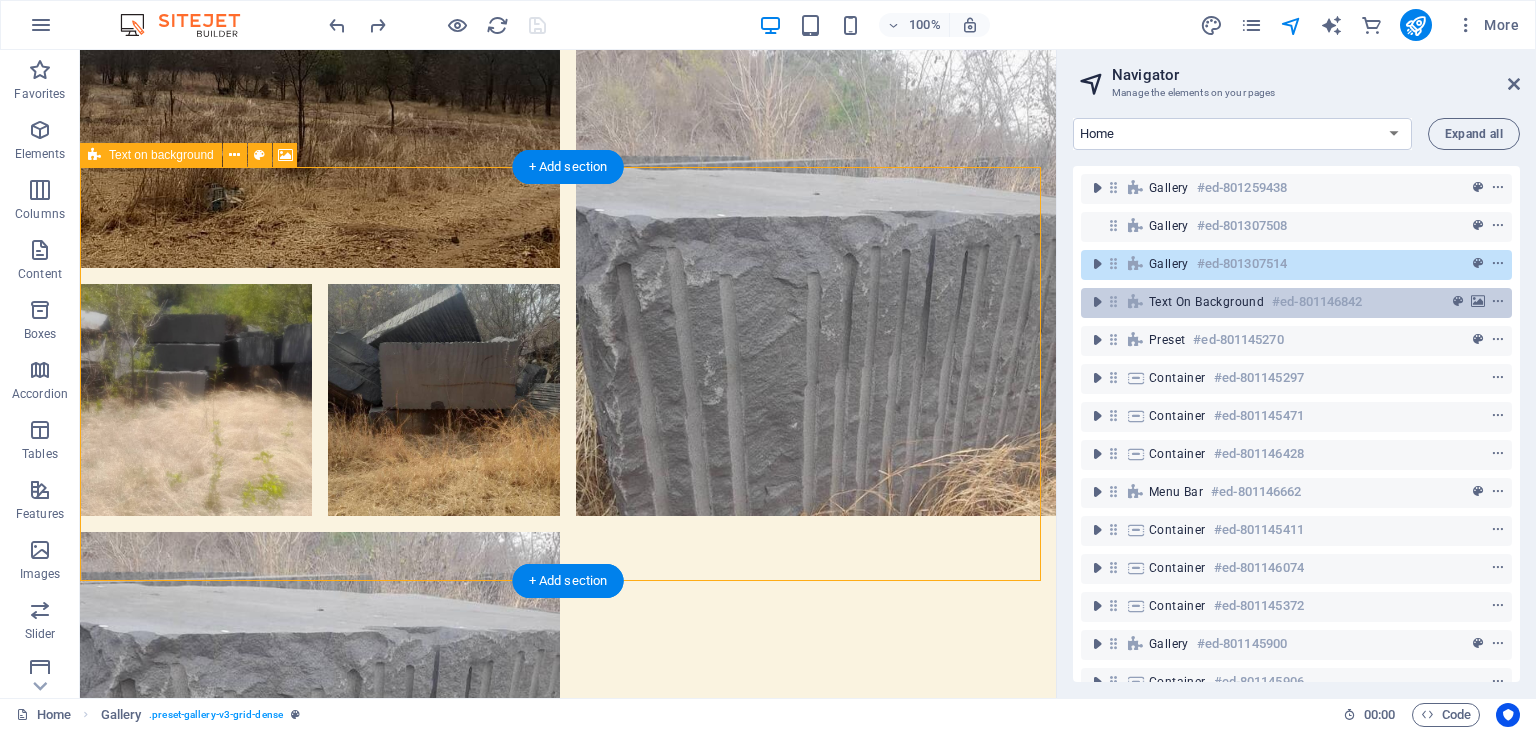 scroll, scrollTop: 2181, scrollLeft: 0, axis: vertical 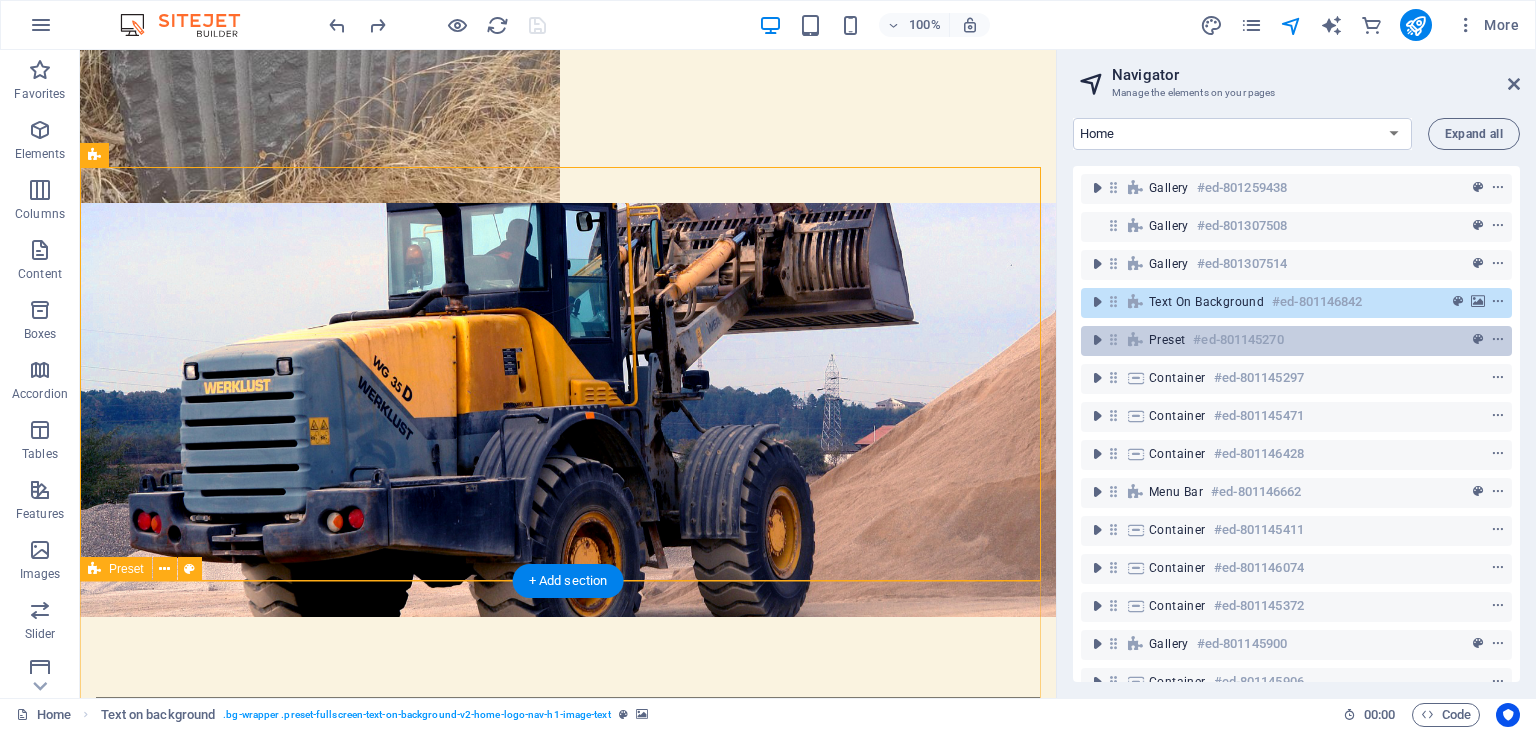 click on "#ed-801145270" at bounding box center (1238, 340) 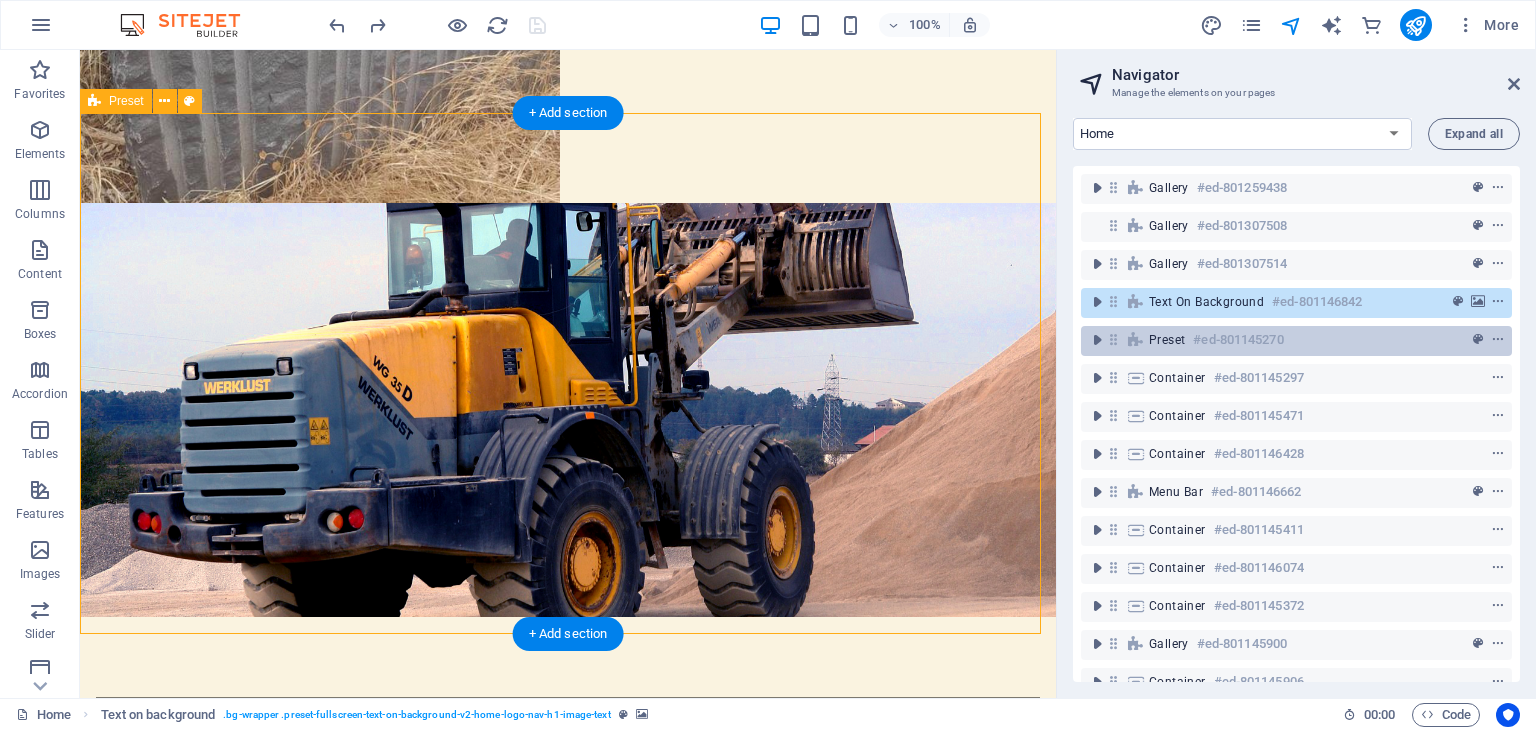scroll, scrollTop: 2649, scrollLeft: 0, axis: vertical 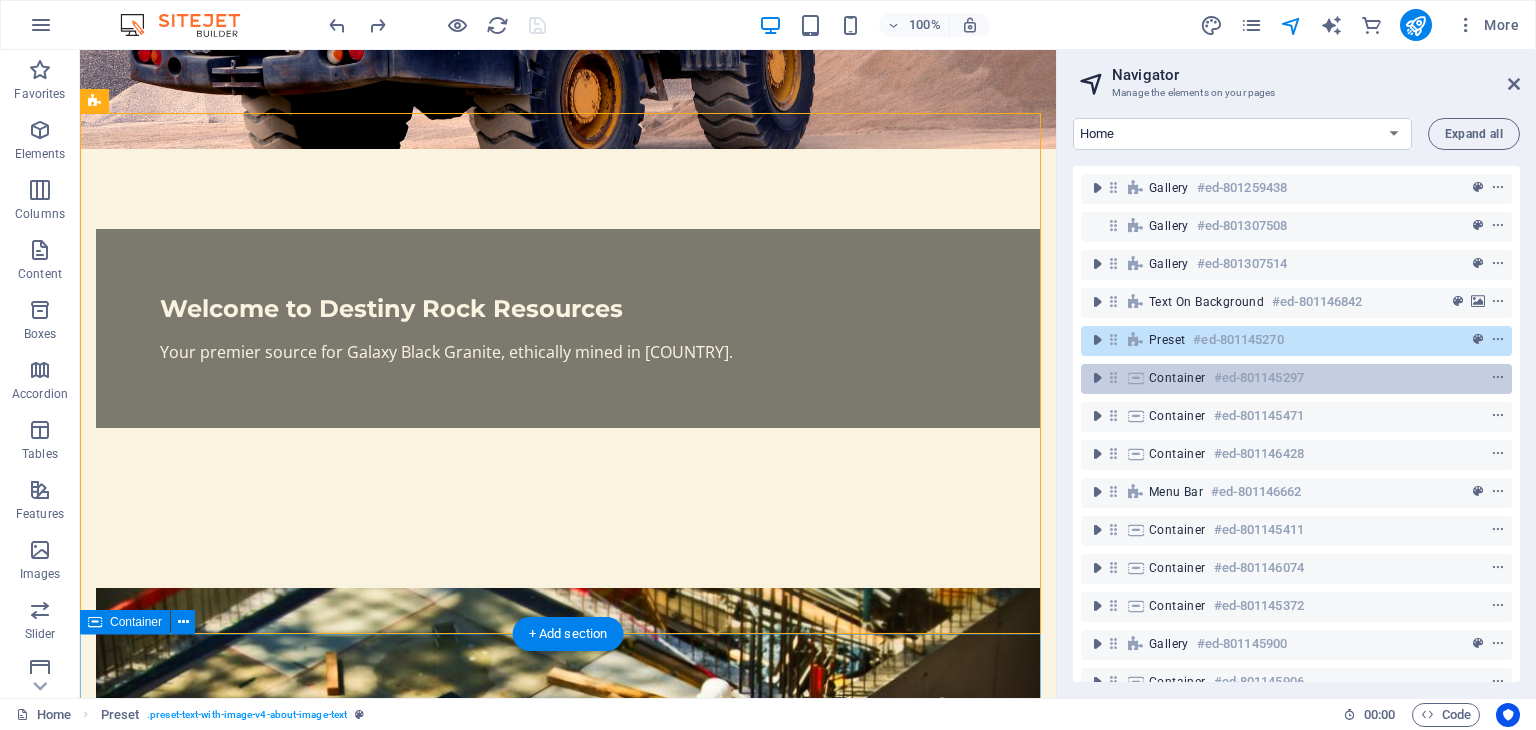 click on "#ed-801145297" at bounding box center [1259, 378] 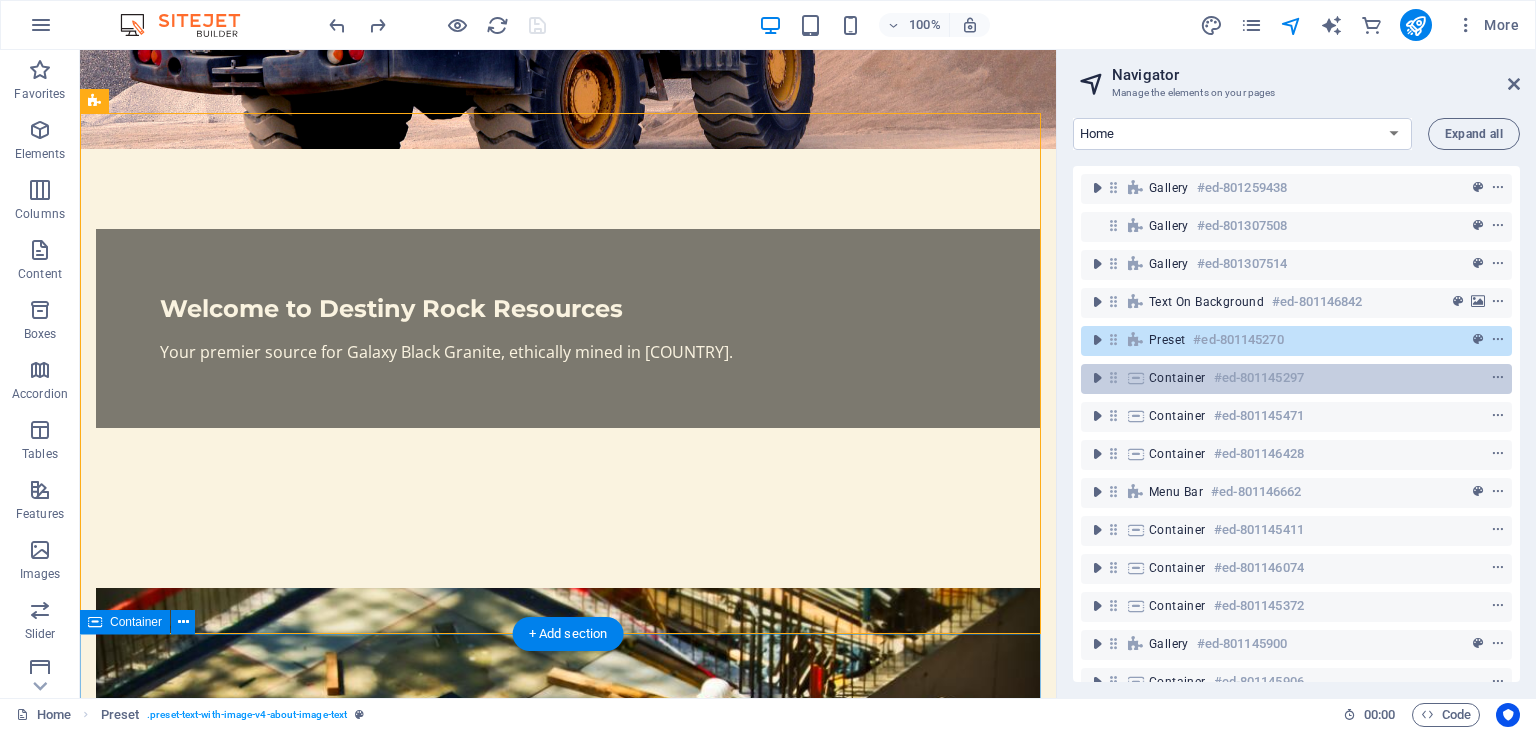 scroll, scrollTop: 3142, scrollLeft: 0, axis: vertical 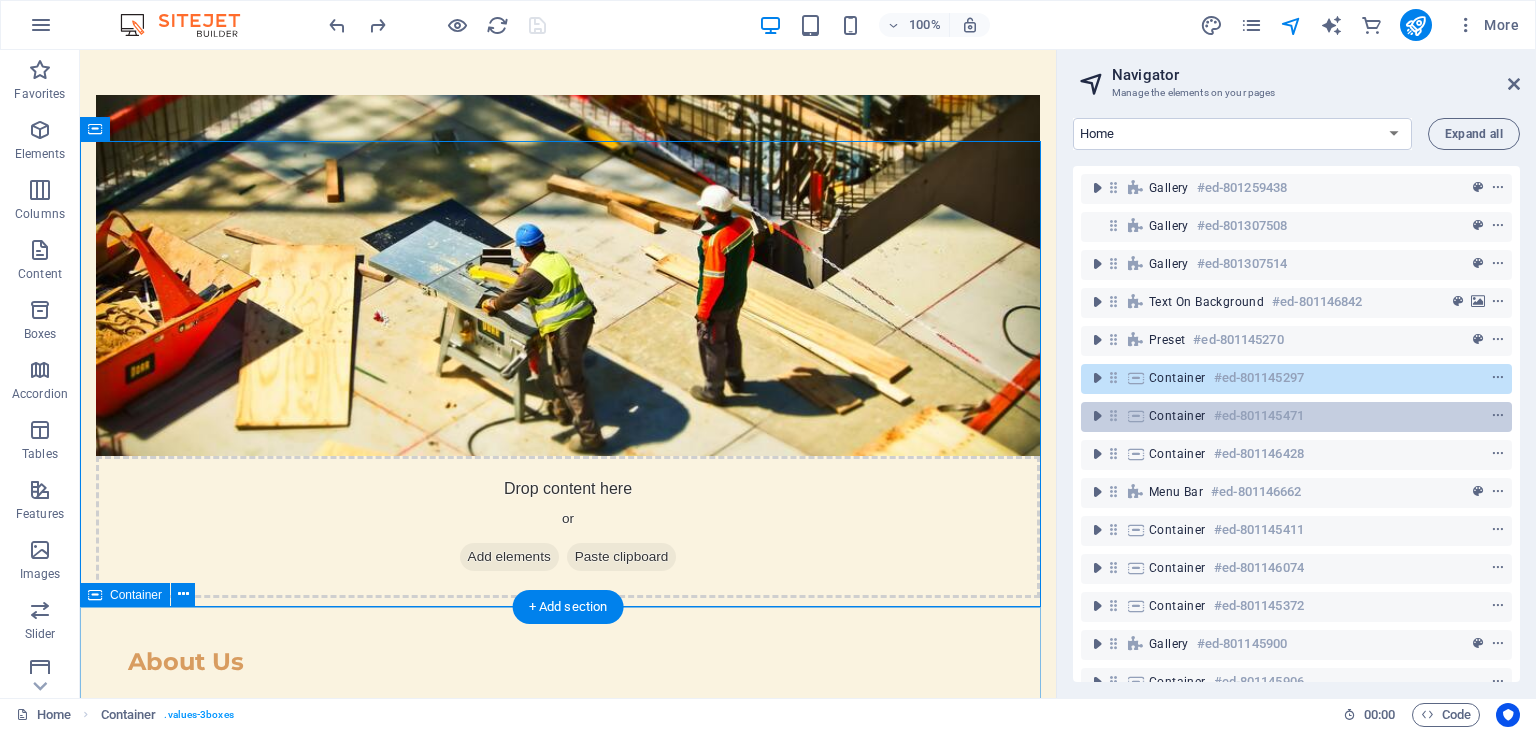 click on "#ed-801145471" at bounding box center [1259, 416] 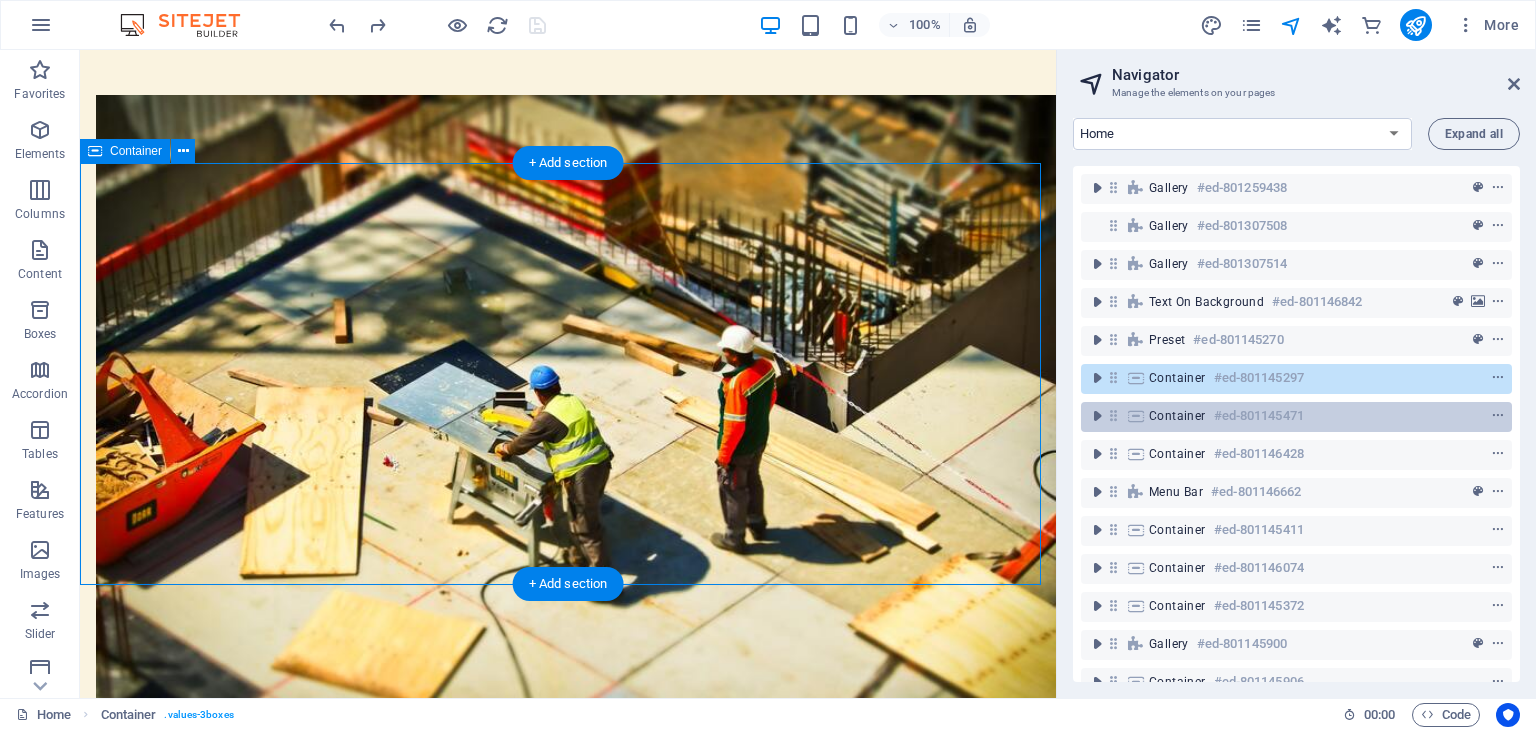 scroll, scrollTop: 3585, scrollLeft: 0, axis: vertical 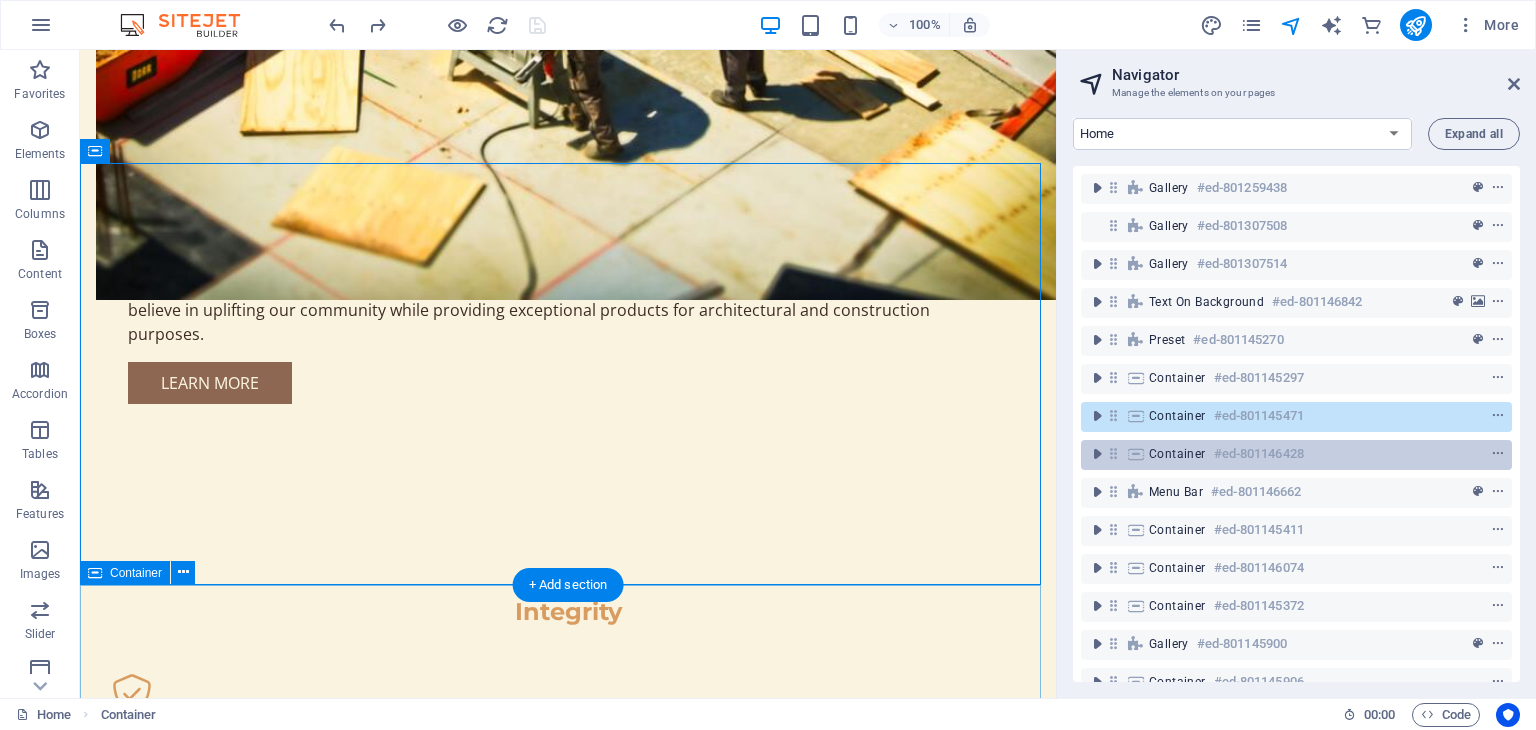 click on "Container" at bounding box center [1177, 454] 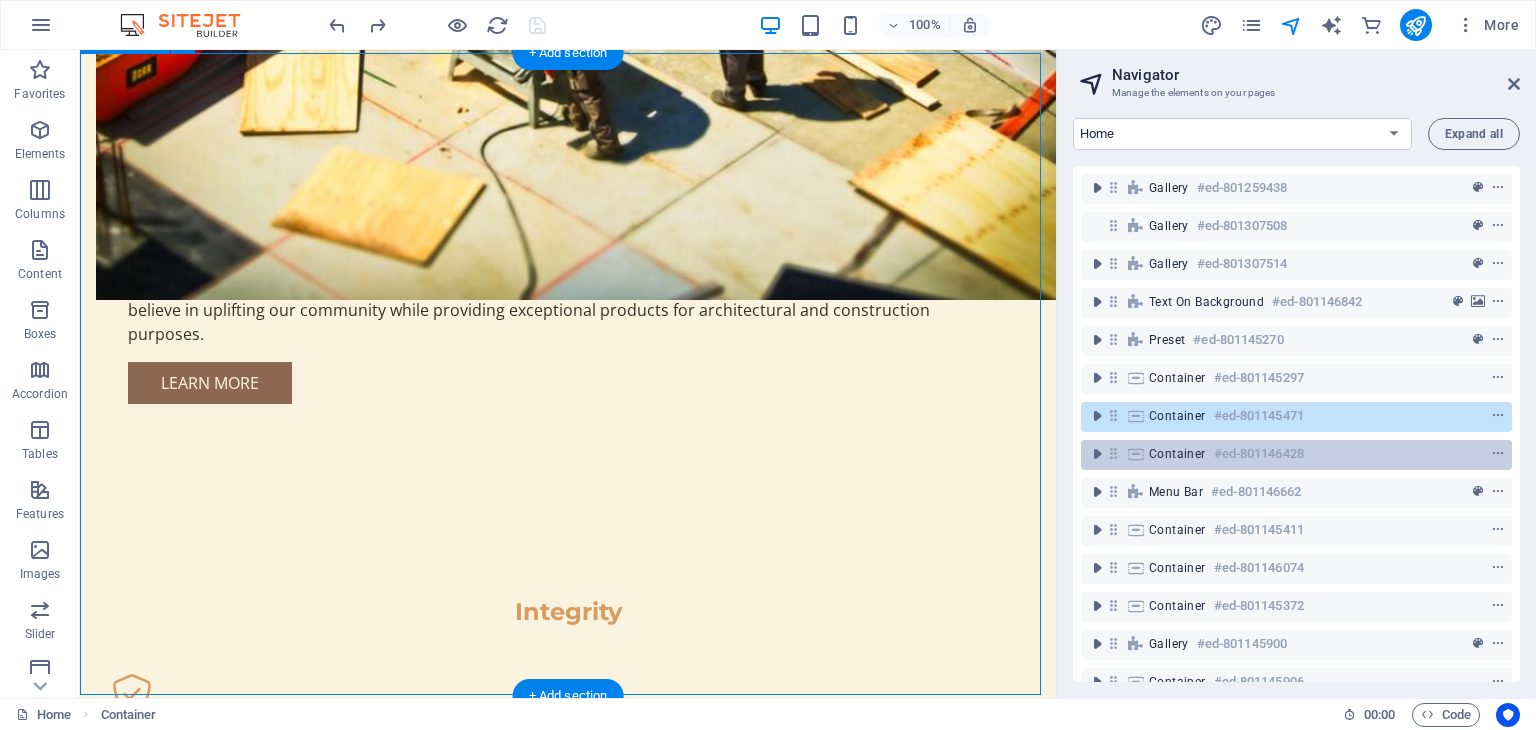 scroll, scrollTop: 4117, scrollLeft: 0, axis: vertical 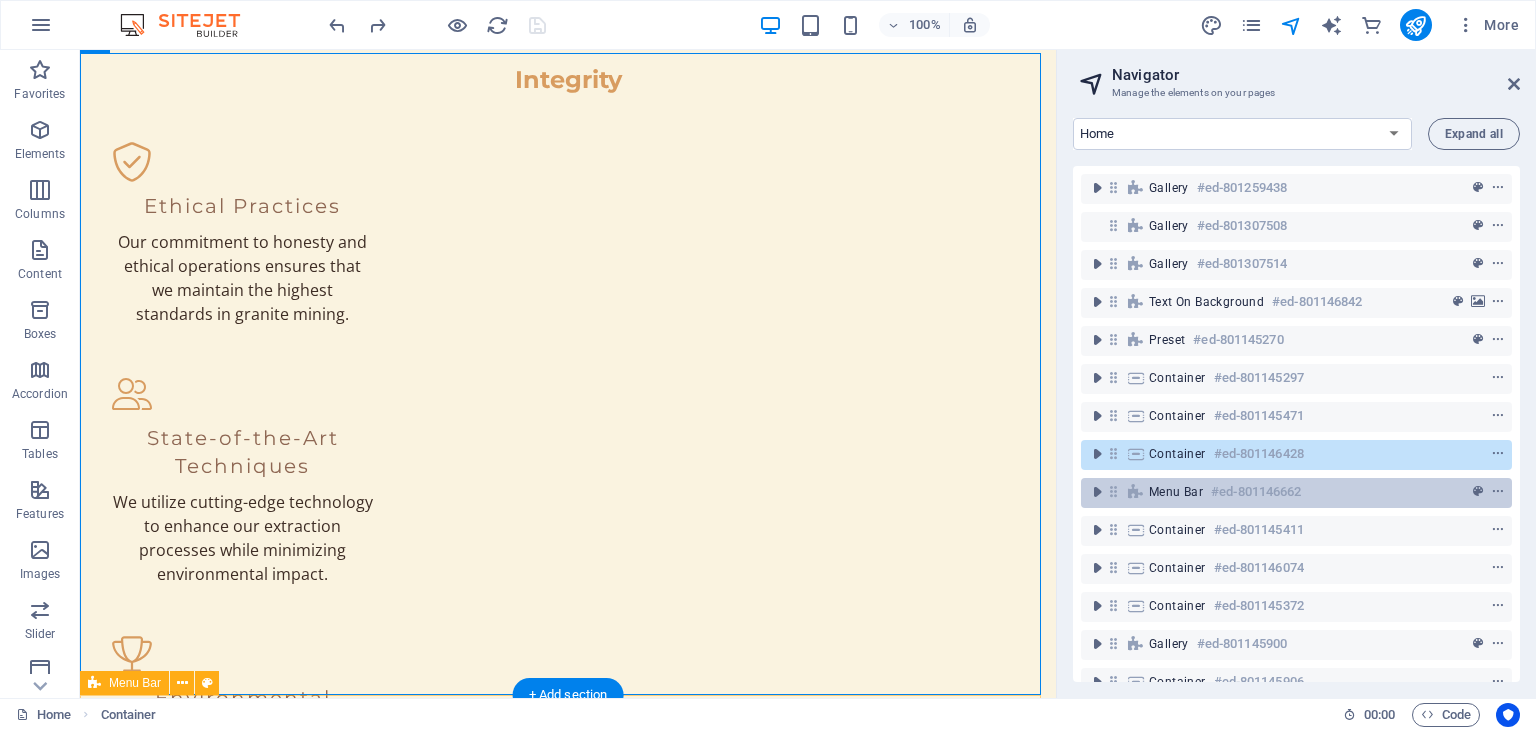 click on "Menu Bar #ed-801146662" at bounding box center (1296, 493) 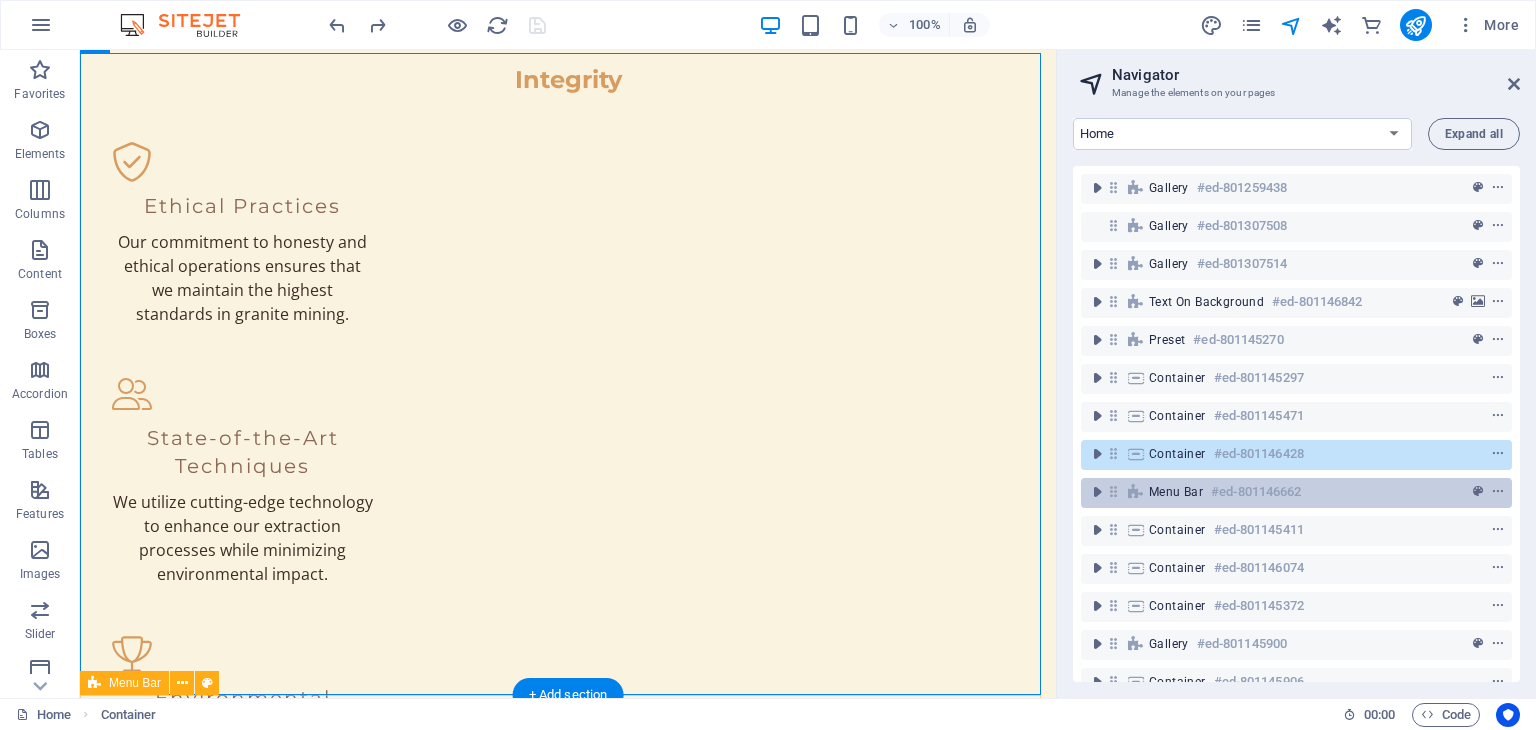 scroll, scrollTop: 4580, scrollLeft: 0, axis: vertical 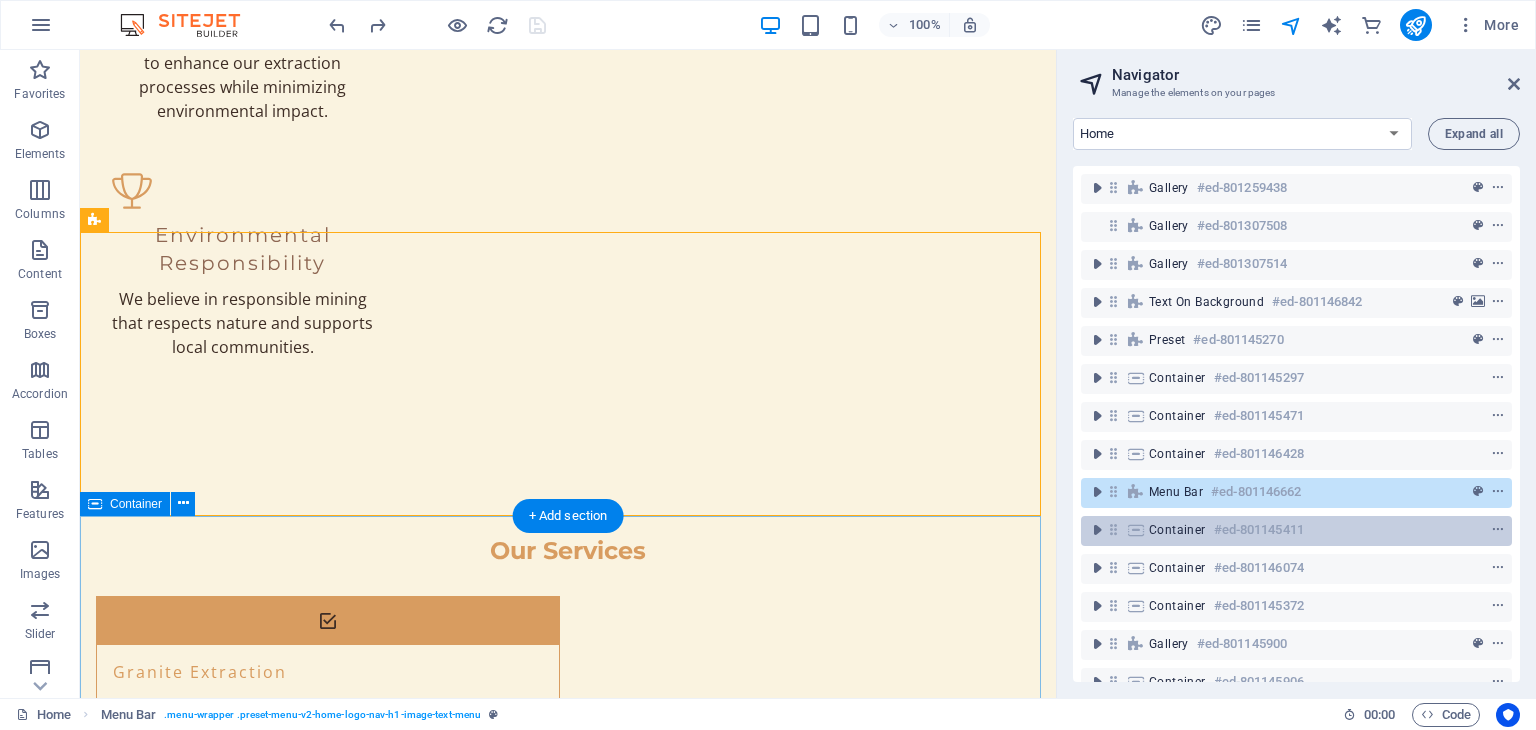 click on "Container #ed-801145411" at bounding box center (1296, 531) 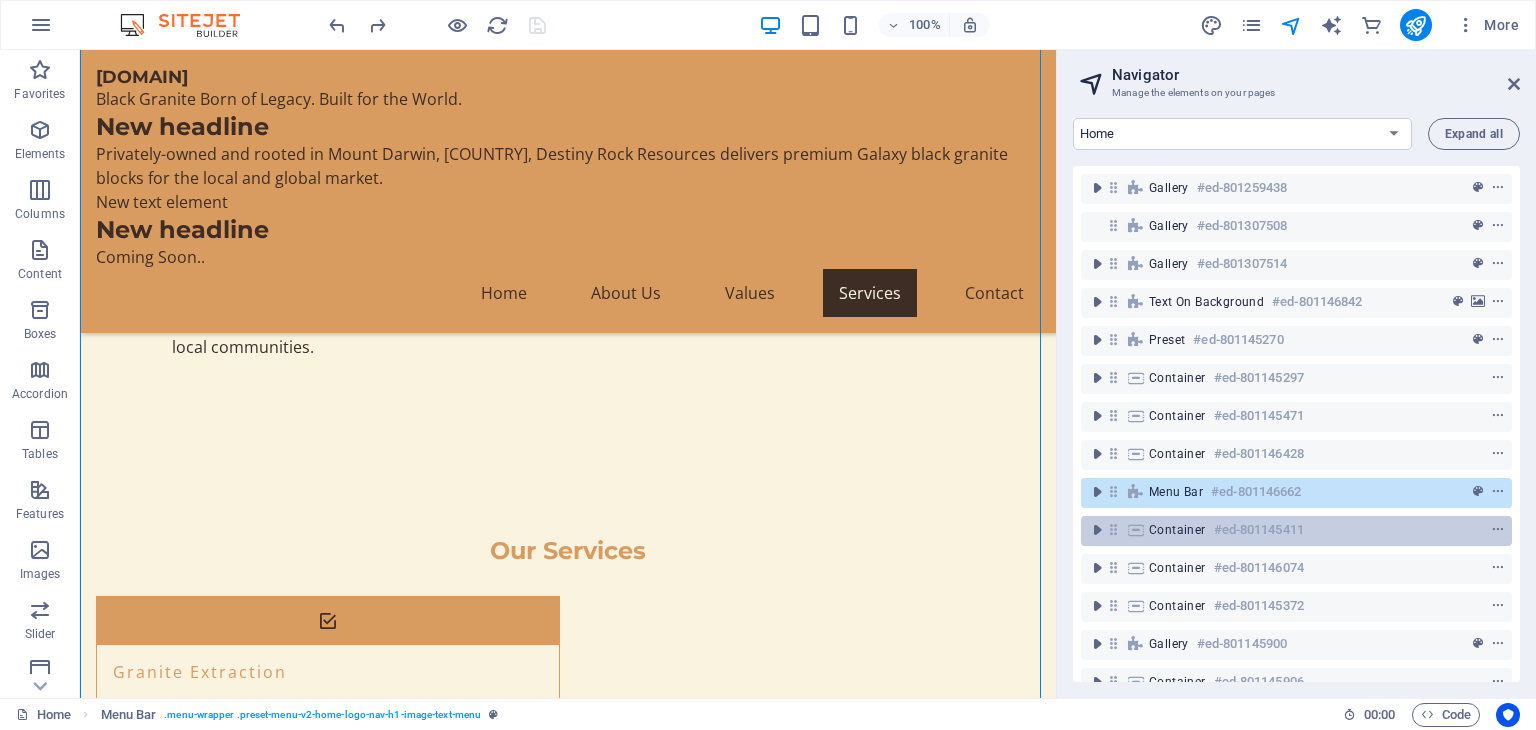 scroll, scrollTop: 5575, scrollLeft: 0, axis: vertical 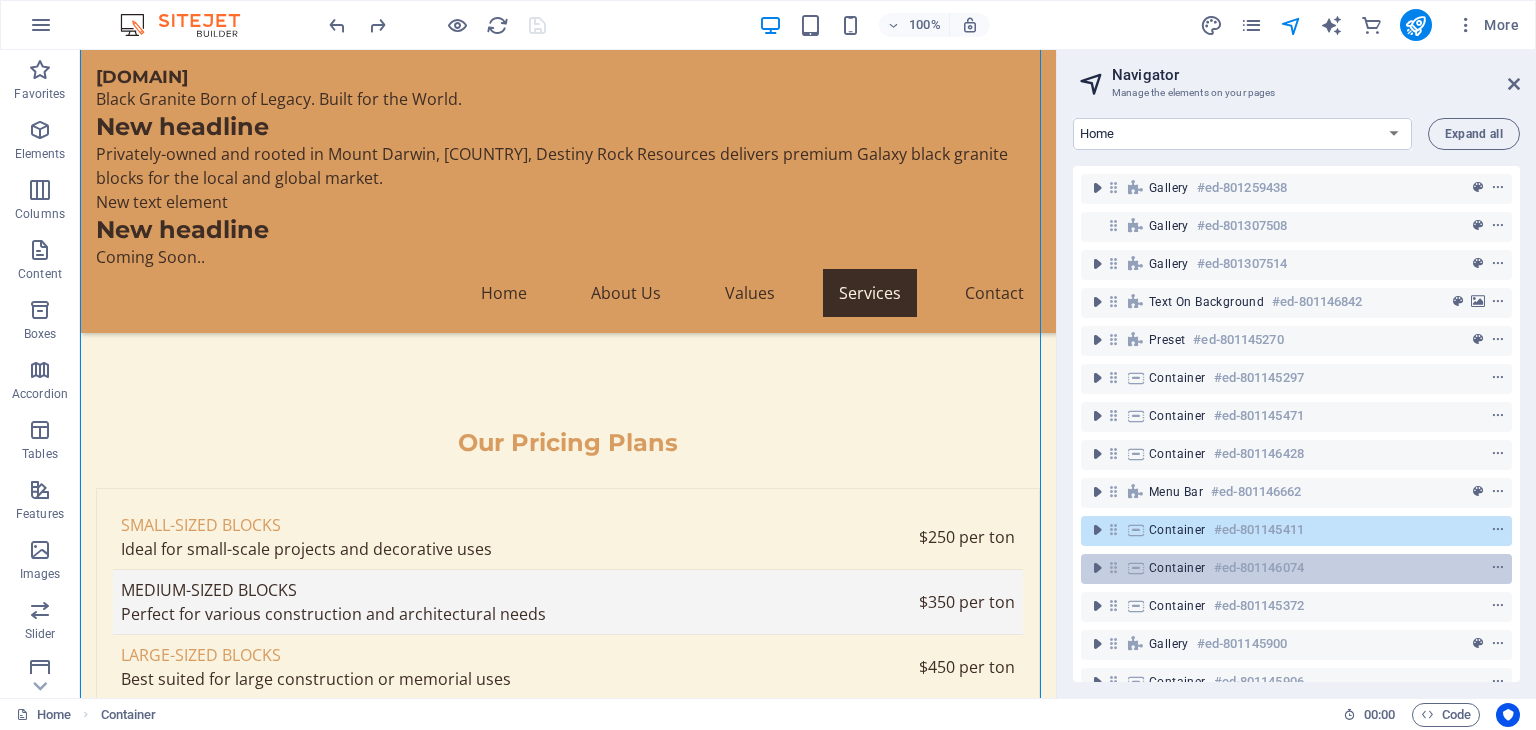 click on "Container" at bounding box center [1177, 568] 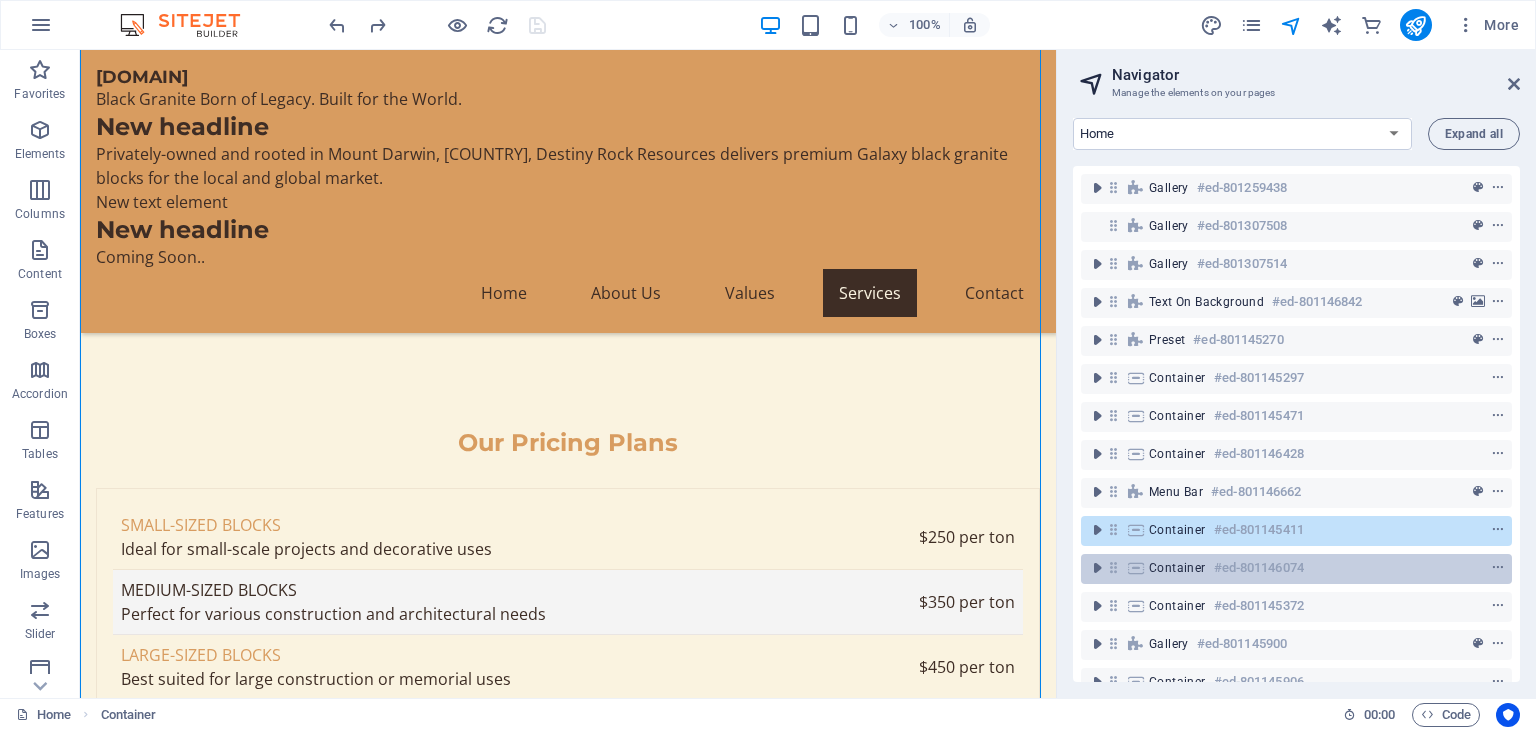 scroll, scrollTop: 6964, scrollLeft: 0, axis: vertical 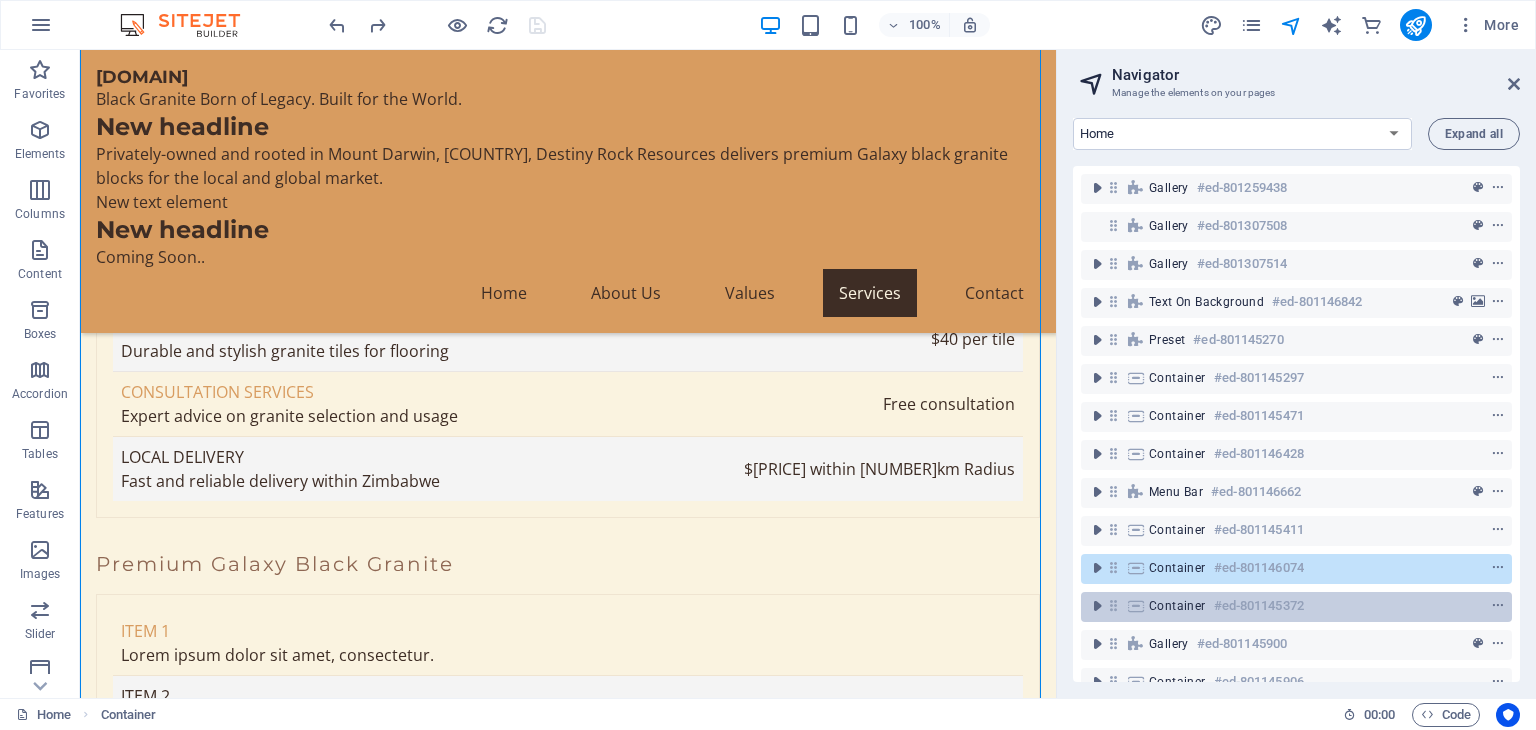click on "Container" at bounding box center (1177, 606) 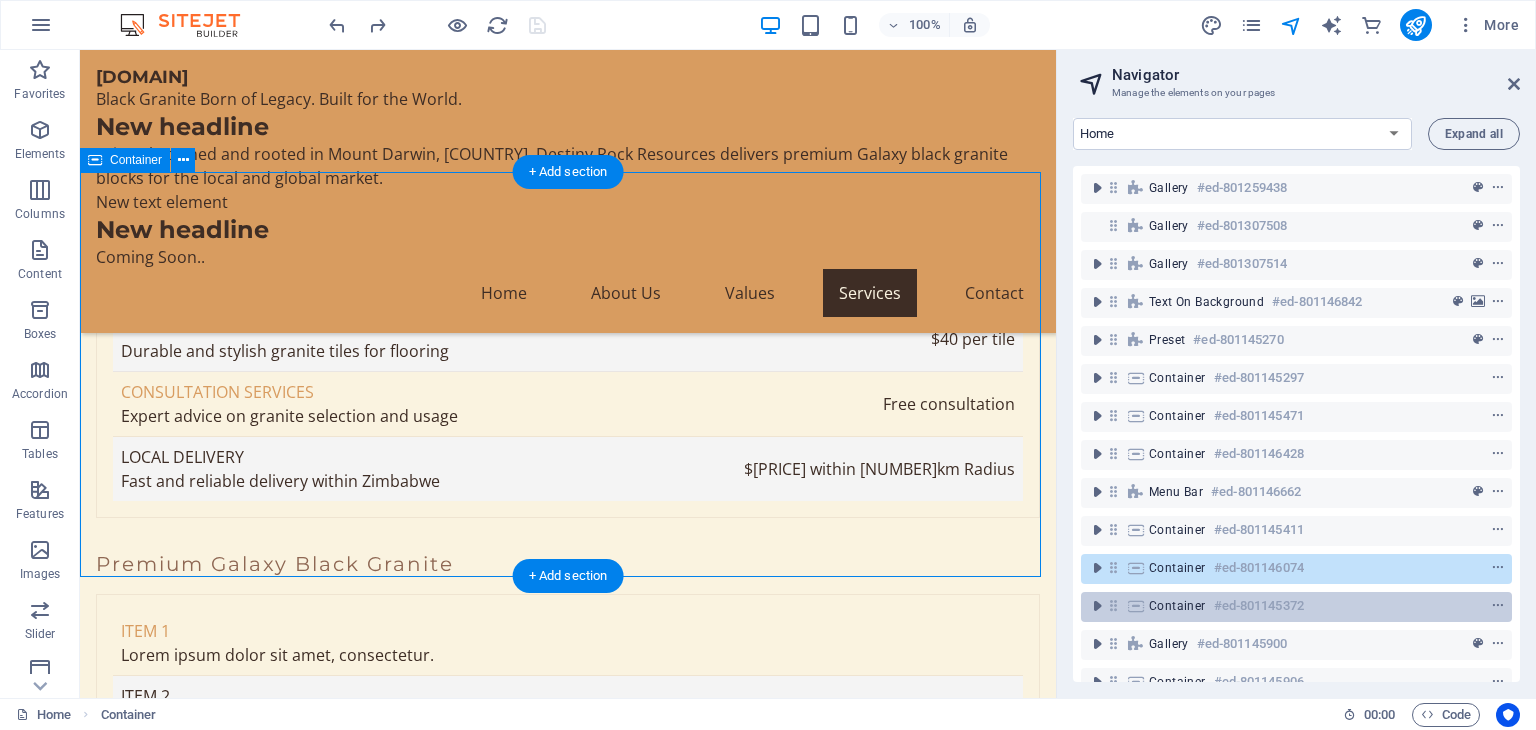 scroll, scrollTop: 7702, scrollLeft: 0, axis: vertical 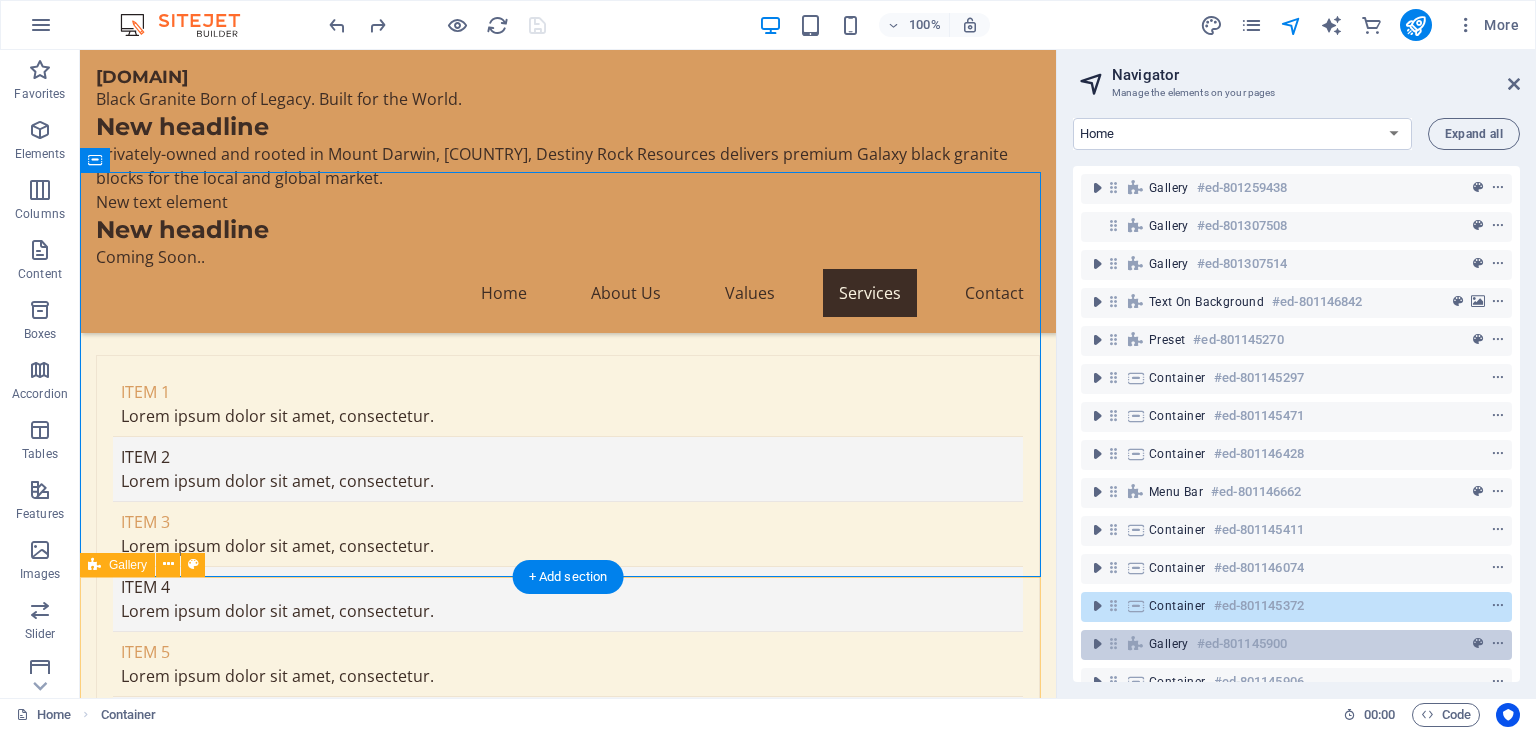 click on "Gallery" at bounding box center [1169, 644] 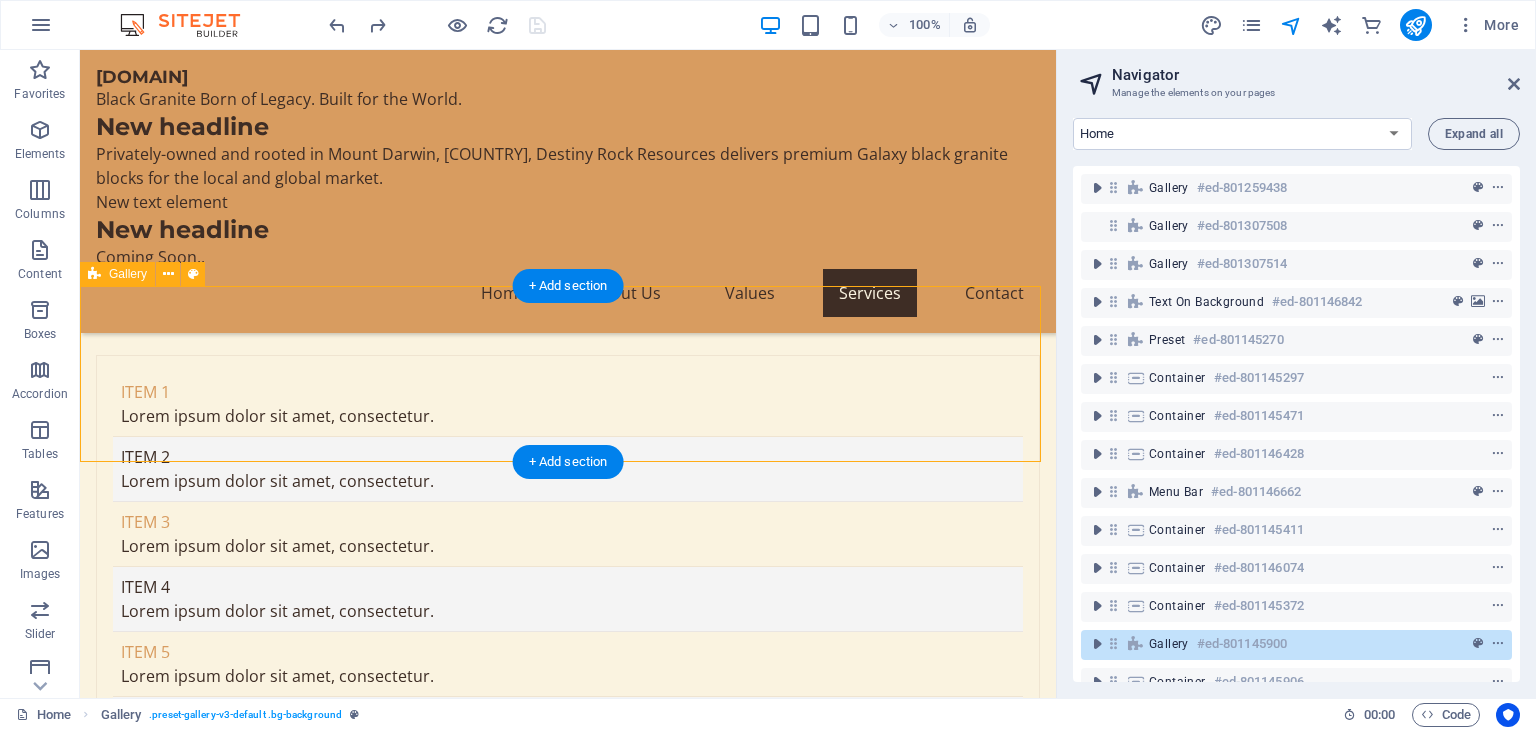 scroll, scrollTop: 7992, scrollLeft: 0, axis: vertical 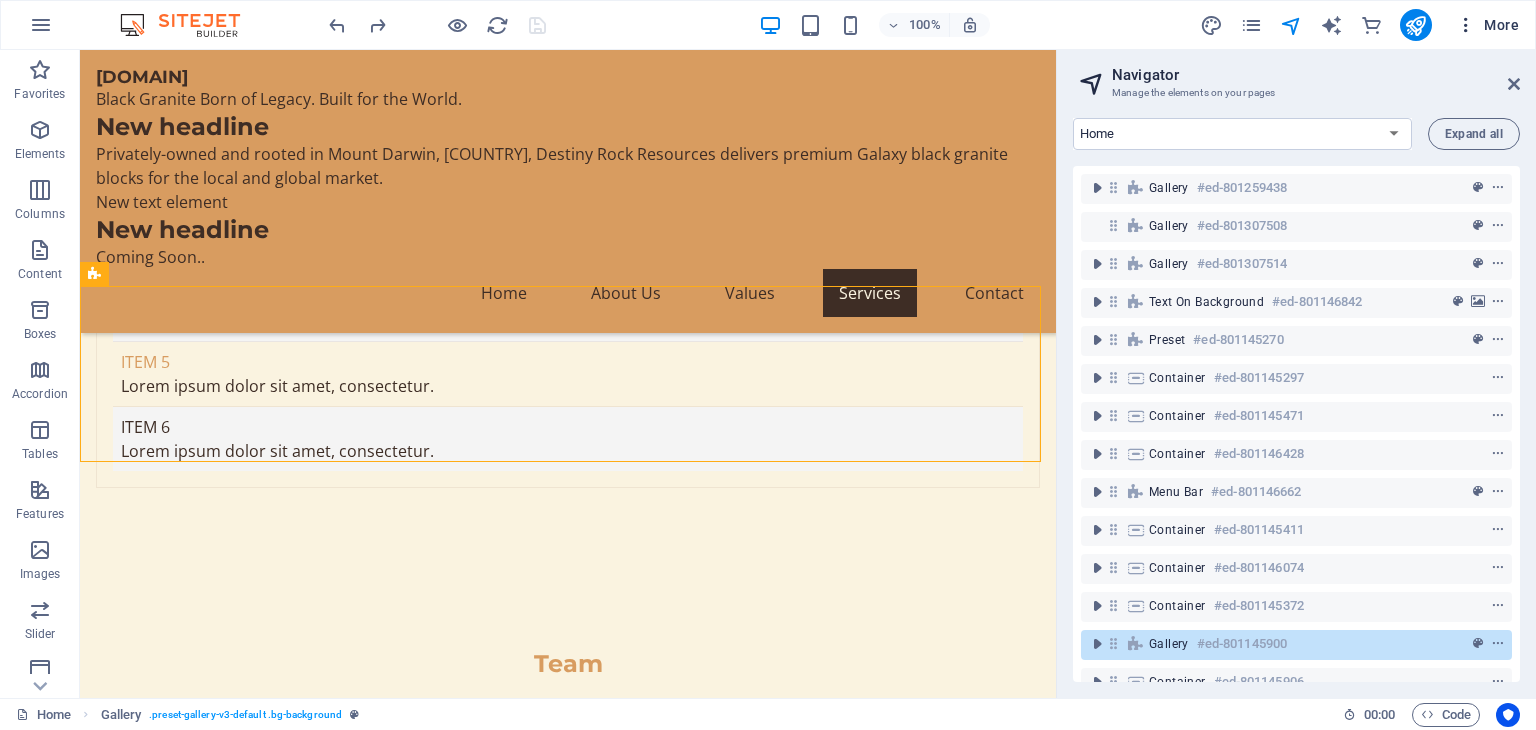 click at bounding box center (1466, 25) 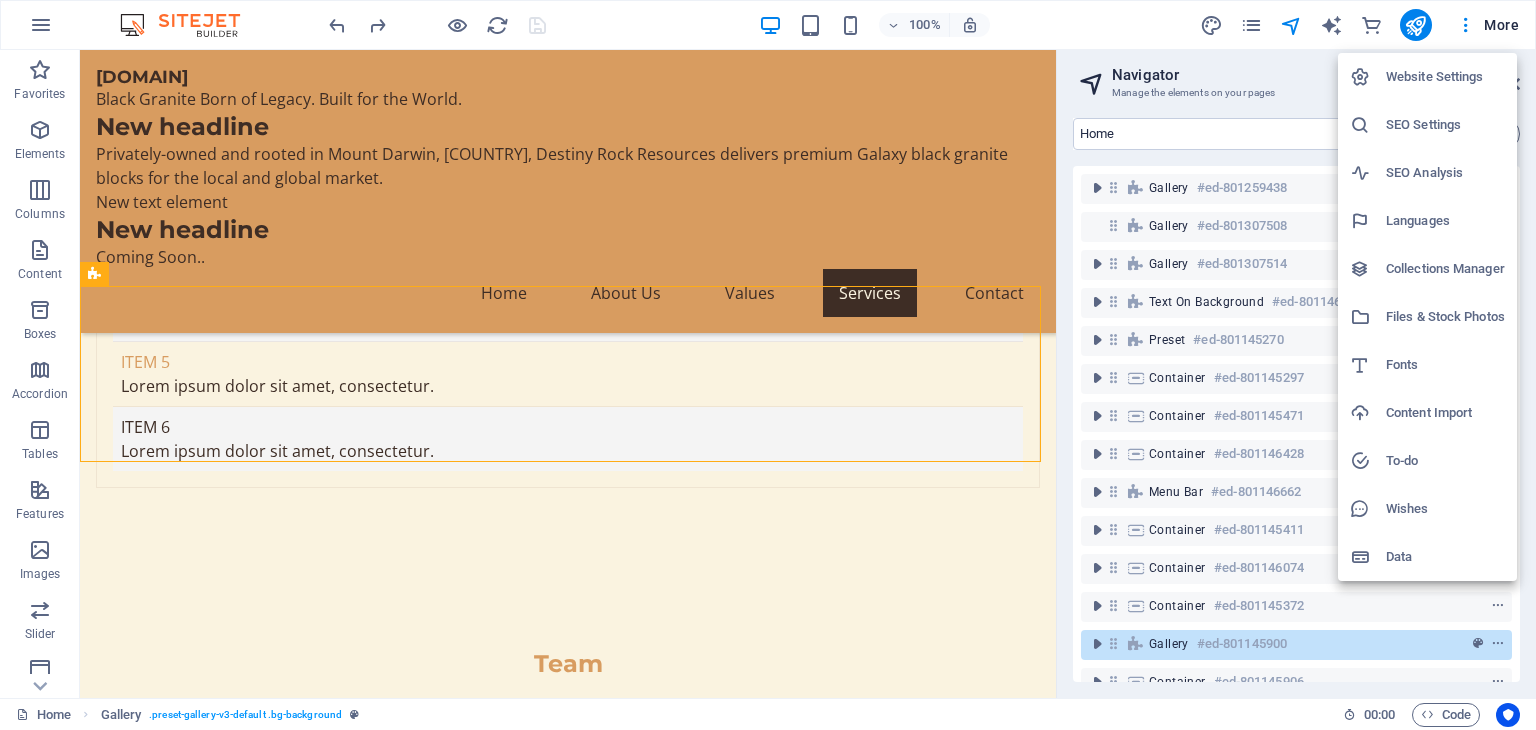 click at bounding box center [768, 365] 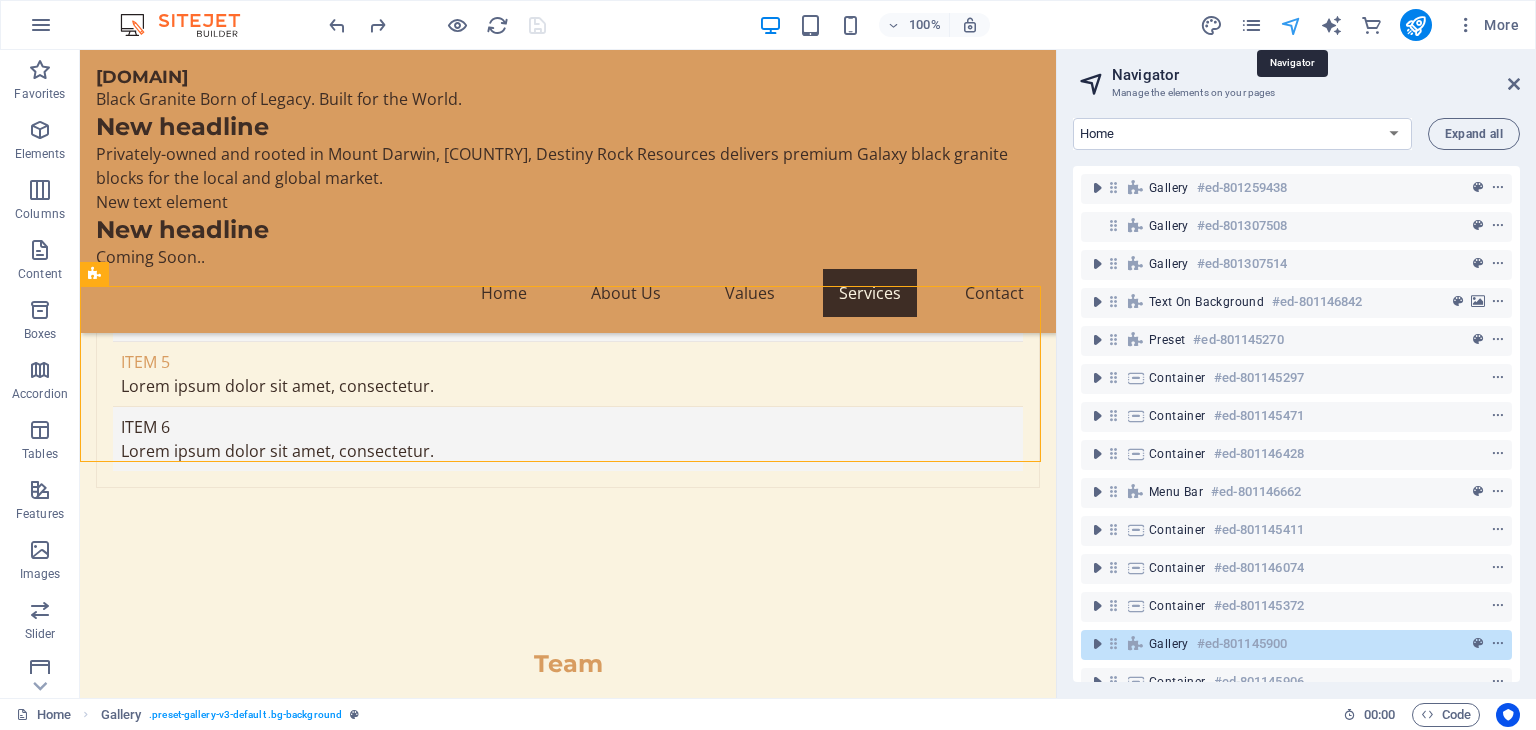 click at bounding box center (1291, 25) 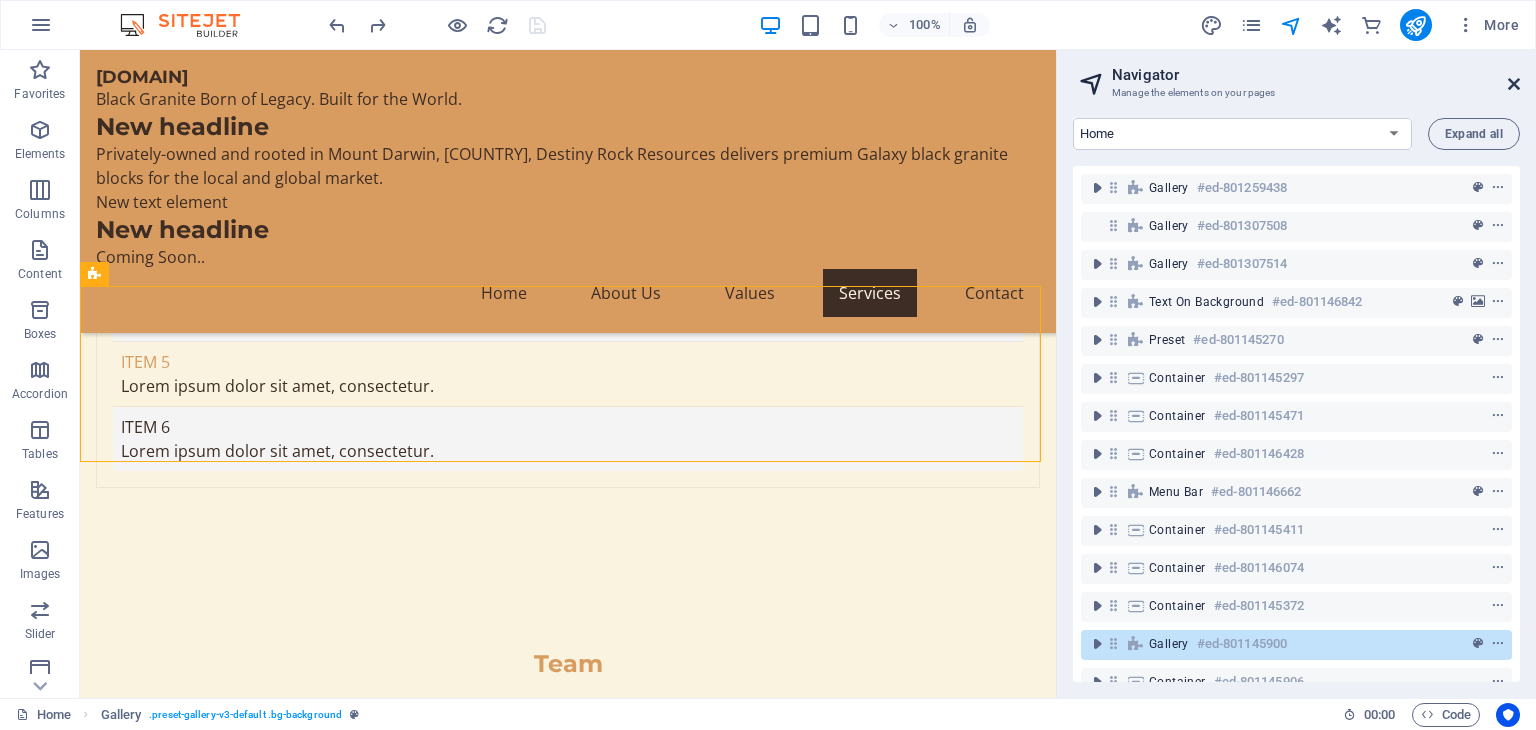 click at bounding box center [1514, 84] 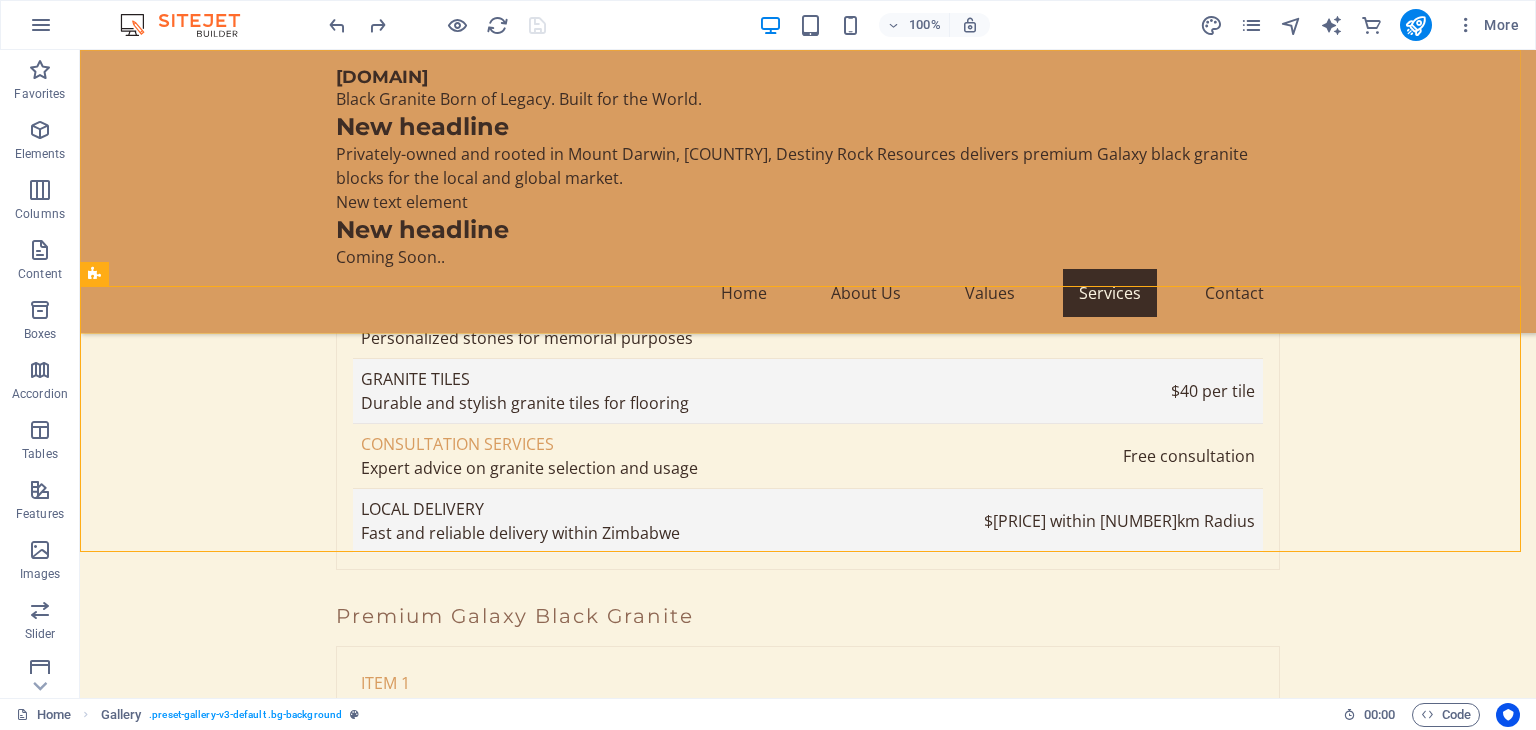 scroll, scrollTop: 9048, scrollLeft: 0, axis: vertical 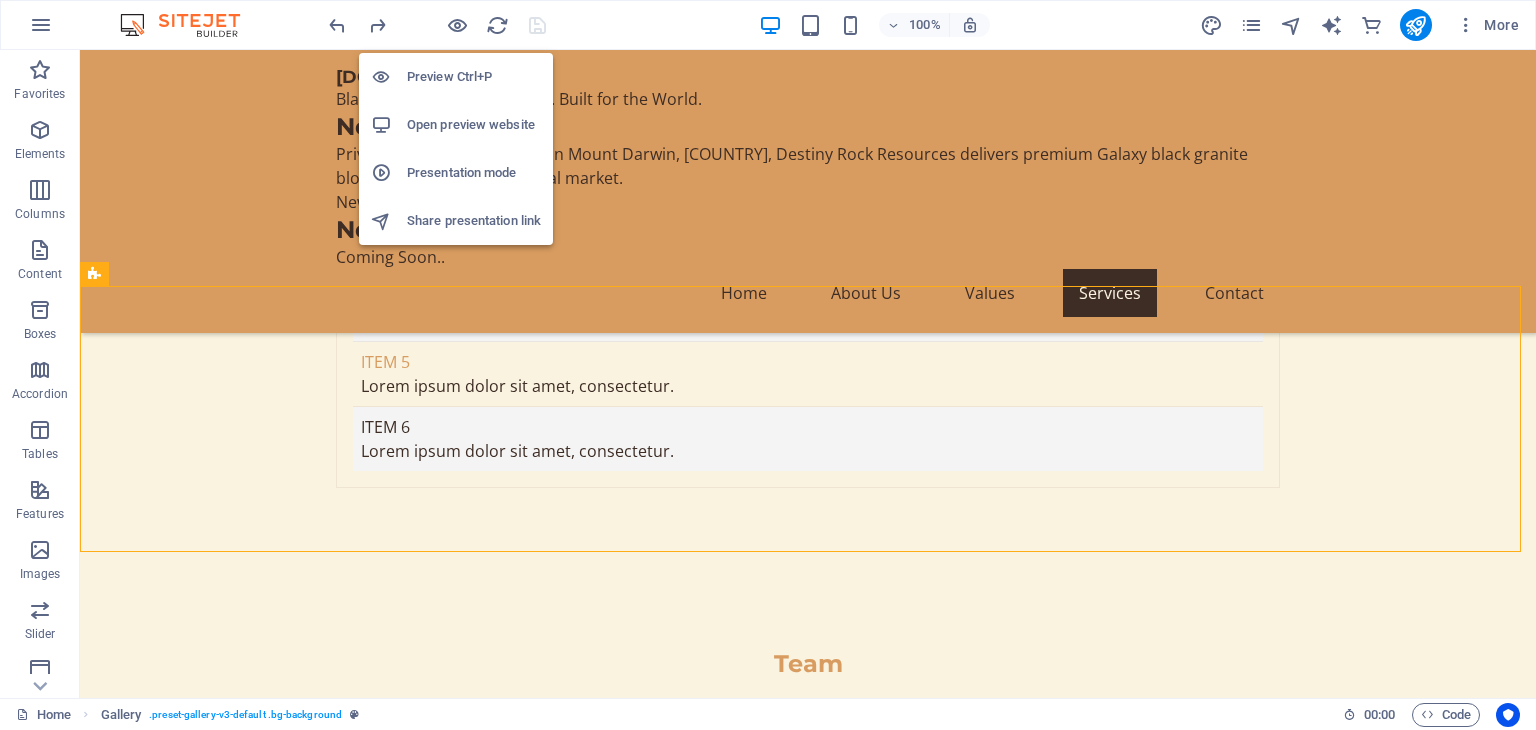 click on "Share presentation link" at bounding box center [474, 221] 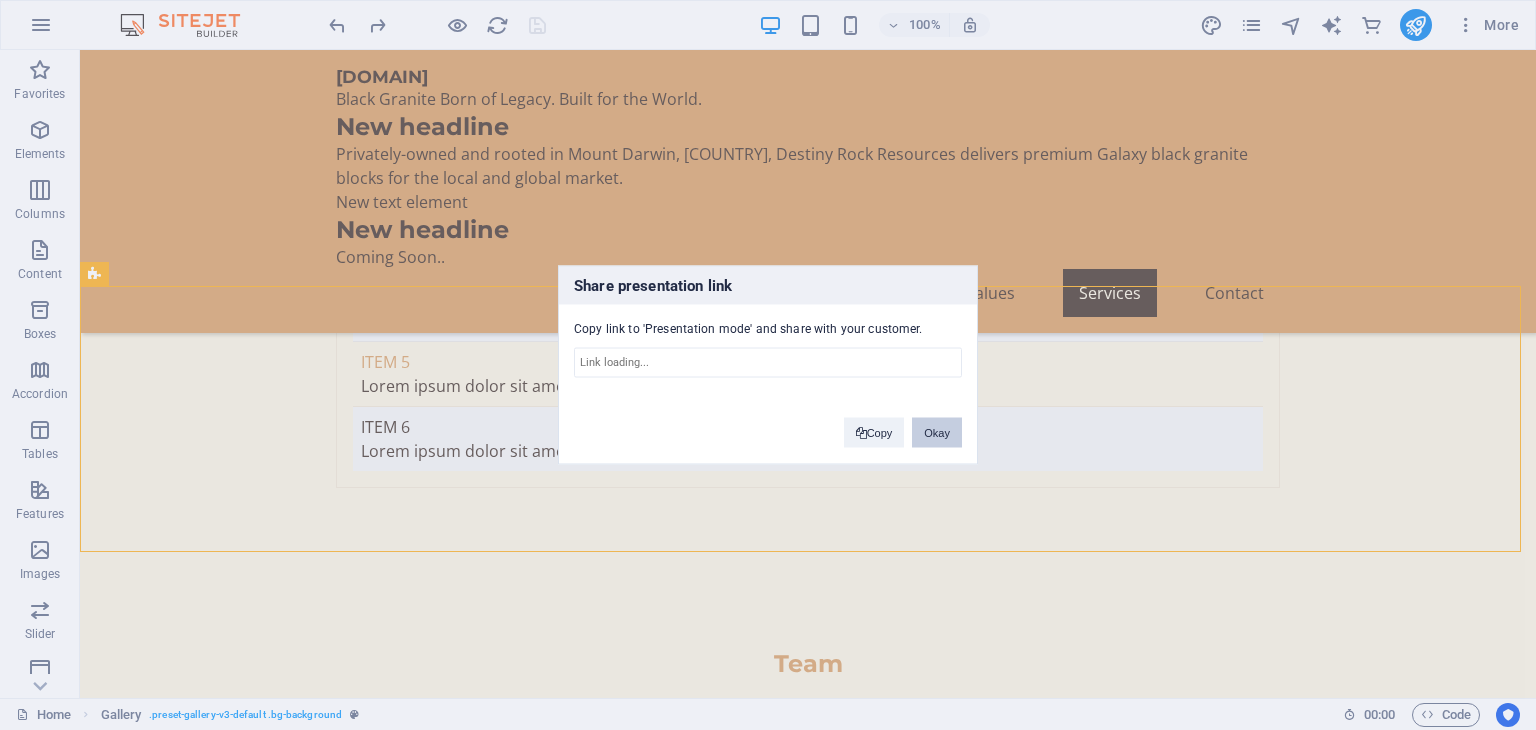 type on "https://cms.sitehub.io/presentation/1968400/ada39380344506c50b5e87b74638bafdad359d6f69f983dedcba427c5fa67e65" 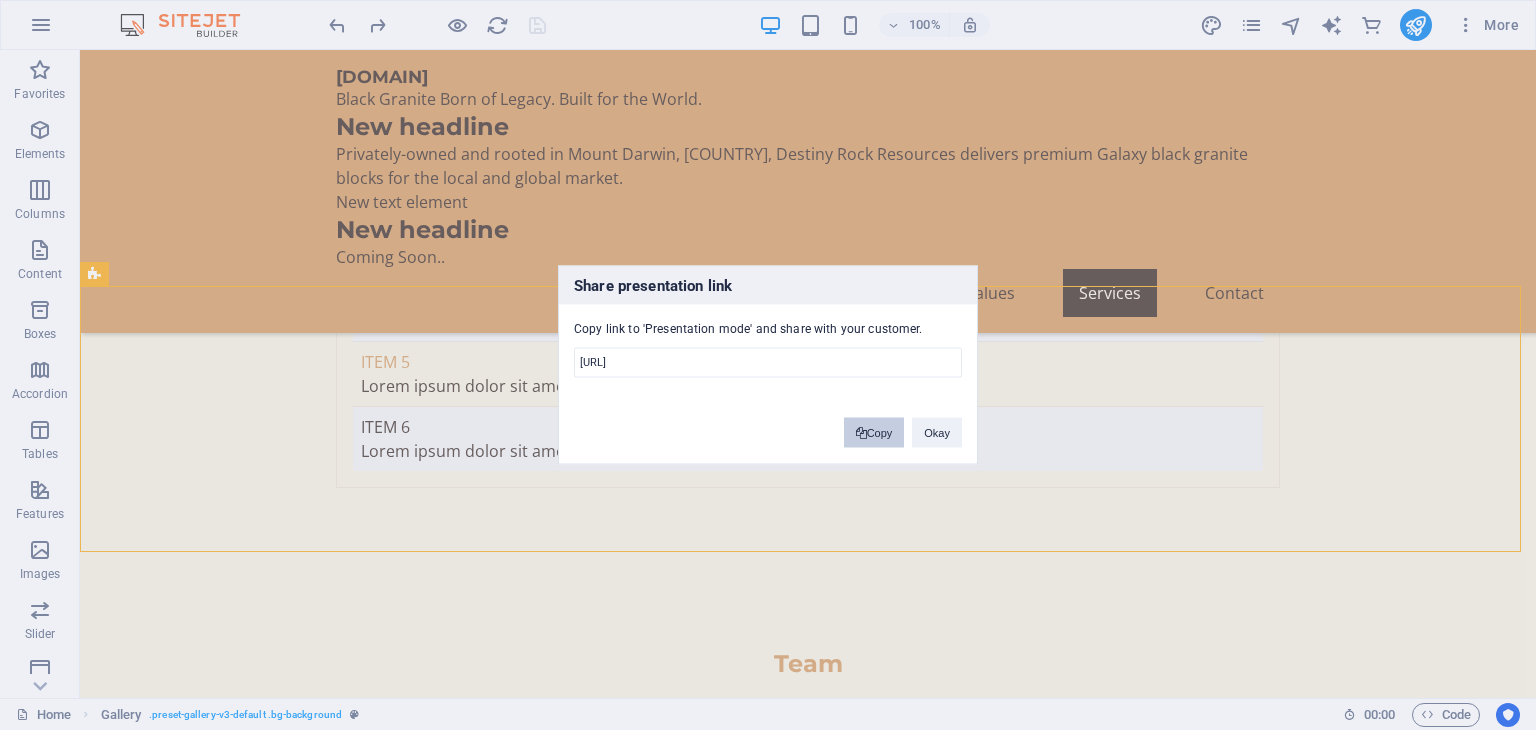 click on "Copy" at bounding box center (874, 433) 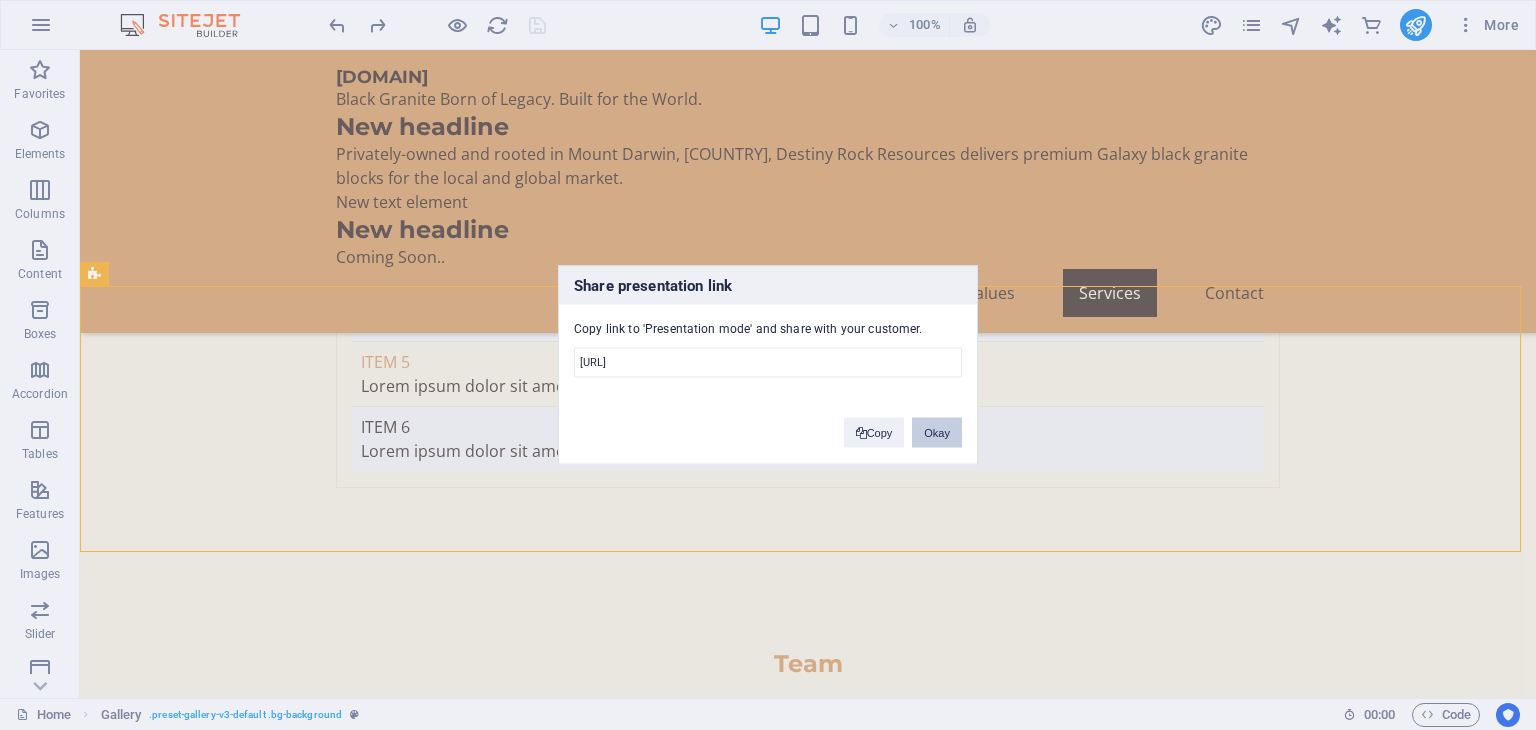 click on "Okay" at bounding box center (937, 433) 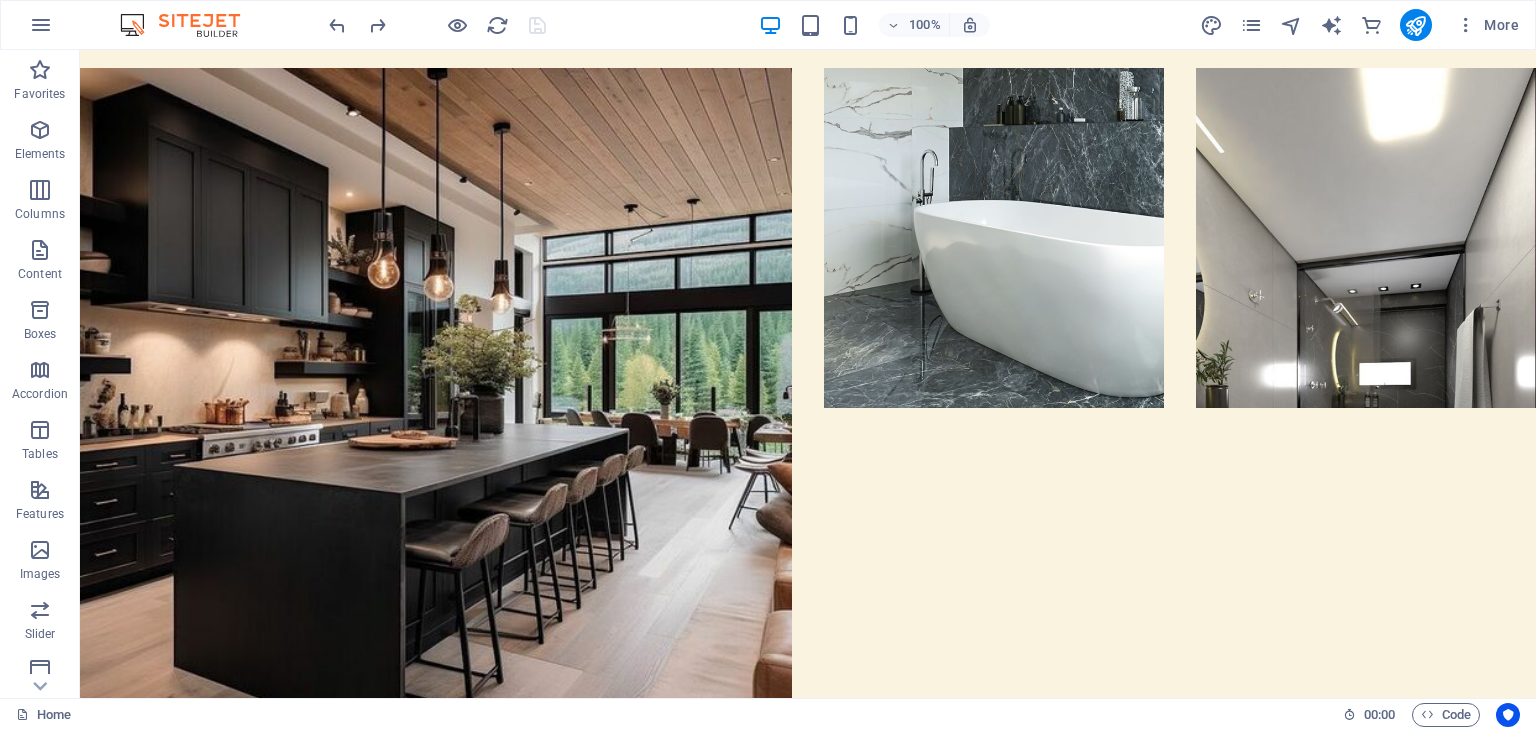 scroll, scrollTop: 0, scrollLeft: 0, axis: both 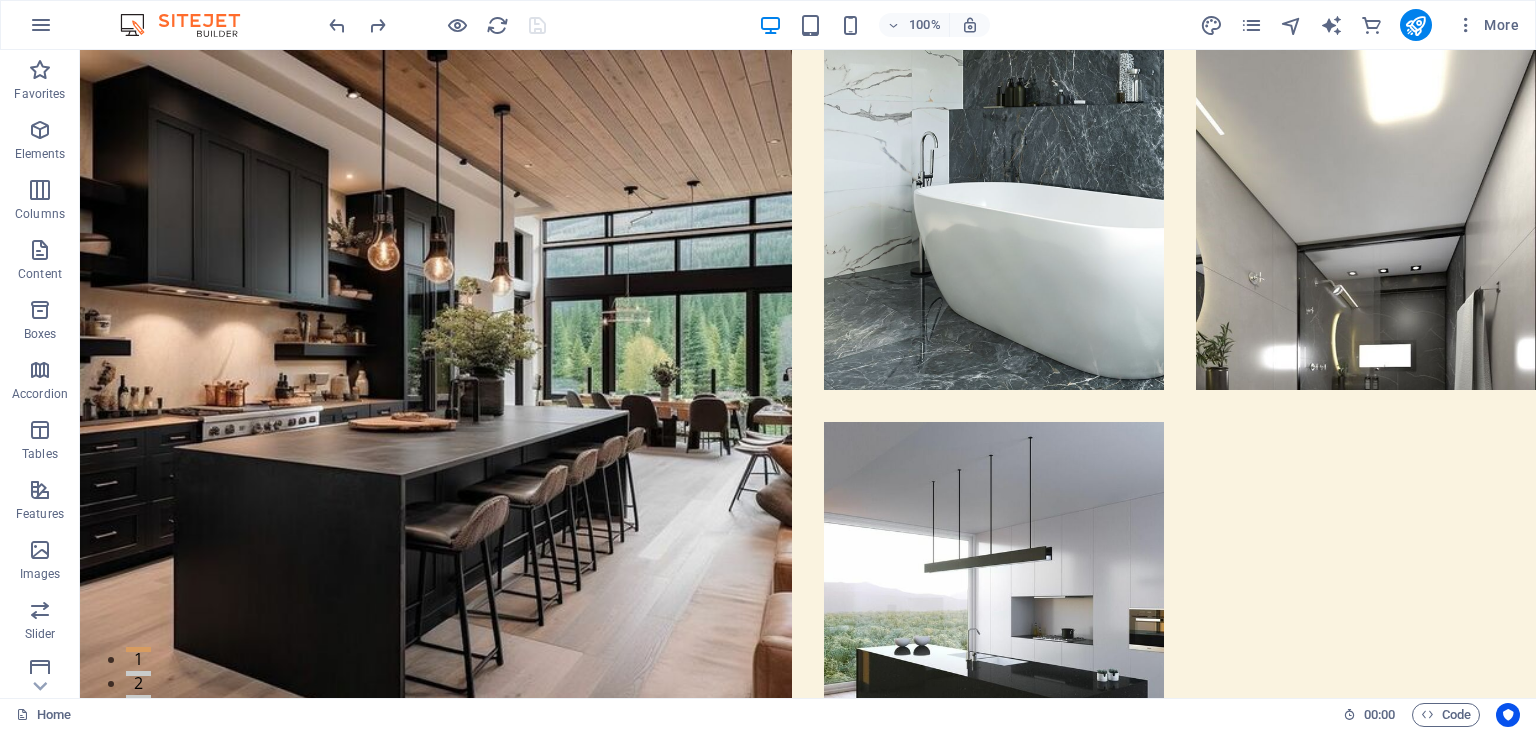 drag, startPoint x: 1535, startPoint y: 477, endPoint x: 1608, endPoint y: 51, distance: 432.20944 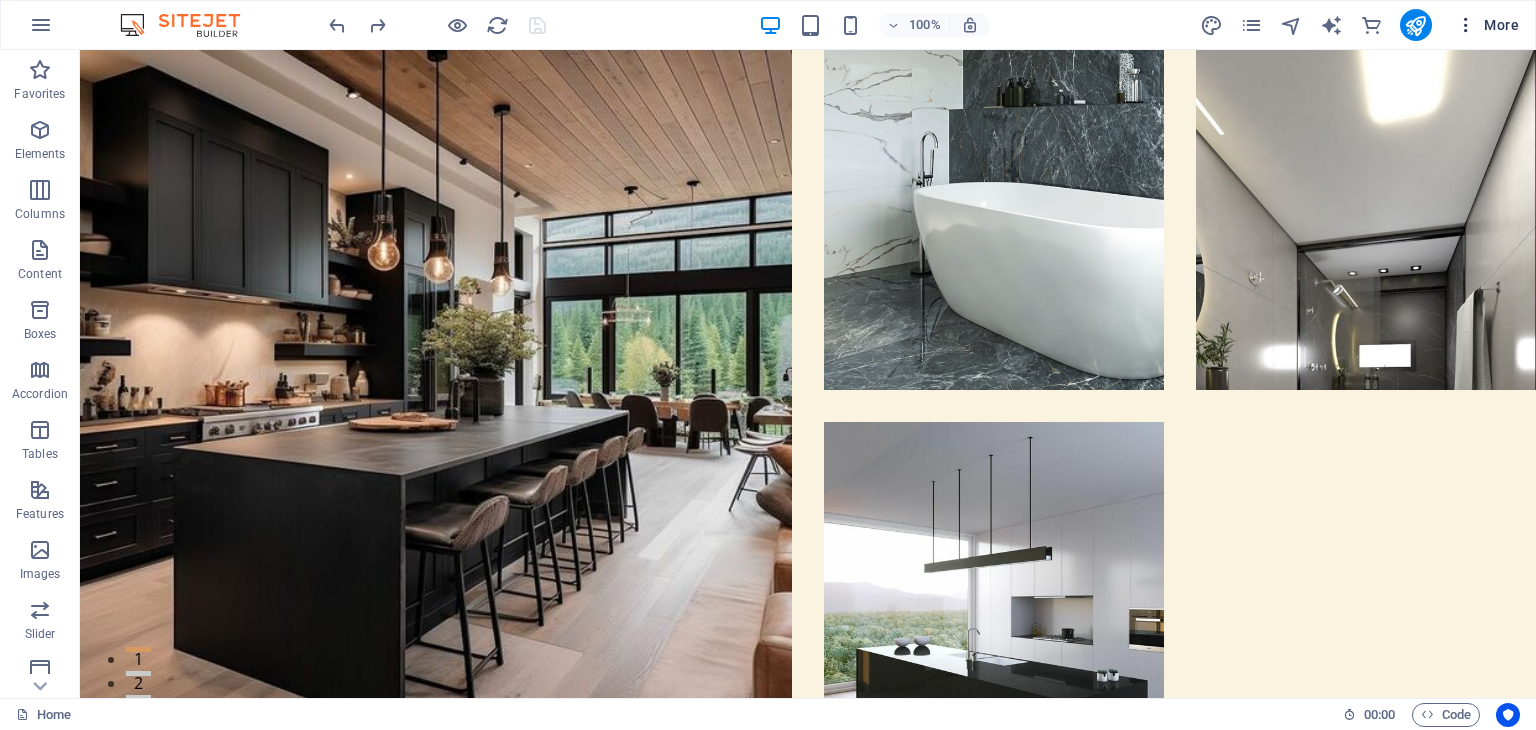 click at bounding box center [1466, 25] 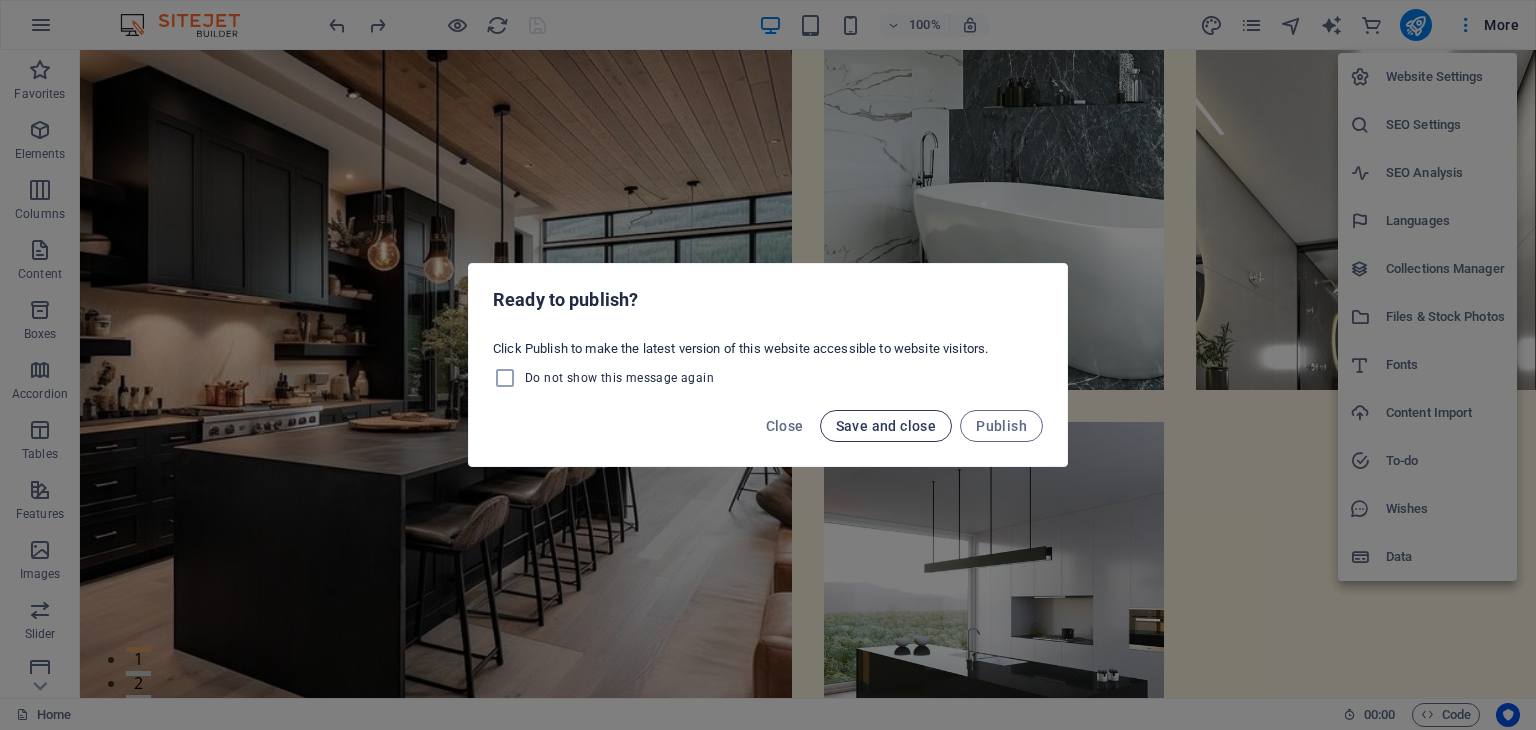 click on "Save and close" at bounding box center [886, 426] 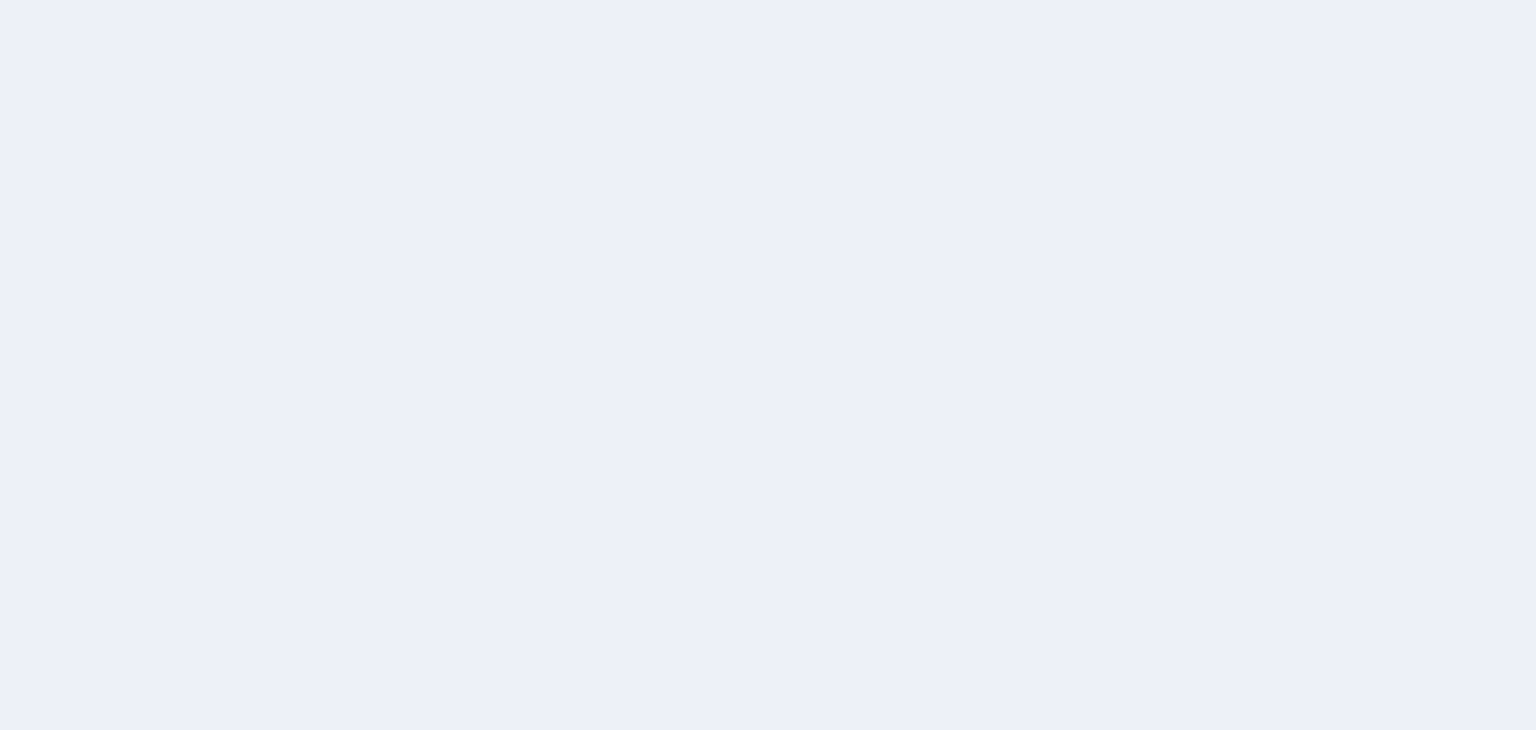 scroll, scrollTop: 0, scrollLeft: 0, axis: both 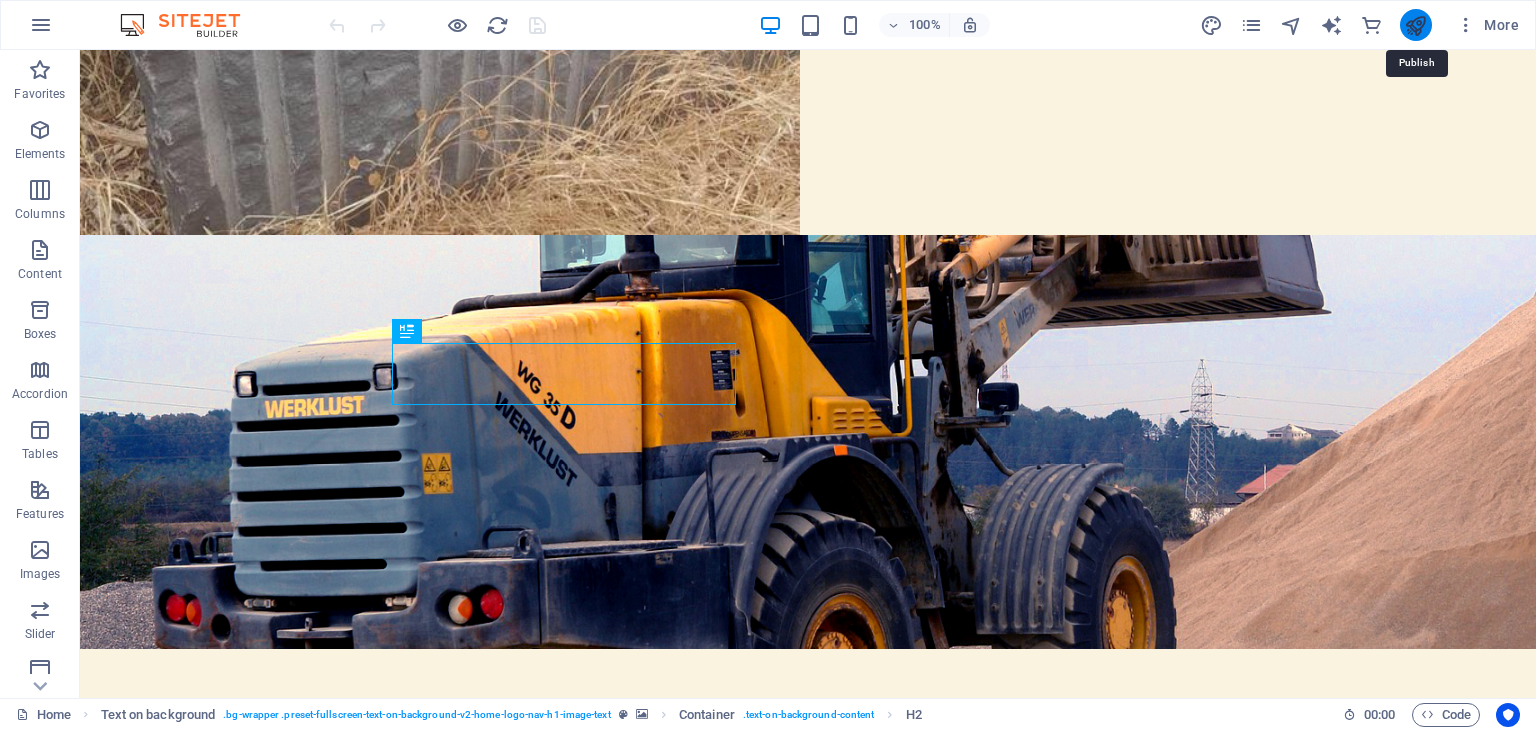 click at bounding box center [1415, 25] 